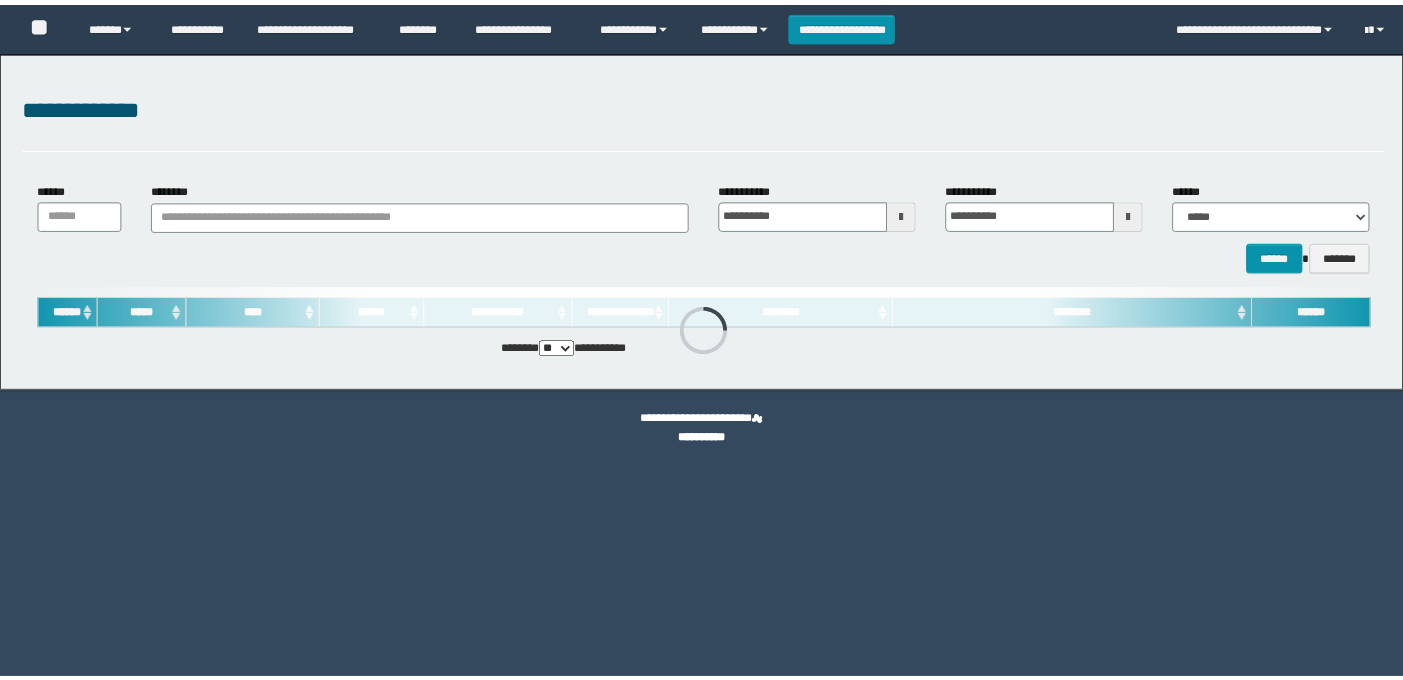 scroll, scrollTop: 0, scrollLeft: 0, axis: both 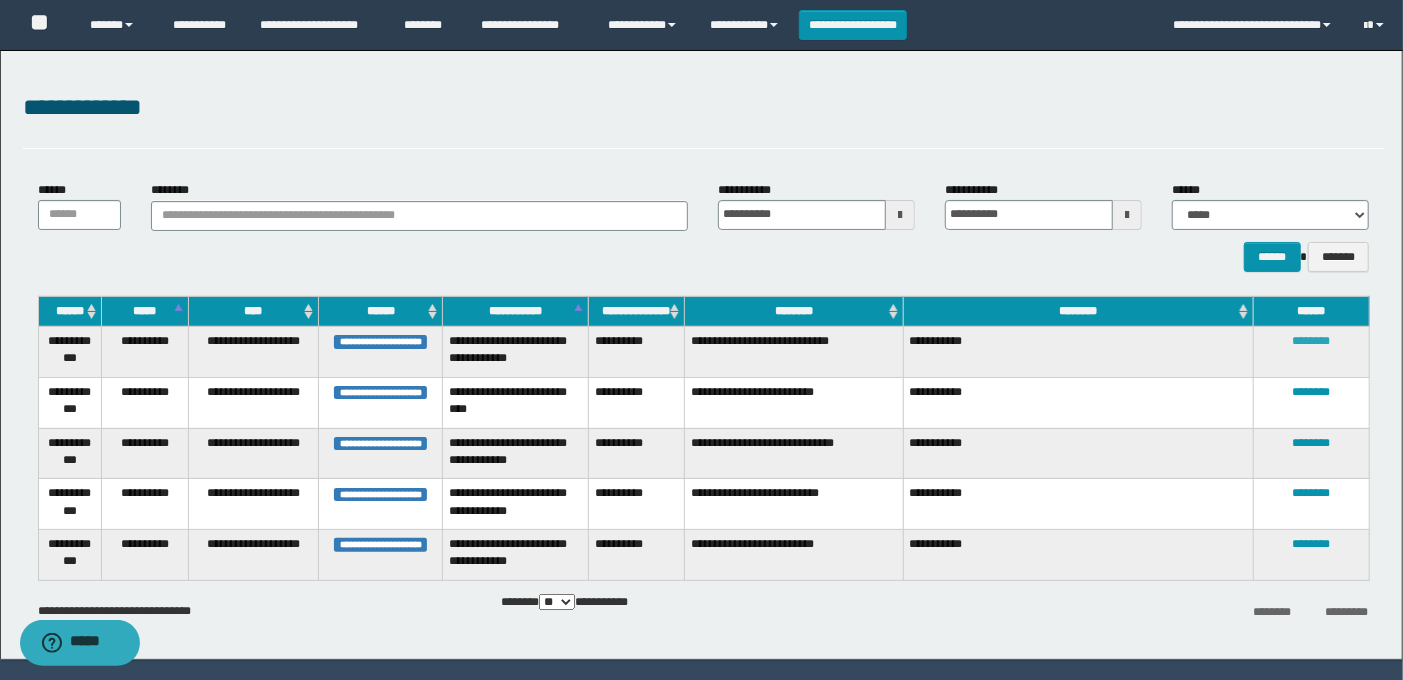 click on "********" at bounding box center (1312, 341) 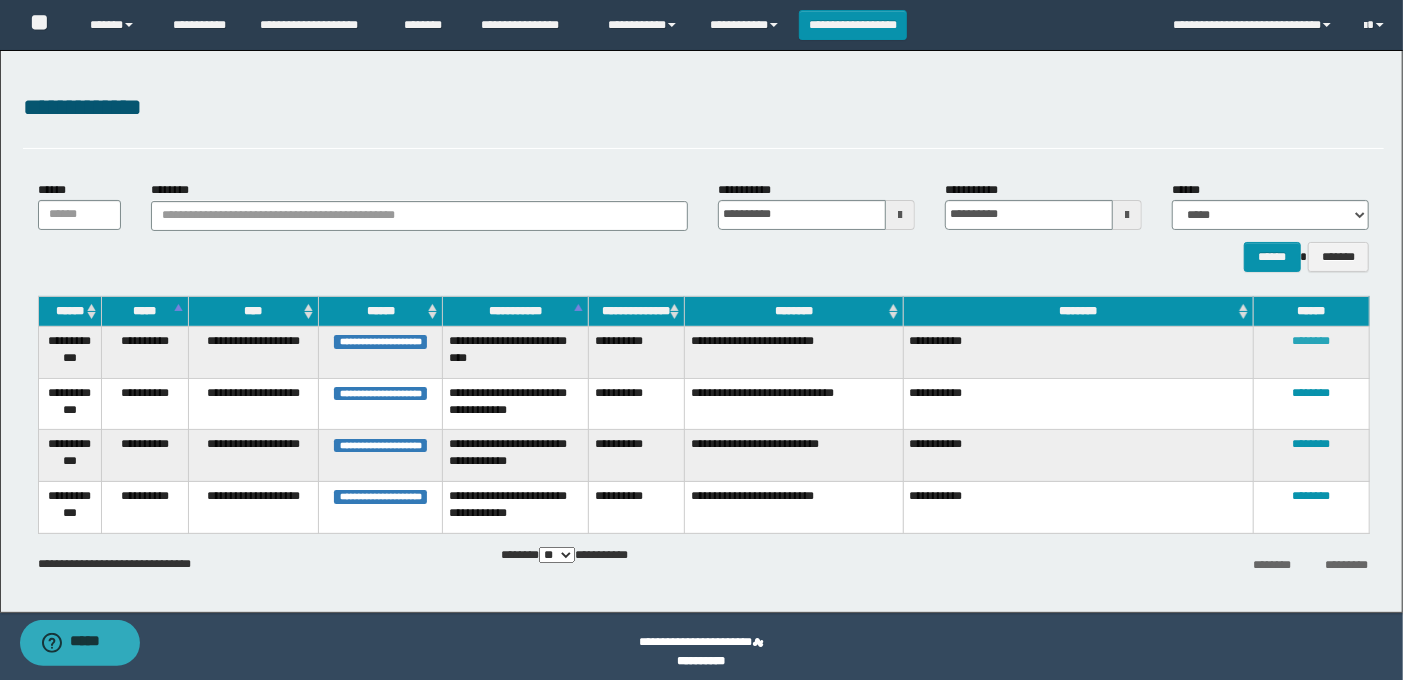 click on "********" at bounding box center (1312, 341) 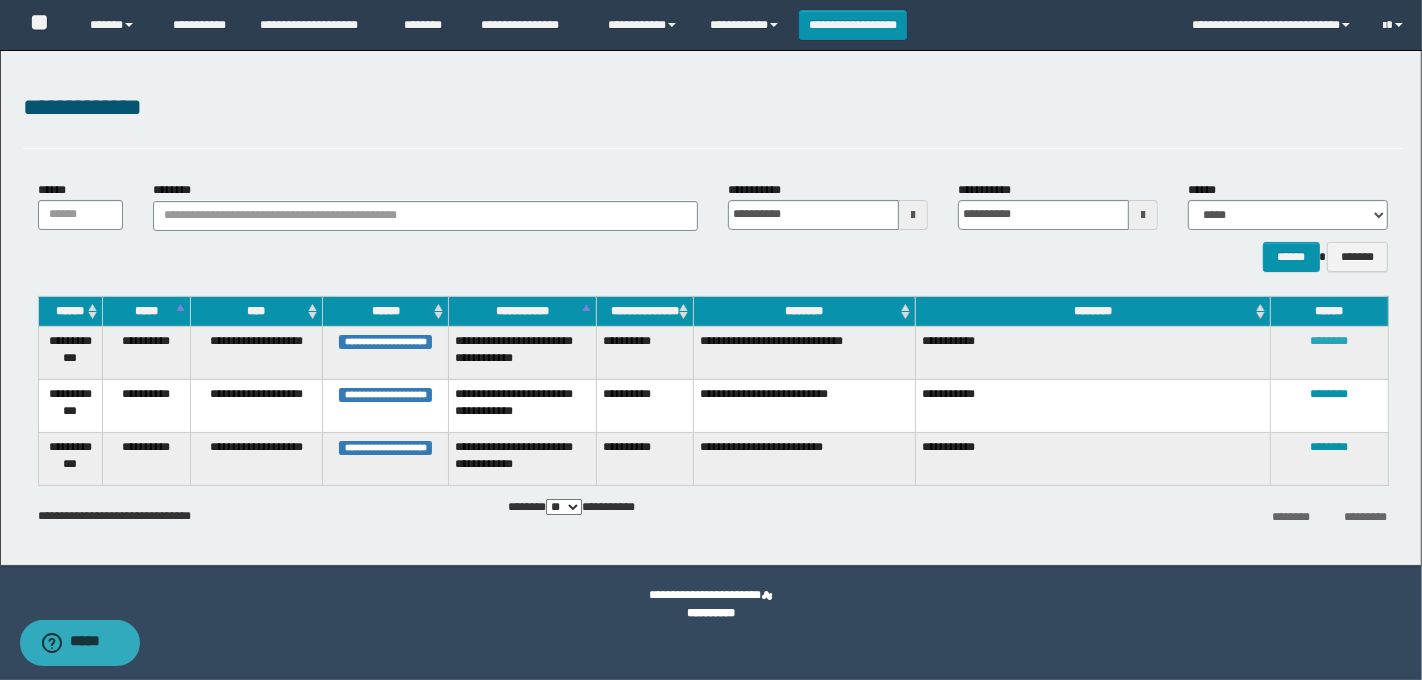 click on "********" at bounding box center (1330, 341) 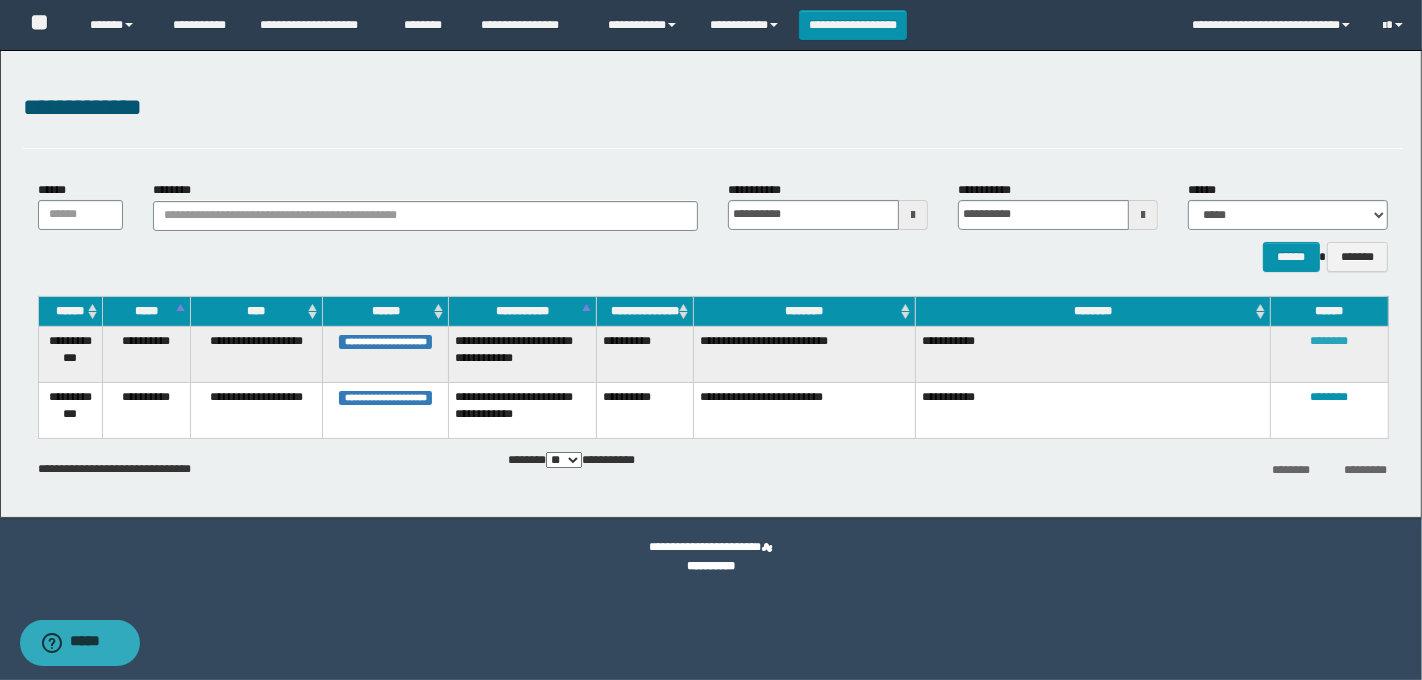 click on "********" at bounding box center [1330, 341] 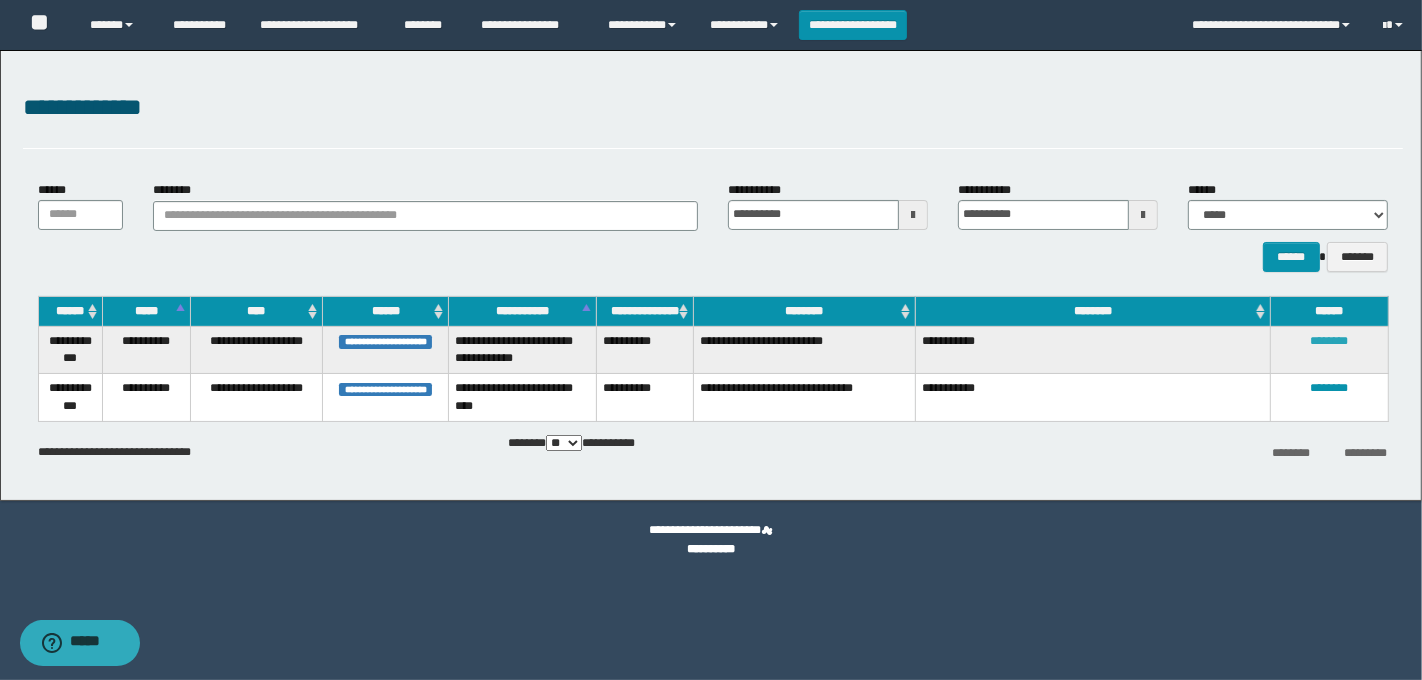 click on "********" at bounding box center (1330, 341) 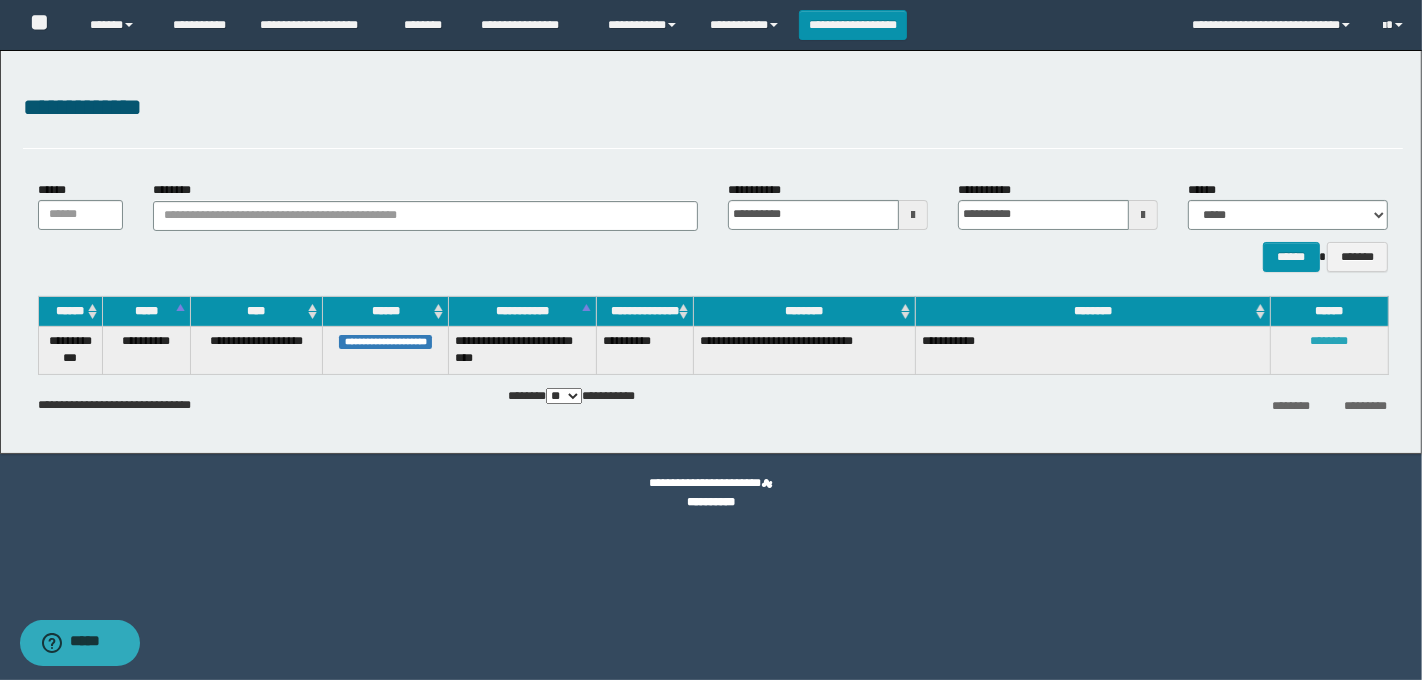 click on "********" at bounding box center (1330, 341) 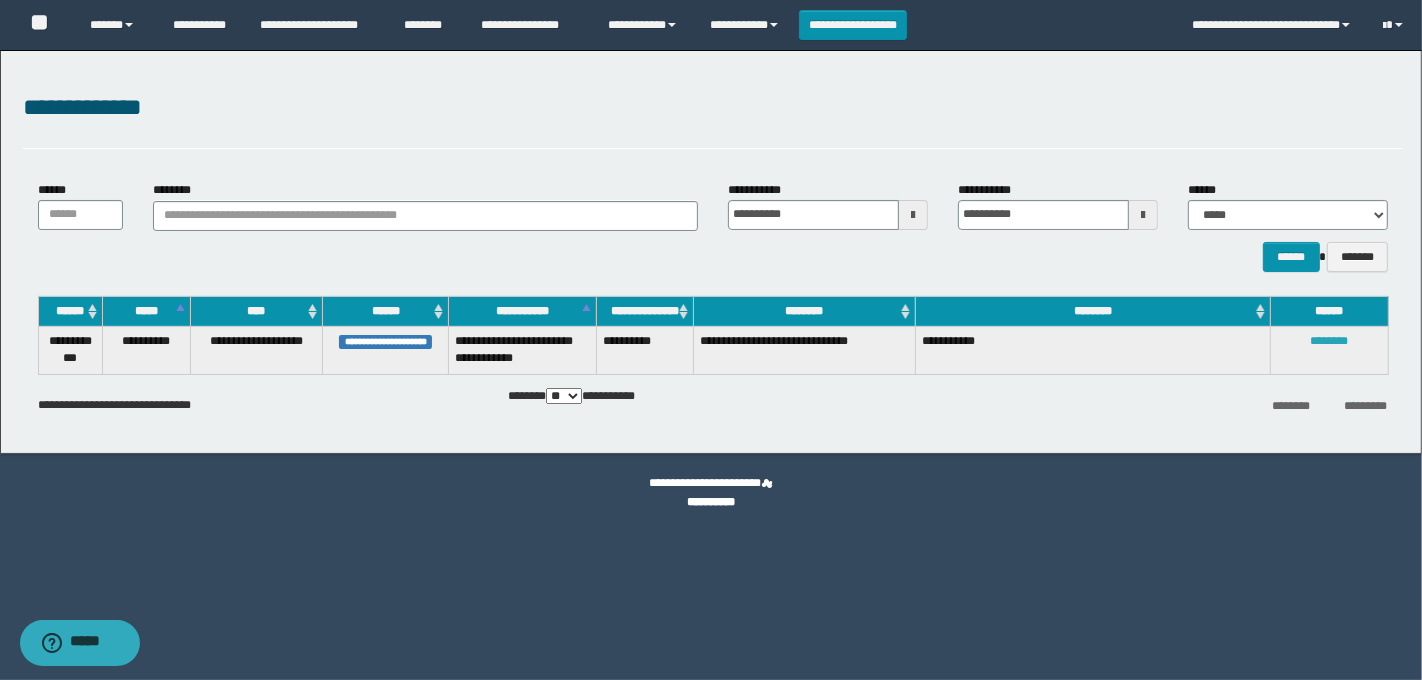 click on "********" at bounding box center (1330, 341) 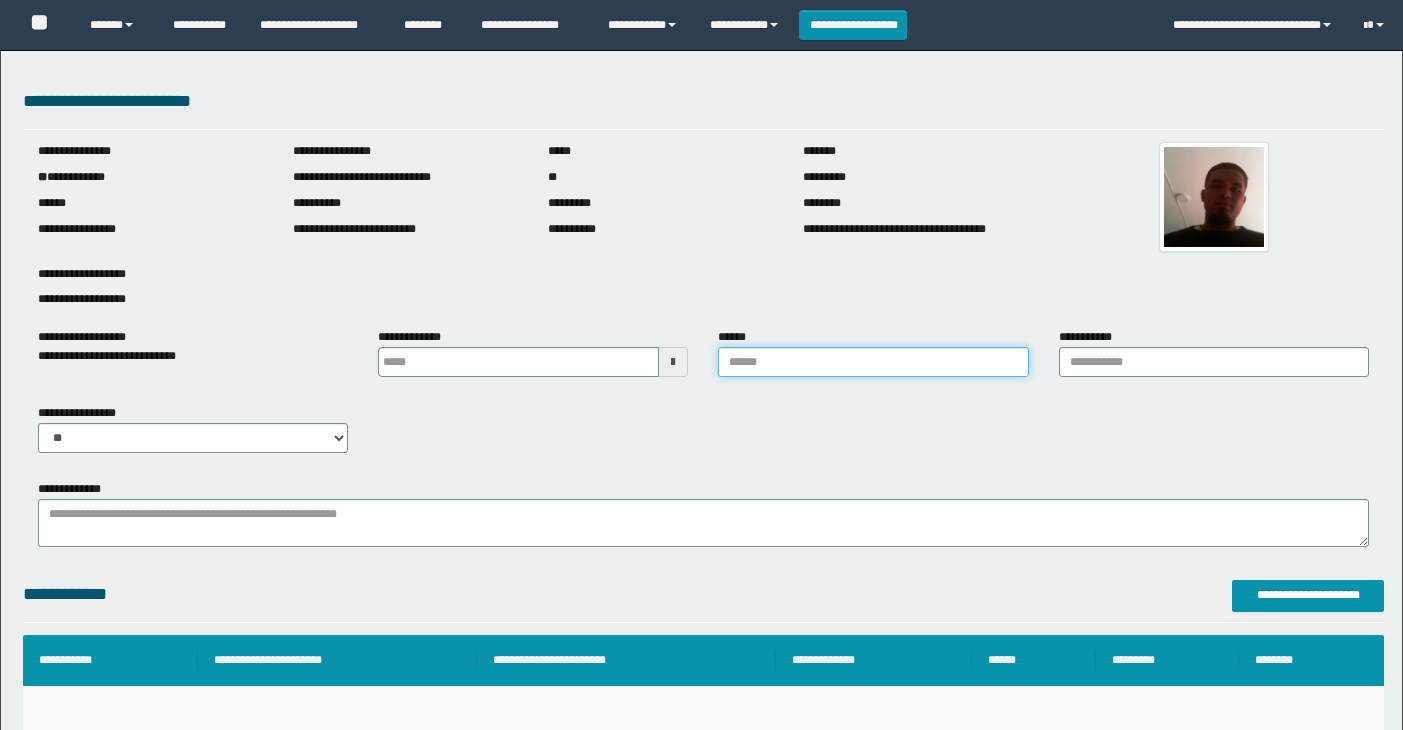 click on "******" at bounding box center (873, 362) 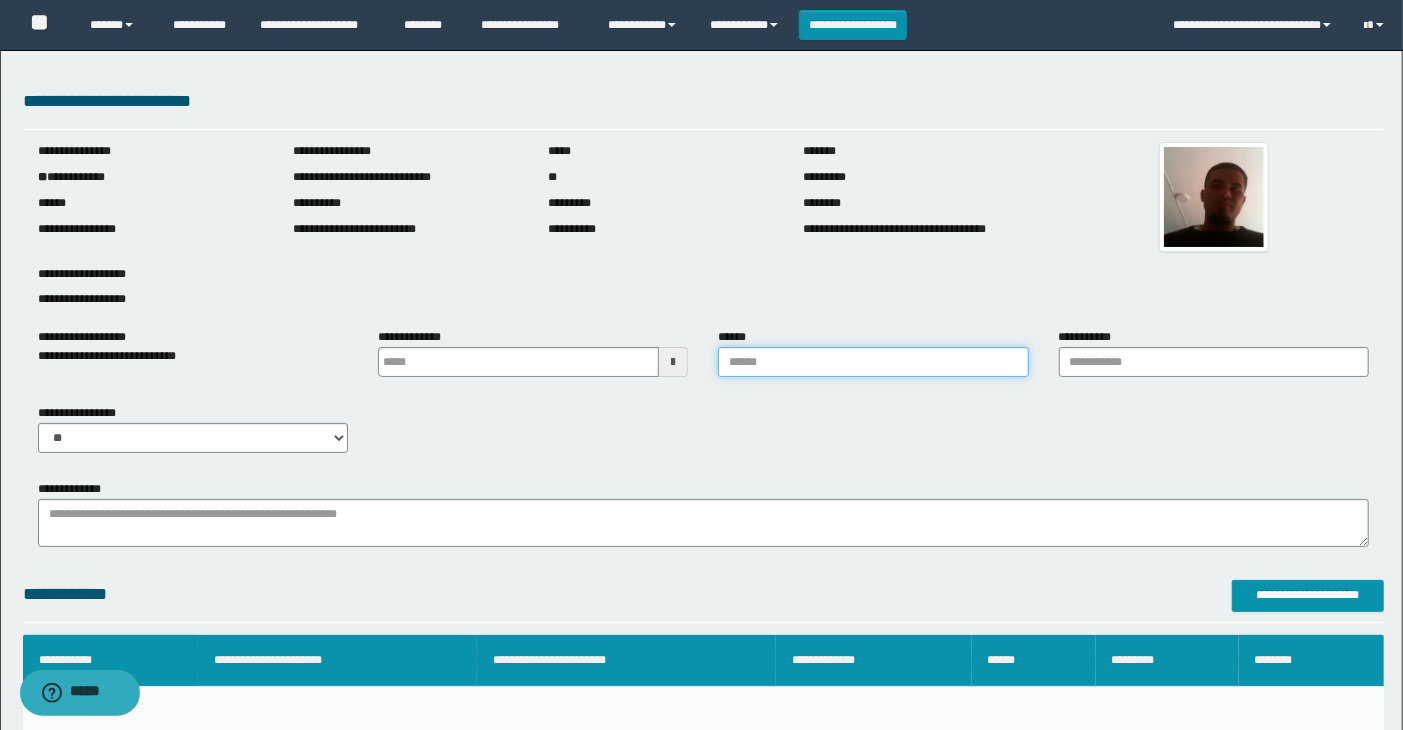 scroll, scrollTop: 0, scrollLeft: 0, axis: both 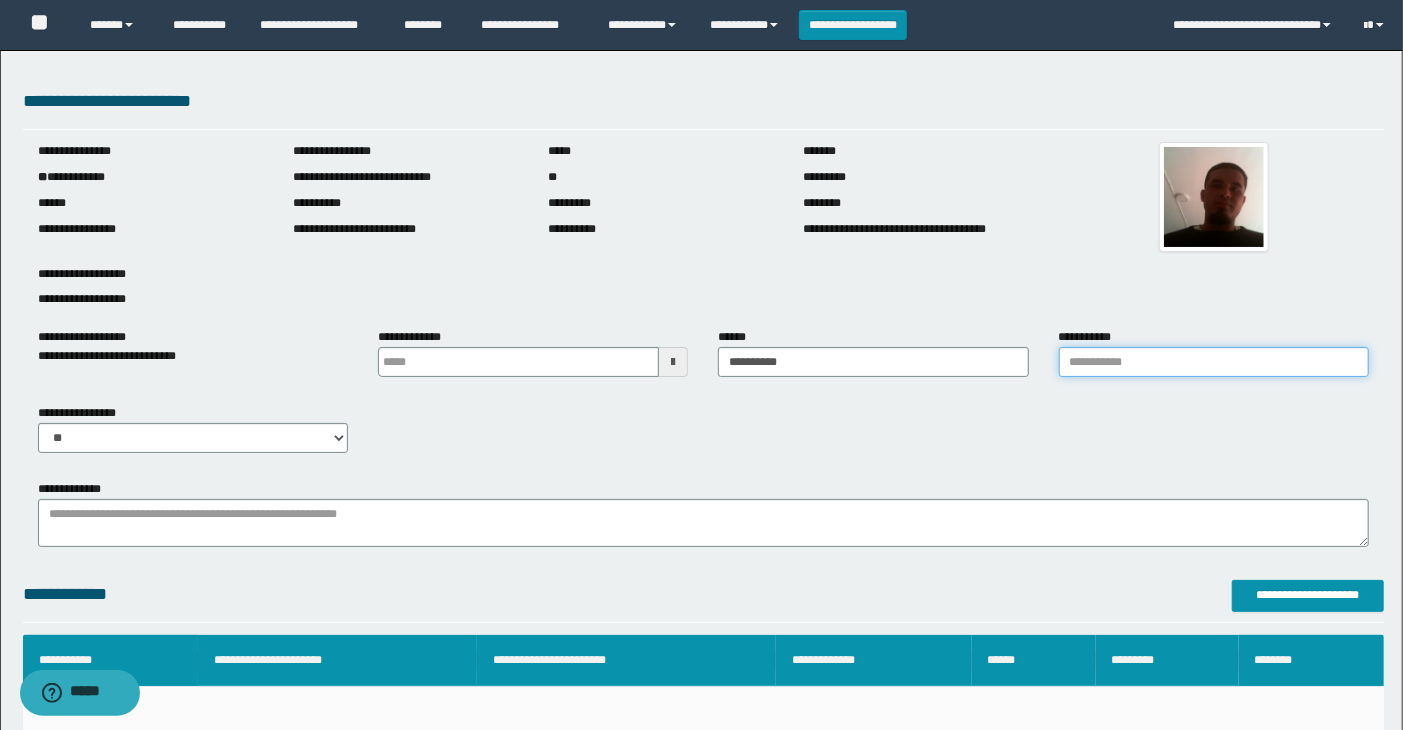 click on "**********" at bounding box center [1214, 362] 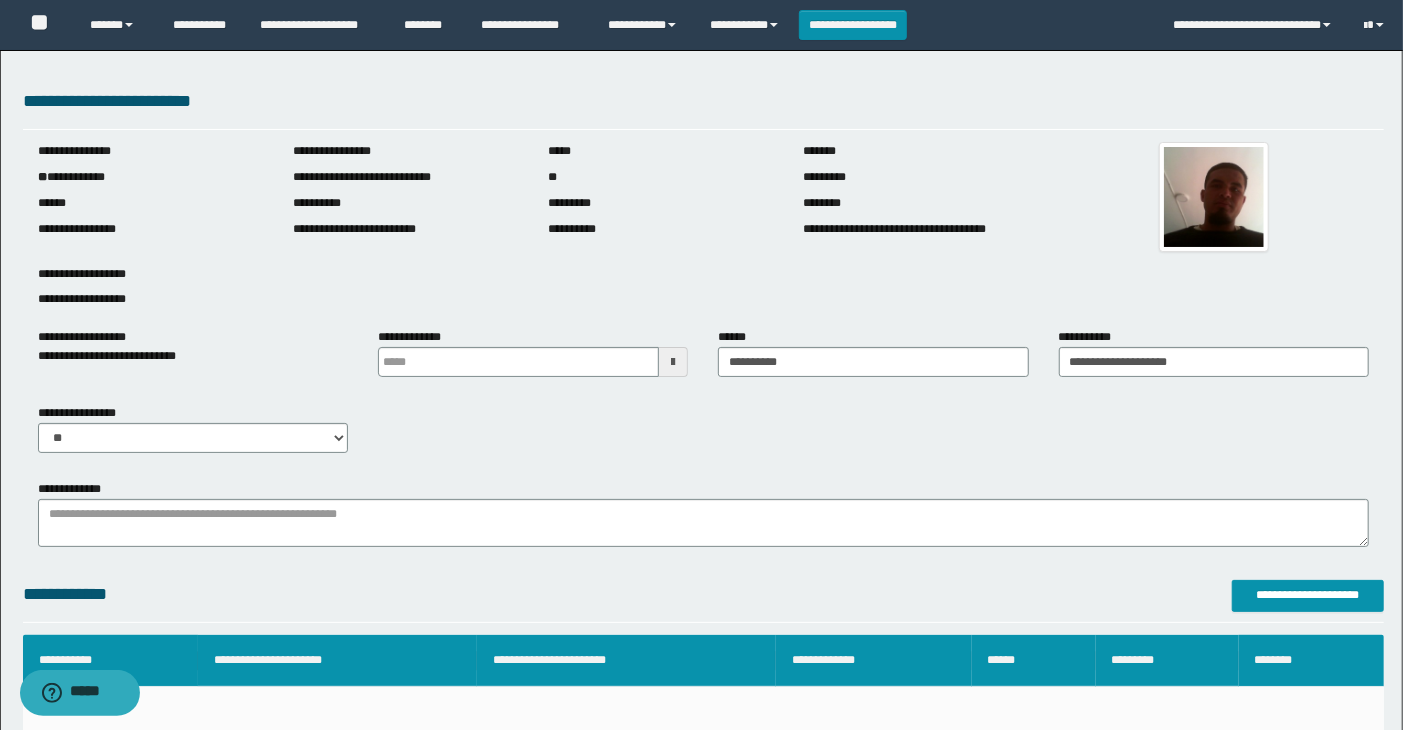 click at bounding box center (673, 362) 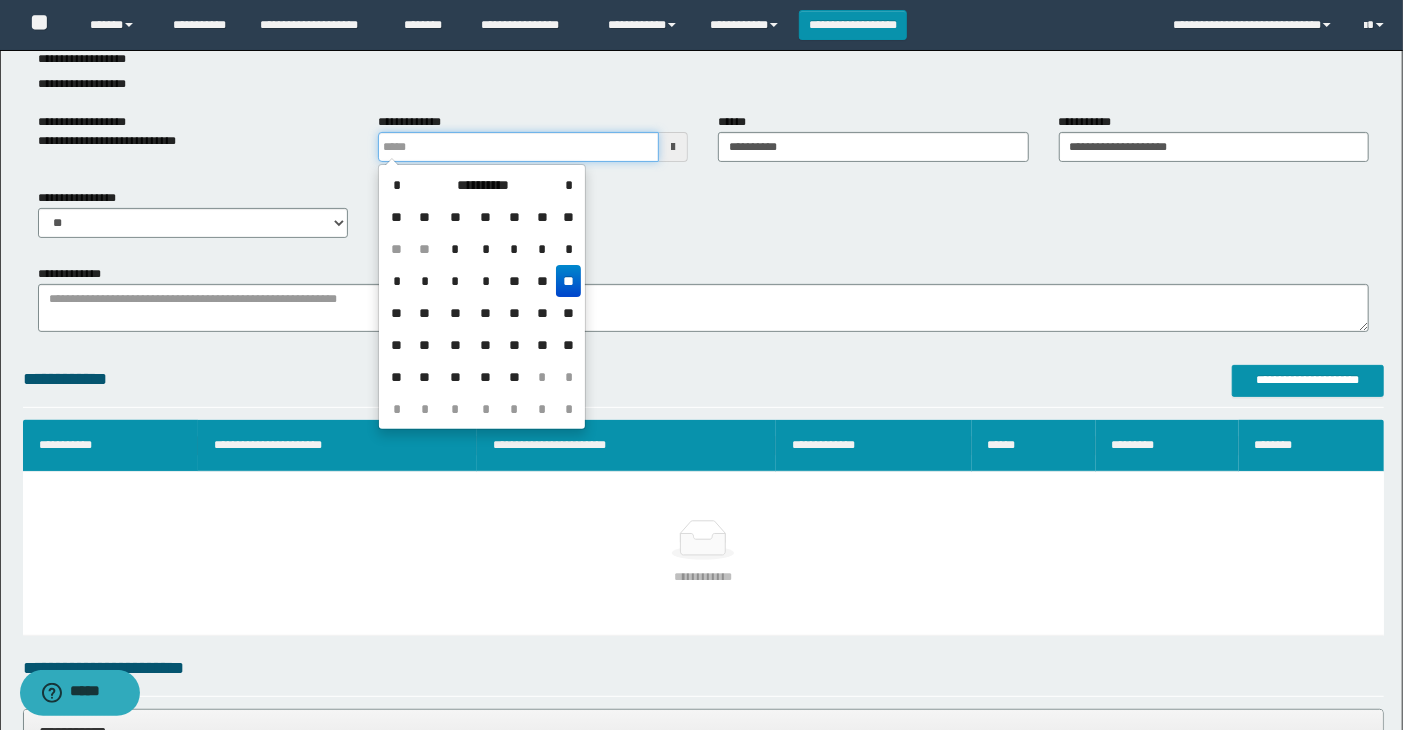 scroll, scrollTop: 0, scrollLeft: 0, axis: both 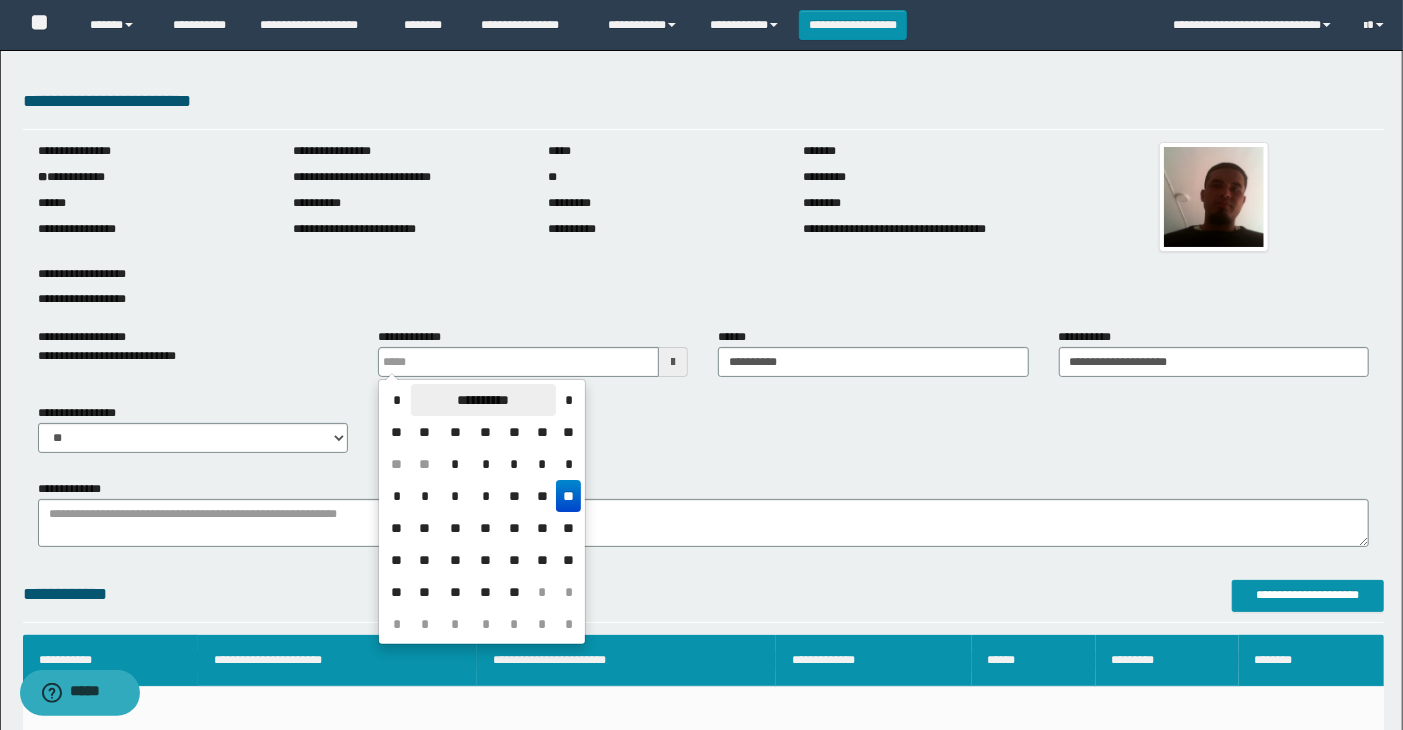 click on "**********" at bounding box center [483, 400] 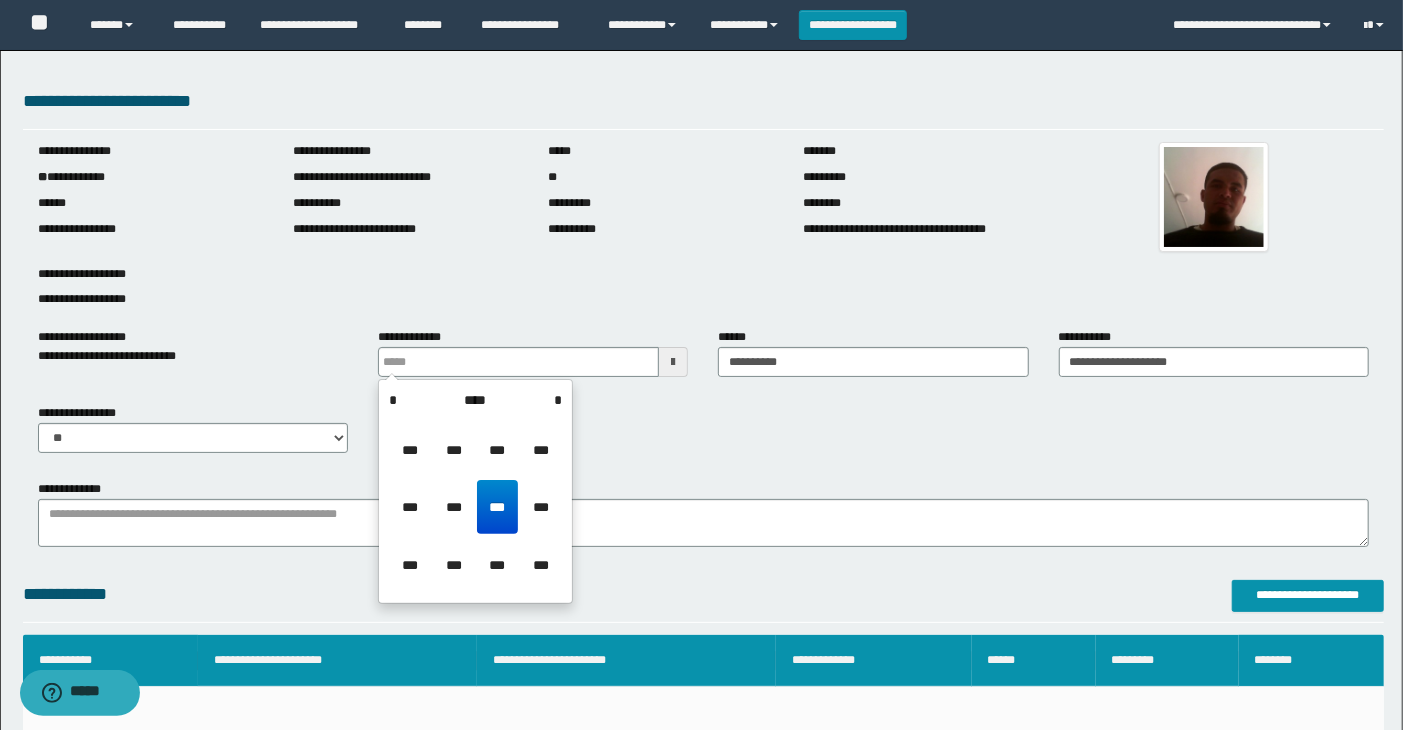 click on "****" at bounding box center (475, 400) 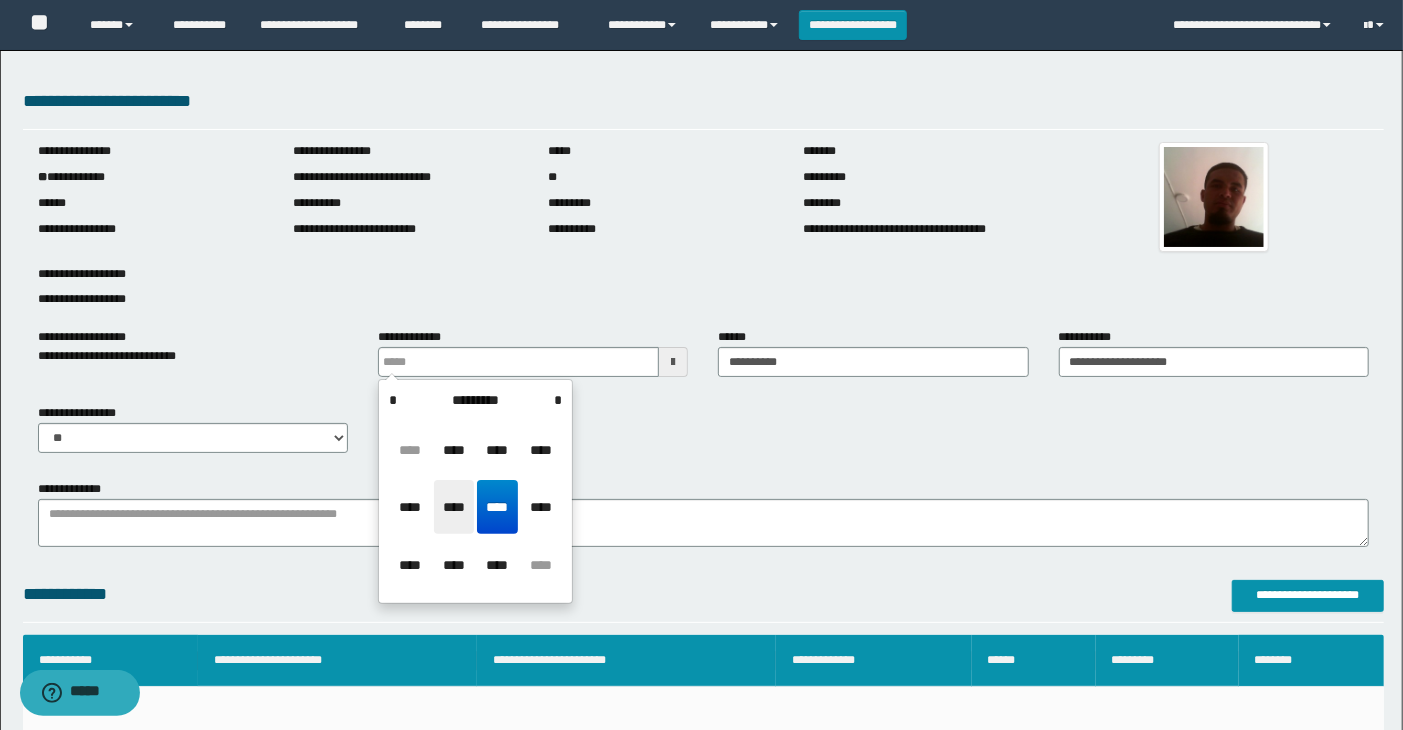 click on "****" at bounding box center [454, 507] 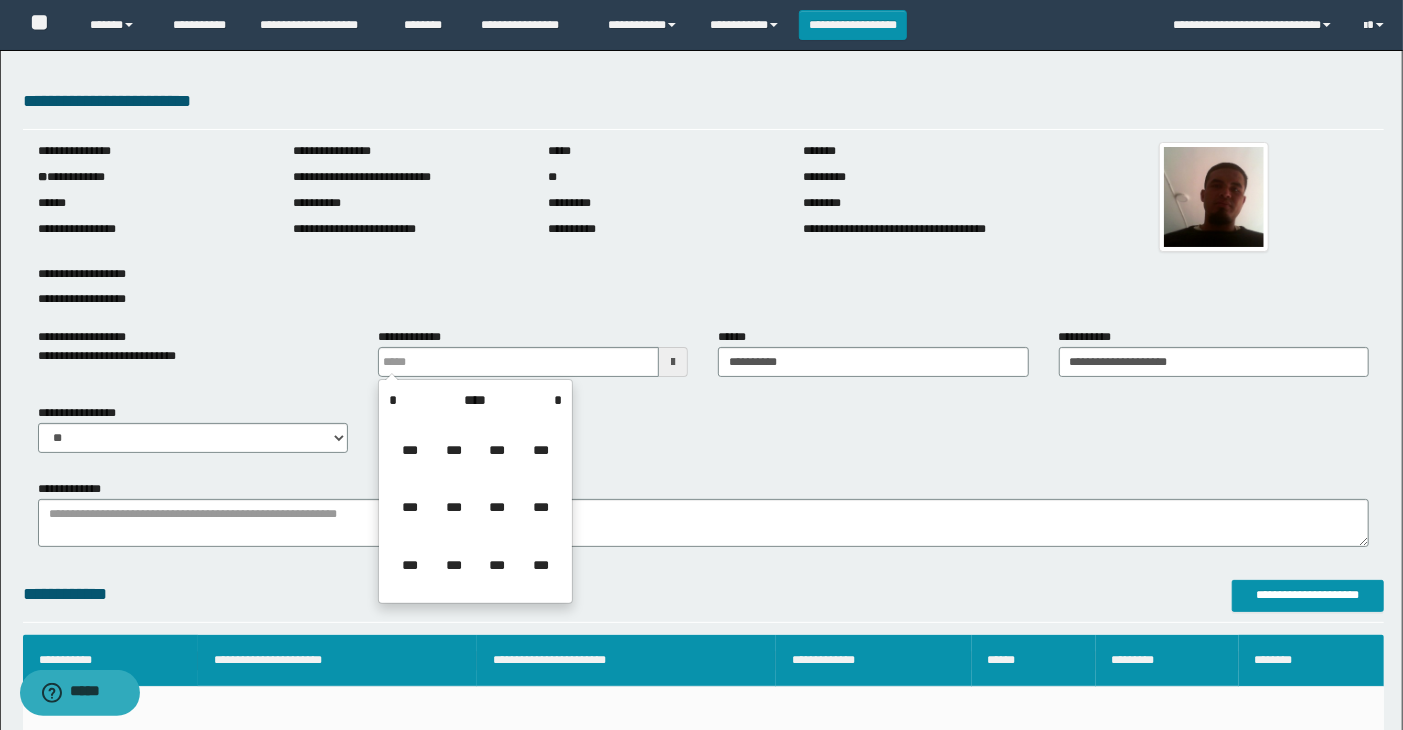 click on "***" at bounding box center (454, 507) 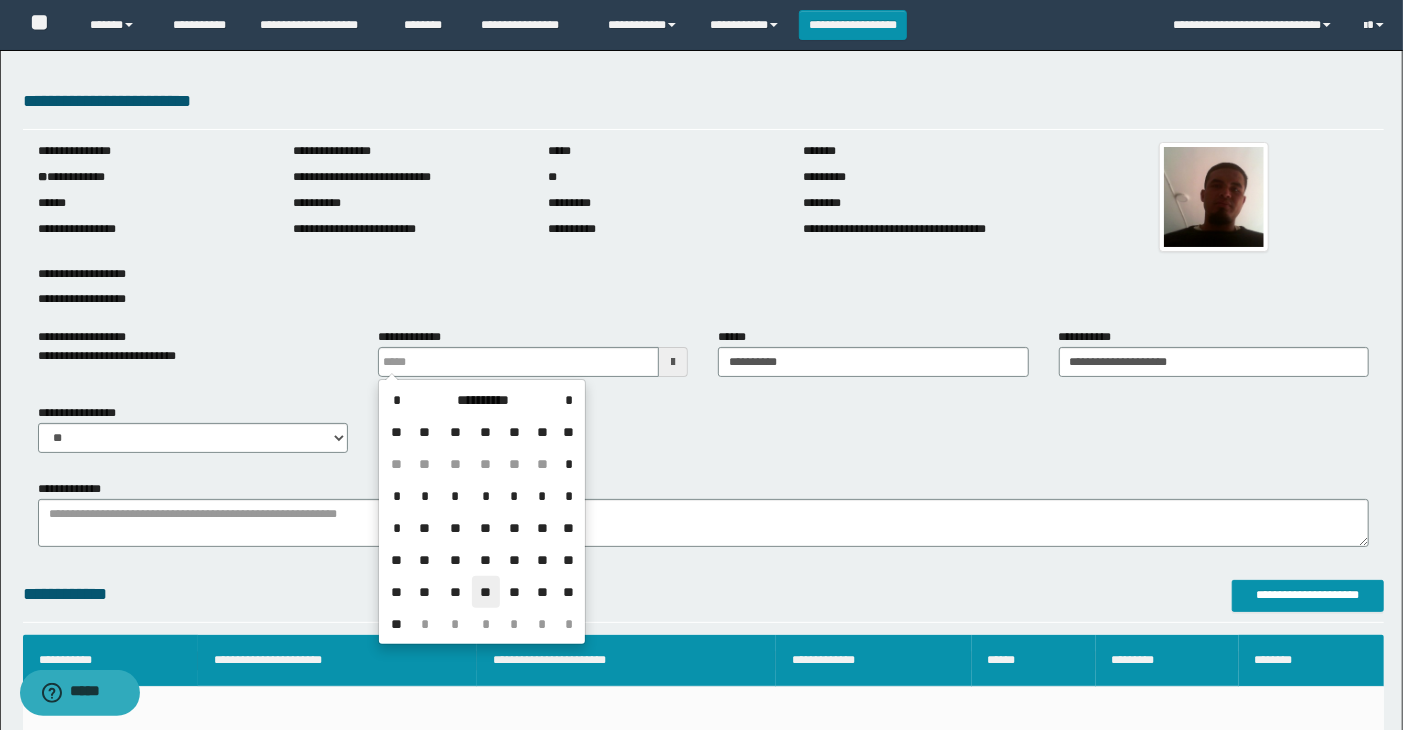 click on "**" at bounding box center [486, 592] 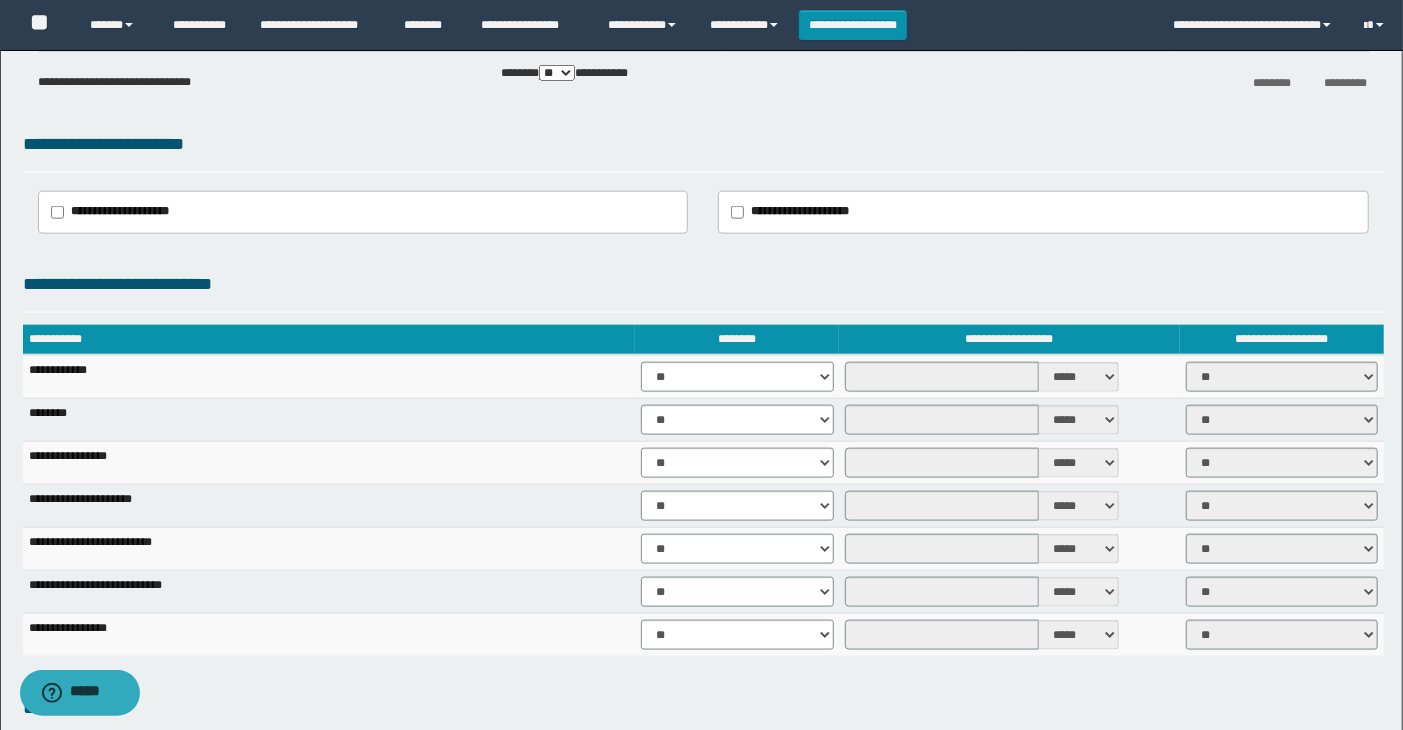 scroll, scrollTop: 1333, scrollLeft: 0, axis: vertical 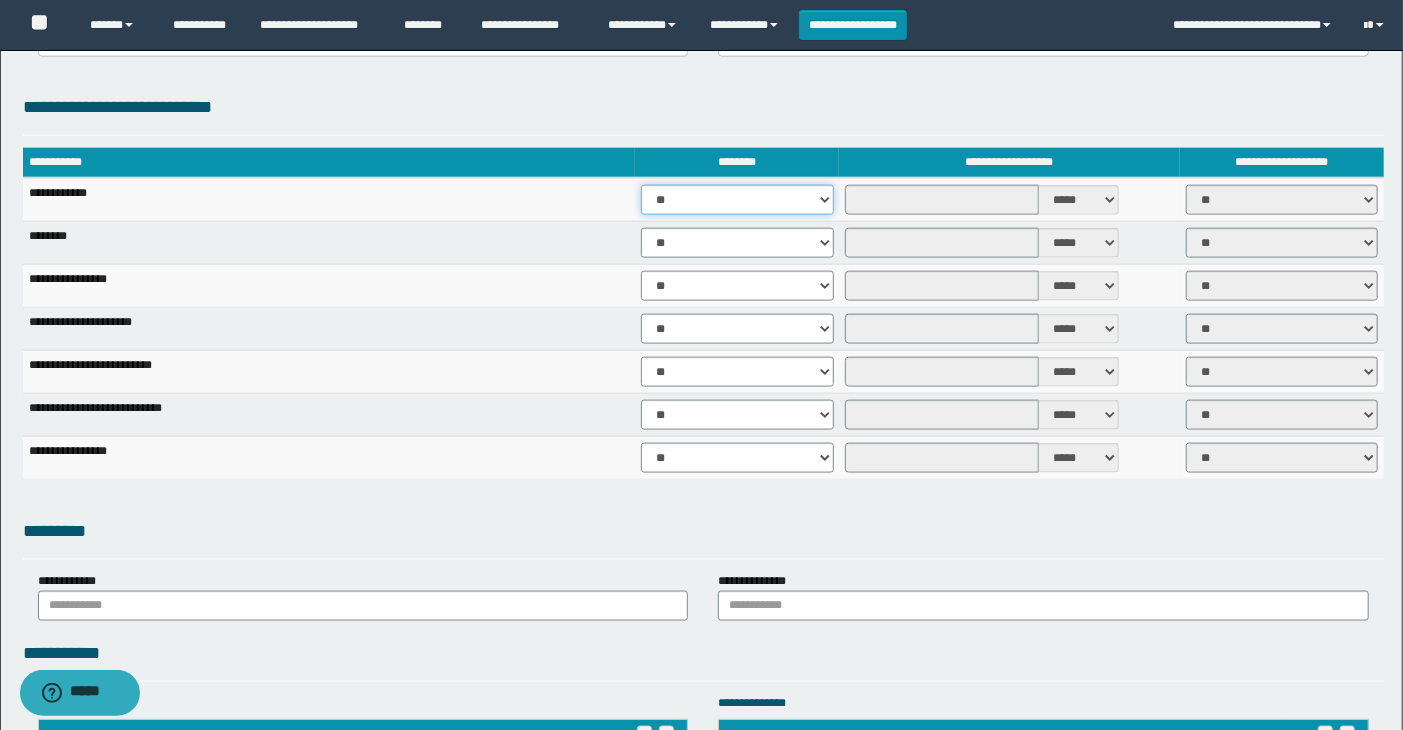 click on "**
**" at bounding box center (737, 200) 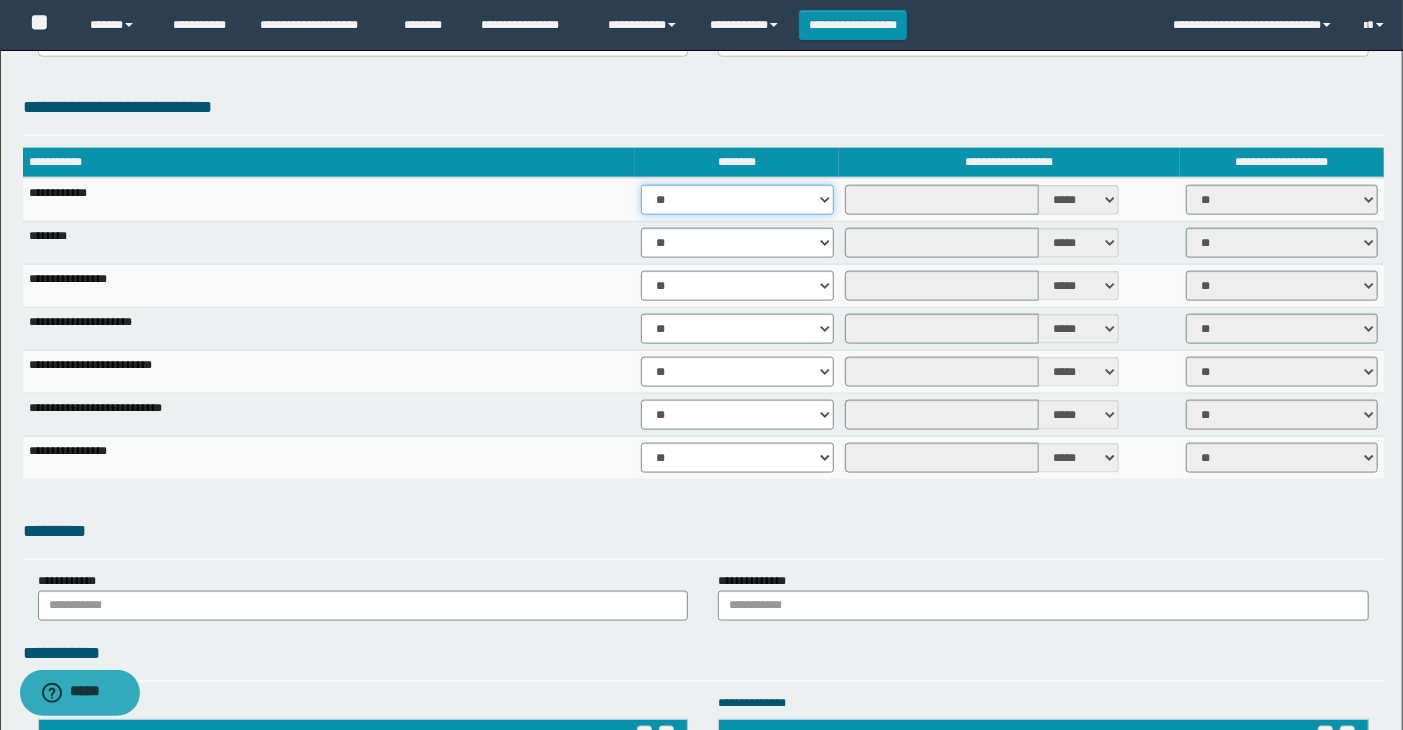 select on "****" 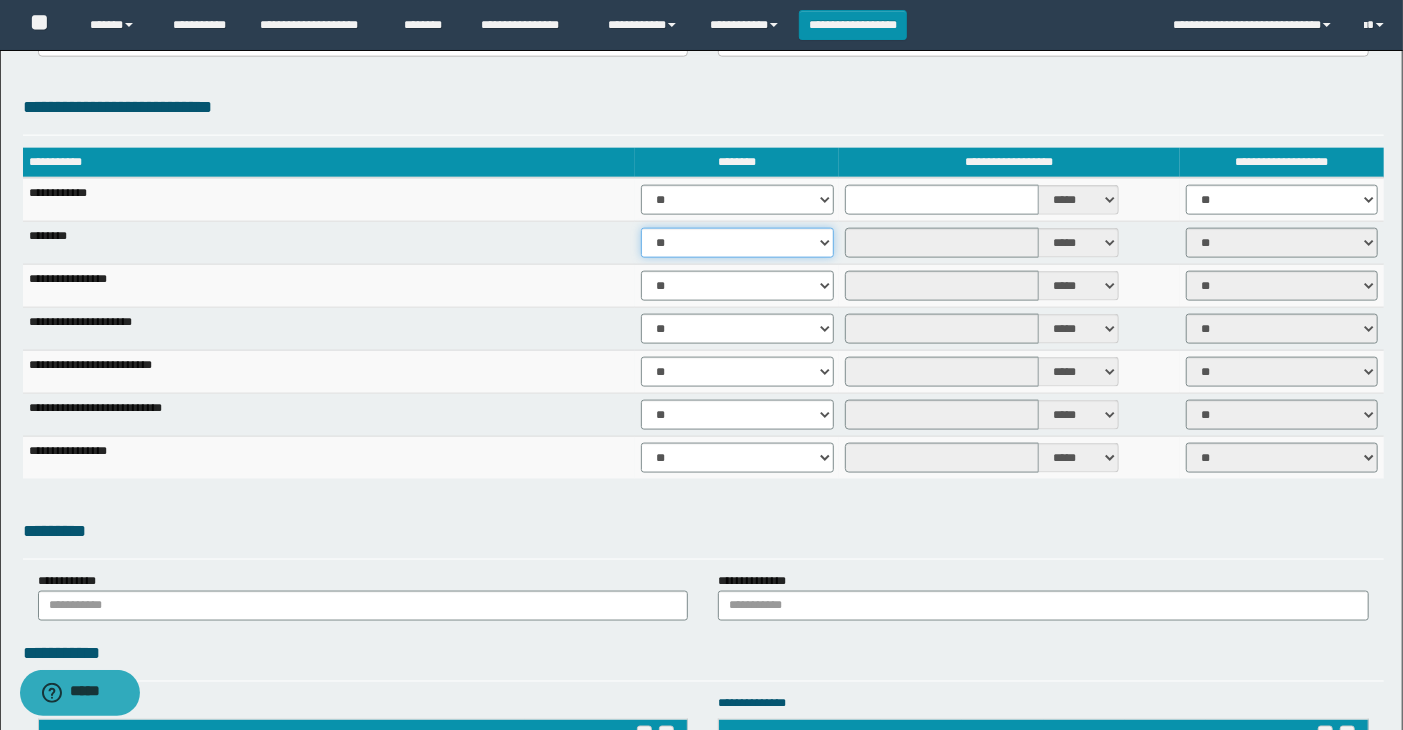 click on "**
**" at bounding box center [737, 243] 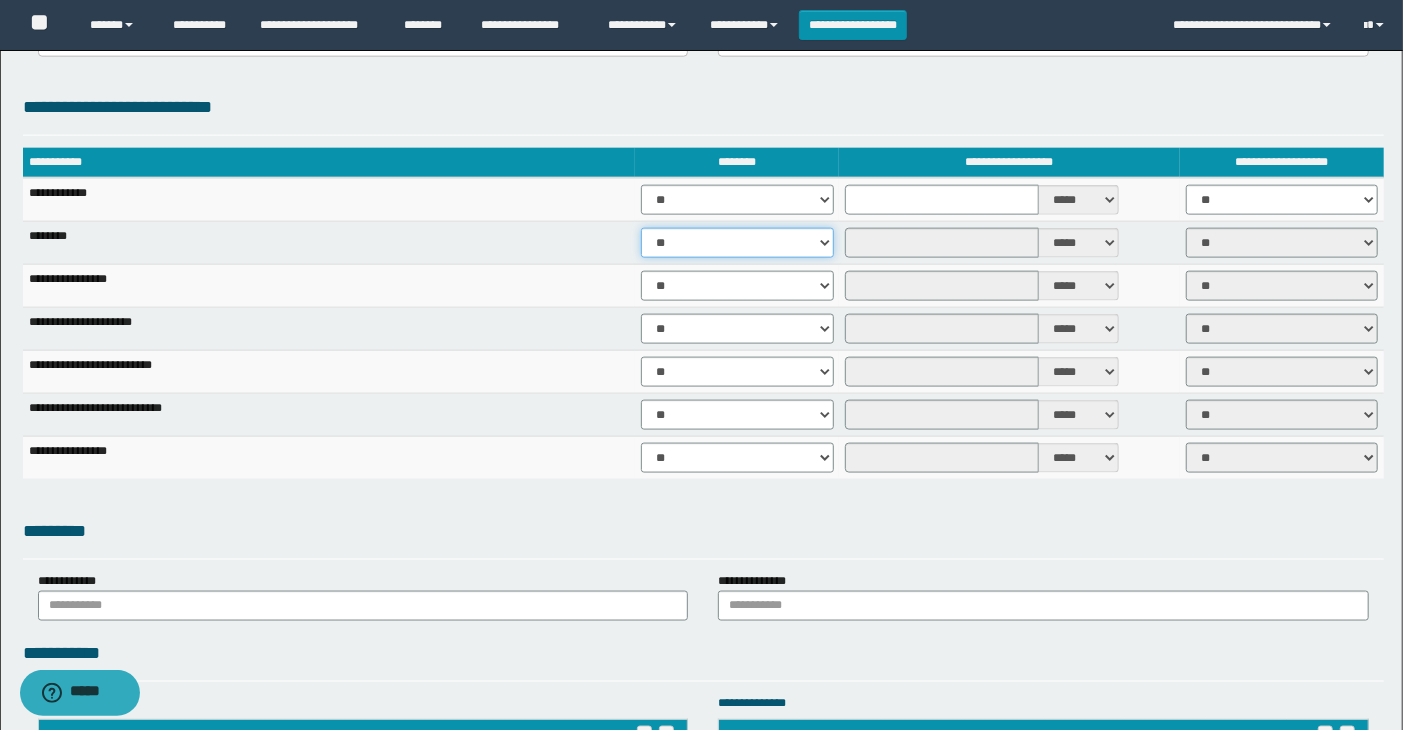 click on "**
**" at bounding box center [737, 243] 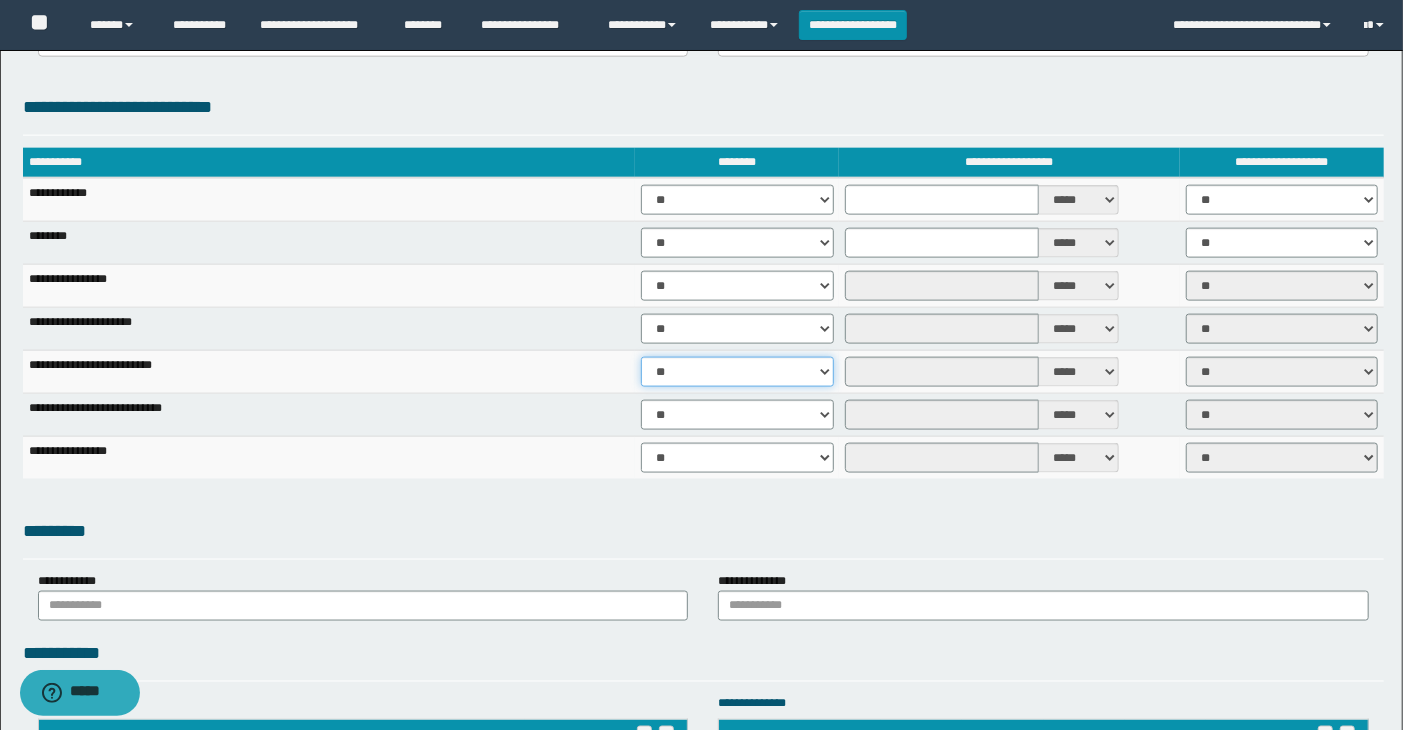 click on "**
**" at bounding box center [737, 372] 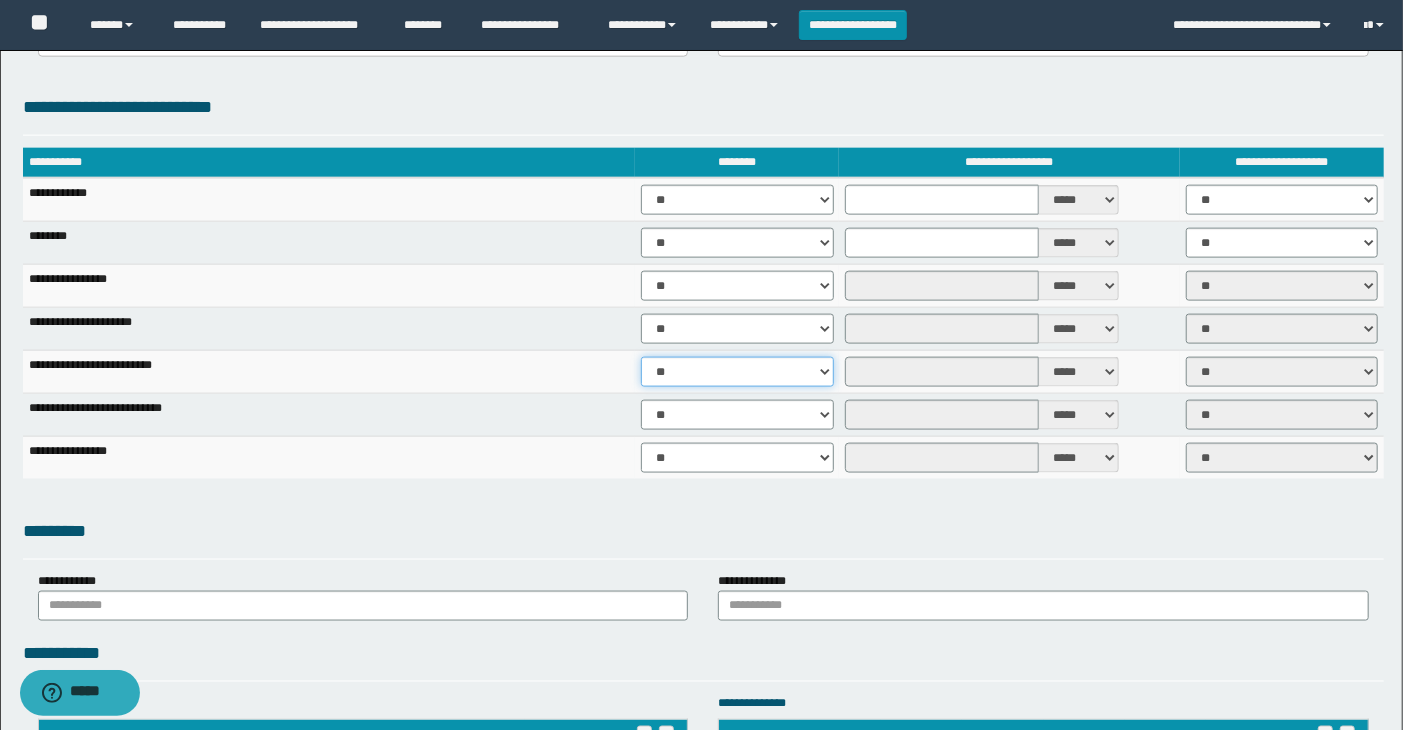 click on "**
**" at bounding box center [737, 372] 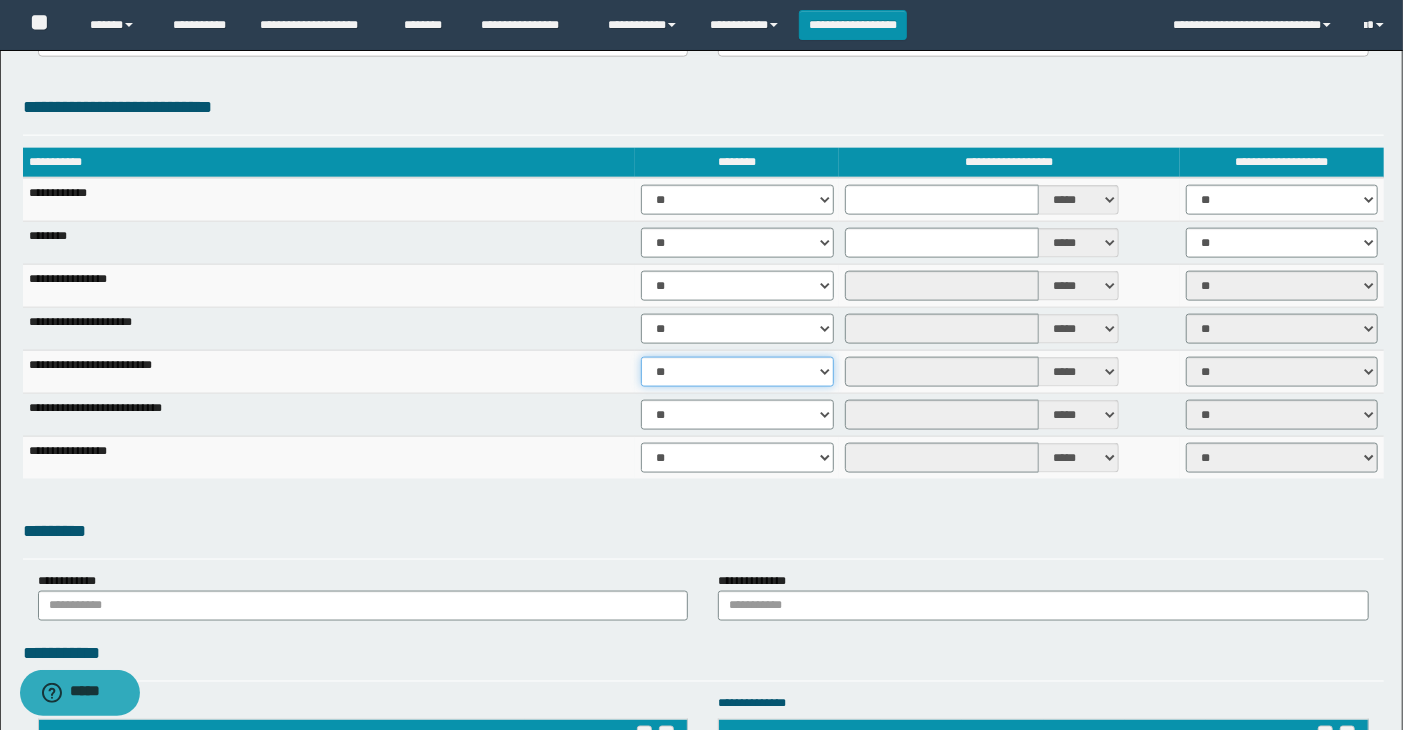 click on "**
**" at bounding box center [737, 372] 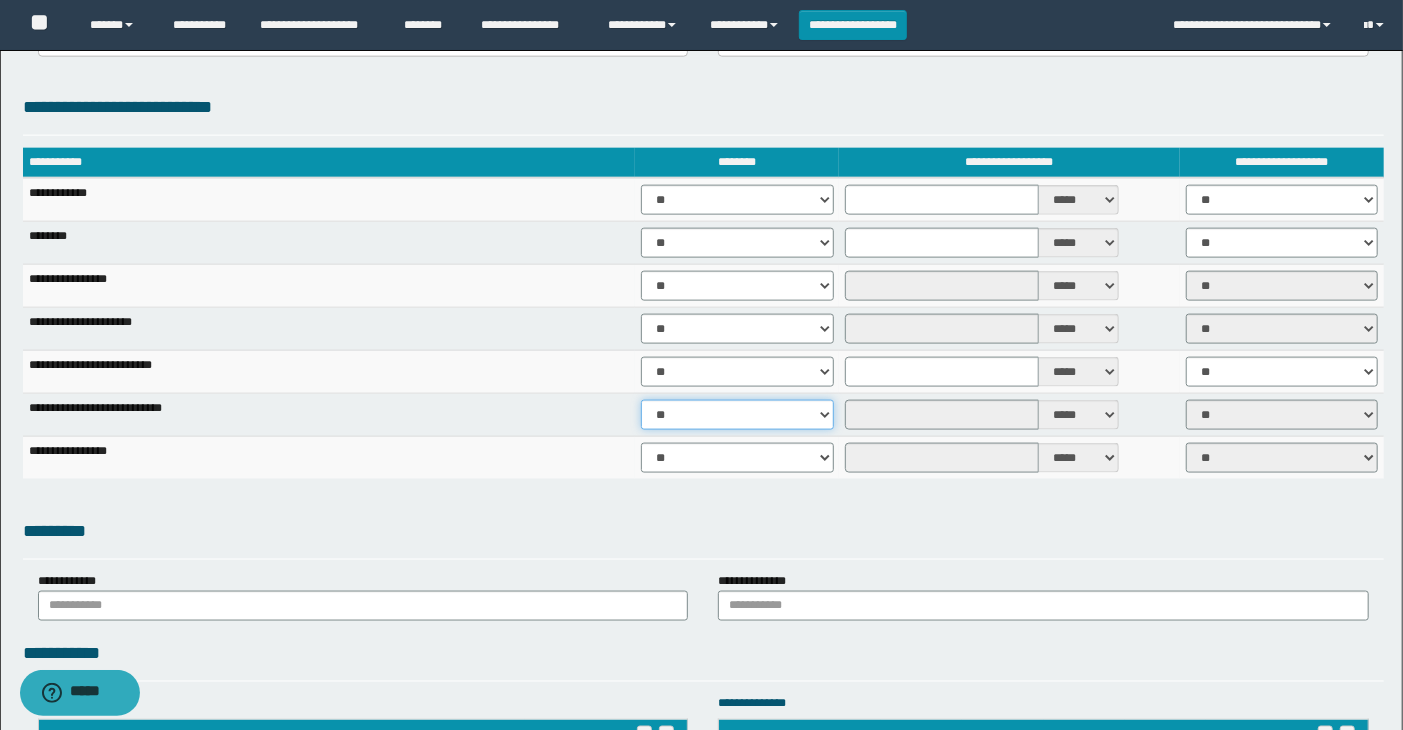click on "**
**" at bounding box center (737, 415) 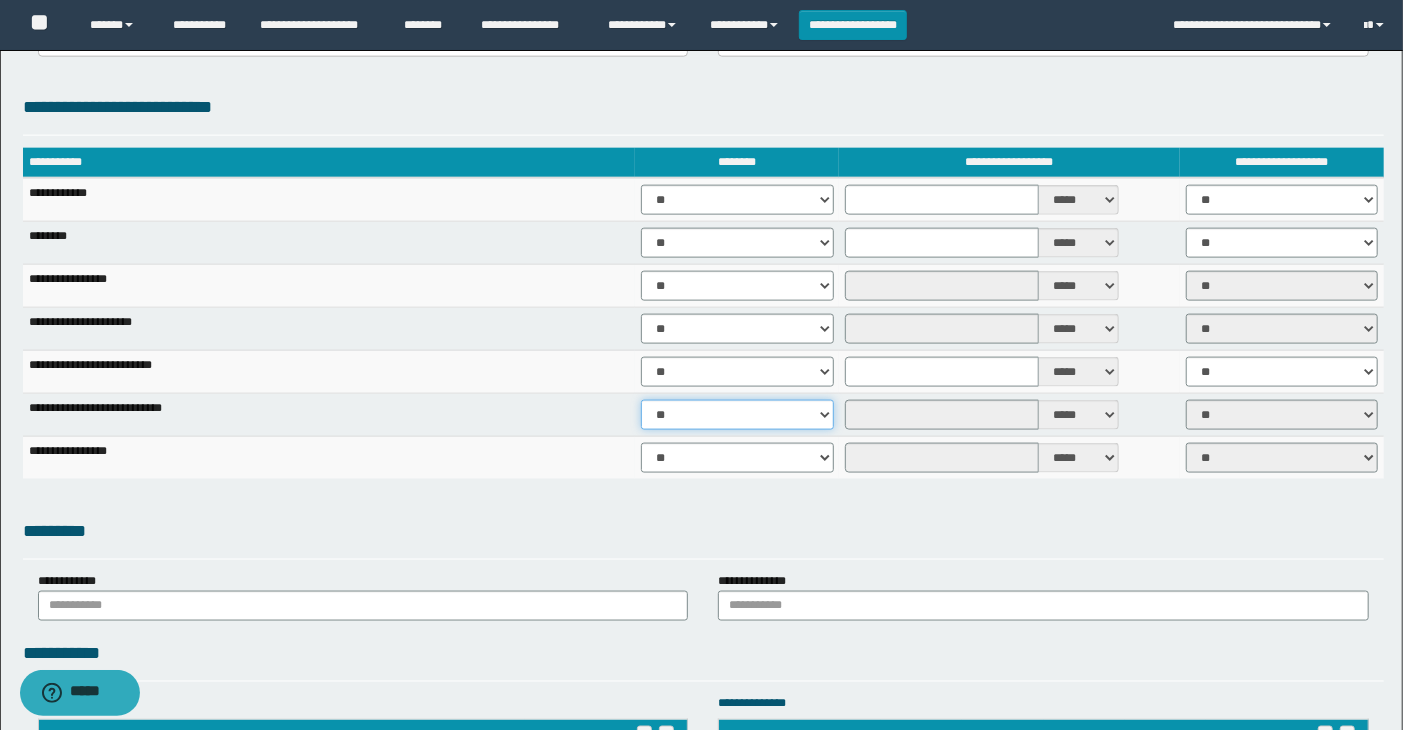 select on "****" 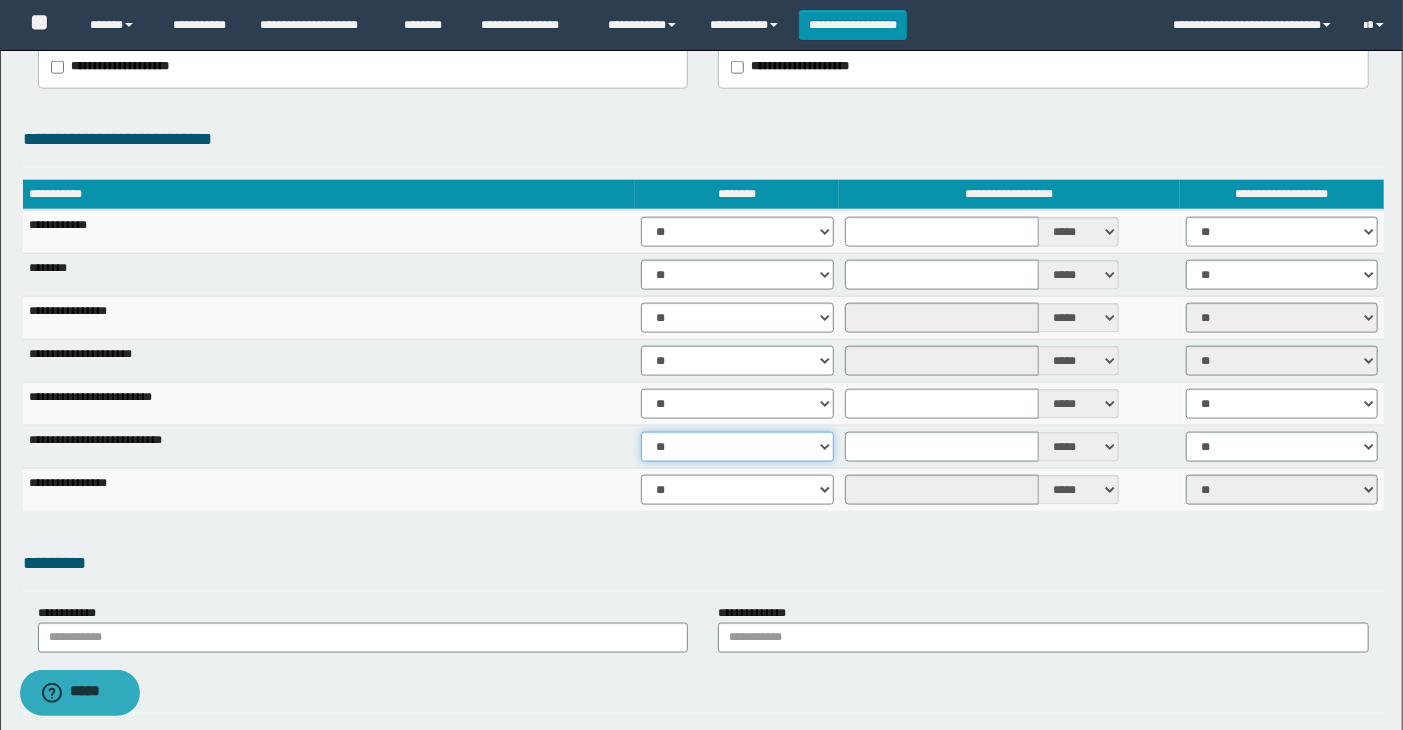 scroll, scrollTop: 1333, scrollLeft: 0, axis: vertical 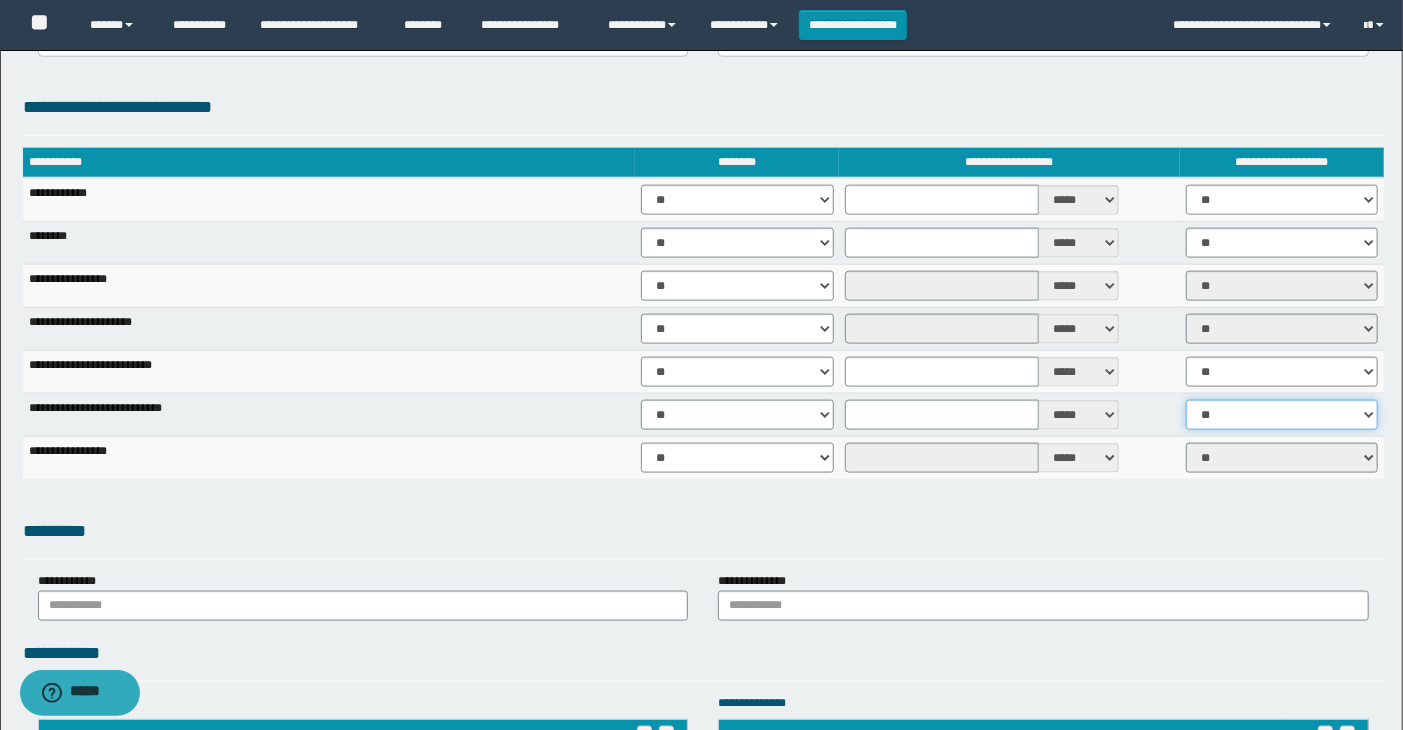 click on "**
**" at bounding box center (1282, 415) 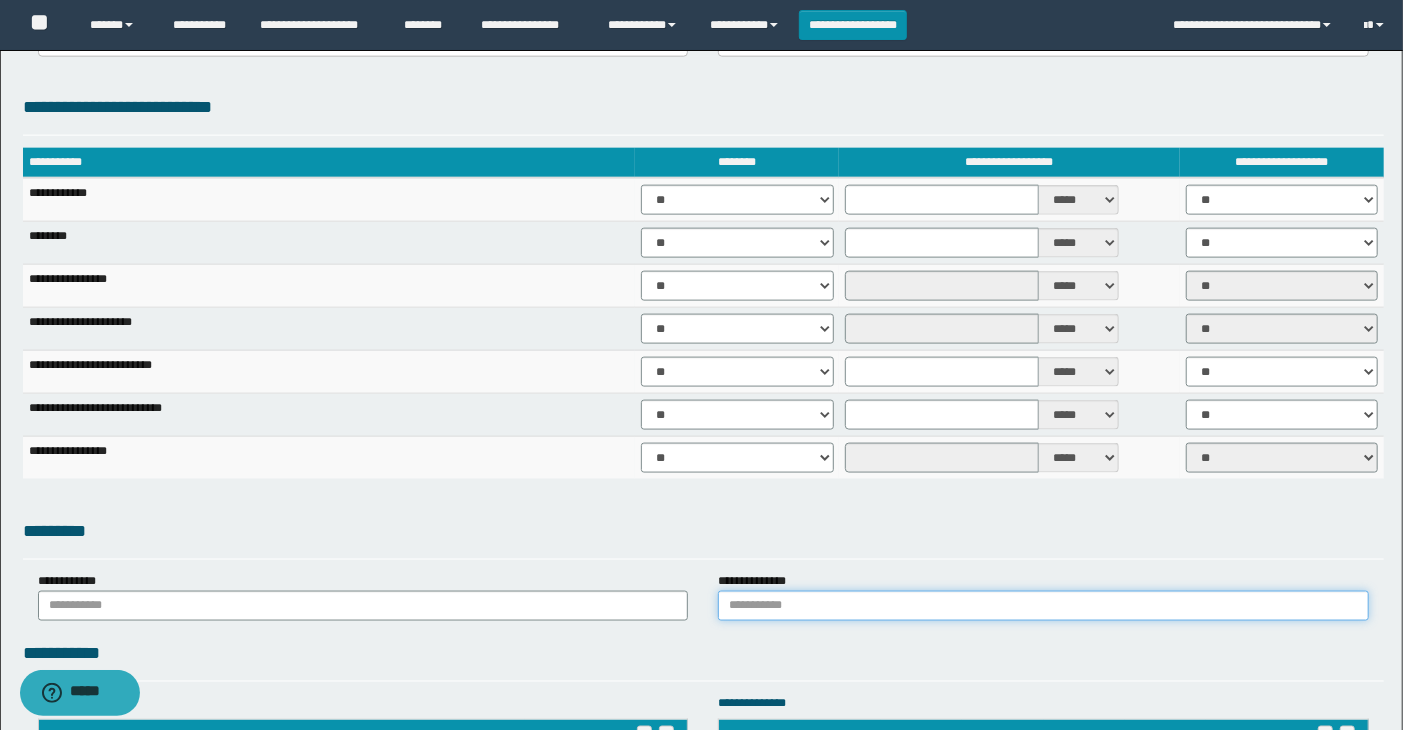click at bounding box center (1043, 606) 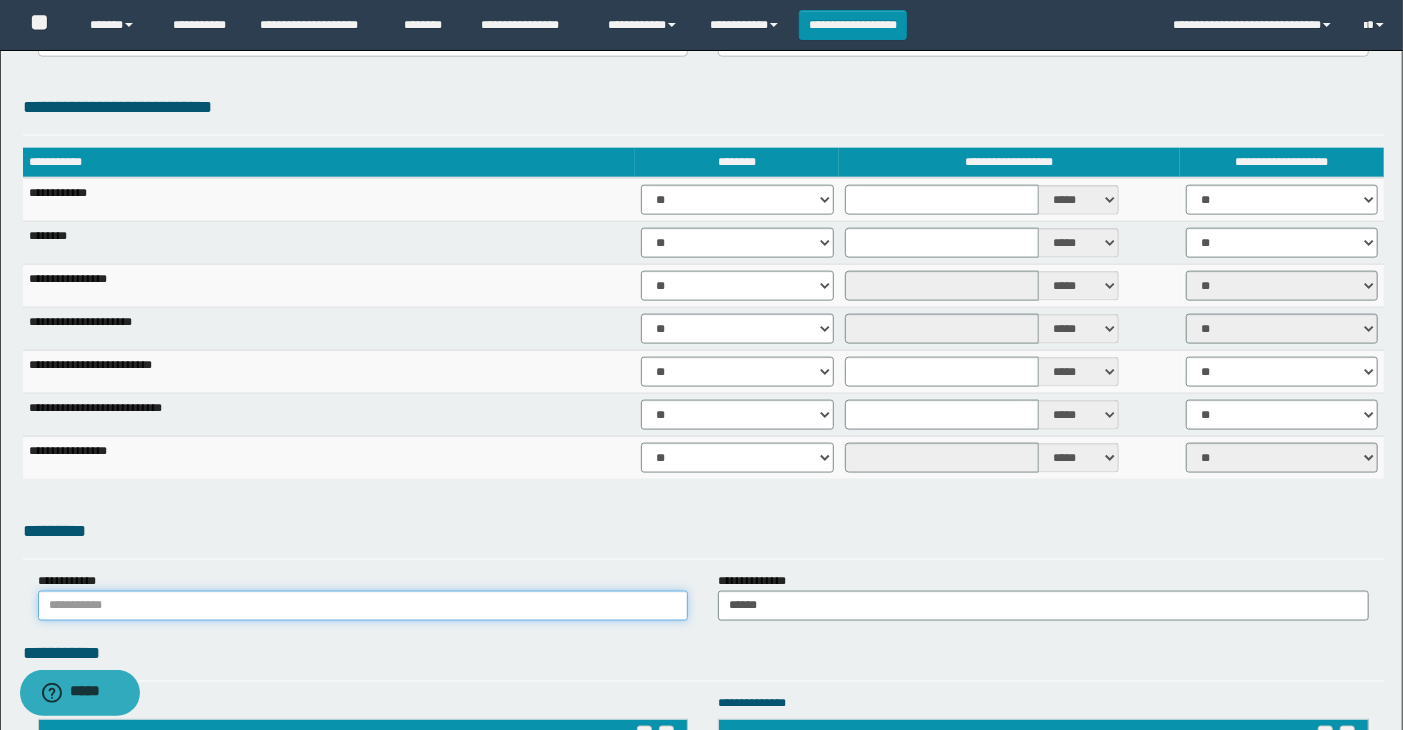 click at bounding box center (363, 606) 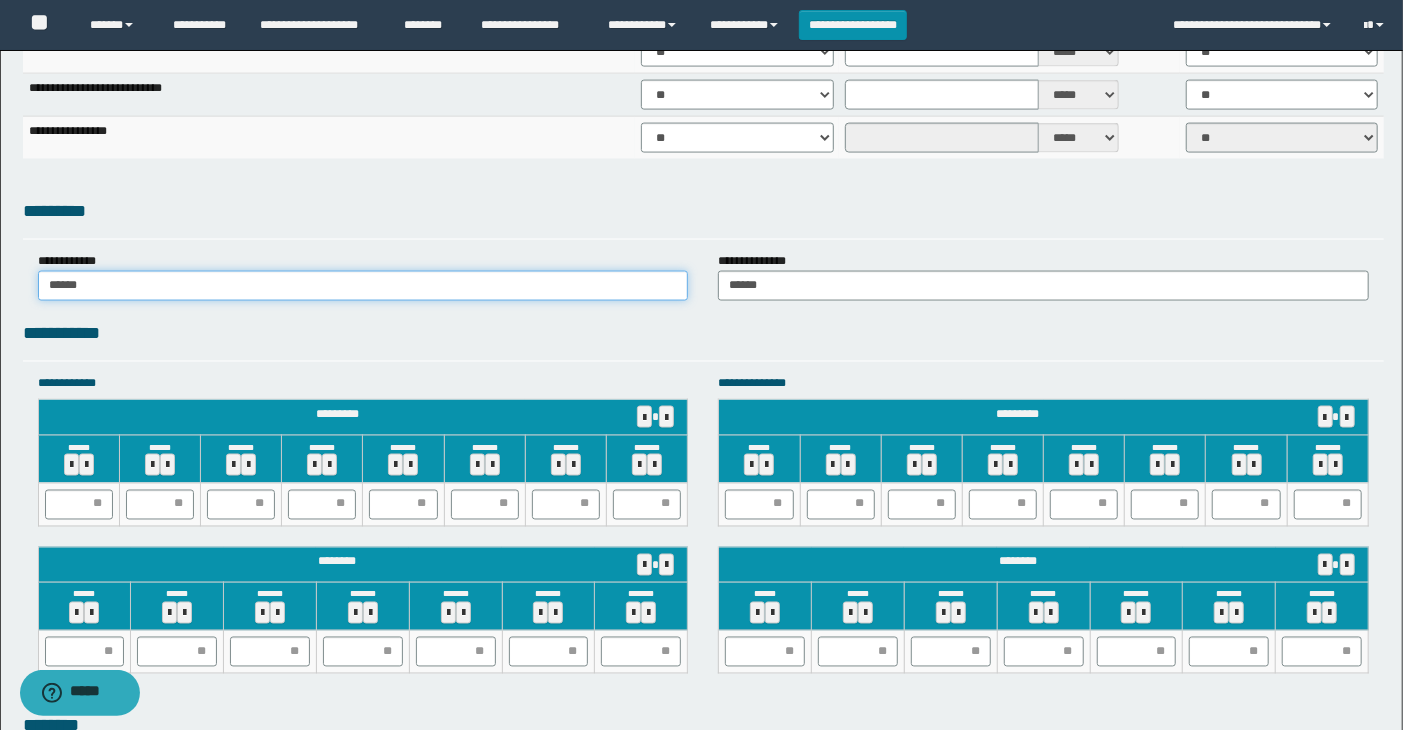 scroll, scrollTop: 1701, scrollLeft: 0, axis: vertical 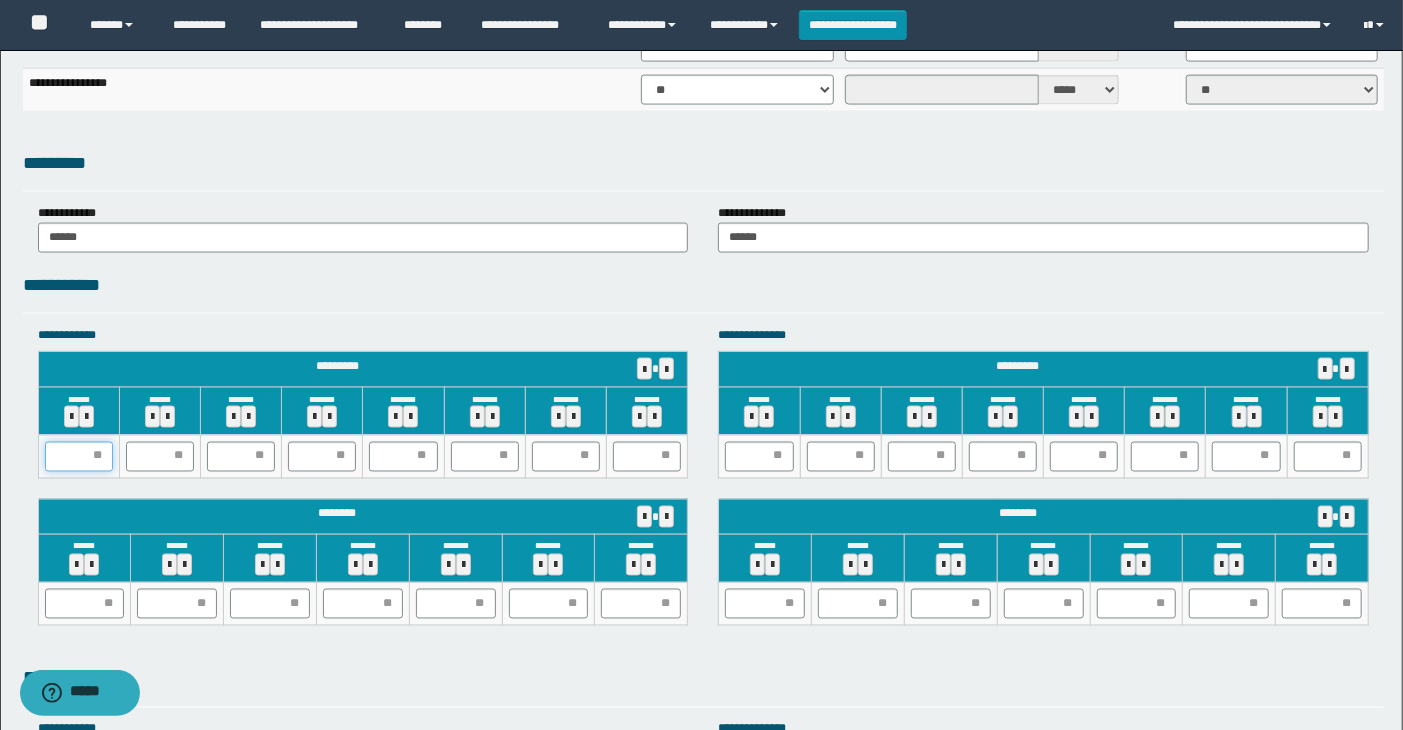 click at bounding box center (79, 457) 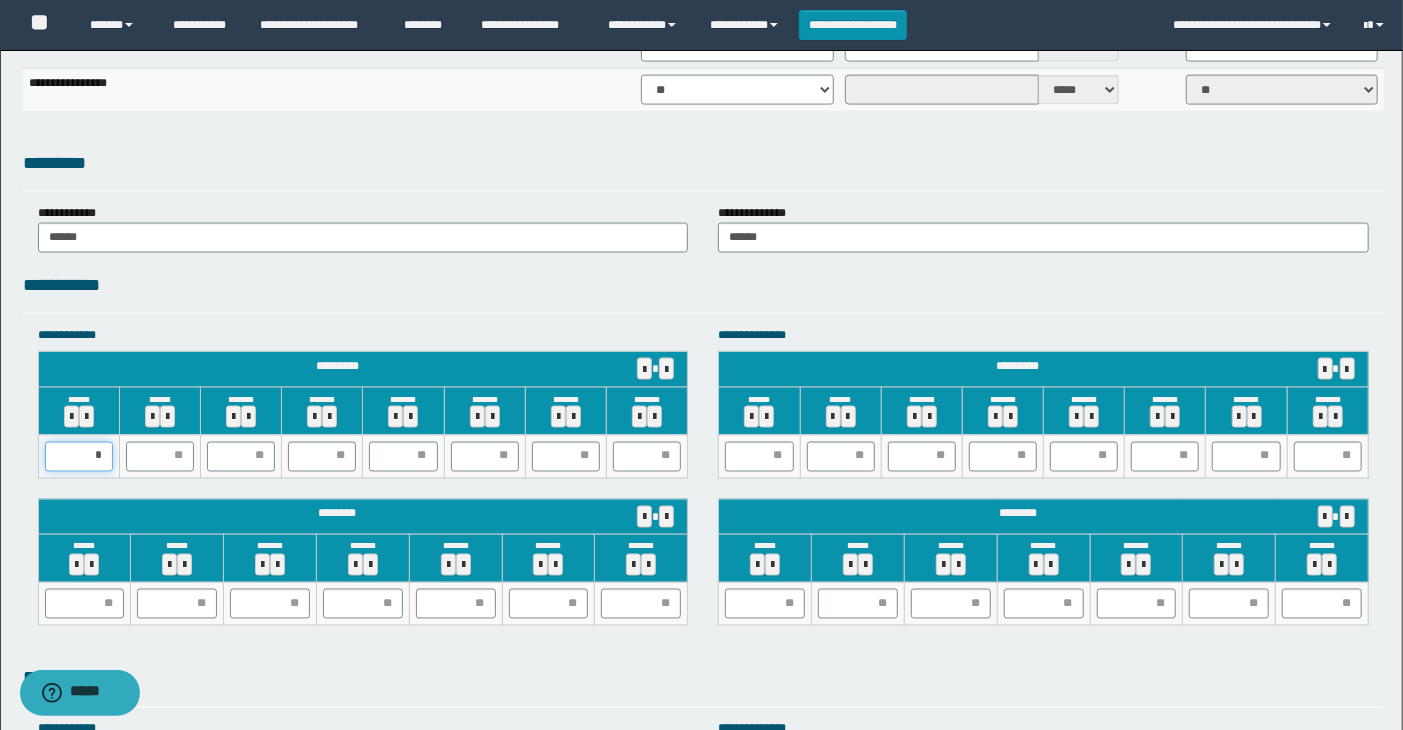 type on "**" 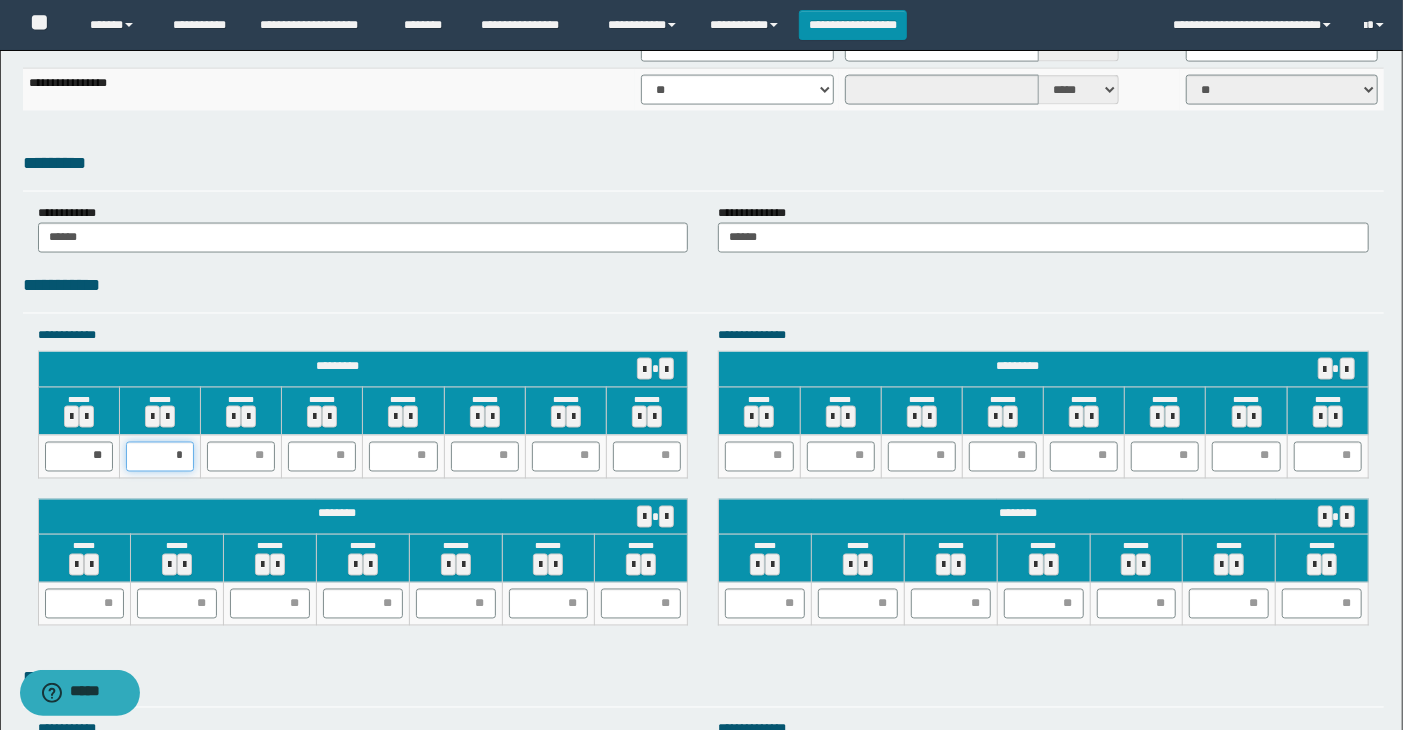 type on "**" 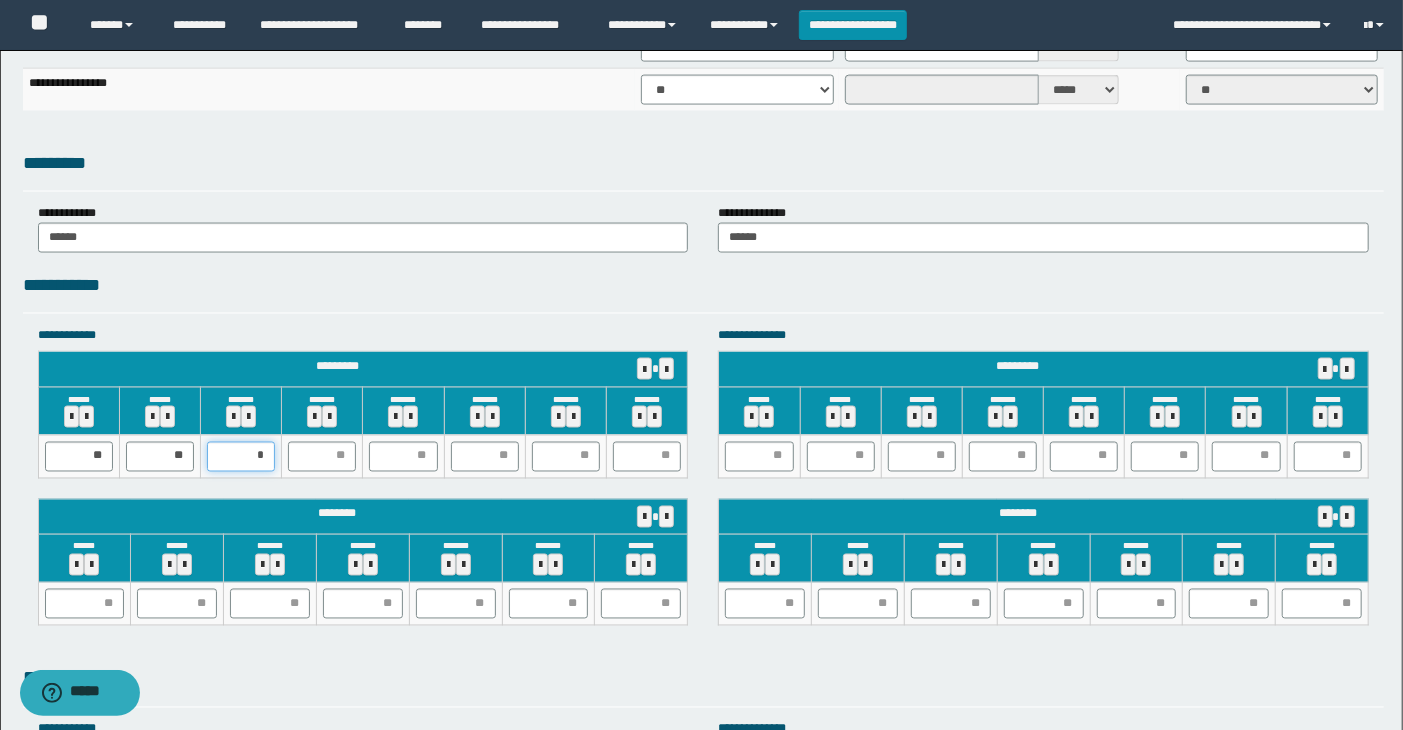 type on "**" 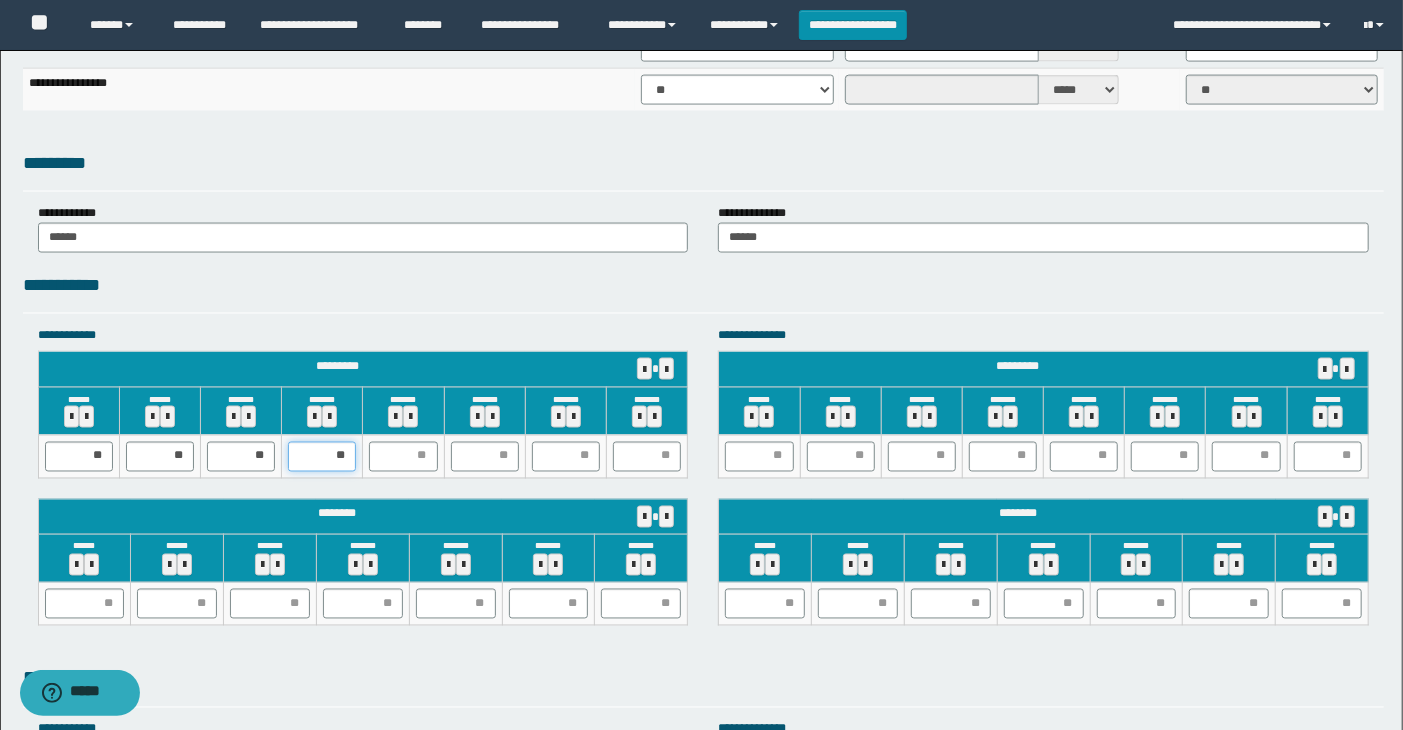 type on "*" 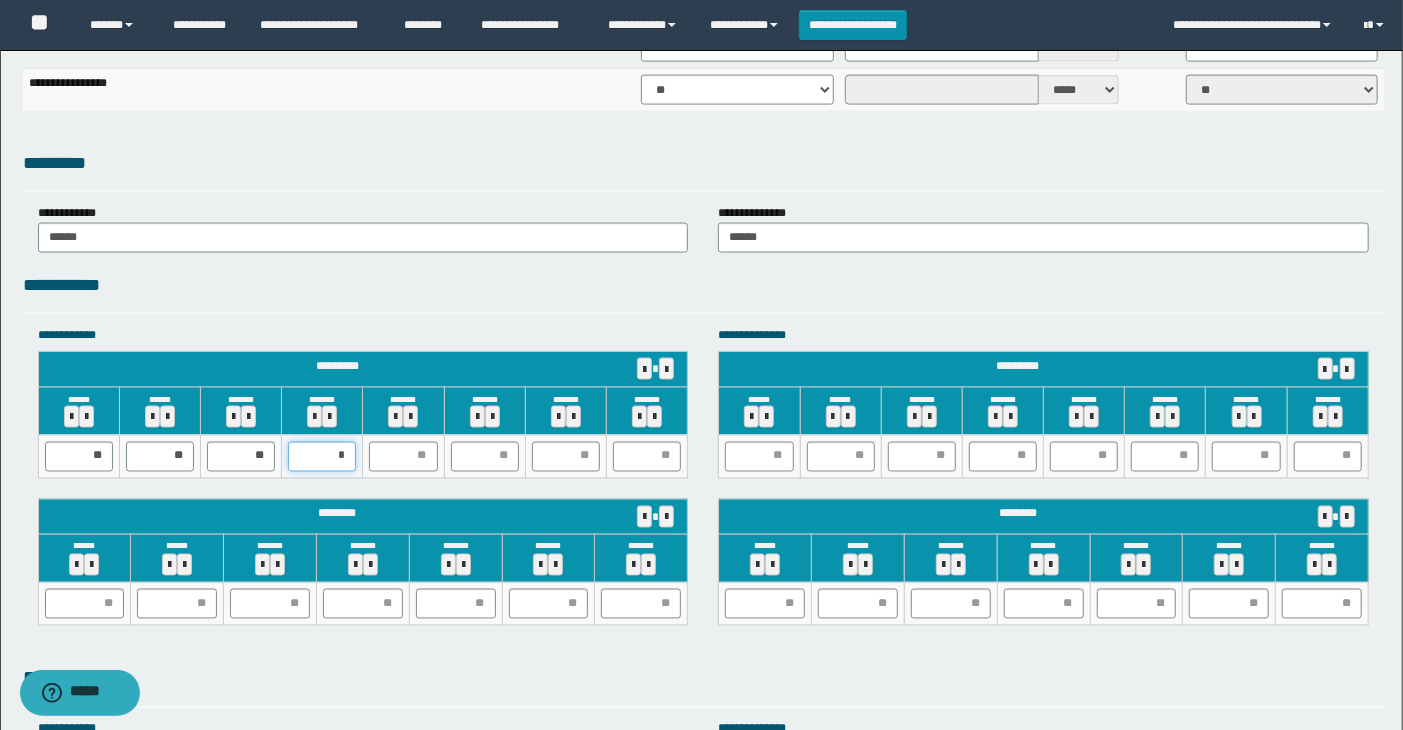 type on "**" 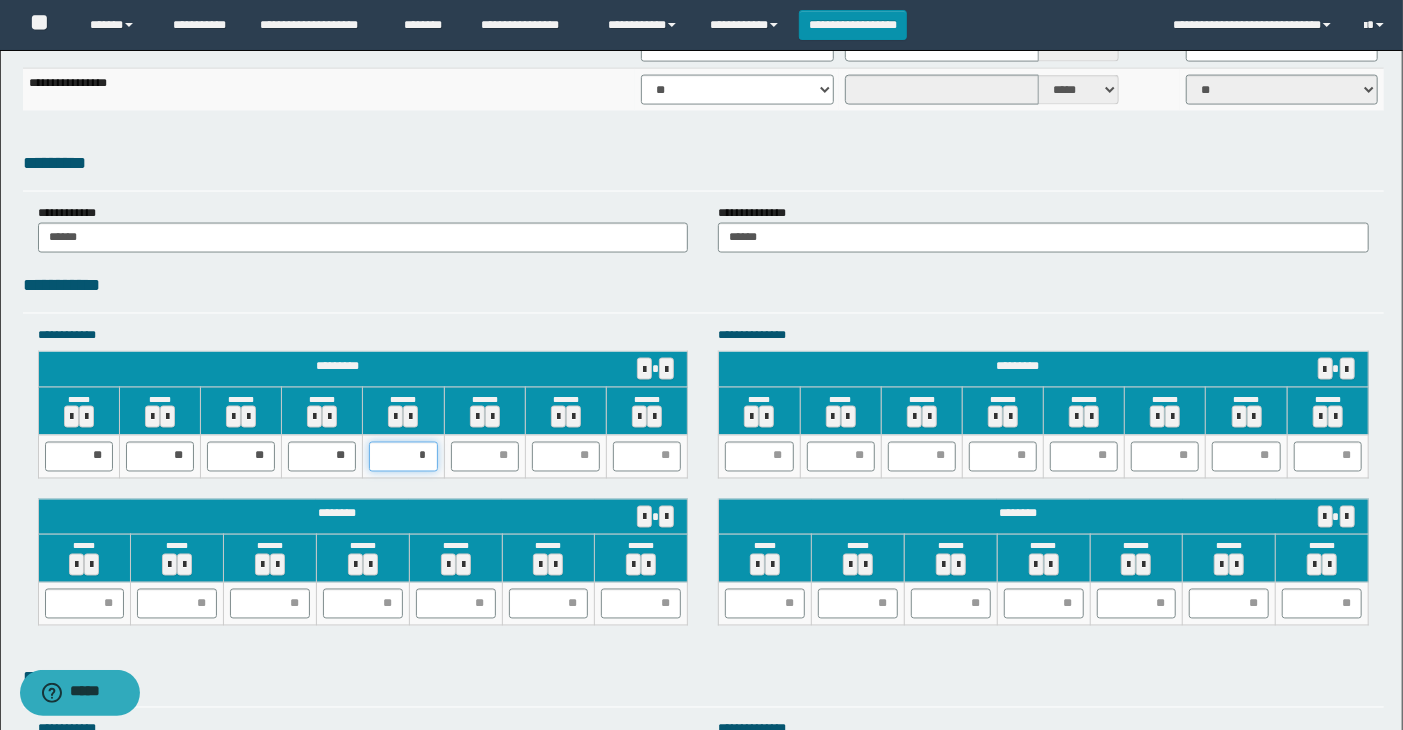 type on "**" 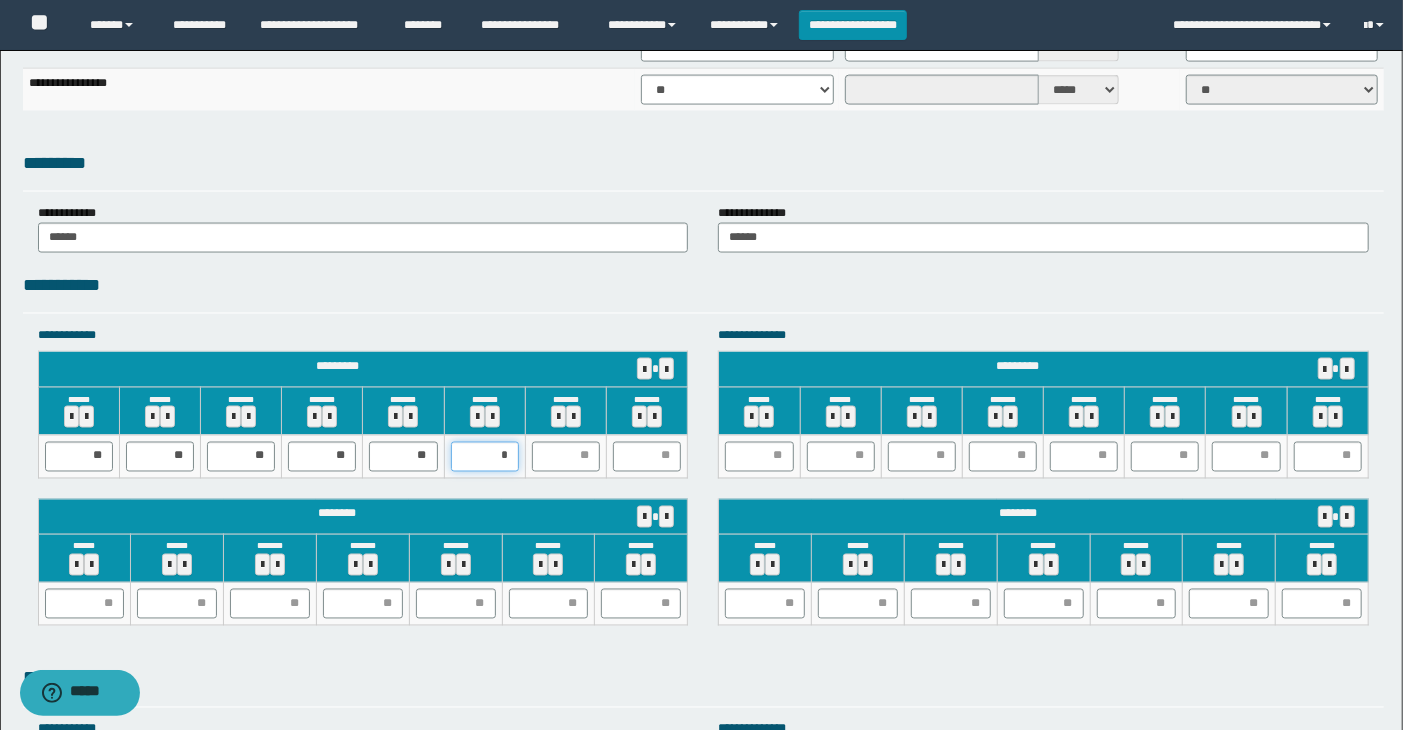 type on "**" 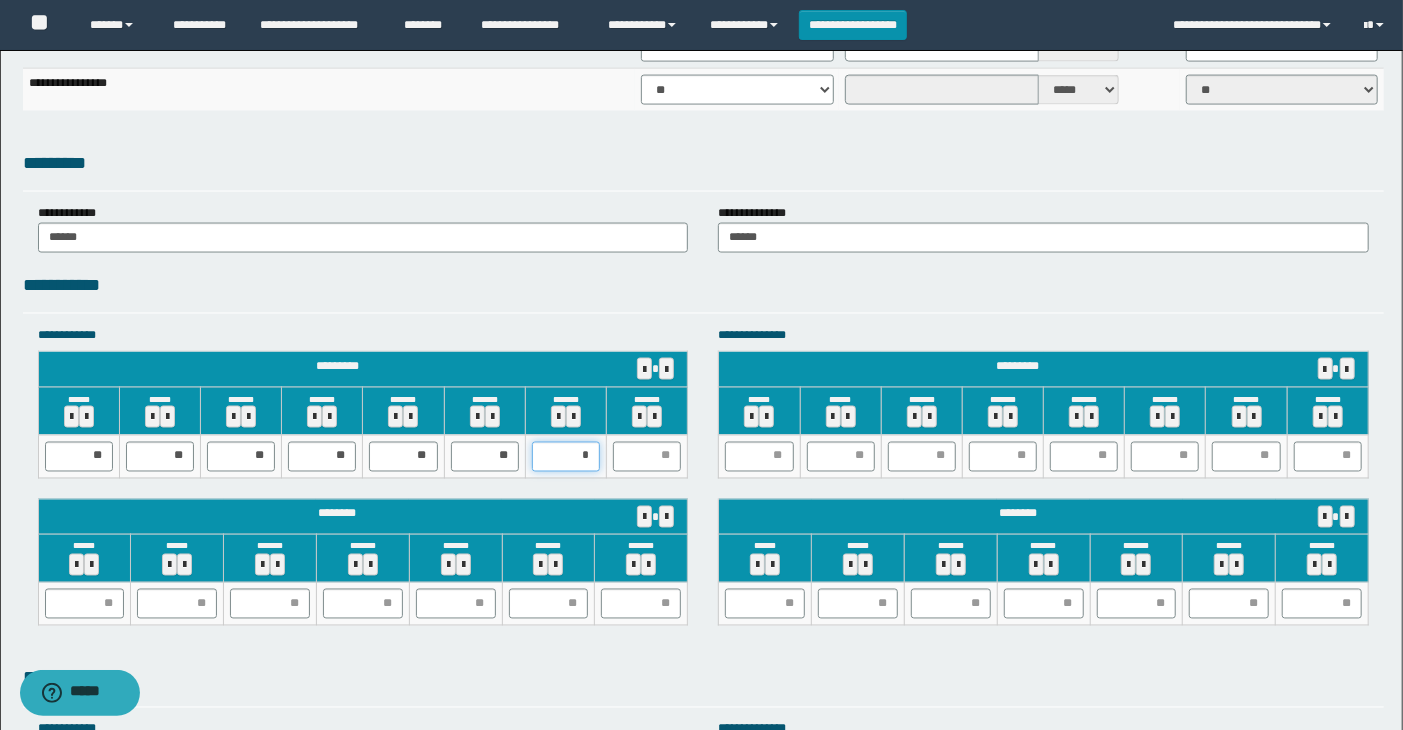 type on "**" 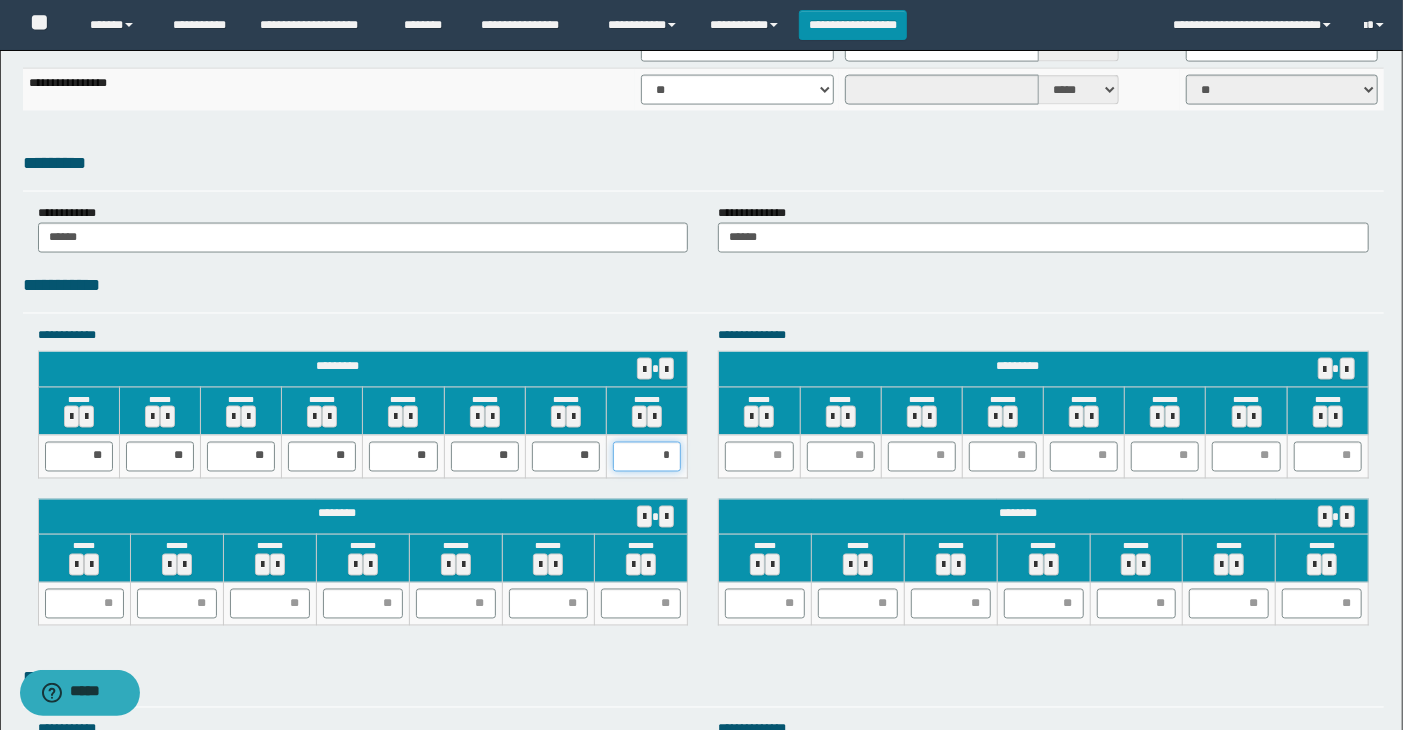 type on "**" 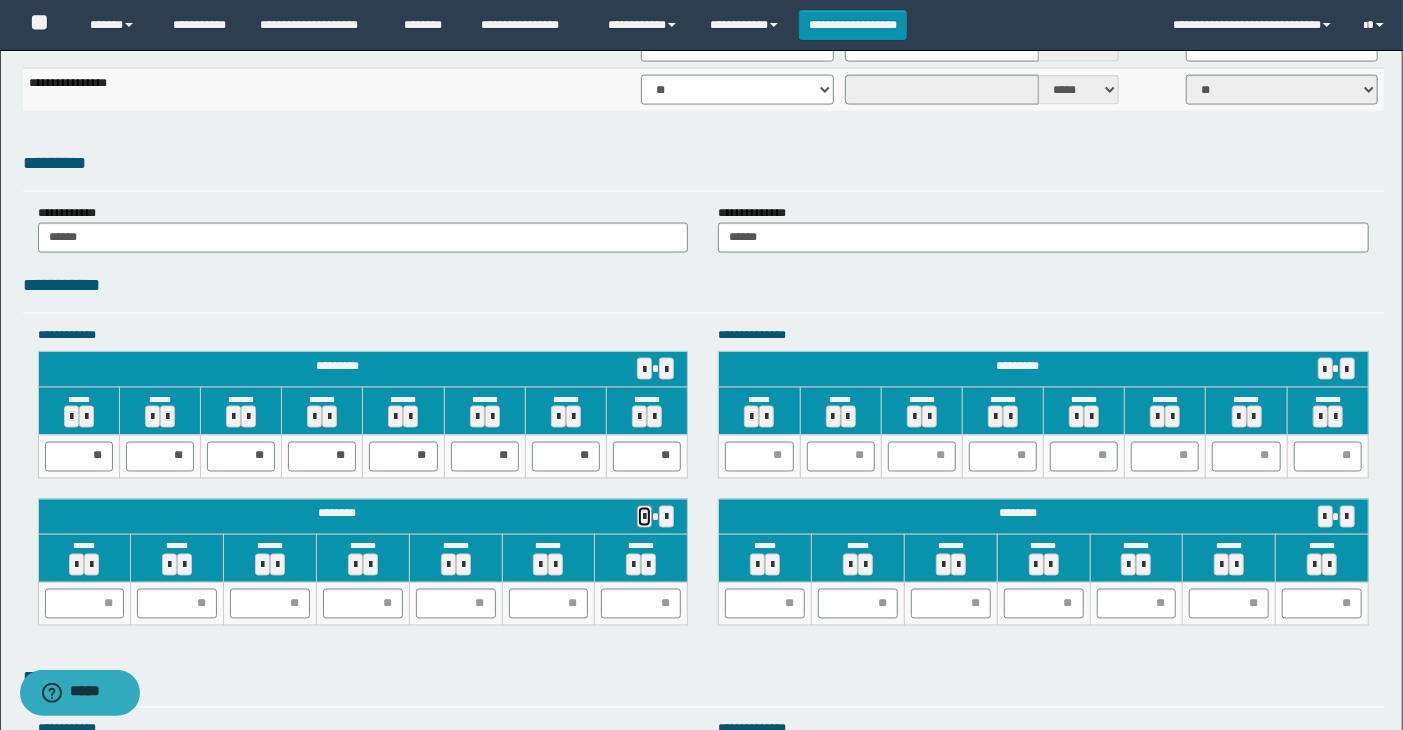 type 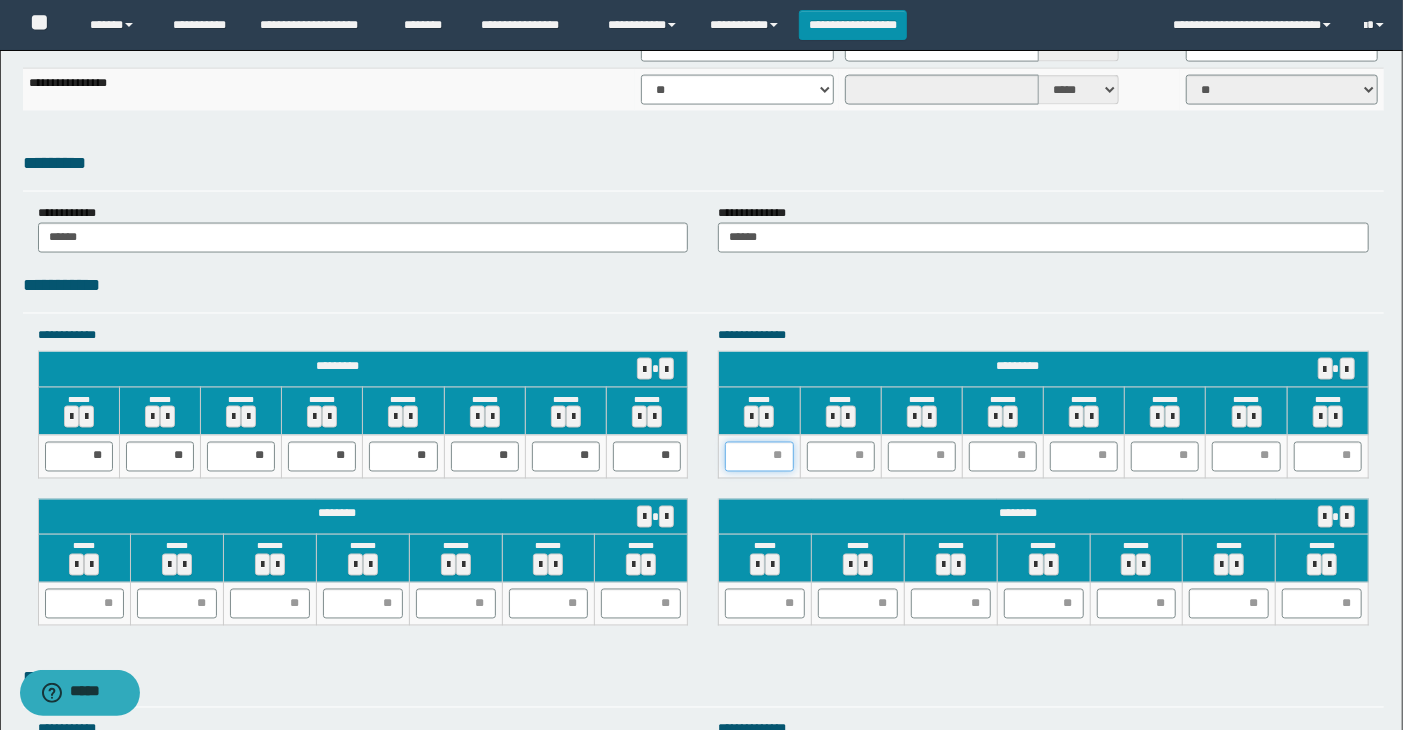 click at bounding box center (759, 457) 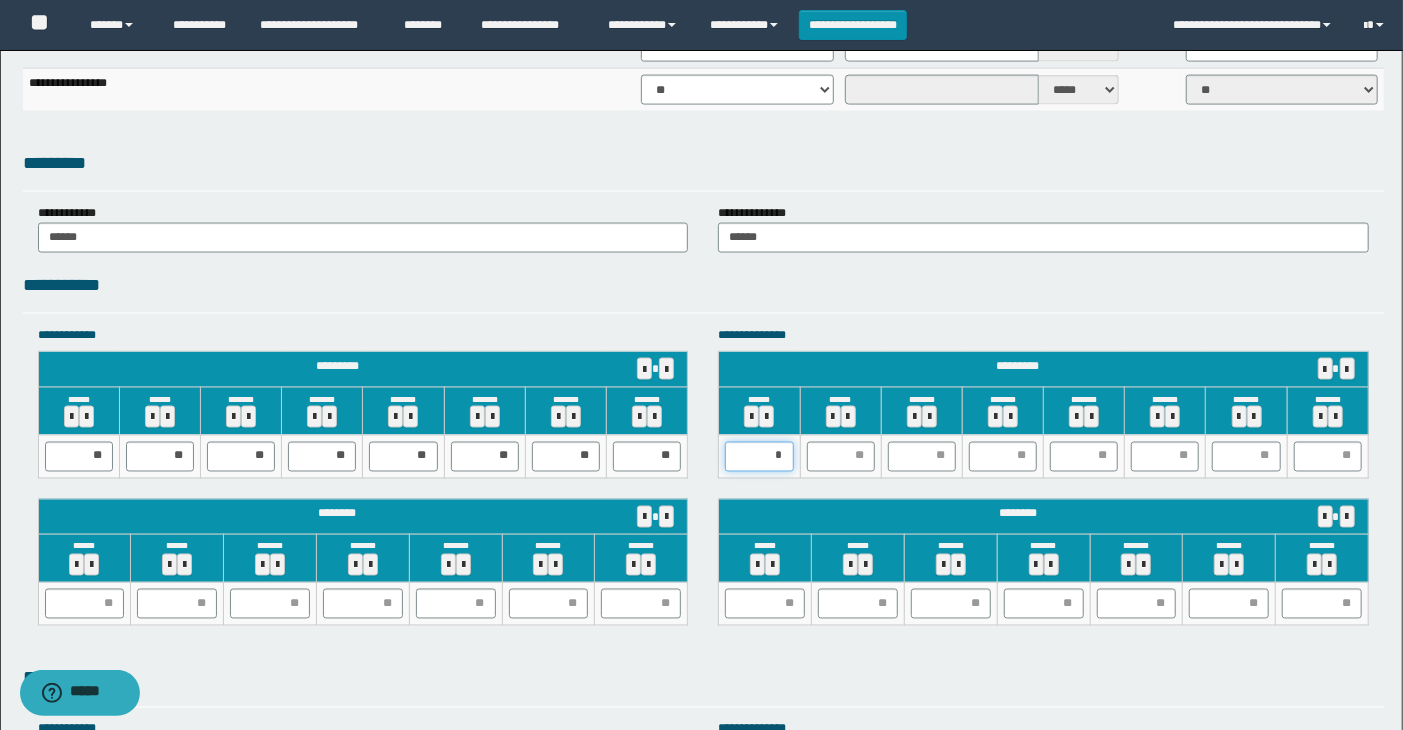 type on "**" 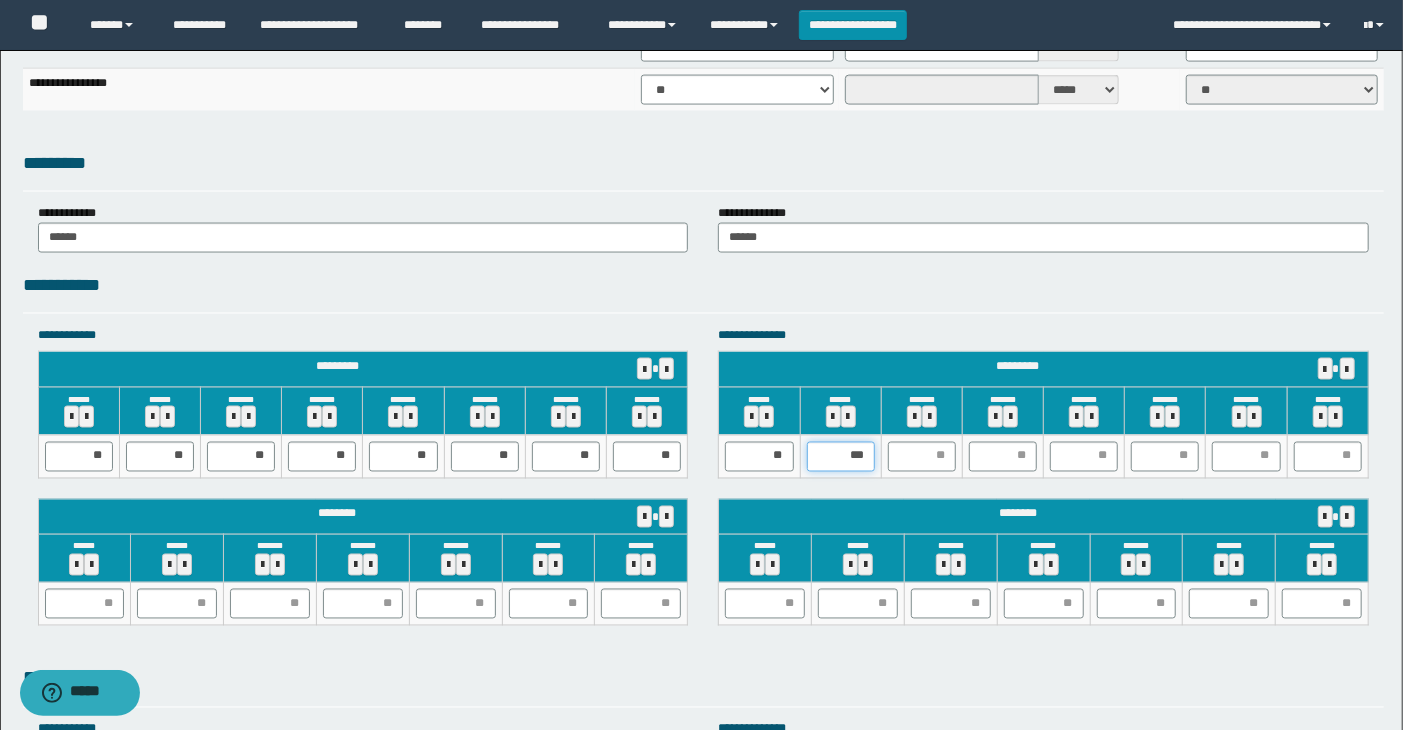 click on "***" at bounding box center (841, 457) 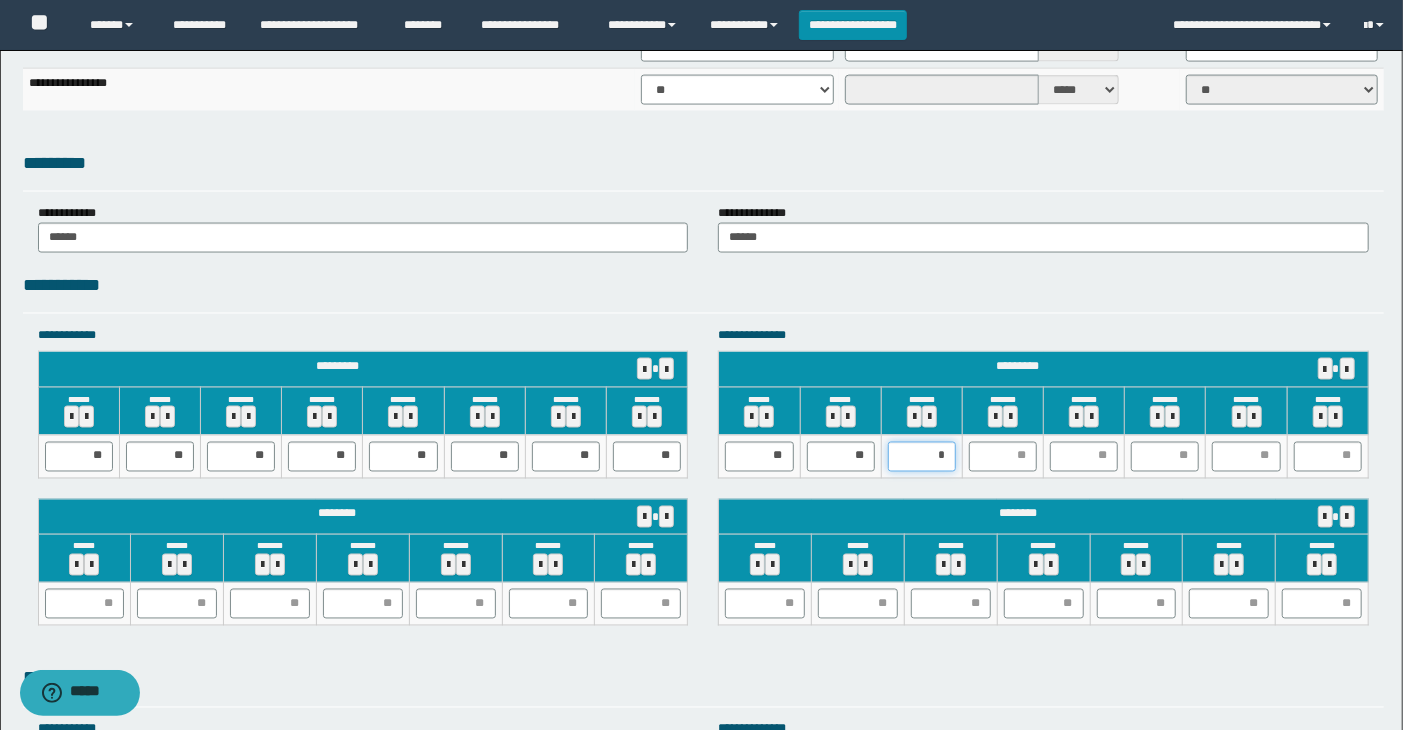 type on "**" 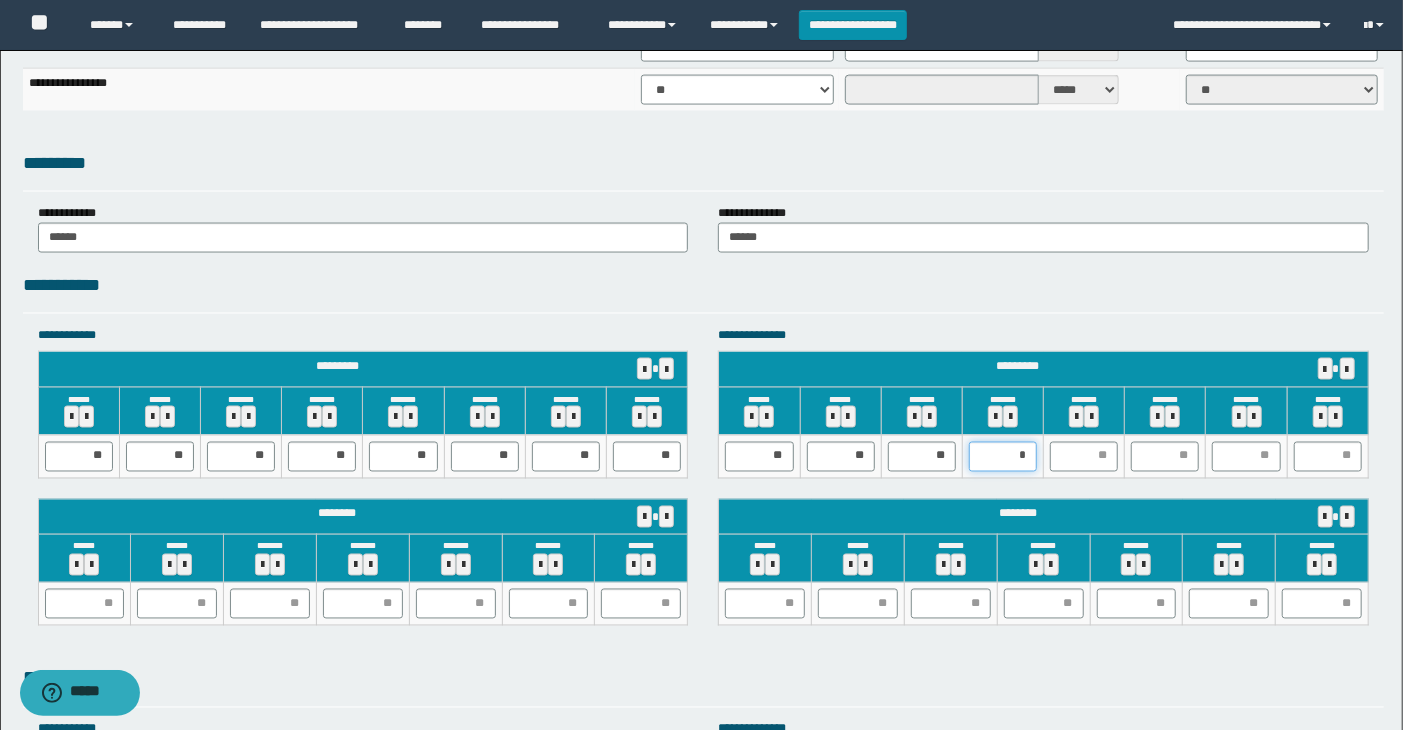 type on "**" 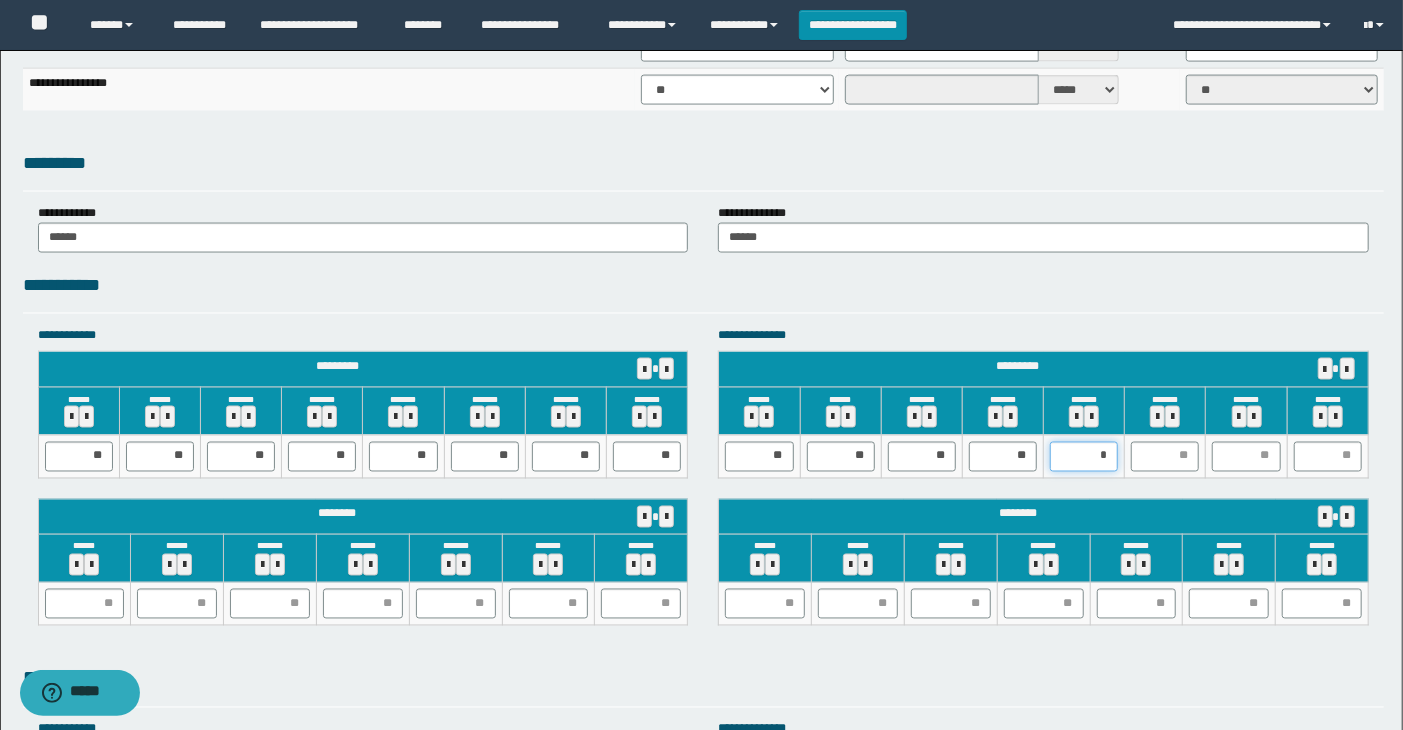 type on "**" 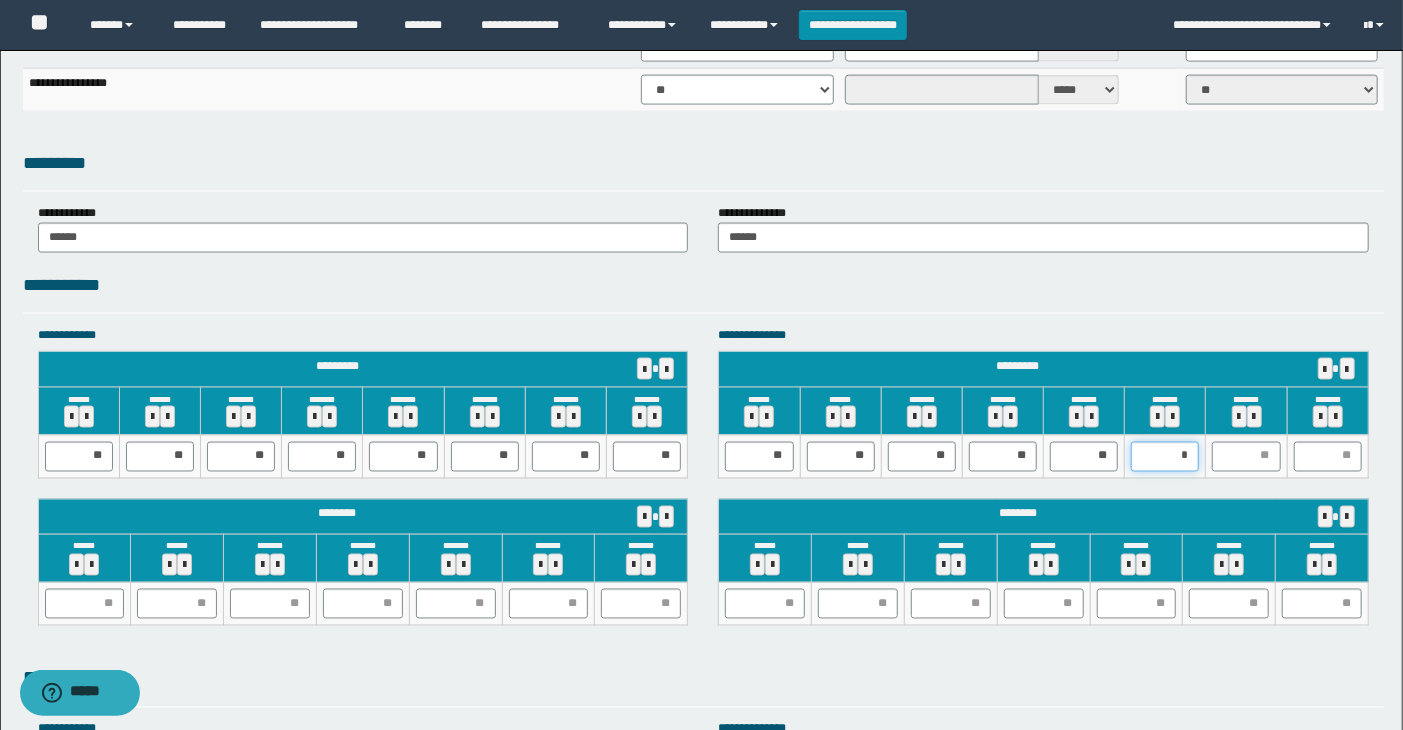 type on "**" 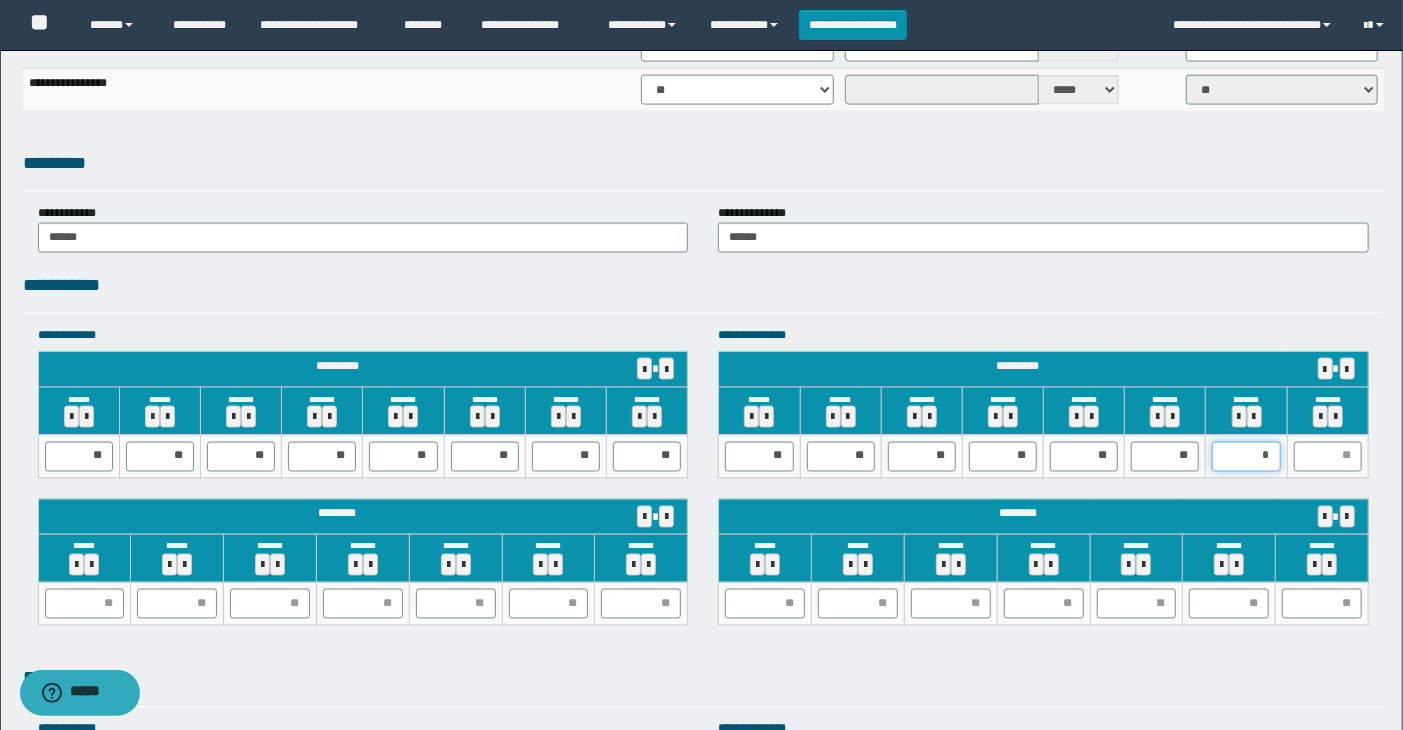type on "**" 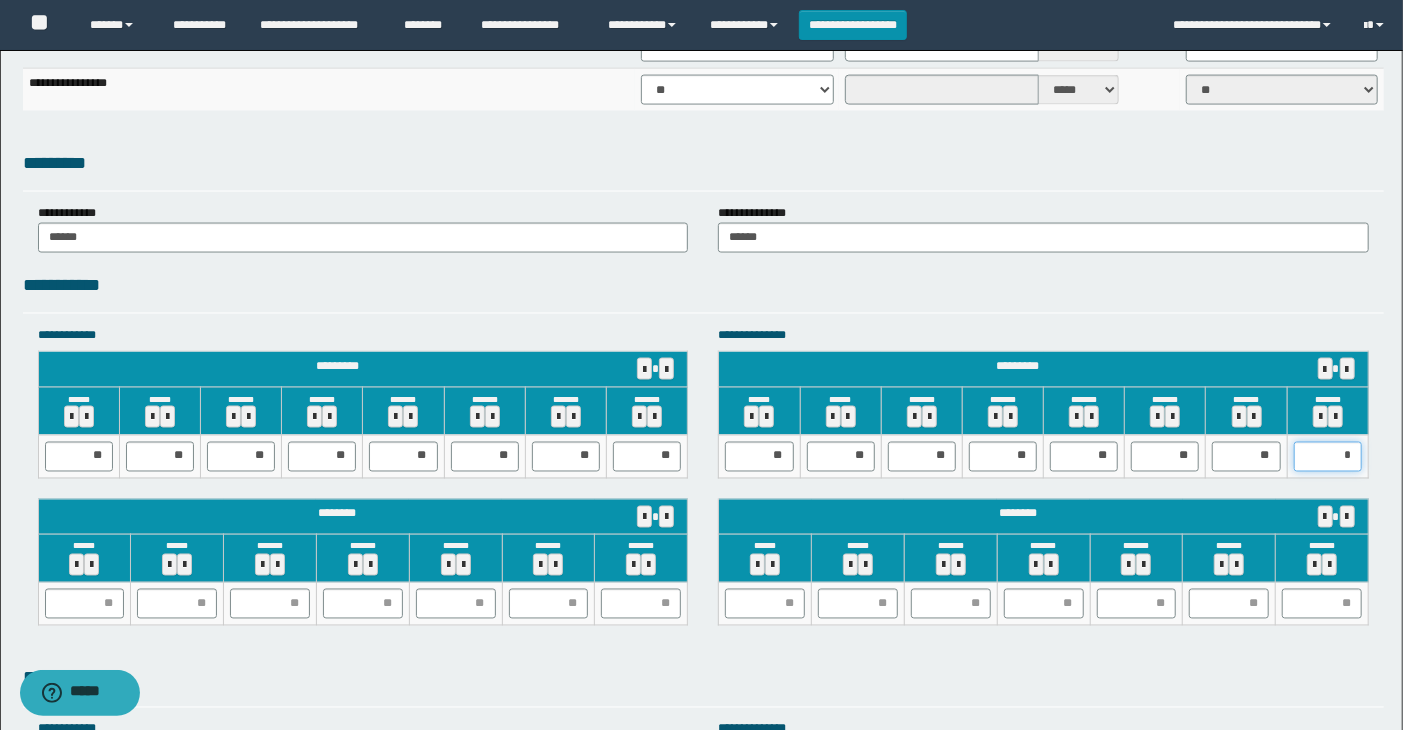 type on "**" 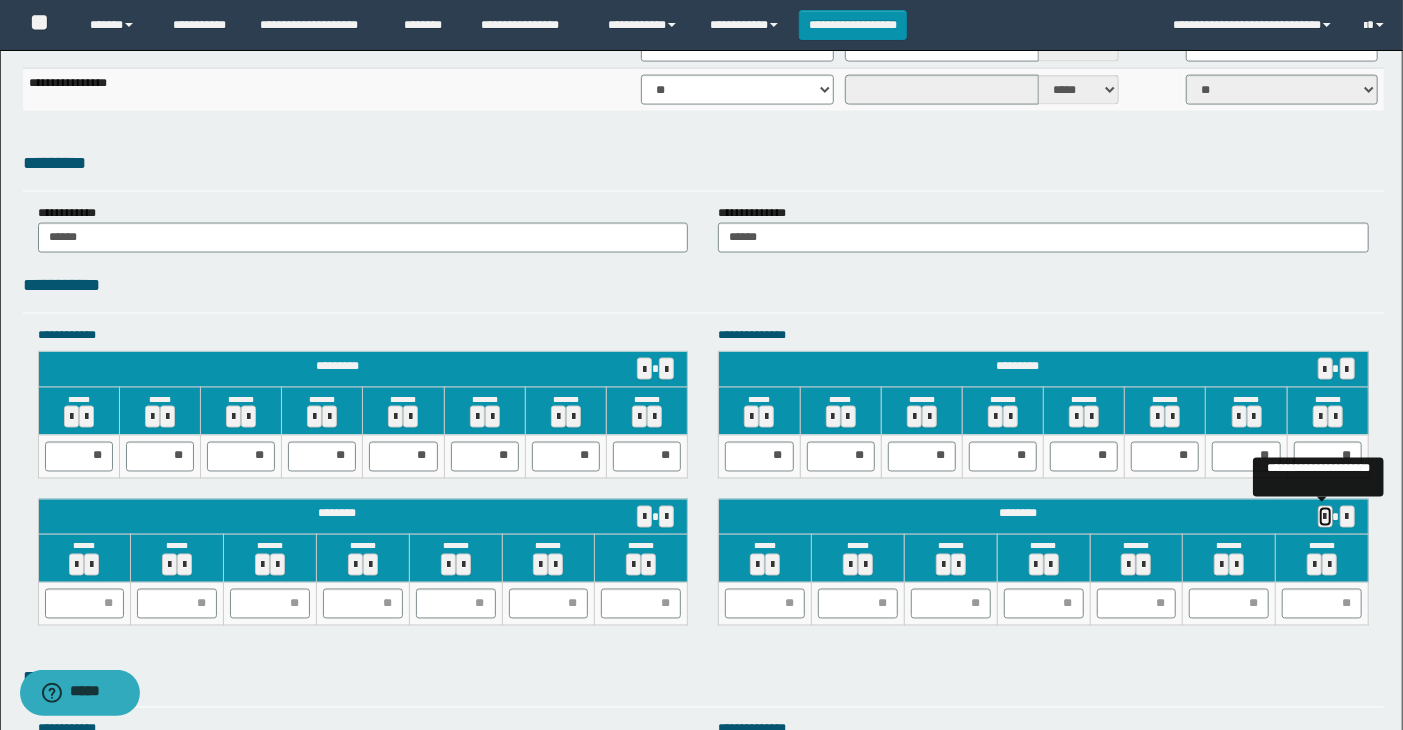 type 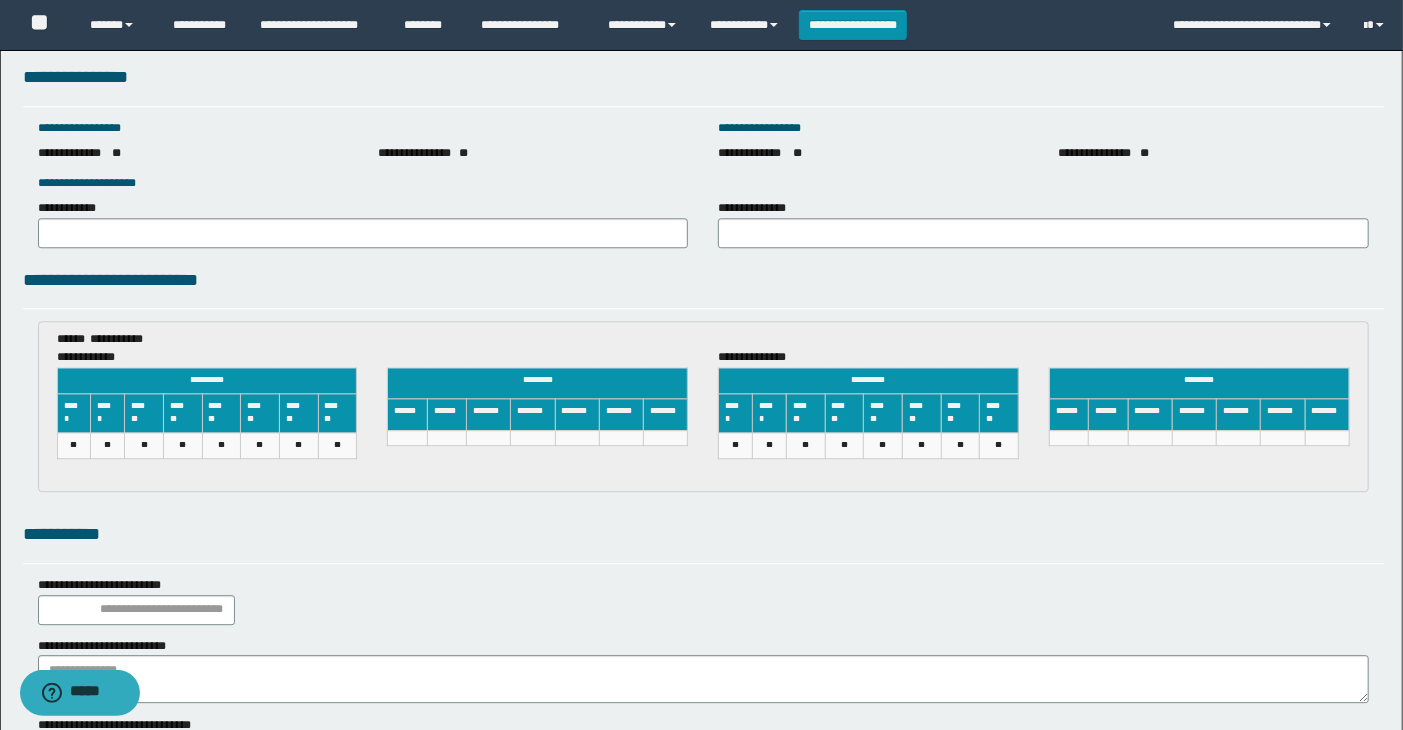 scroll, scrollTop: 3034, scrollLeft: 0, axis: vertical 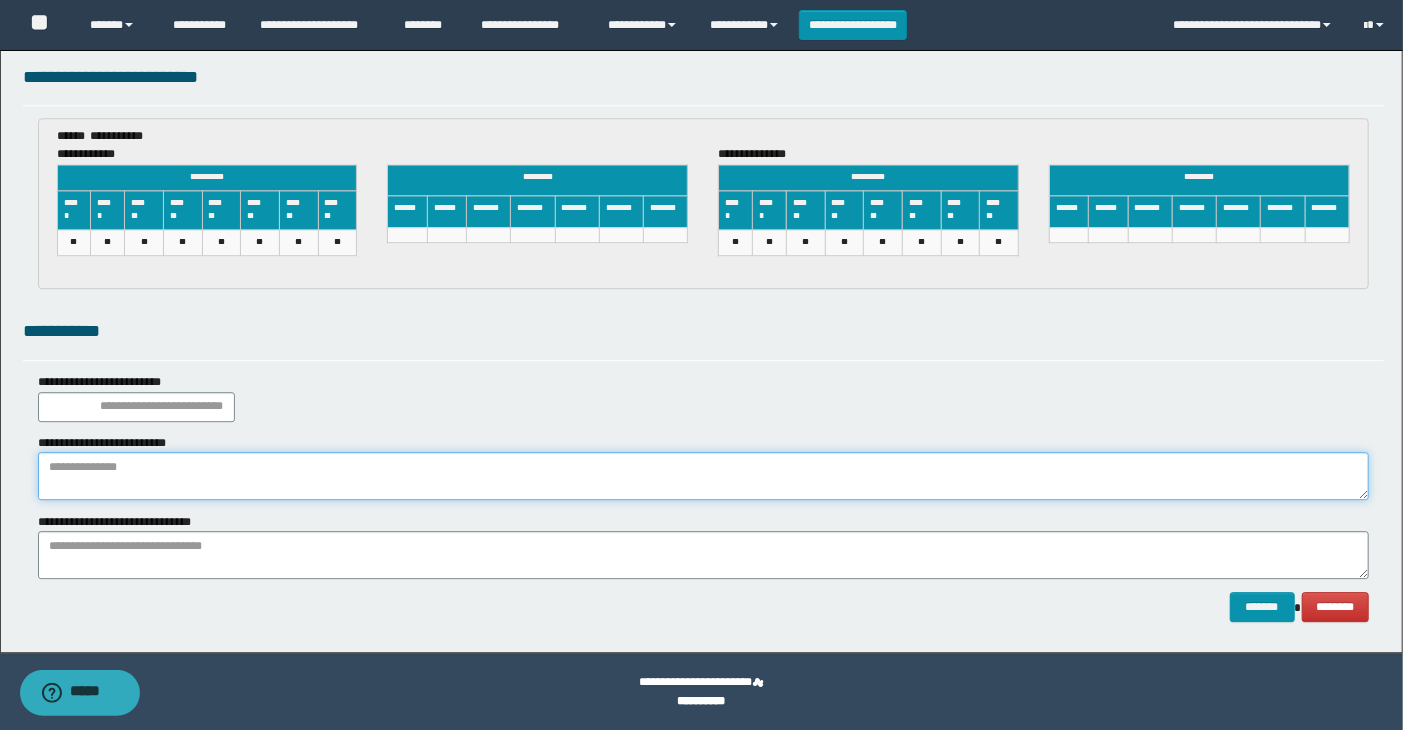 click at bounding box center (704, 476) 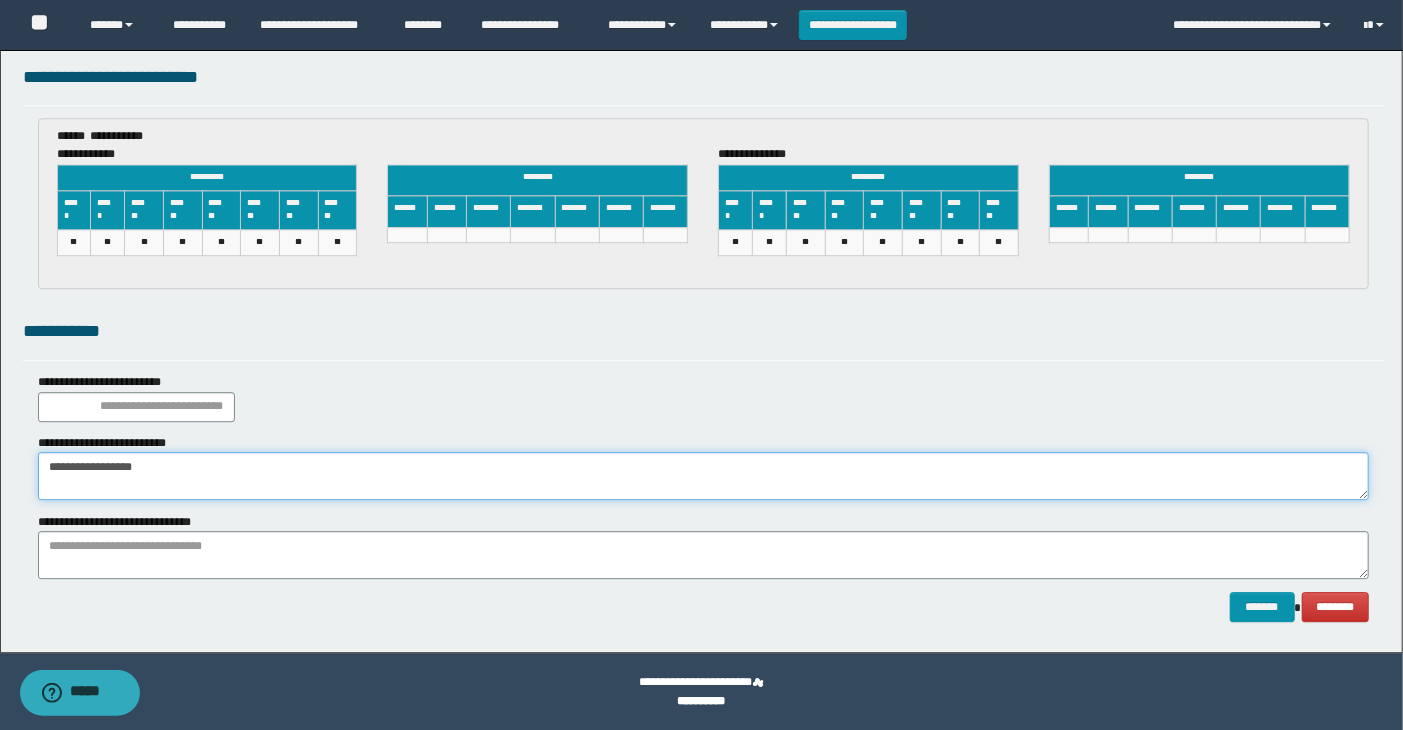 drag, startPoint x: 42, startPoint y: 468, endPoint x: 234, endPoint y: 493, distance: 193.62076 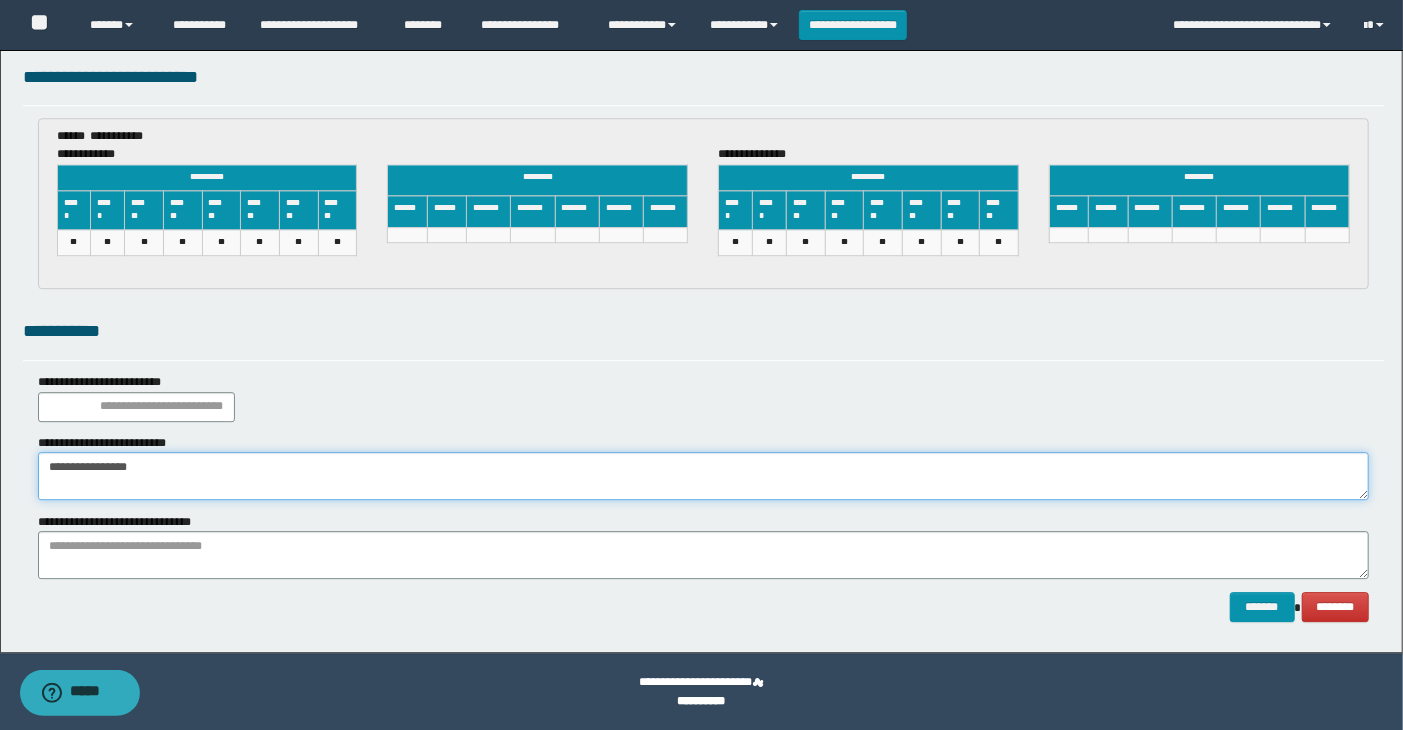 click on "**********" at bounding box center (704, 476) 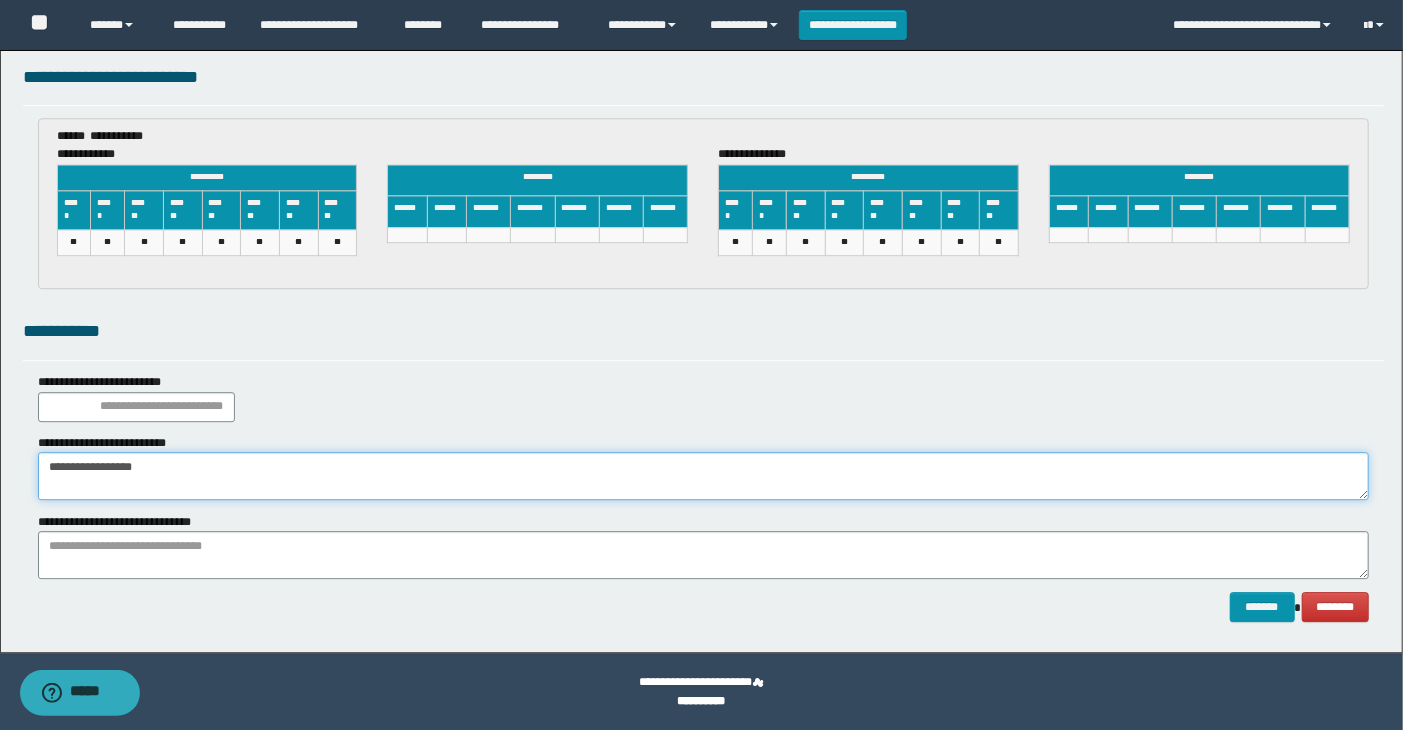 click on "**********" at bounding box center (704, 476) 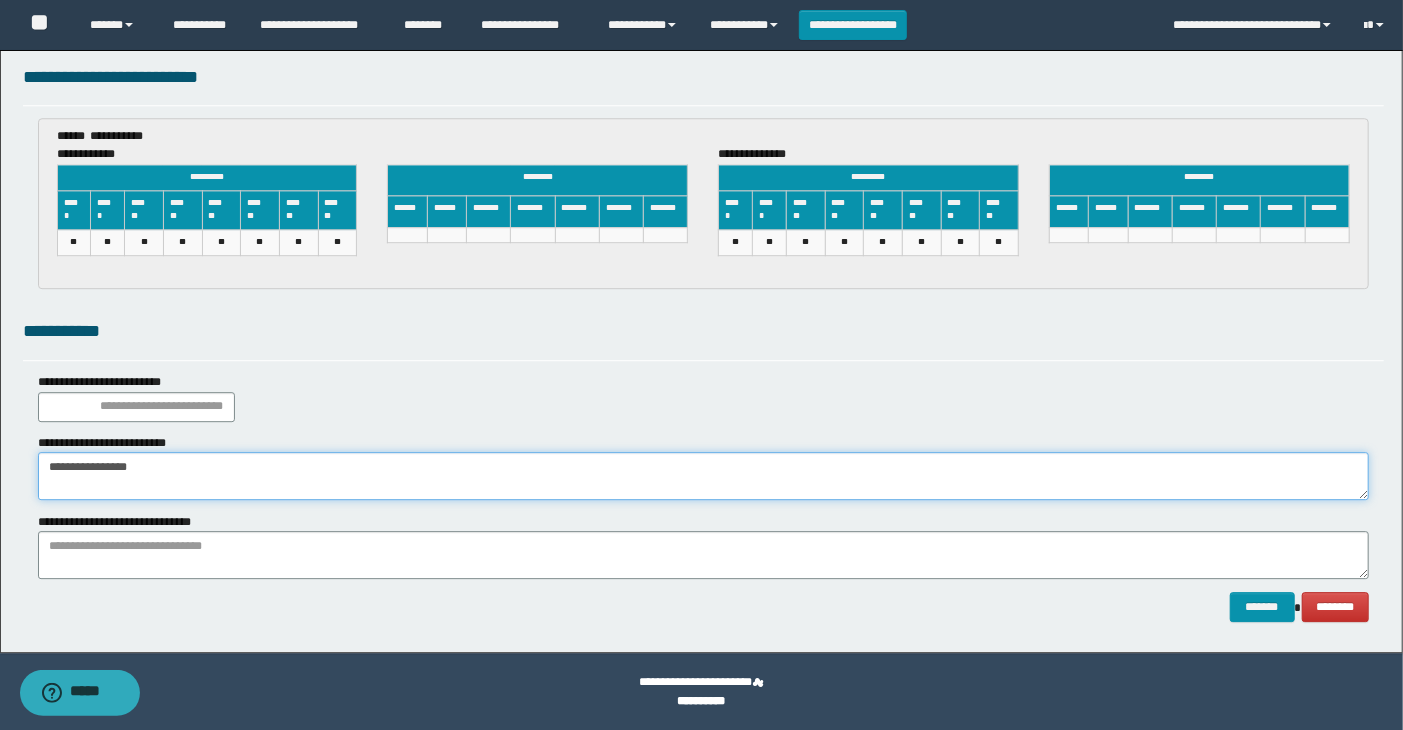 click on "**********" at bounding box center (704, 476) 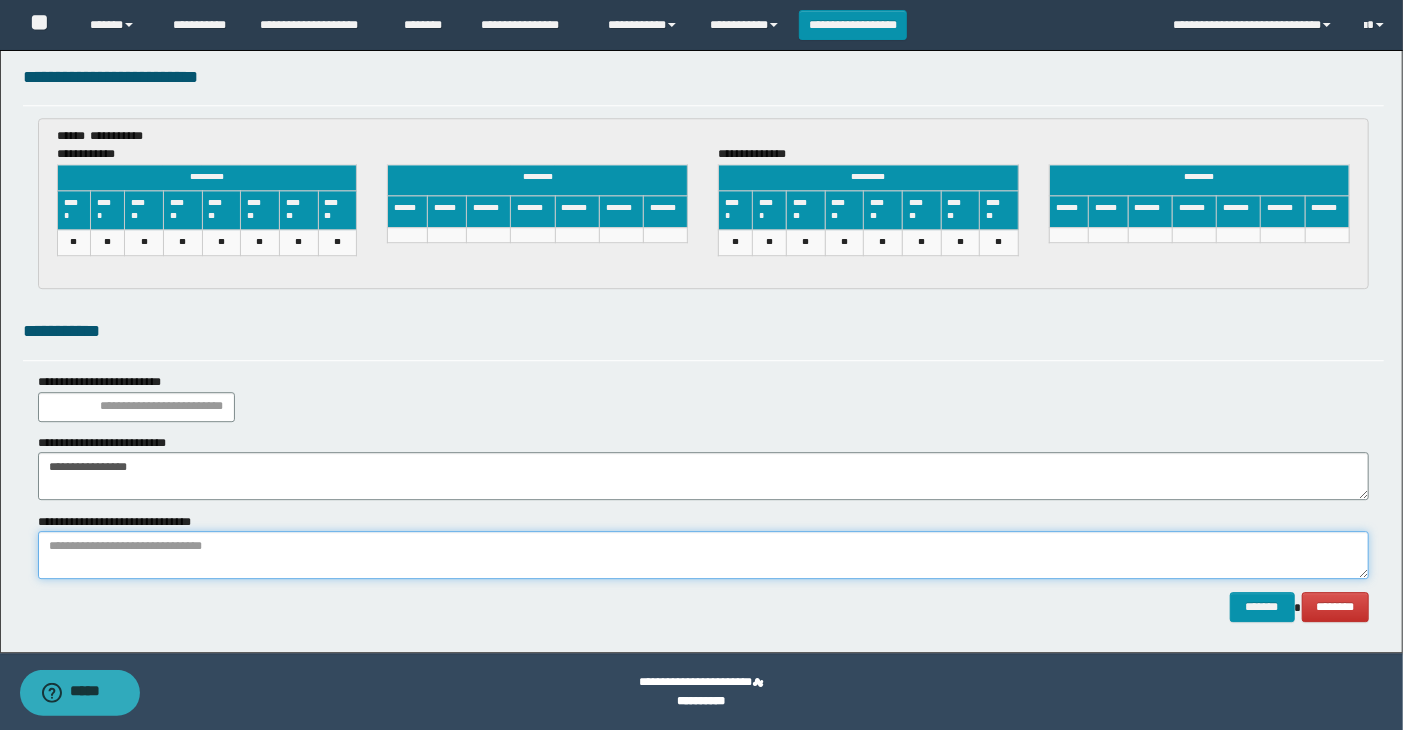 click at bounding box center (704, 555) 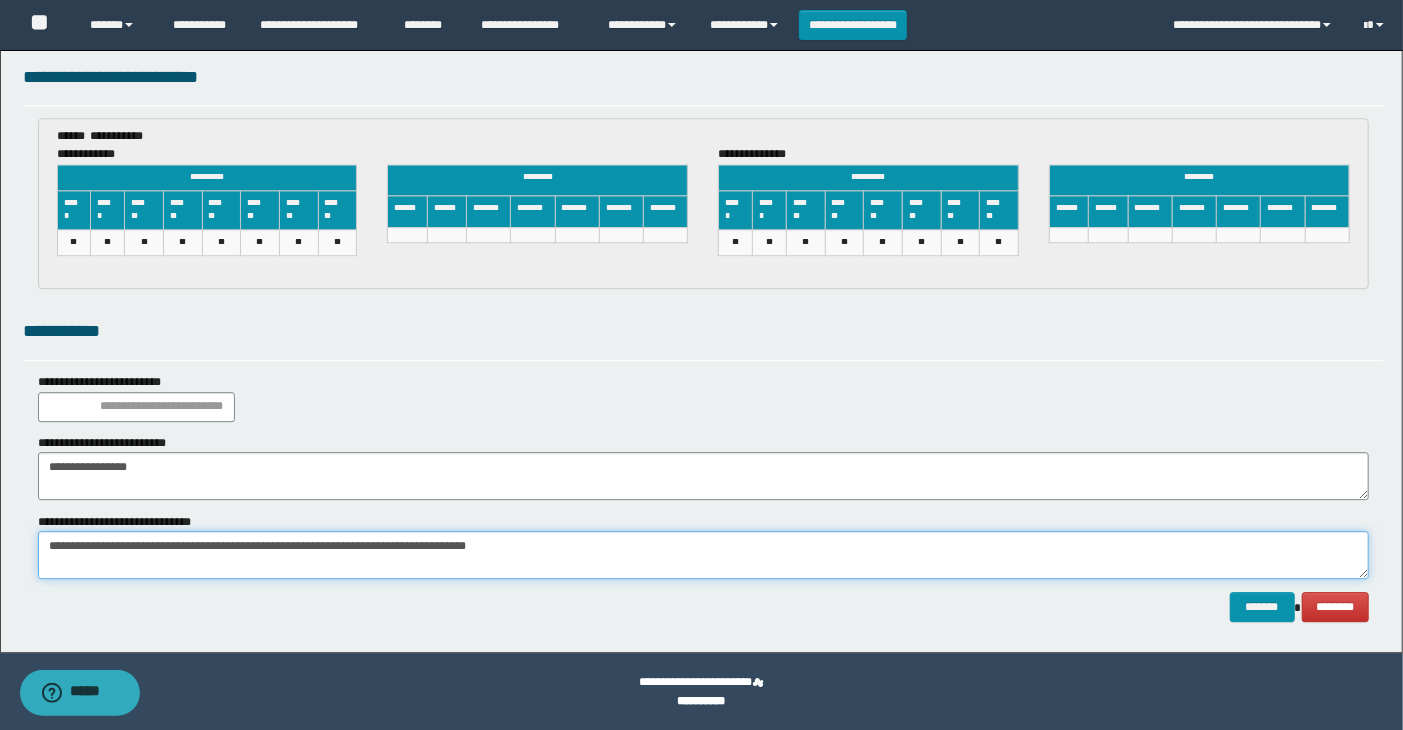 click on "**********" at bounding box center (704, 555) 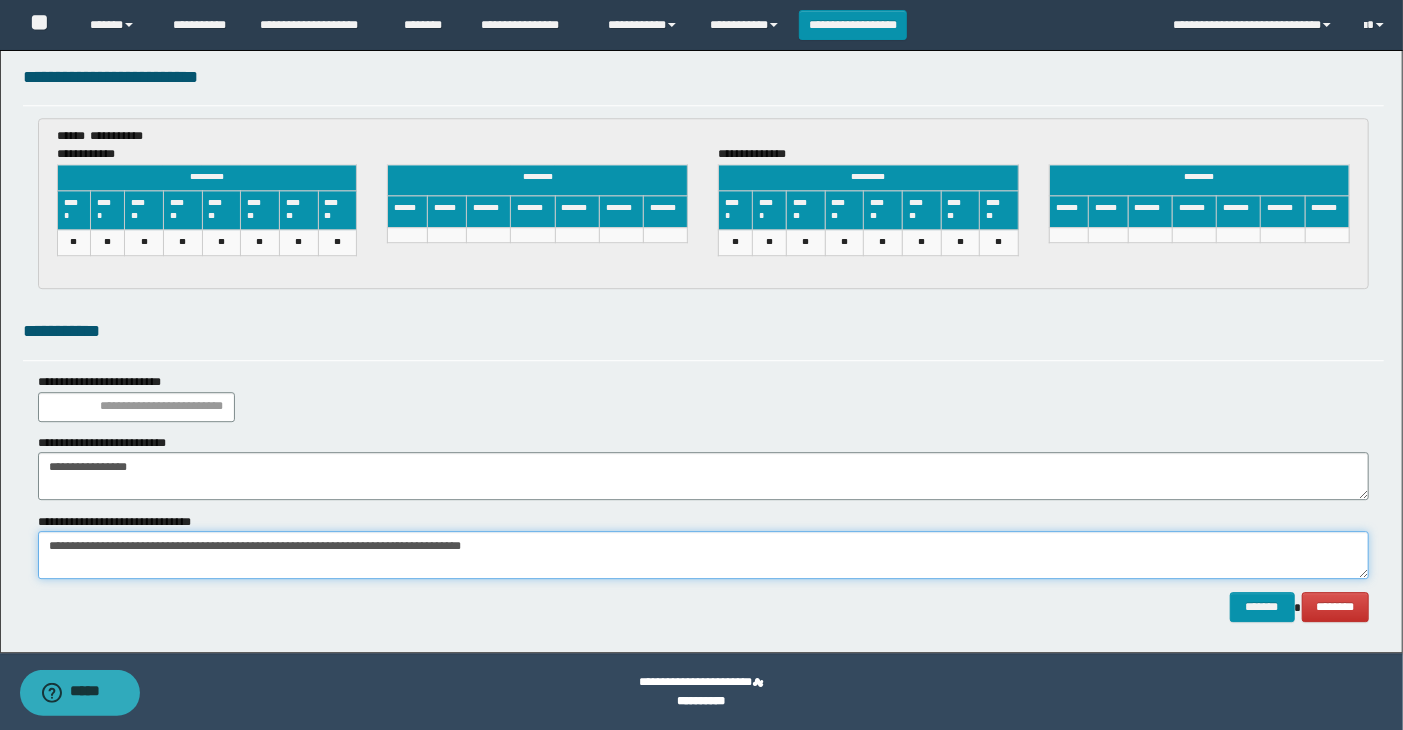 click on "**********" at bounding box center (704, 555) 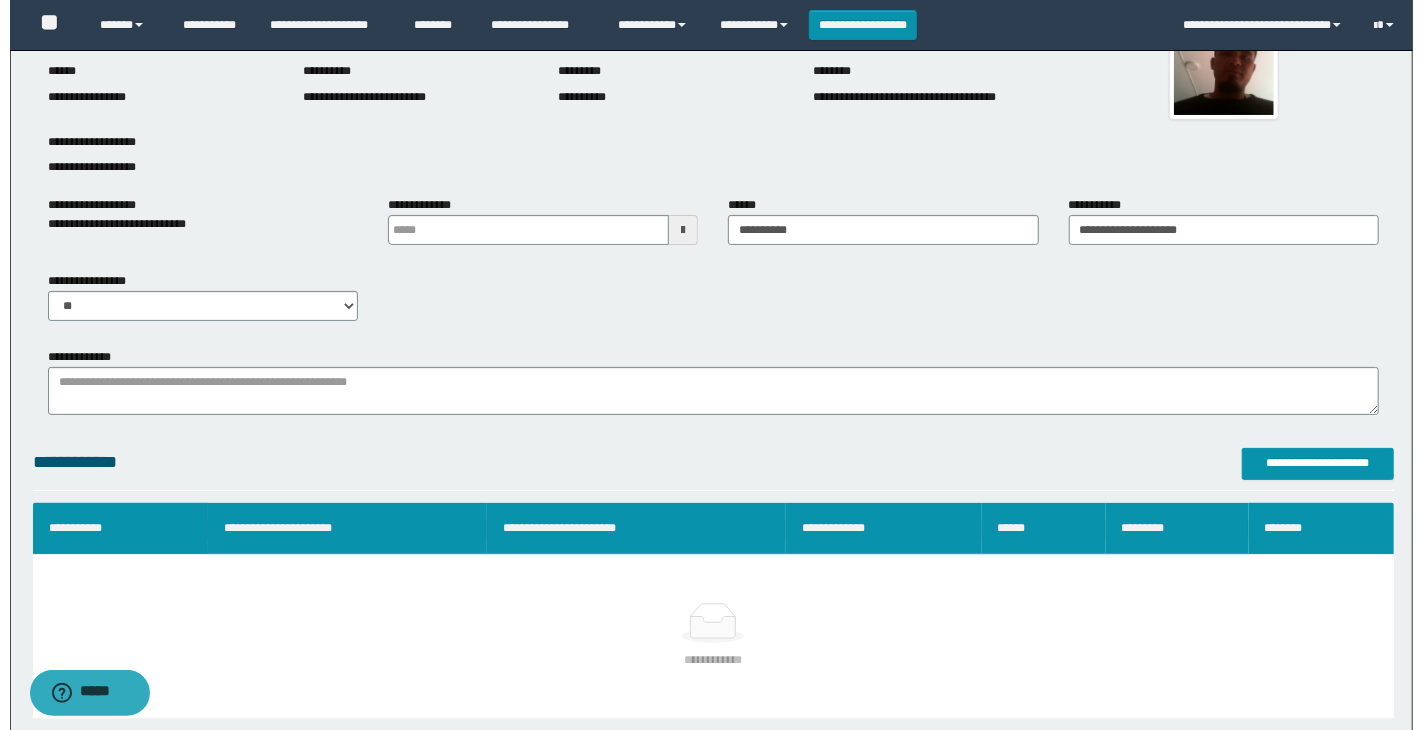 scroll, scrollTop: 333, scrollLeft: 0, axis: vertical 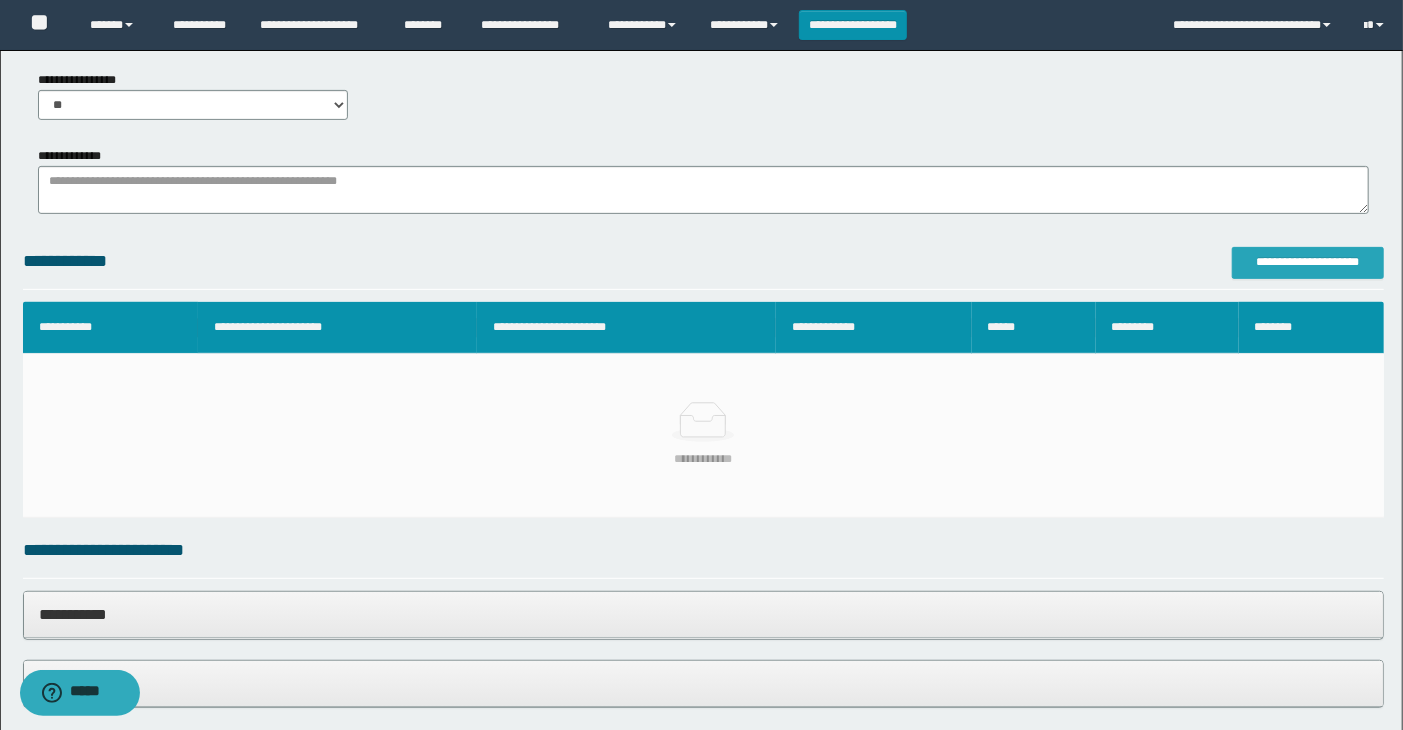 type on "**********" 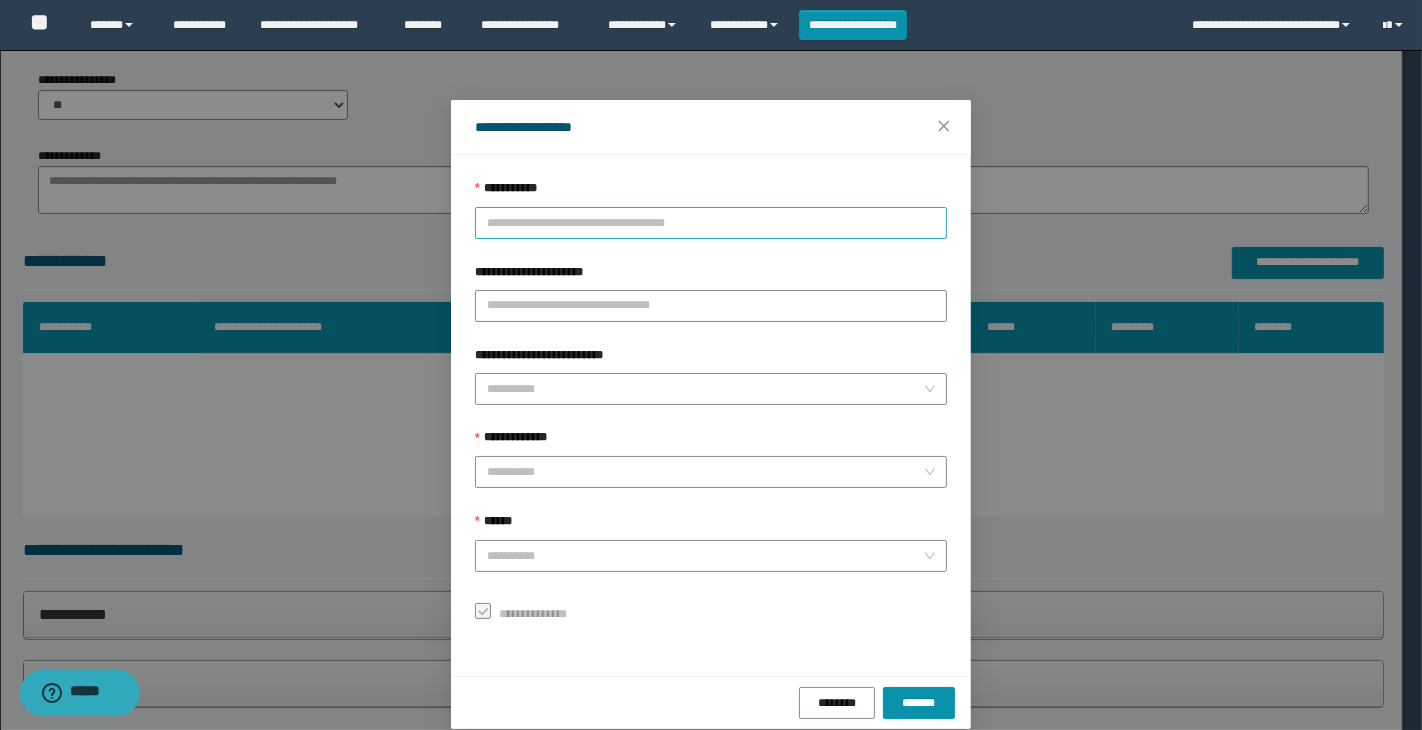 click on "**********" at bounding box center [711, 223] 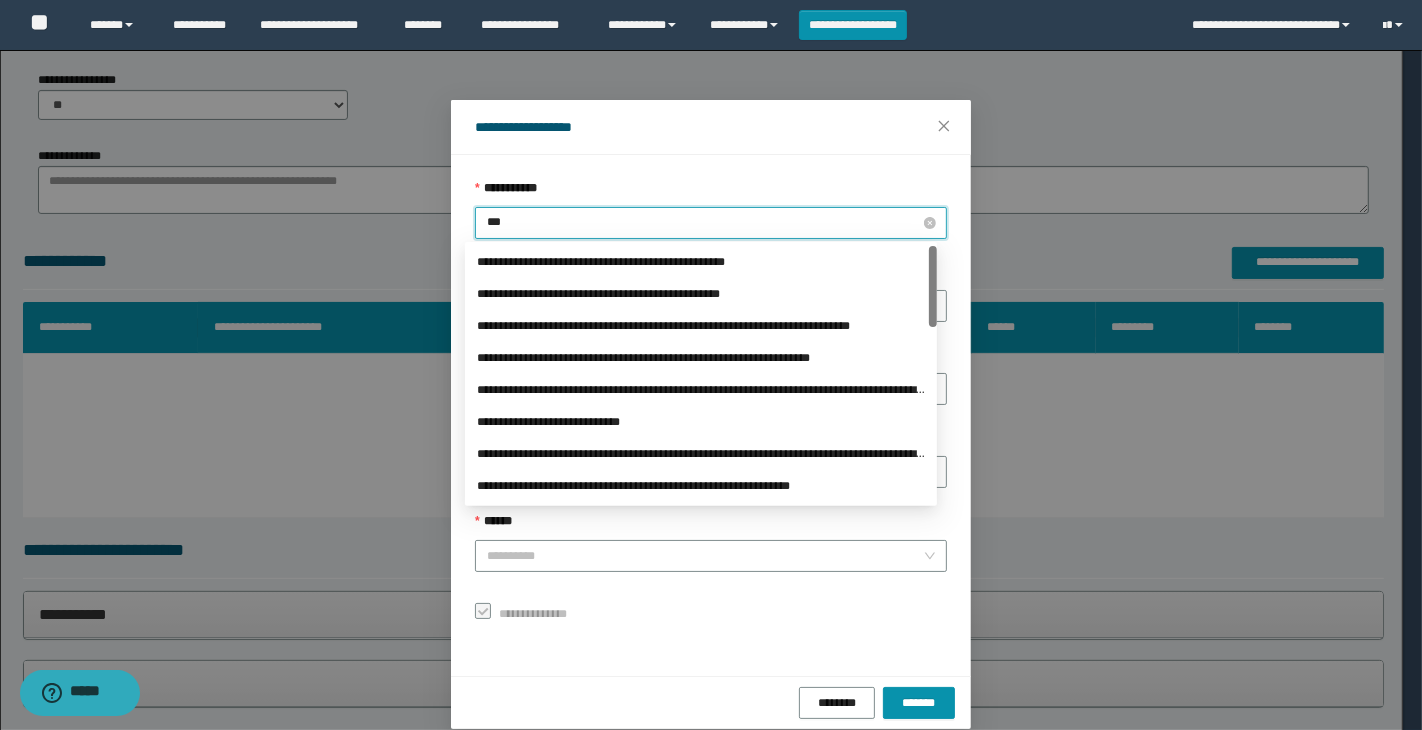 type on "****" 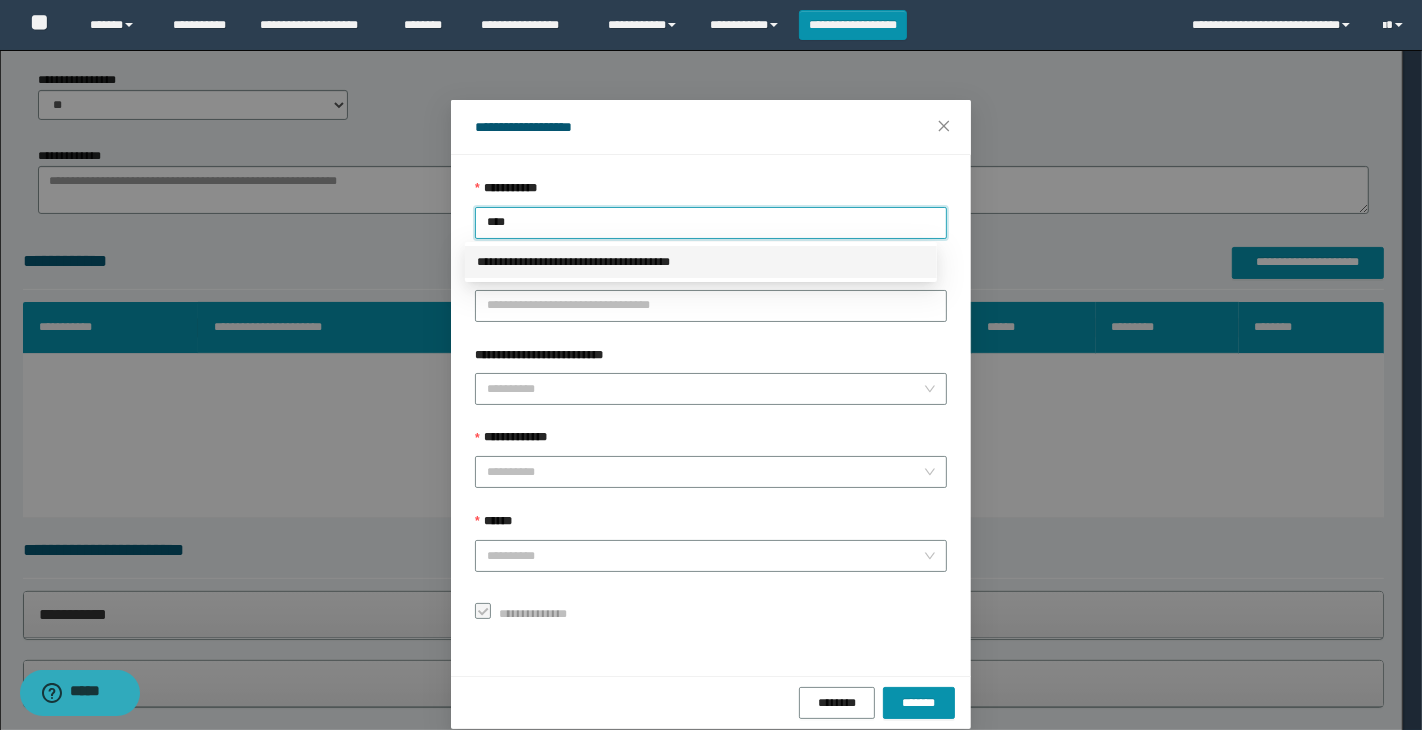 click on "**********" at bounding box center (701, 262) 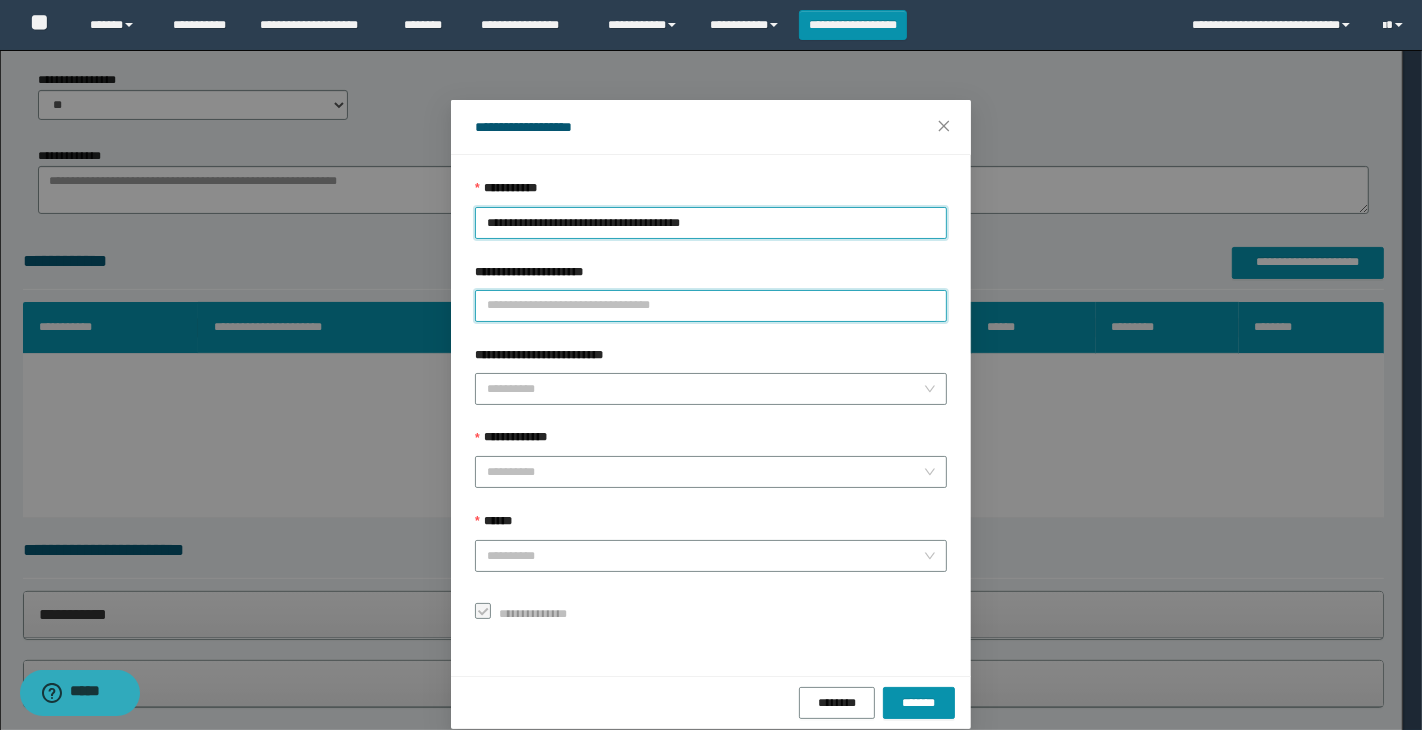 click on "**********" at bounding box center [711, 306] 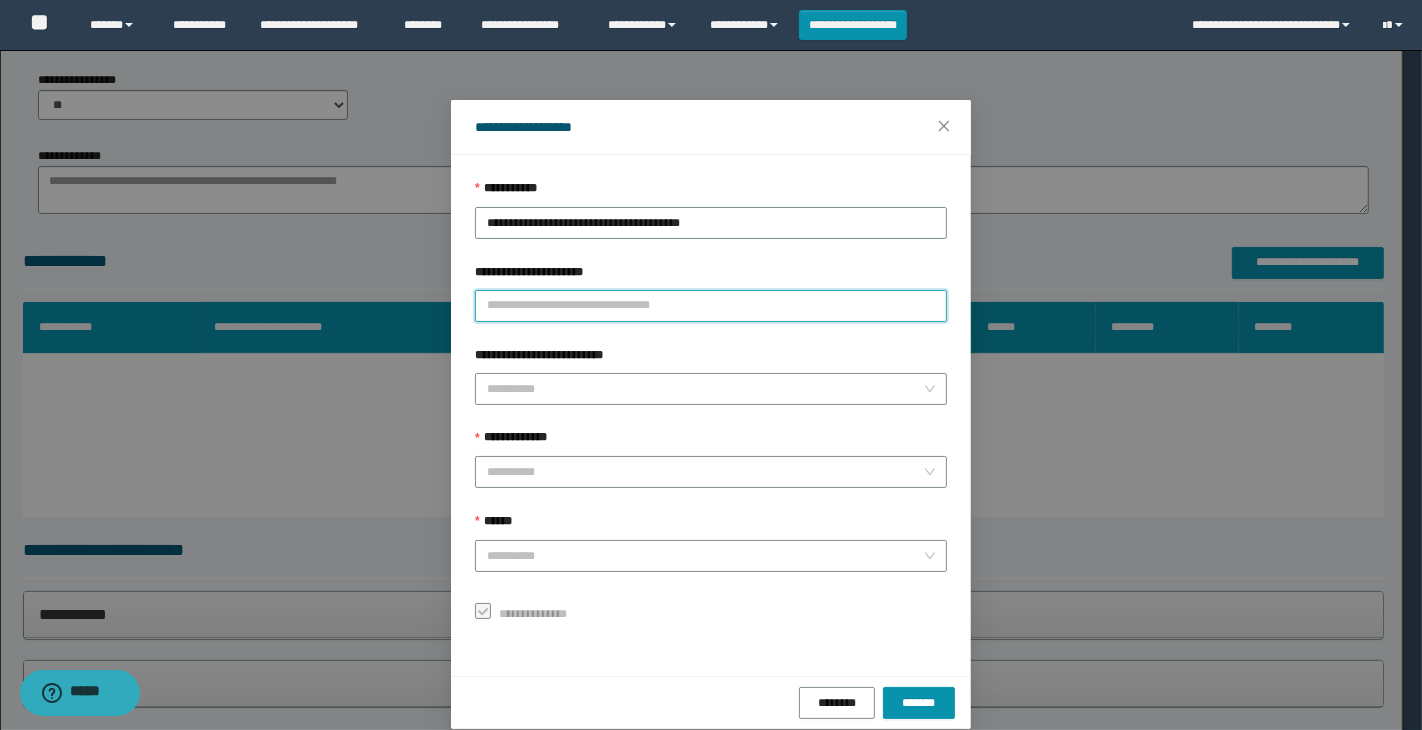 type on "**********" 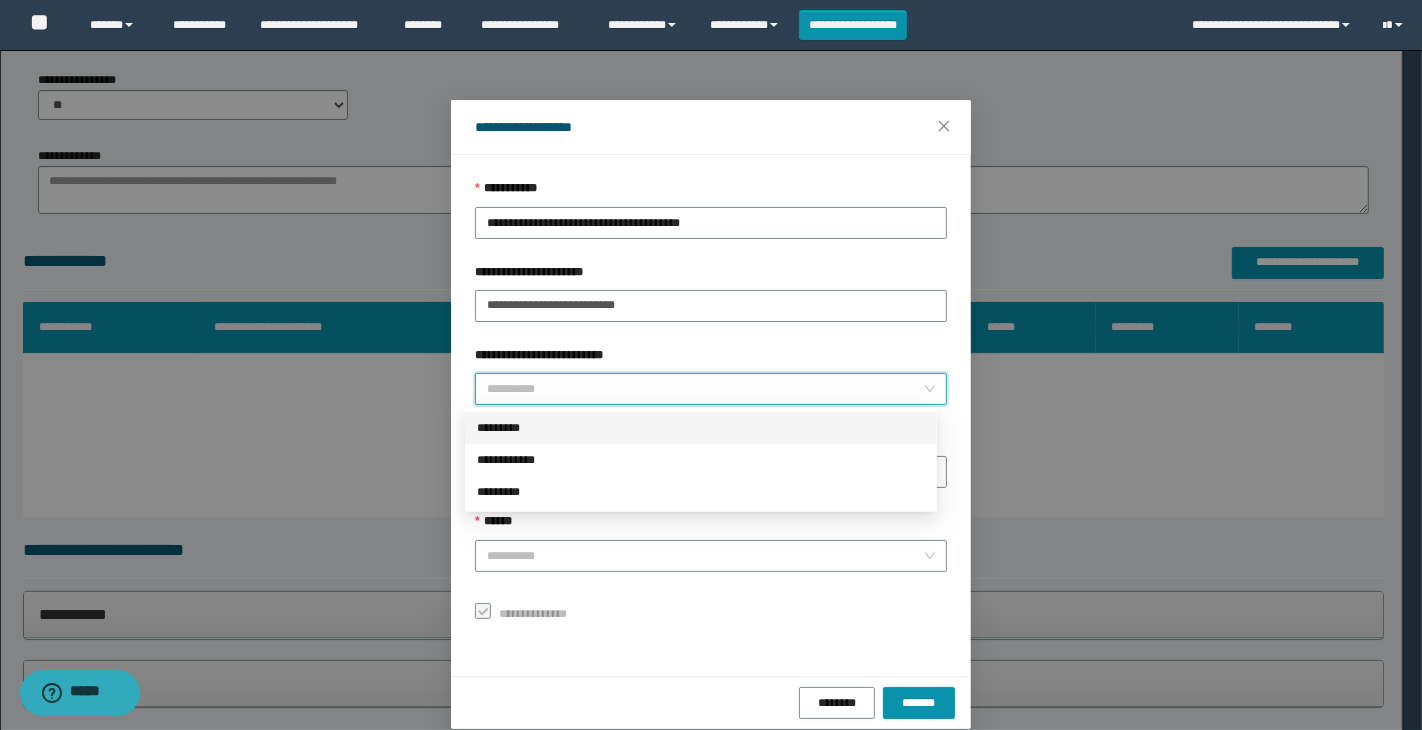 click on "**********" at bounding box center (705, 389) 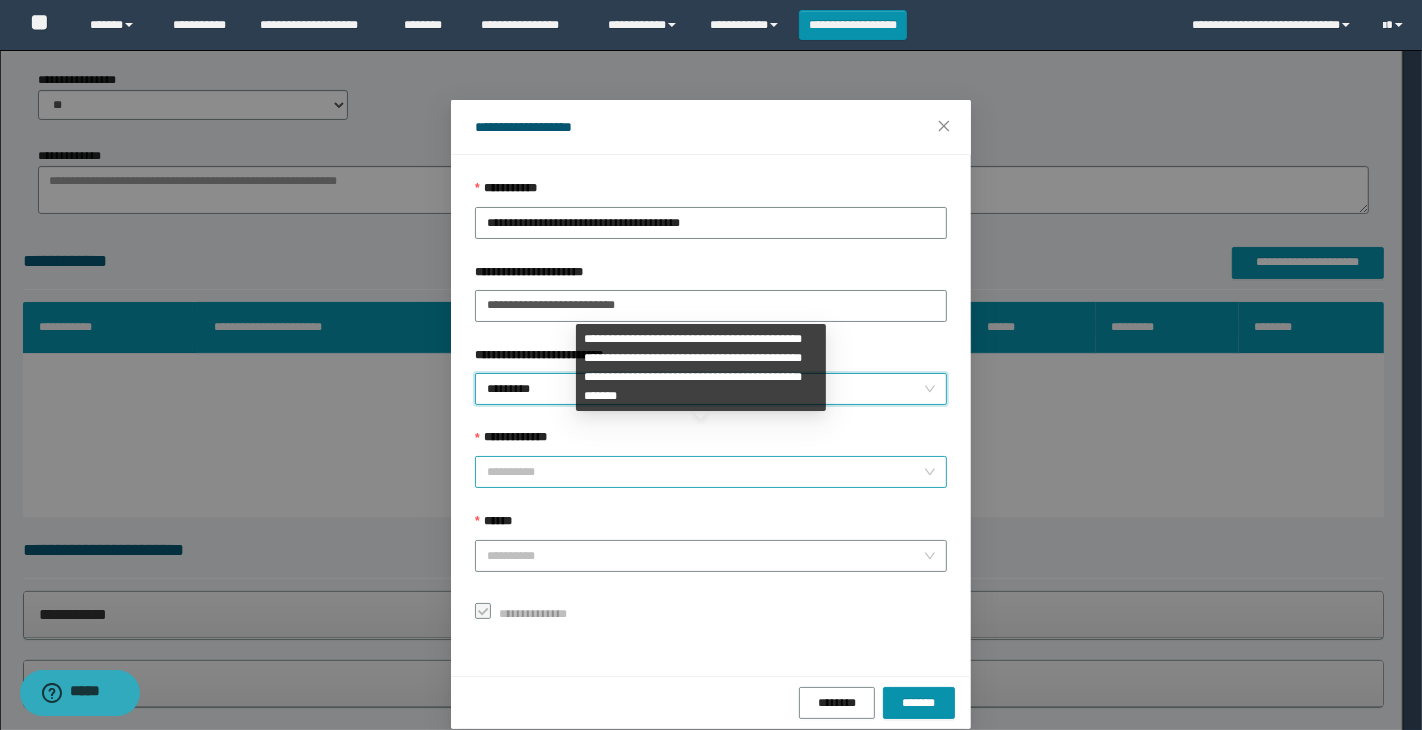 click on "**********" at bounding box center (705, 472) 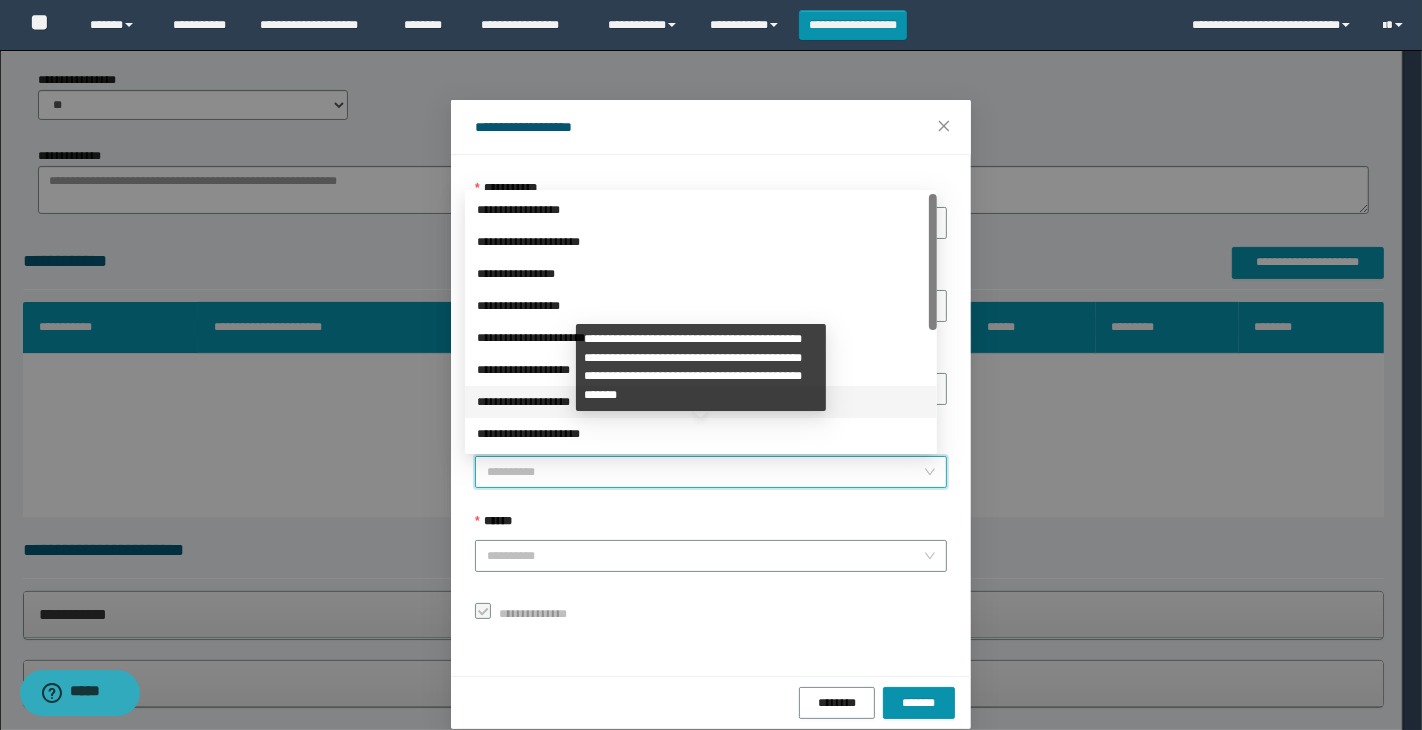 scroll, scrollTop: 223, scrollLeft: 0, axis: vertical 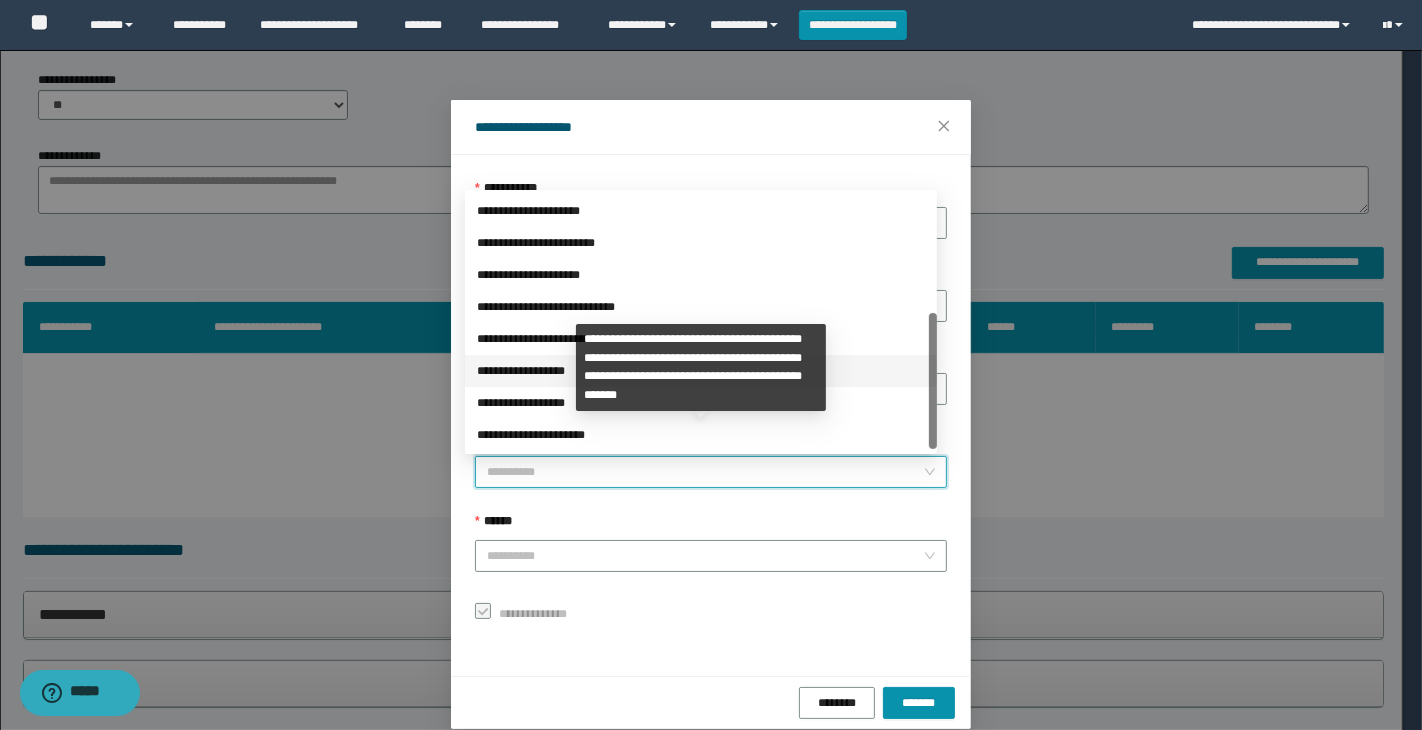 click on "**********" at bounding box center (701, 371) 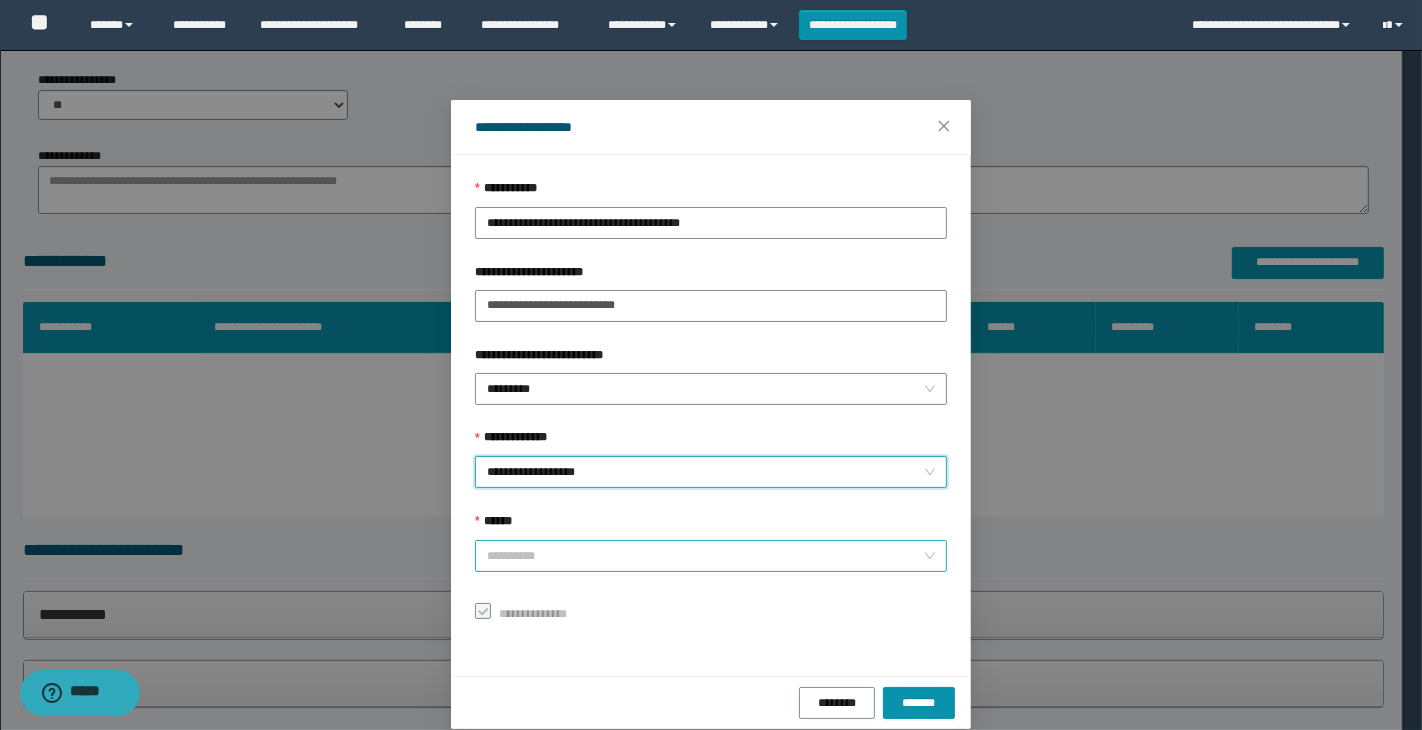 click on "******" at bounding box center (705, 556) 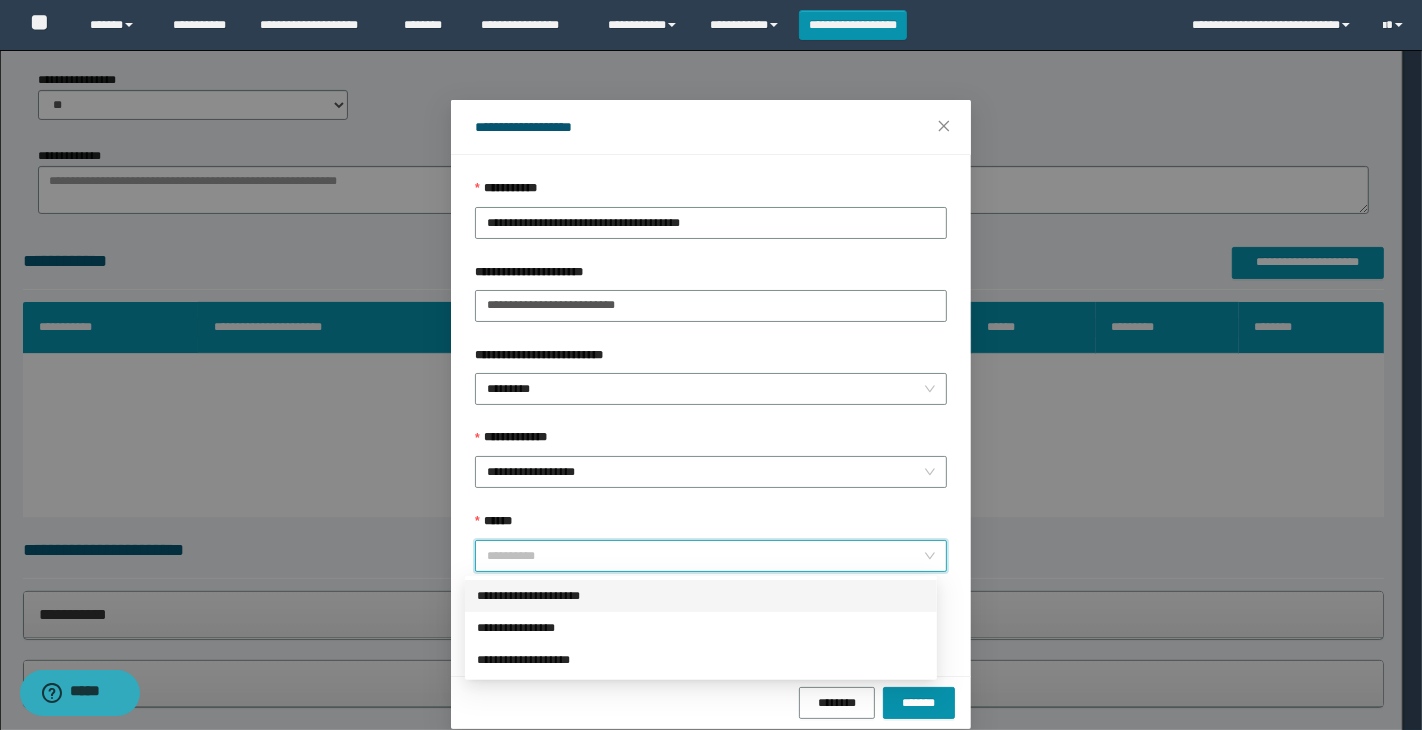 click on "**********" at bounding box center (701, 596) 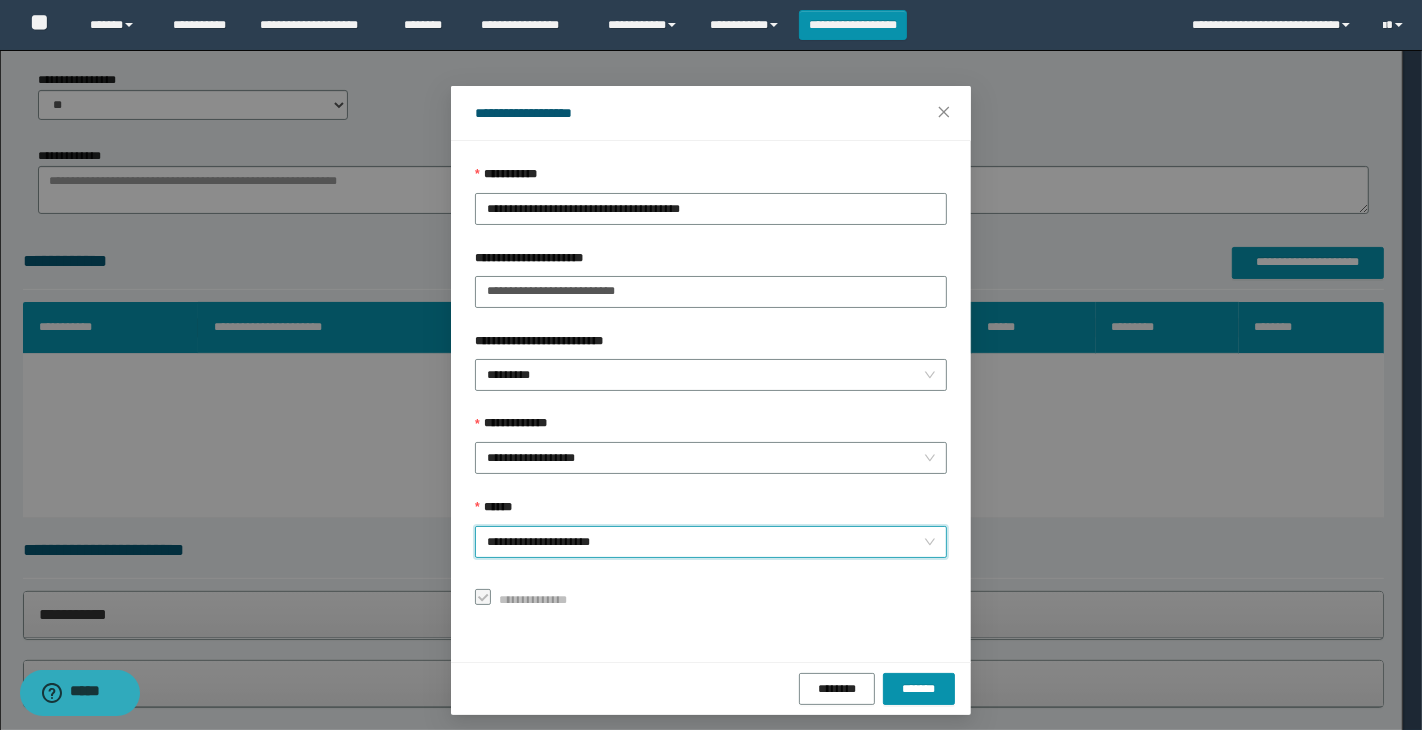 scroll, scrollTop: 23, scrollLeft: 0, axis: vertical 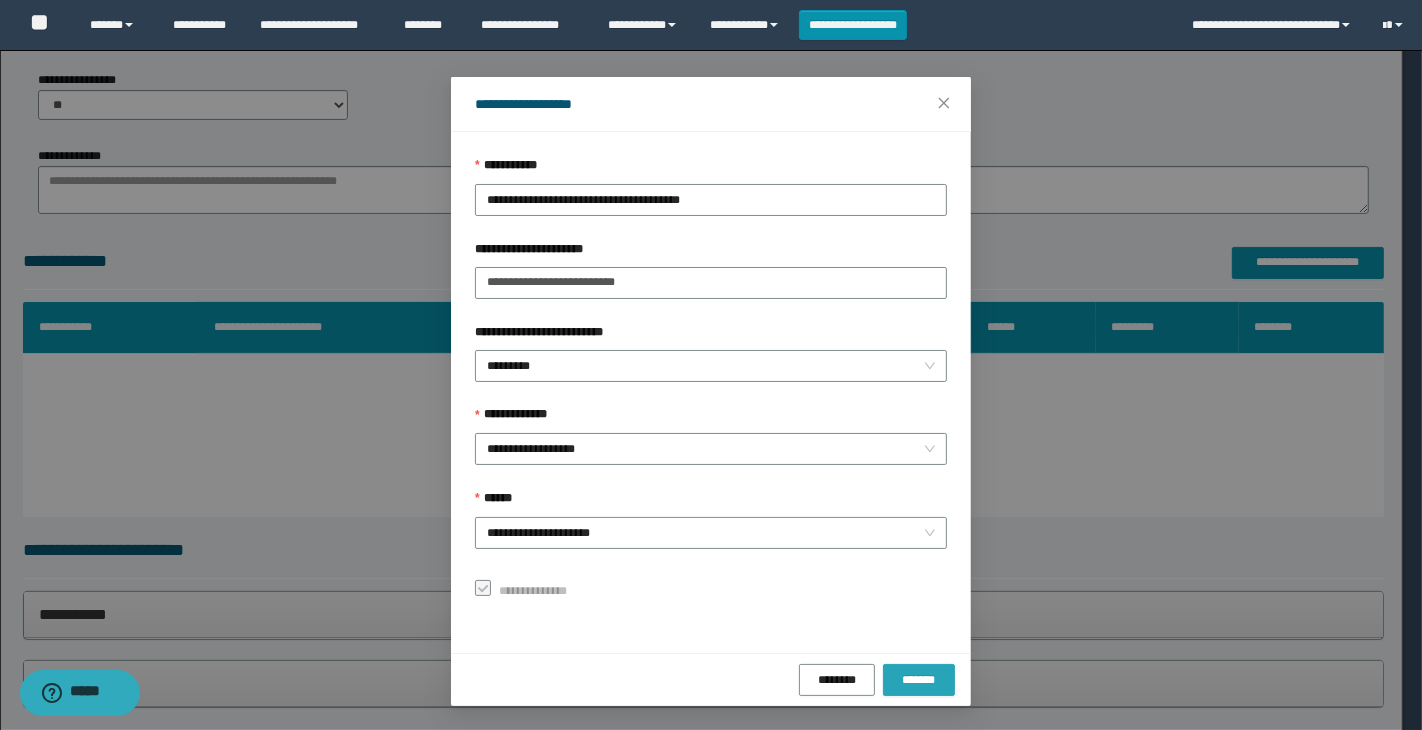 click on "*******" at bounding box center (919, 680) 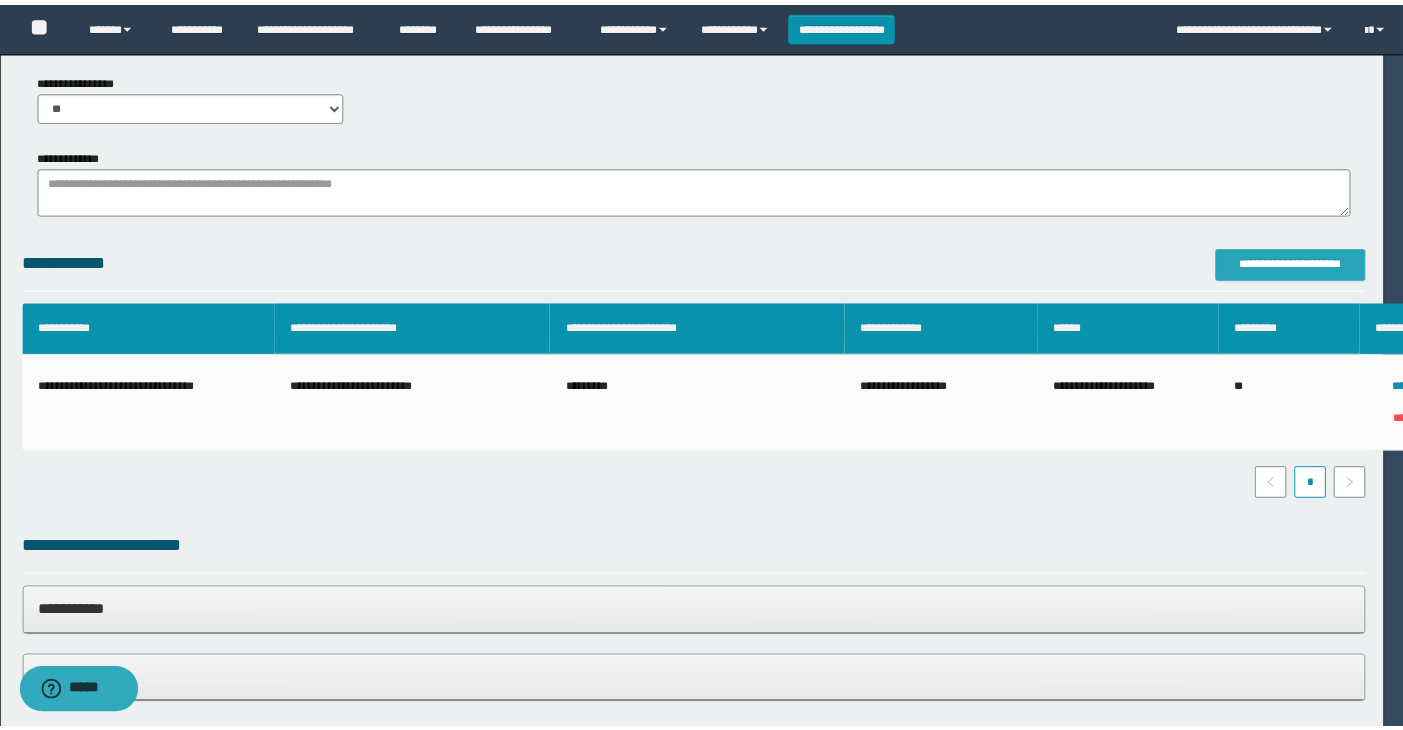 scroll, scrollTop: 0, scrollLeft: 0, axis: both 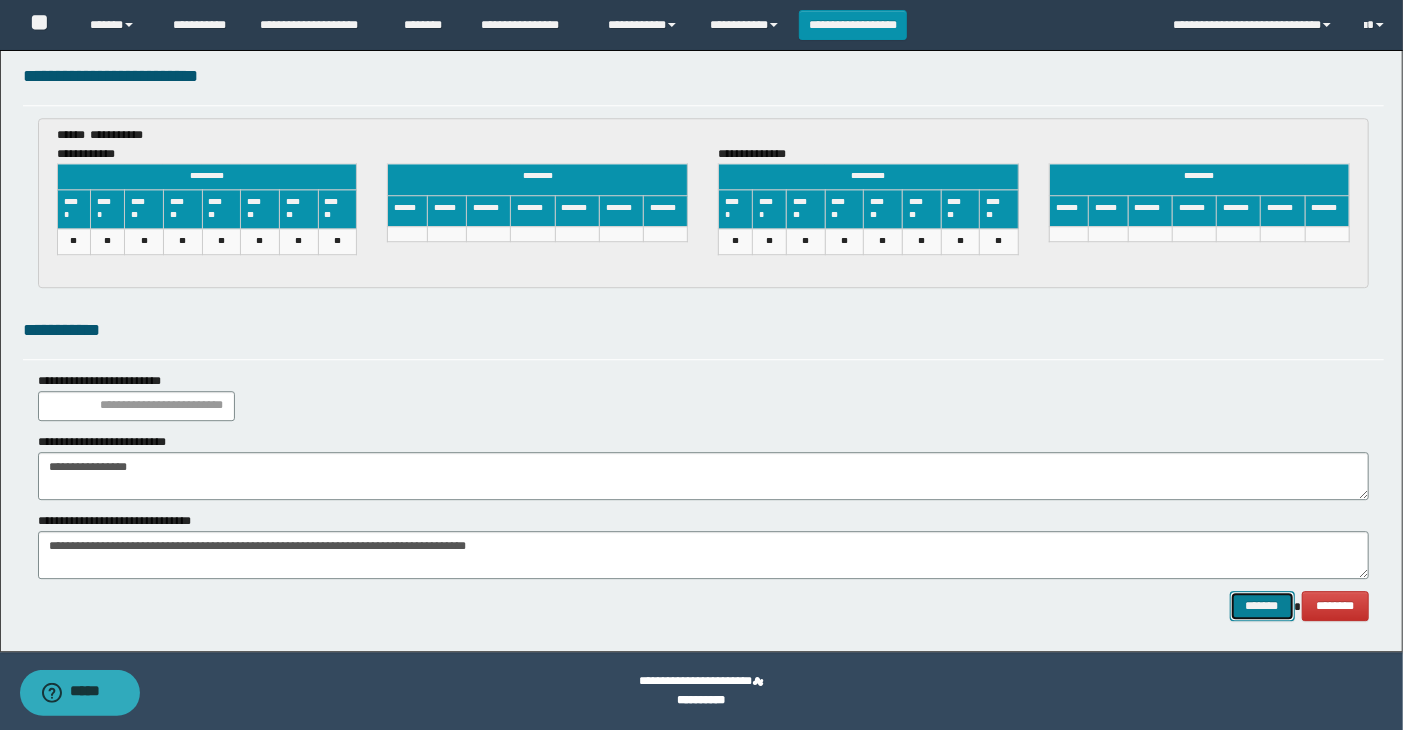 click on "*******" at bounding box center (1262, 606) 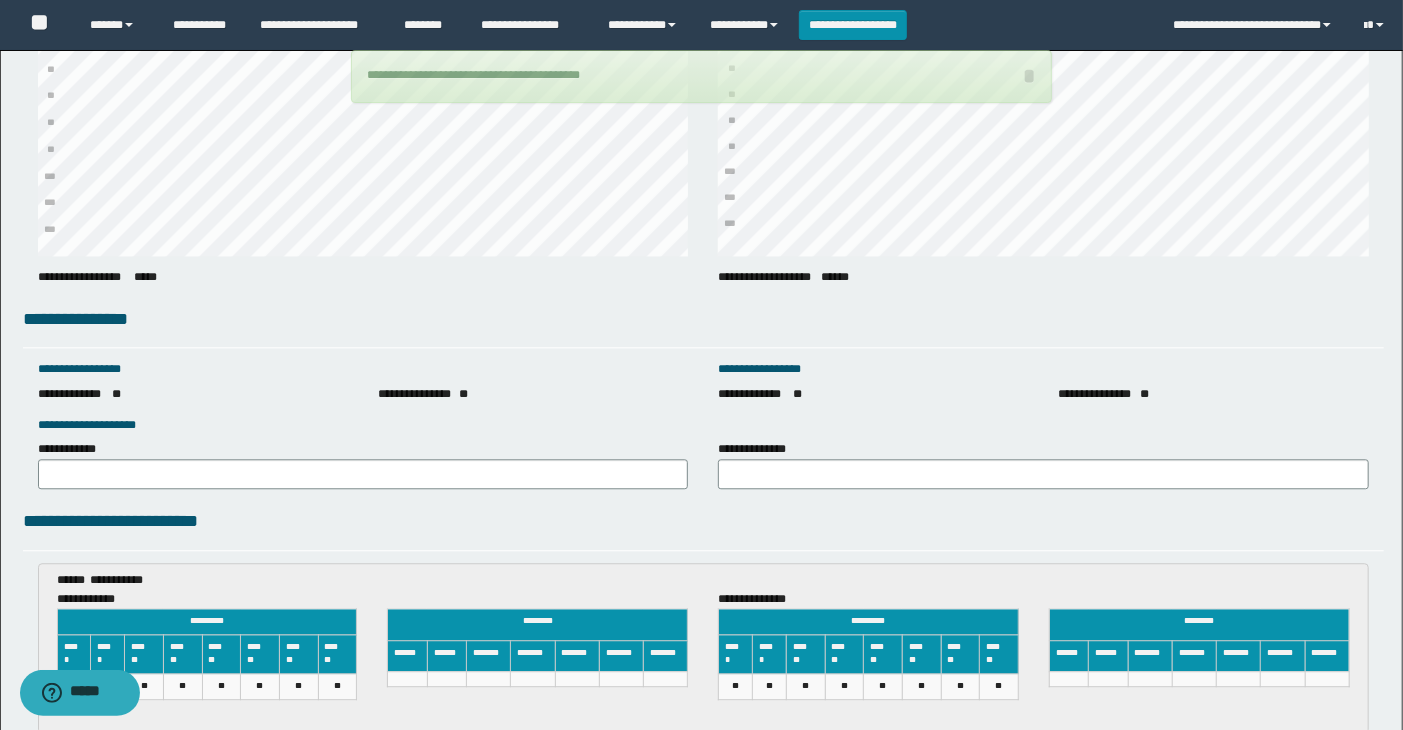 scroll, scrollTop: 3000, scrollLeft: 0, axis: vertical 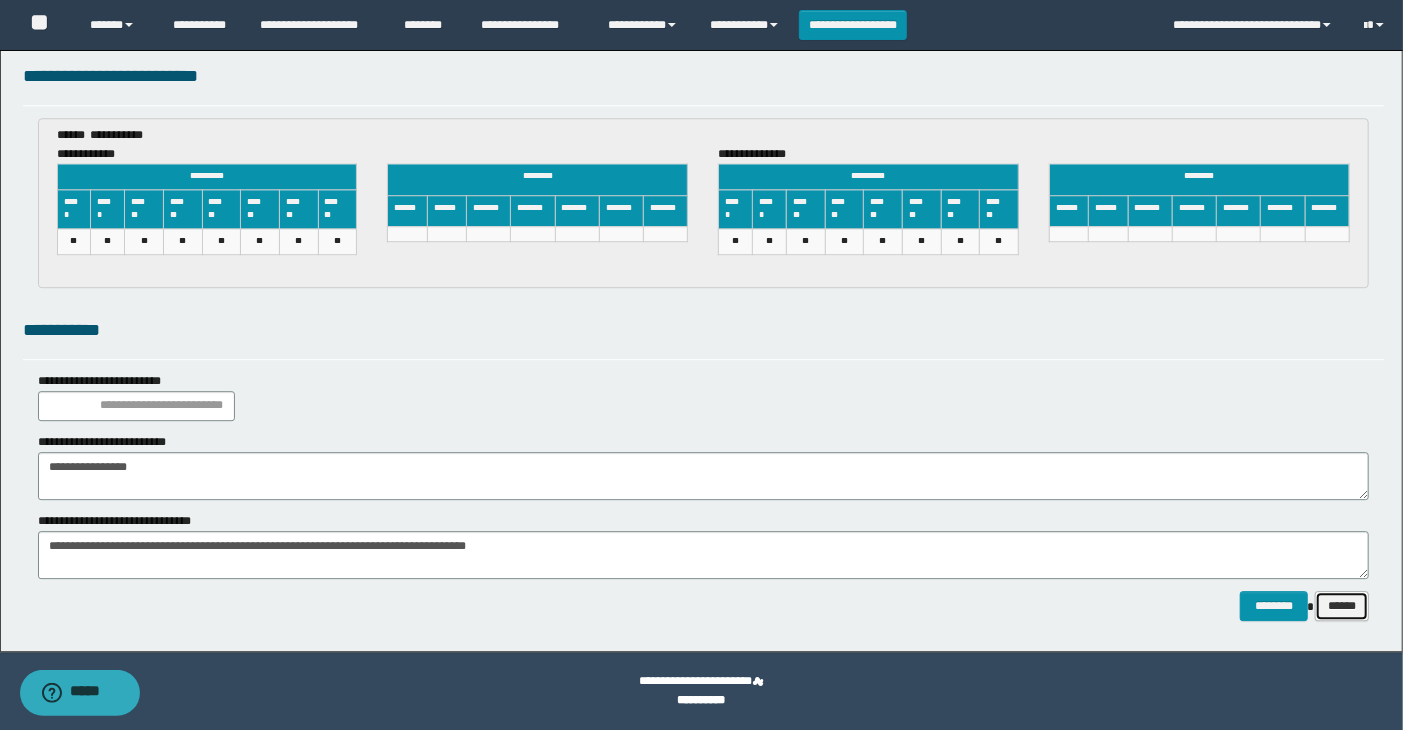 click on "******" at bounding box center [1342, 606] 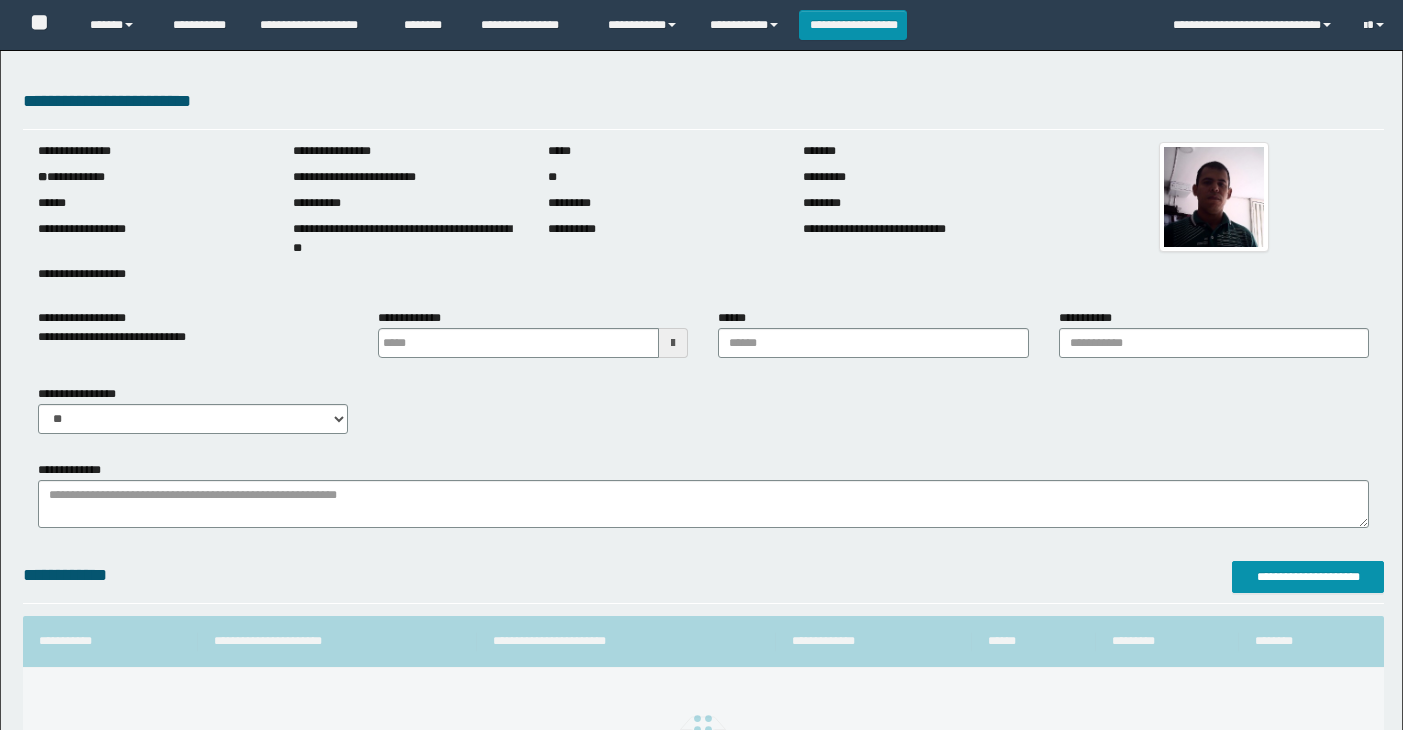 scroll, scrollTop: 0, scrollLeft: 0, axis: both 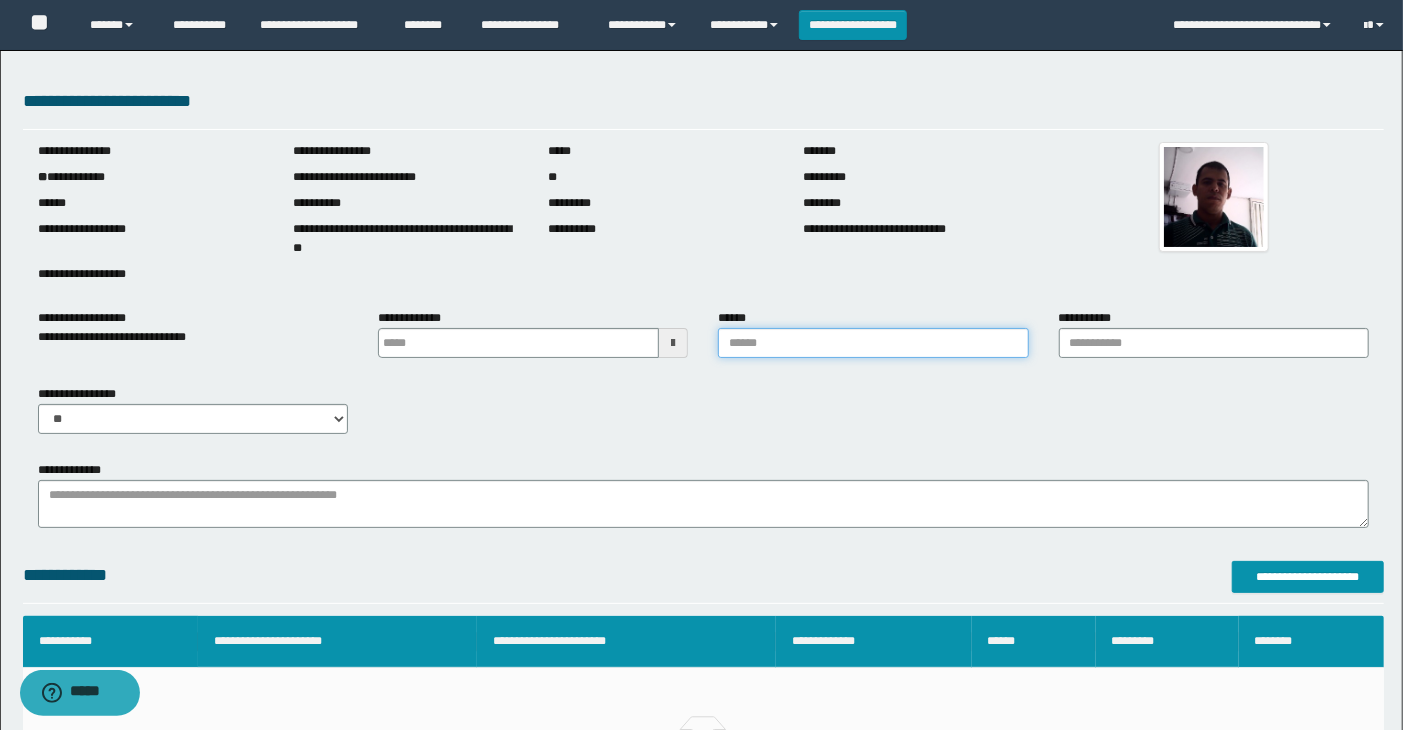 click on "******" at bounding box center [873, 343] 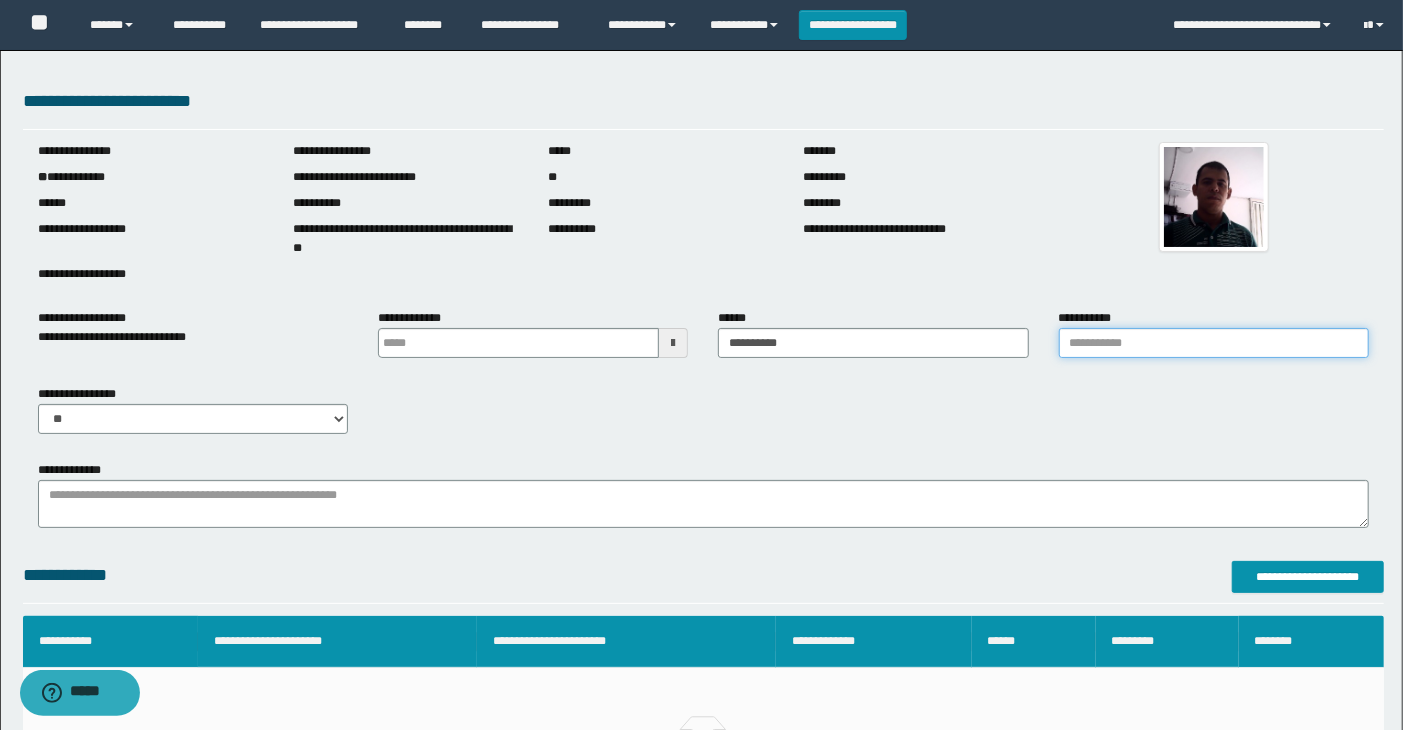 click on "**********" at bounding box center [1214, 343] 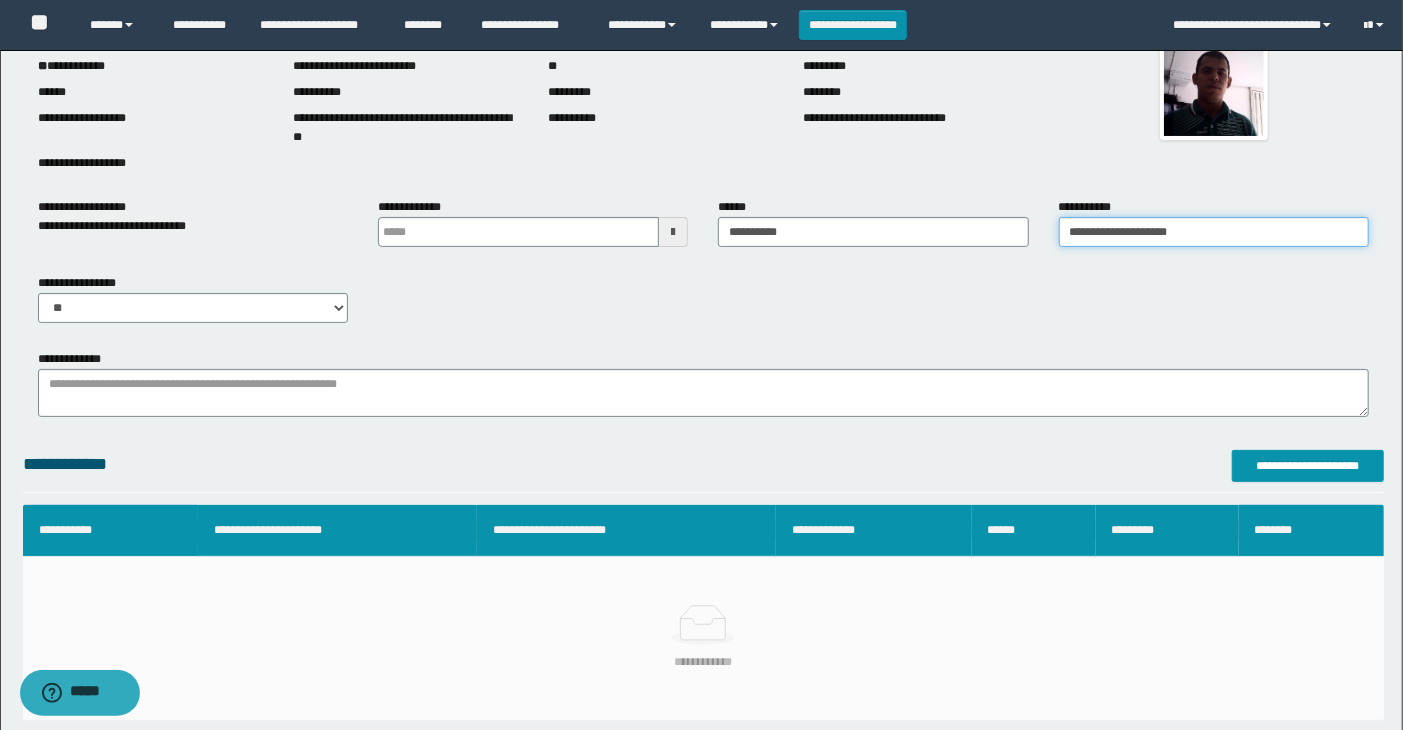 scroll, scrollTop: 0, scrollLeft: 0, axis: both 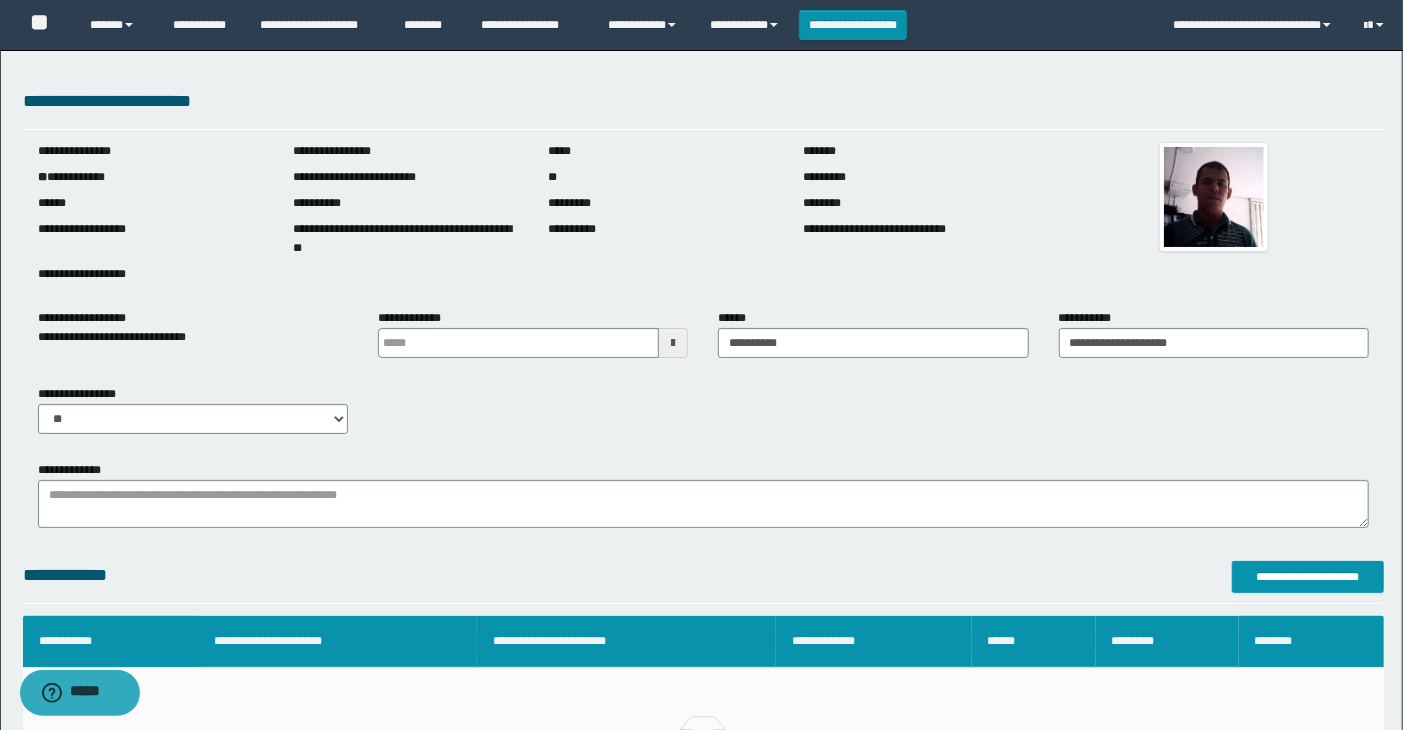 click at bounding box center (673, 343) 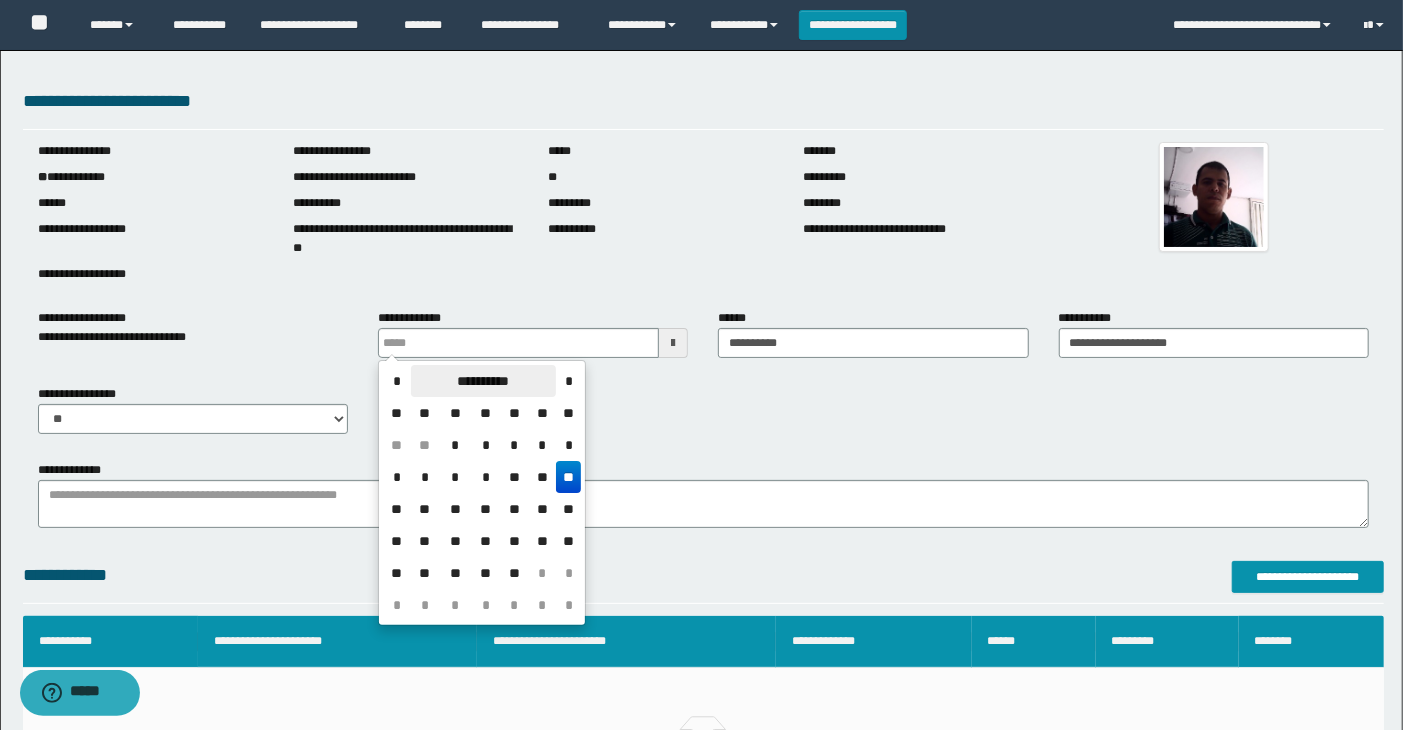 click on "**********" at bounding box center [483, 381] 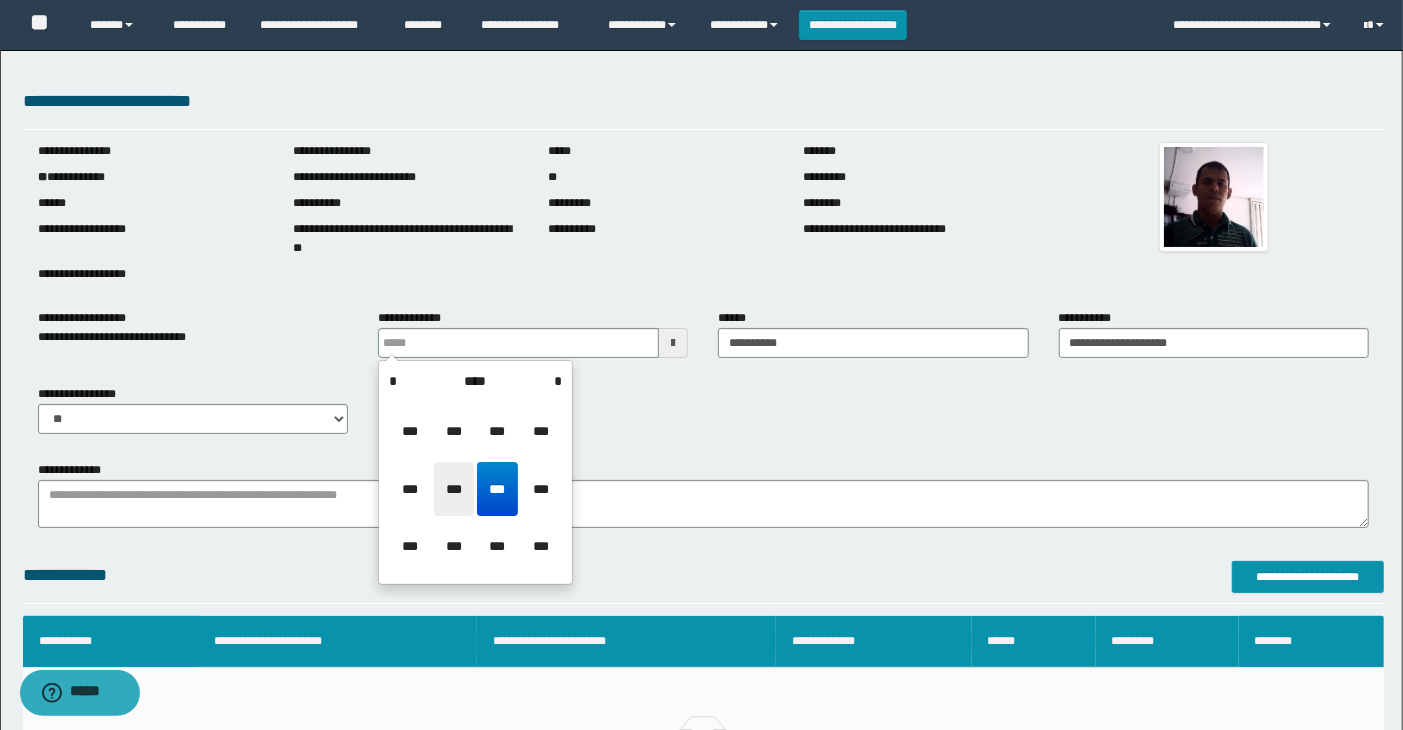click on "***" at bounding box center (454, 489) 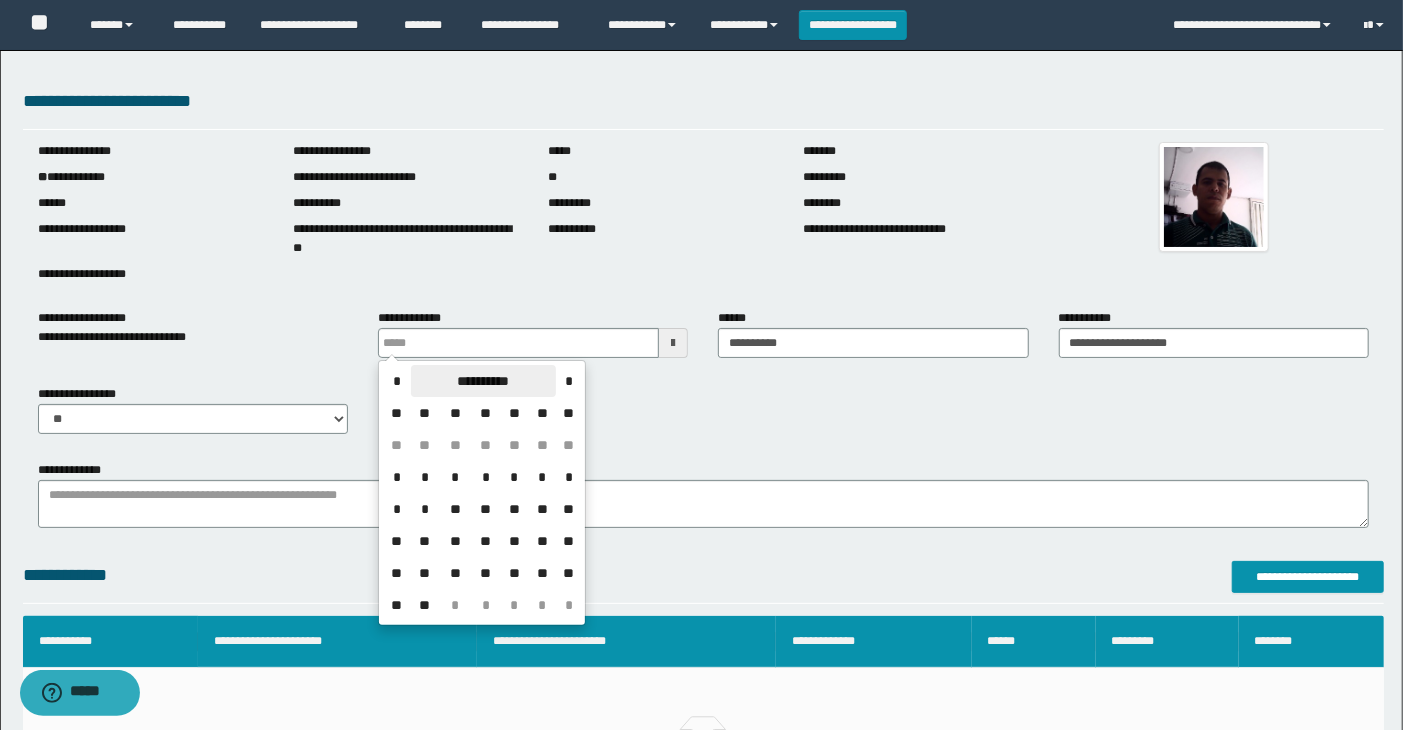 click on "**********" at bounding box center [483, 381] 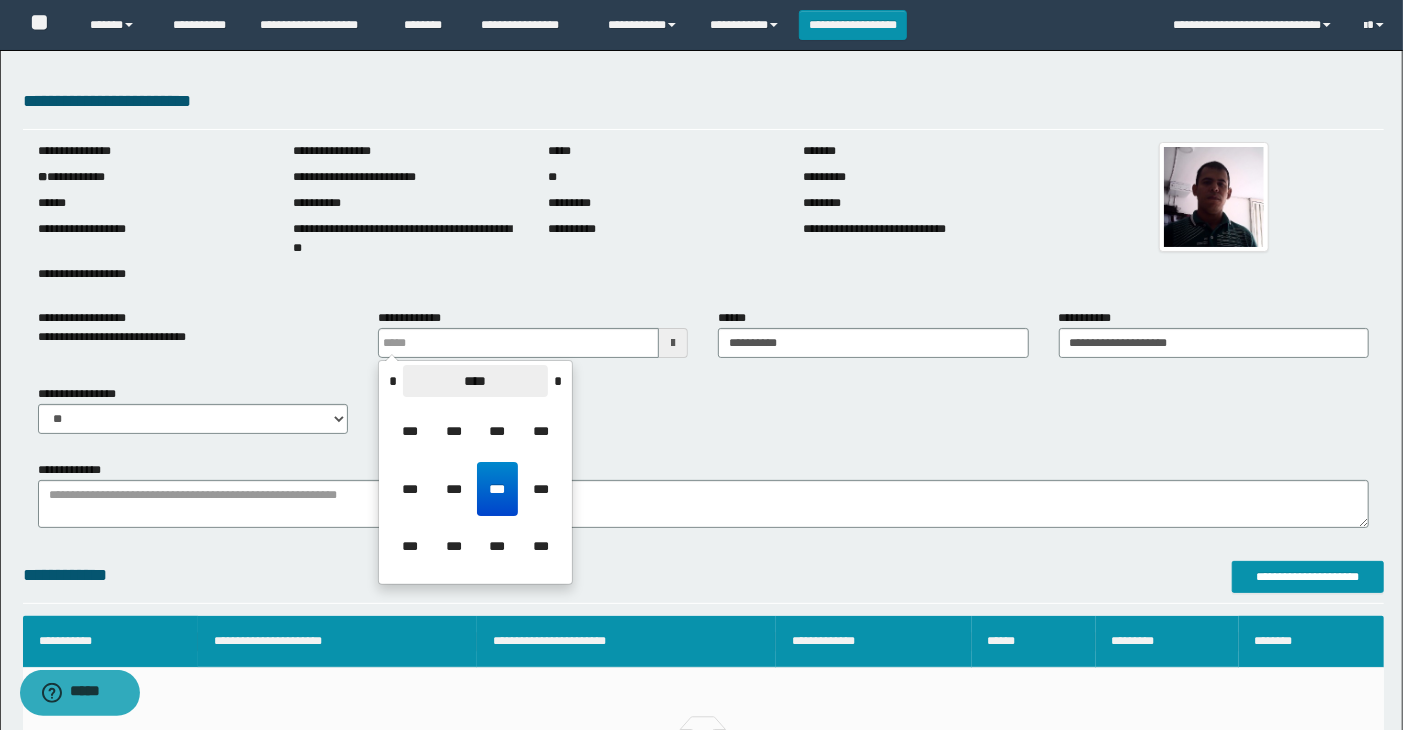 click on "****" at bounding box center (475, 381) 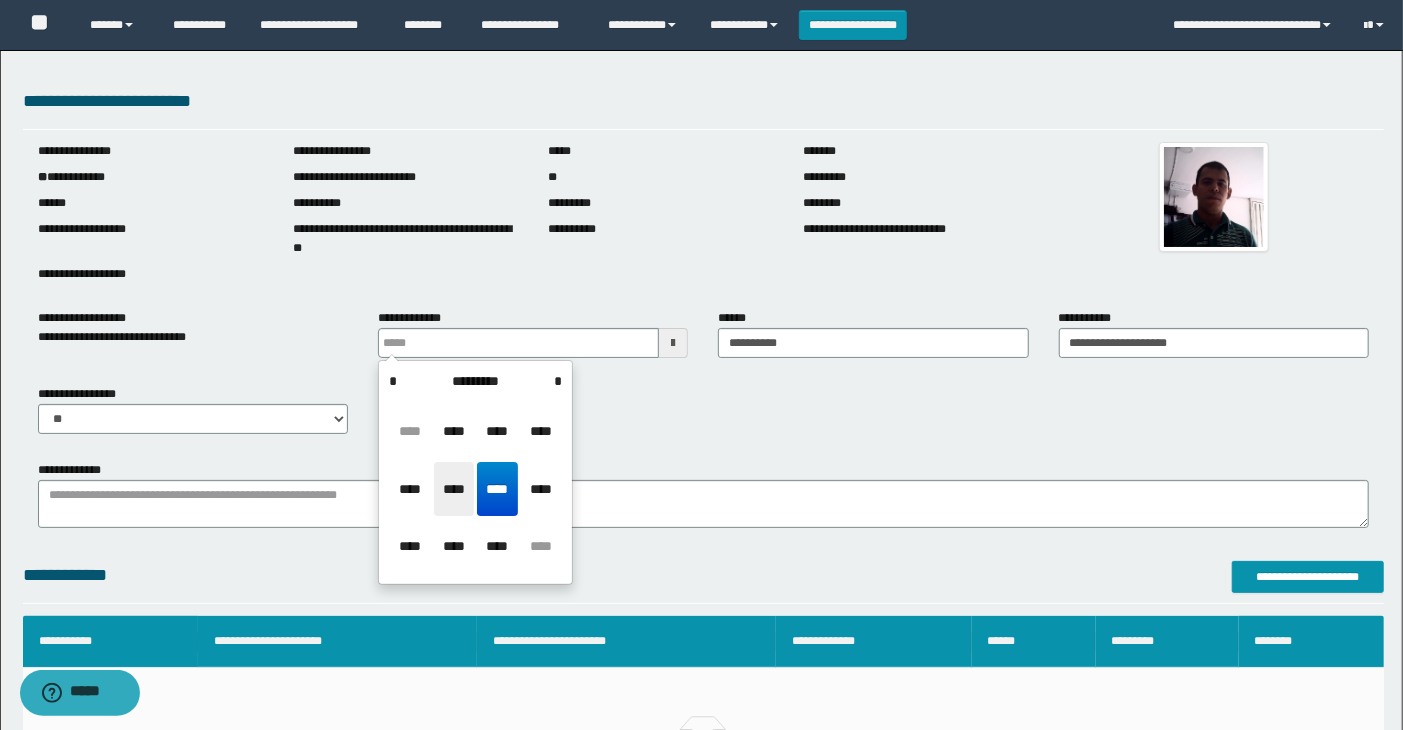 click on "****" at bounding box center [454, 489] 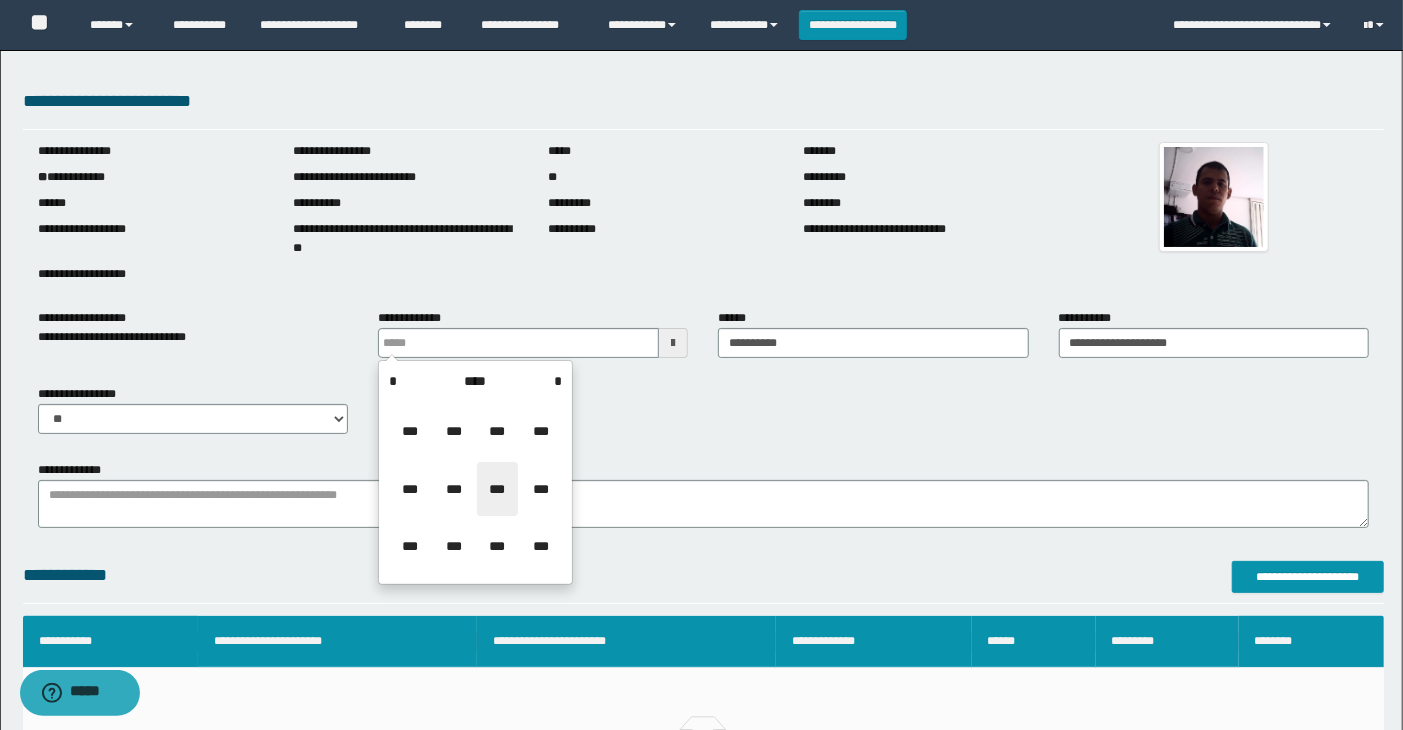 click on "***" at bounding box center [497, 489] 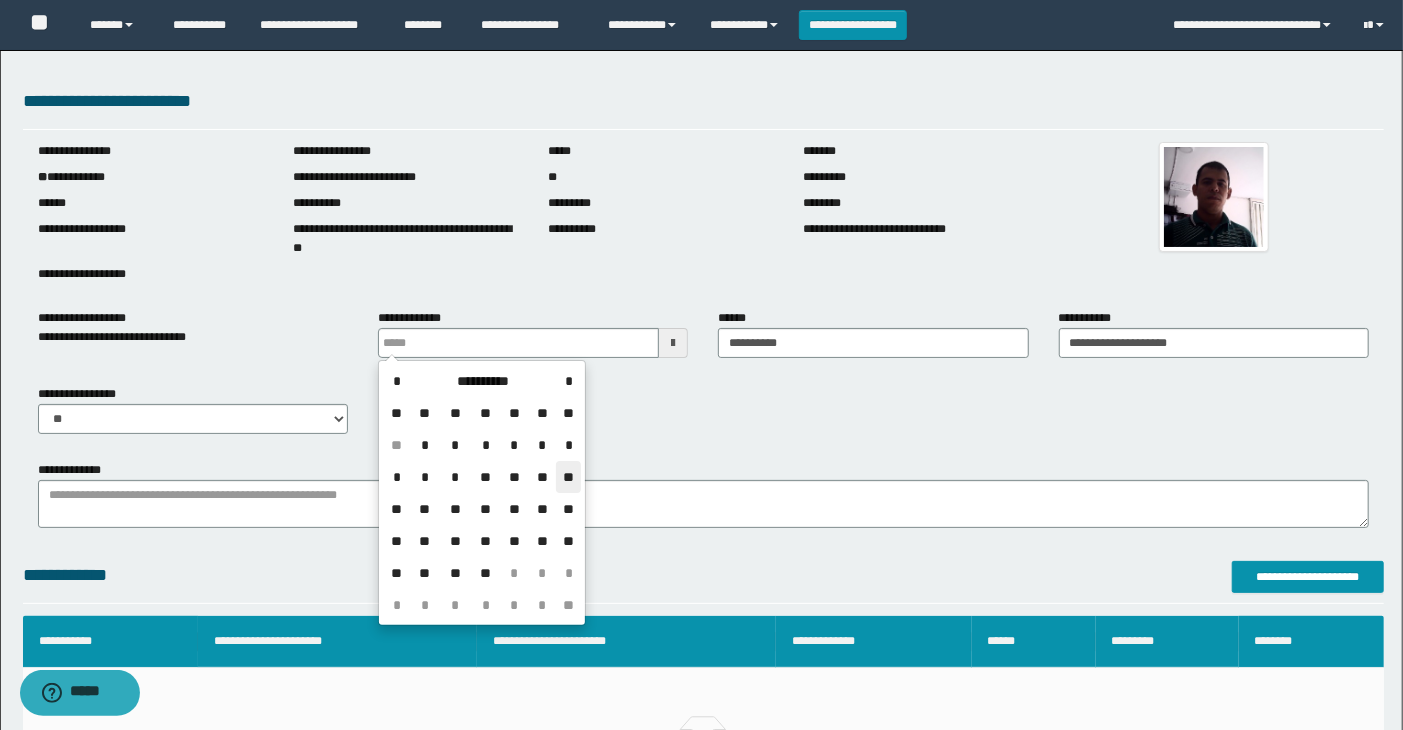 click on "**" at bounding box center (568, 477) 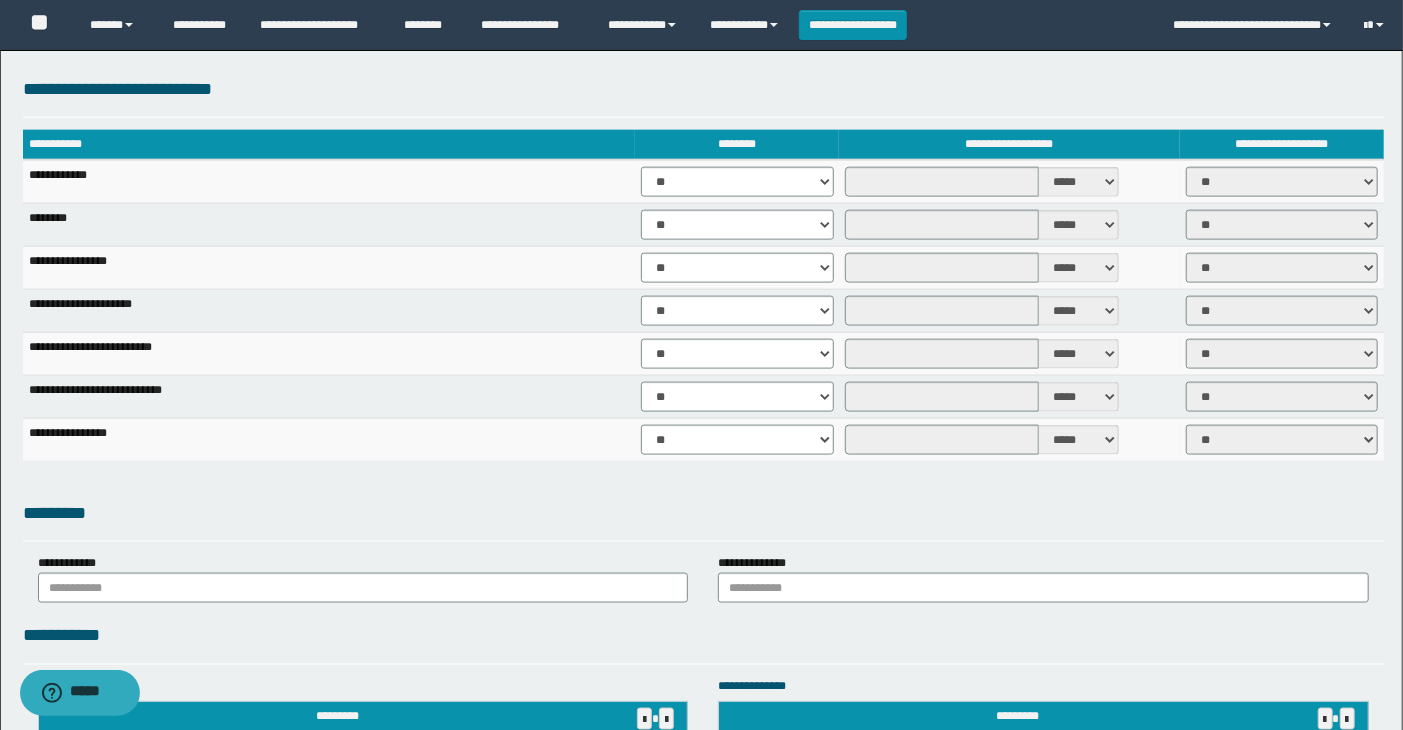 scroll, scrollTop: 1333, scrollLeft: 0, axis: vertical 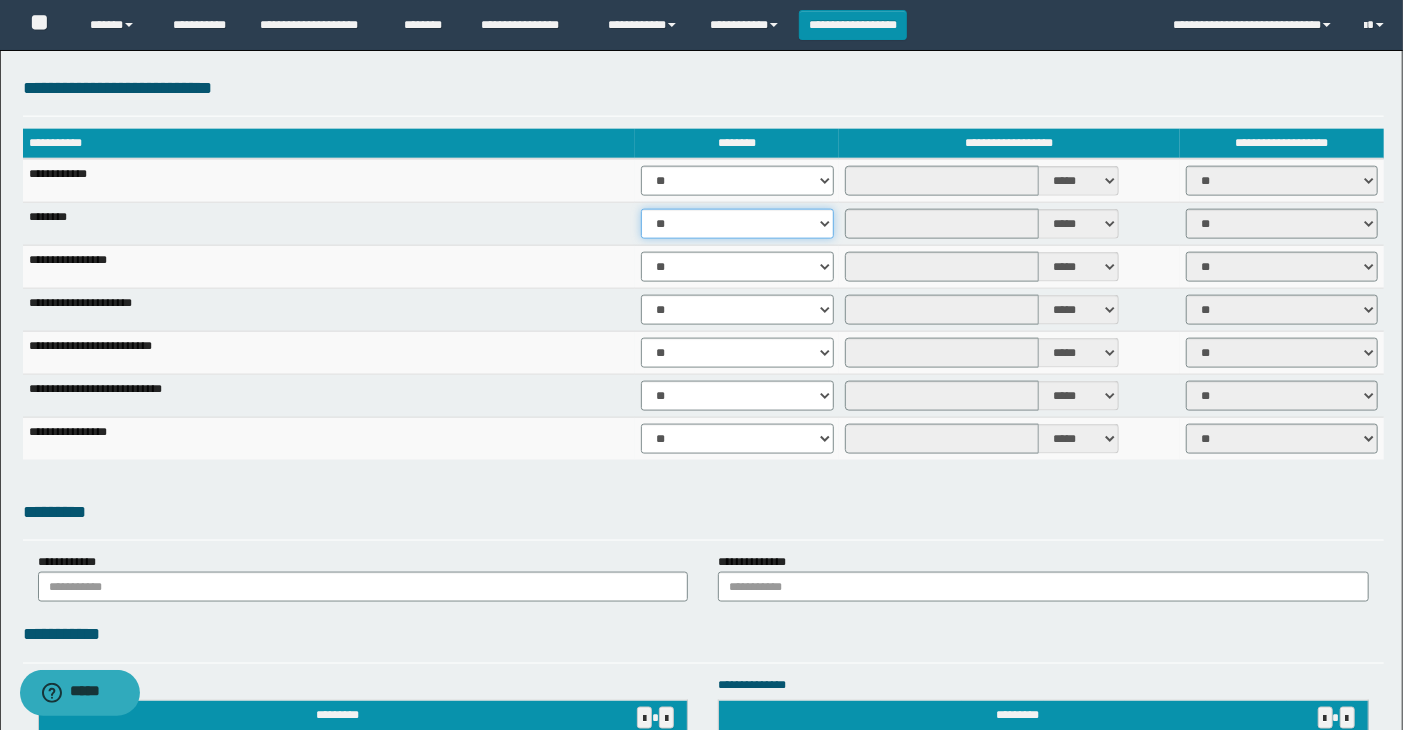 click on "**
**" at bounding box center [737, 224] 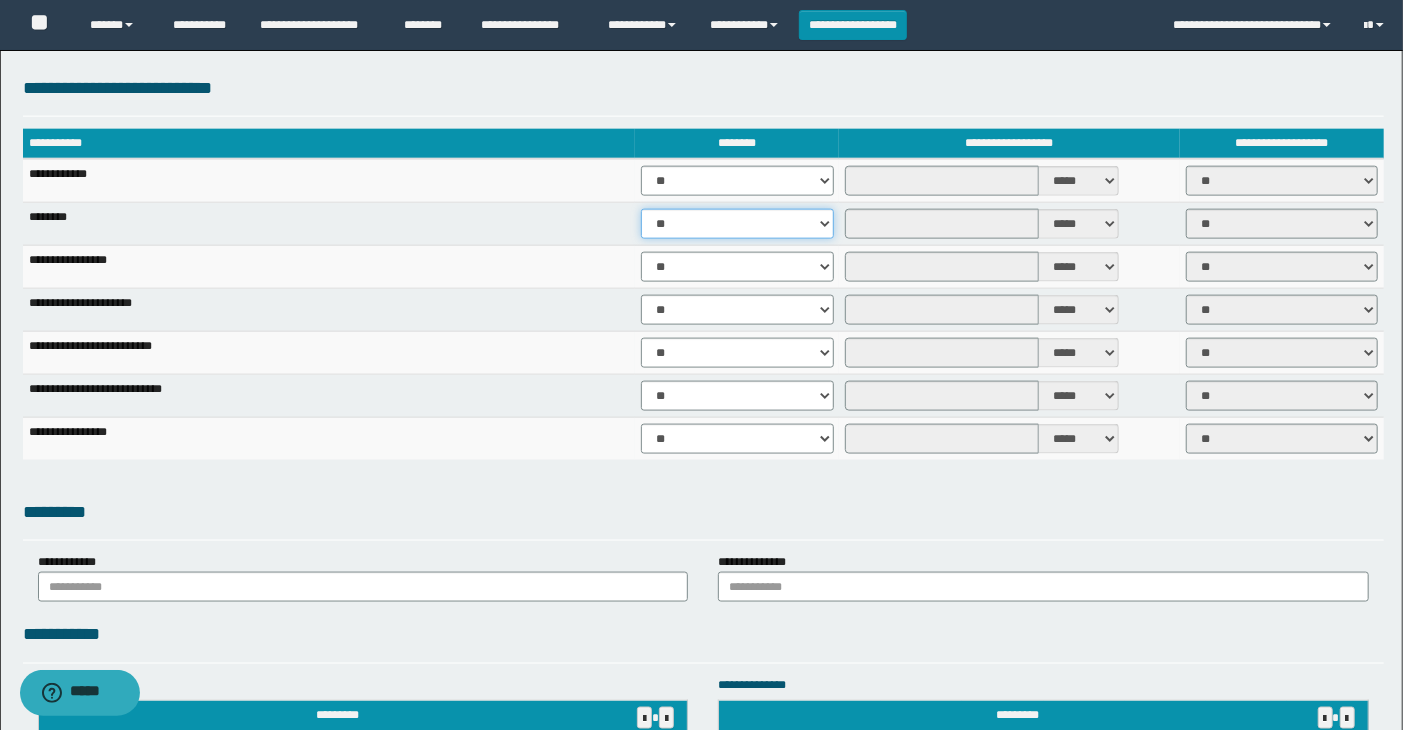 select on "****" 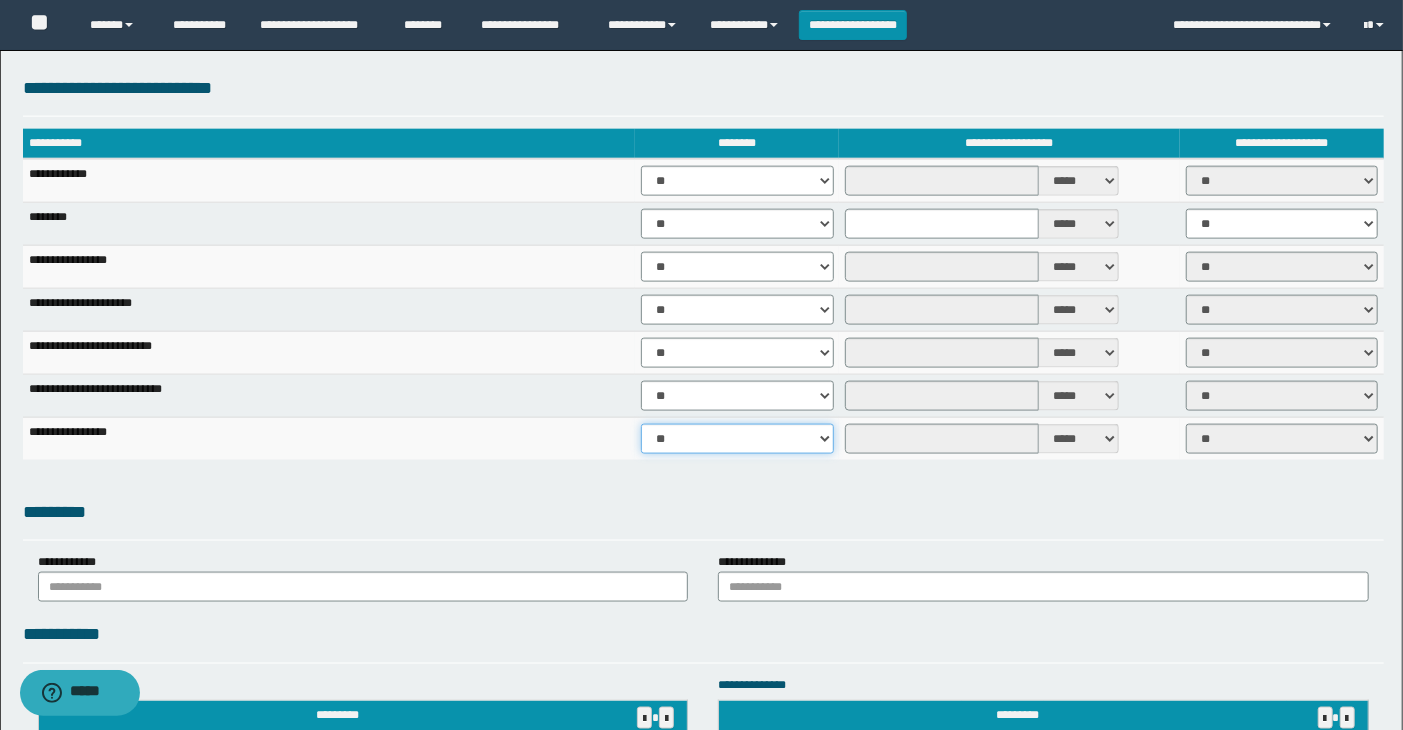 click on "**
**" at bounding box center (737, 439) 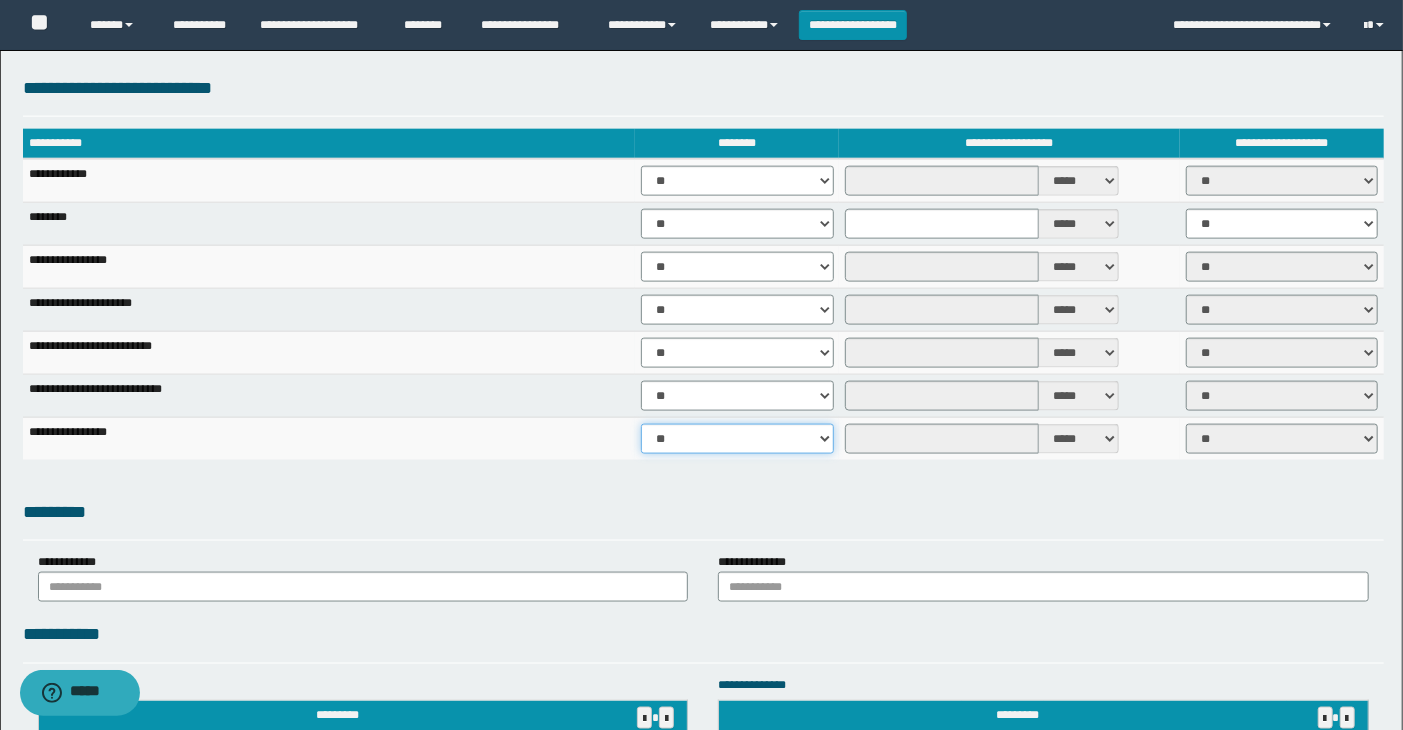 click on "**
**" at bounding box center (737, 439) 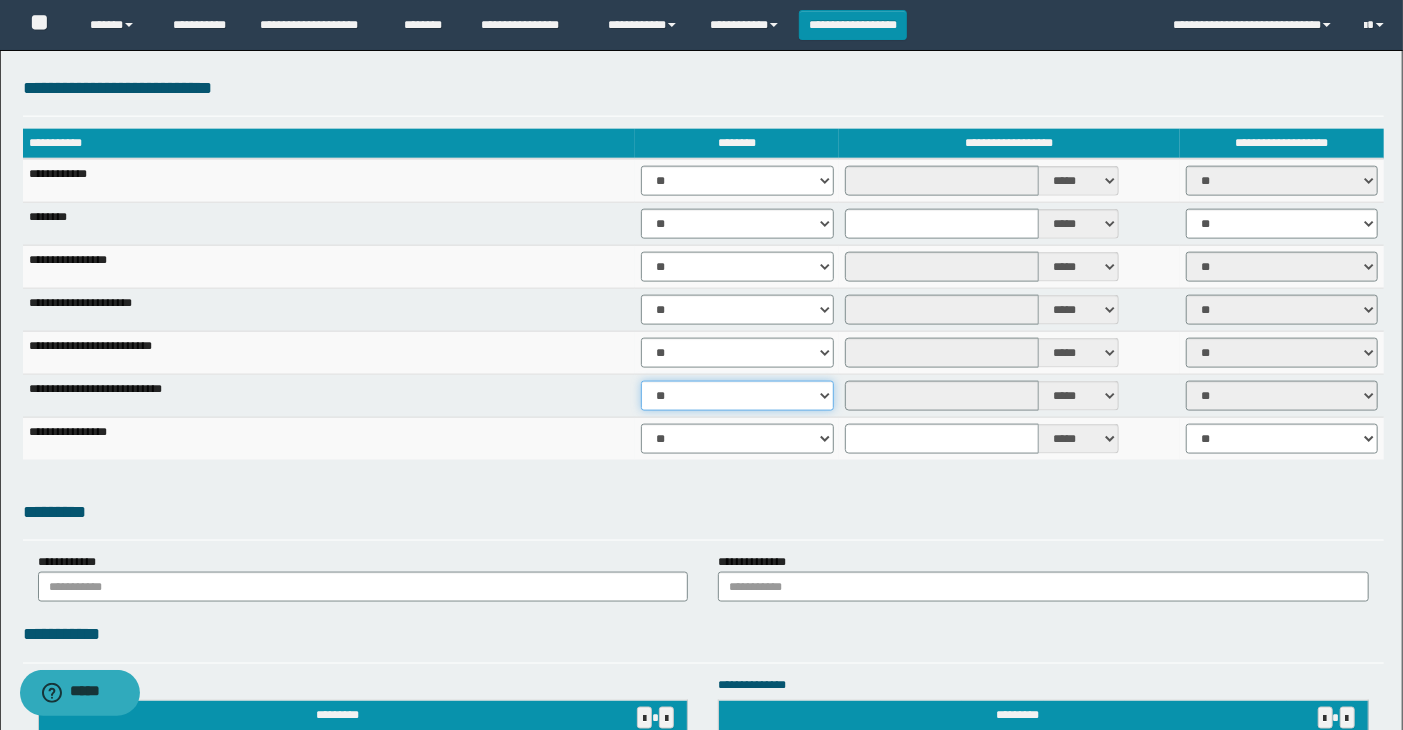 click on "**
**" at bounding box center (737, 396) 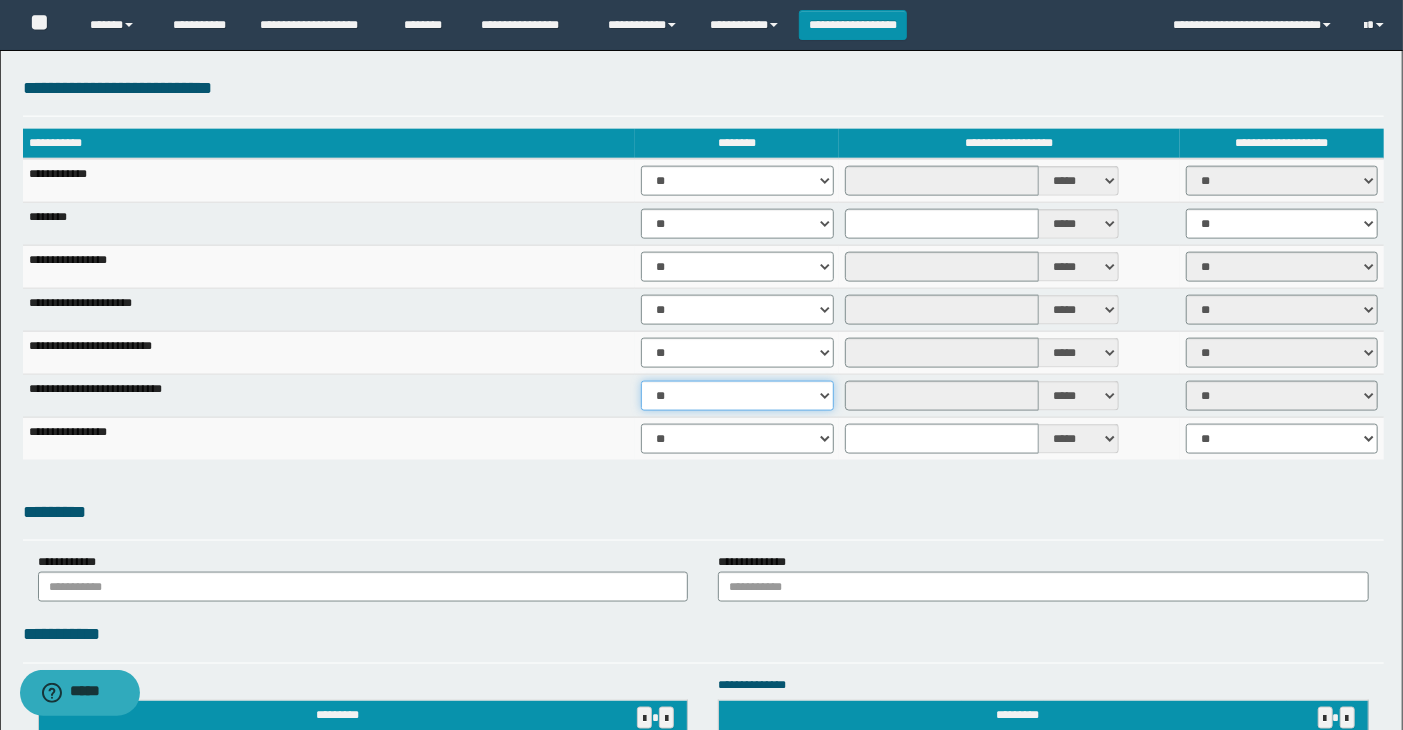 select on "****" 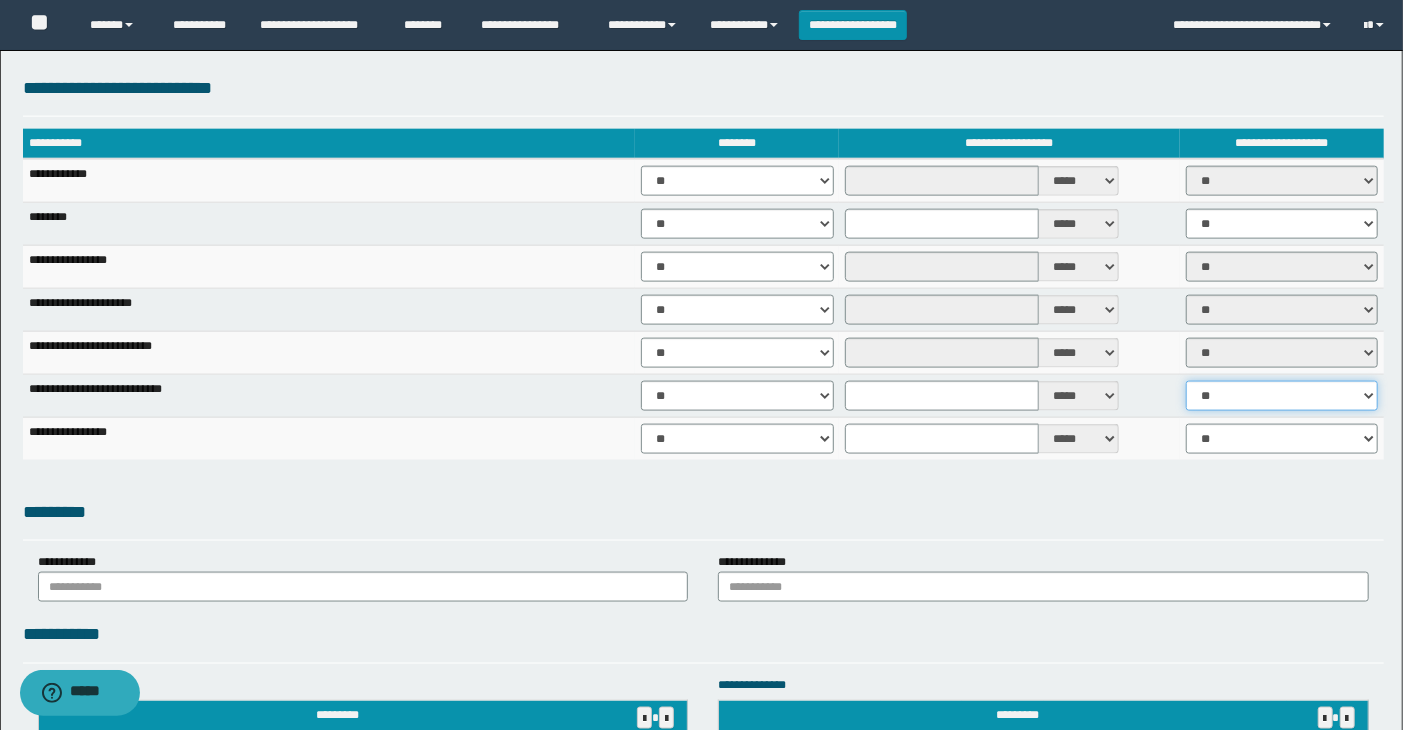 click on "**
**" at bounding box center (1282, 396) 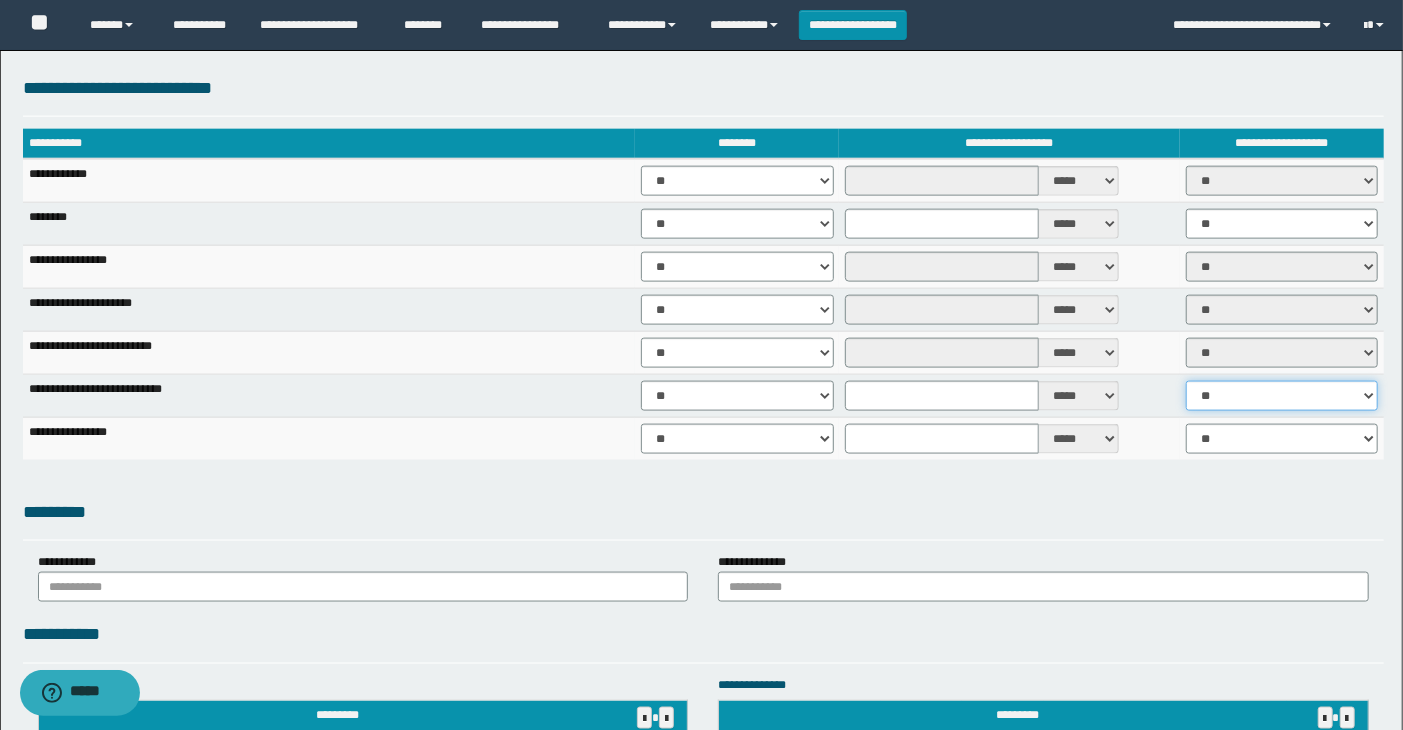 select on "****" 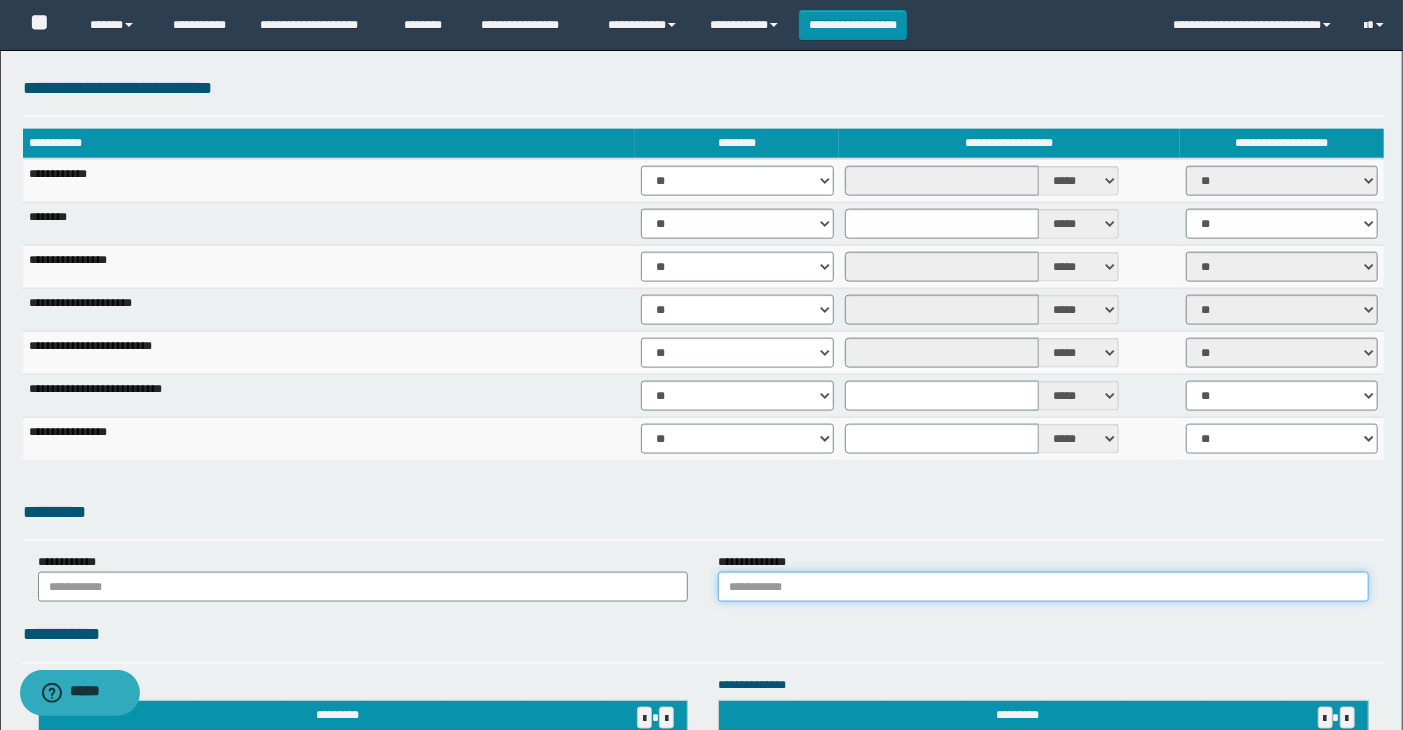 click at bounding box center [1043, 587] 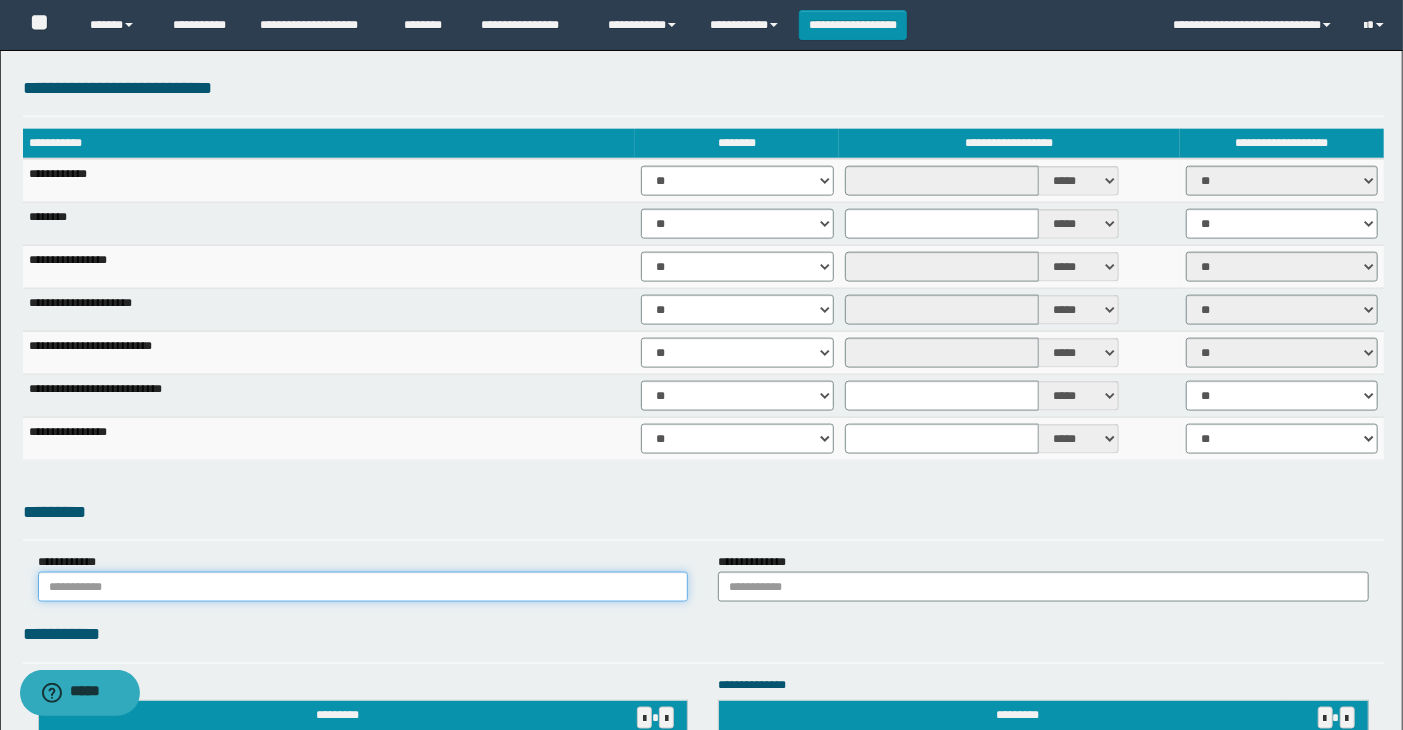 drag, startPoint x: 446, startPoint y: 582, endPoint x: 197, endPoint y: 626, distance: 252.85767 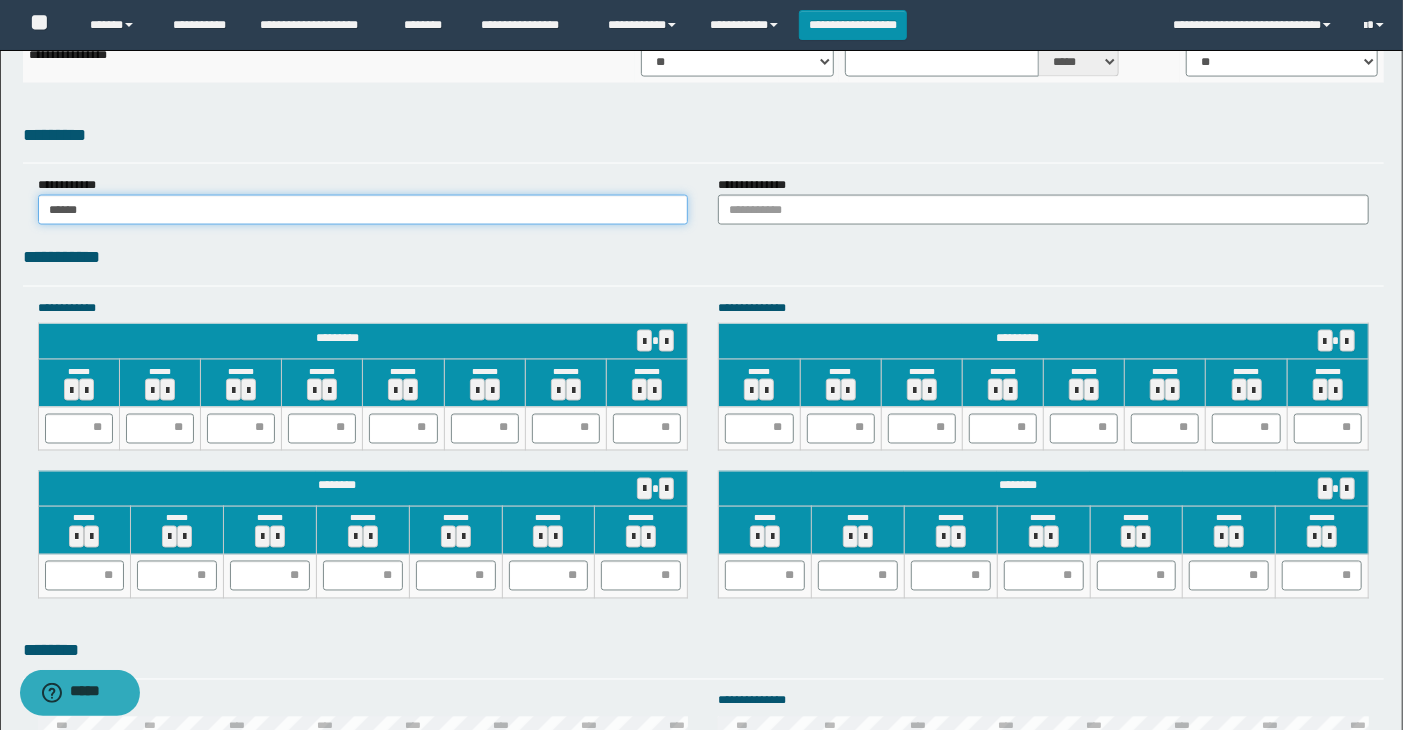 scroll, scrollTop: 1571, scrollLeft: 0, axis: vertical 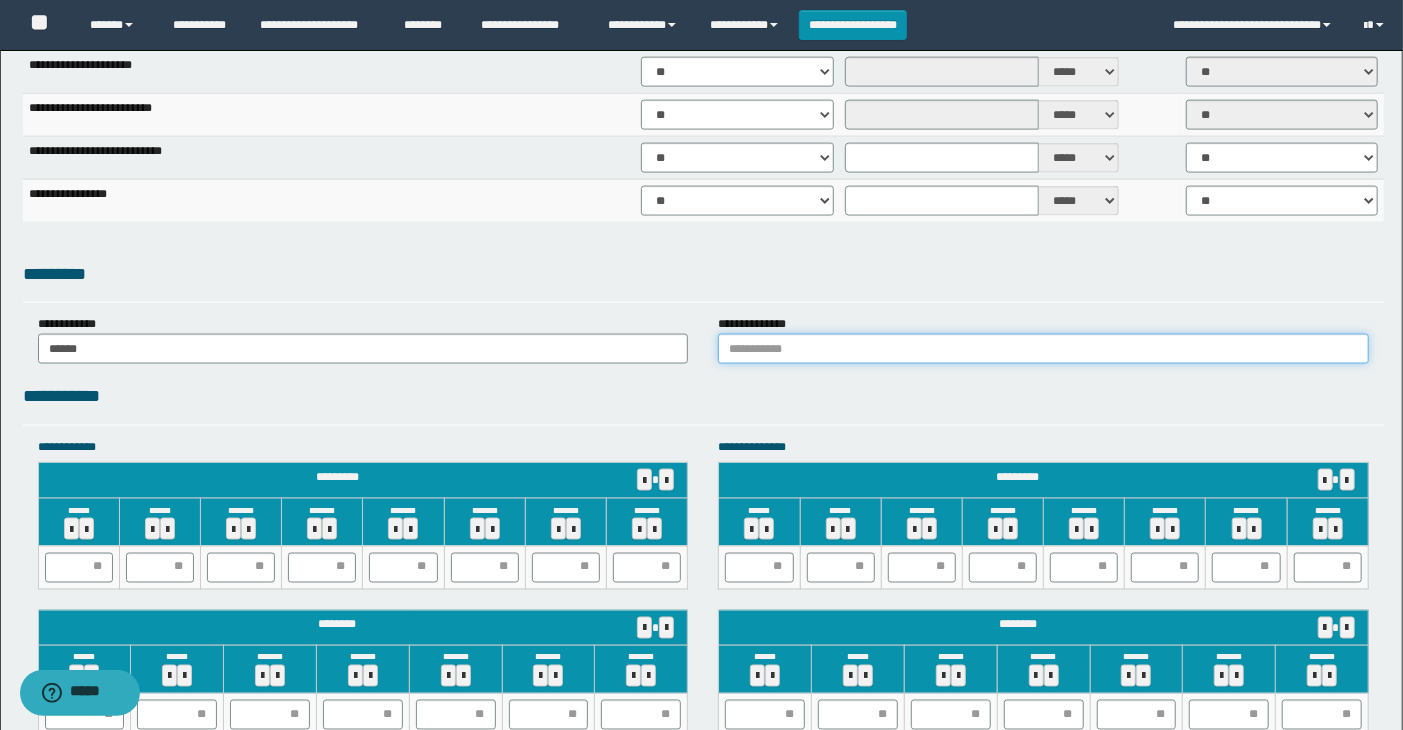 click at bounding box center [1043, 349] 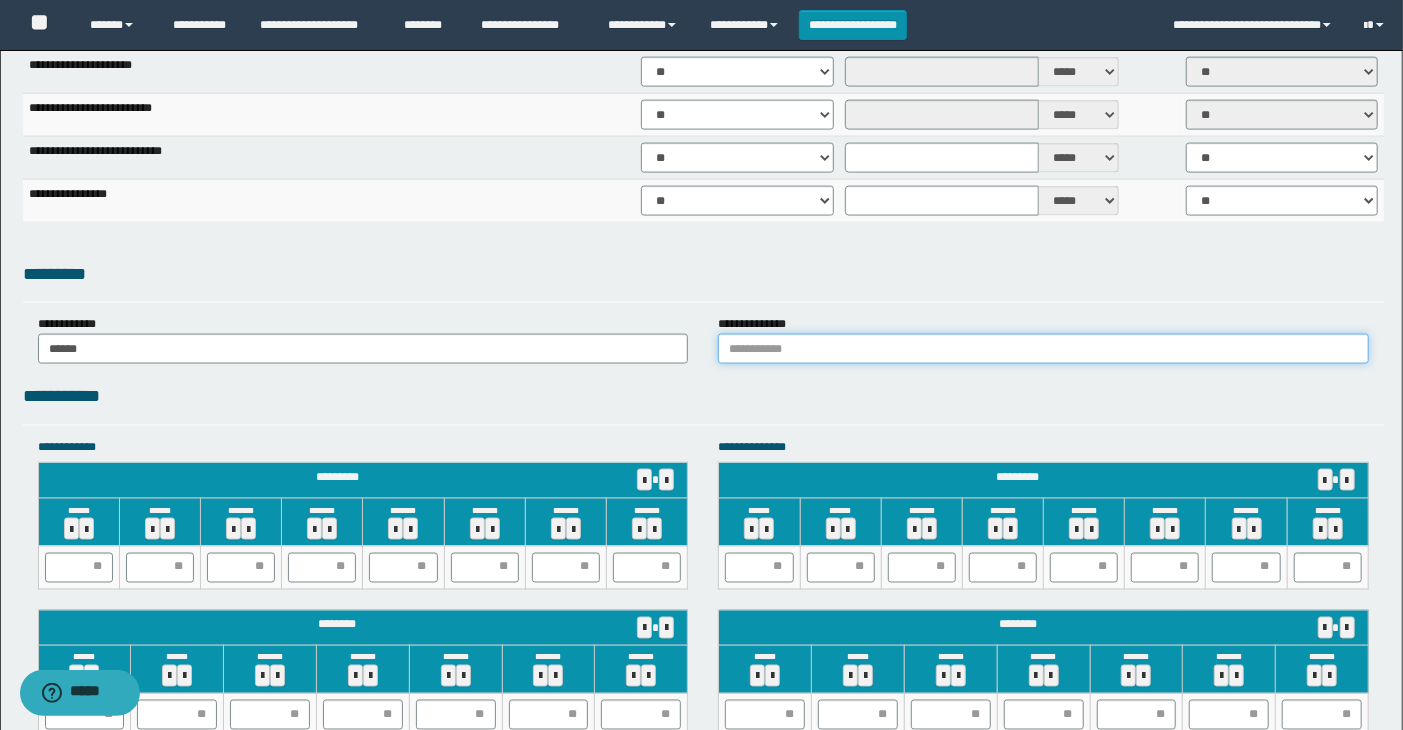 type on "**********" 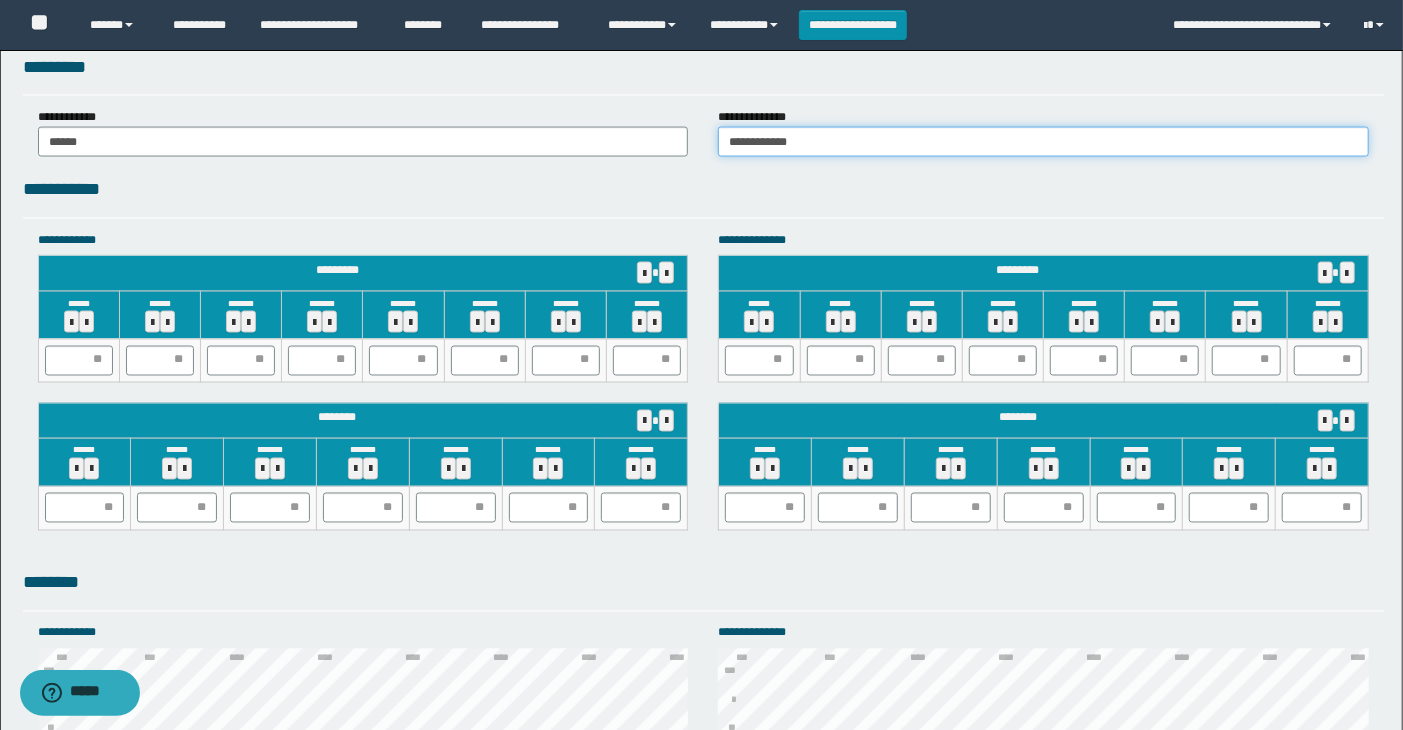 scroll, scrollTop: 1777, scrollLeft: 0, axis: vertical 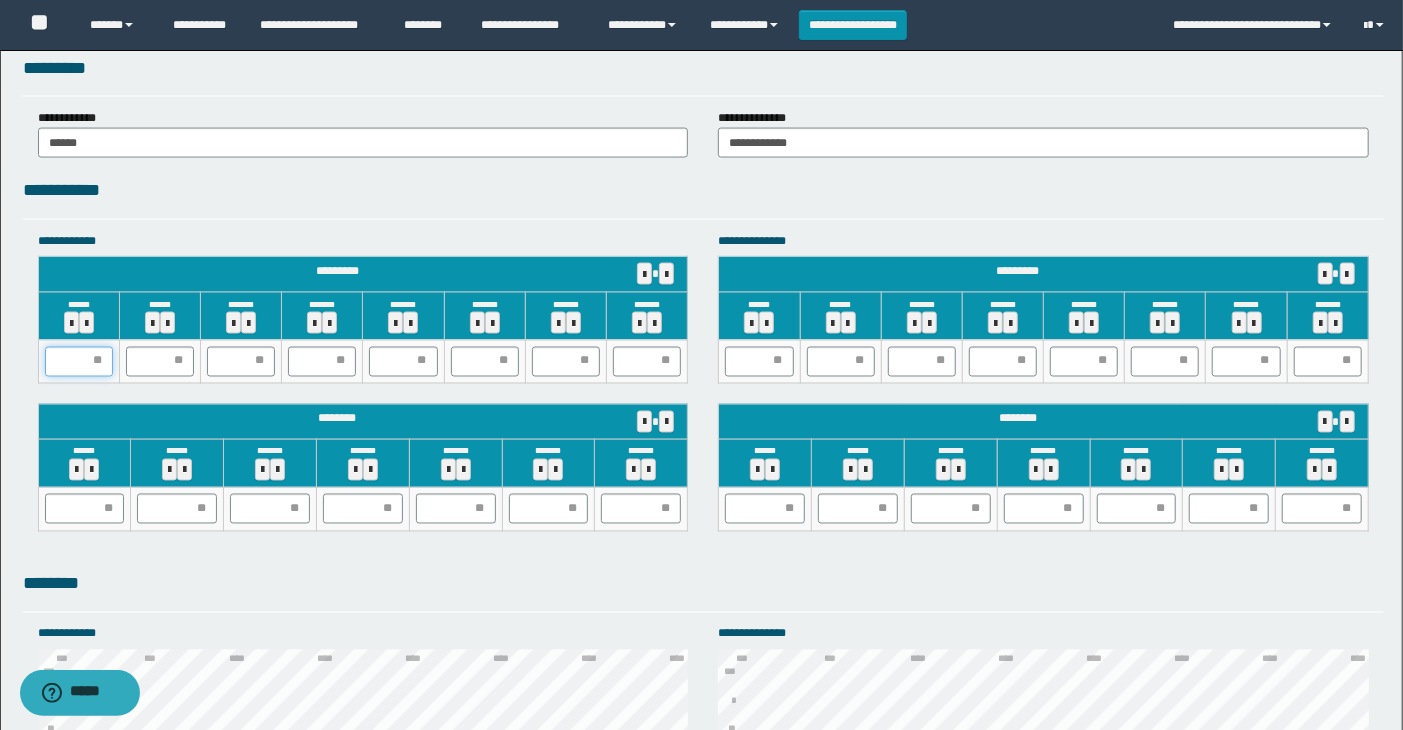 click at bounding box center [79, 362] 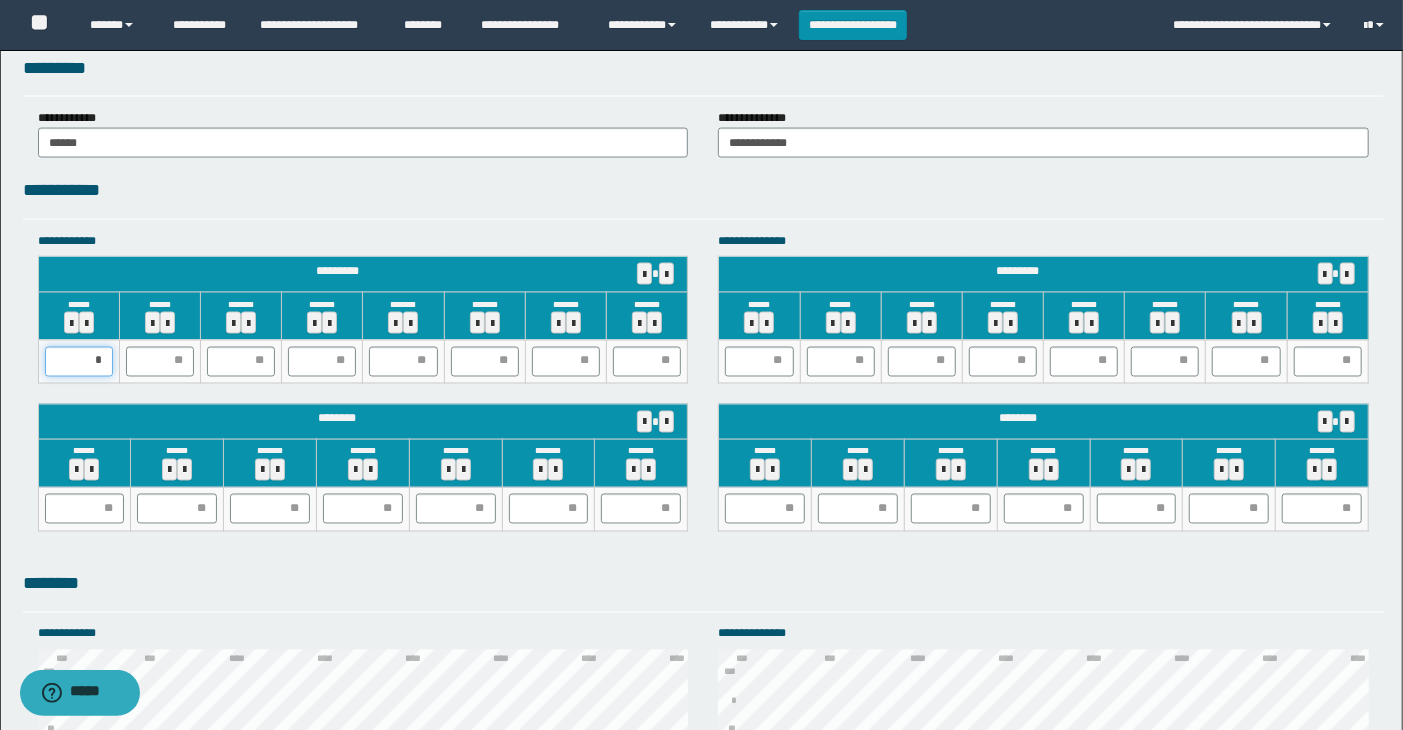 type on "**" 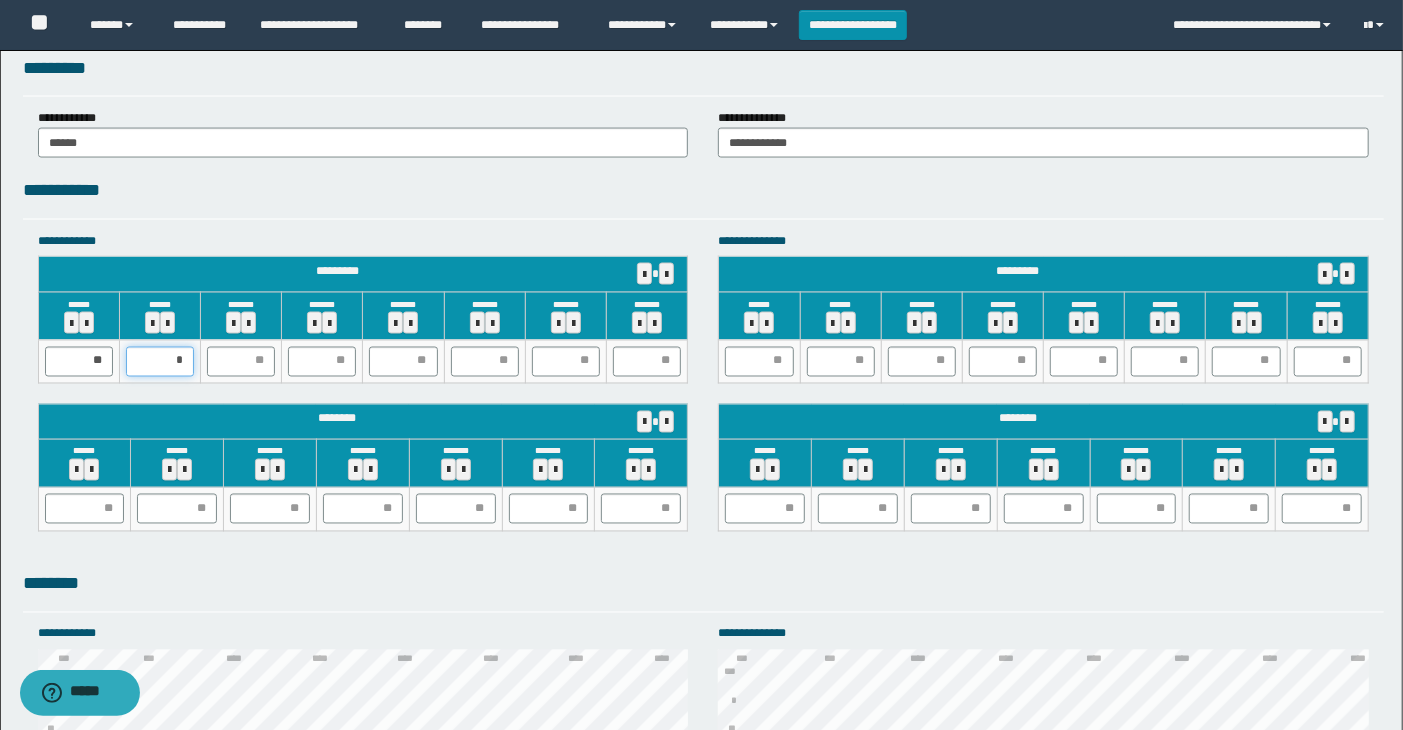 type on "**" 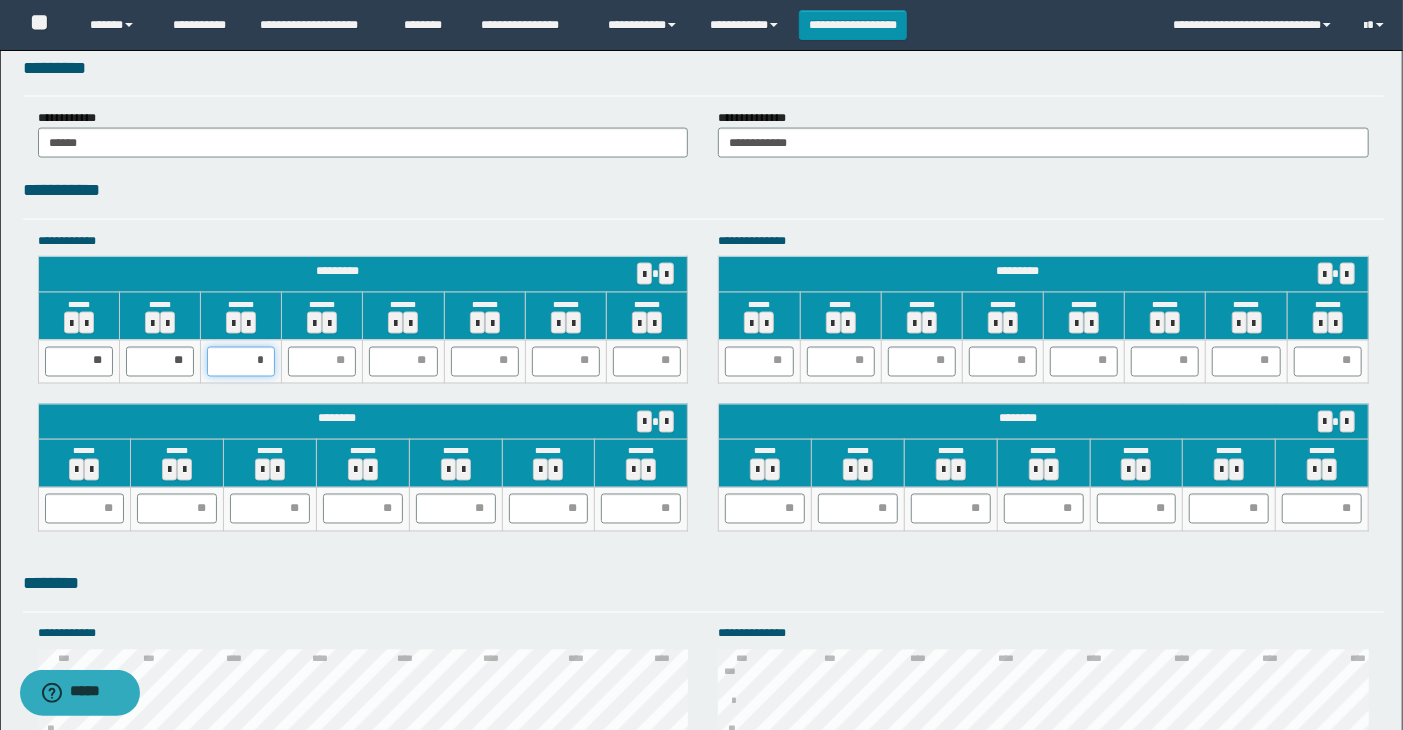 type on "**" 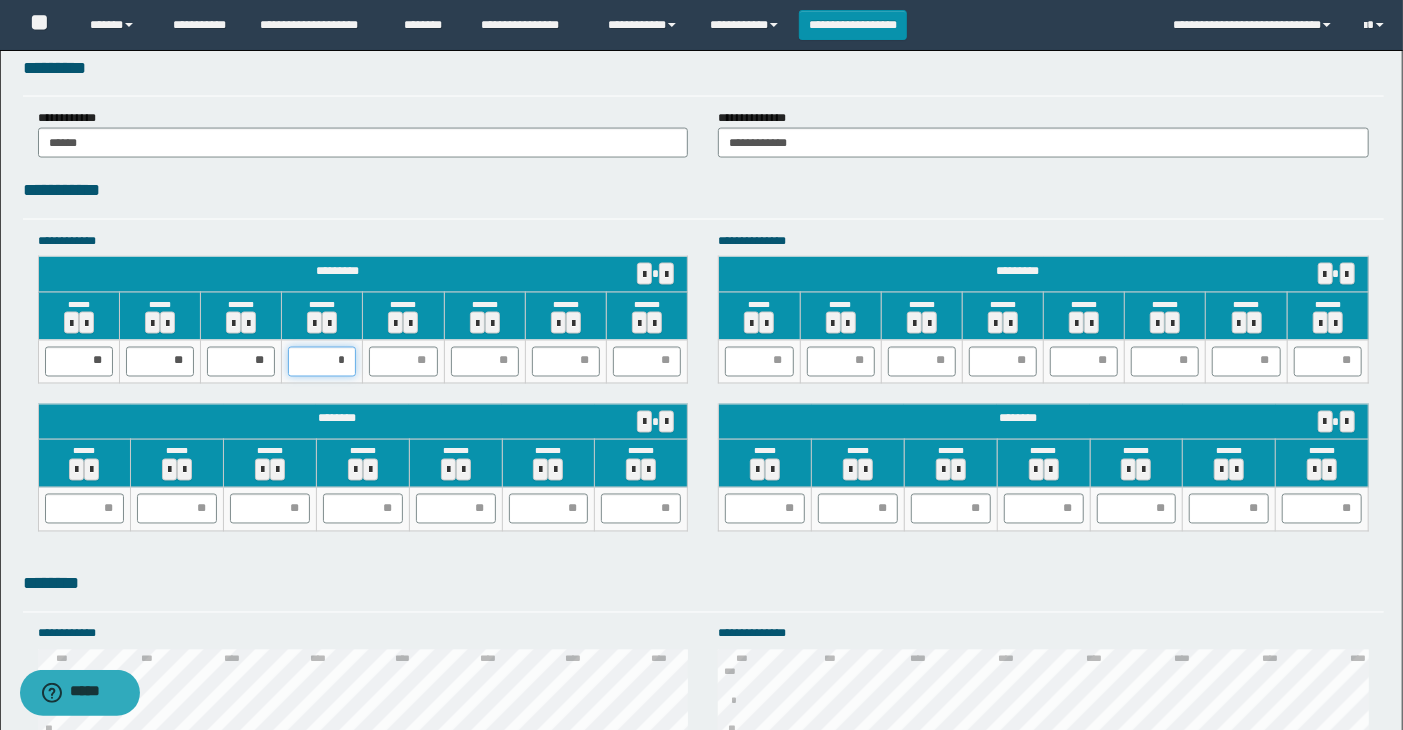 type on "**" 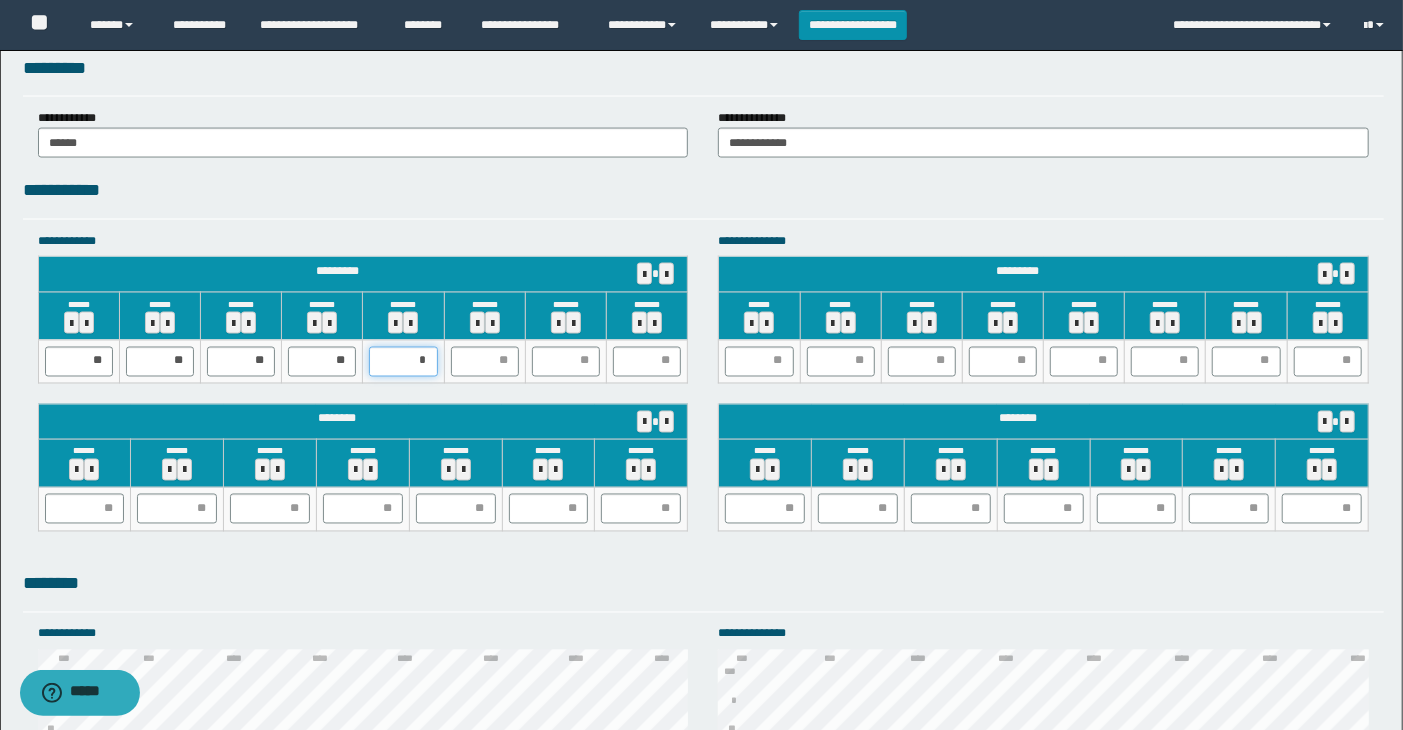 type on "**" 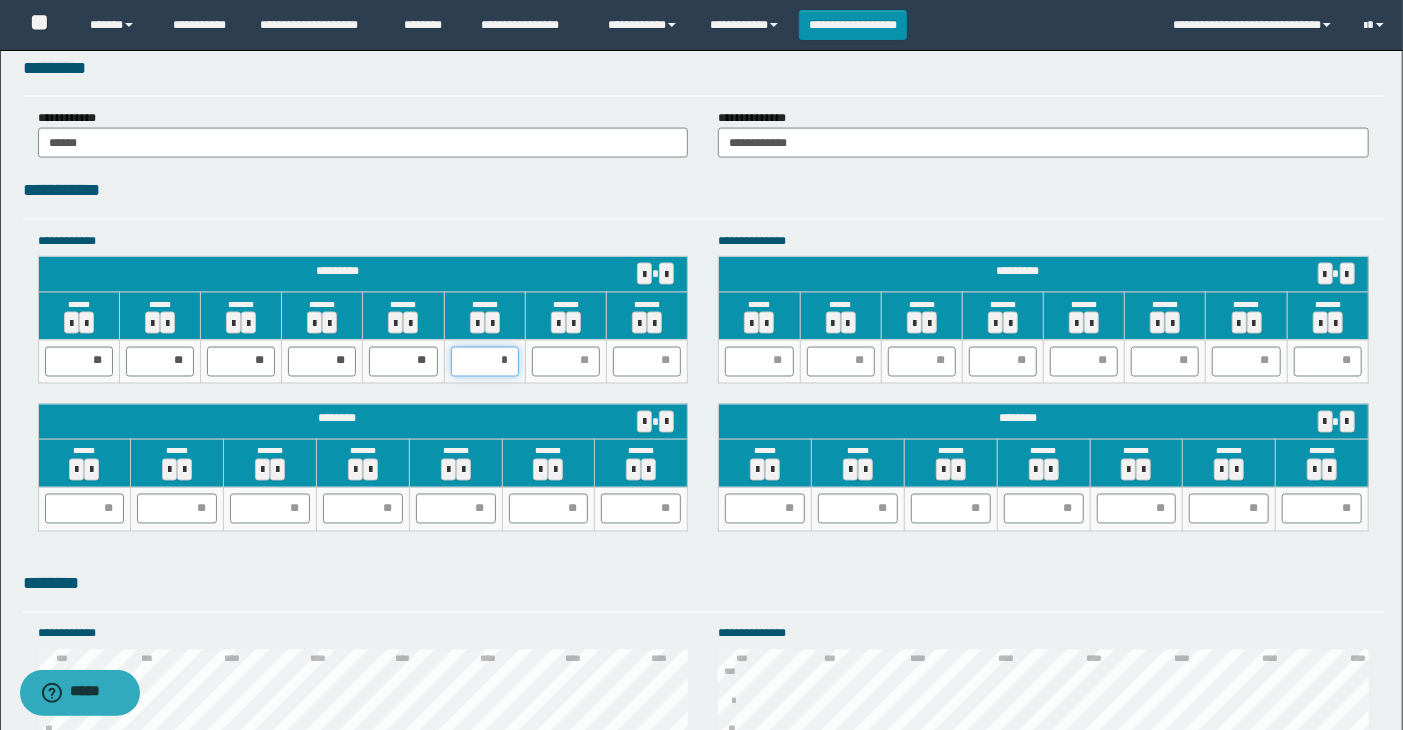 type on "**" 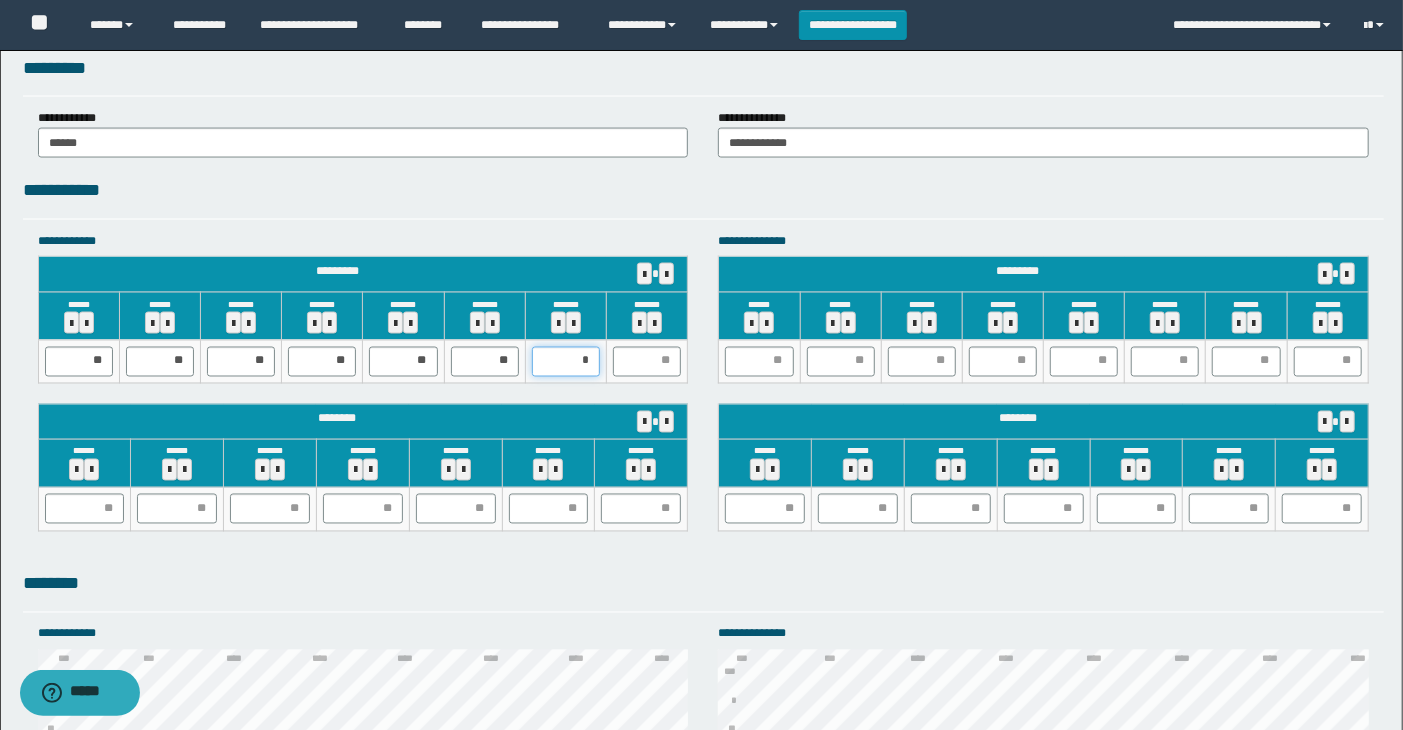 type on "**" 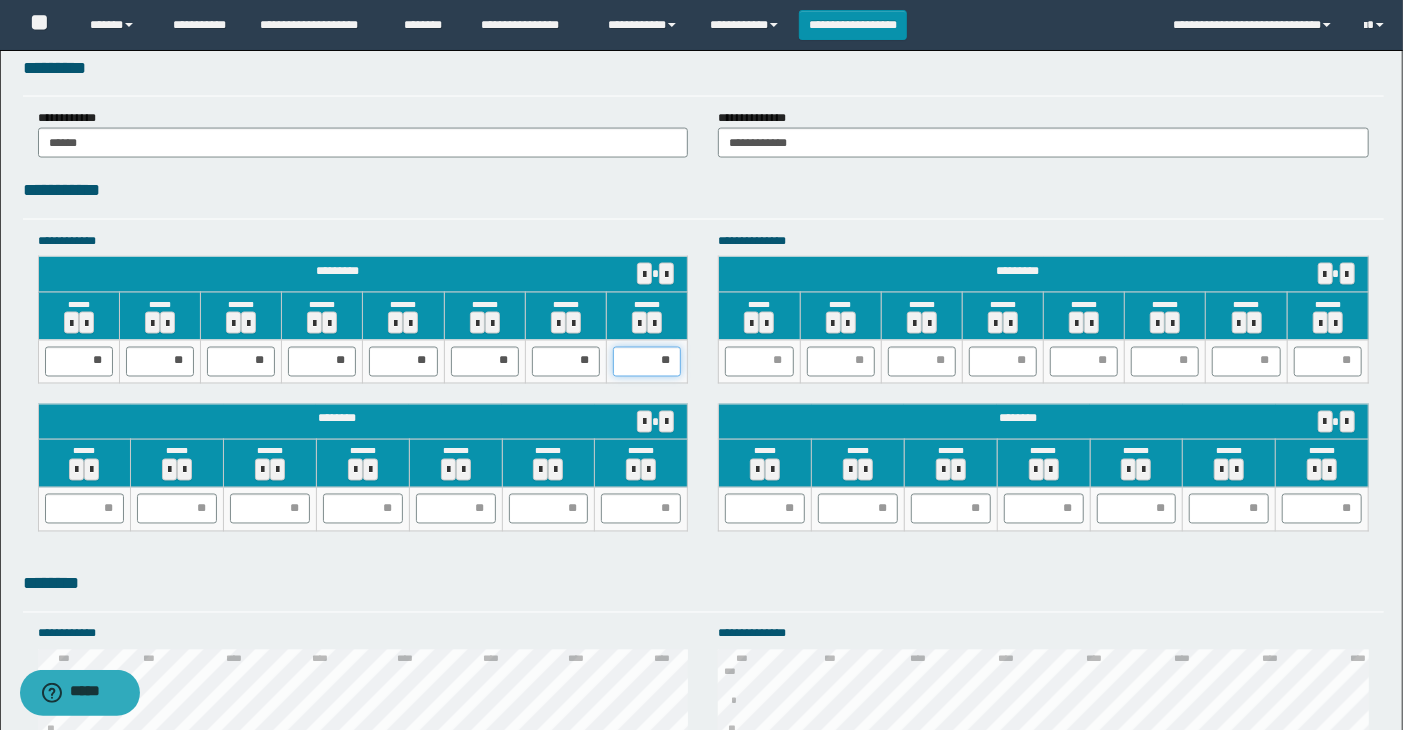 type on "***" 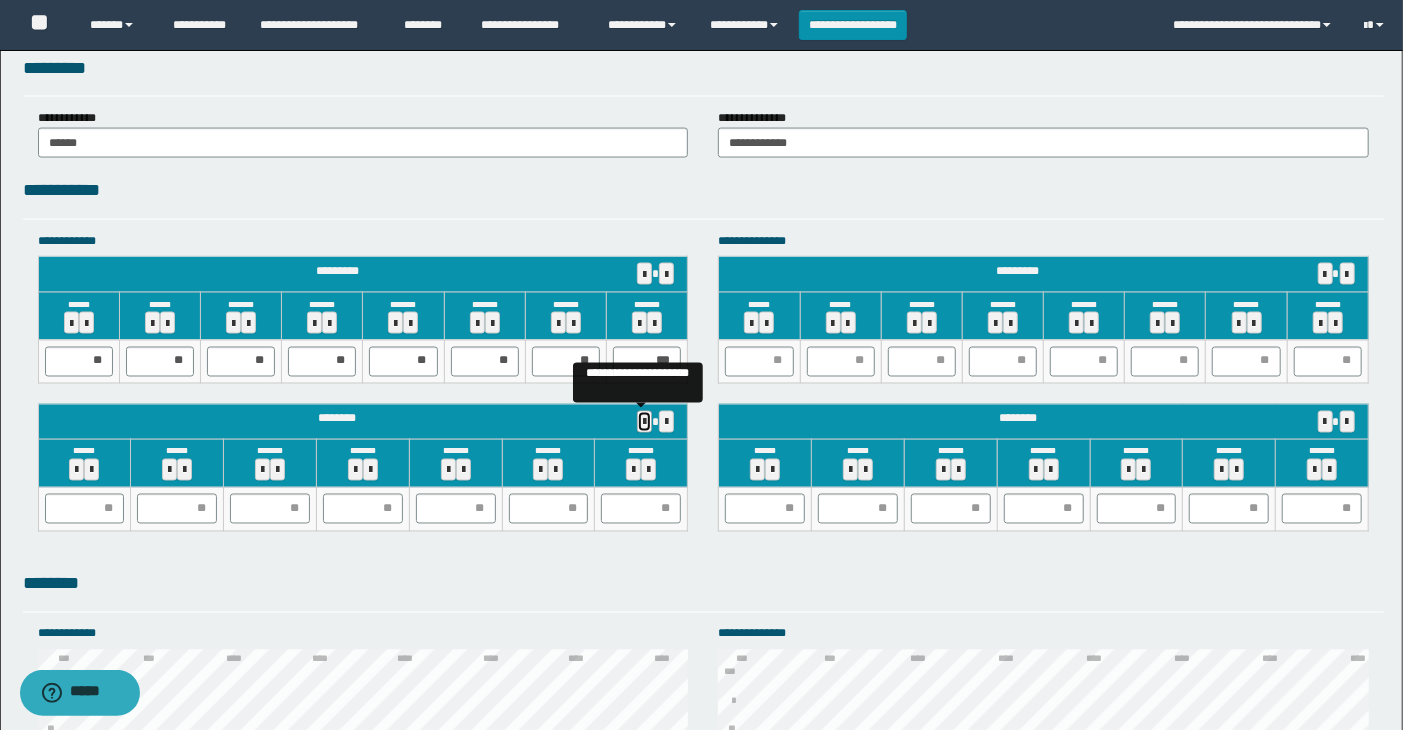 type 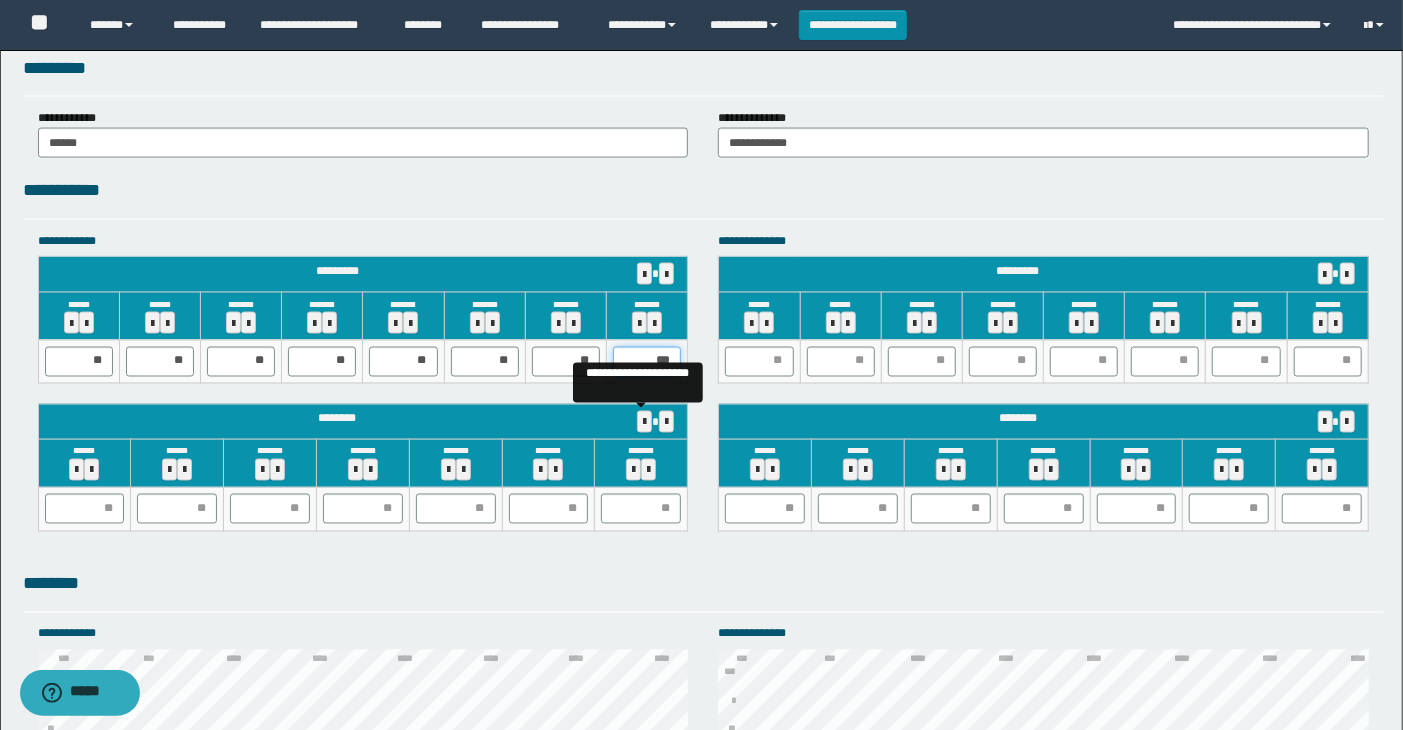 click on "***" at bounding box center [647, 362] 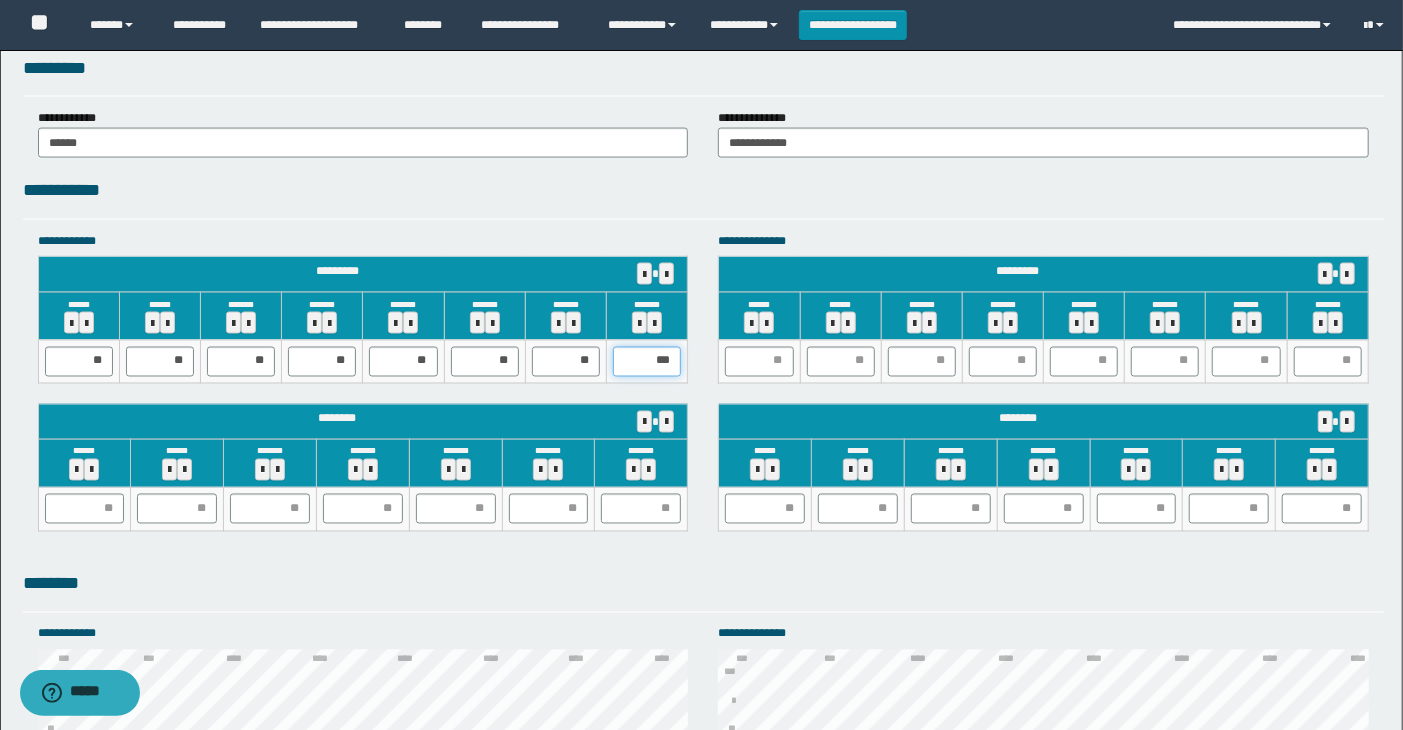 click on "***" at bounding box center (647, 362) 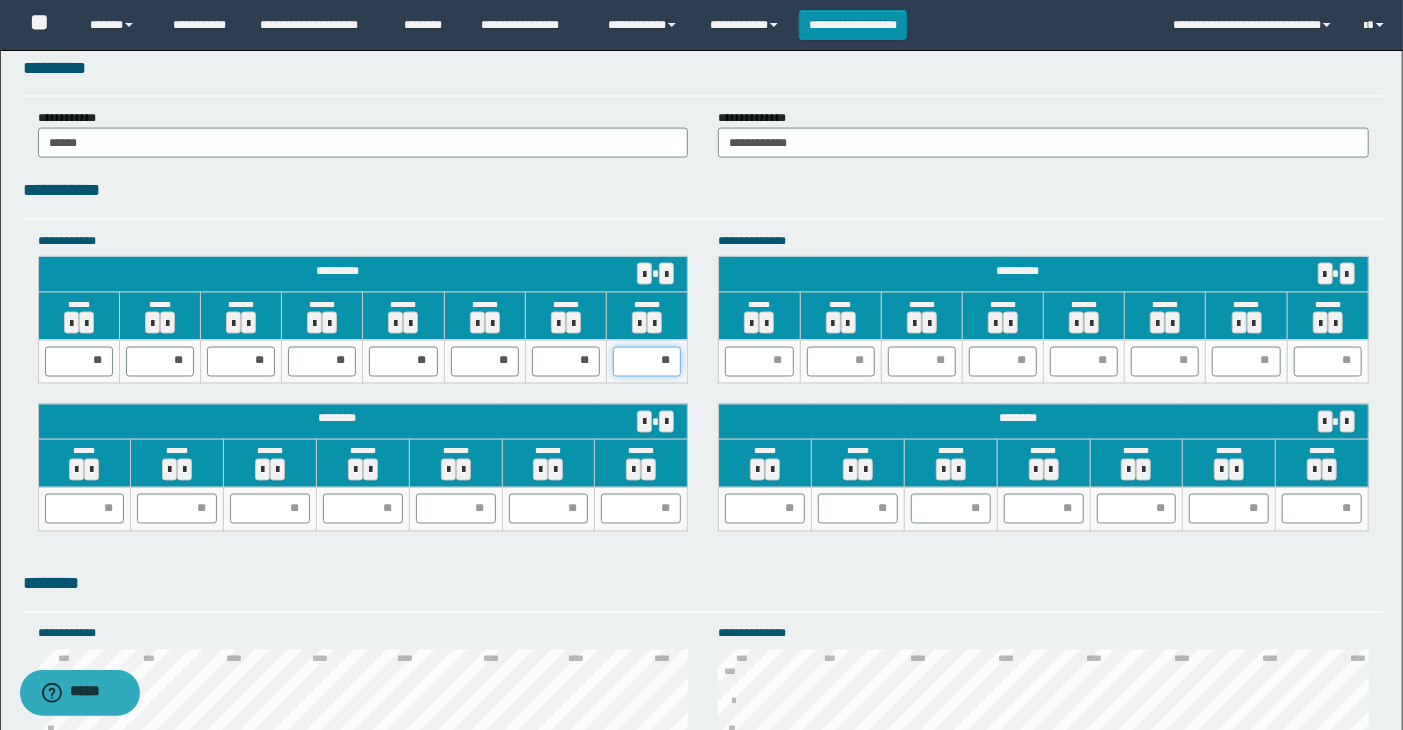 type on "*" 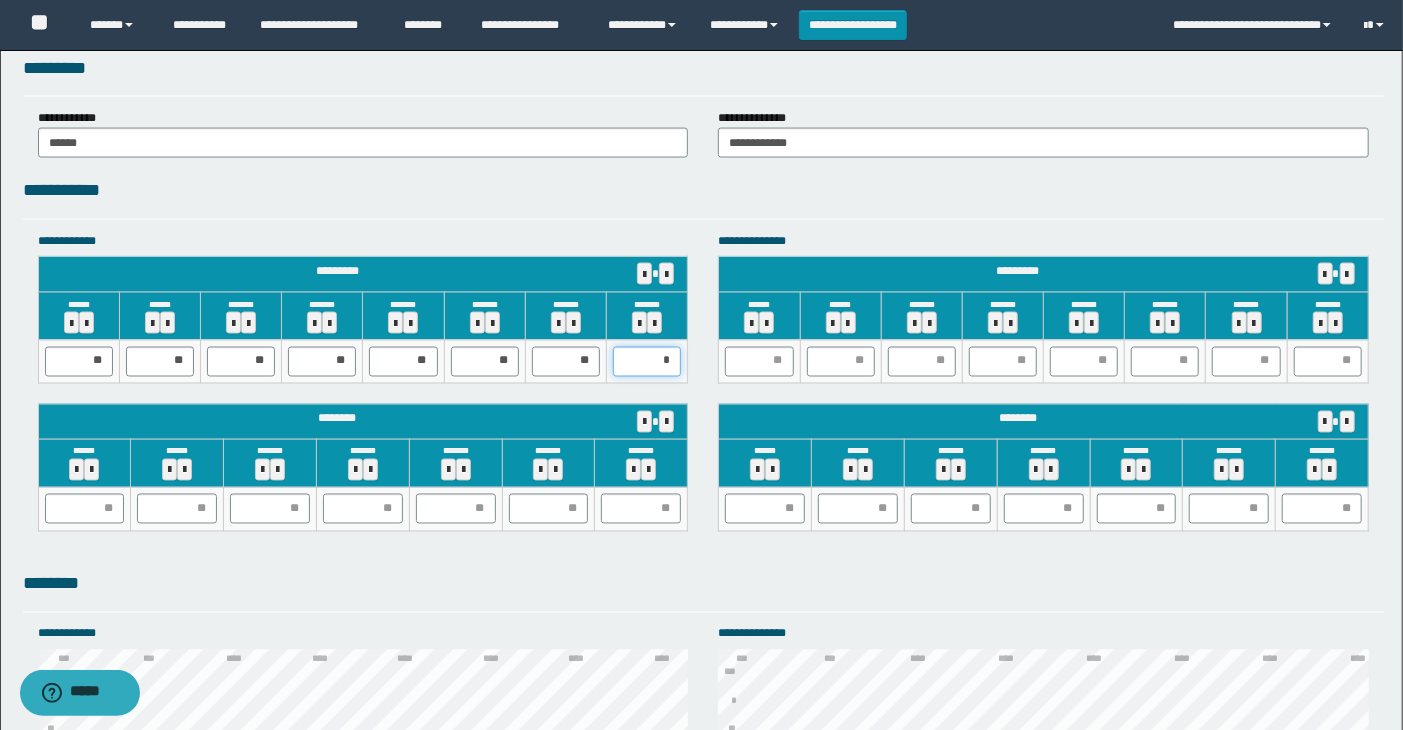 type on "**" 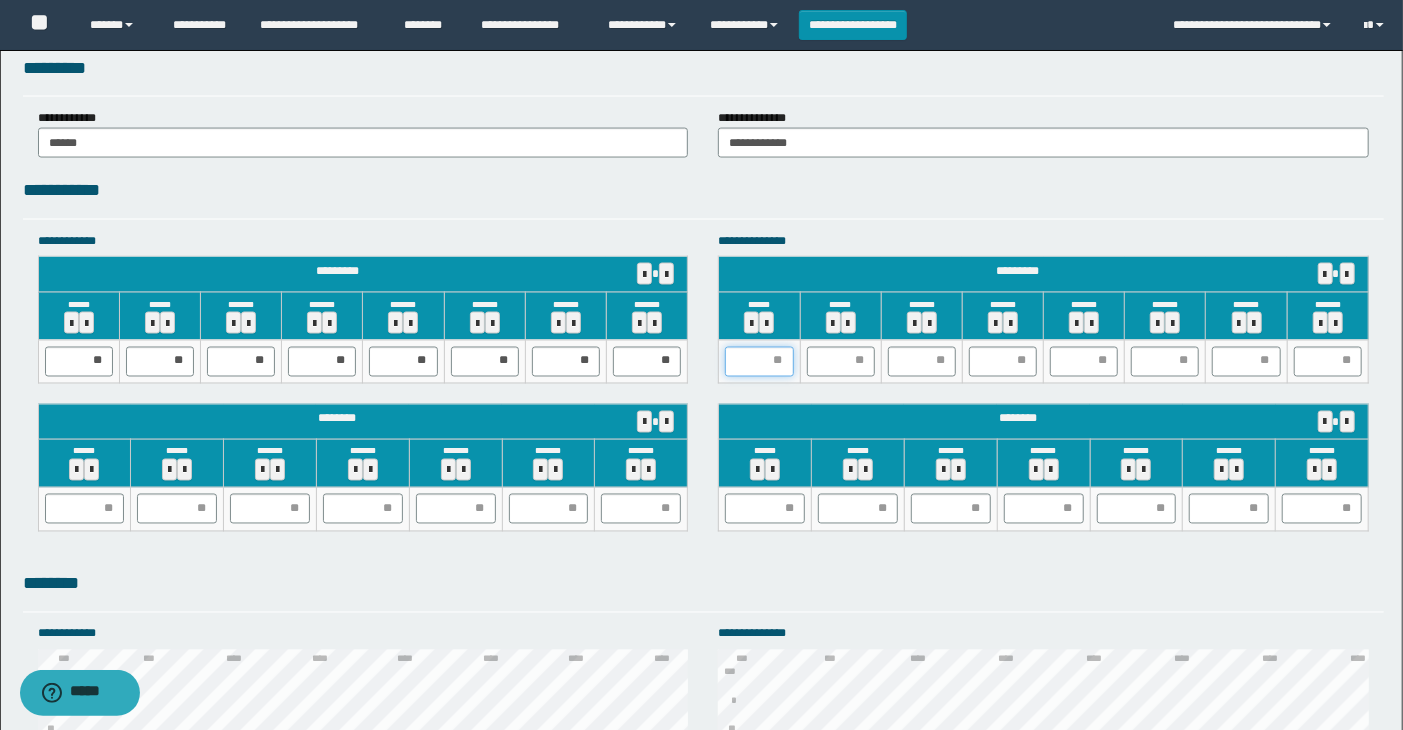 click at bounding box center (759, 362) 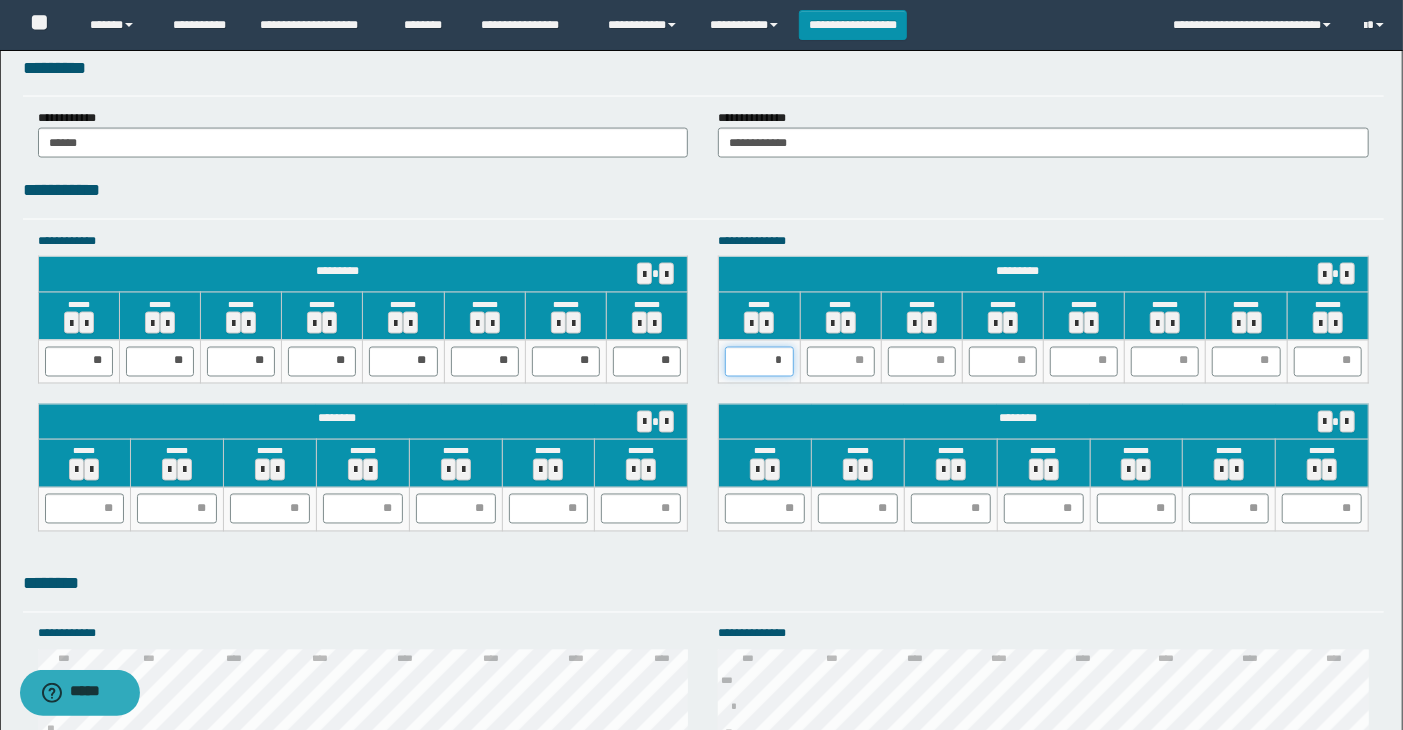 type on "**" 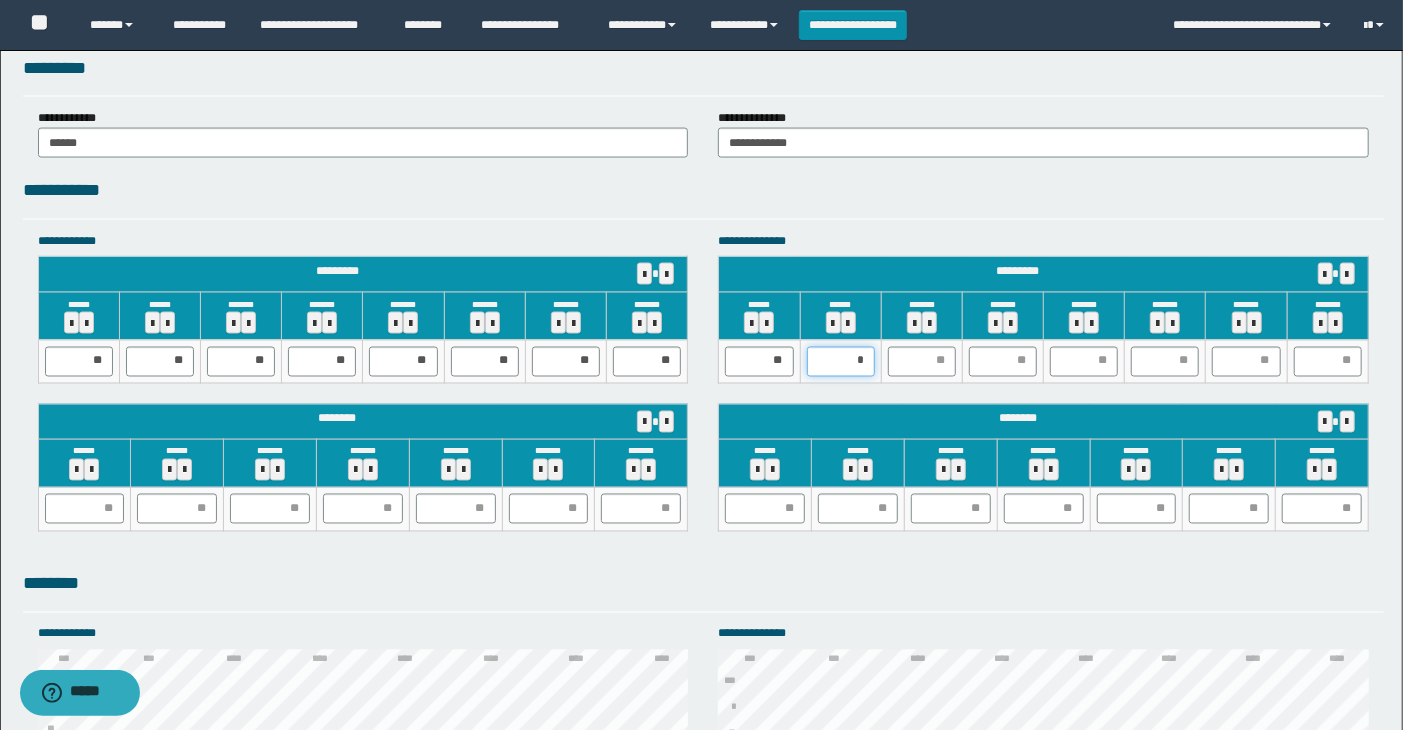 type on "**" 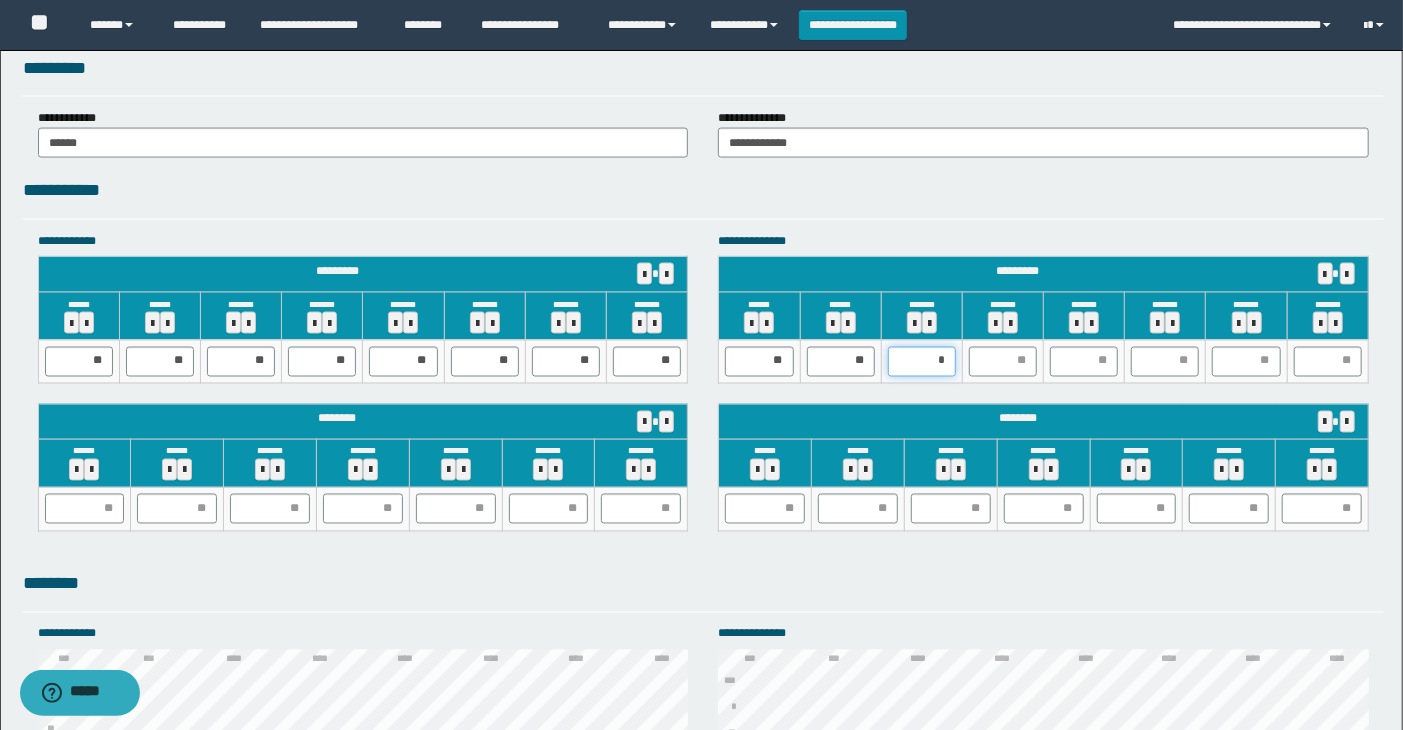 type on "**" 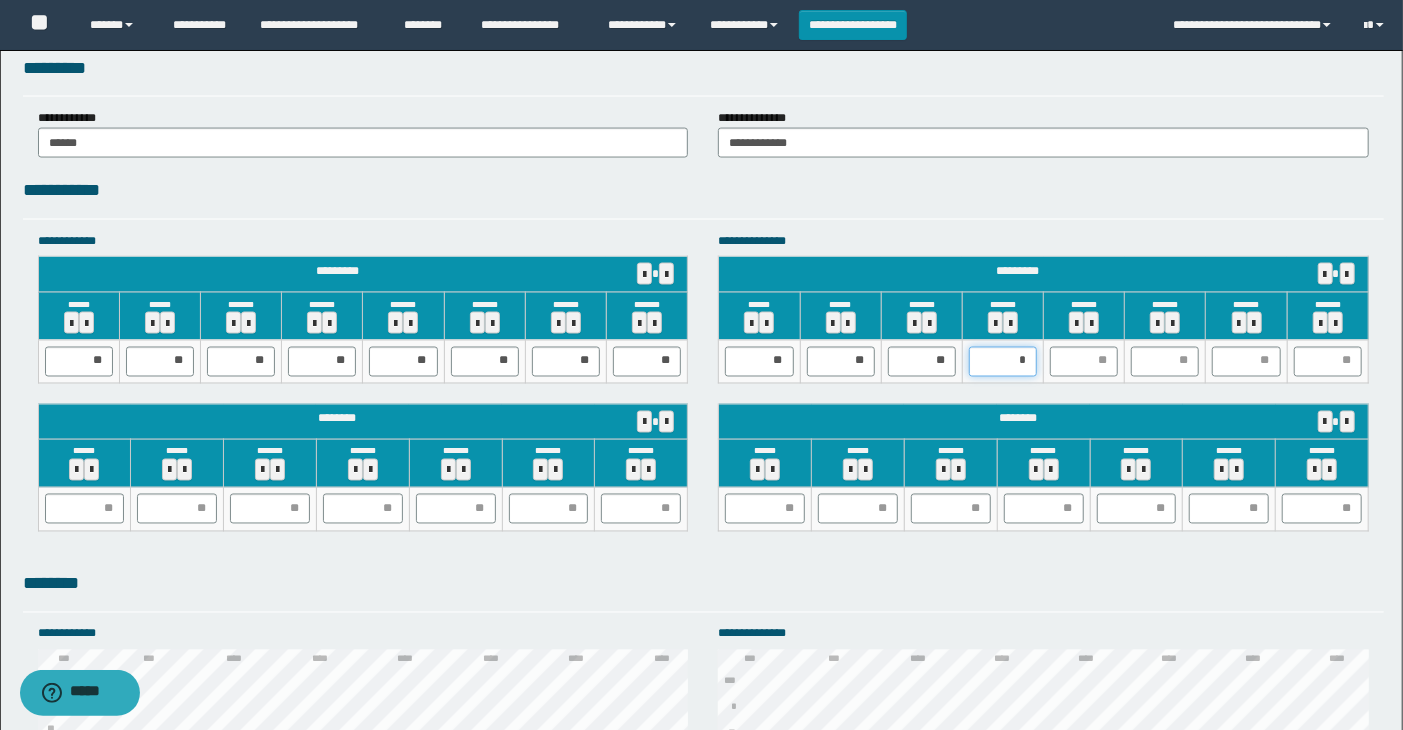 type on "**" 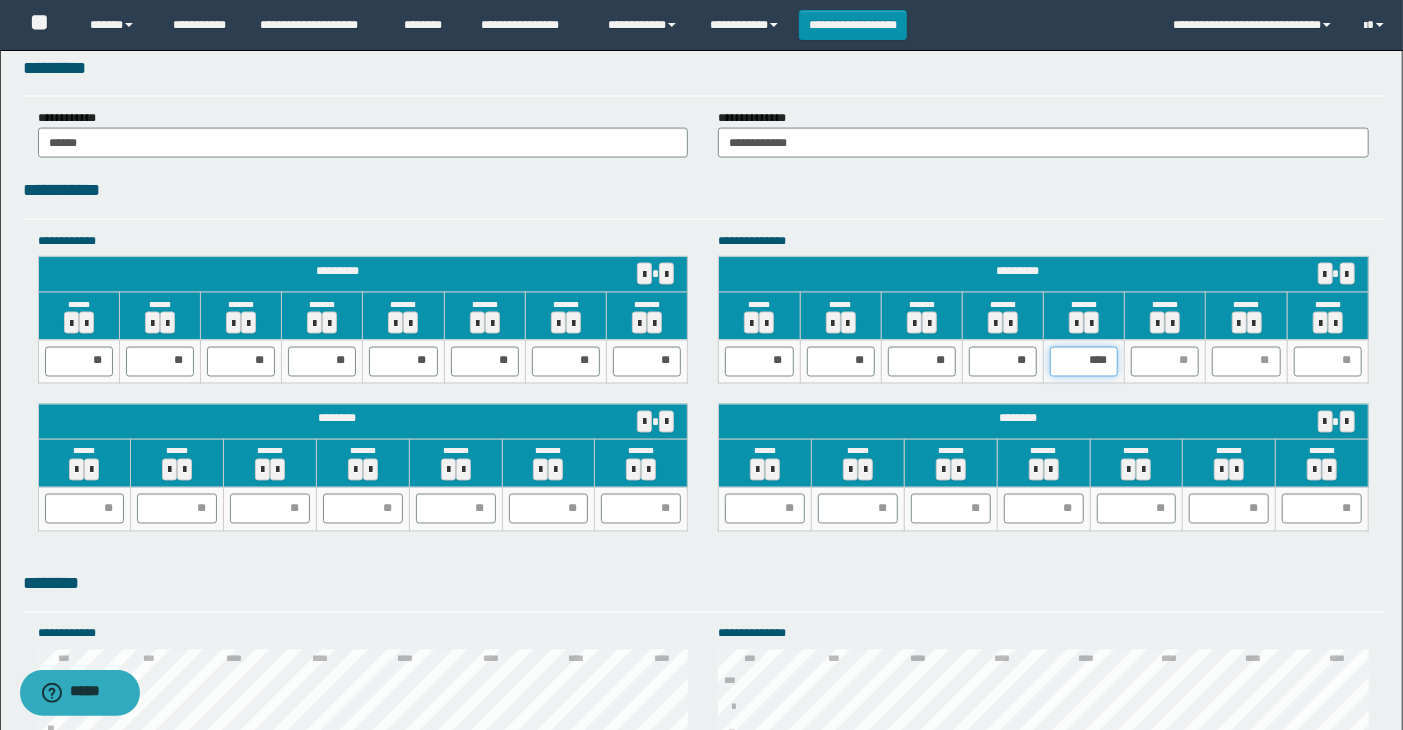 click on "****" at bounding box center (1084, 362) 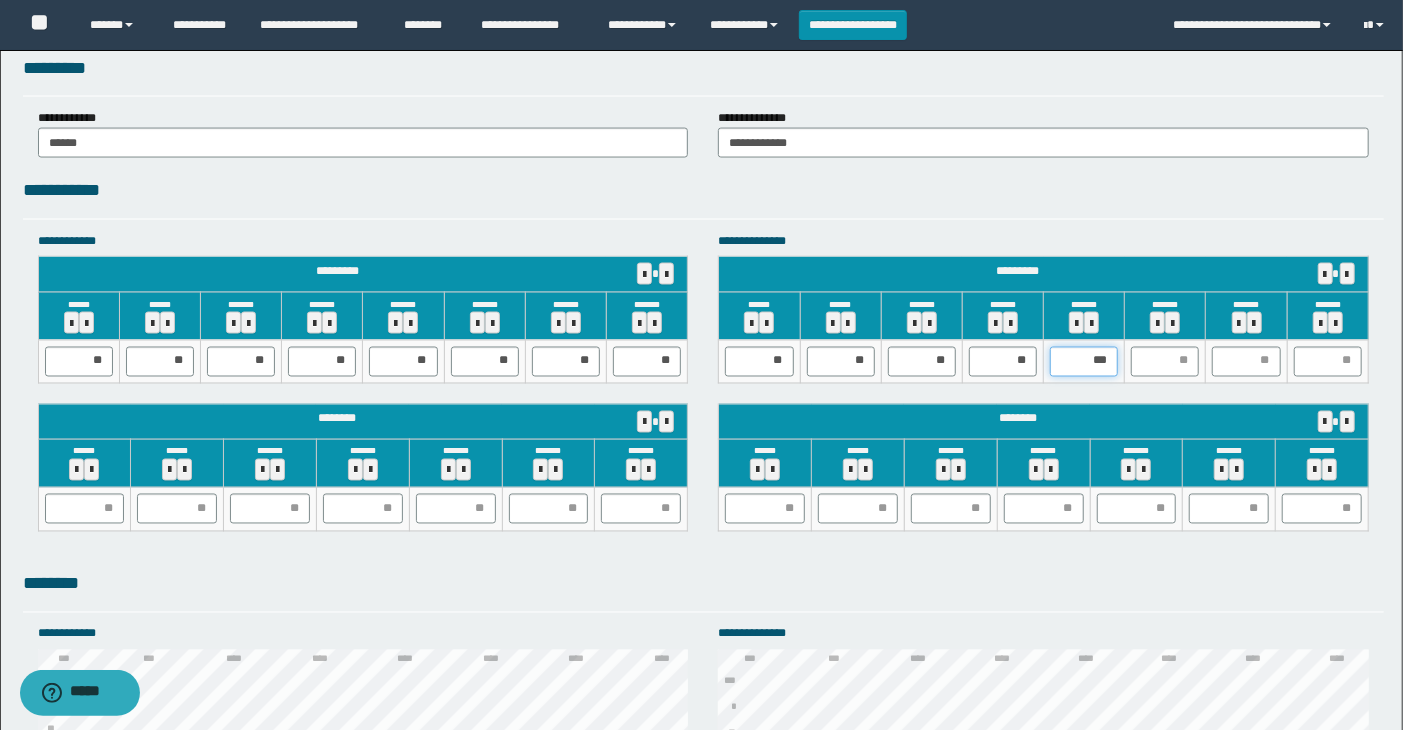 type on "**" 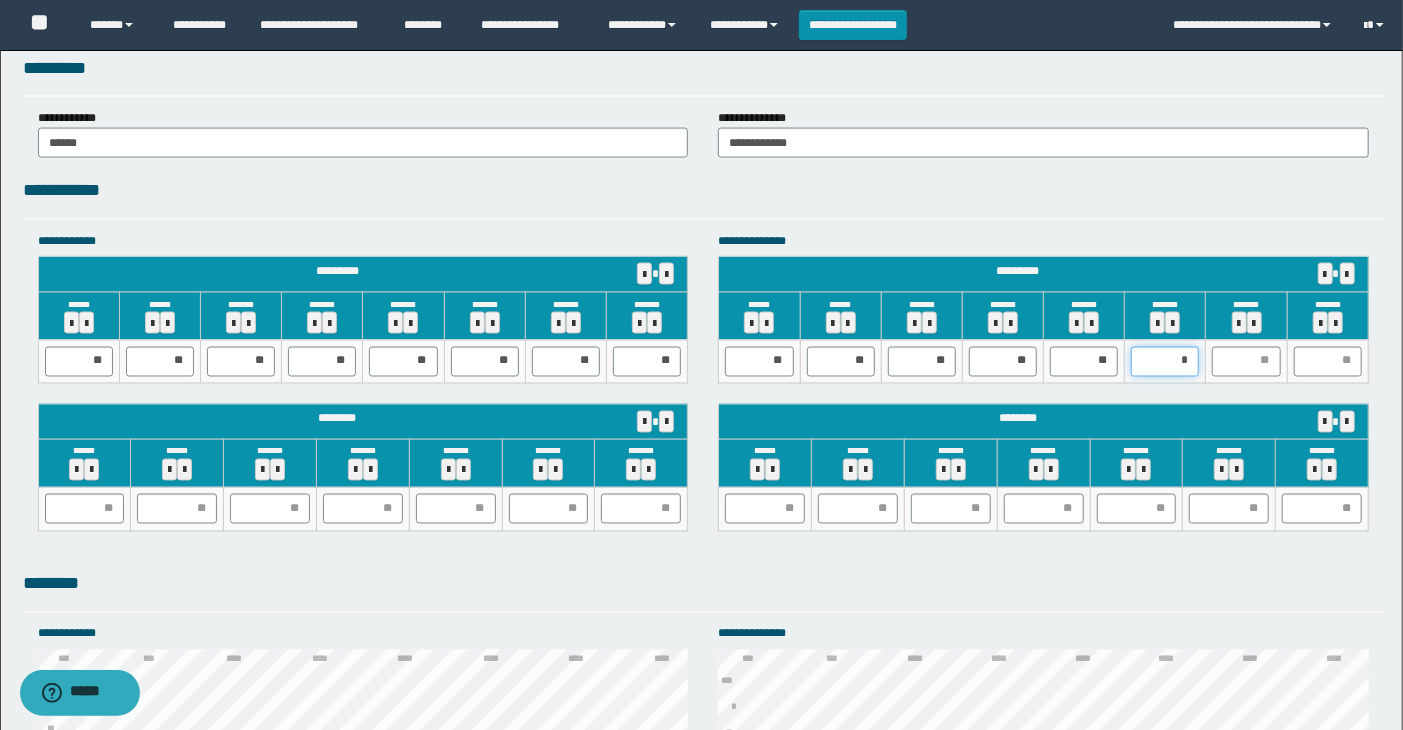 type on "**" 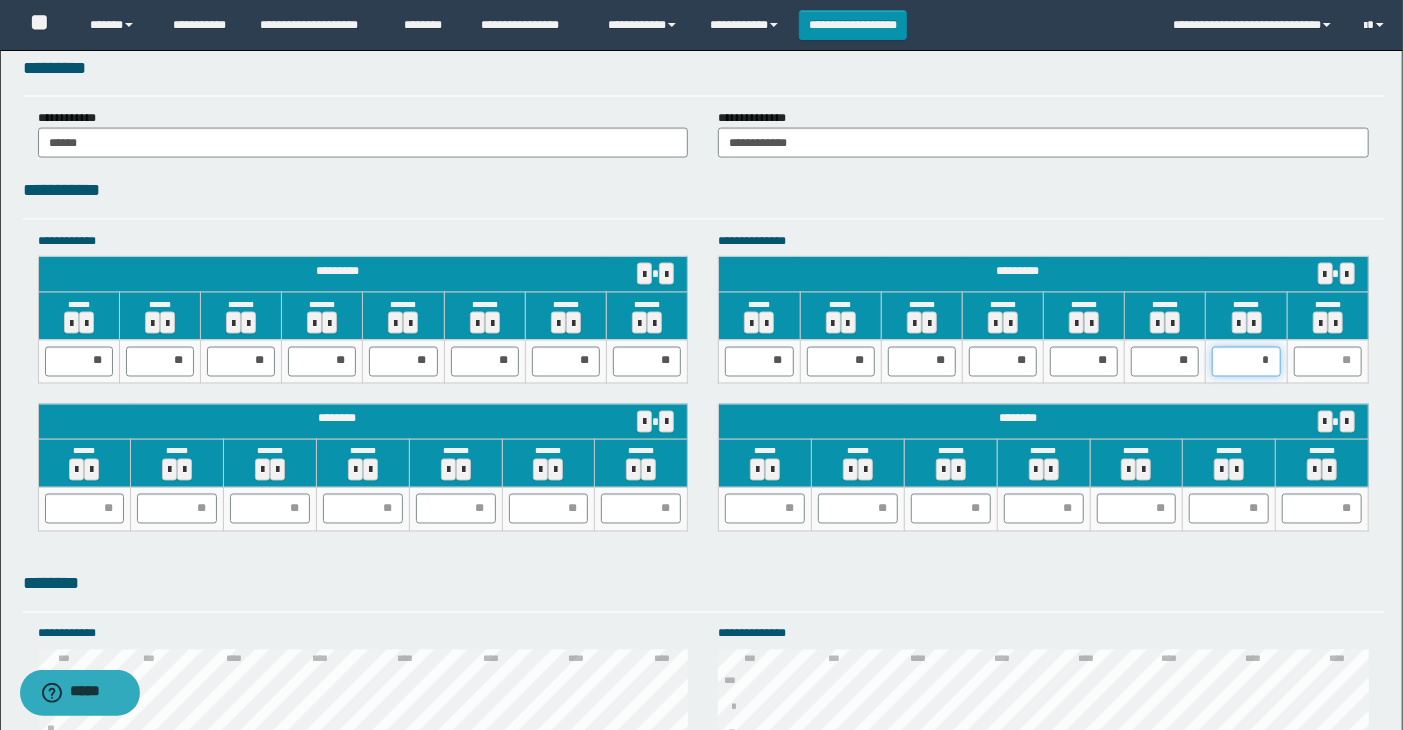 type on "**" 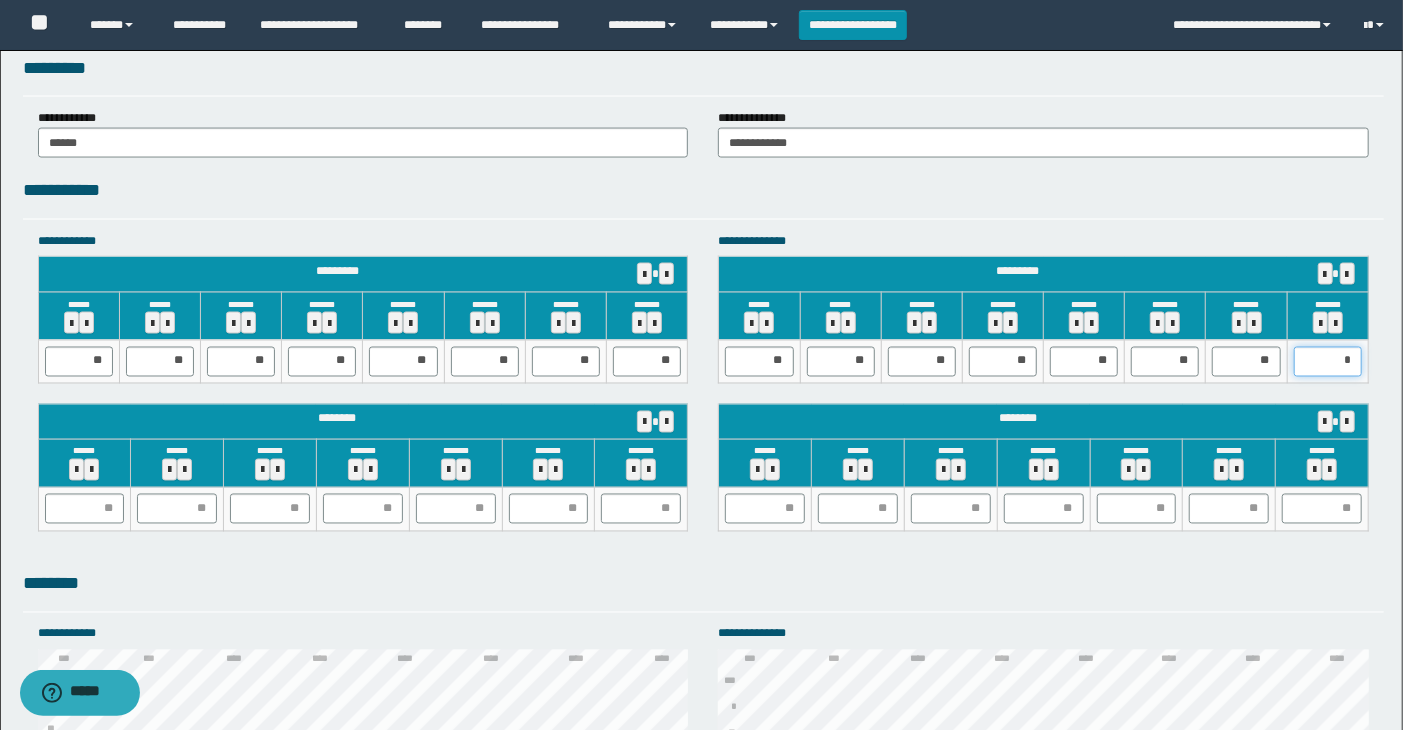 type on "**" 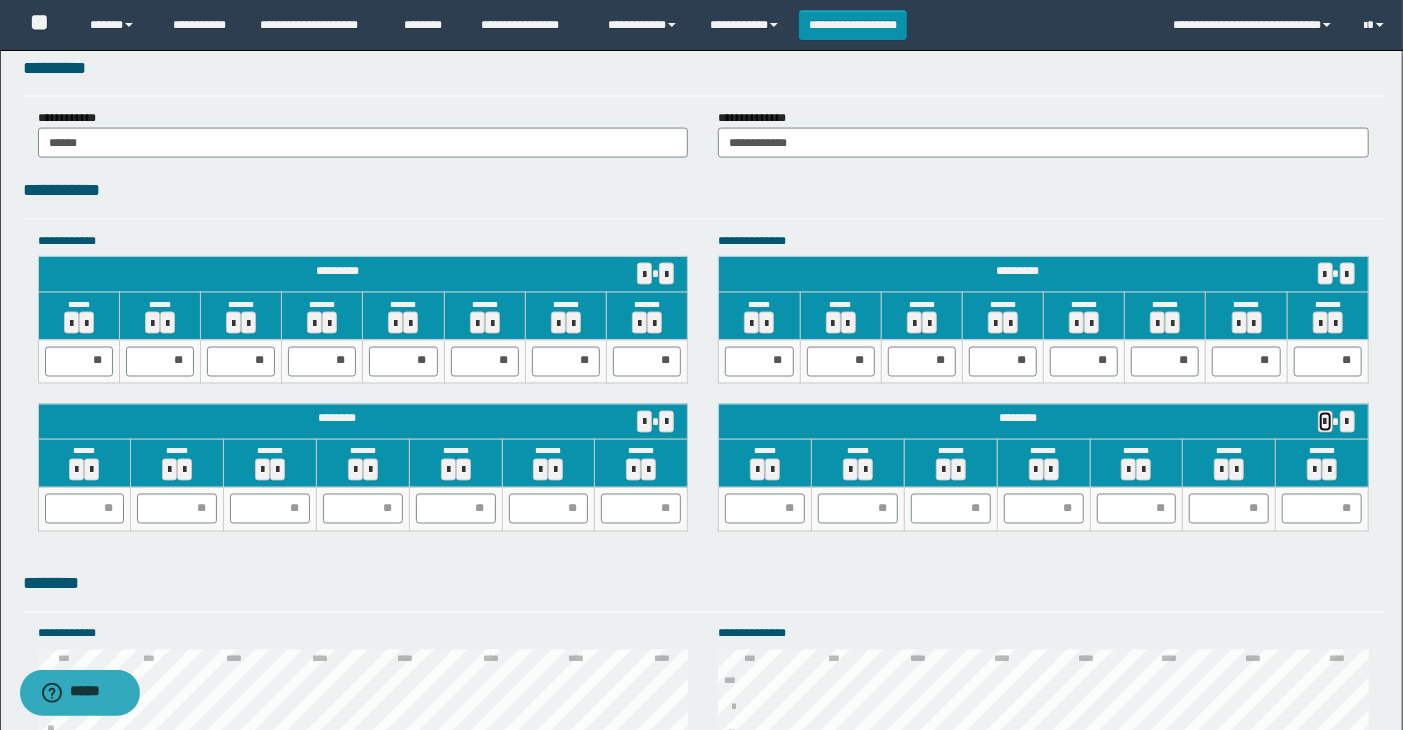 type 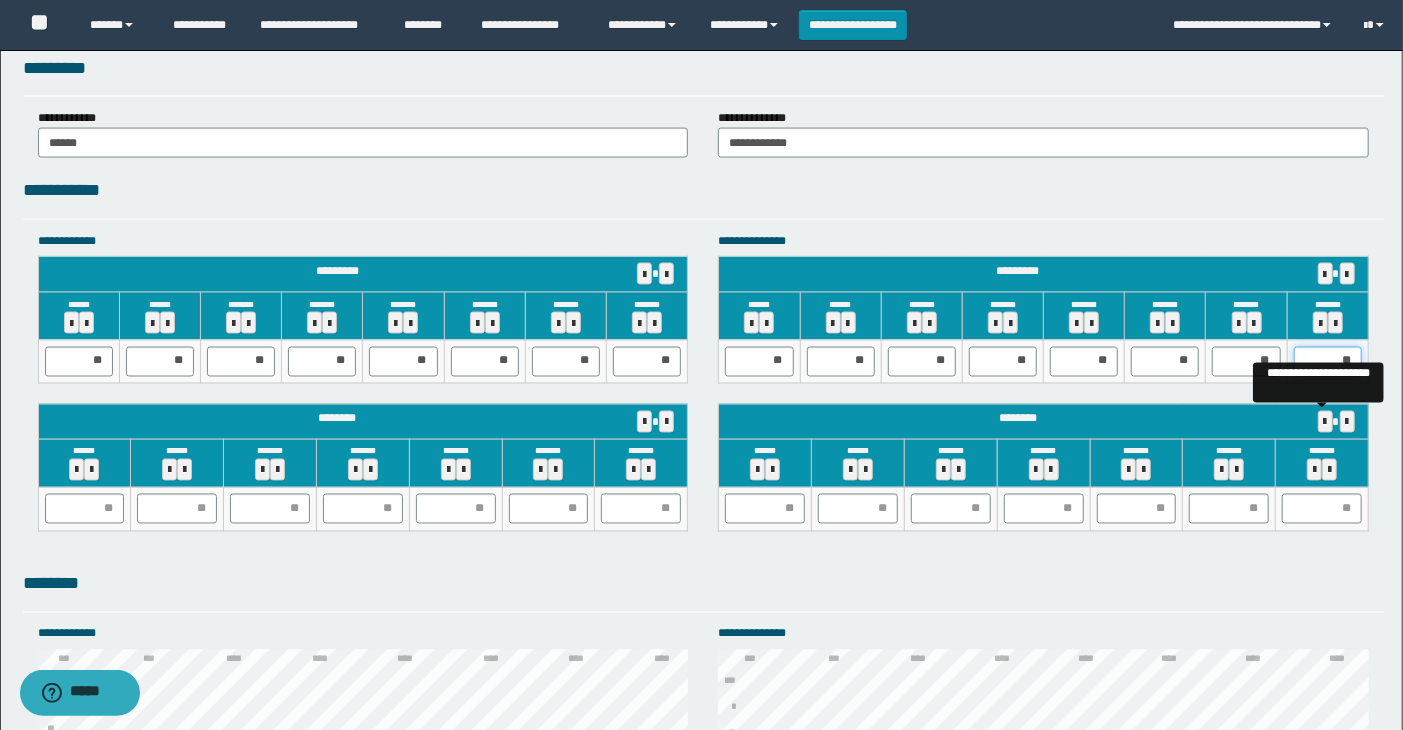 drag, startPoint x: 1352, startPoint y: 347, endPoint x: 1356, endPoint y: 364, distance: 17.464249 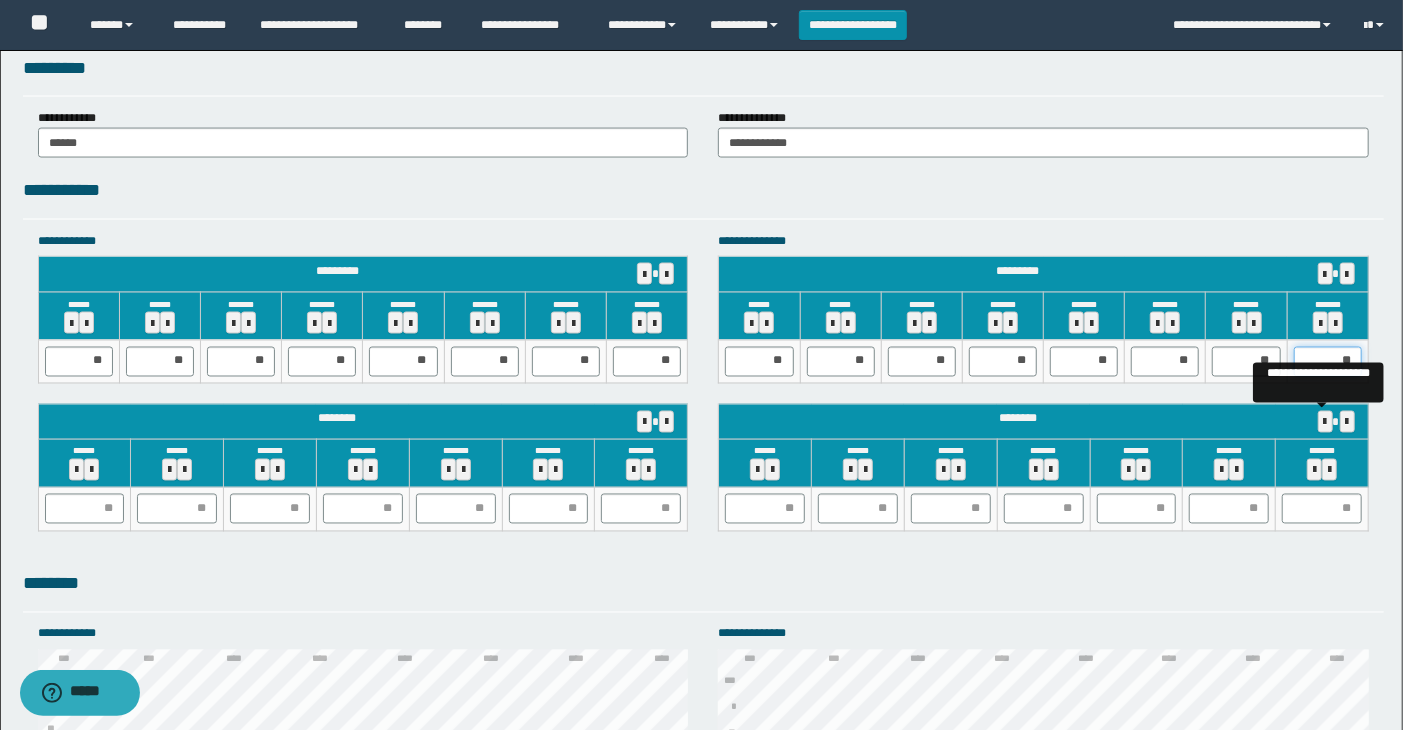click on "**" at bounding box center (1328, 362) 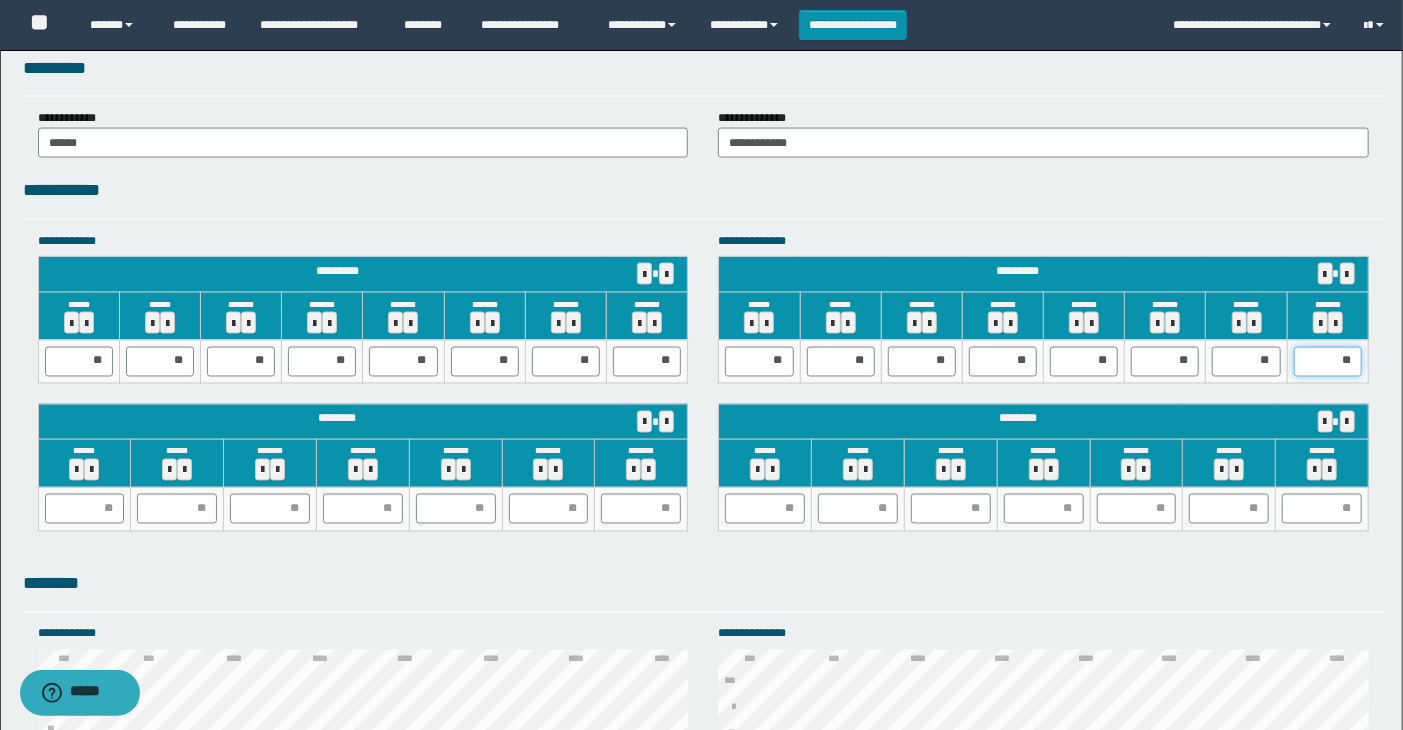 type on "*" 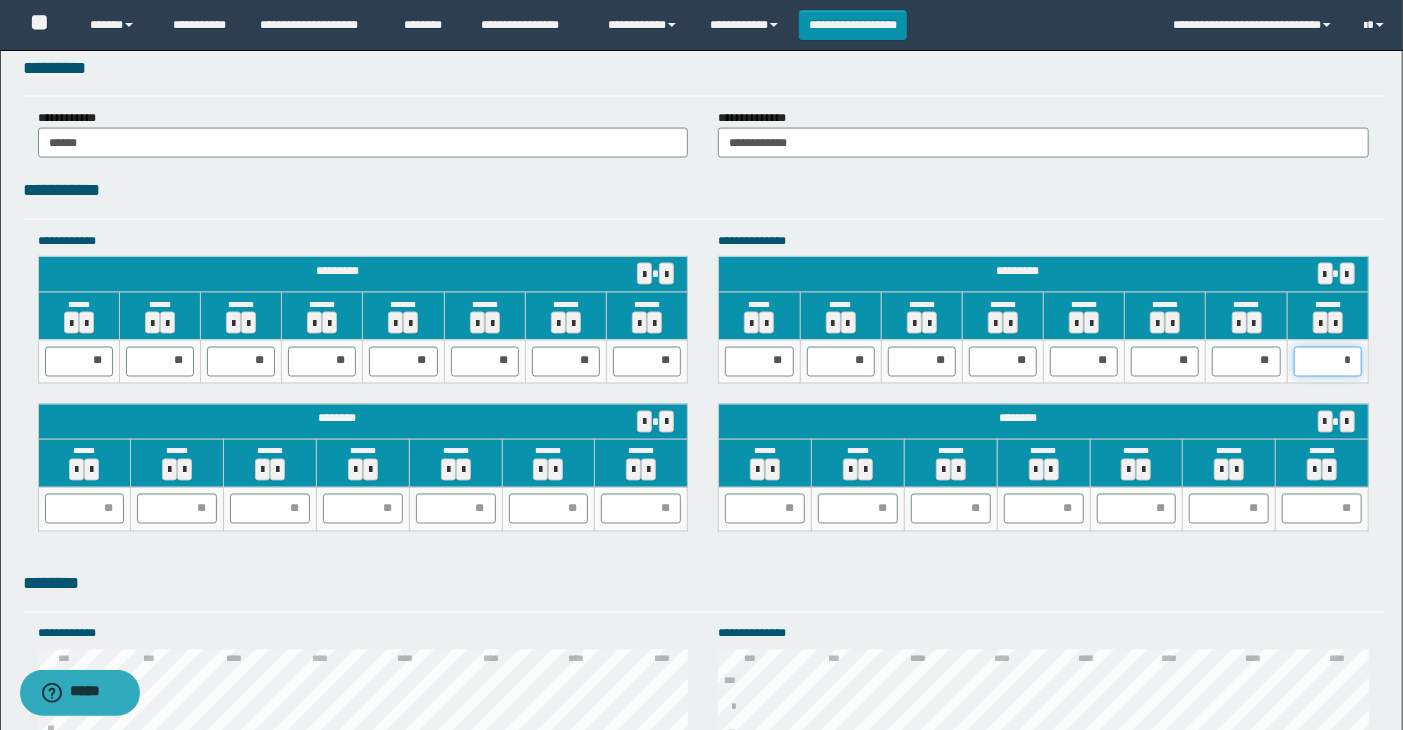 type on "**" 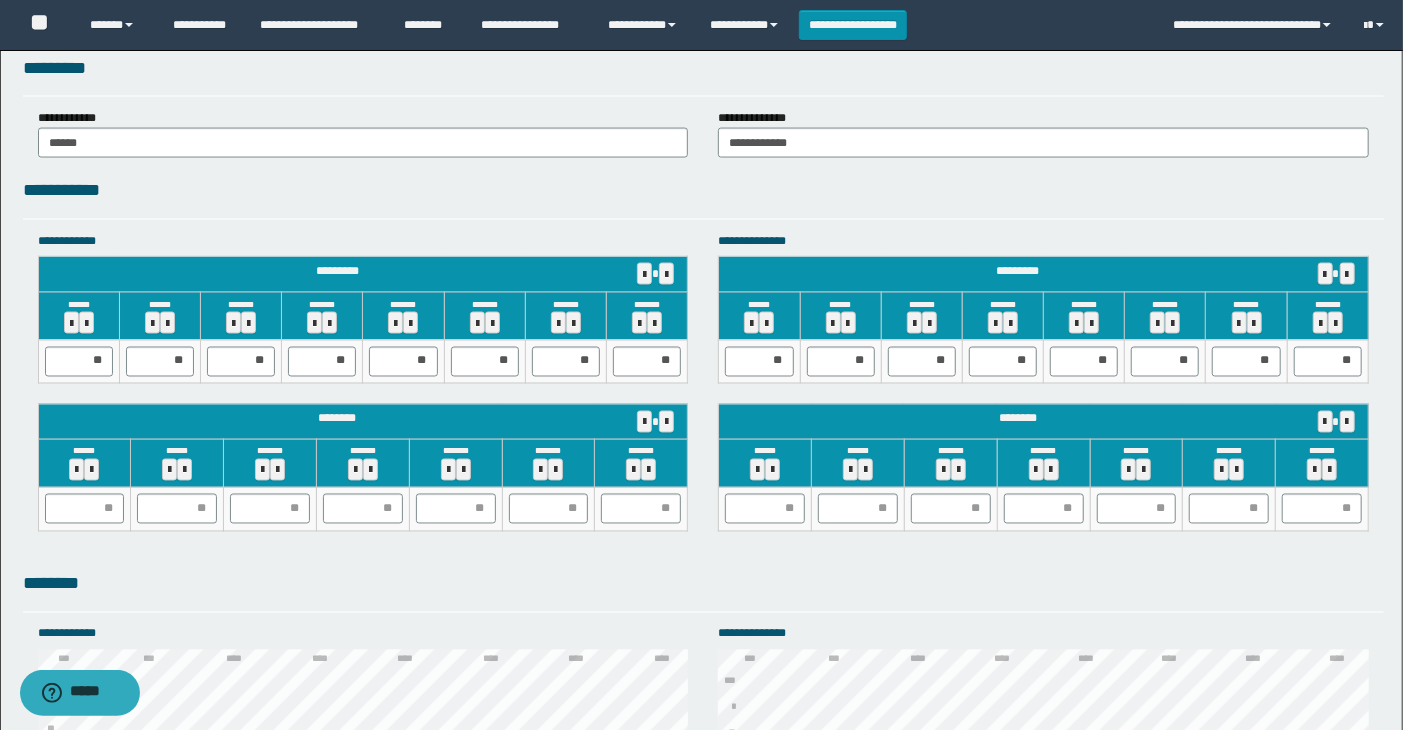 click on "********" at bounding box center (704, 584) 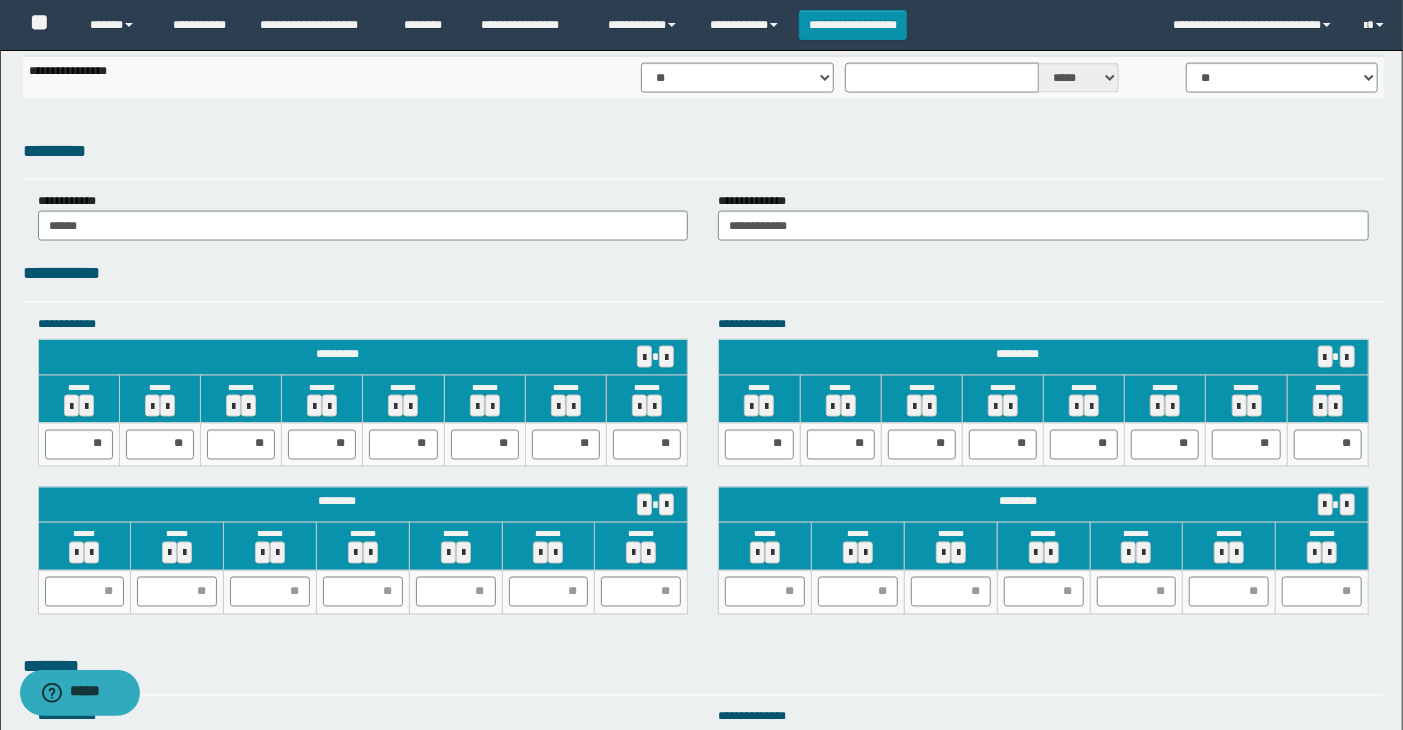 scroll, scrollTop: 1666, scrollLeft: 0, axis: vertical 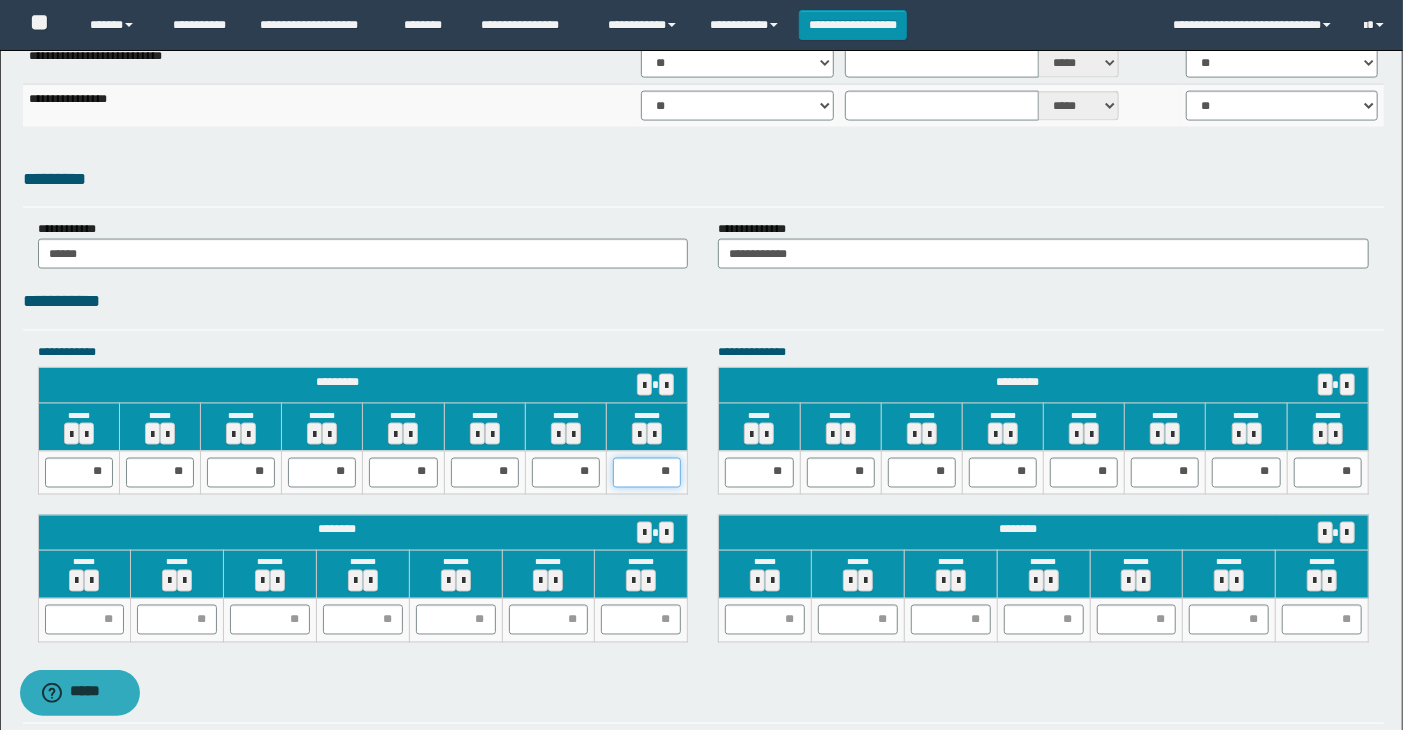 drag, startPoint x: 667, startPoint y: 472, endPoint x: 651, endPoint y: 471, distance: 16.03122 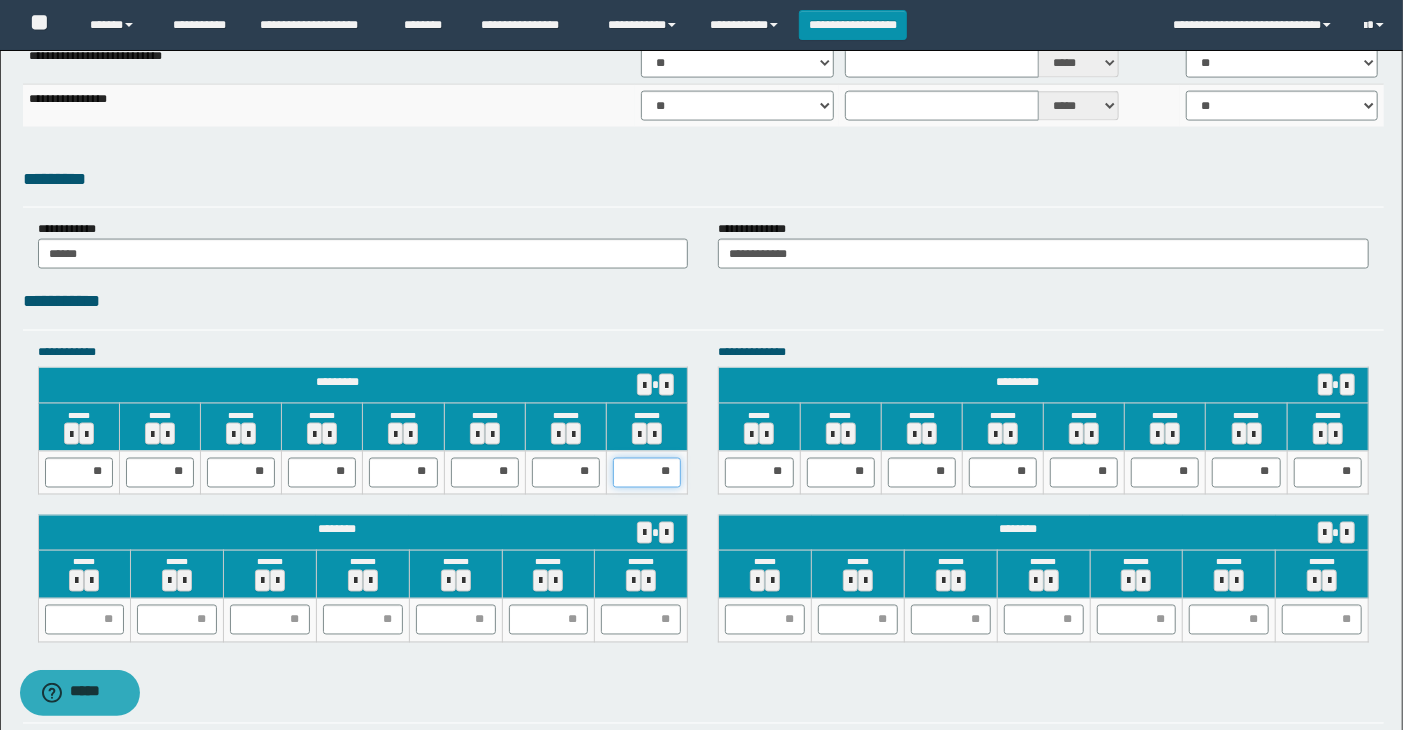 click on "**" at bounding box center (647, 473) 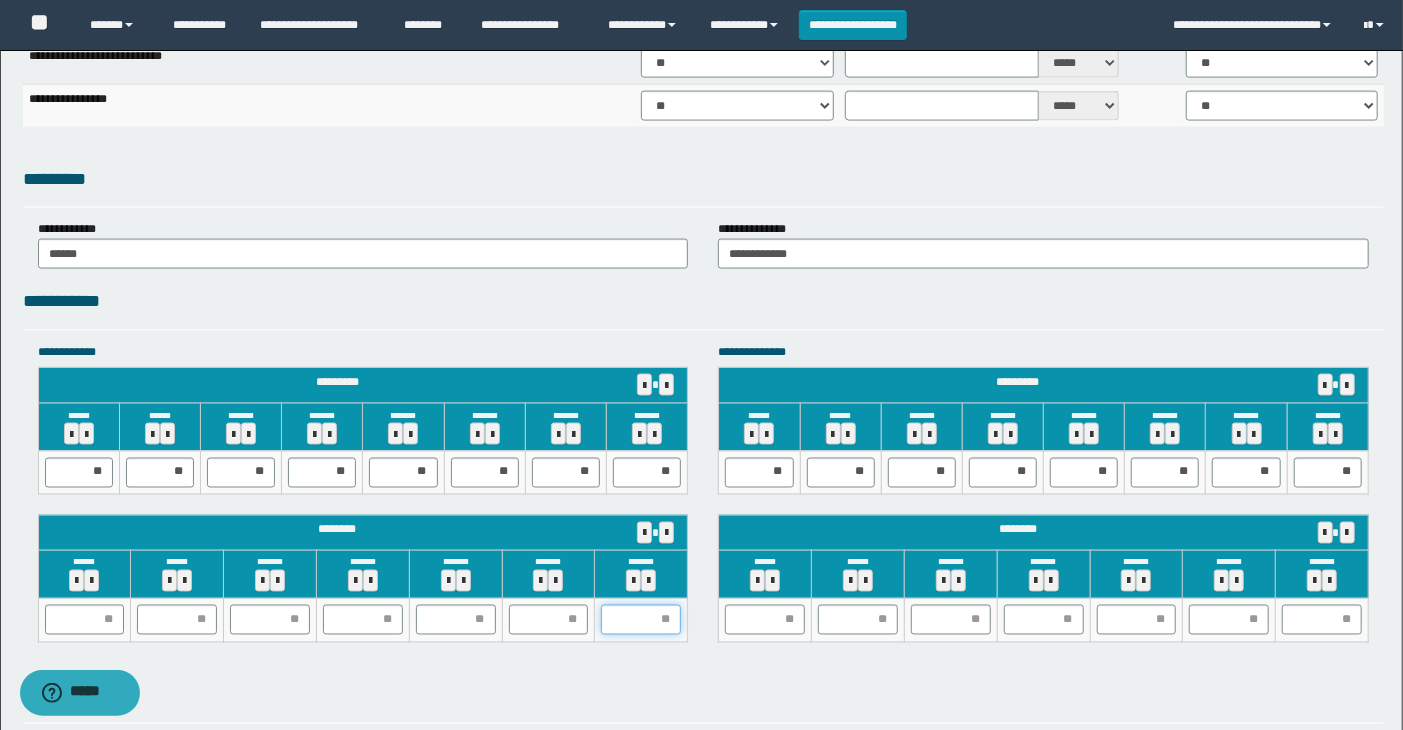 click at bounding box center [641, 620] 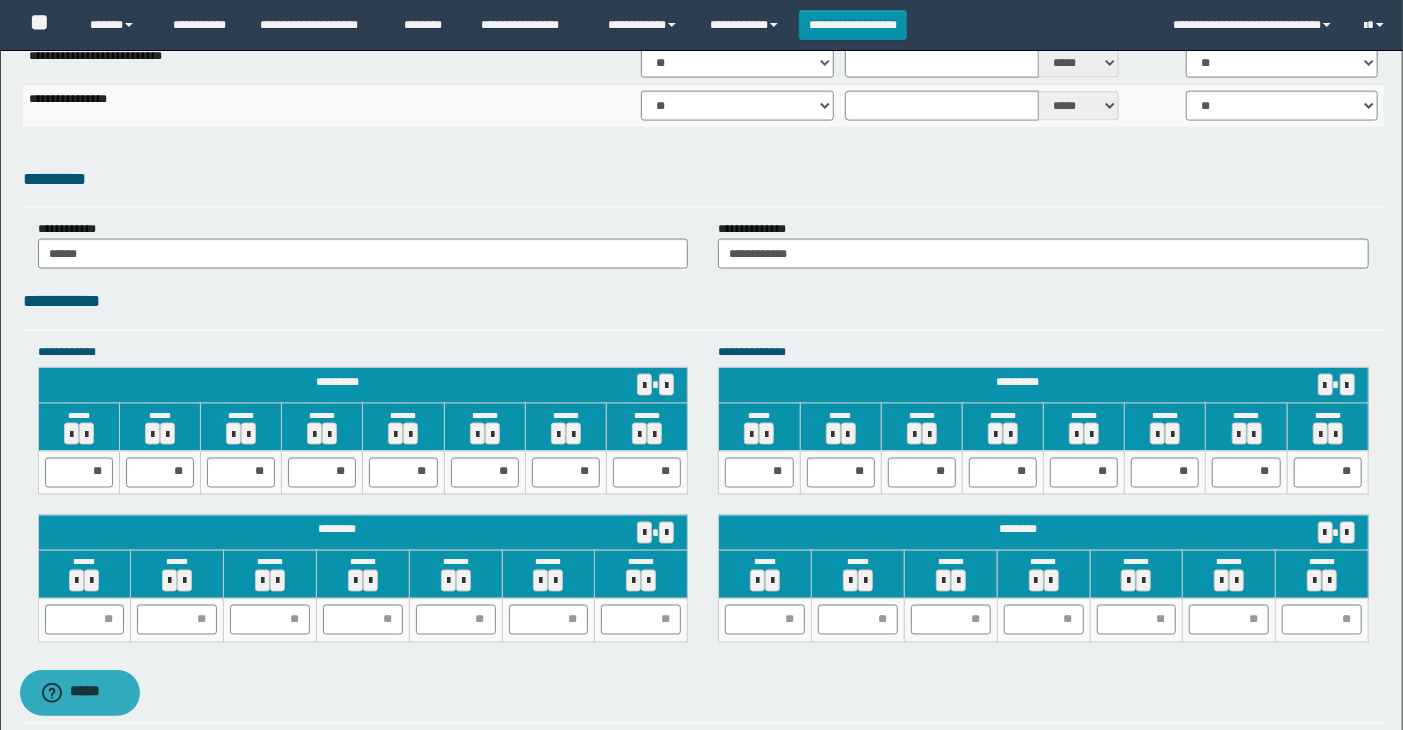 click on "**********" at bounding box center [701, 193] 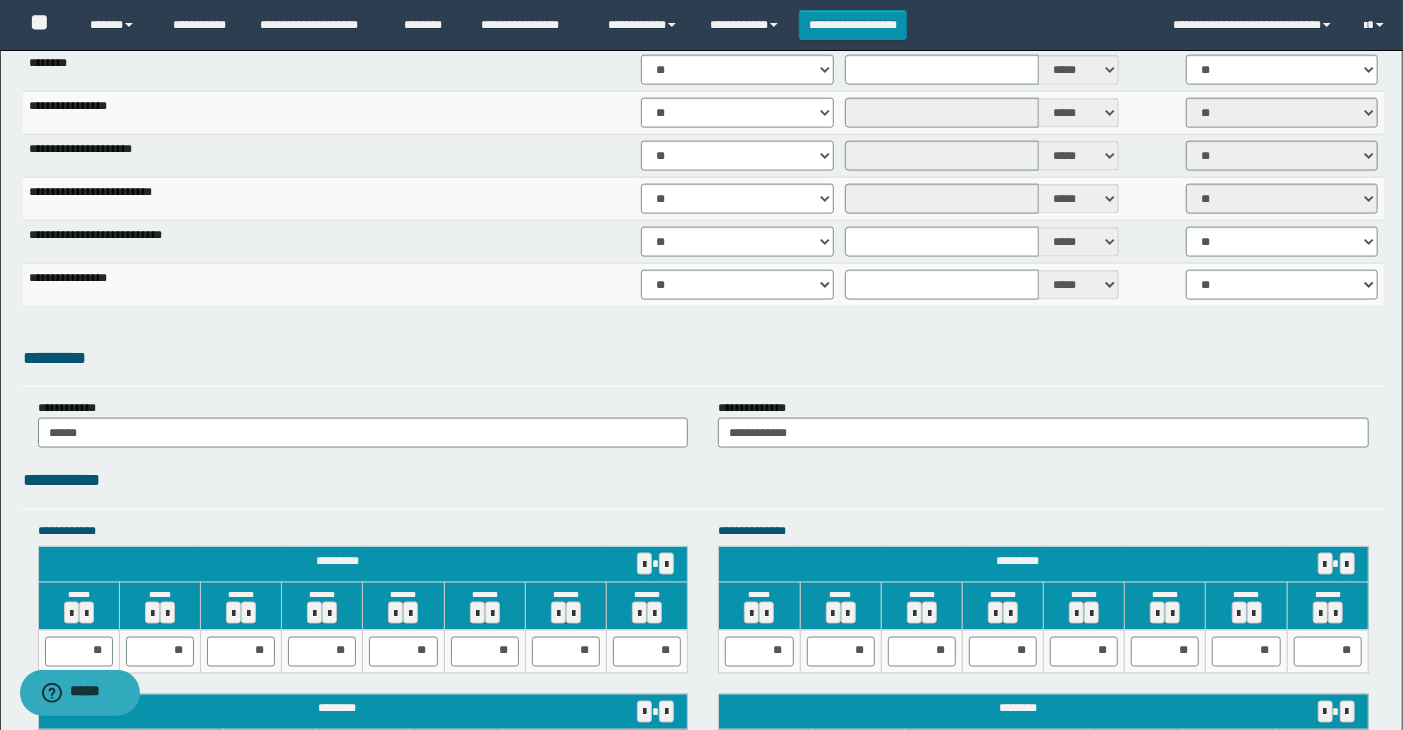 scroll, scrollTop: 1682, scrollLeft: 0, axis: vertical 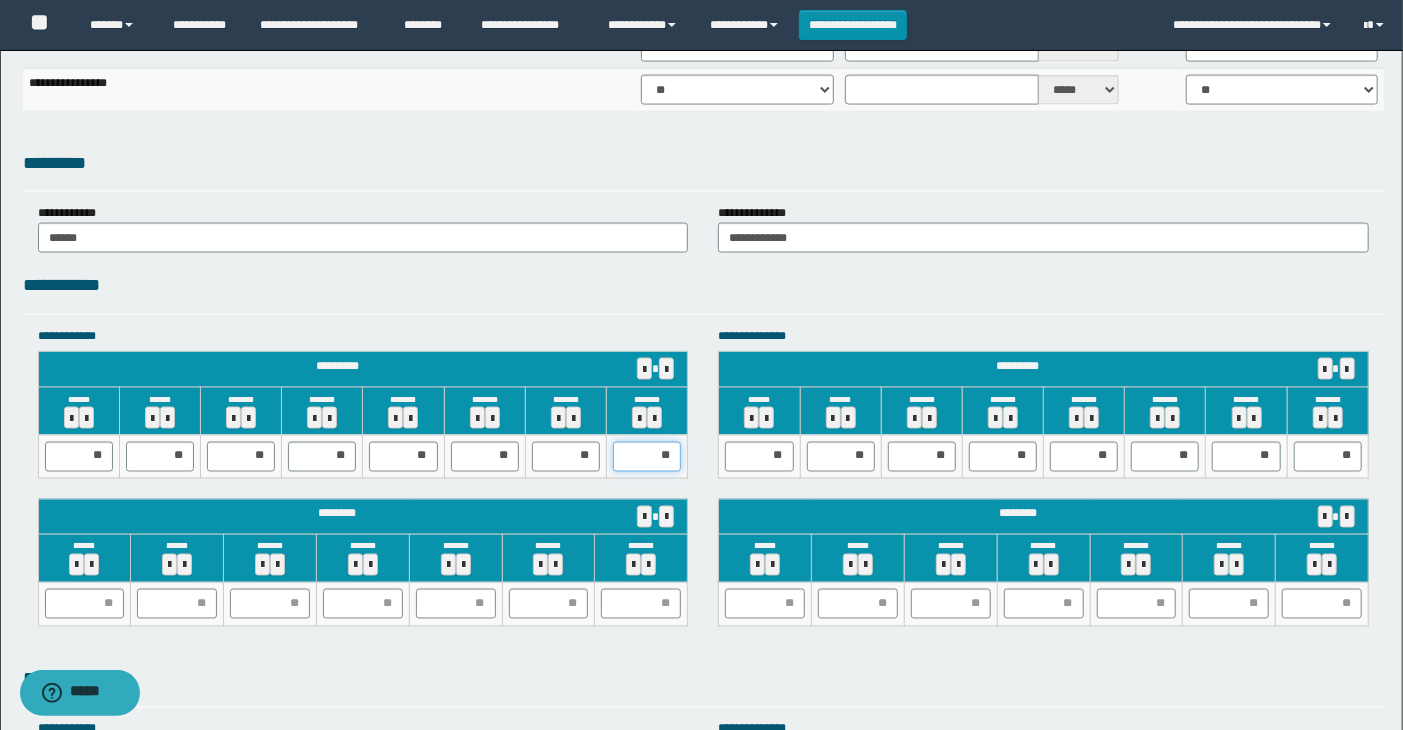 drag, startPoint x: 672, startPoint y: 461, endPoint x: 654, endPoint y: 457, distance: 18.439089 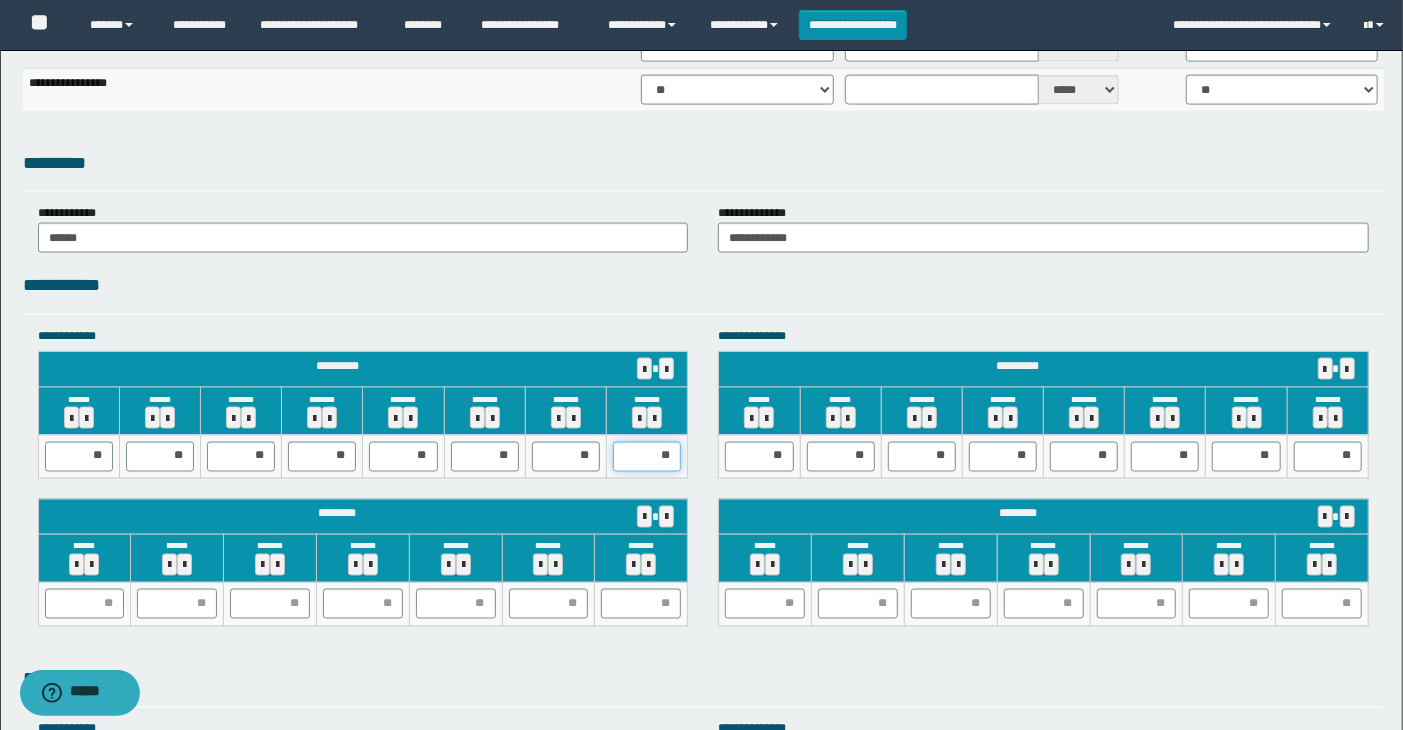click on "**" at bounding box center (647, 457) 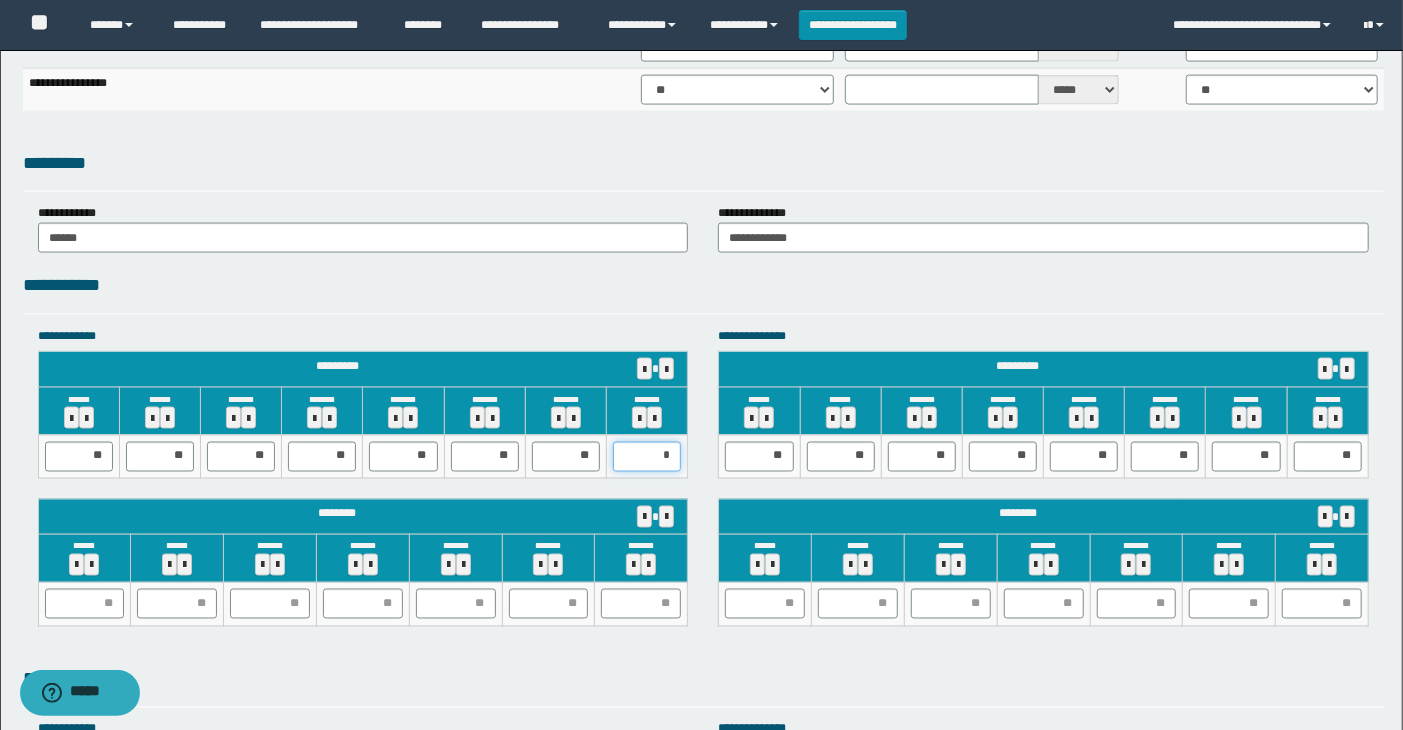 type on "**" 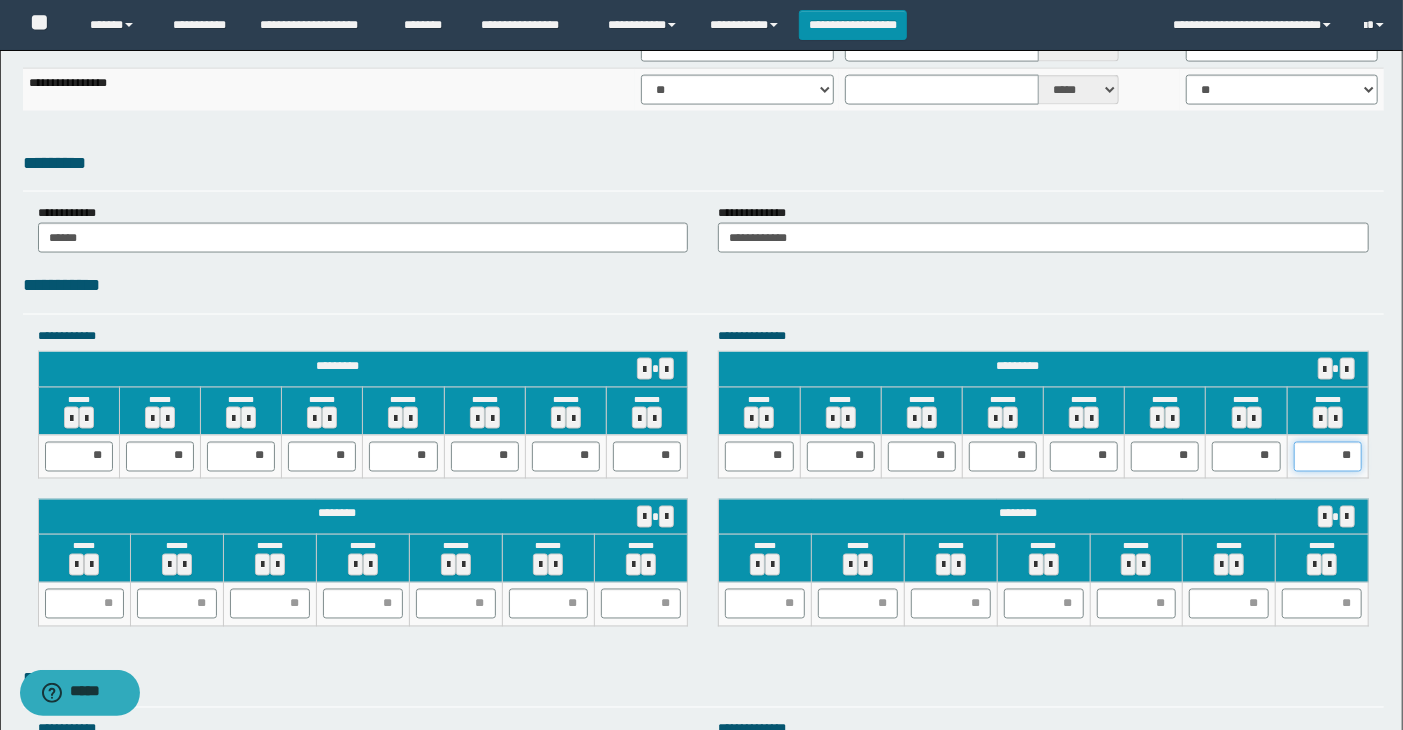 drag, startPoint x: 1352, startPoint y: 454, endPoint x: 1318, endPoint y: 453, distance: 34.0147 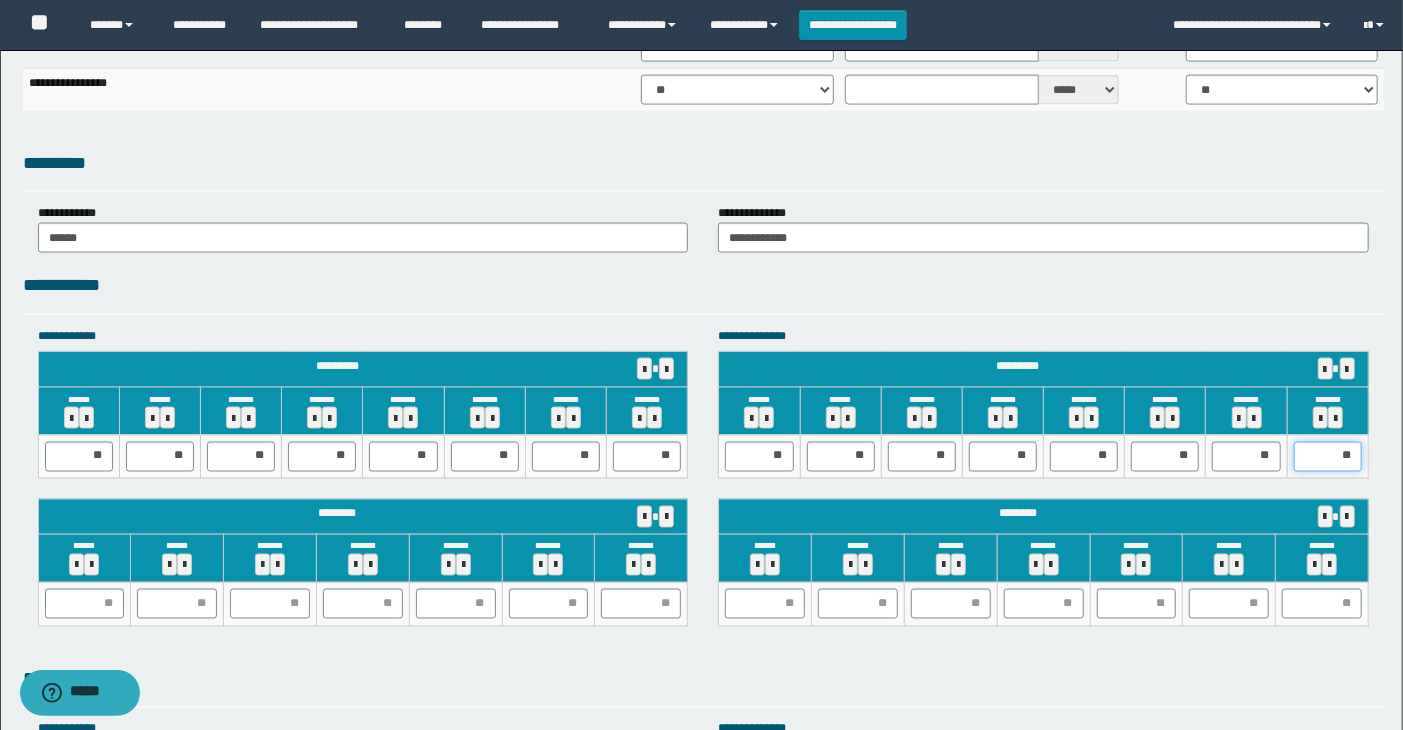 click on "**" at bounding box center (1328, 457) 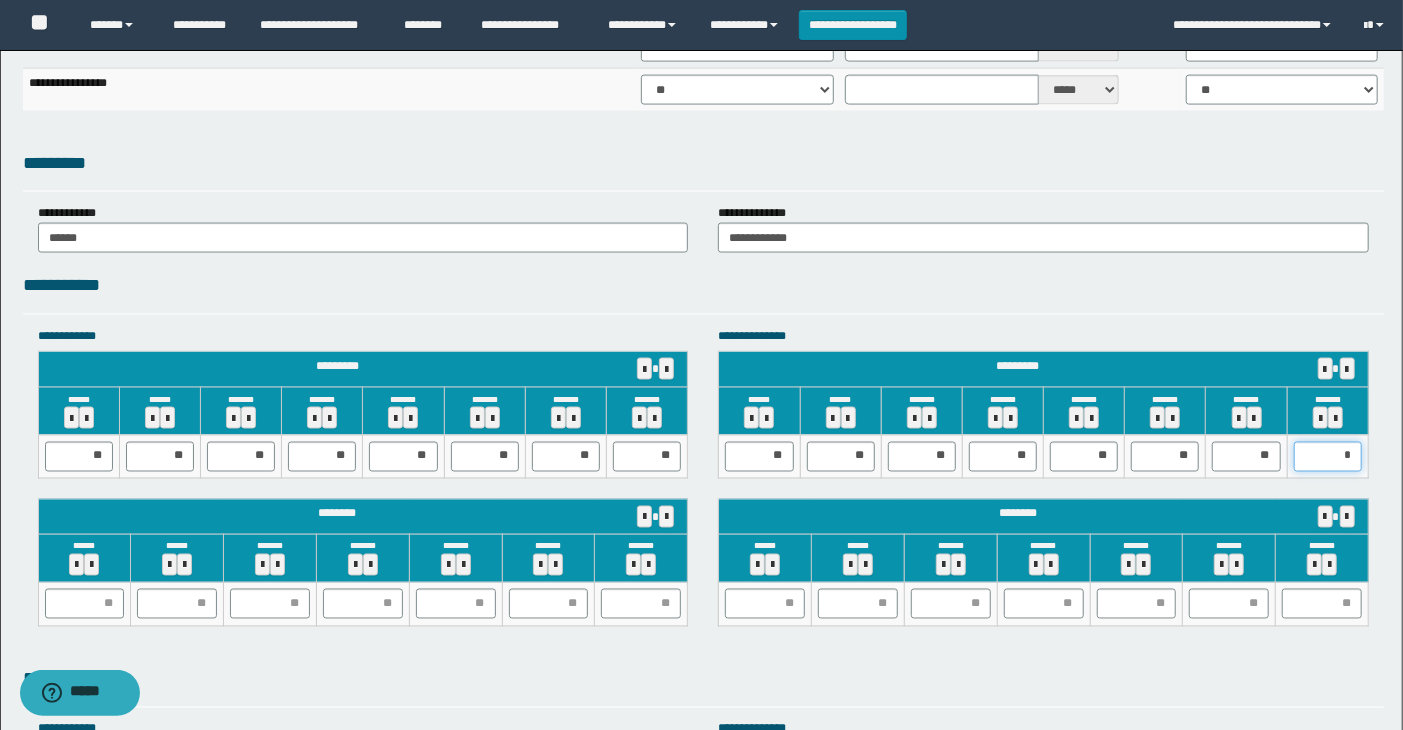 type on "**" 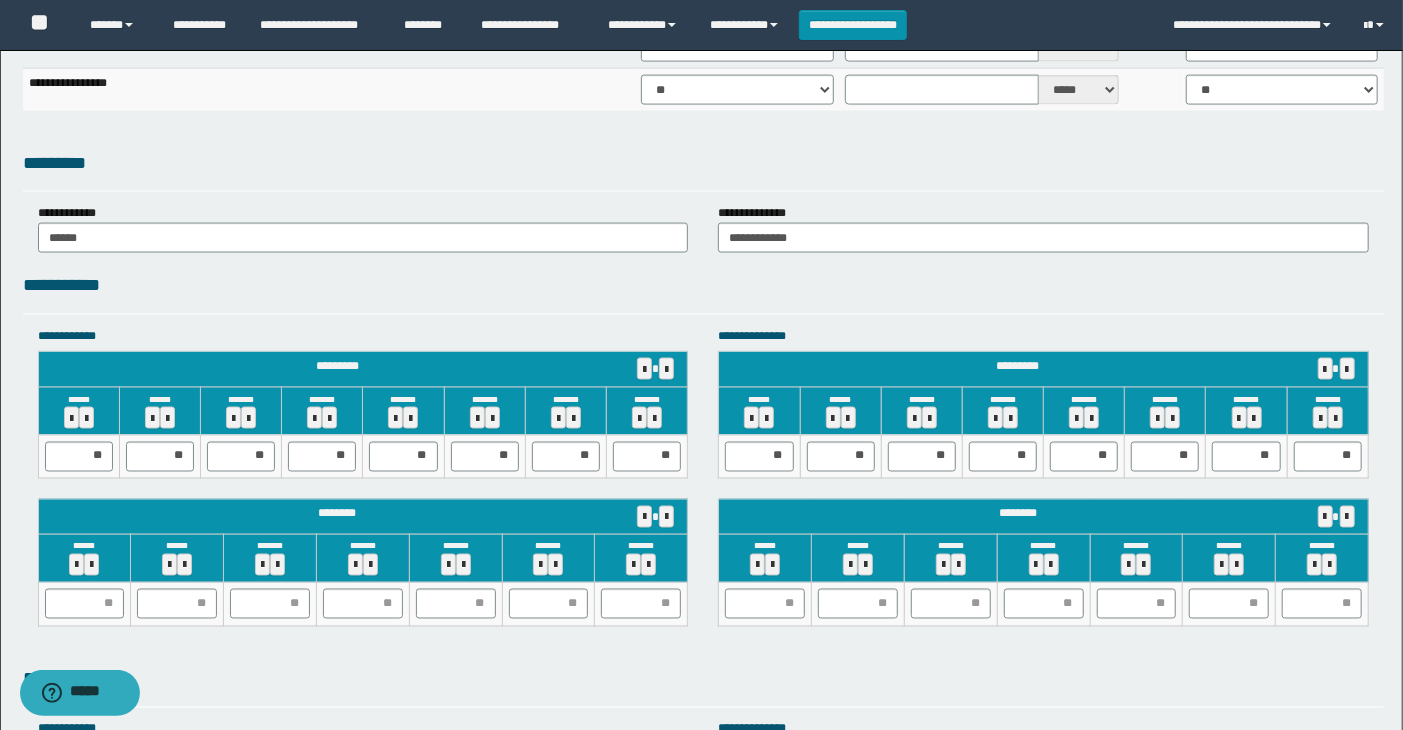 click on "********" at bounding box center (704, 679) 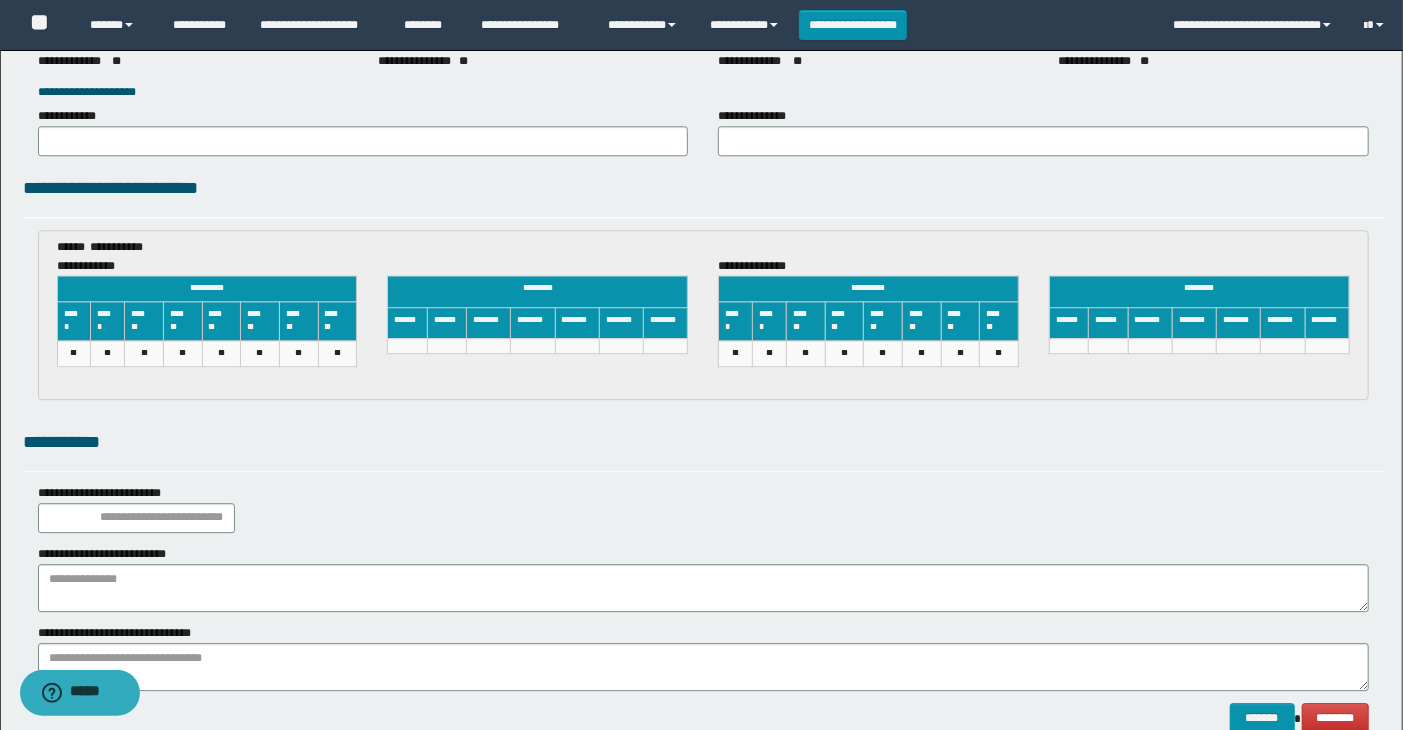 scroll, scrollTop: 3015, scrollLeft: 0, axis: vertical 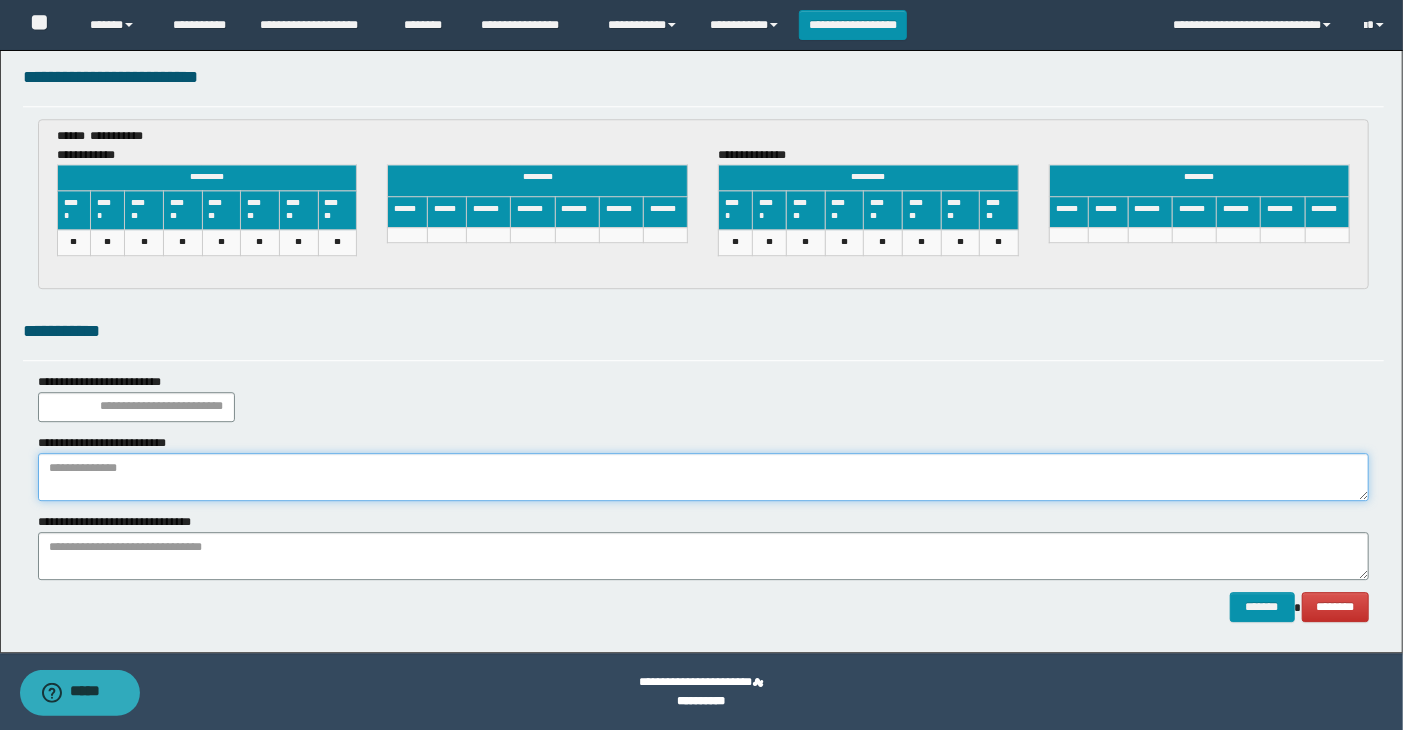 drag, startPoint x: 54, startPoint y: 467, endPoint x: 66, endPoint y: 470, distance: 12.369317 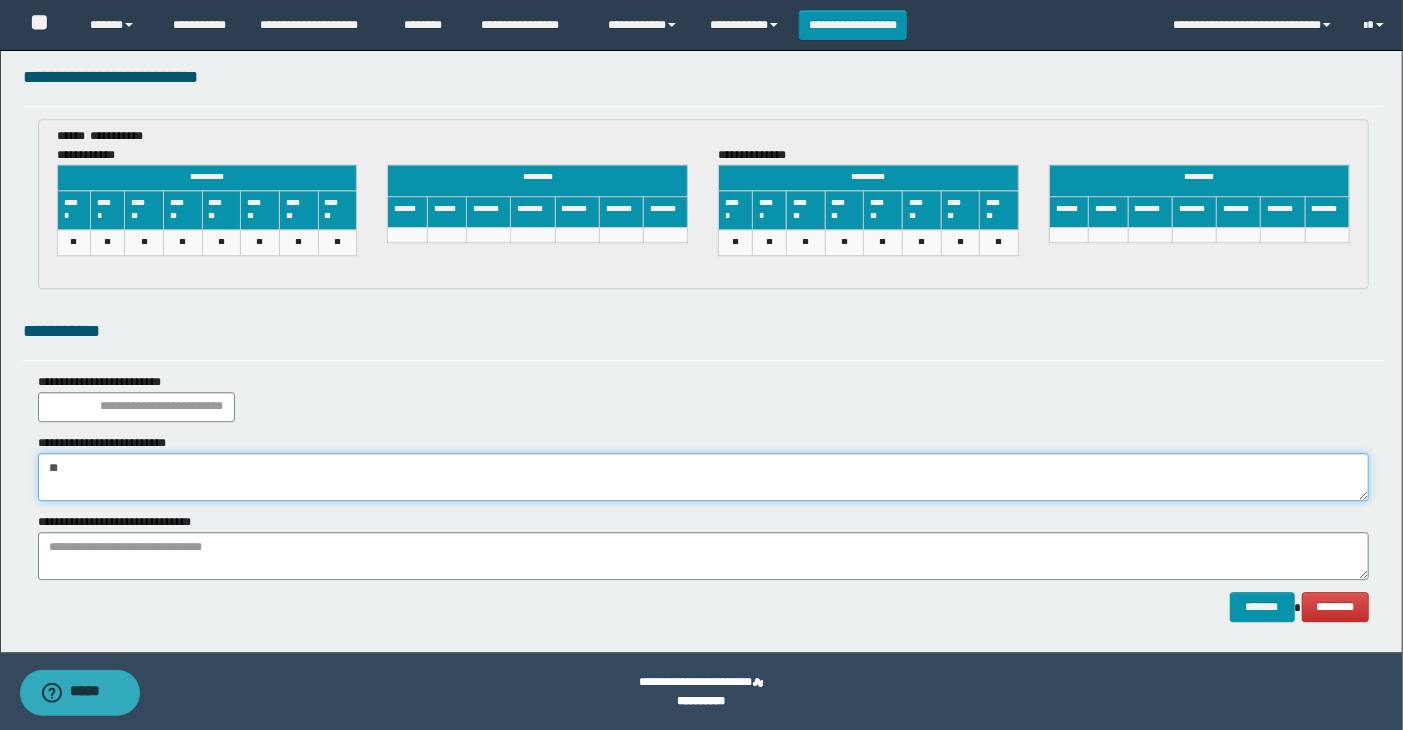 type on "*" 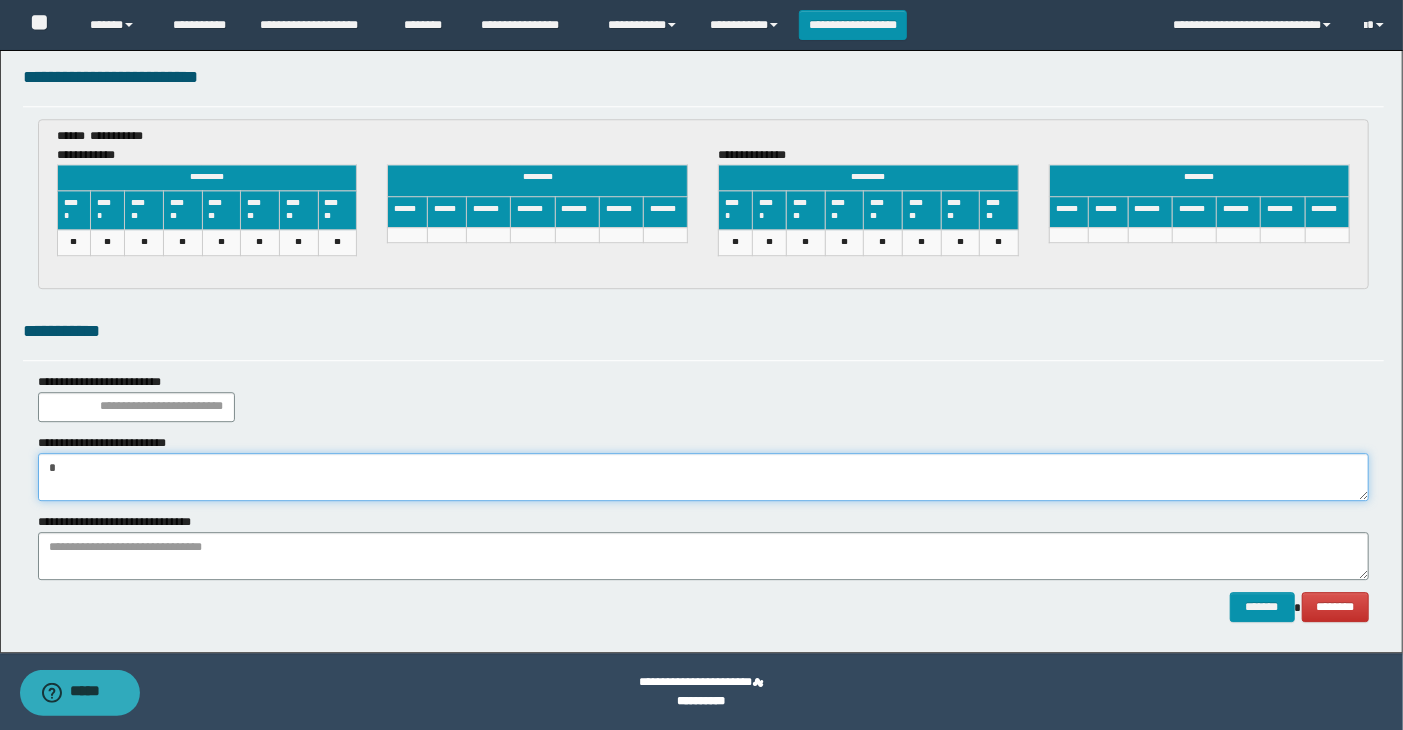 type 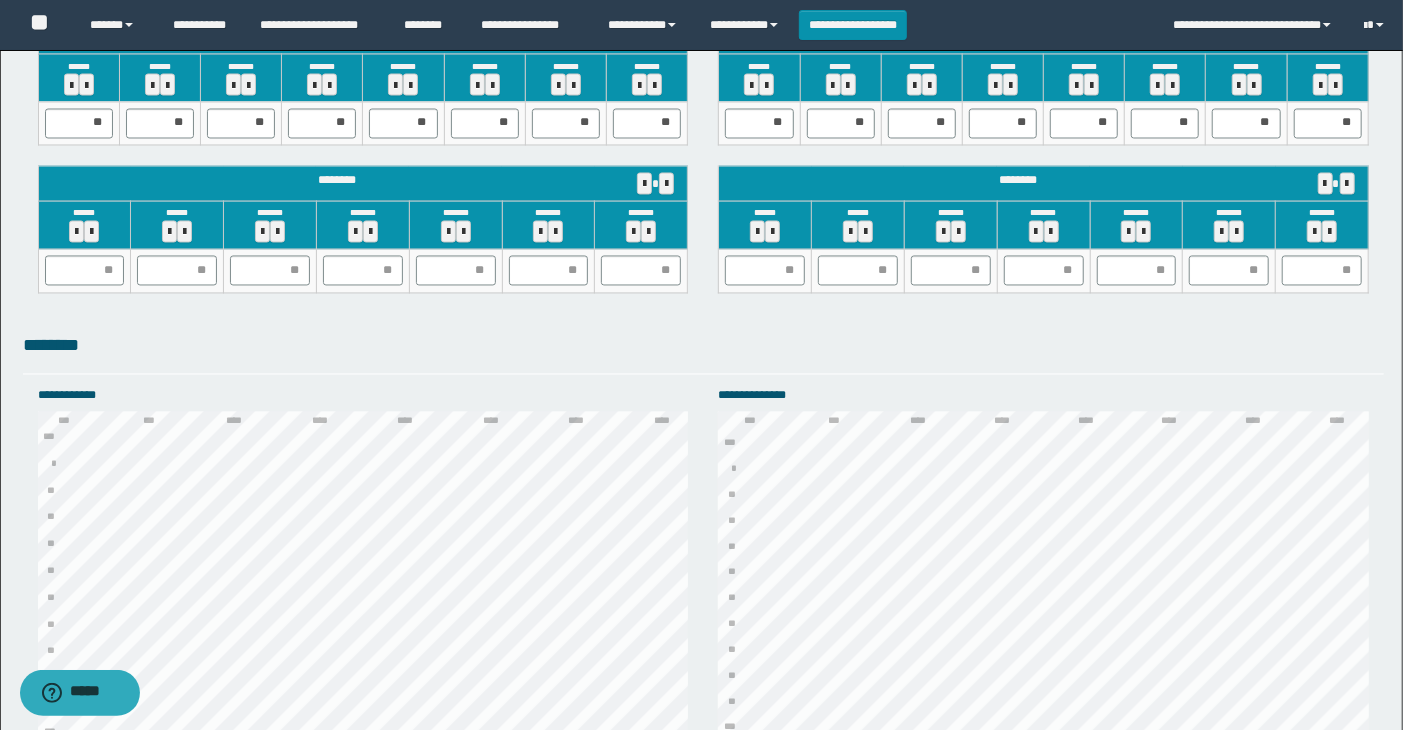 scroll, scrollTop: 1904, scrollLeft: 0, axis: vertical 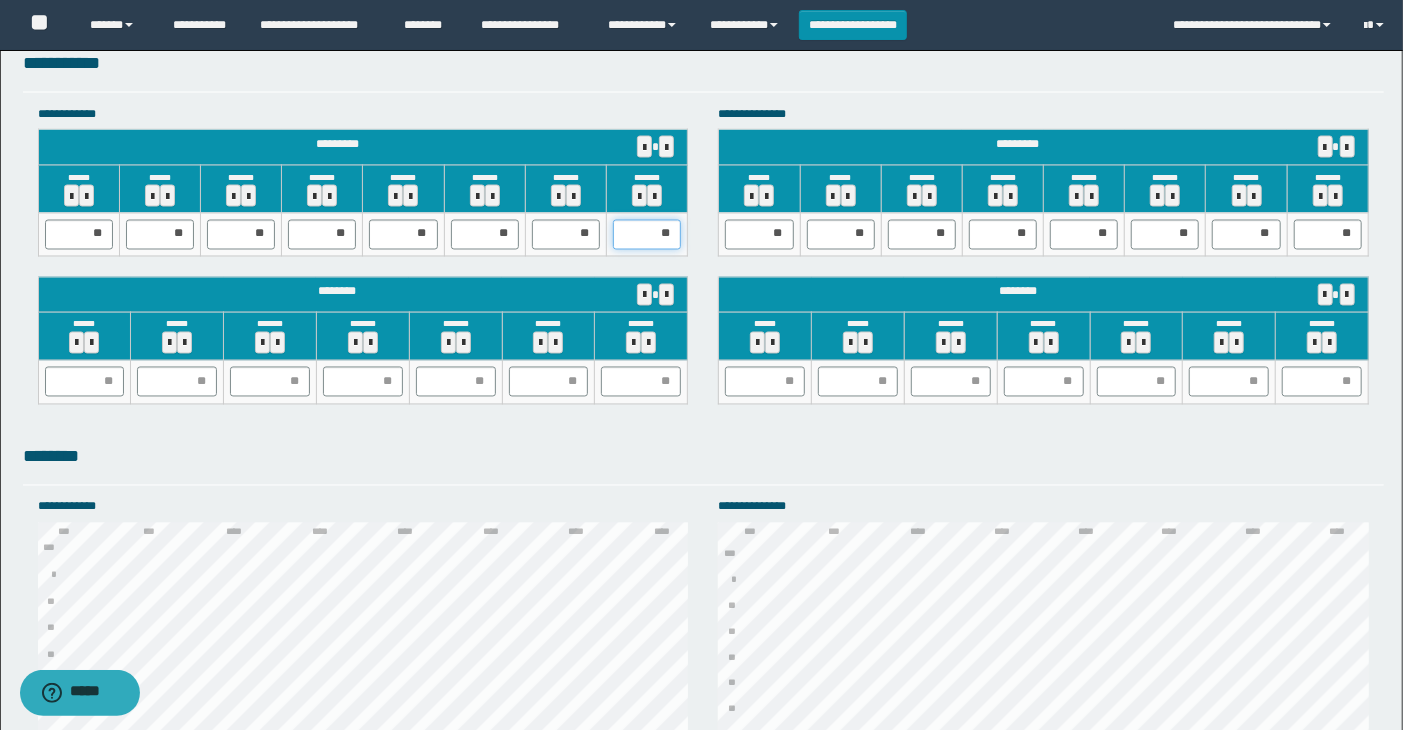 drag, startPoint x: 674, startPoint y: 235, endPoint x: 650, endPoint y: 232, distance: 24.186773 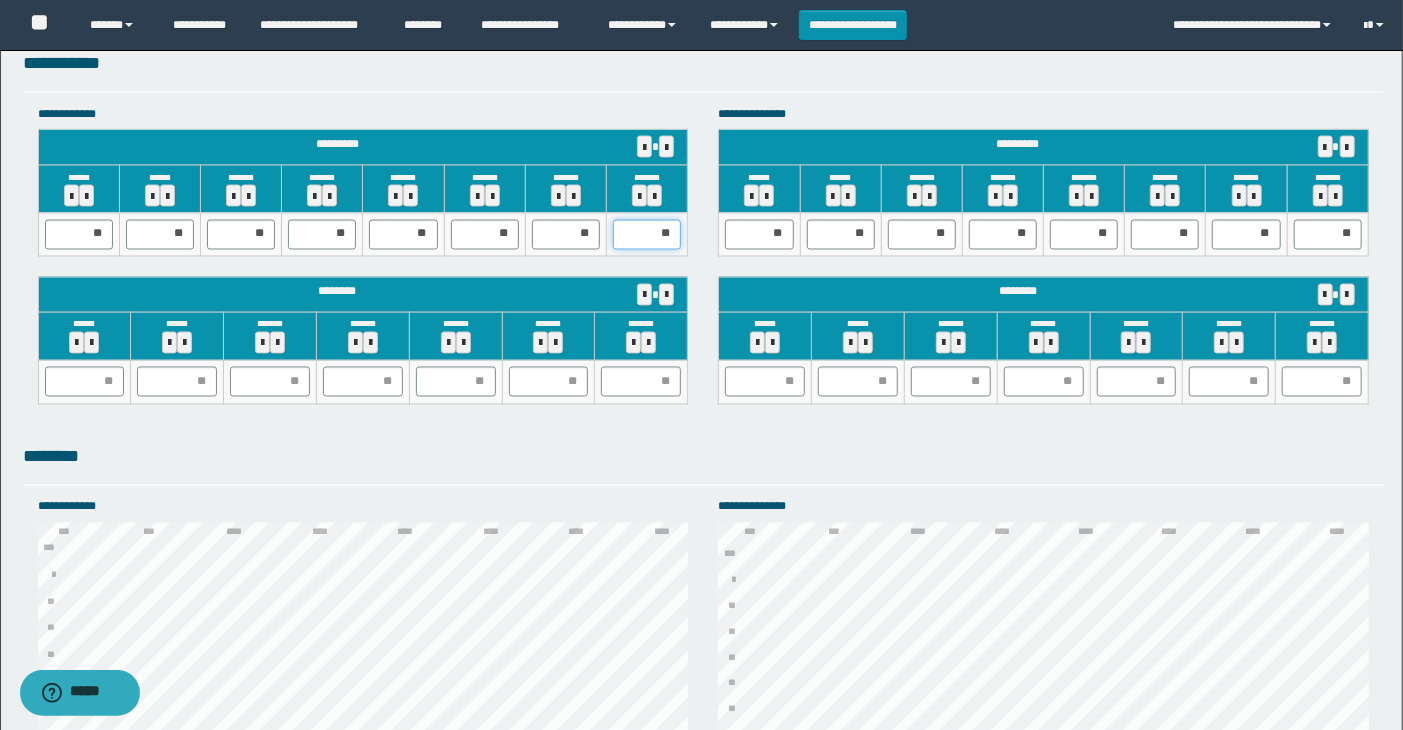click on "**" at bounding box center (647, 235) 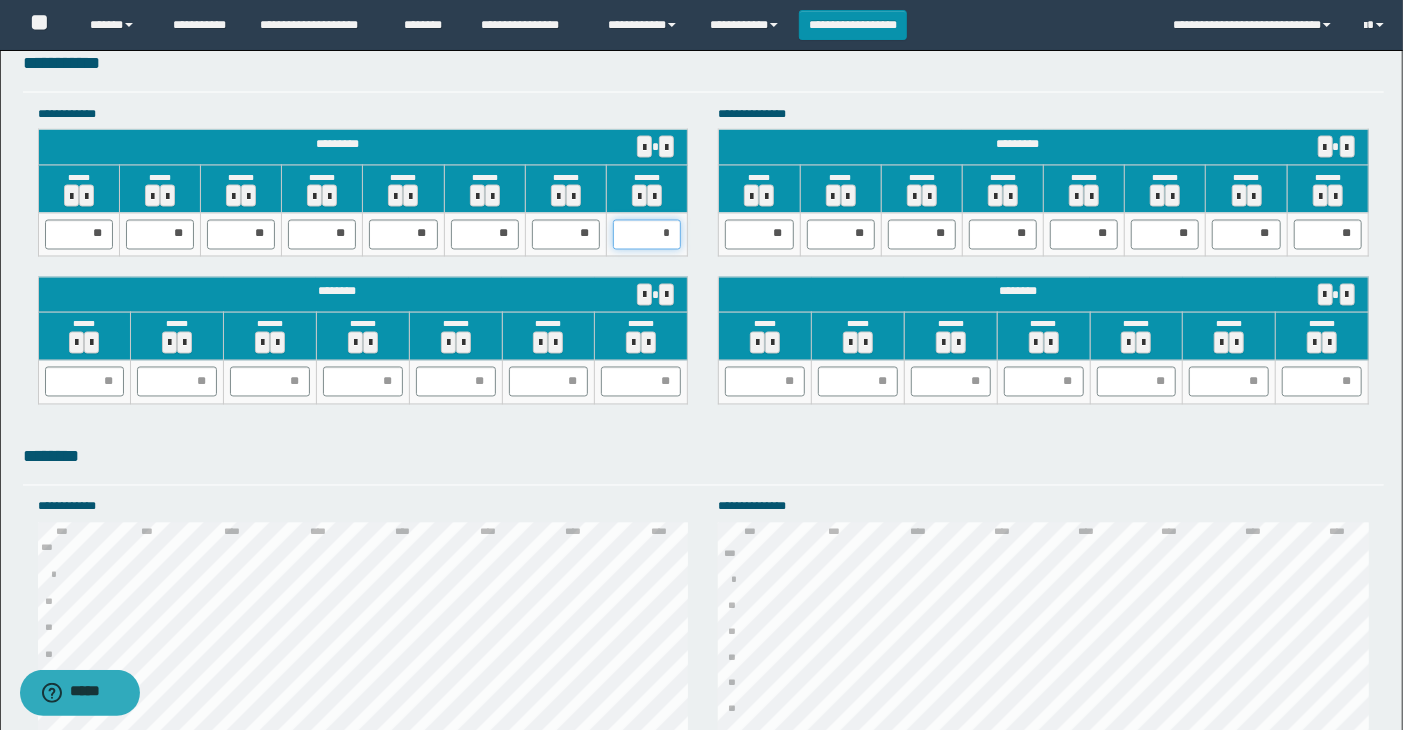type on "**" 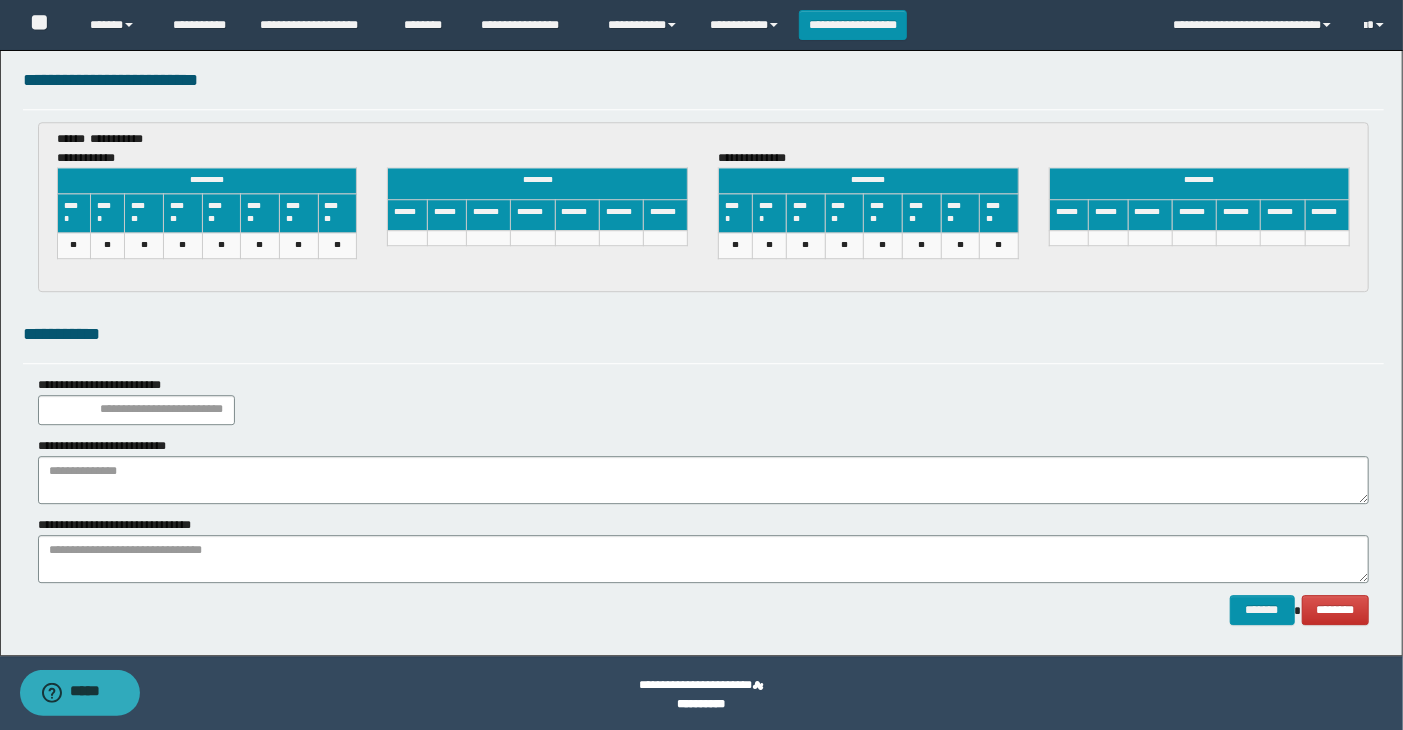 scroll, scrollTop: 3015, scrollLeft: 0, axis: vertical 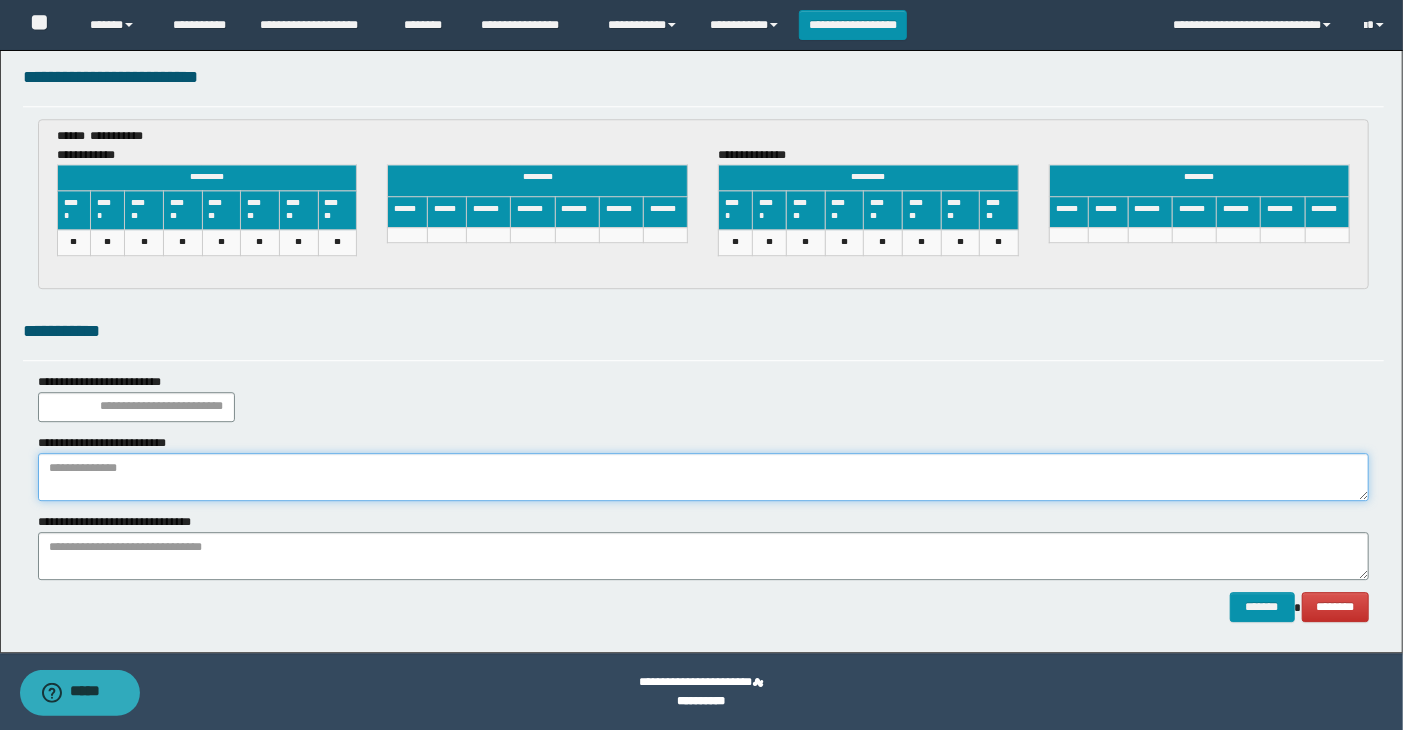 click at bounding box center [704, 477] 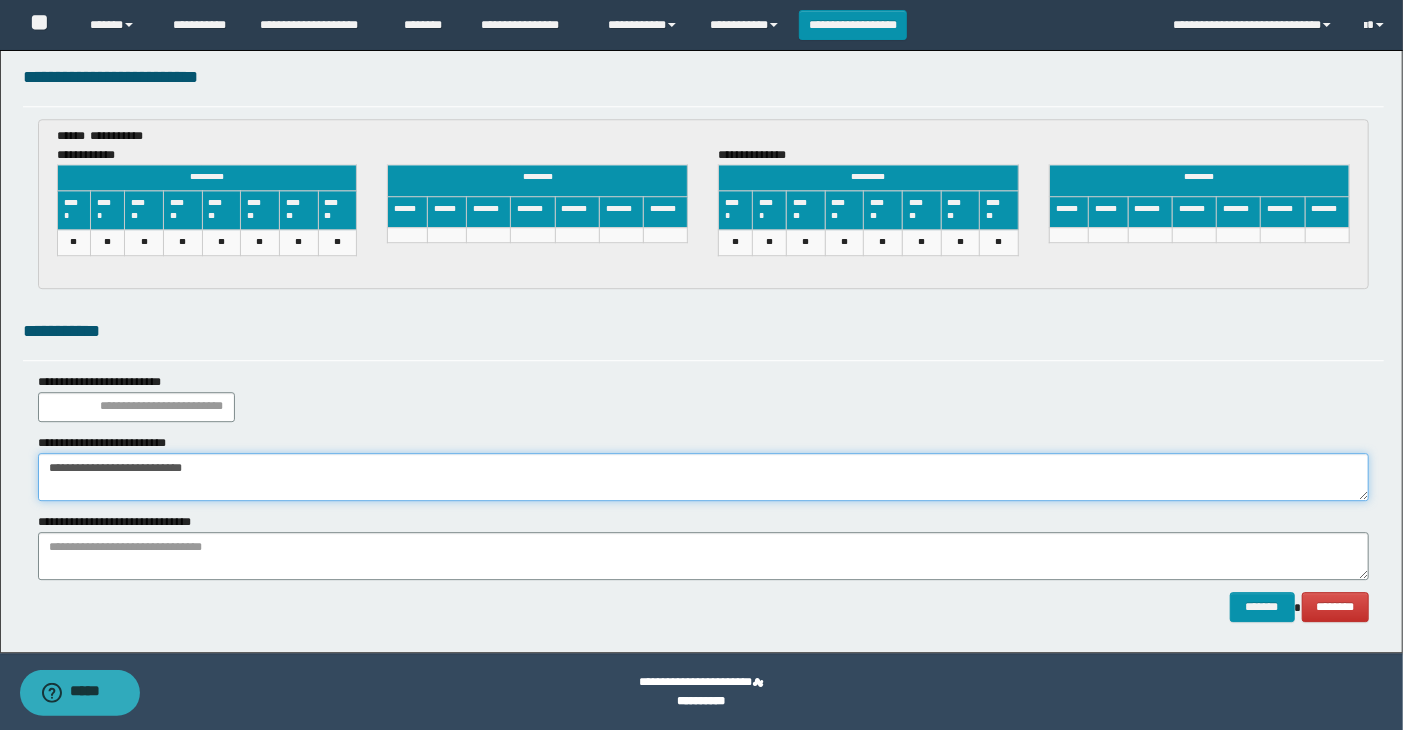 click on "**********" at bounding box center [704, 477] 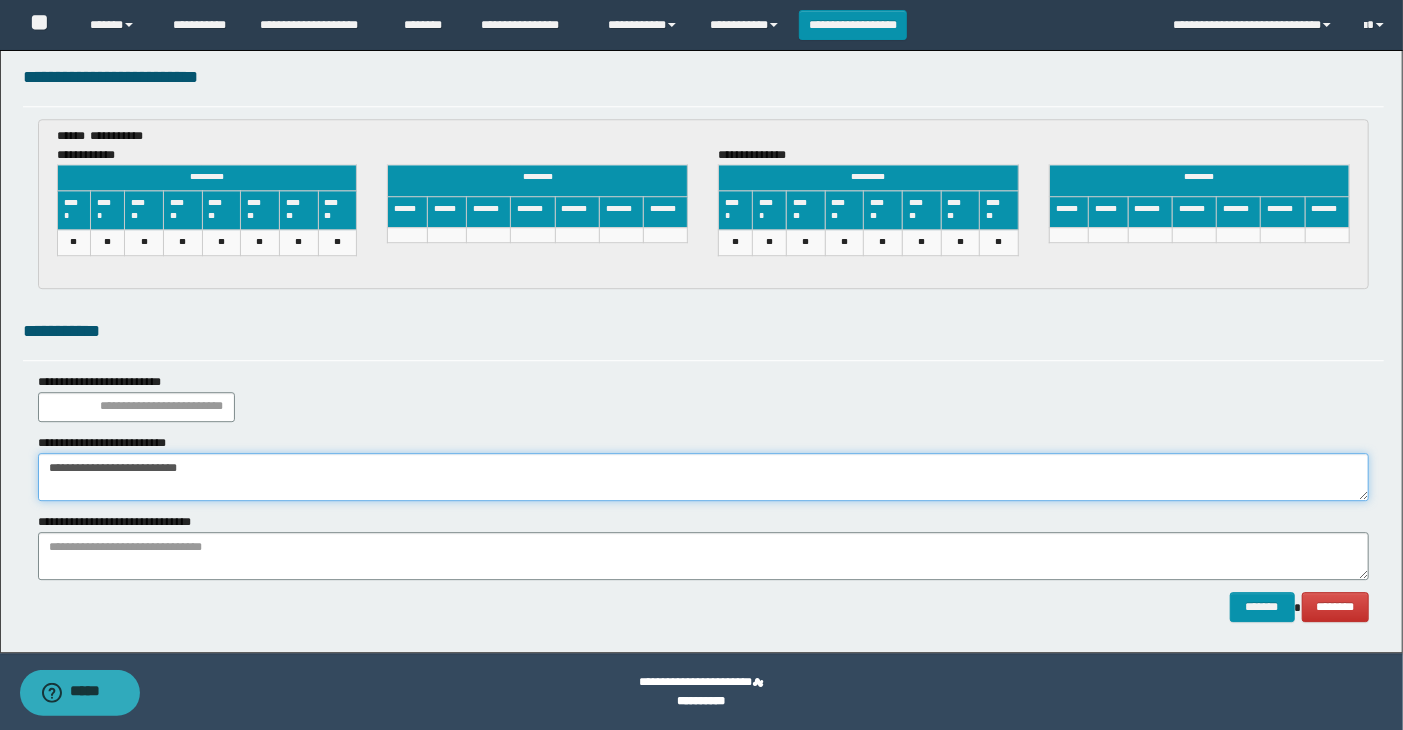 click on "**********" at bounding box center (704, 477) 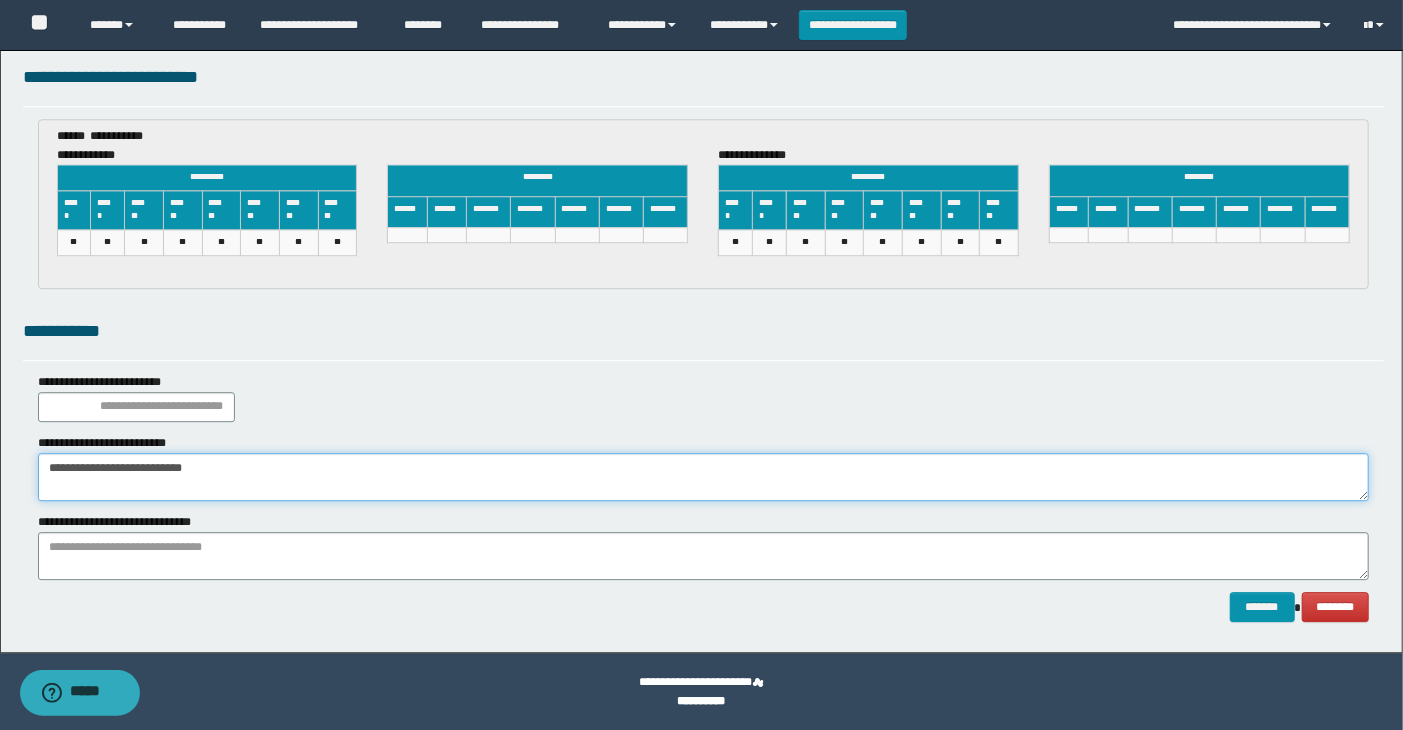 click on "**********" at bounding box center (704, 477) 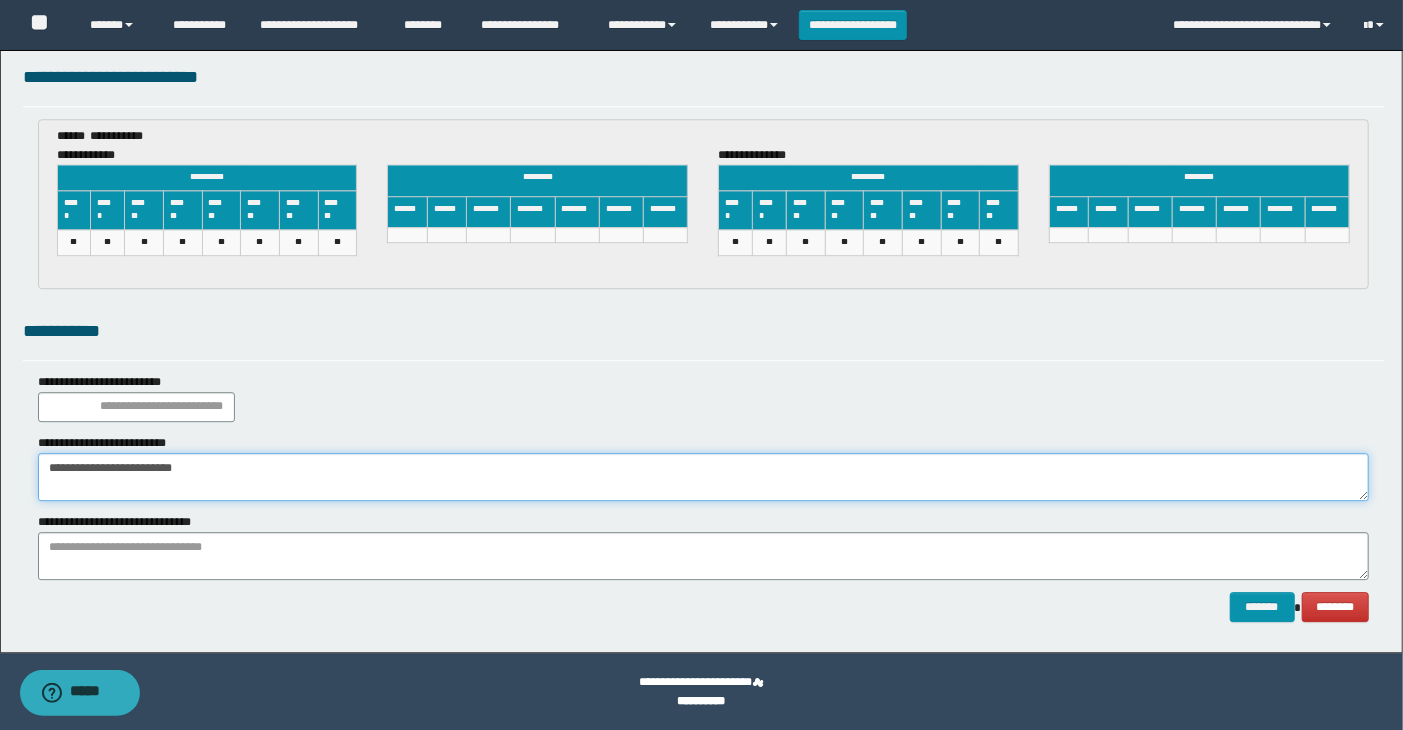 click on "**********" at bounding box center (704, 477) 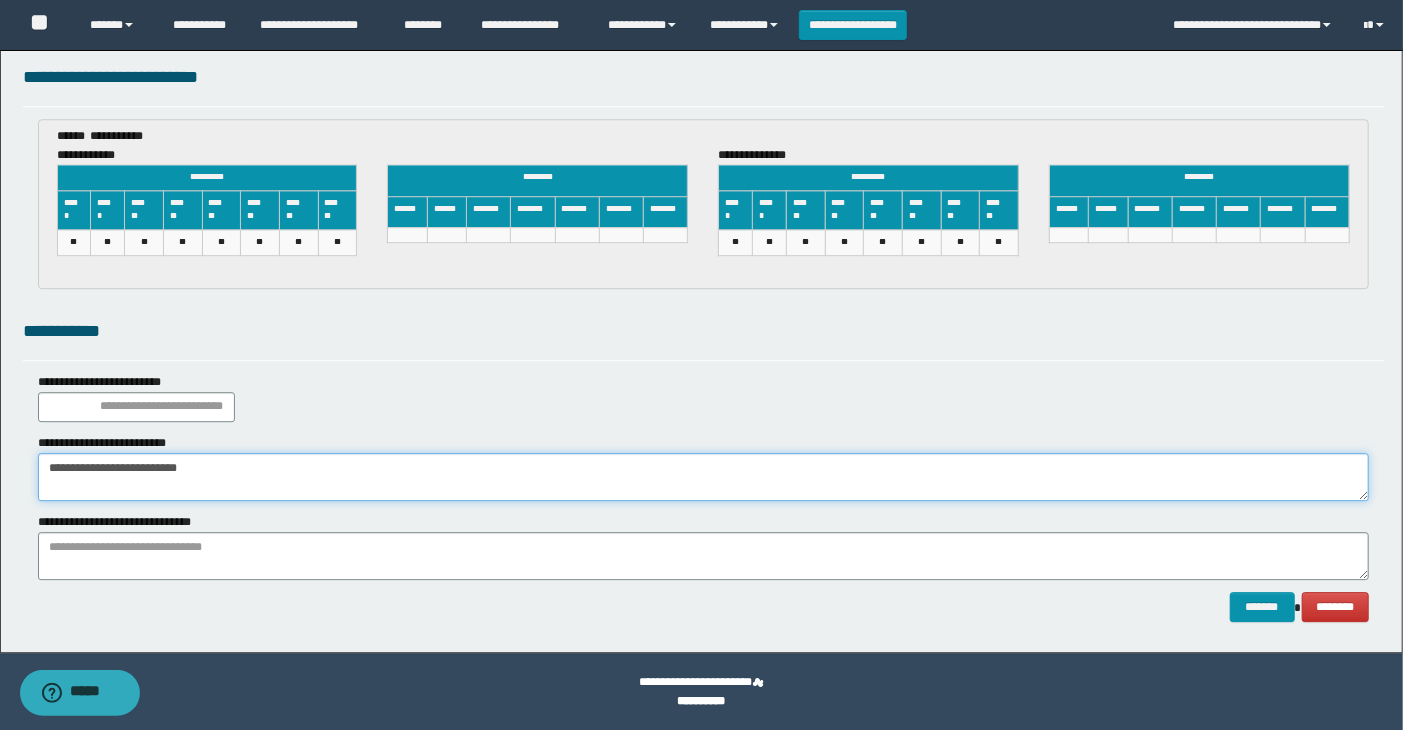 click on "**********" at bounding box center (704, 477) 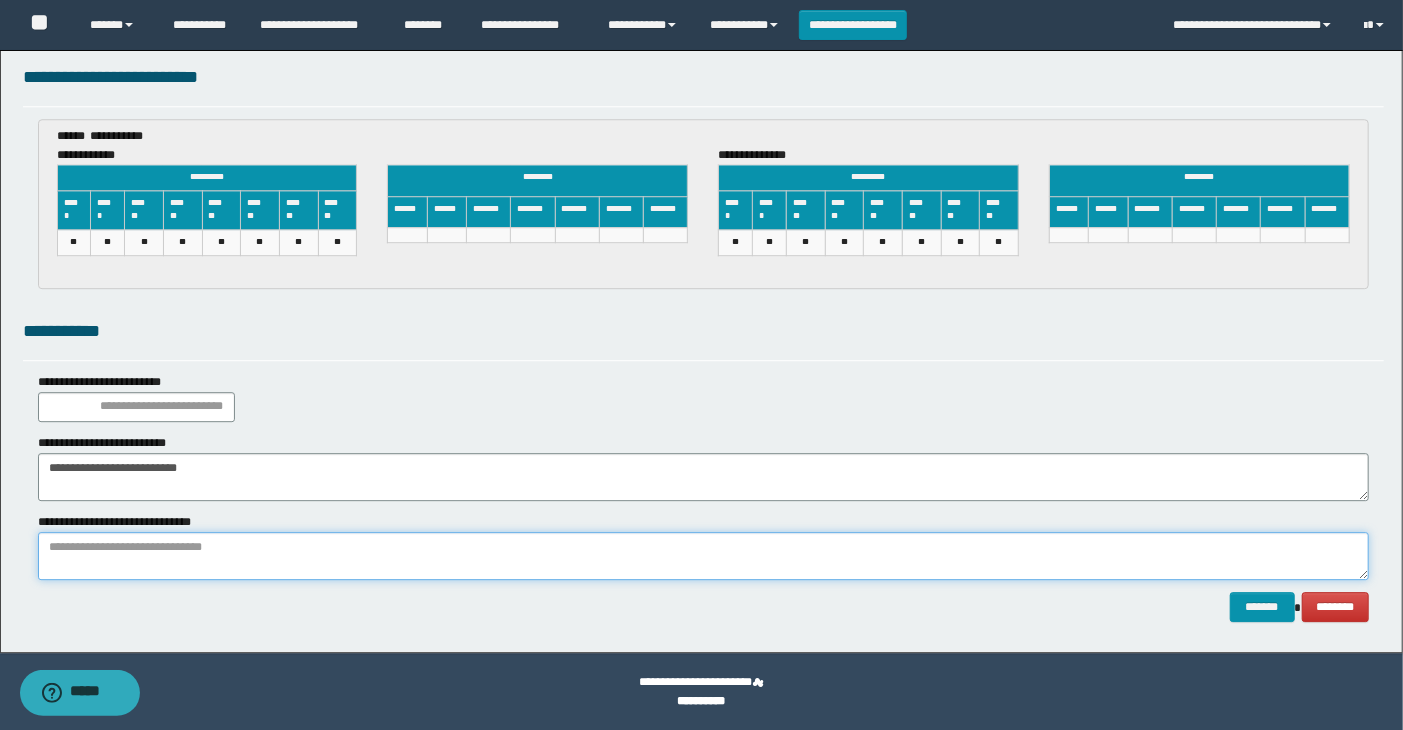 click at bounding box center (704, 556) 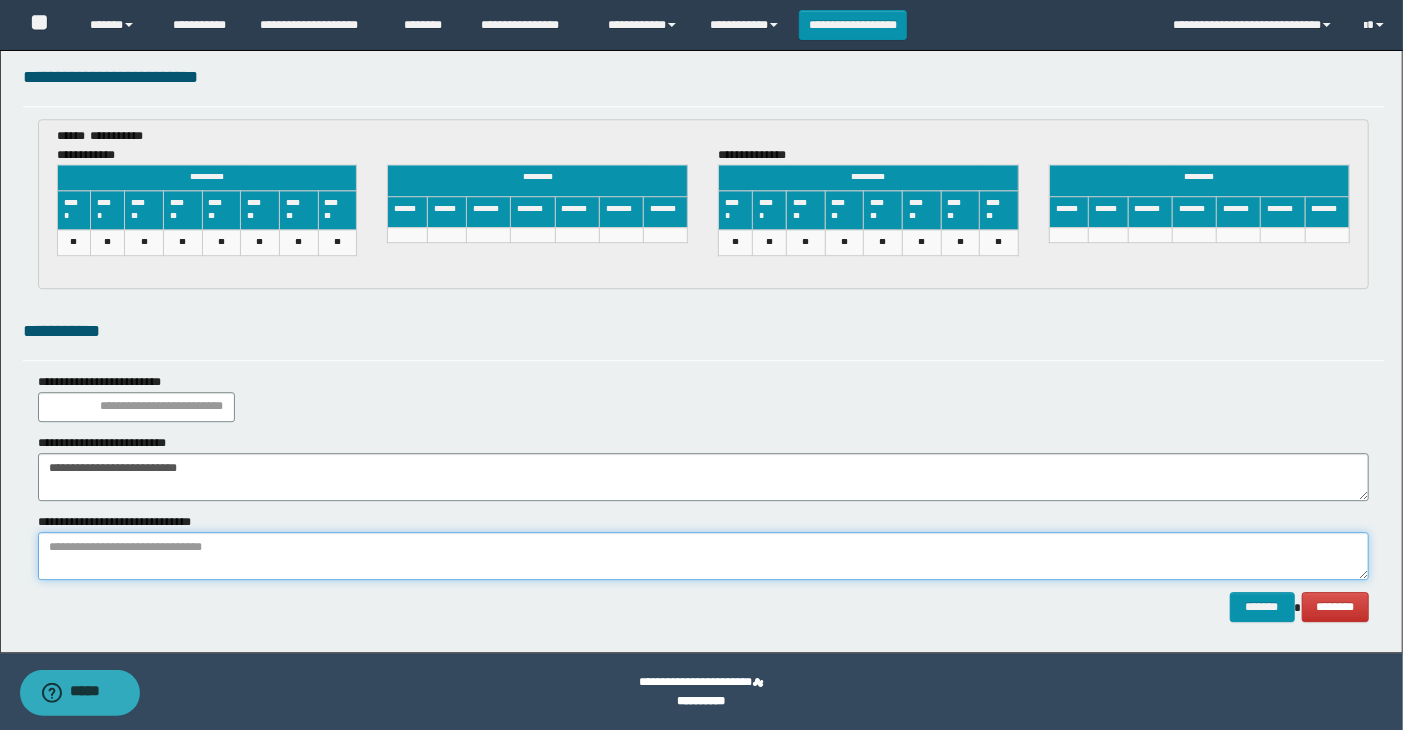 paste on "**********" 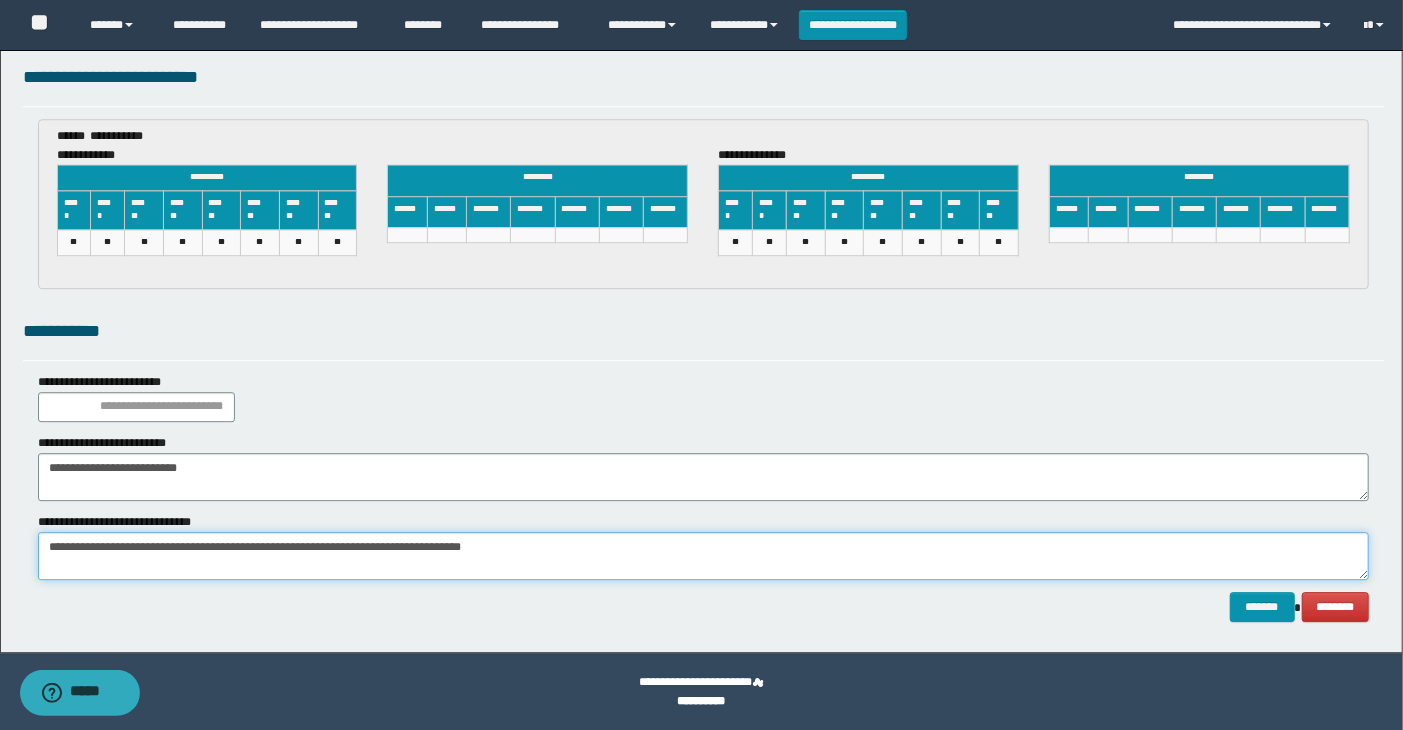 type on "**********" 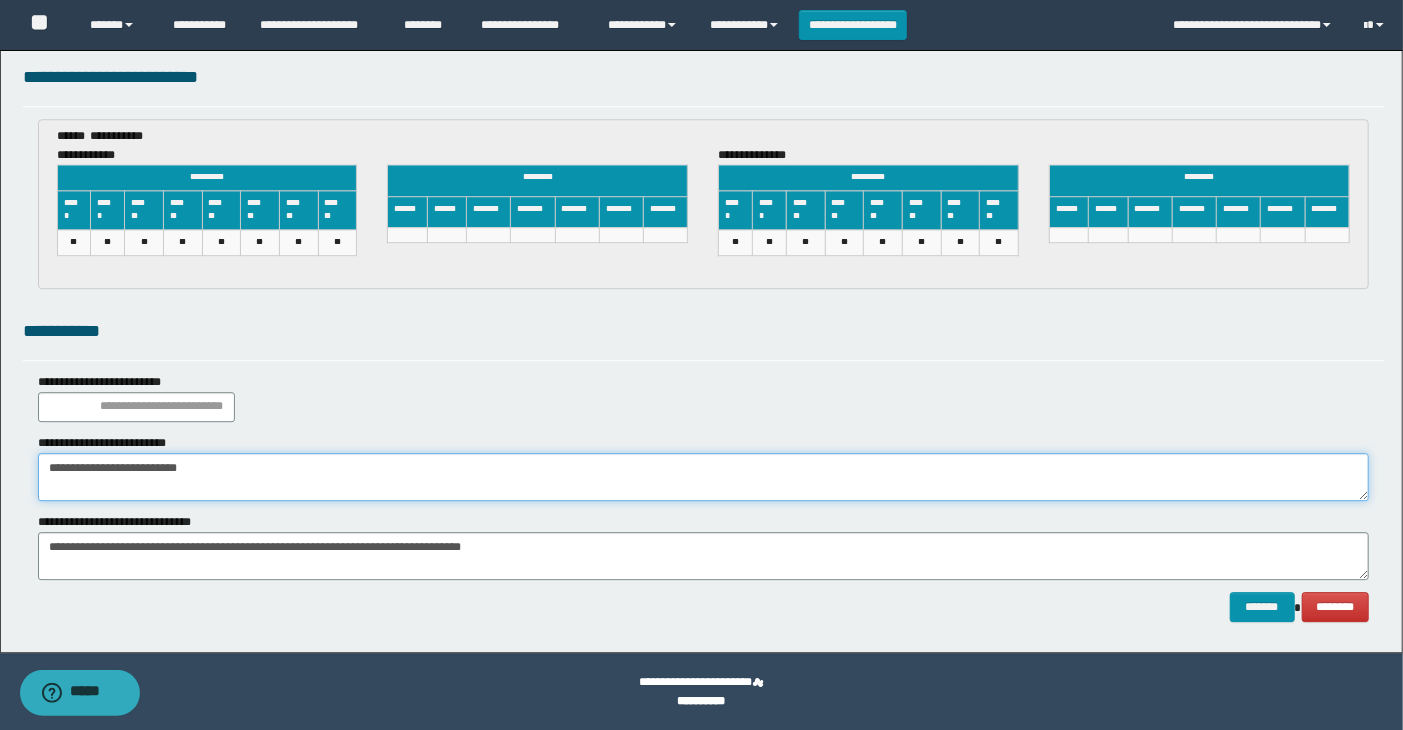 click on "**********" at bounding box center [704, 477] 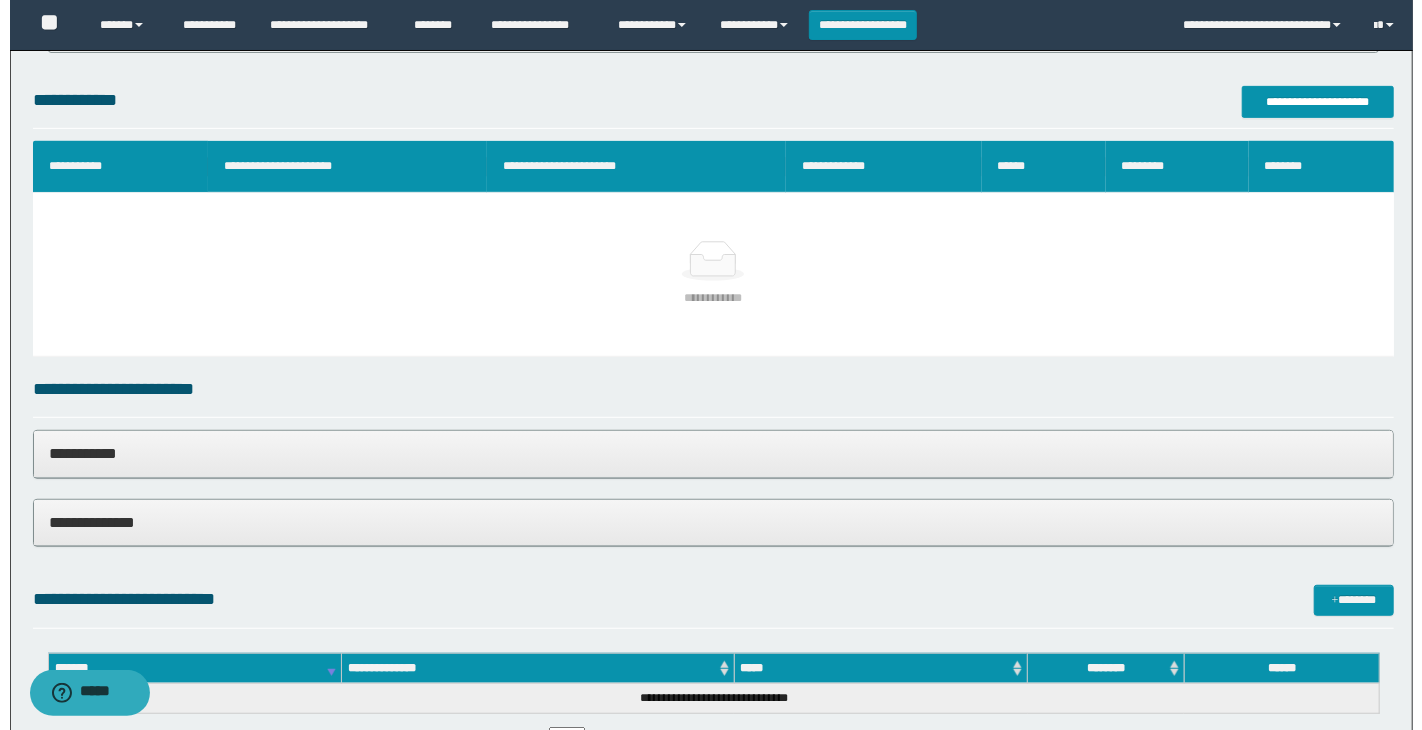 scroll, scrollTop: 348, scrollLeft: 0, axis: vertical 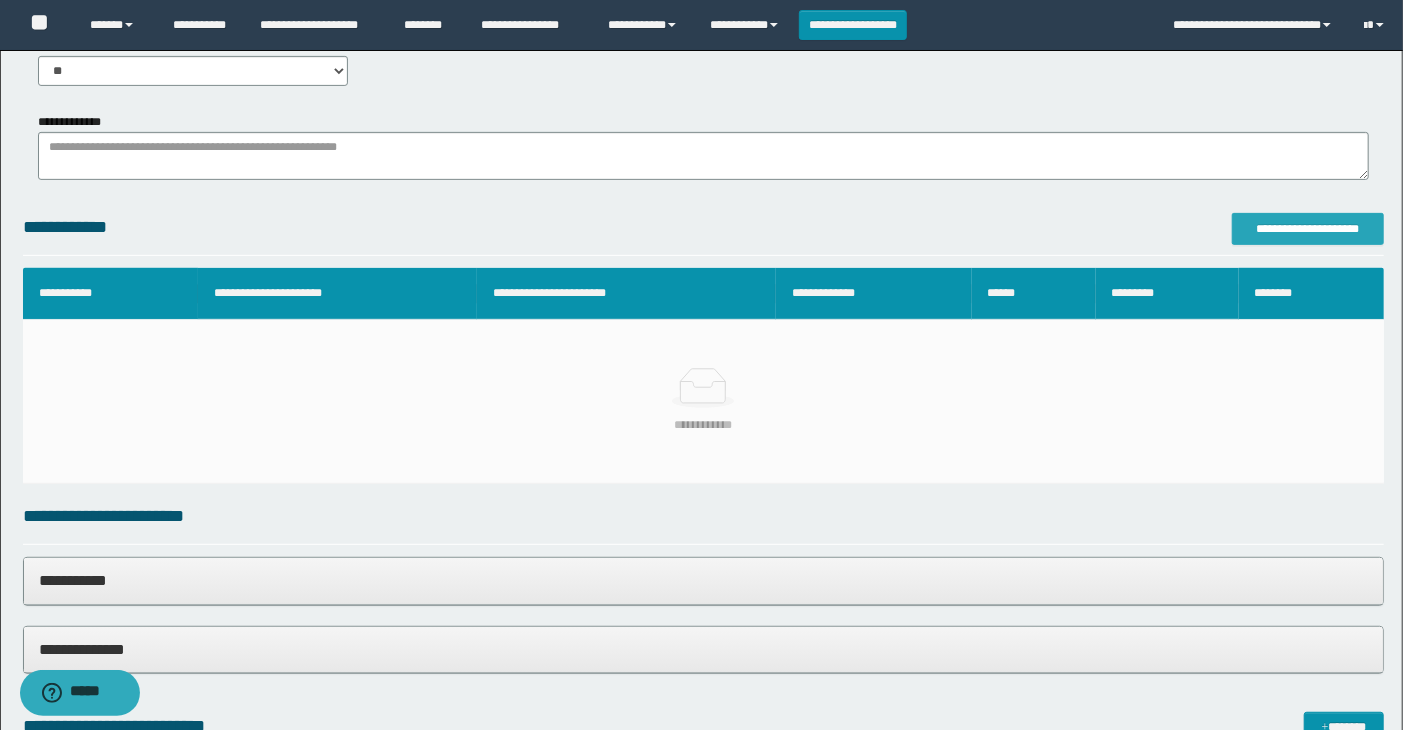 type on "**********" 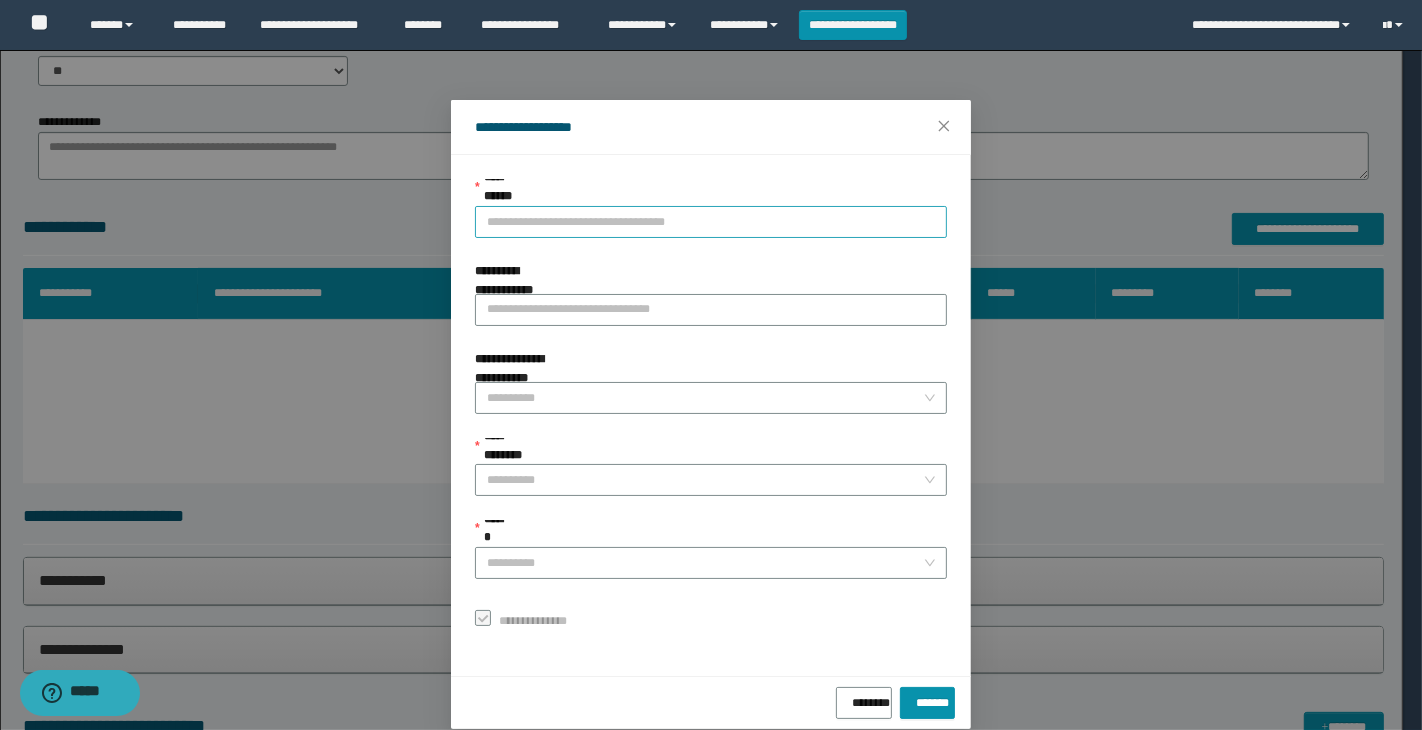 click on "**********" at bounding box center (711, 222) 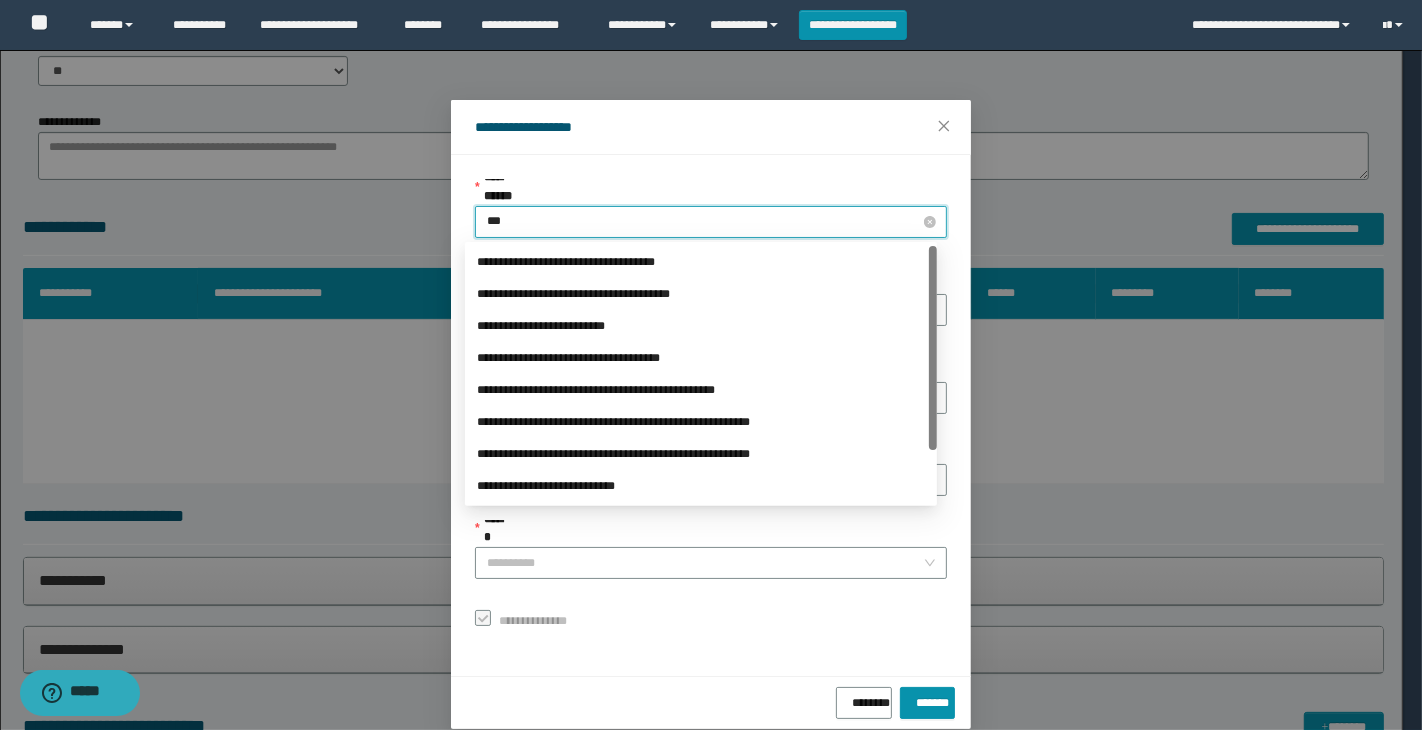 type on "****" 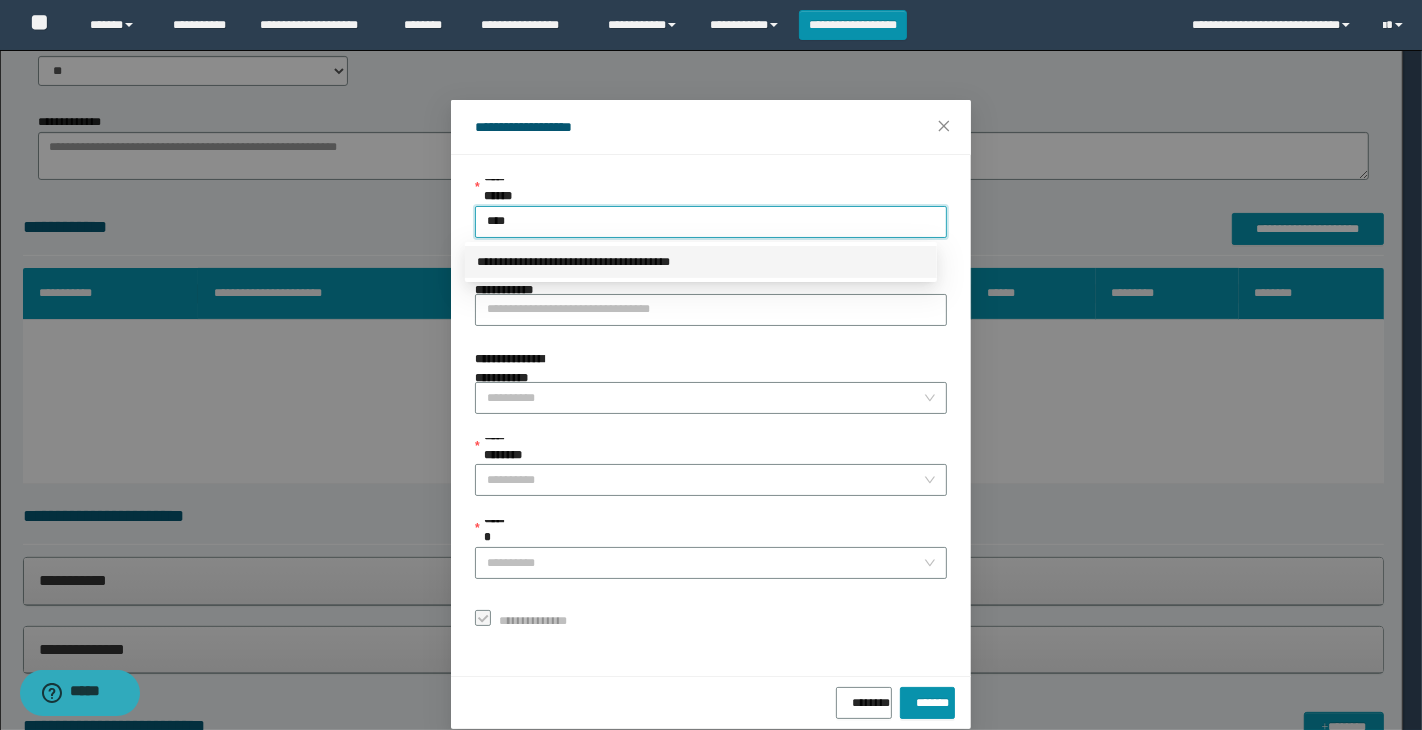 click on "**********" at bounding box center (701, 262) 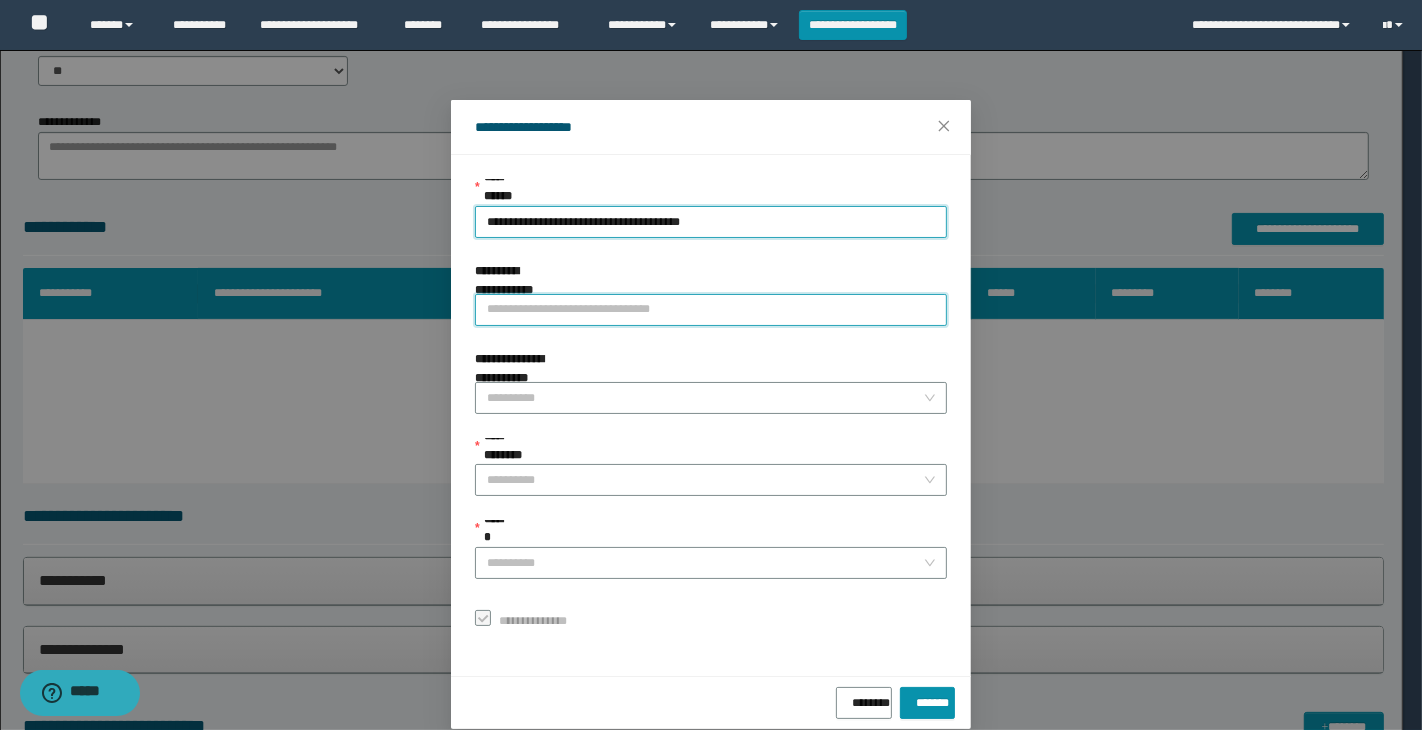 click on "**********" at bounding box center [711, 310] 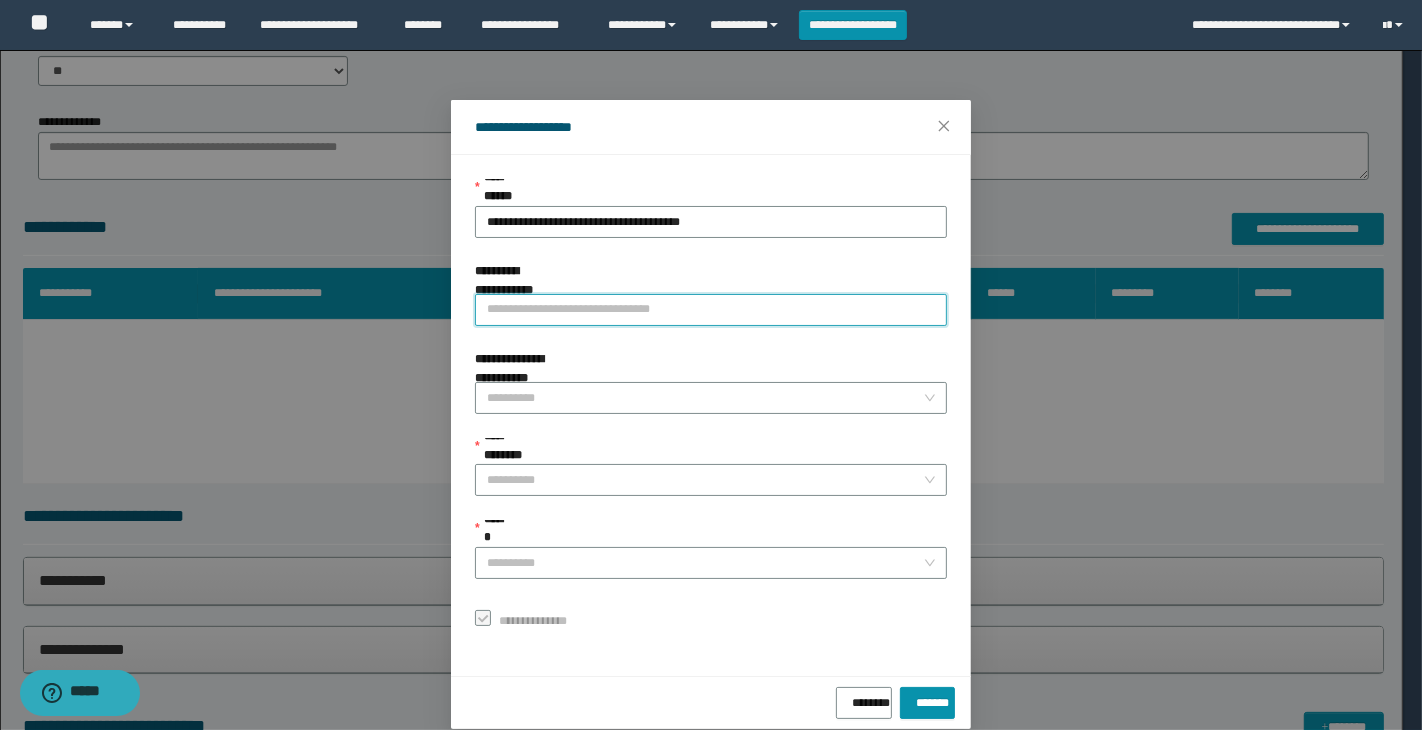type on "**********" 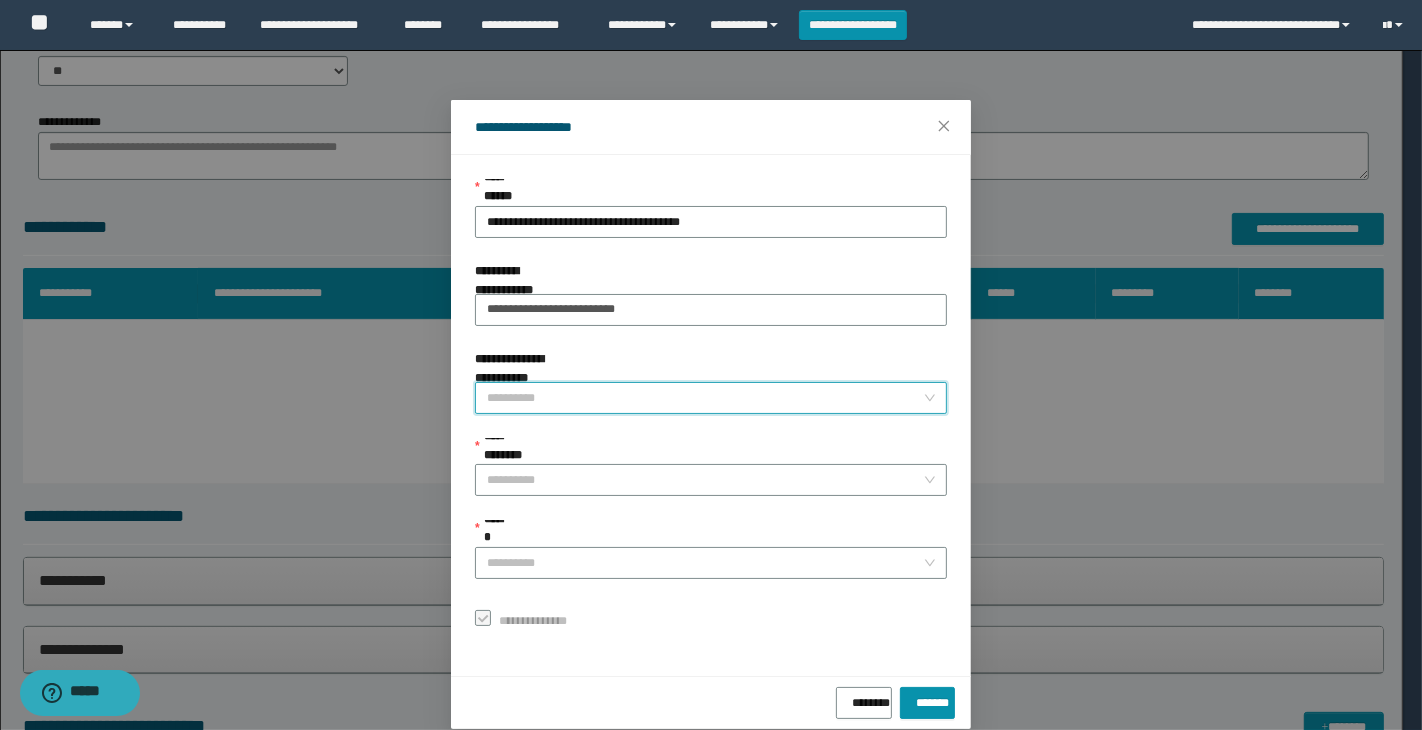 click on "**********" at bounding box center [705, 398] 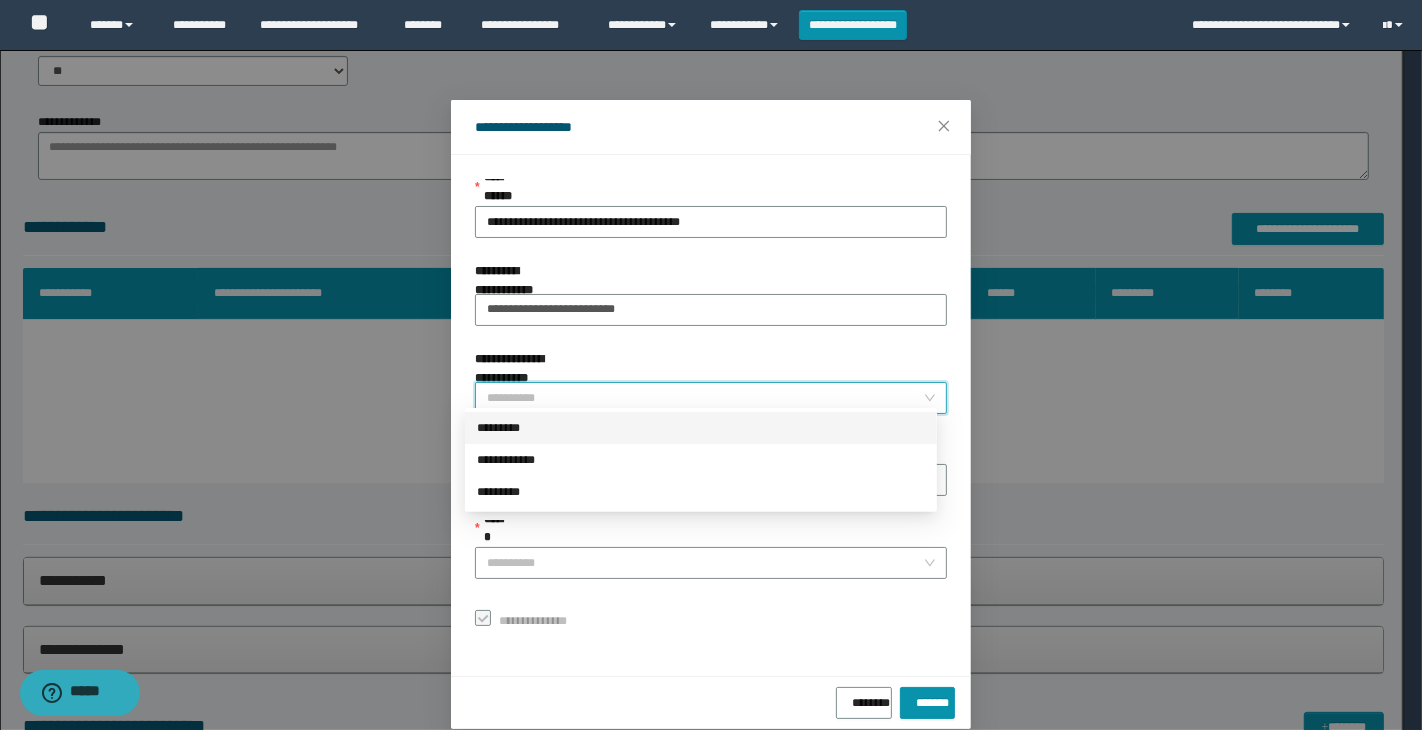 click on "*********" at bounding box center [701, 428] 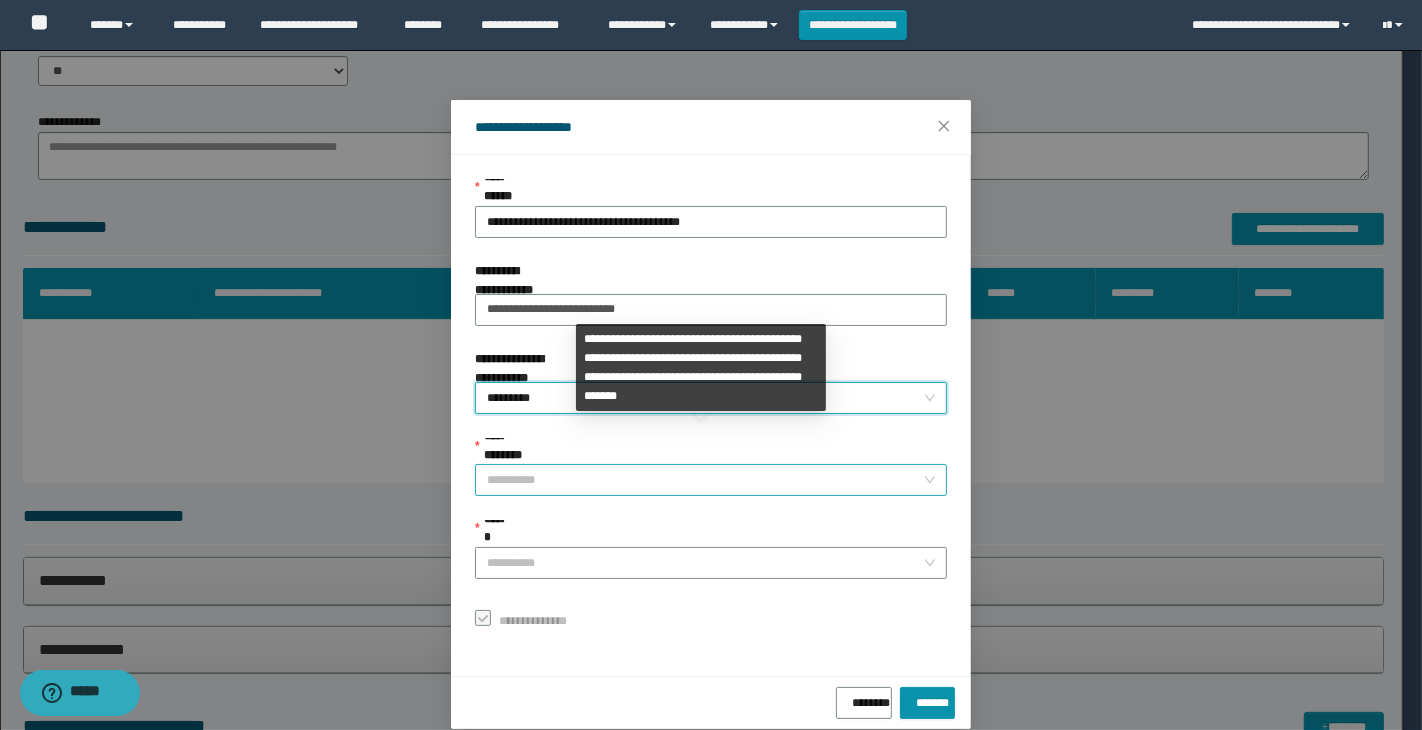 click on "**********" at bounding box center [705, 480] 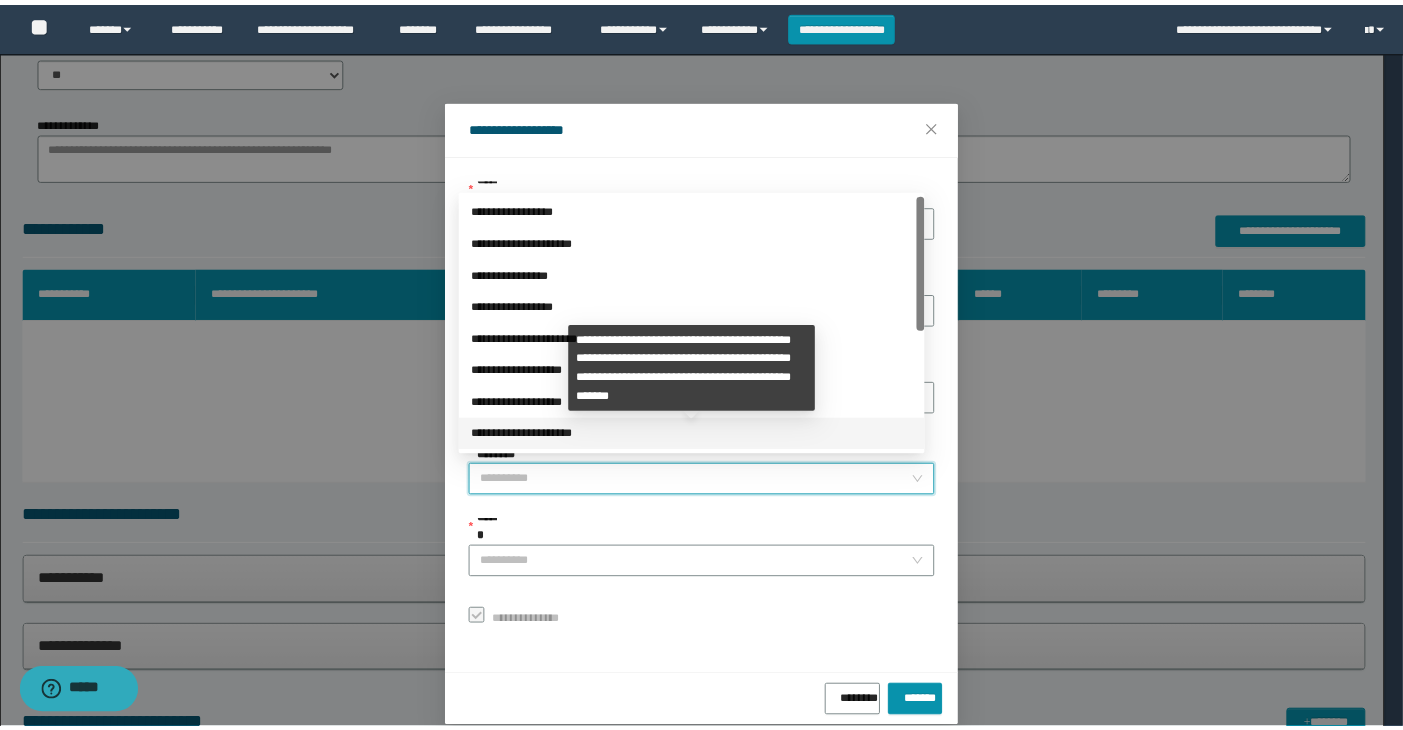 scroll, scrollTop: 200, scrollLeft: 0, axis: vertical 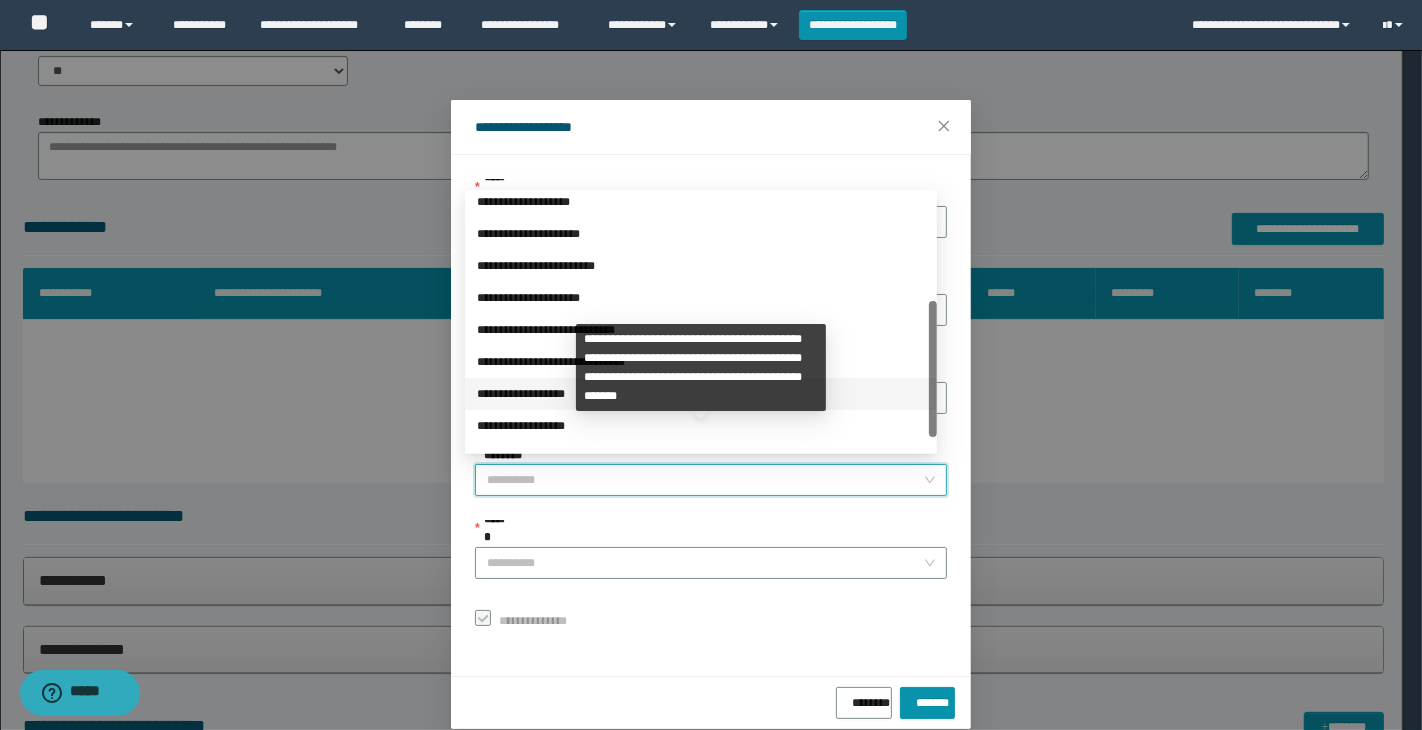 click on "**********" at bounding box center [701, 394] 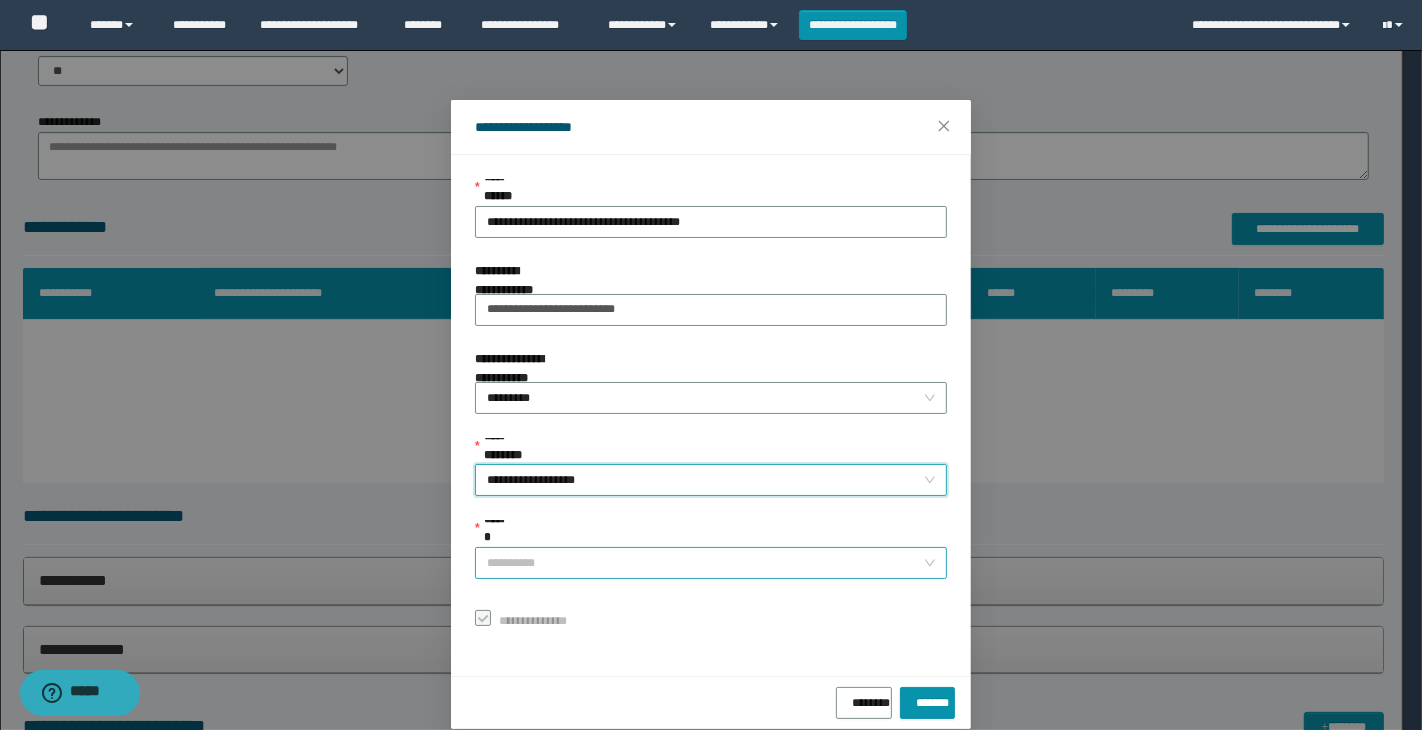 click on "******" at bounding box center [705, 563] 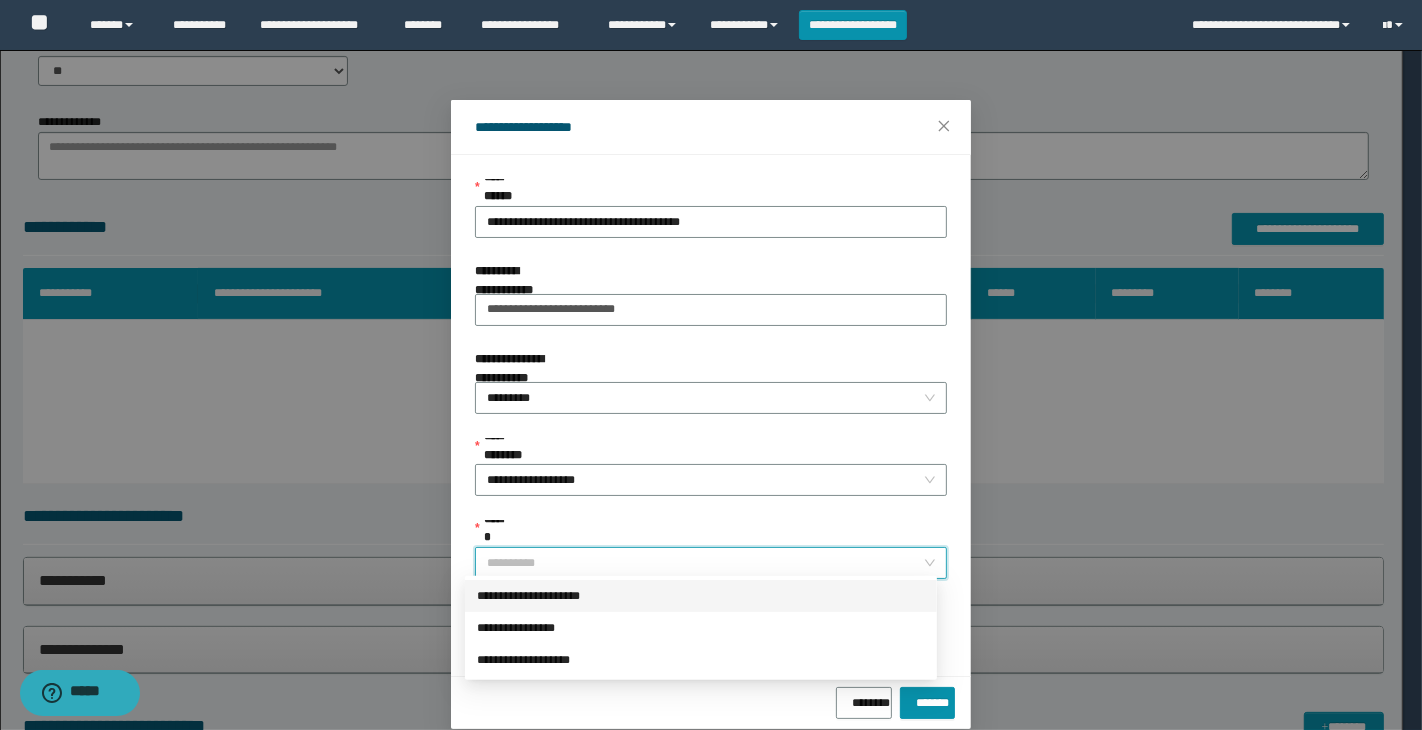 click on "**********" at bounding box center [701, 596] 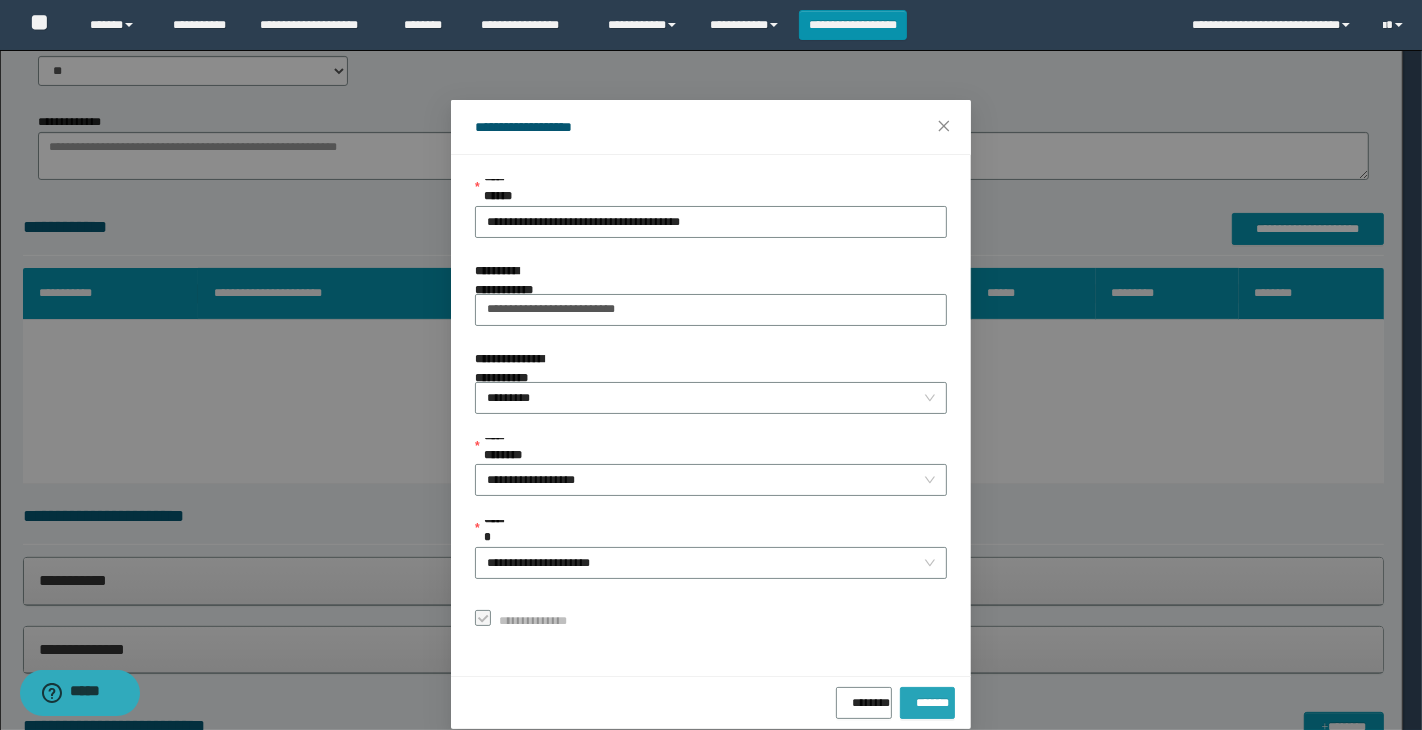 click on "*******" at bounding box center [927, 699] 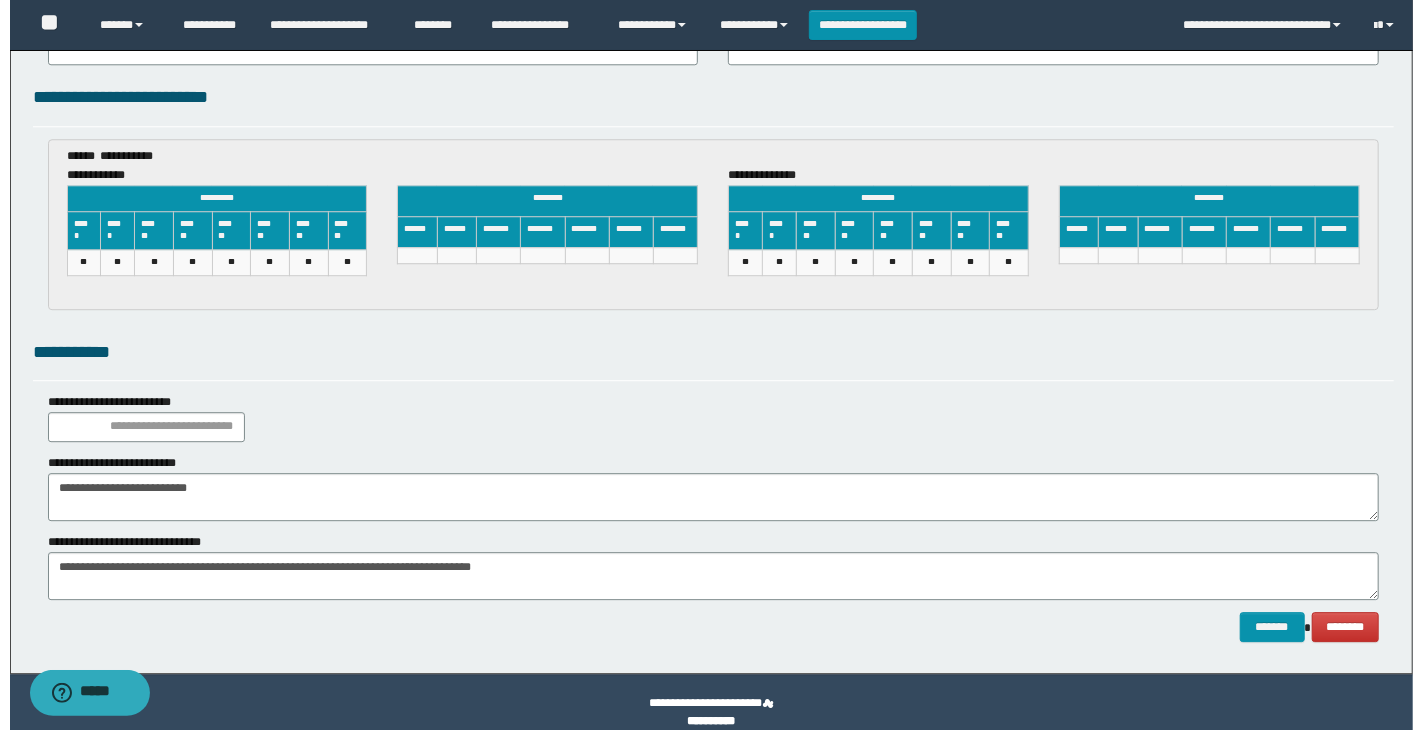 scroll, scrollTop: 2981, scrollLeft: 0, axis: vertical 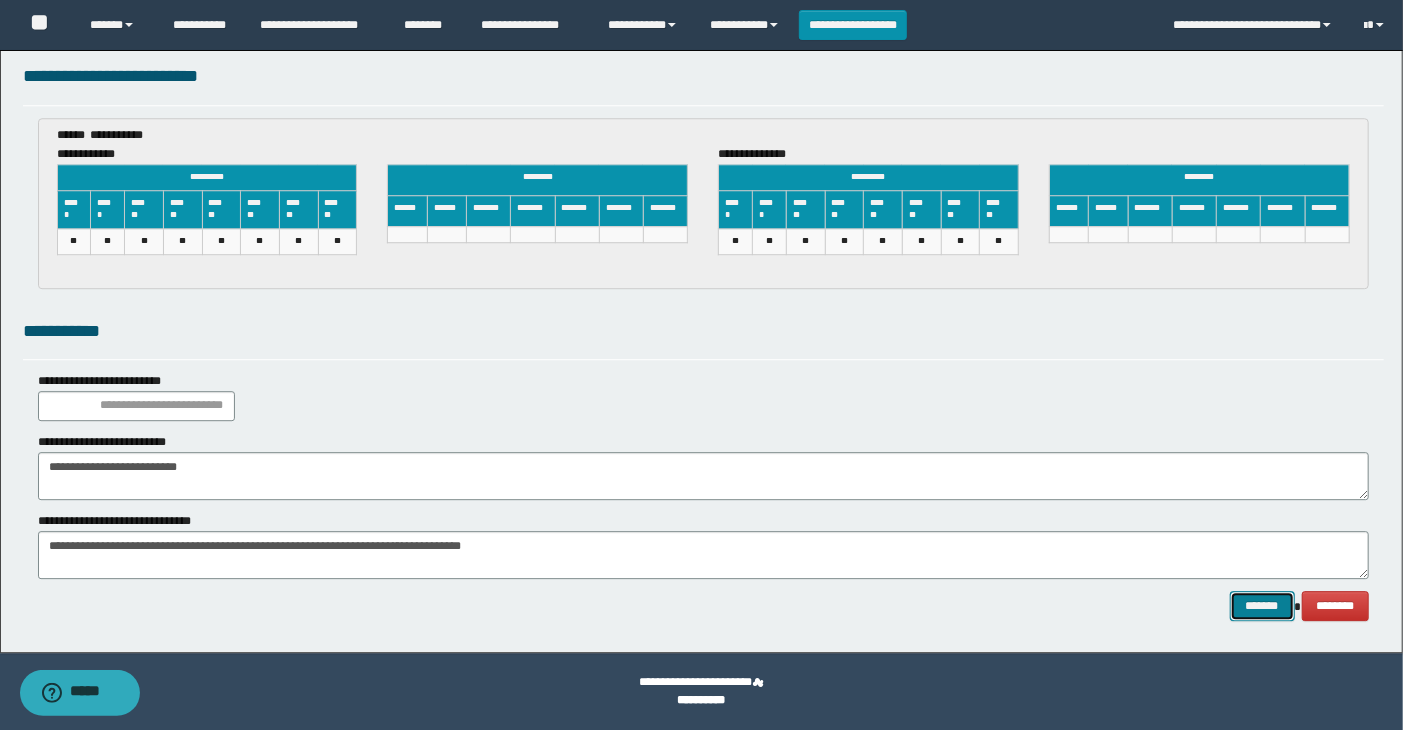 click on "*******" at bounding box center [1262, 606] 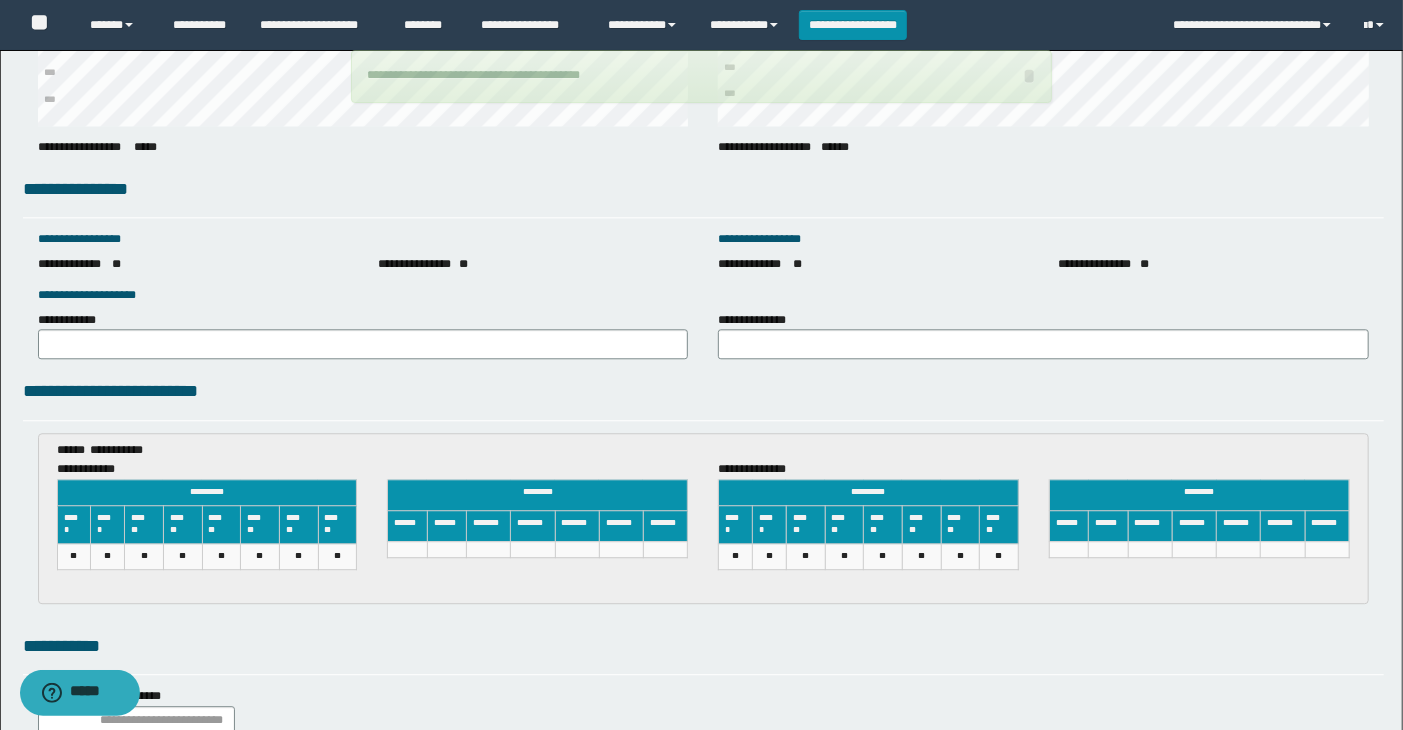 scroll, scrollTop: 2981, scrollLeft: 0, axis: vertical 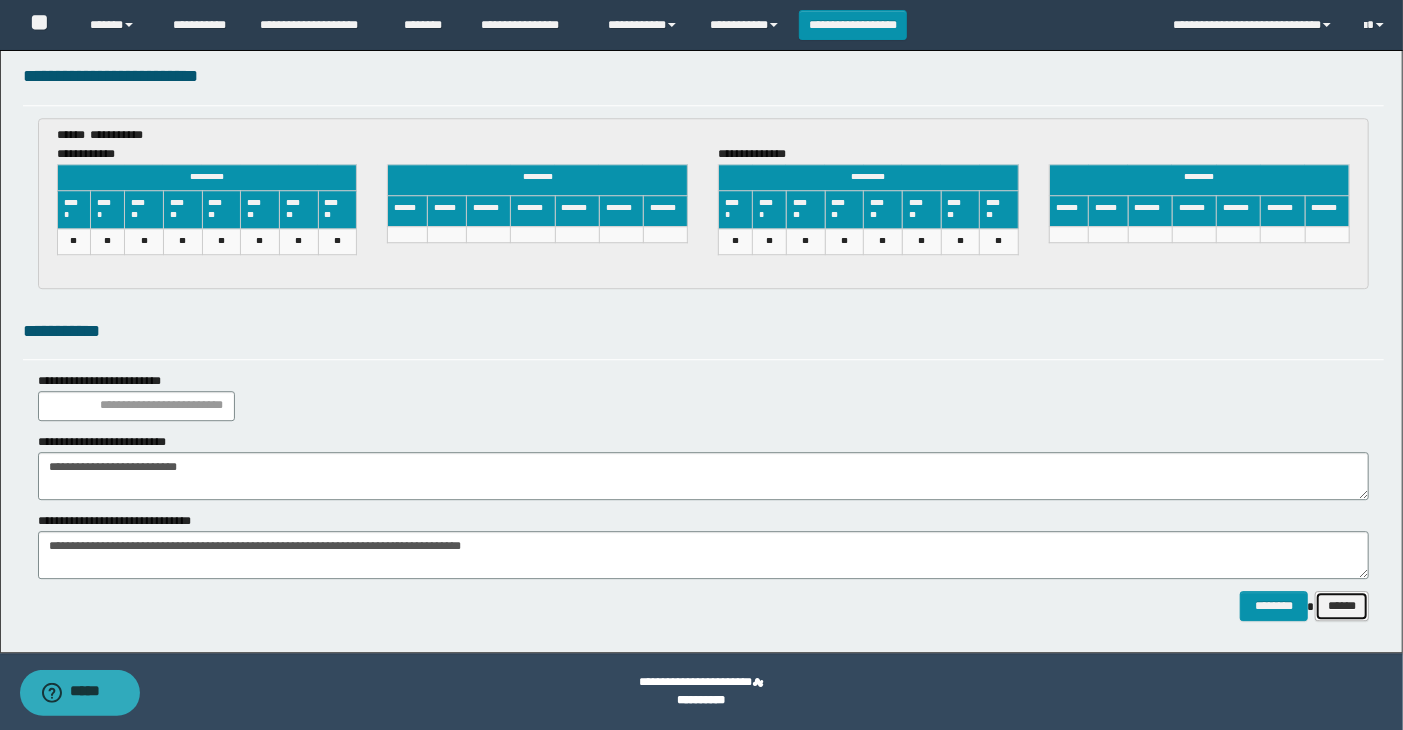 click on "******" at bounding box center [1342, 606] 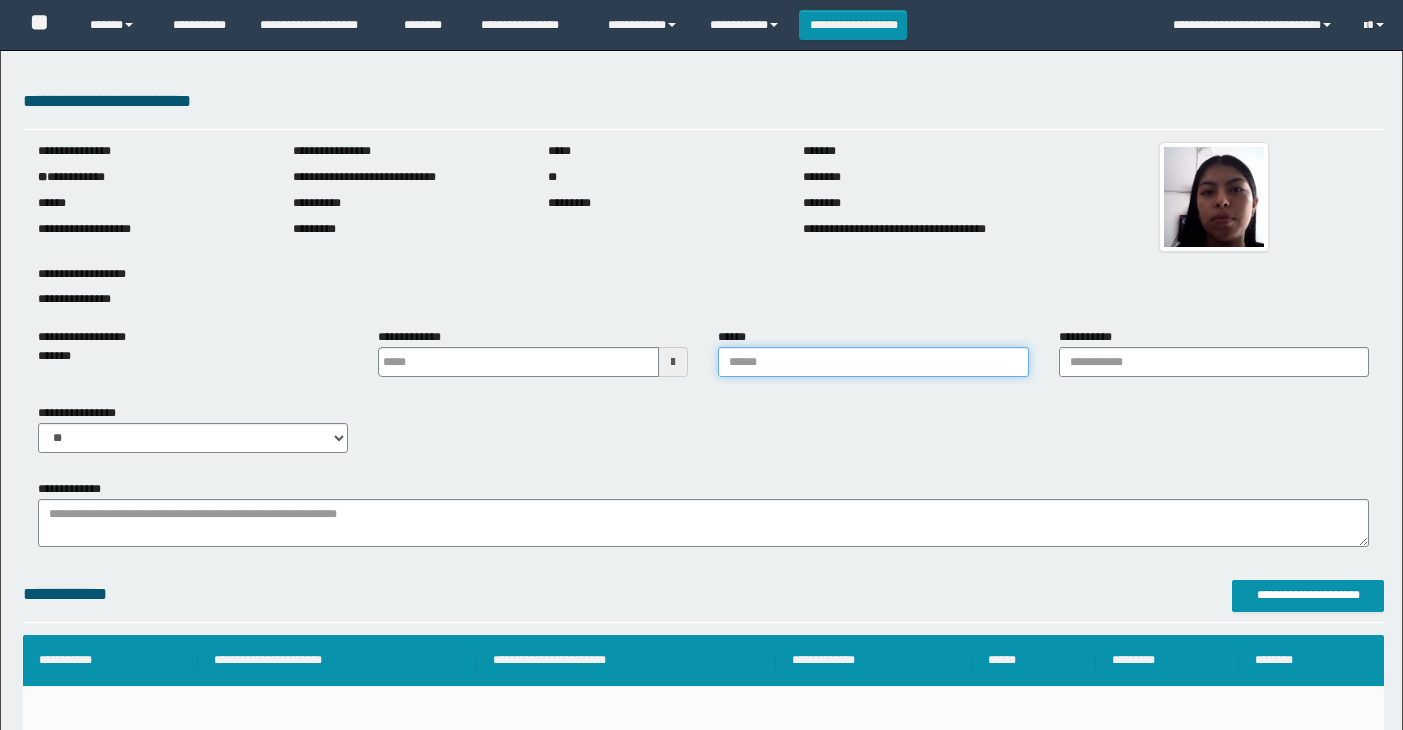click on "******" at bounding box center (873, 362) 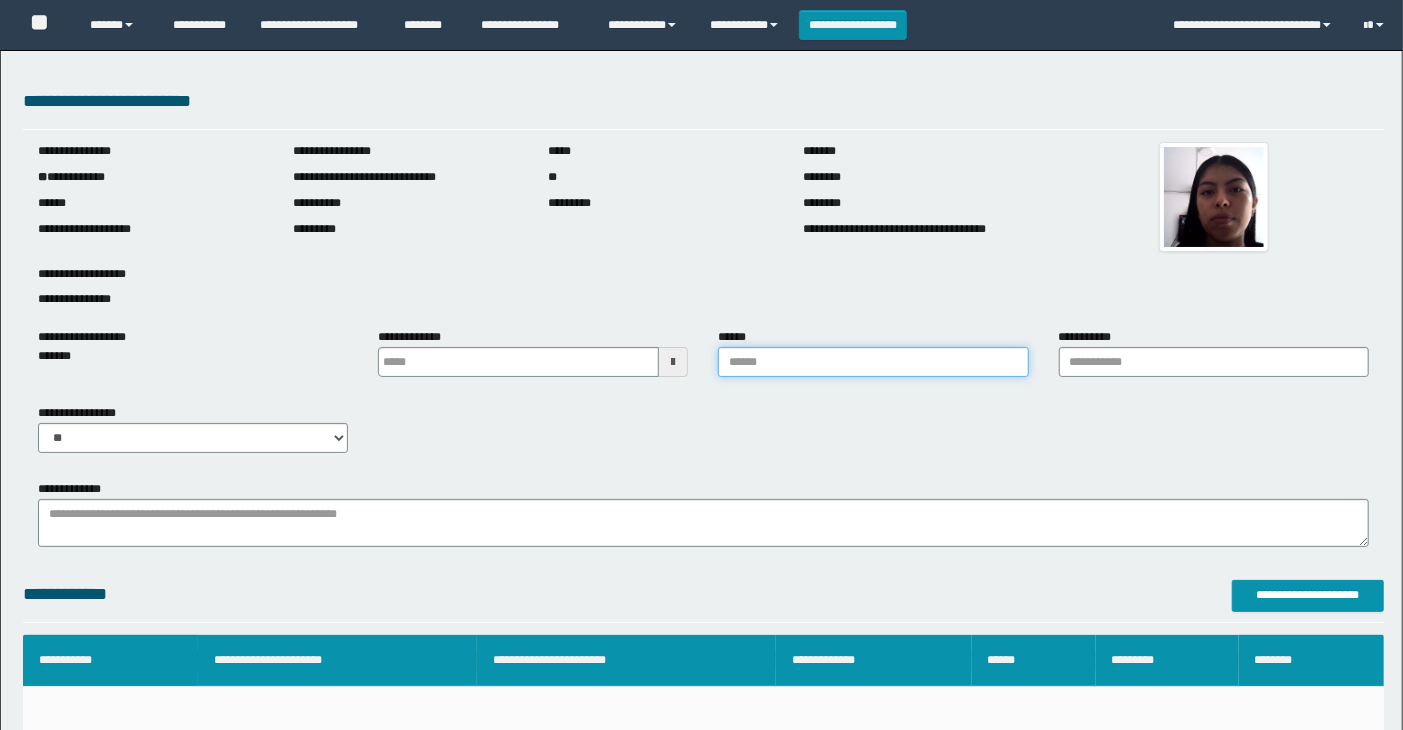 scroll, scrollTop: 0, scrollLeft: 0, axis: both 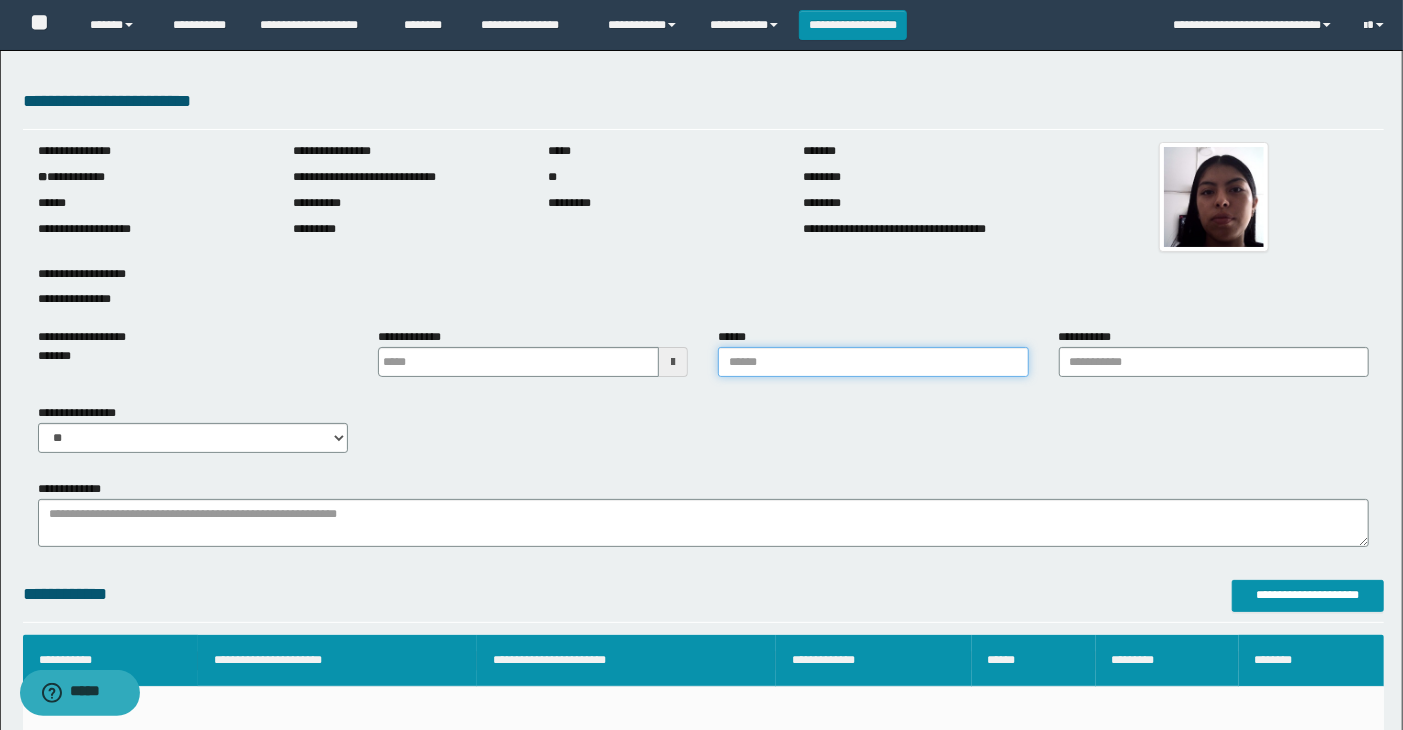 type on "**********" 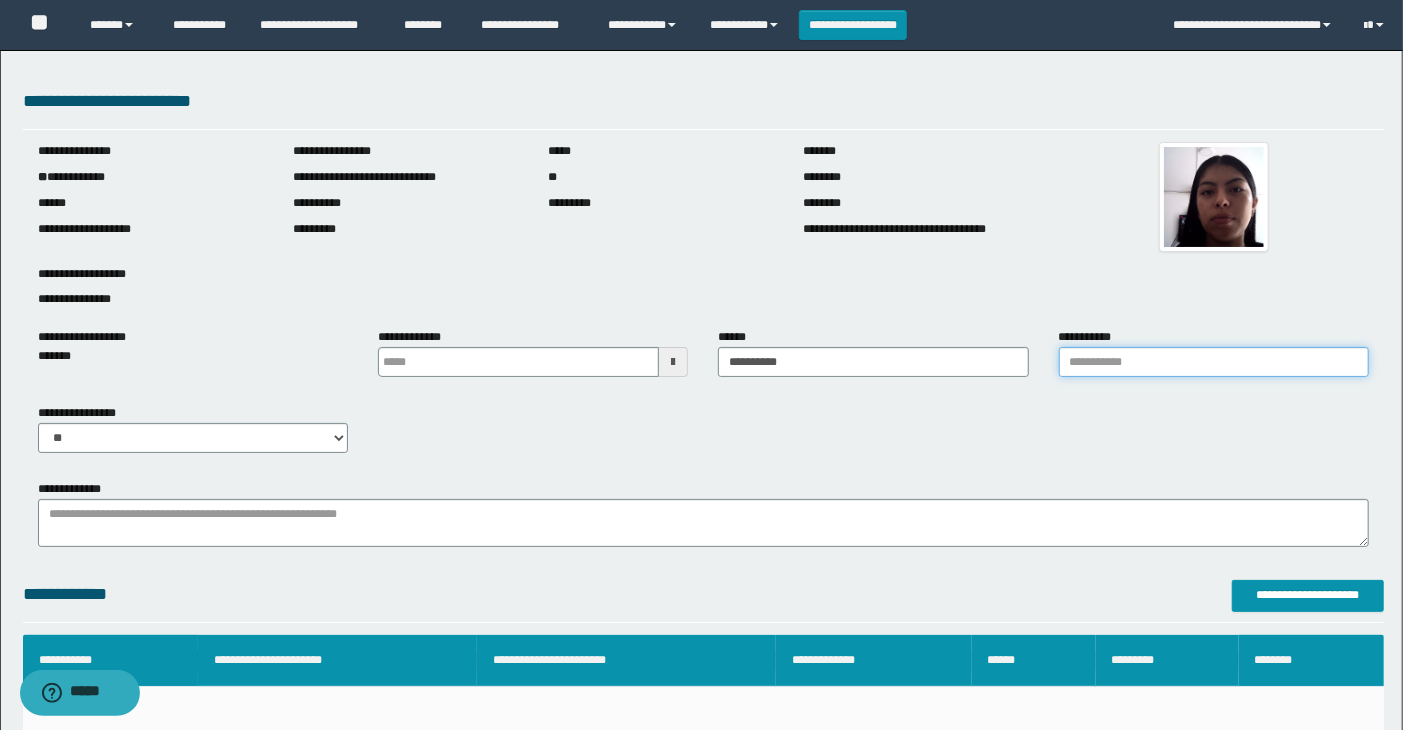 click on "**********" at bounding box center (1214, 362) 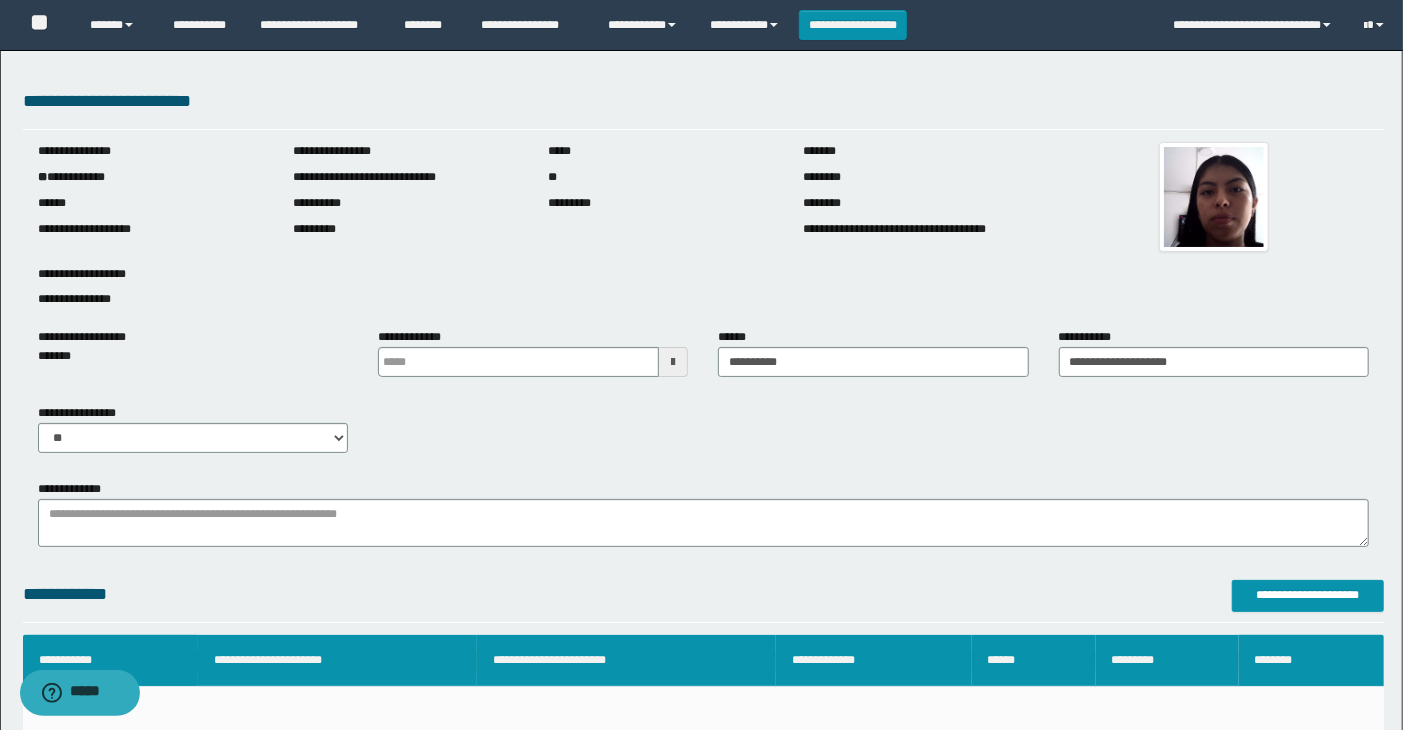 click at bounding box center (673, 362) 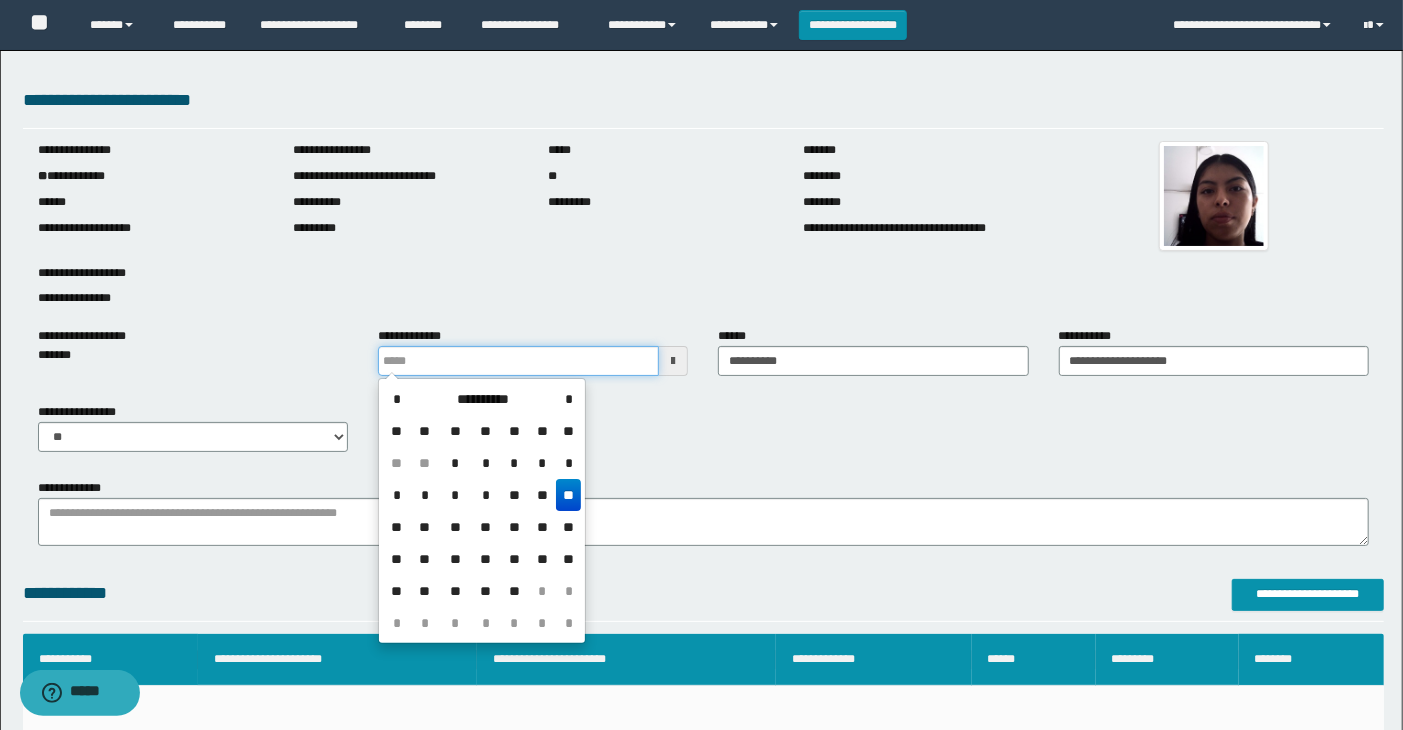 scroll, scrollTop: 0, scrollLeft: 0, axis: both 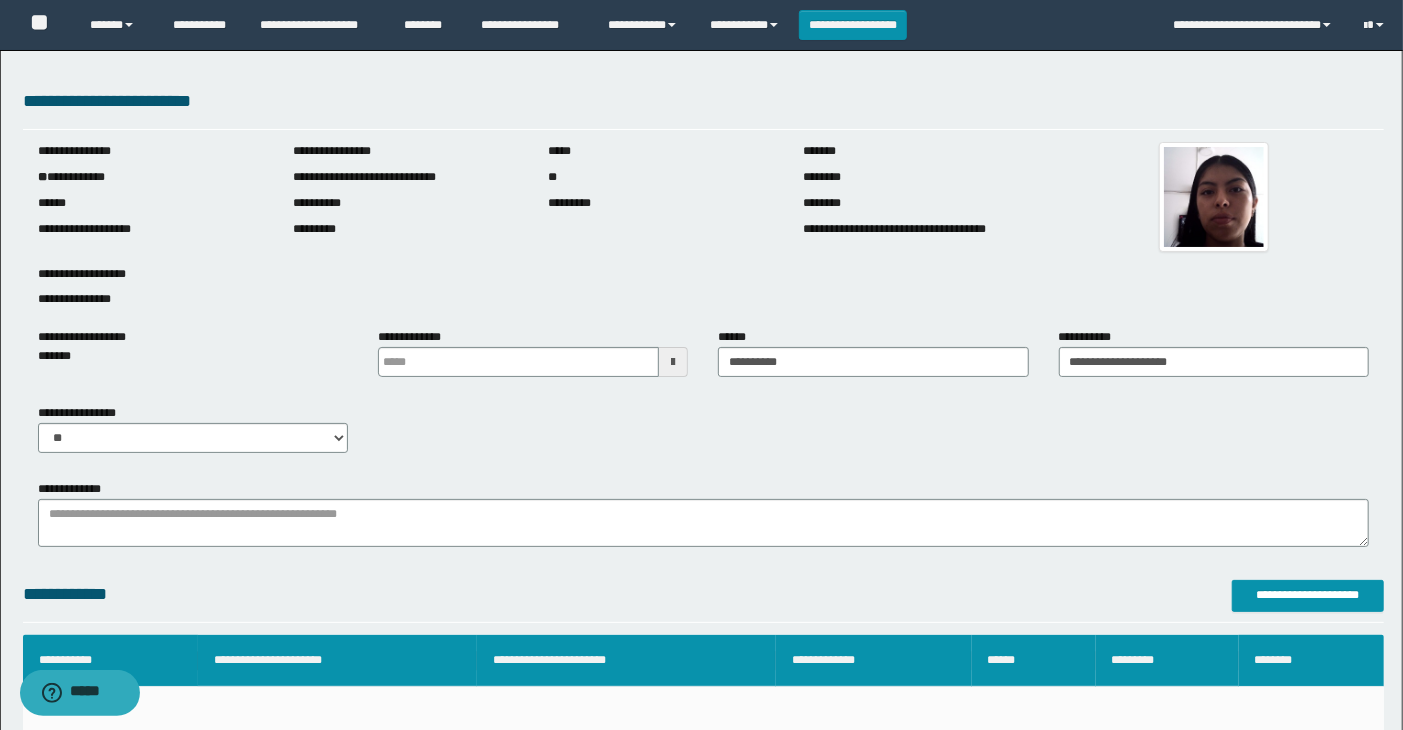 click at bounding box center [673, 362] 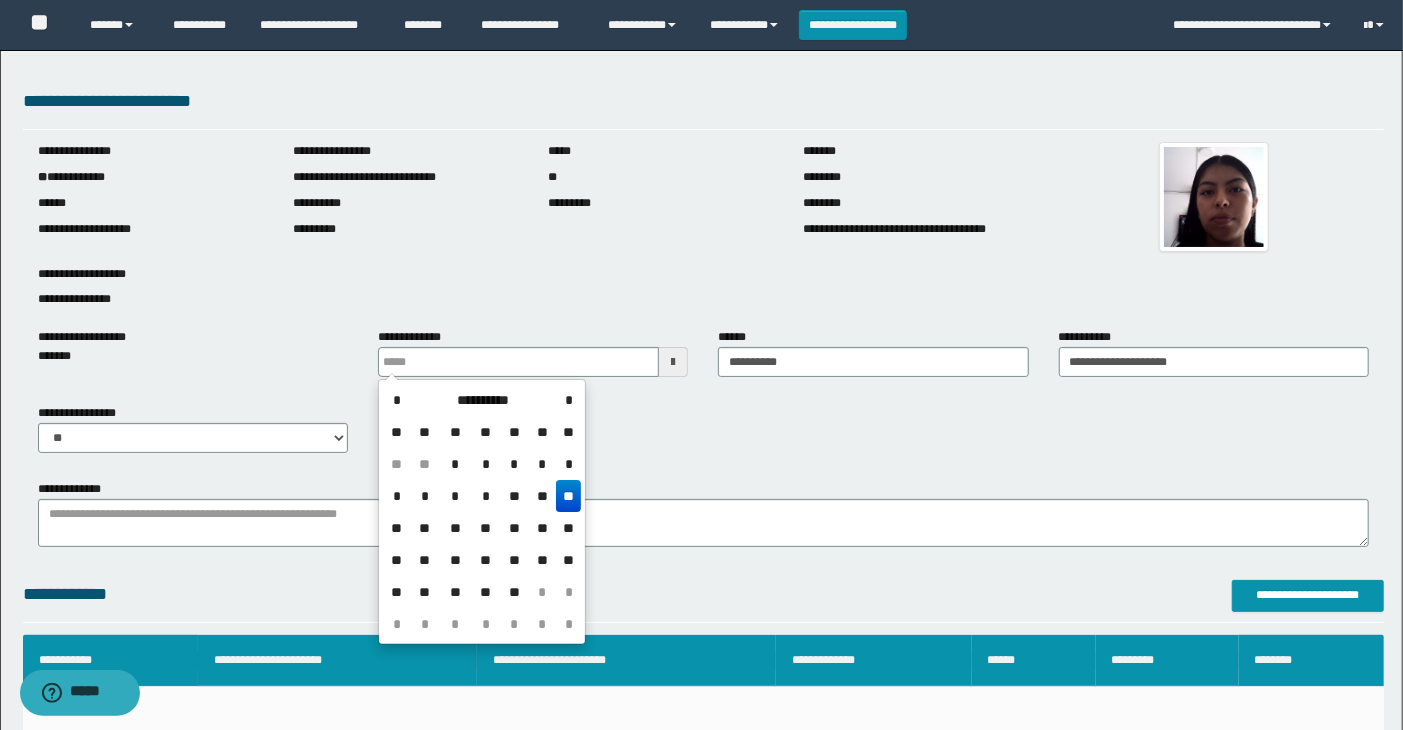 click on "**" at bounding box center [568, 496] 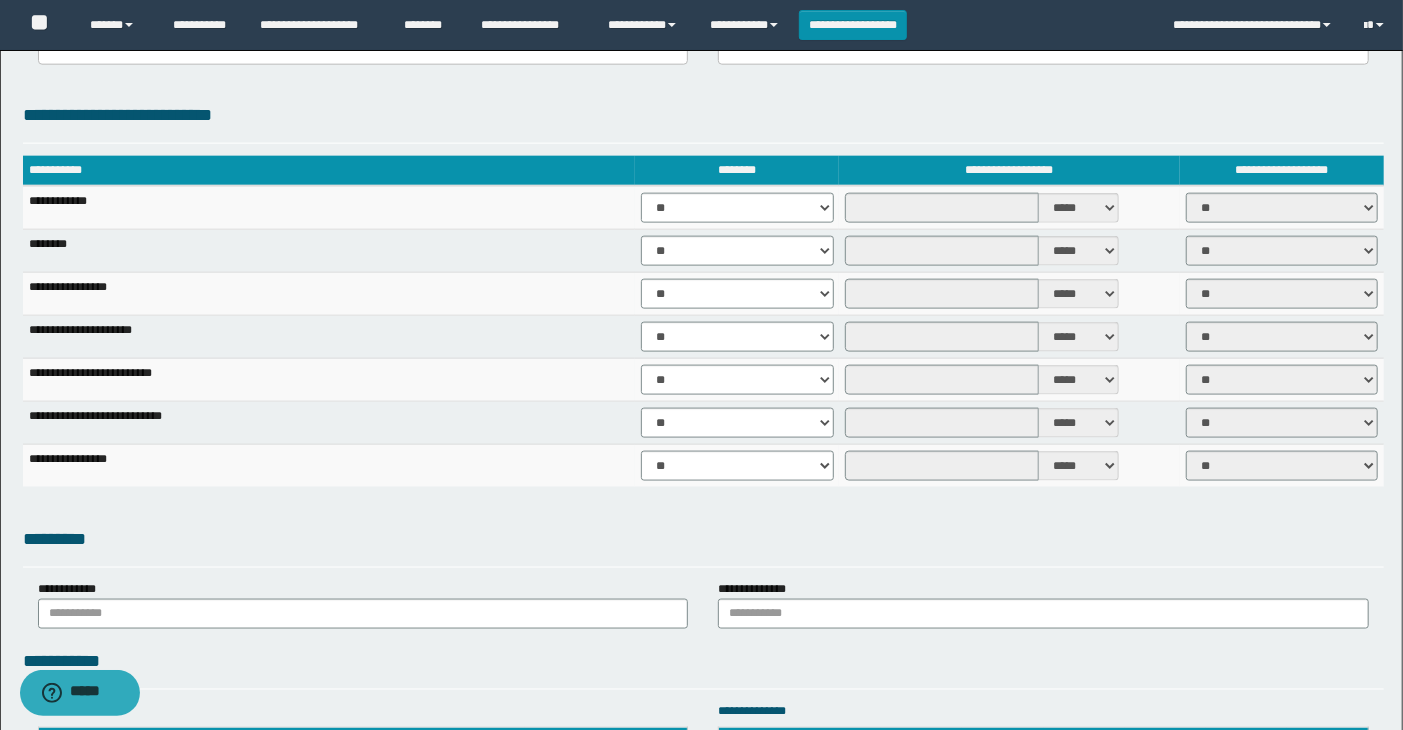 scroll, scrollTop: 1333, scrollLeft: 0, axis: vertical 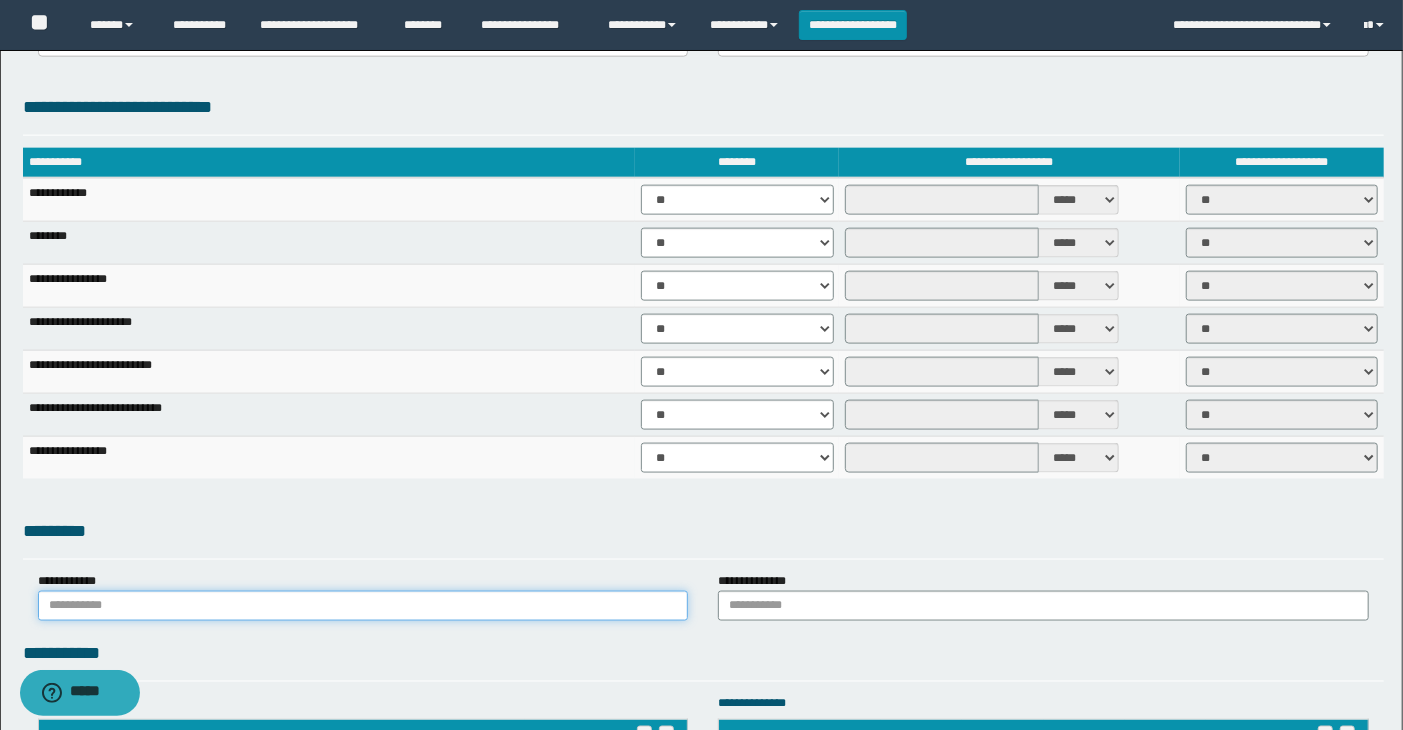 click at bounding box center (363, 606) 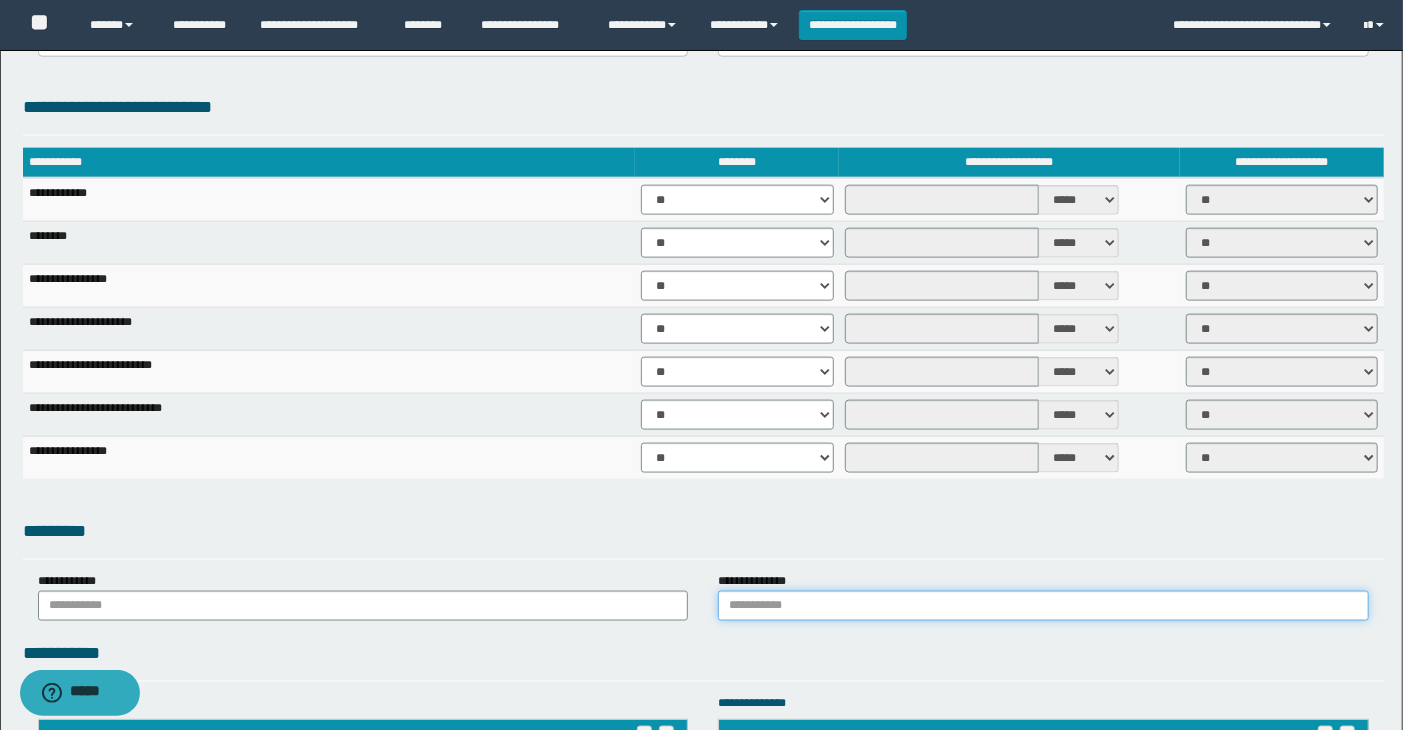 drag, startPoint x: 792, startPoint y: 595, endPoint x: 817, endPoint y: 631, distance: 43.829212 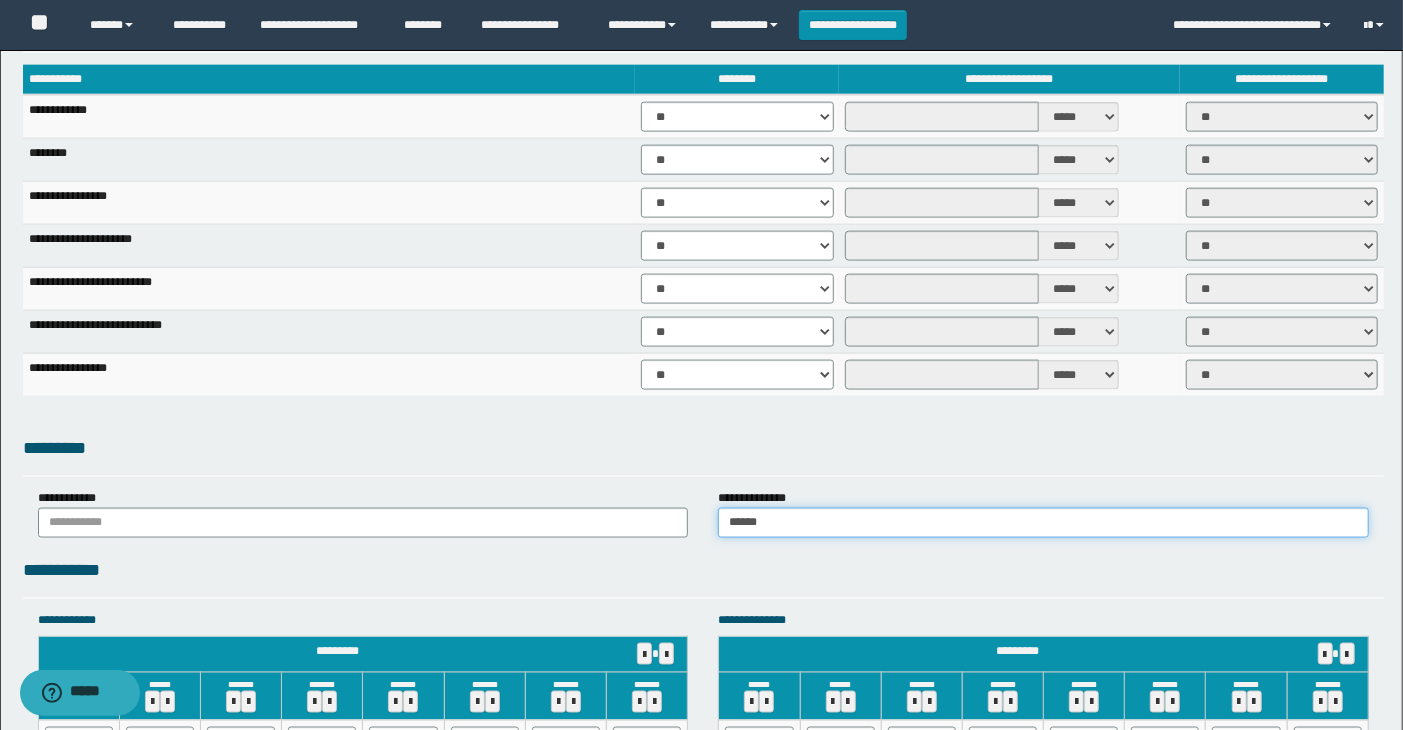 scroll, scrollTop: 1444, scrollLeft: 0, axis: vertical 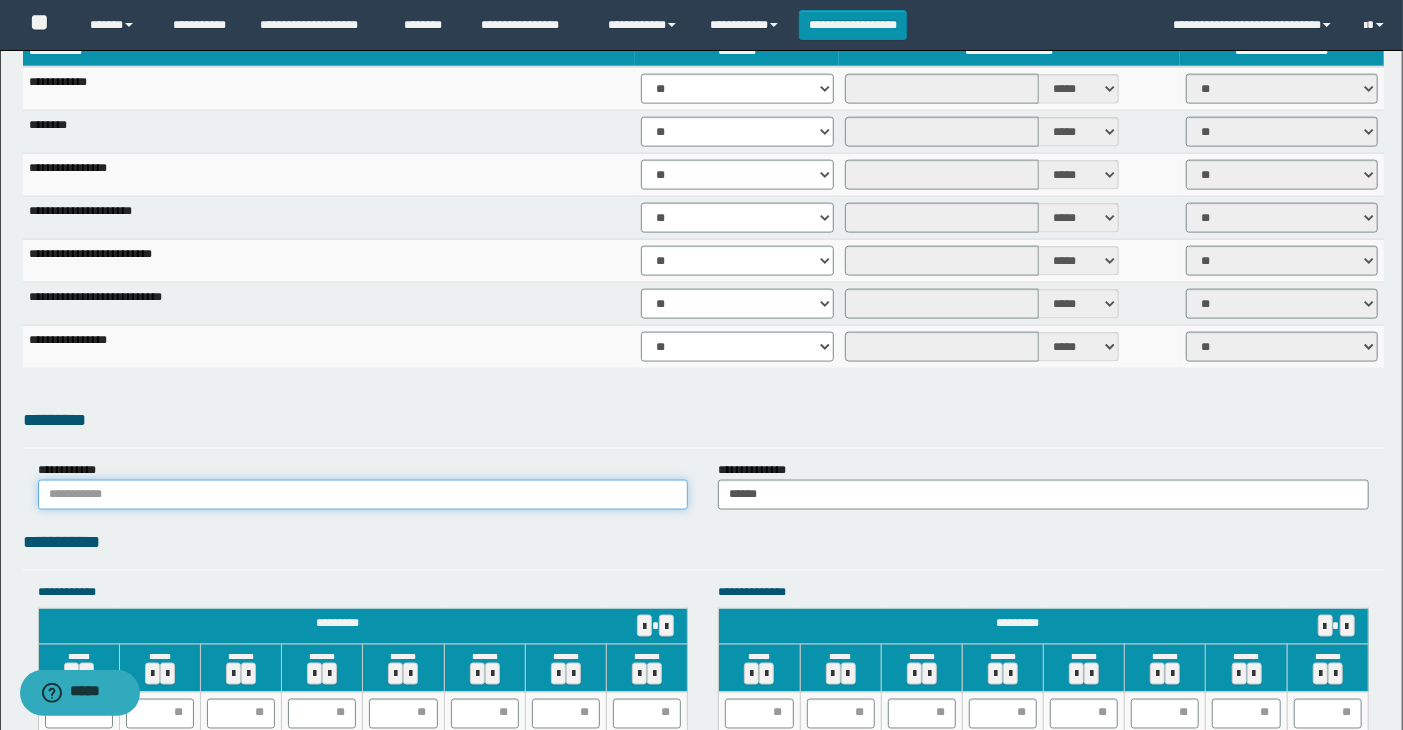 click at bounding box center [363, 495] 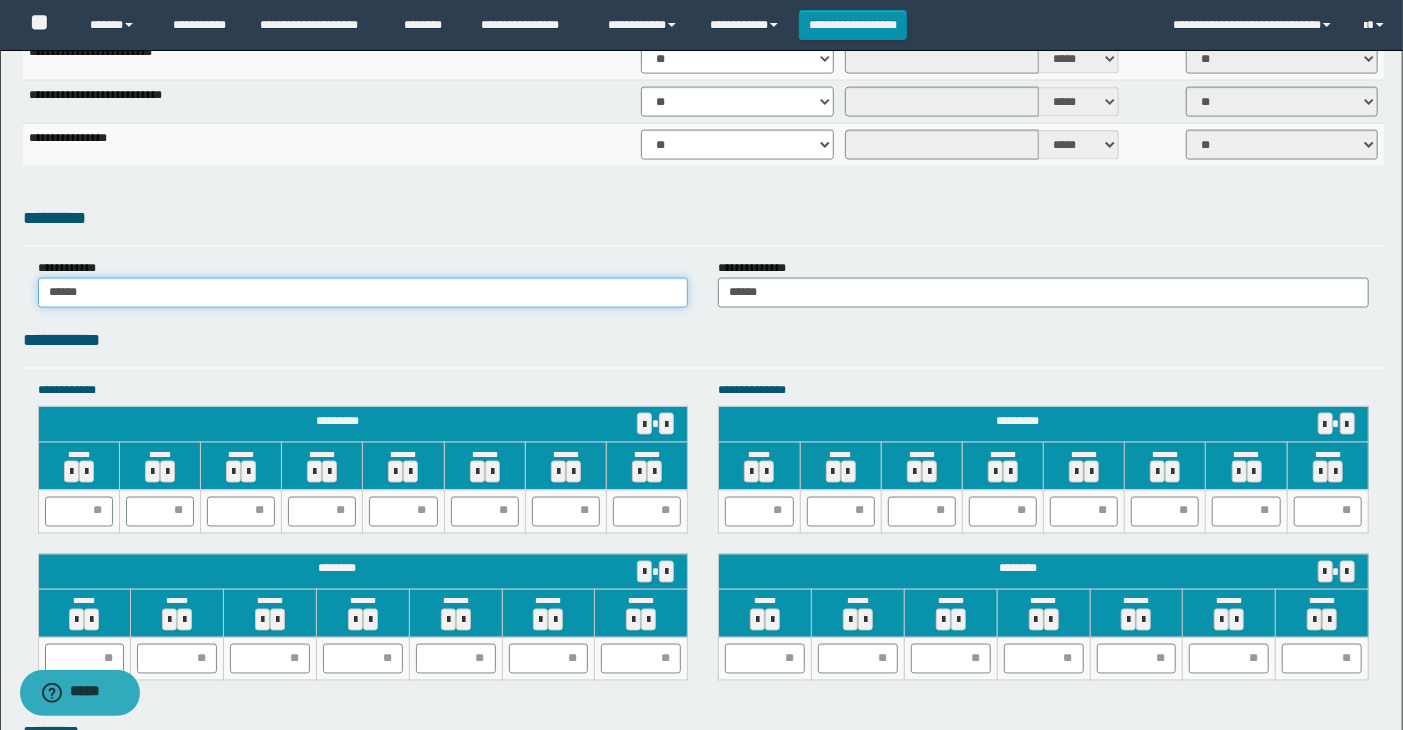 scroll, scrollTop: 1666, scrollLeft: 0, axis: vertical 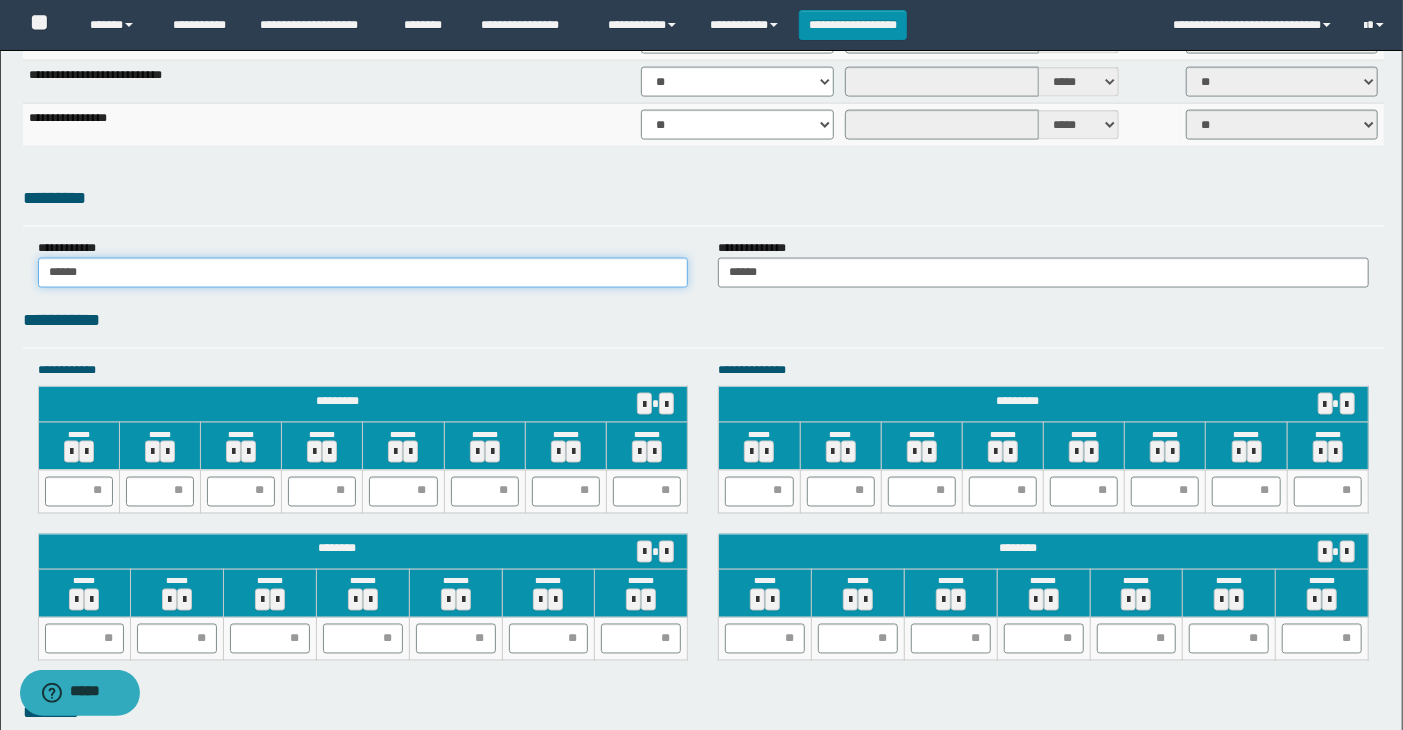 drag, startPoint x: 114, startPoint y: 267, endPoint x: 0, endPoint y: 284, distance: 115.260574 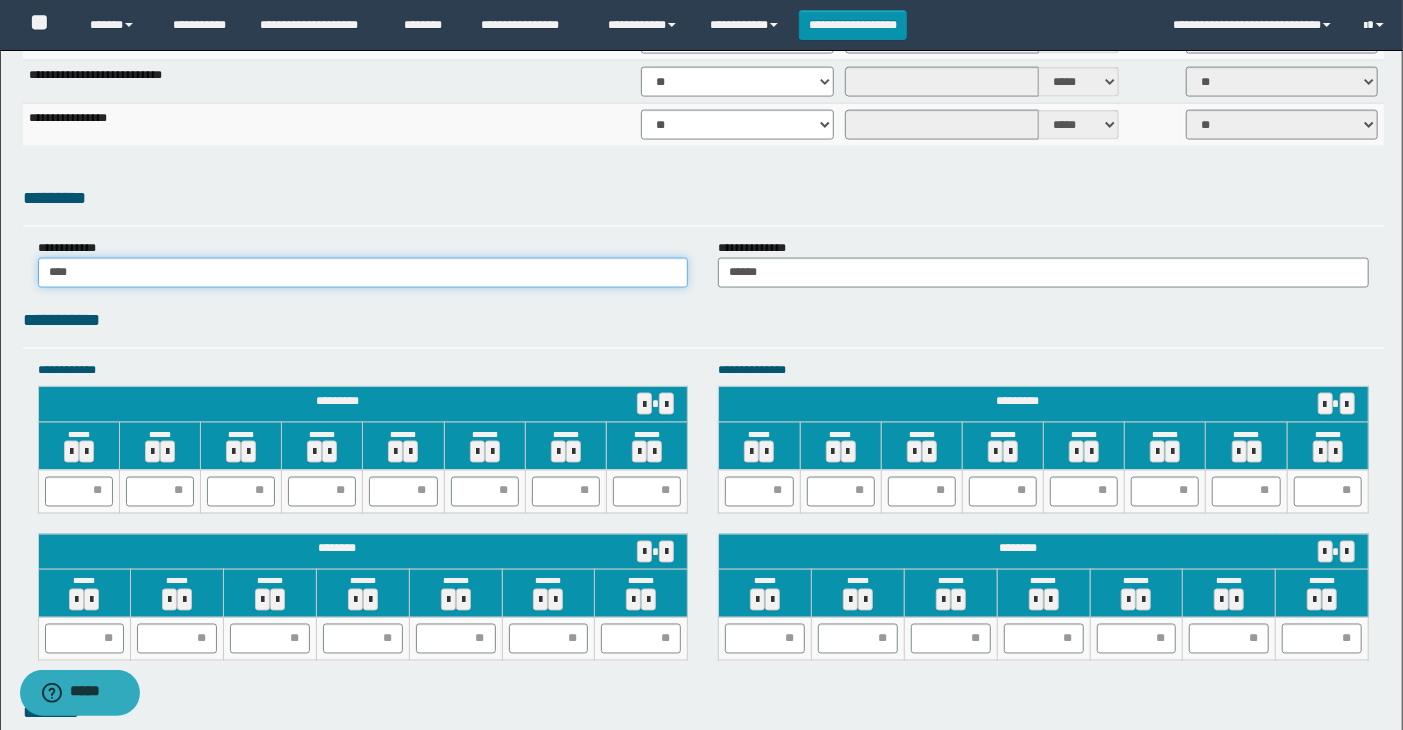 type on "**********" 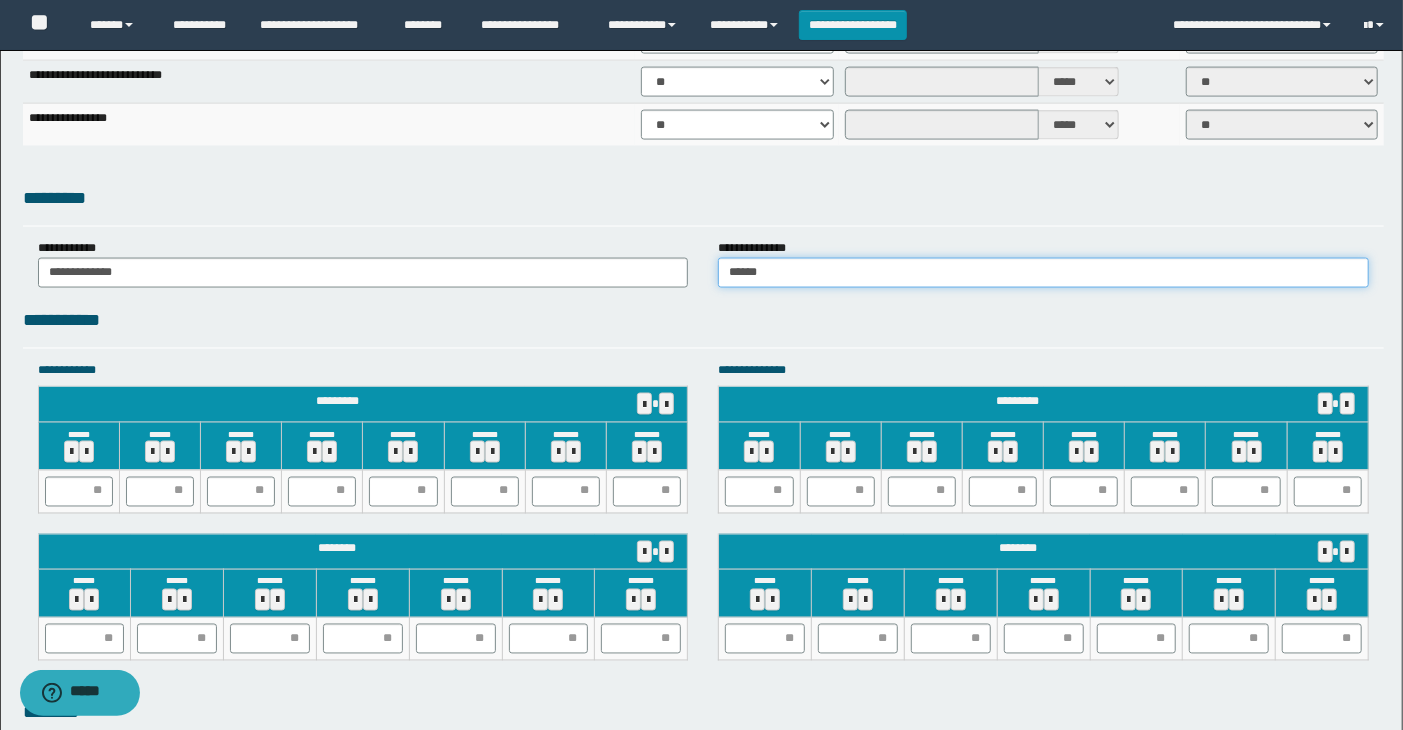 click on "******" at bounding box center [1043, 273] 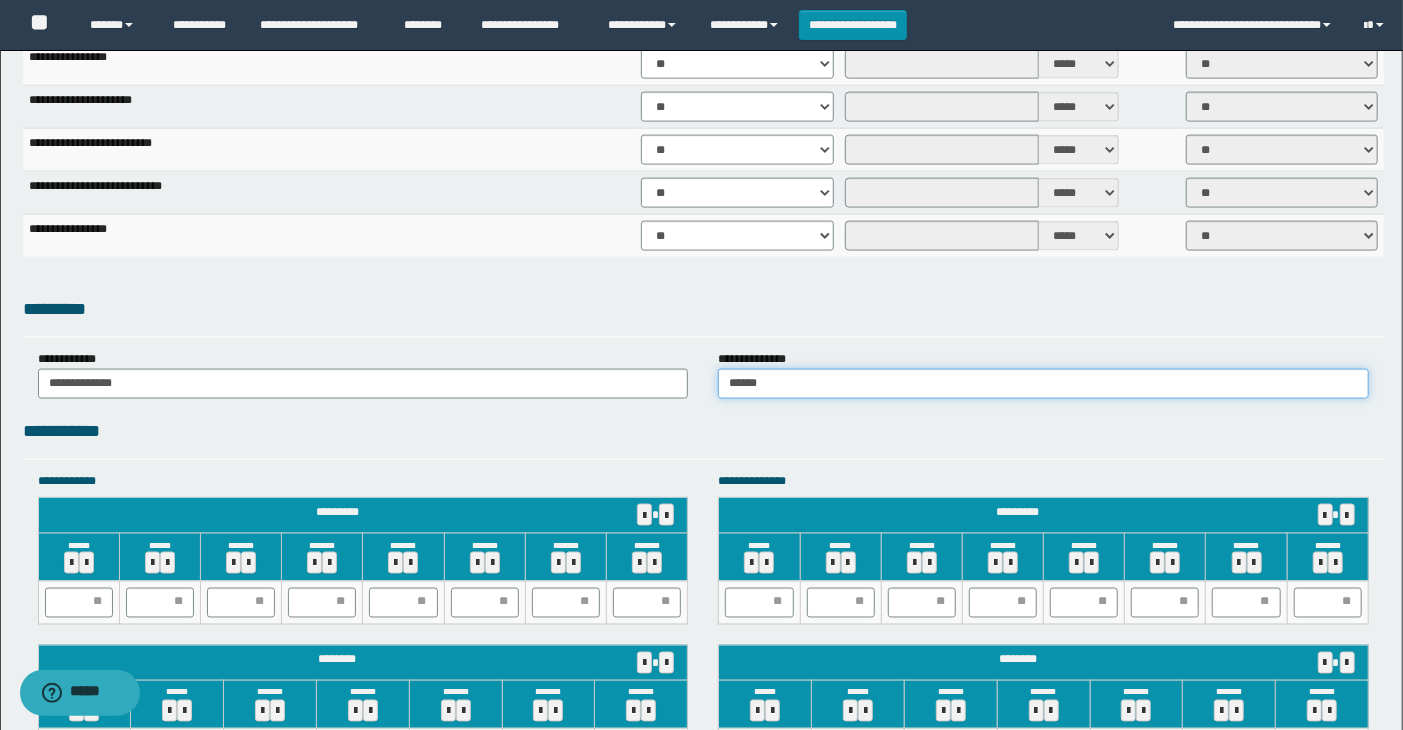 drag, startPoint x: 798, startPoint y: 386, endPoint x: 720, endPoint y: 385, distance: 78.00641 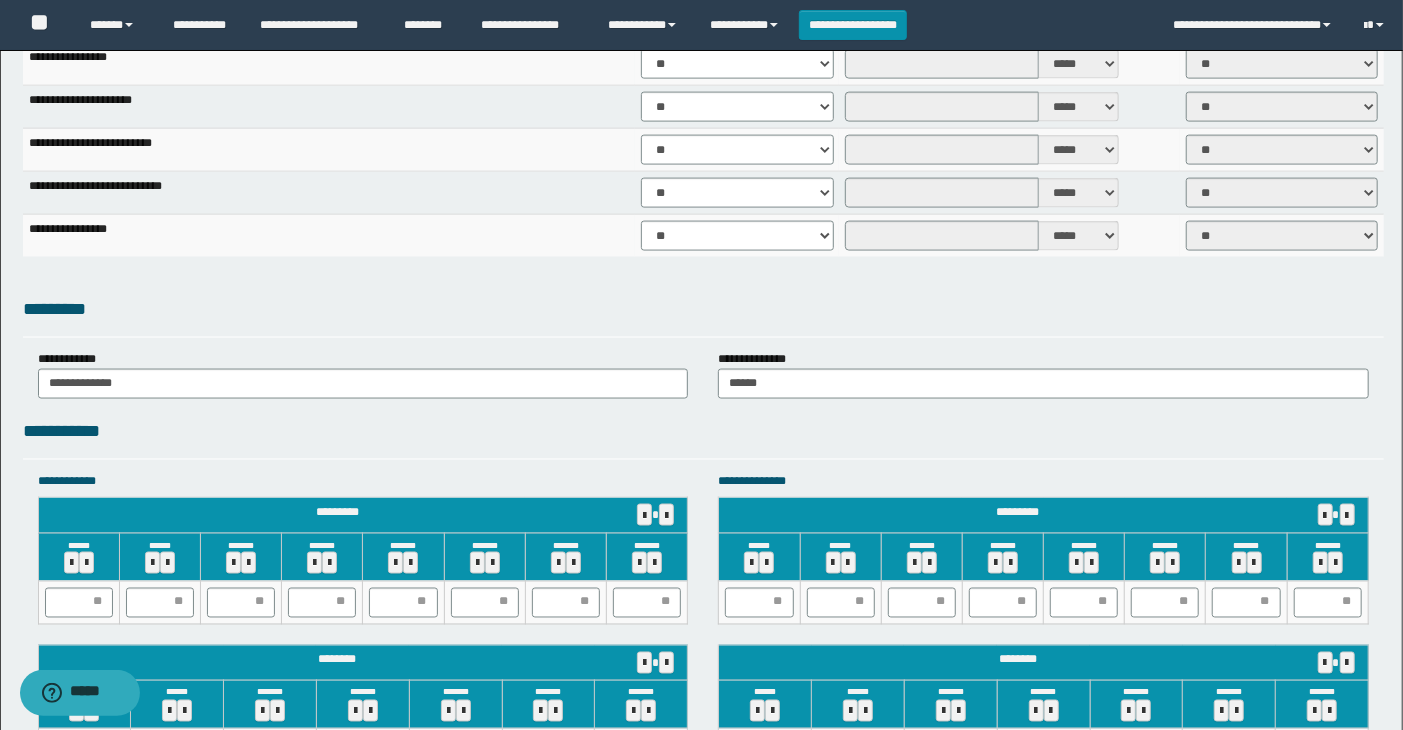 click on "**********" at bounding box center (704, 431) 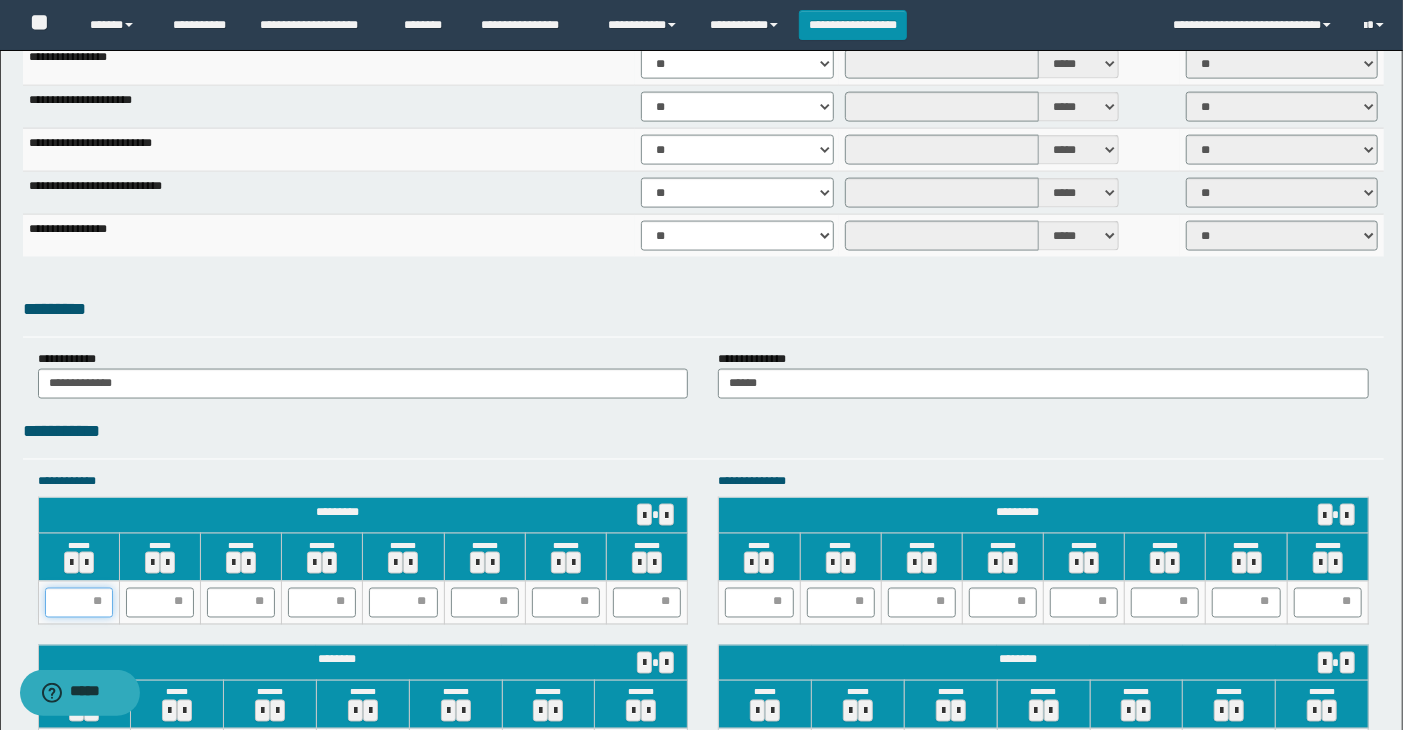 click at bounding box center (79, 603) 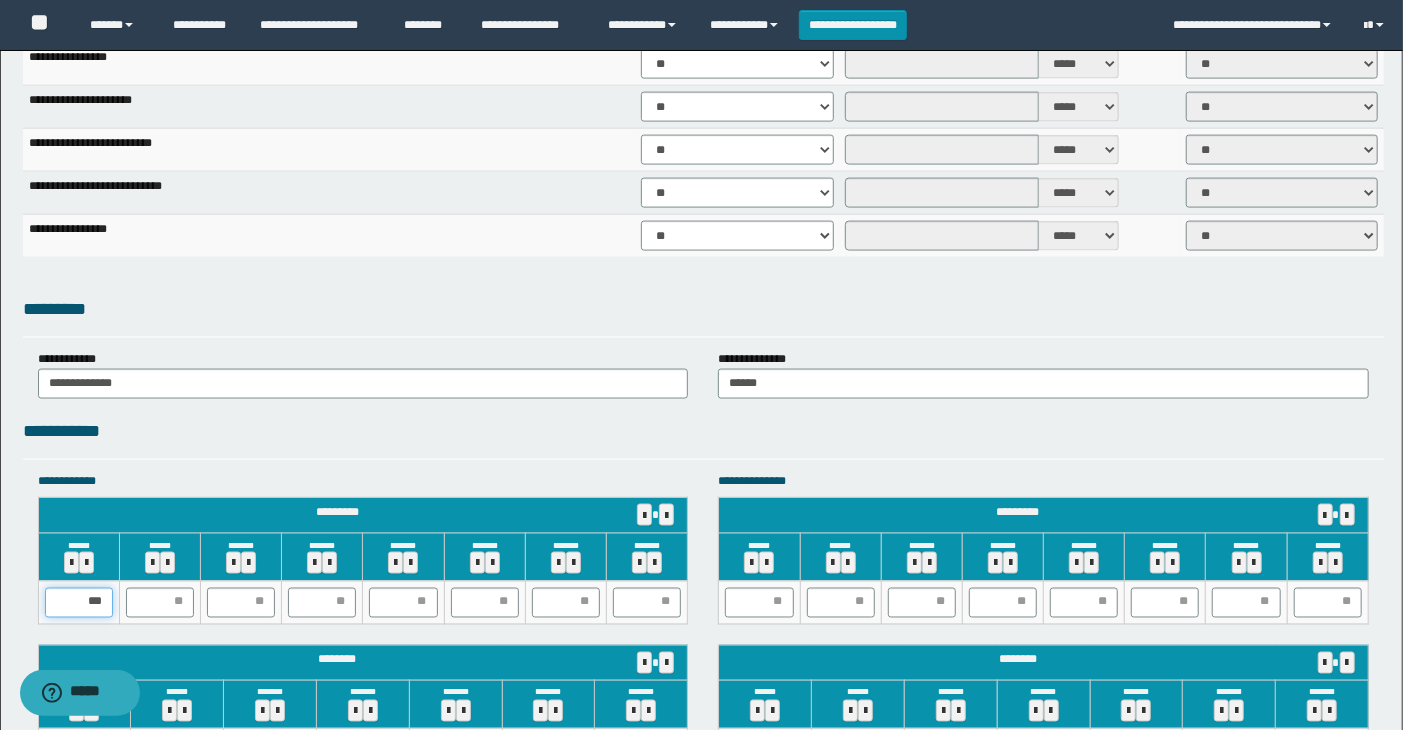 type on "**" 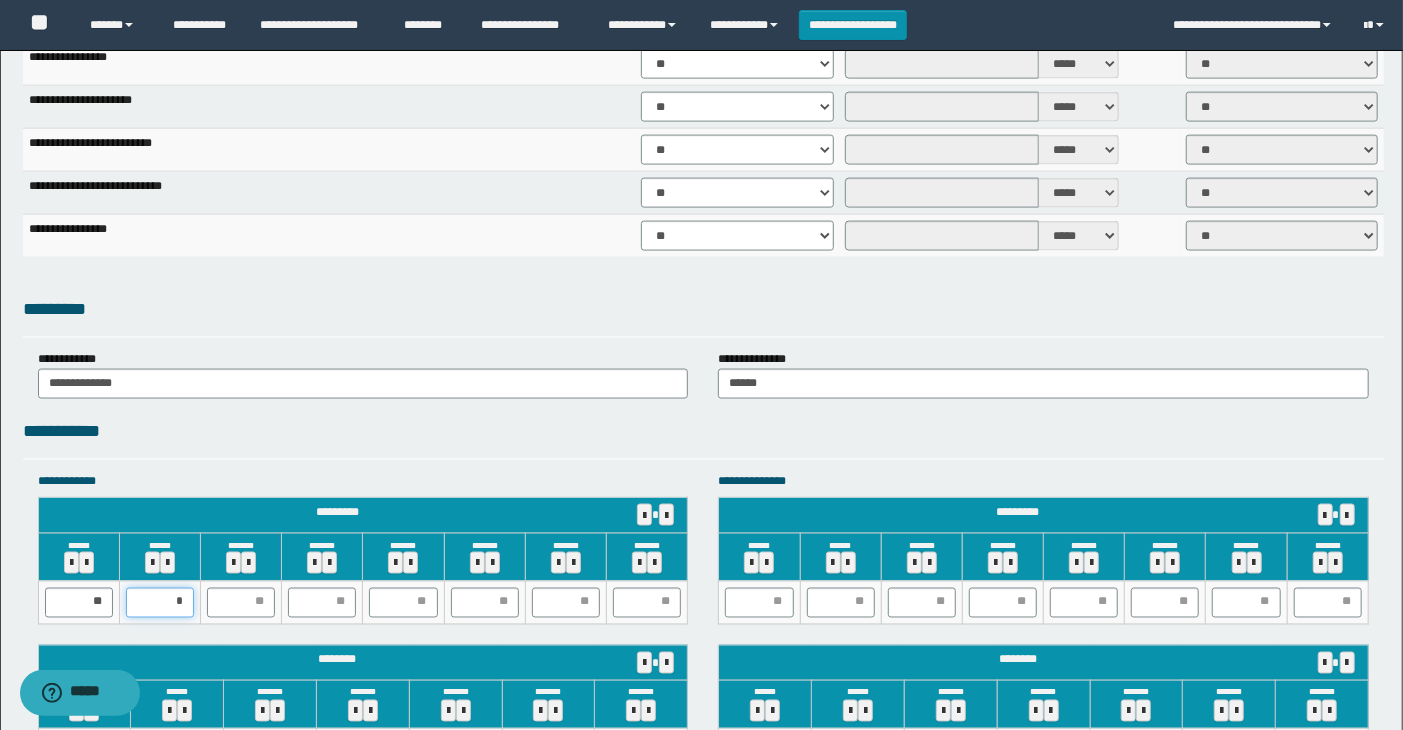 type on "**" 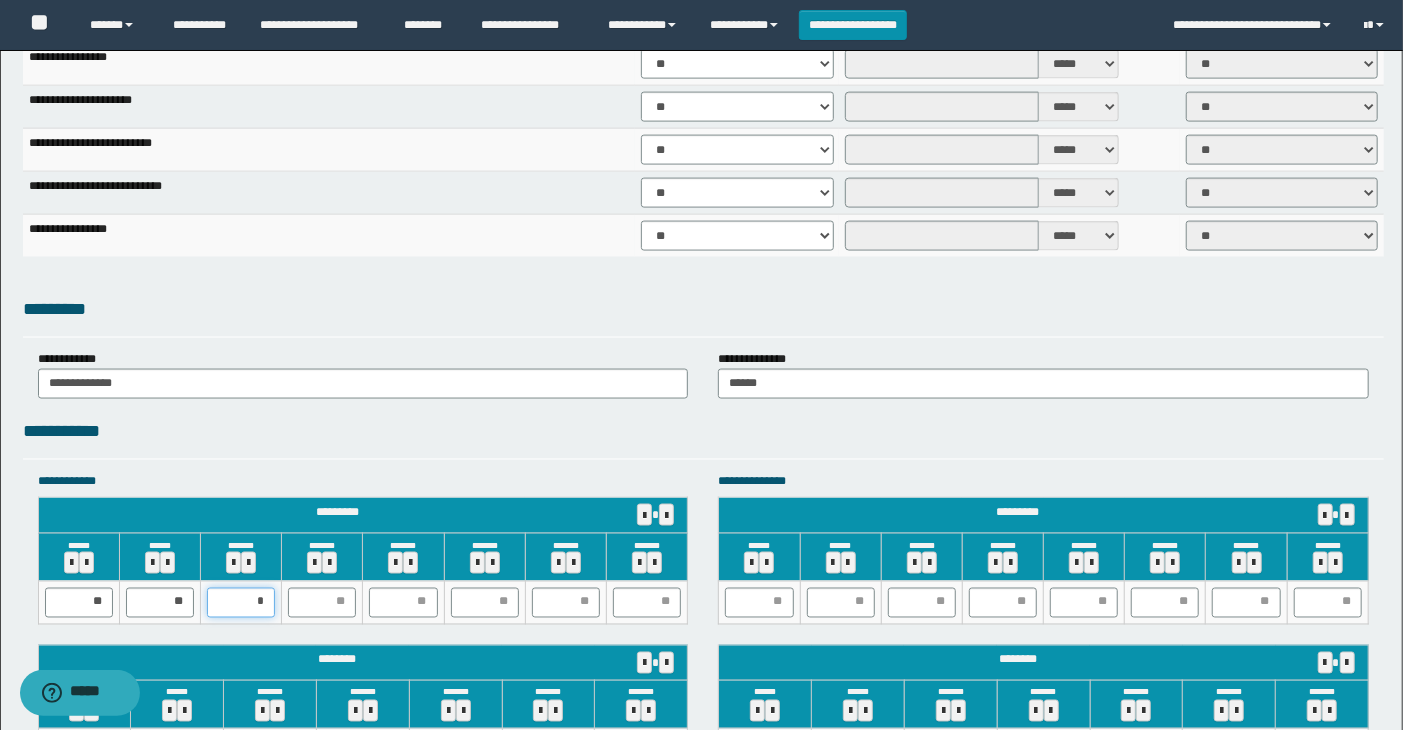 type on "**" 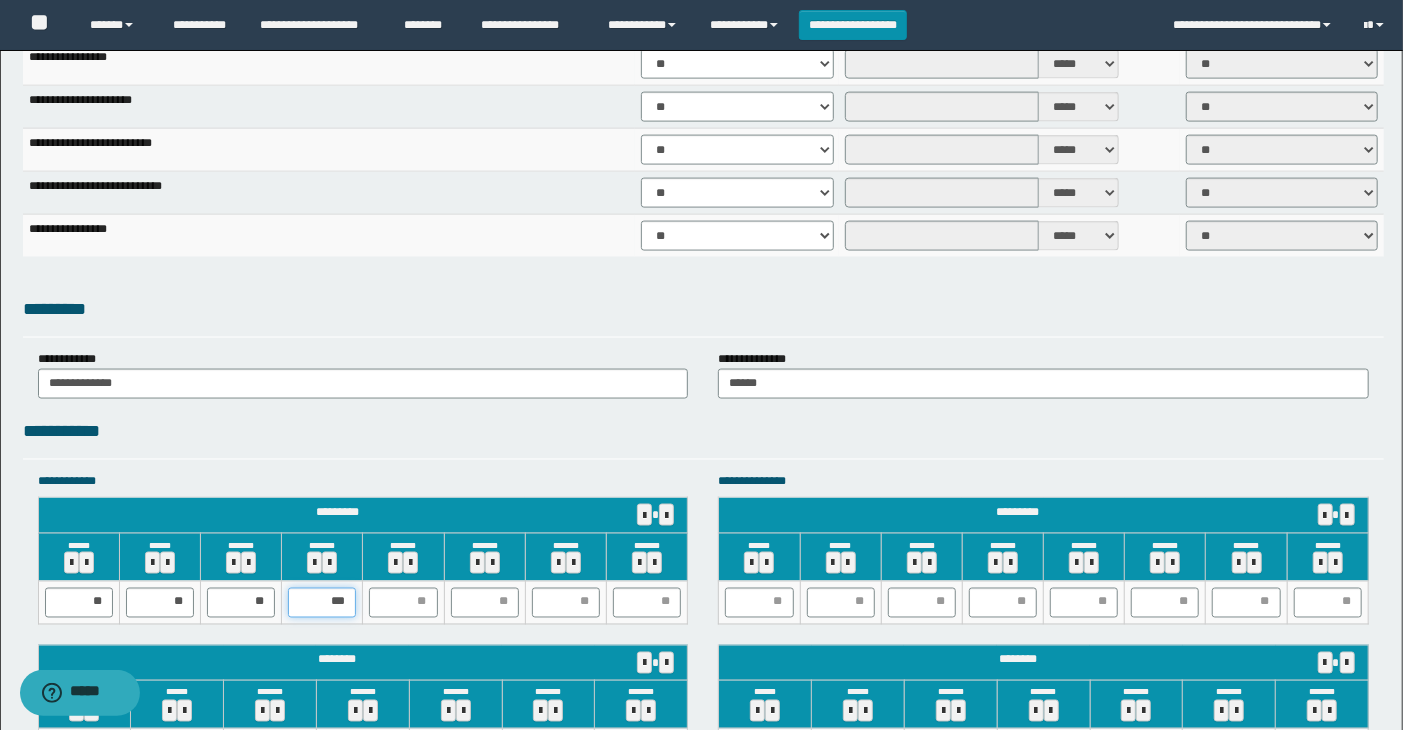 type on "**" 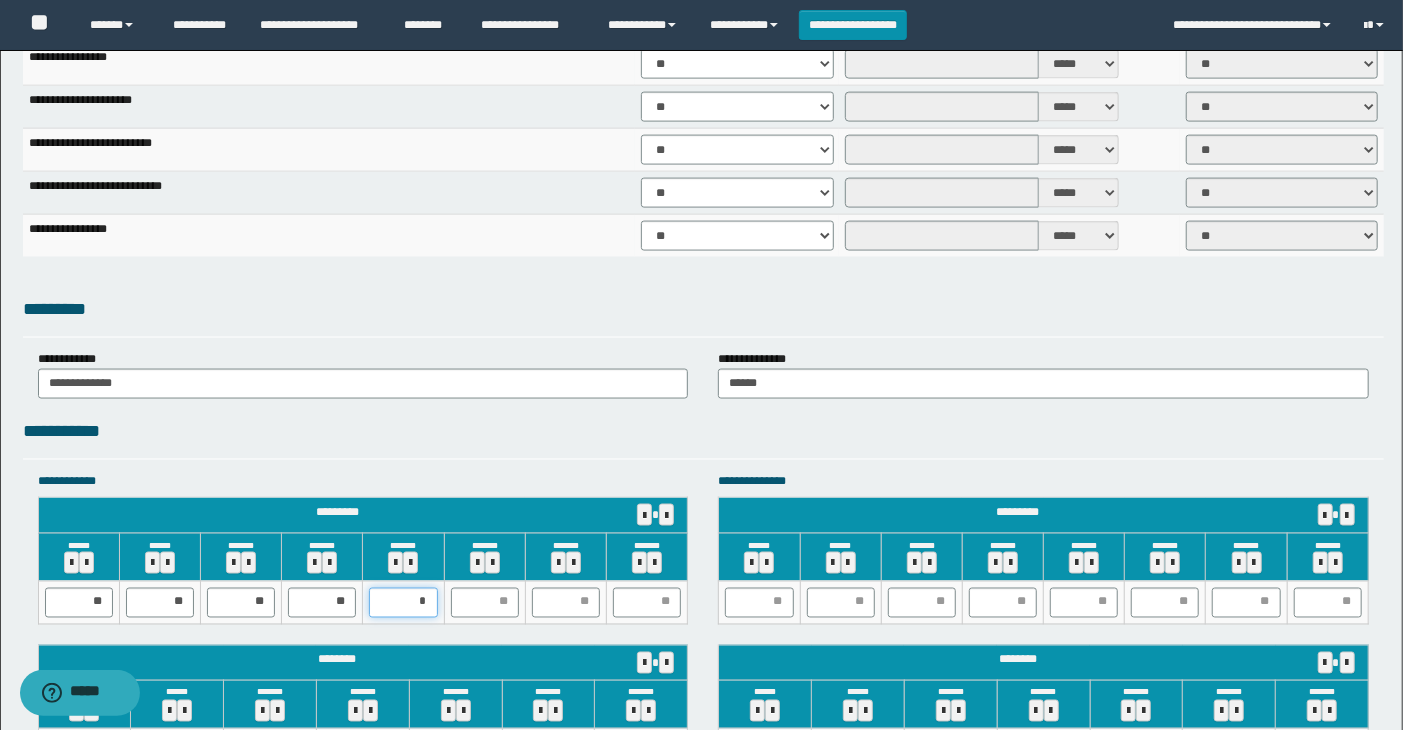 type on "**" 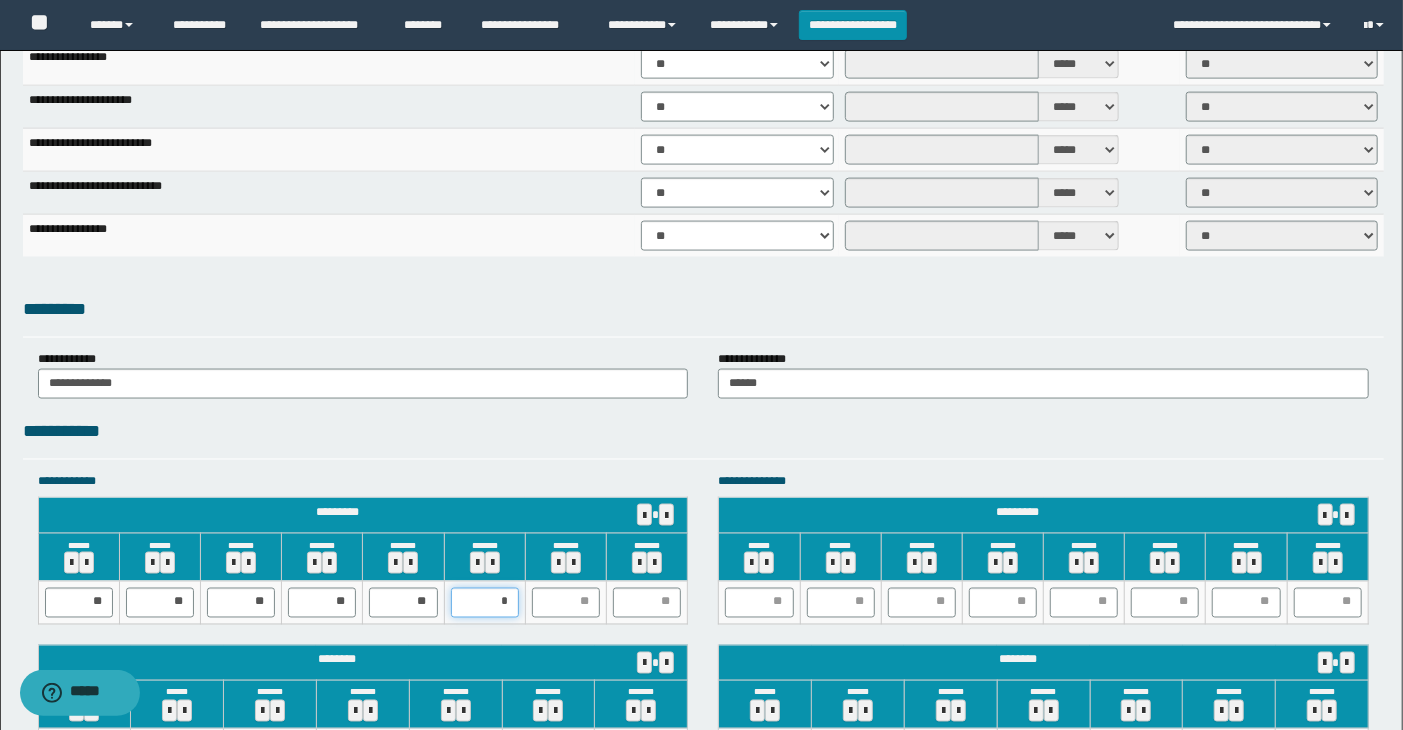 type on "**" 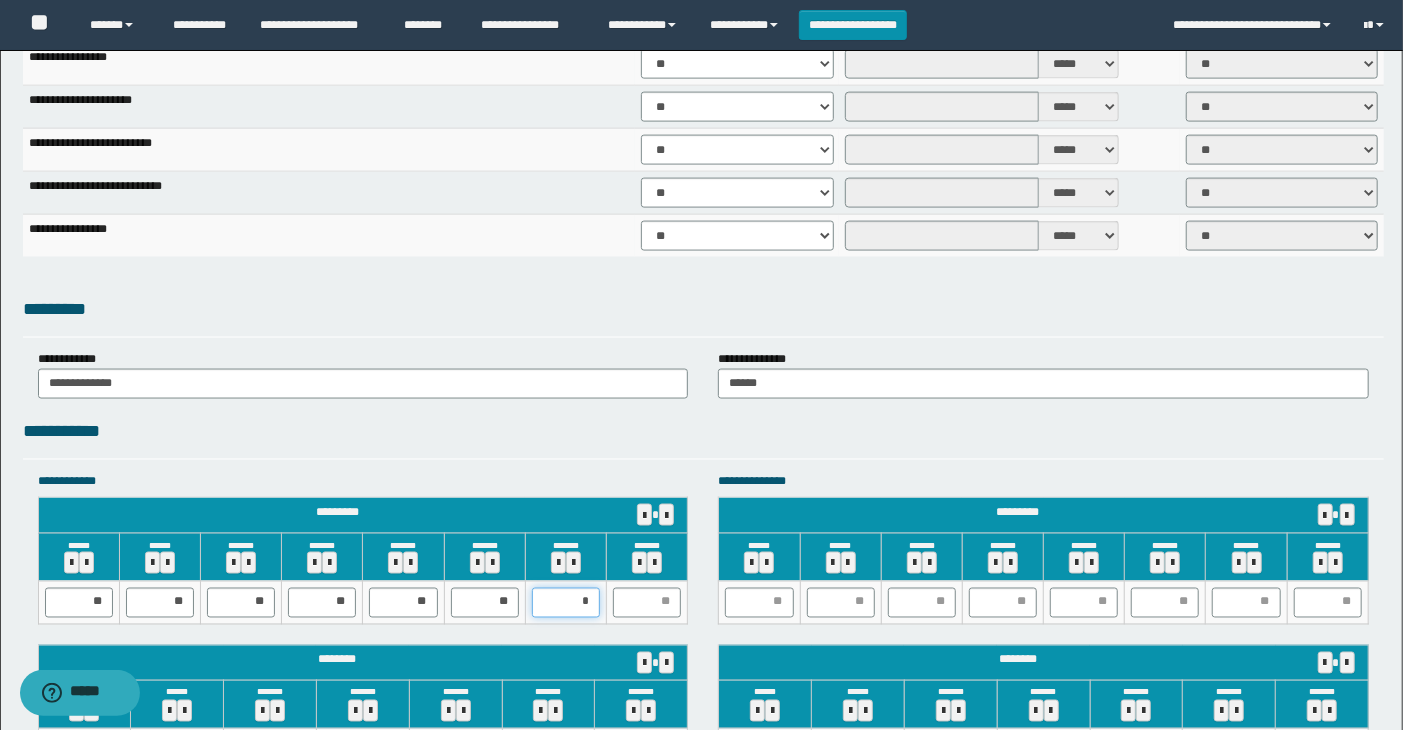 type on "**" 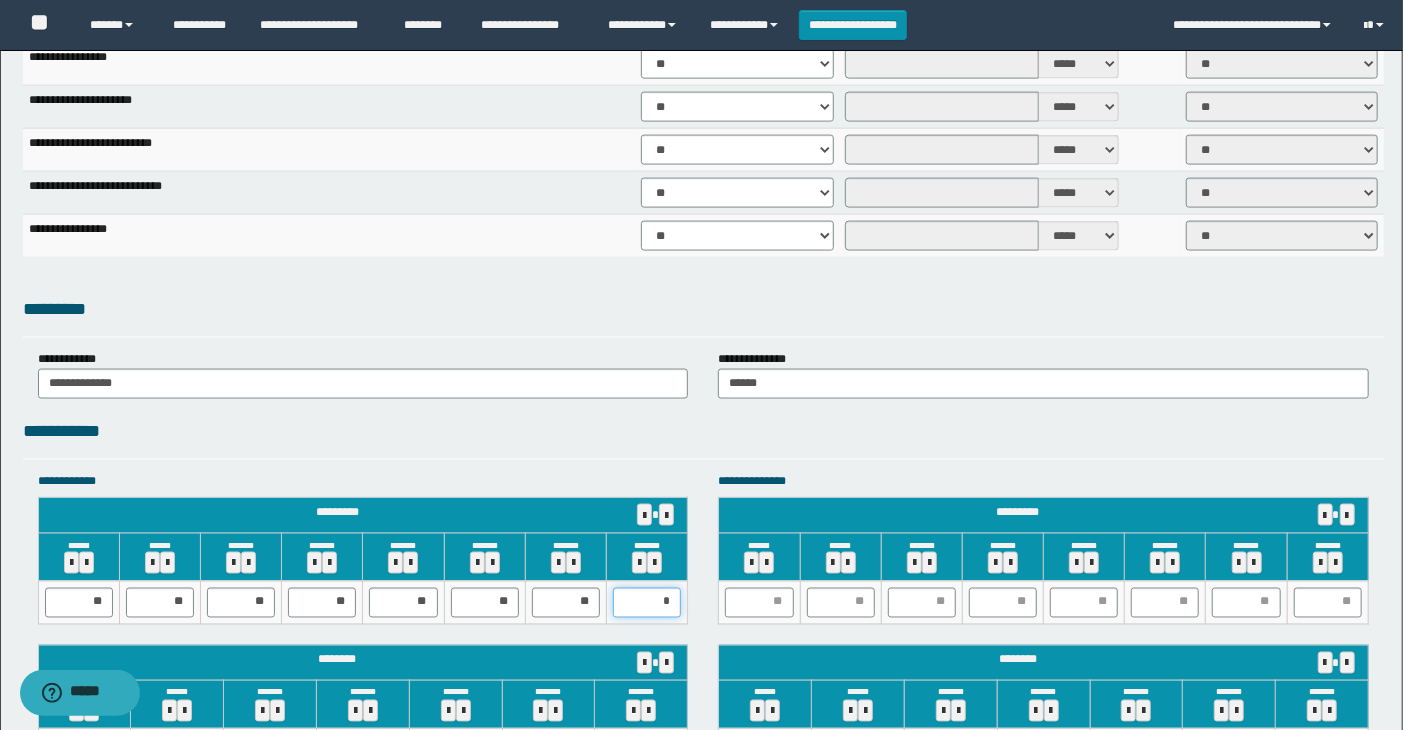 type on "**" 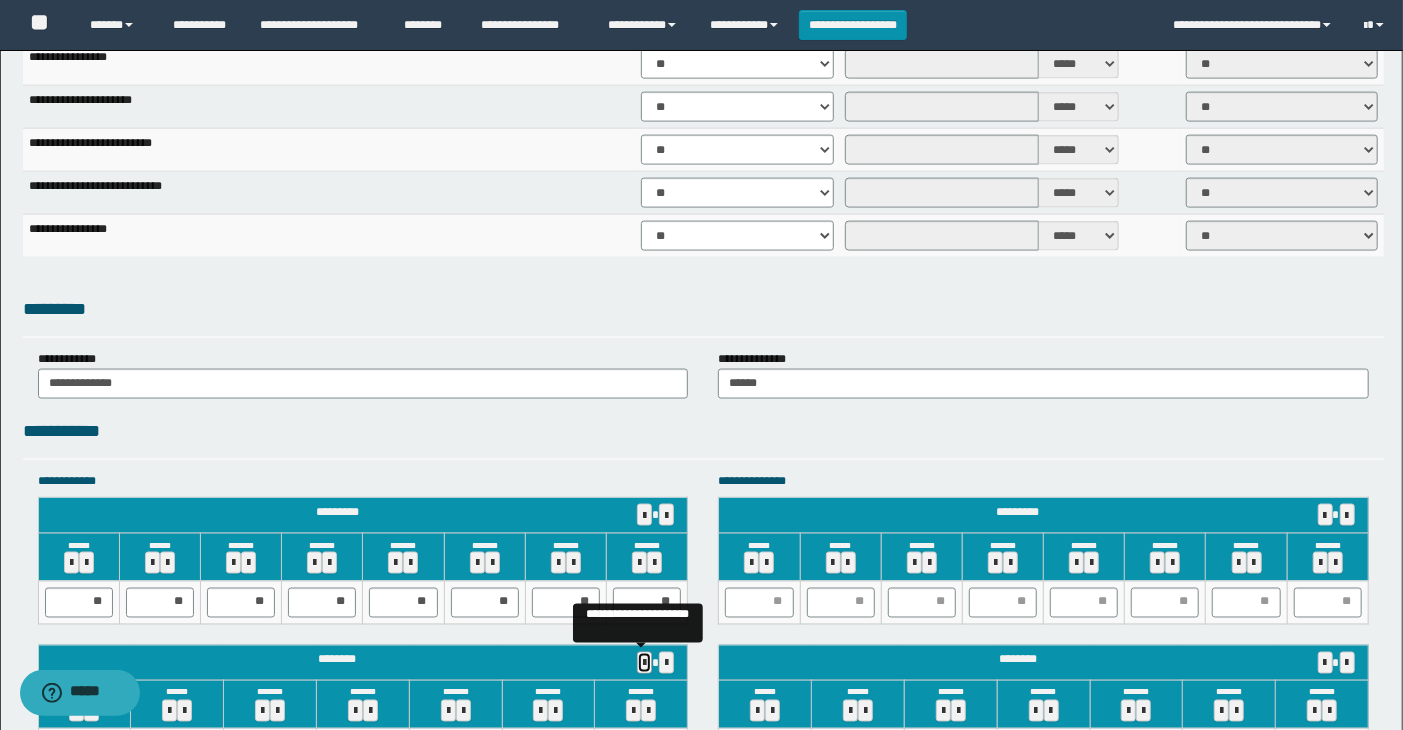 type 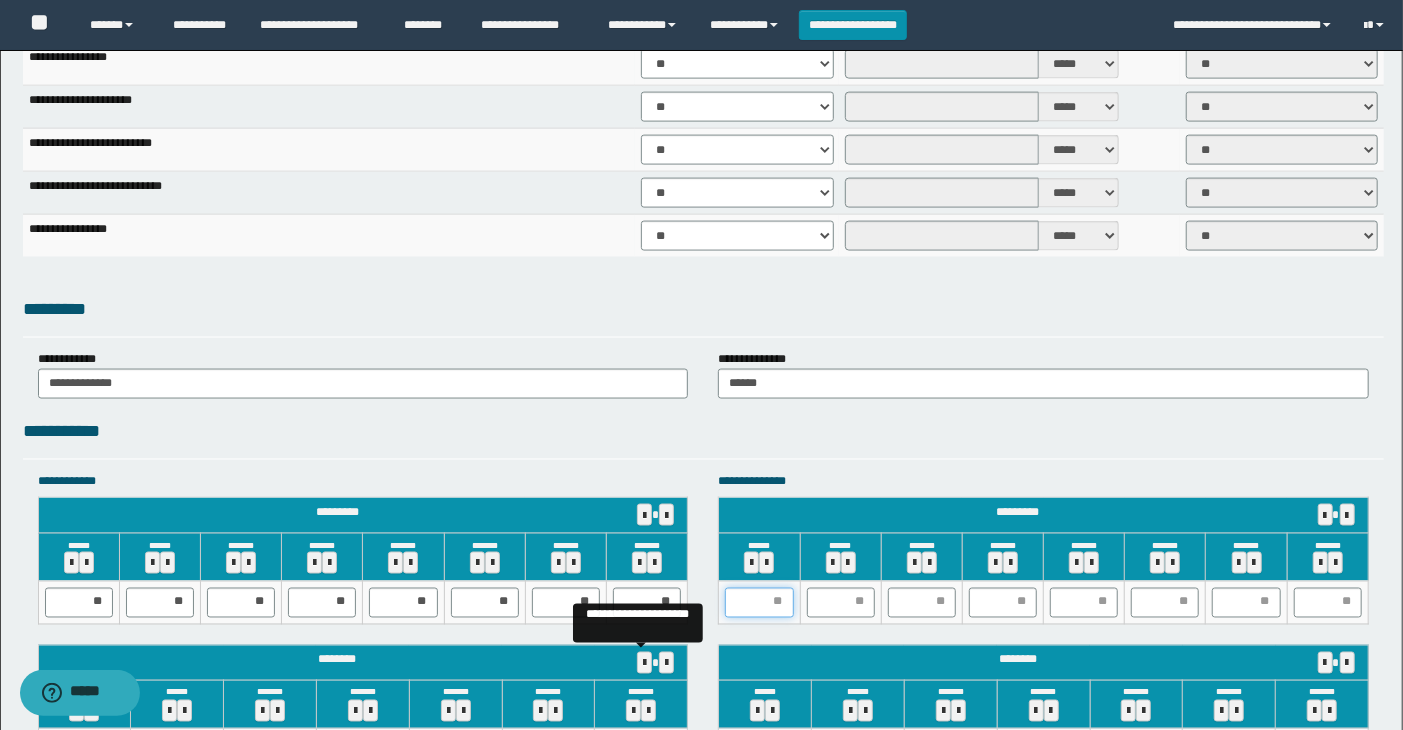 click at bounding box center [759, 603] 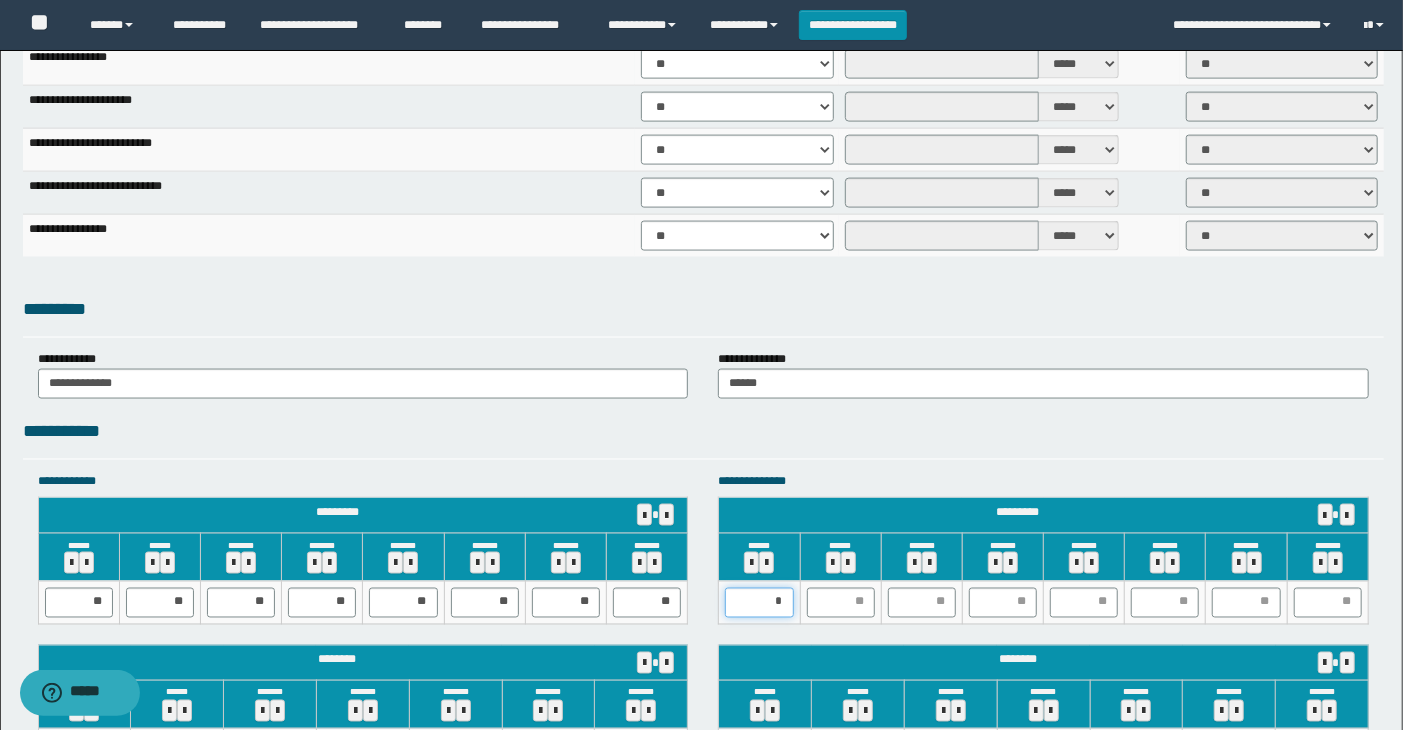 type on "**" 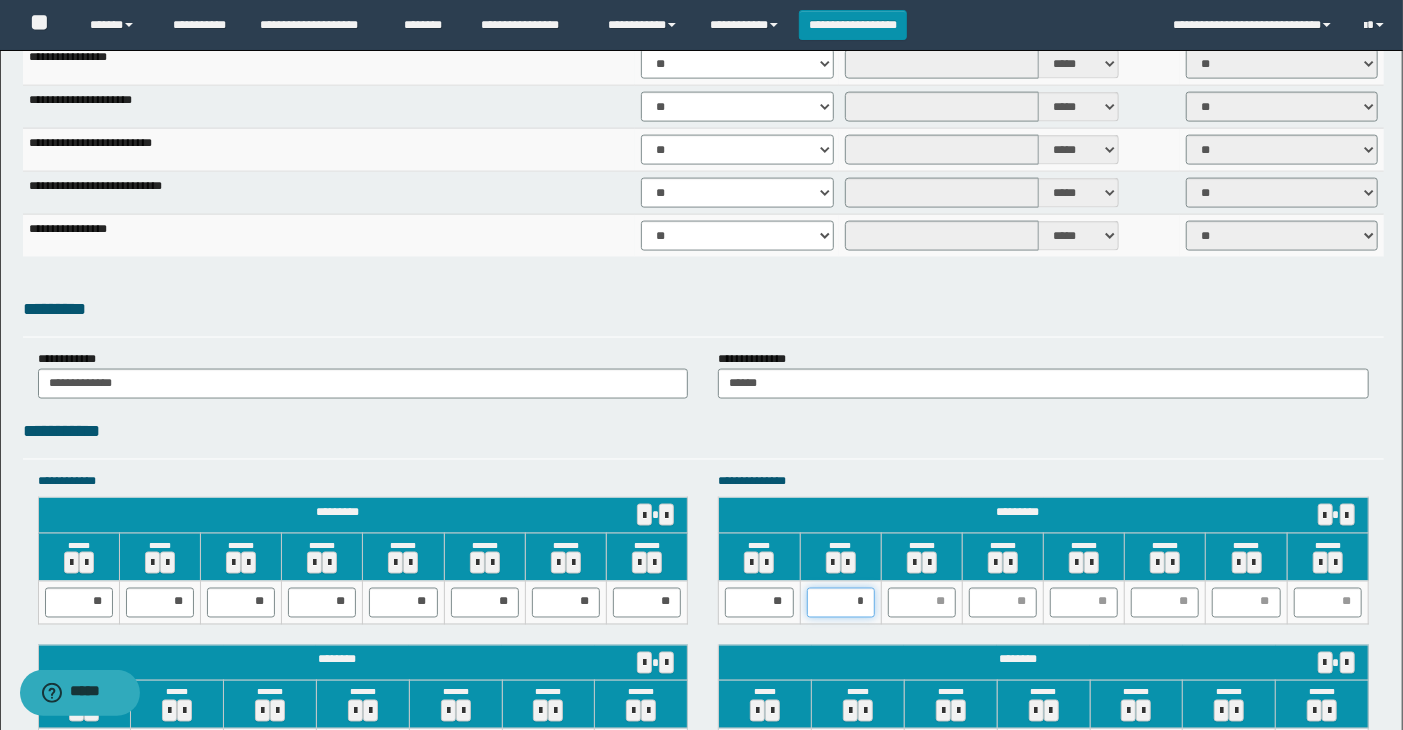 type on "**" 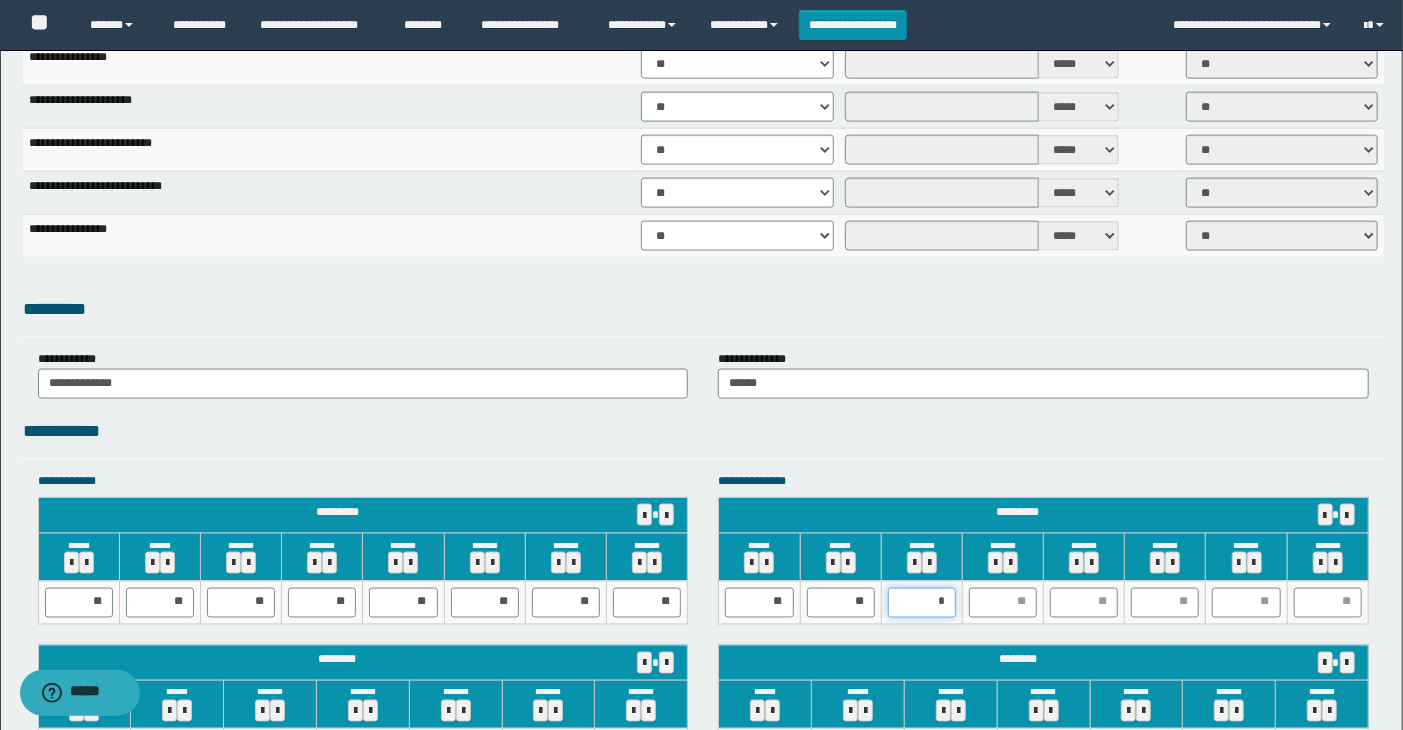 type on "**" 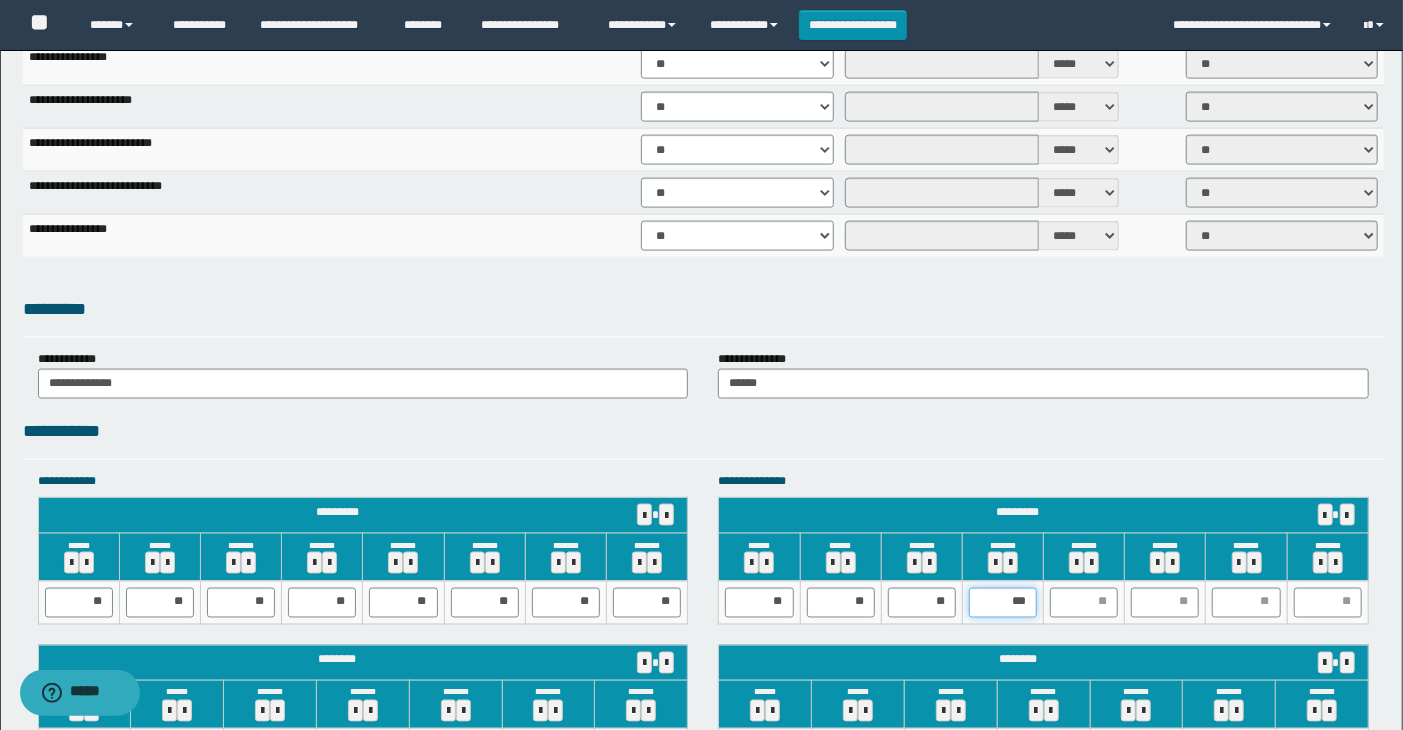 type on "****" 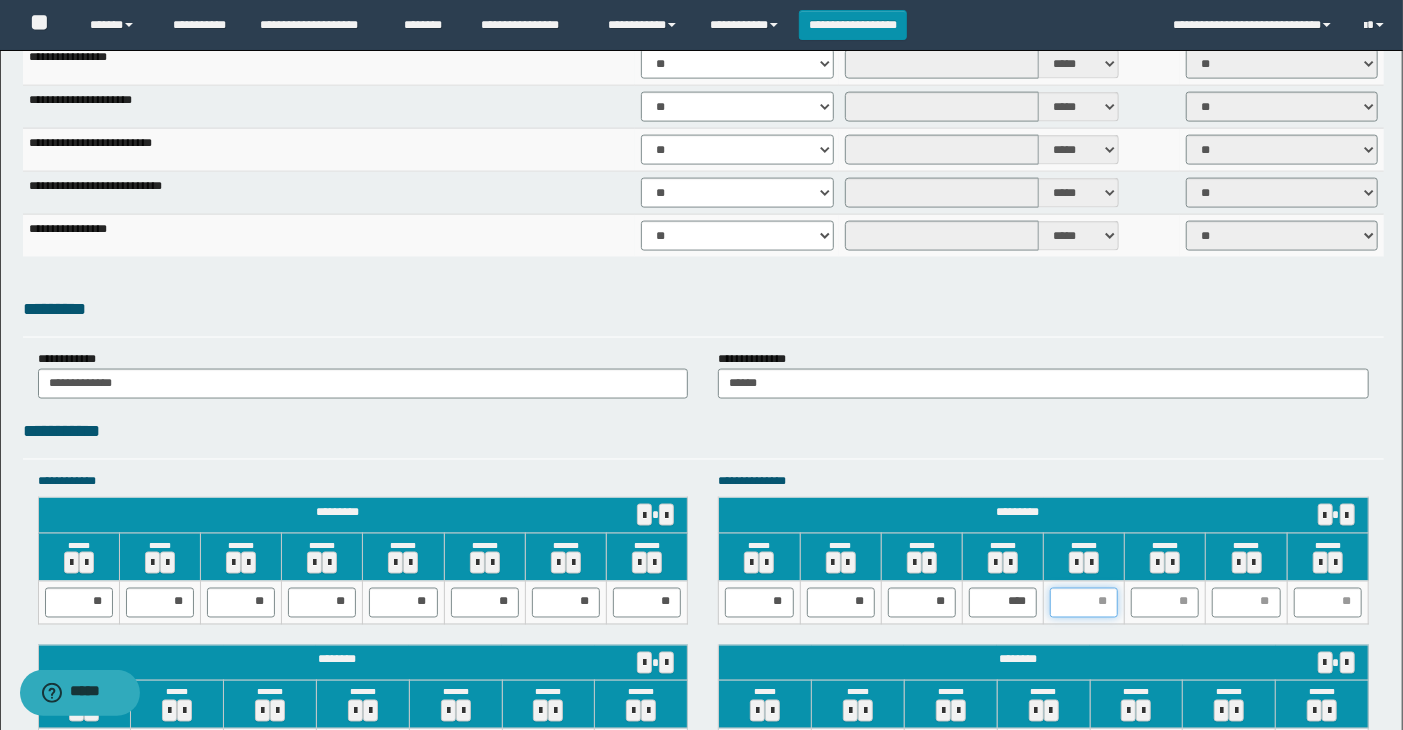 type on "*" 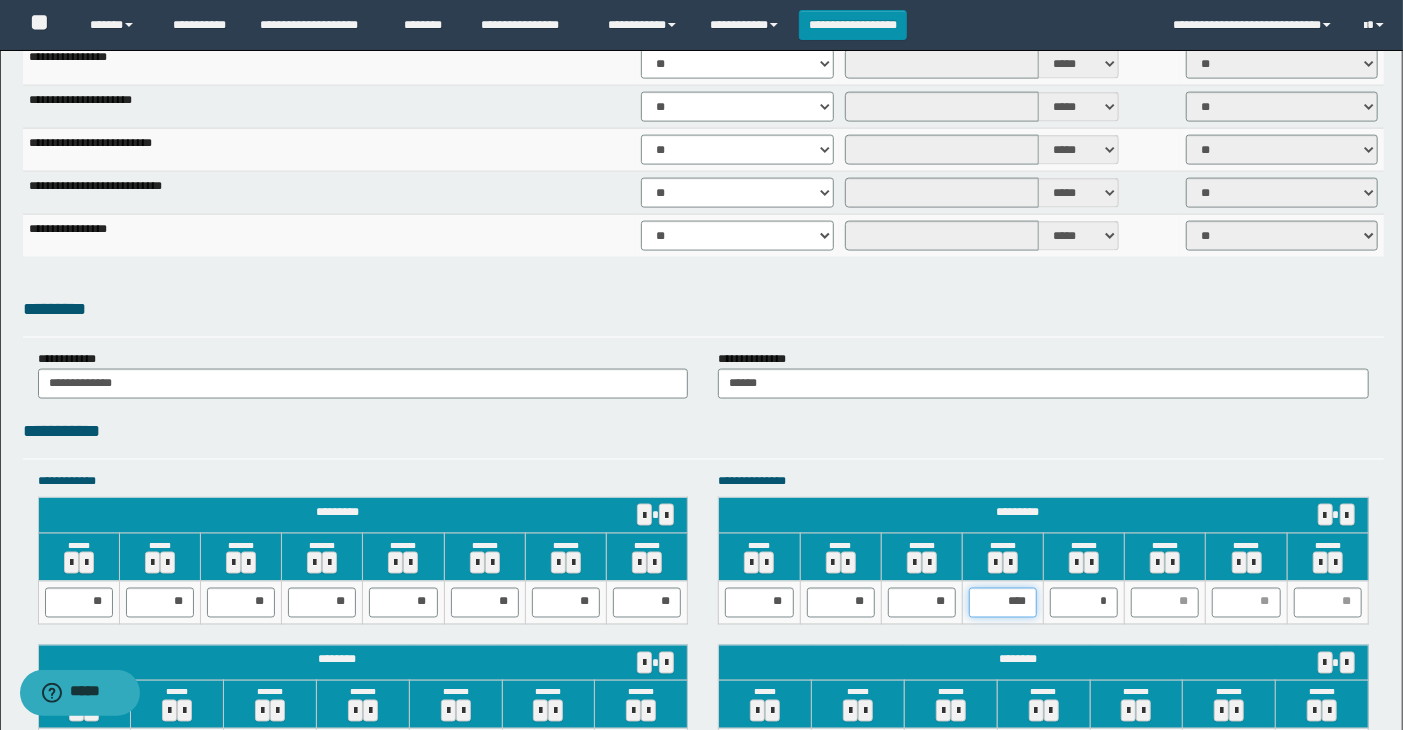 click on "****" at bounding box center (1003, 603) 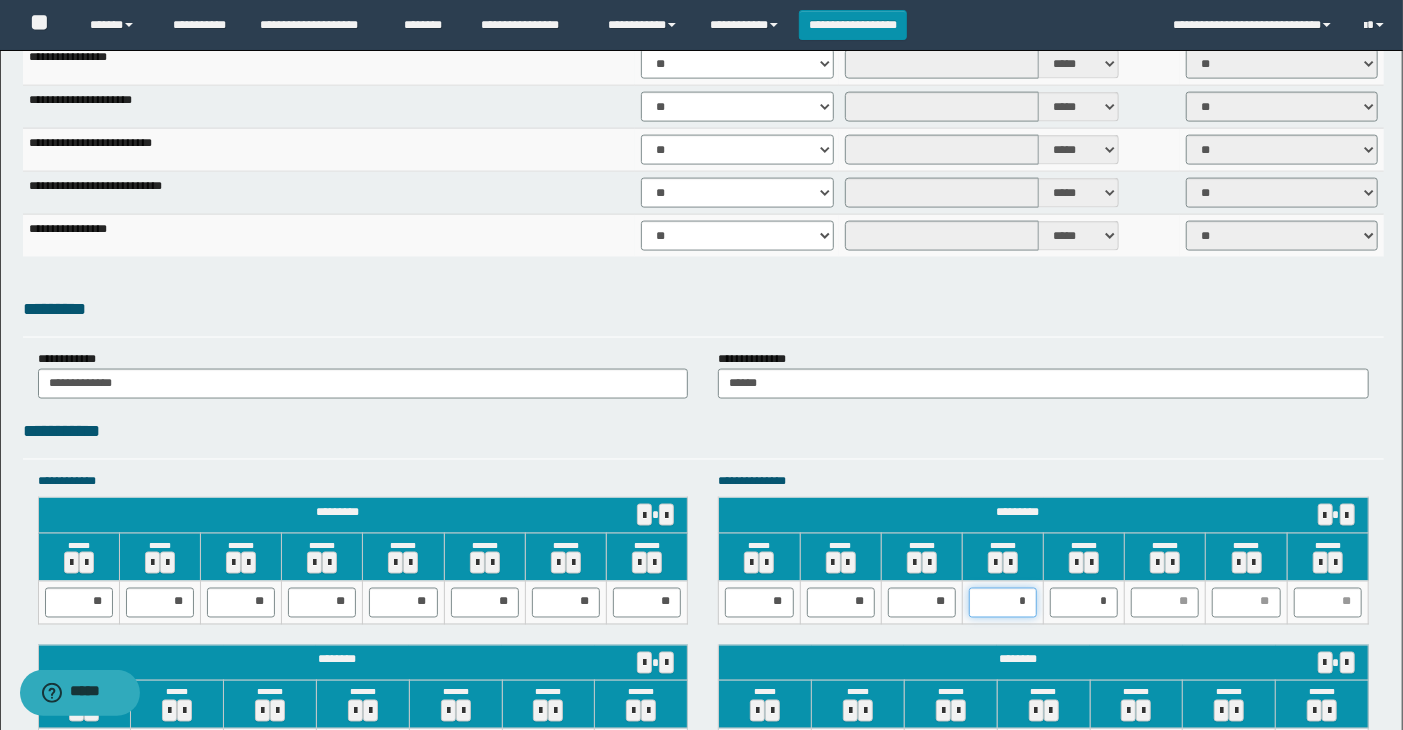 type on "**" 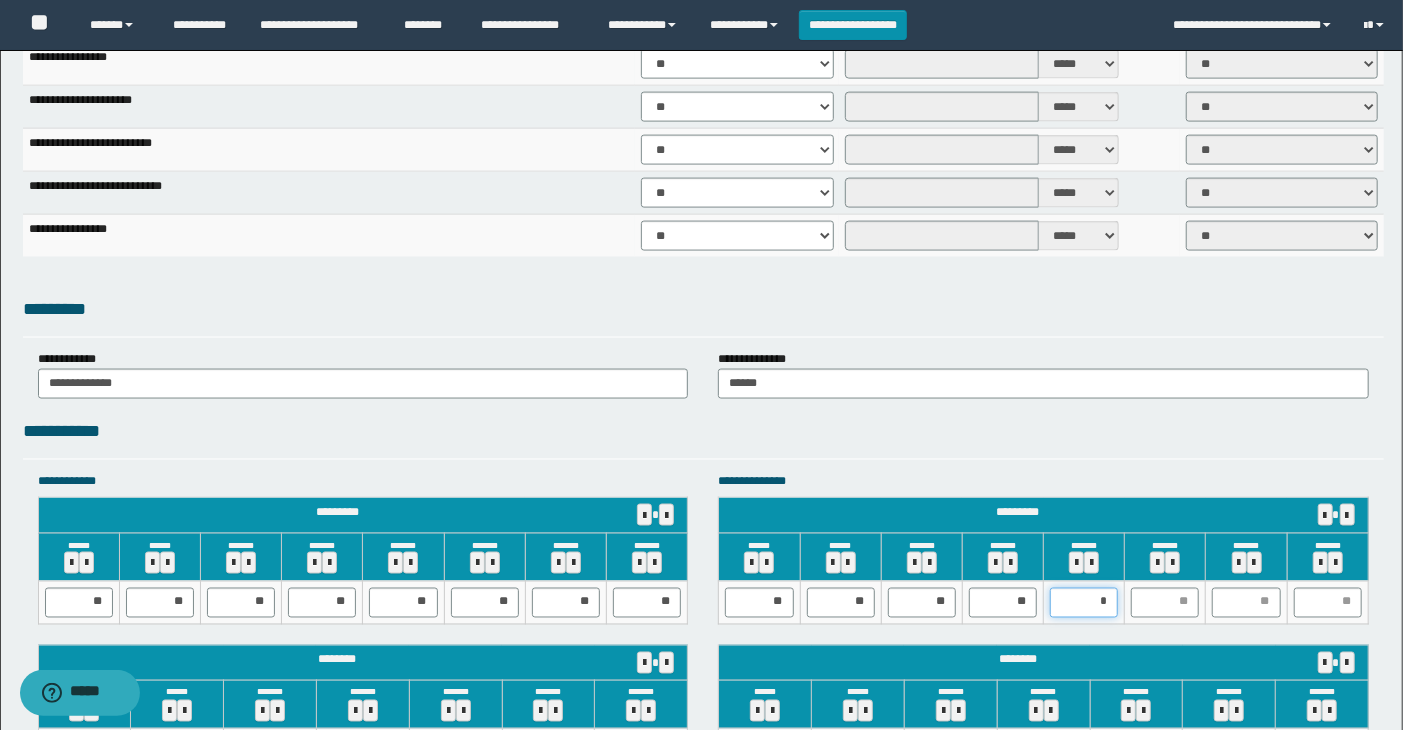 type on "**" 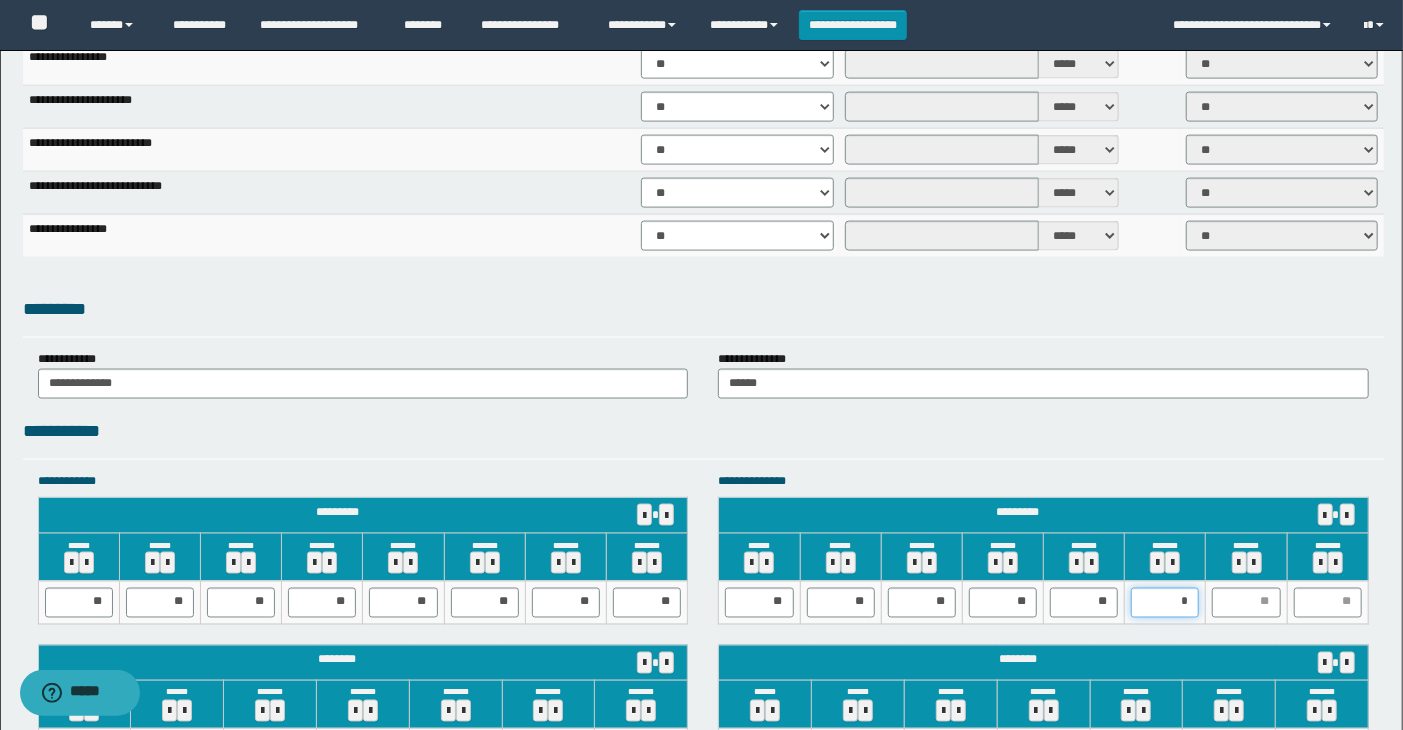 type on "**" 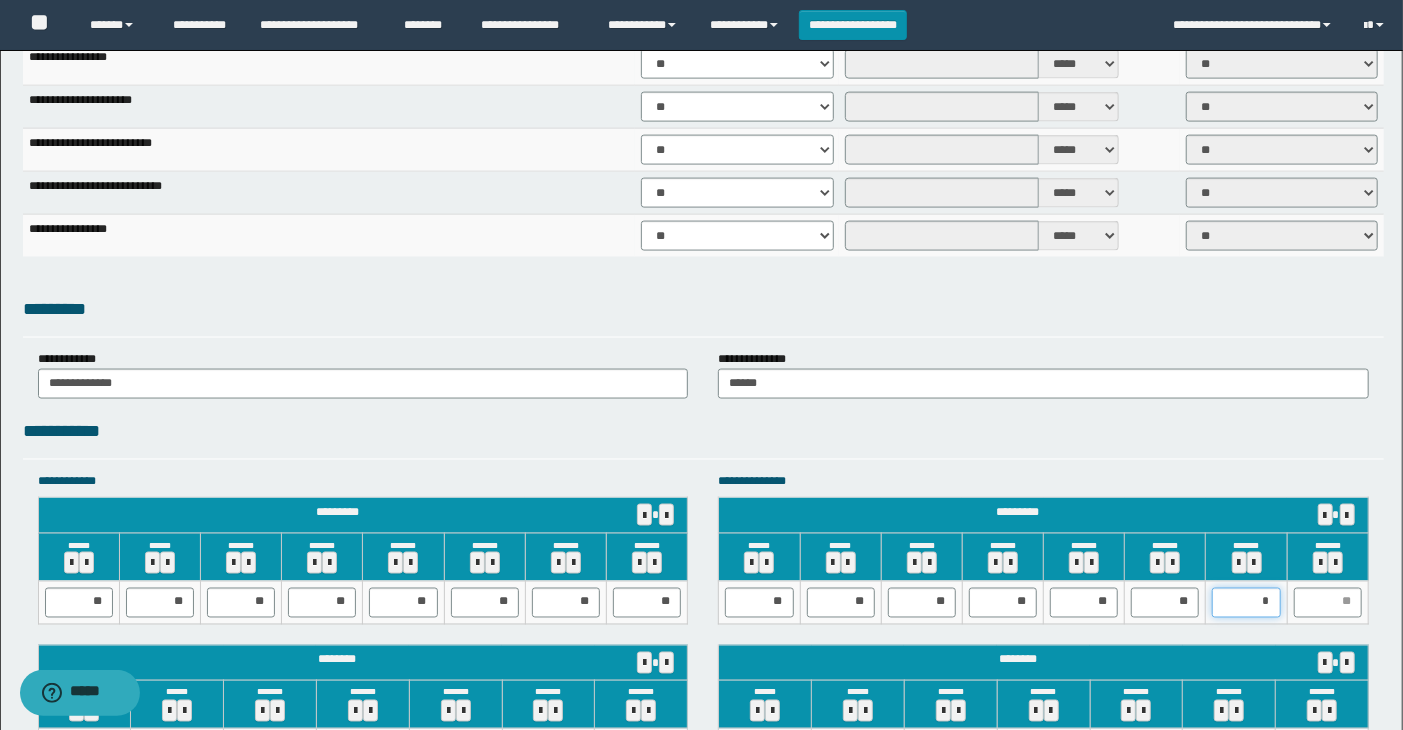 type on "**" 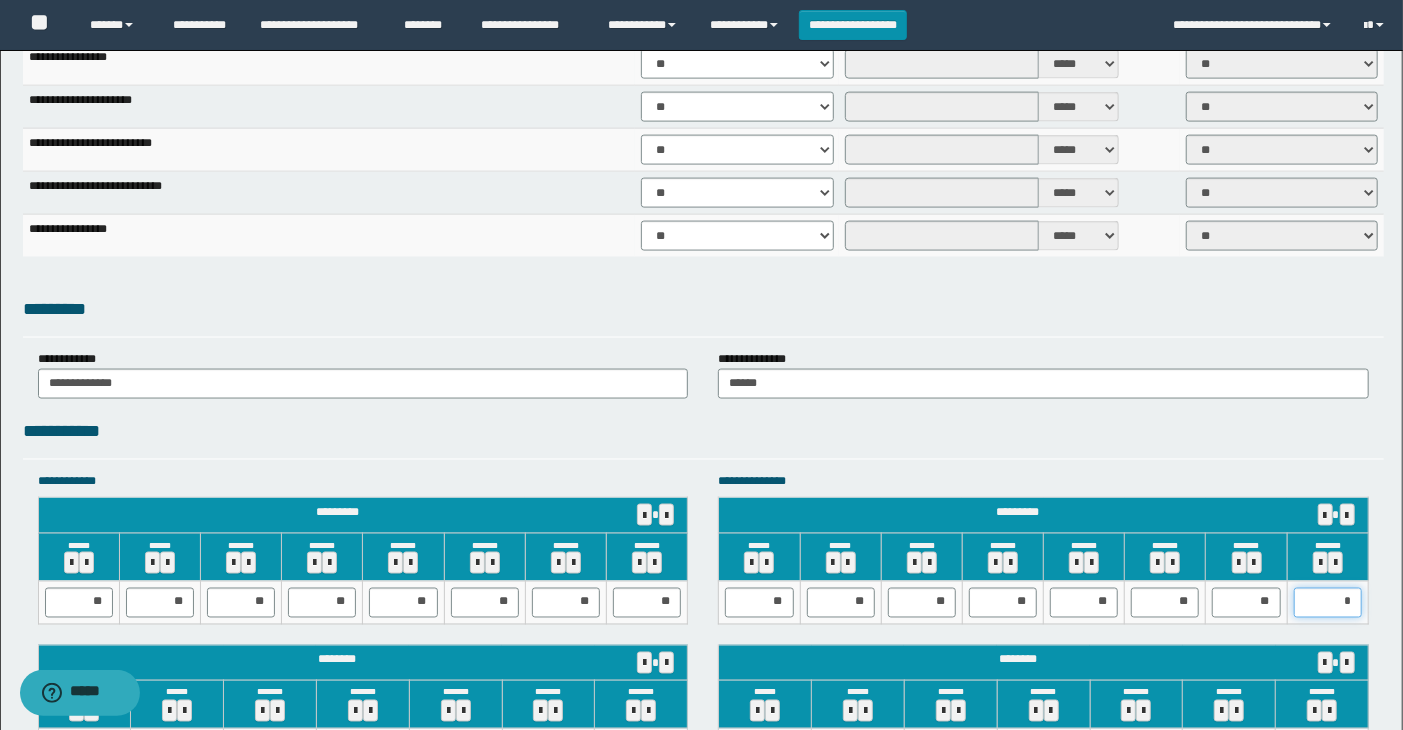 type on "**" 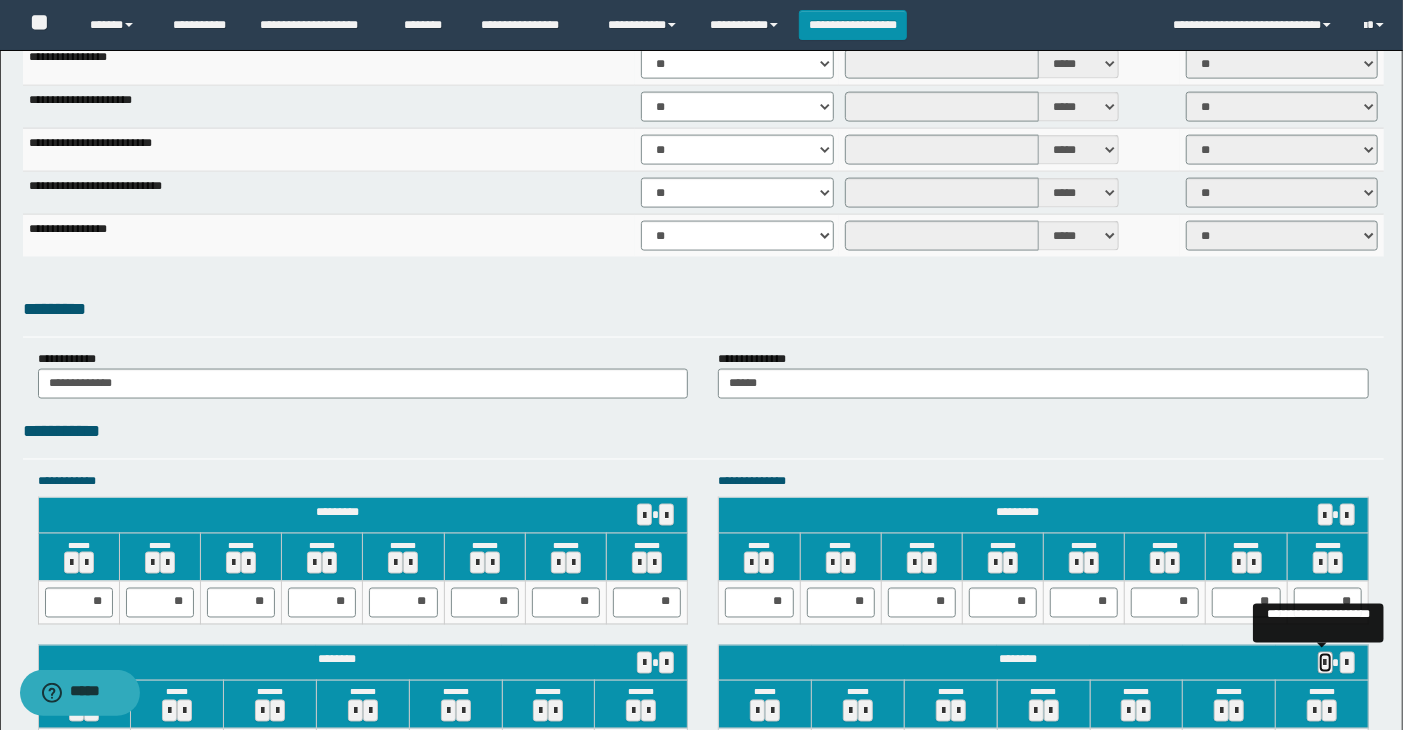 type 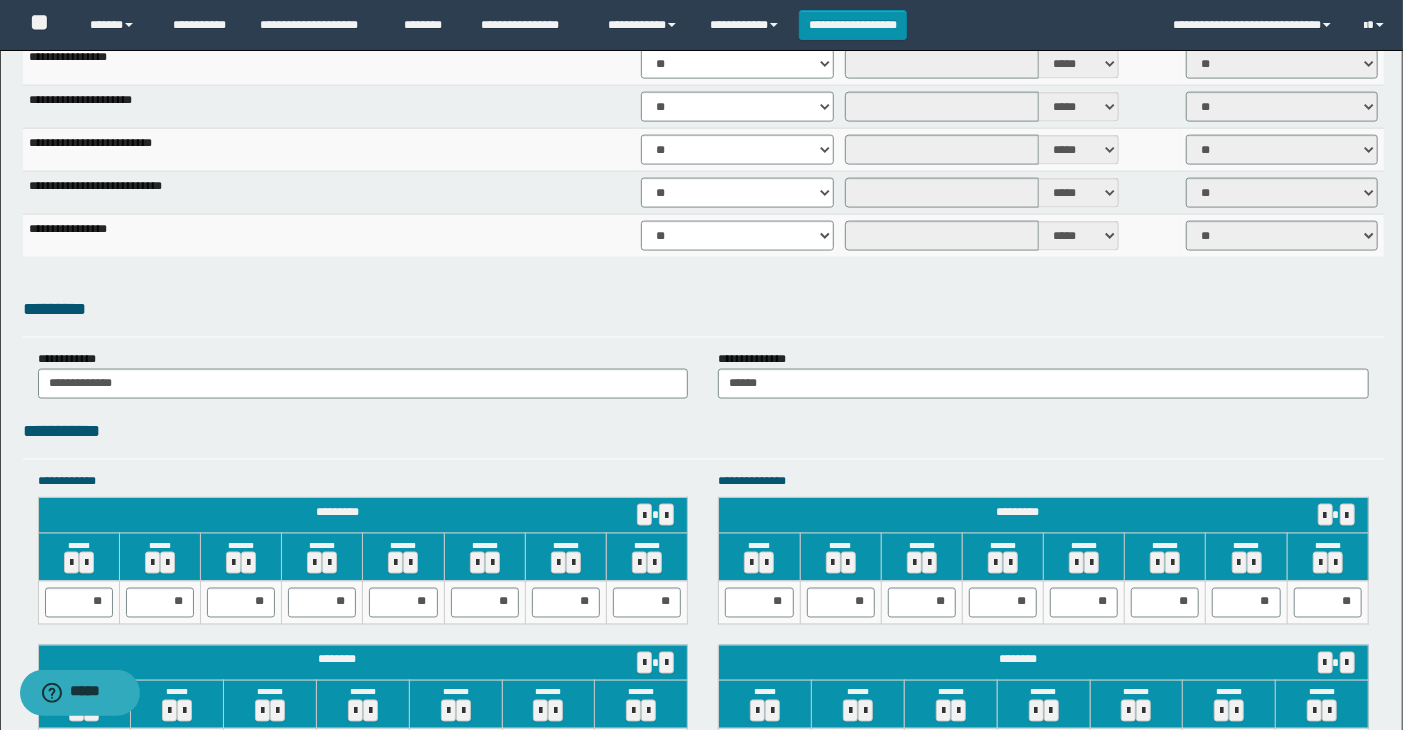 click on "**********" at bounding box center [704, 431] 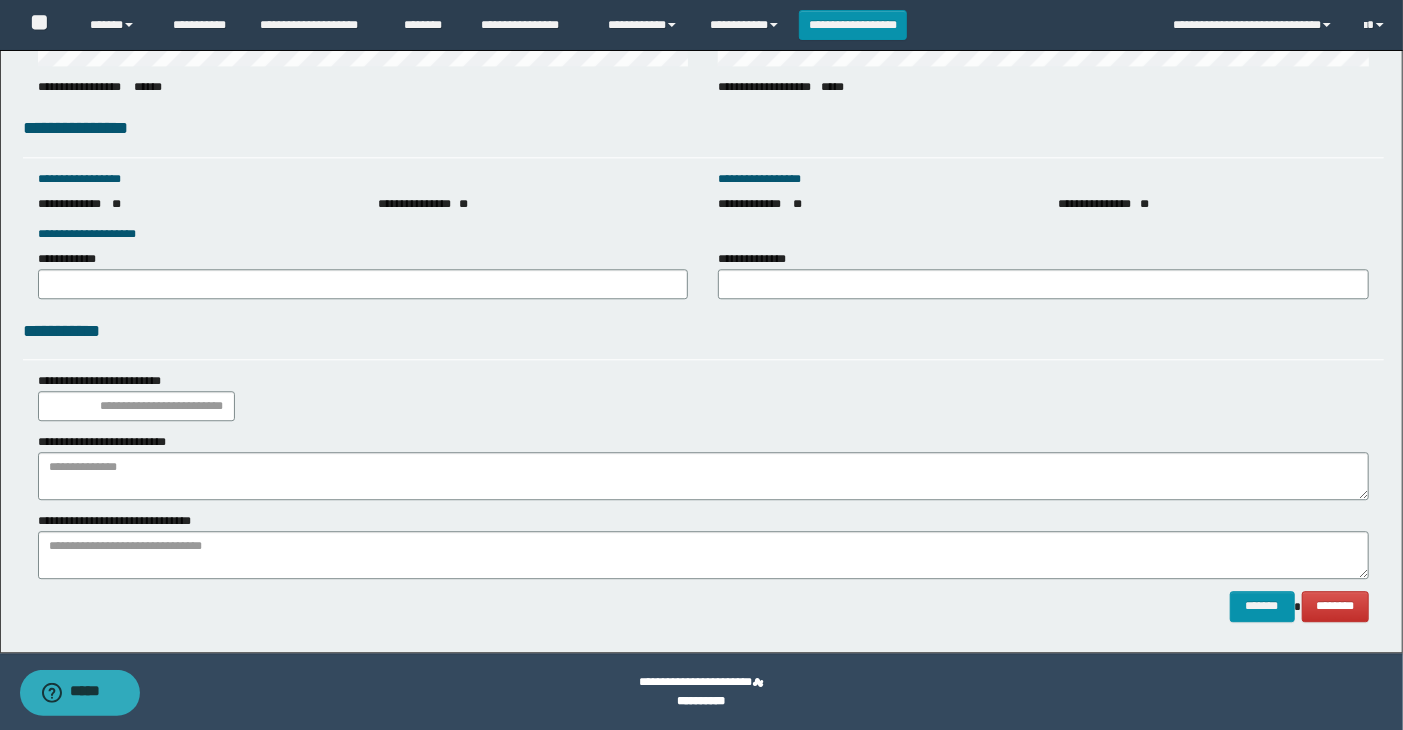 scroll, scrollTop: 2781, scrollLeft: 0, axis: vertical 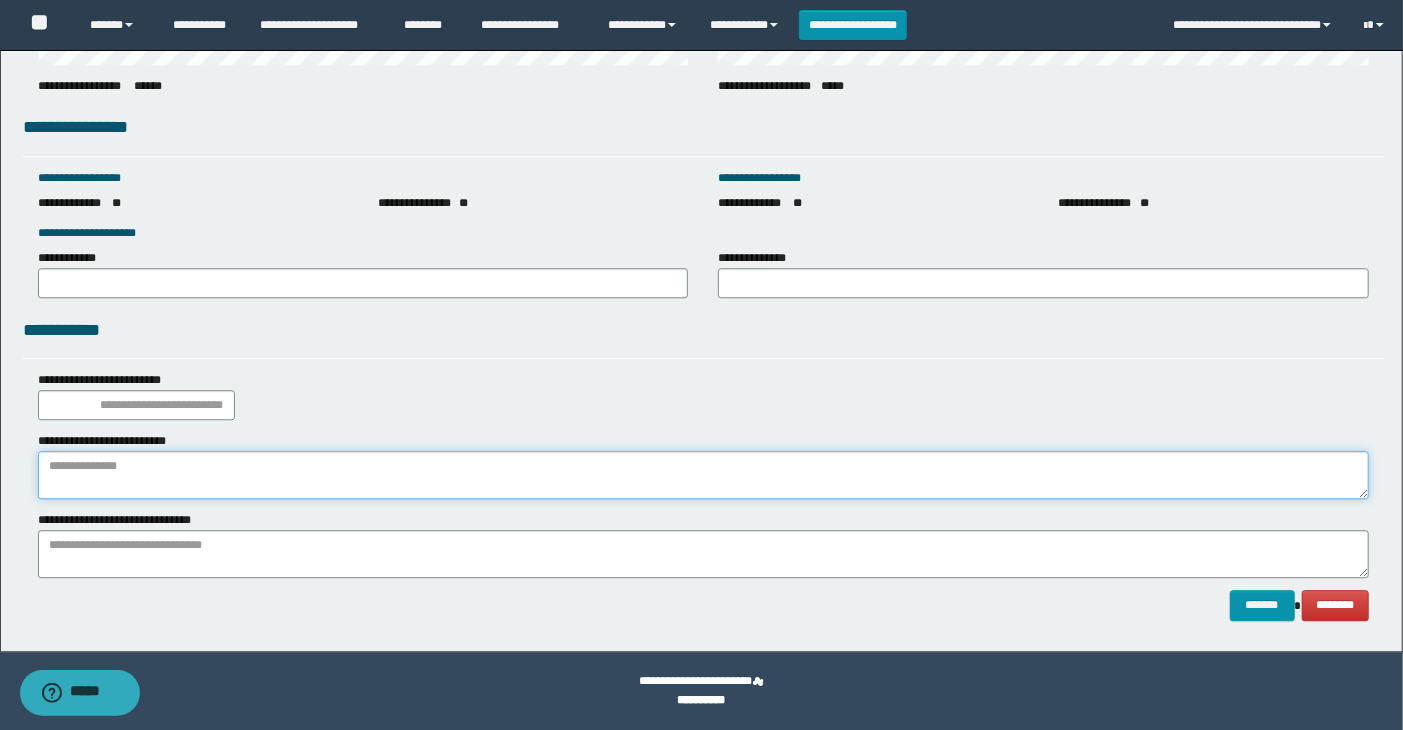 click at bounding box center (704, 475) 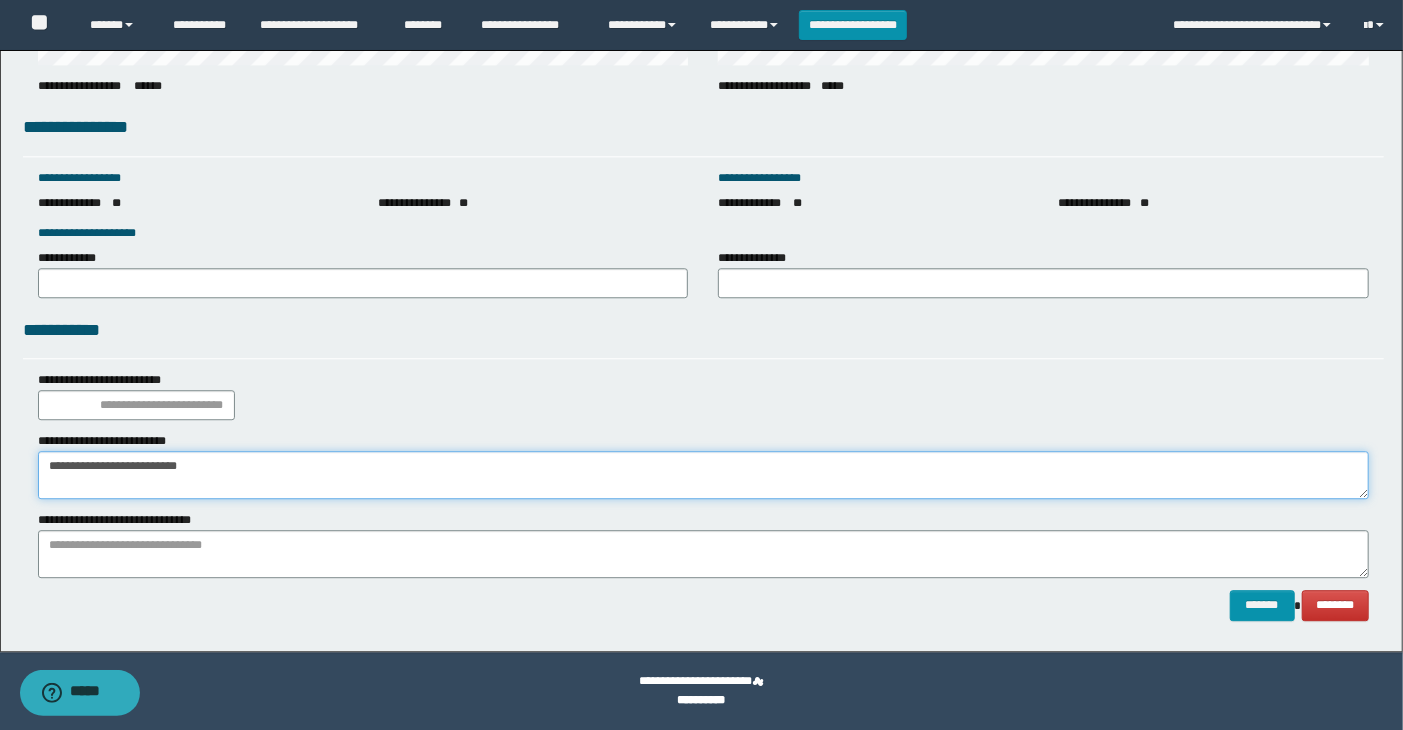 click on "**********" at bounding box center [704, 475] 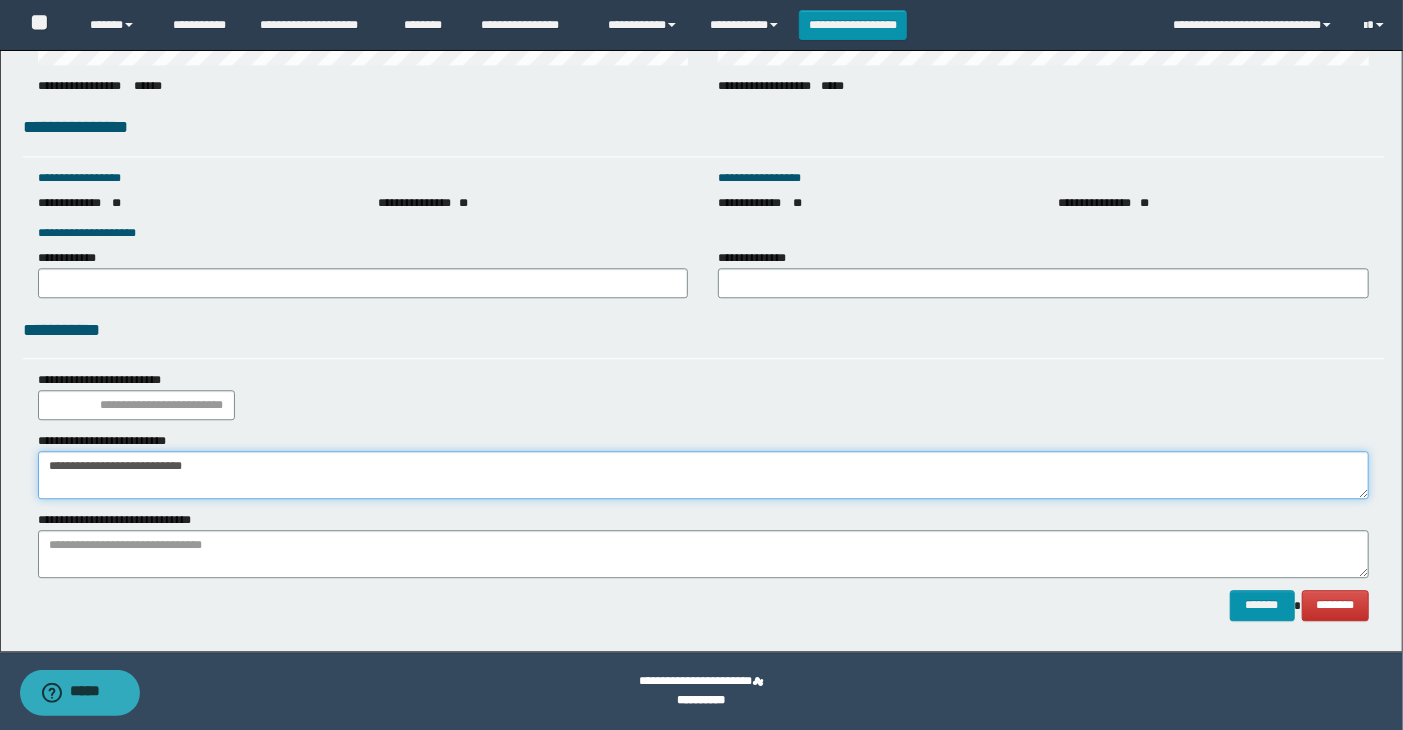 click on "**********" at bounding box center [704, 475] 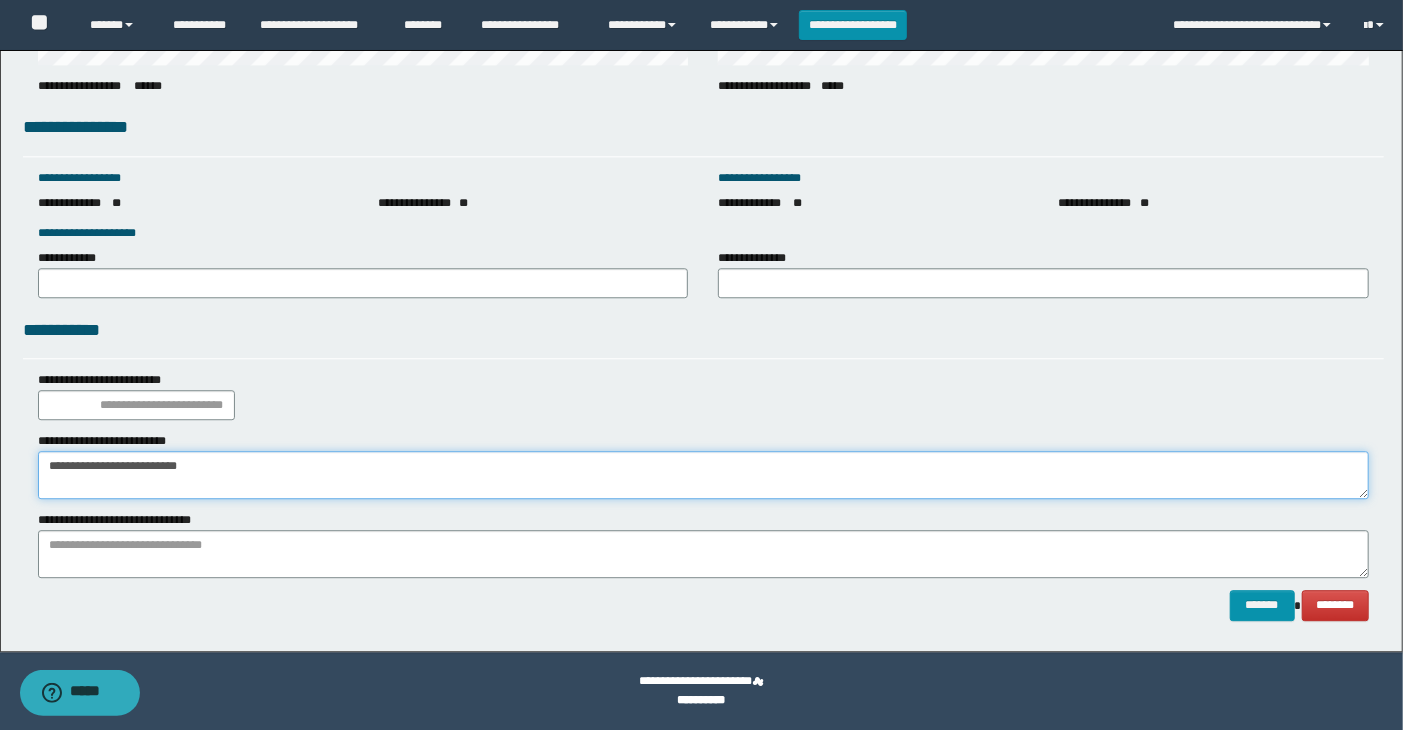 click on "**********" at bounding box center (704, 475) 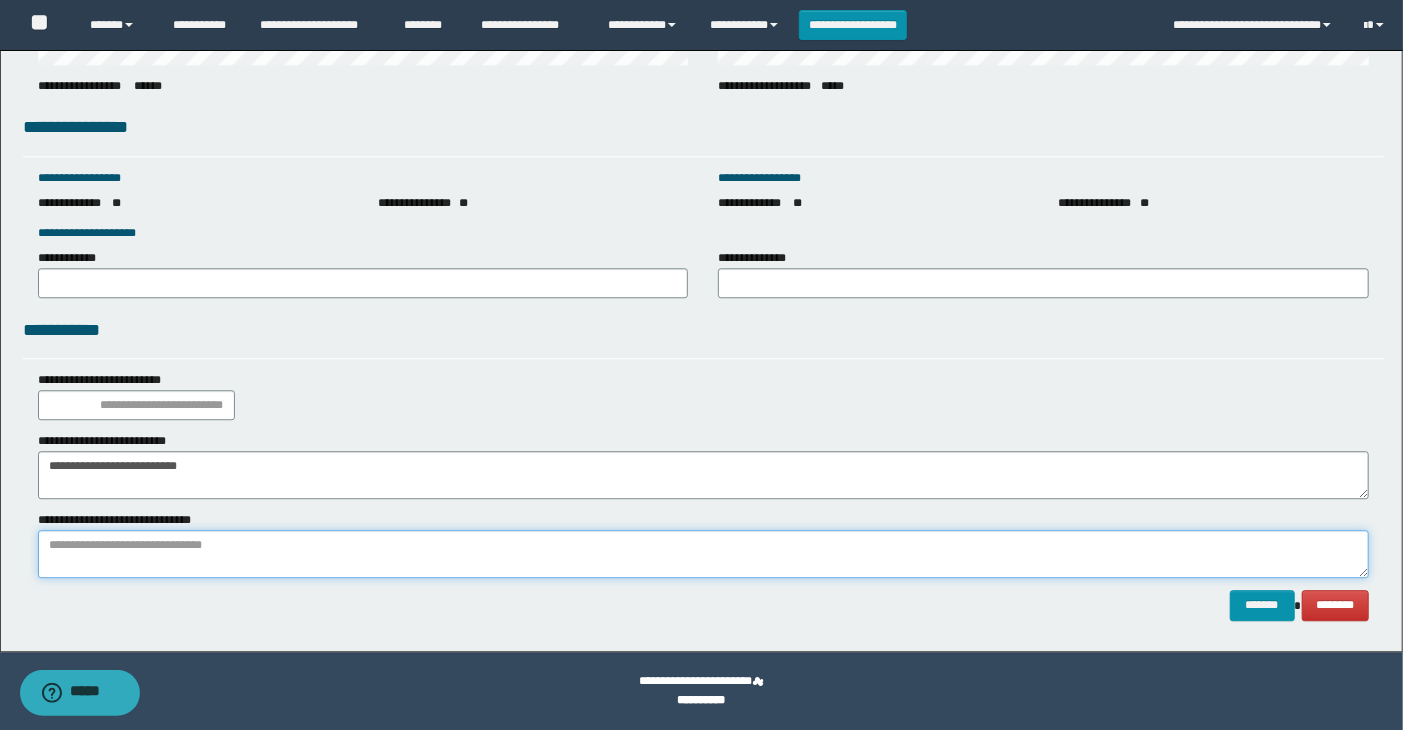 click at bounding box center [704, 554] 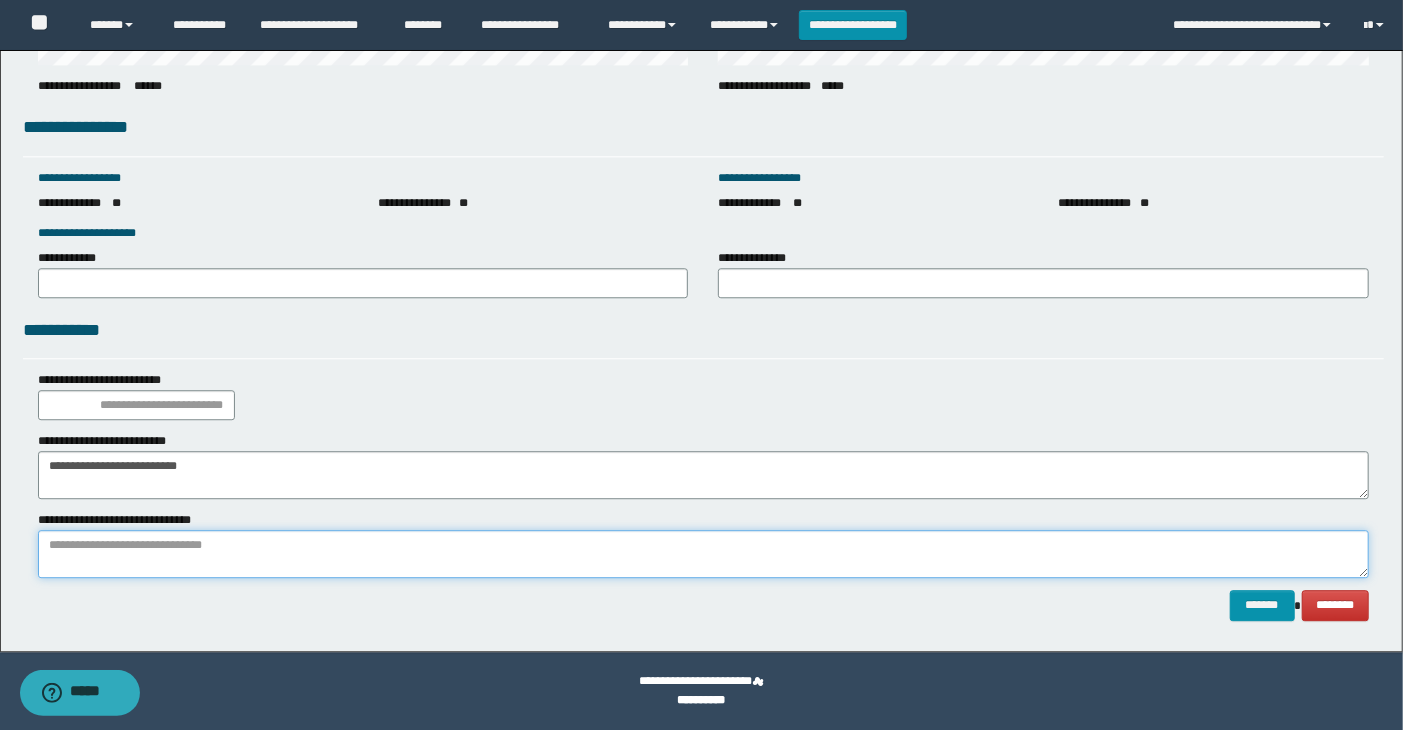 paste on "**********" 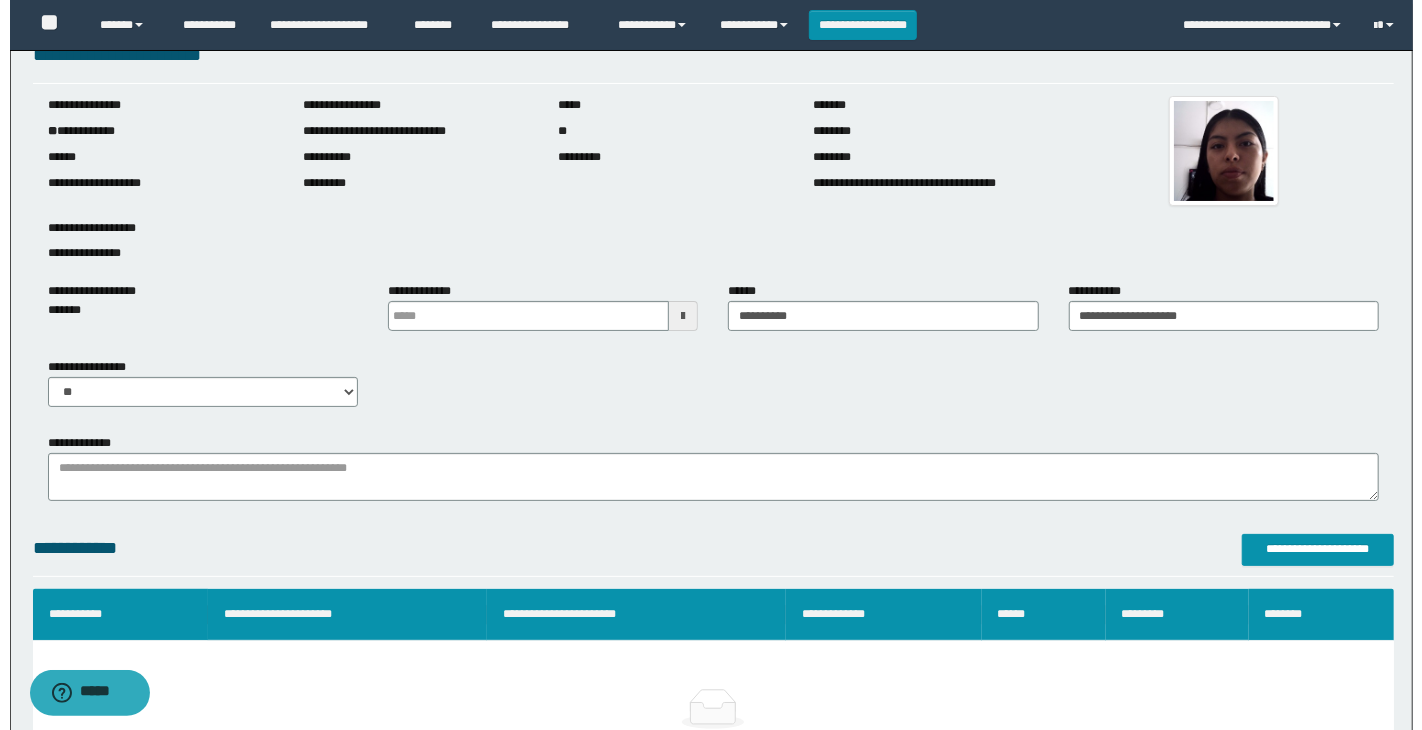 scroll, scrollTop: 3, scrollLeft: 0, axis: vertical 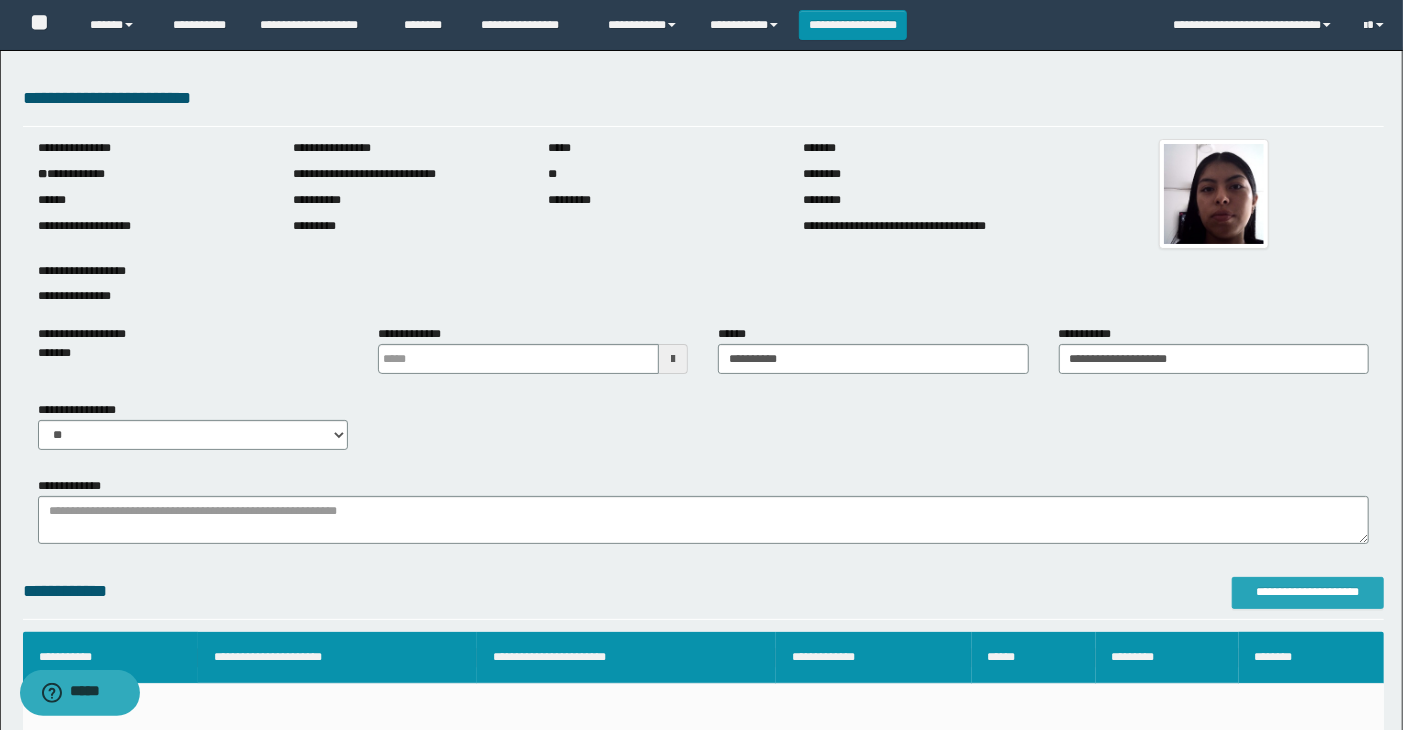 type on "**********" 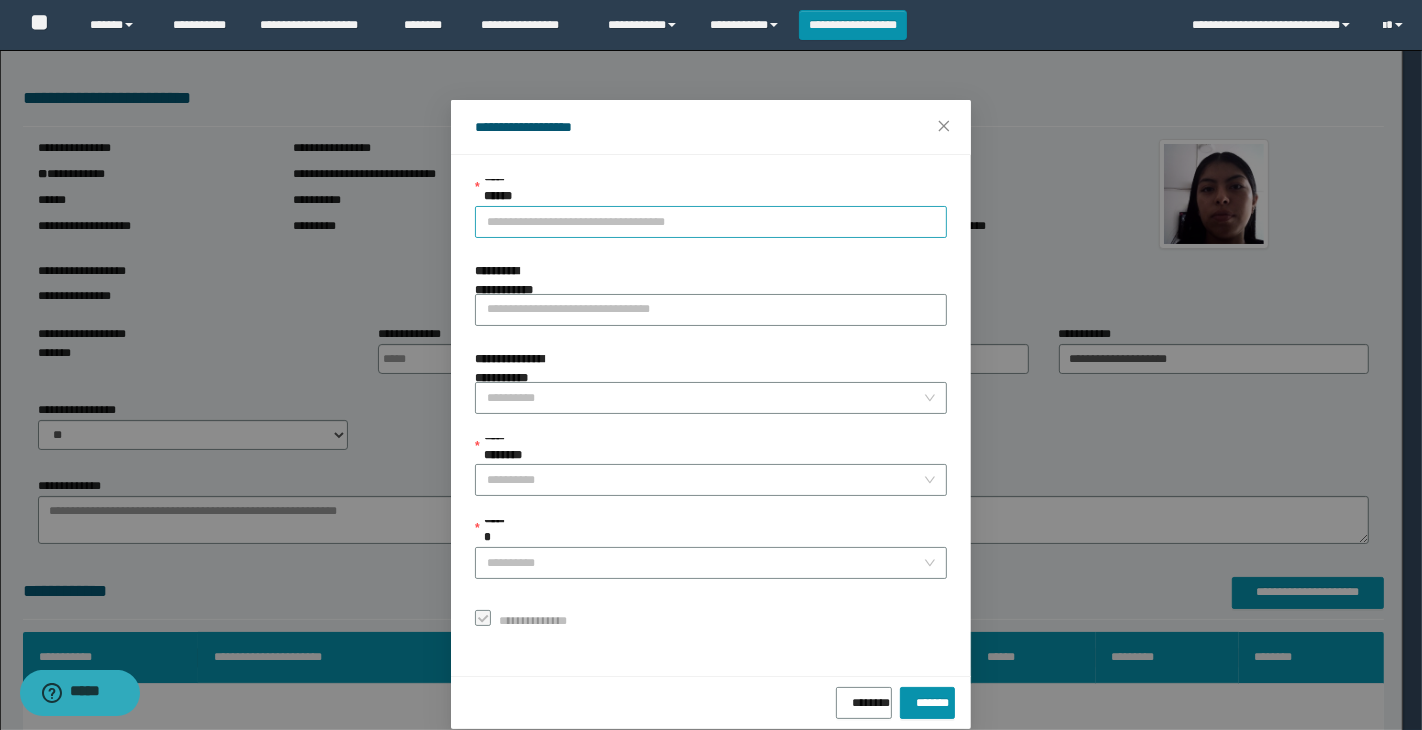 click on "**********" at bounding box center [711, 222] 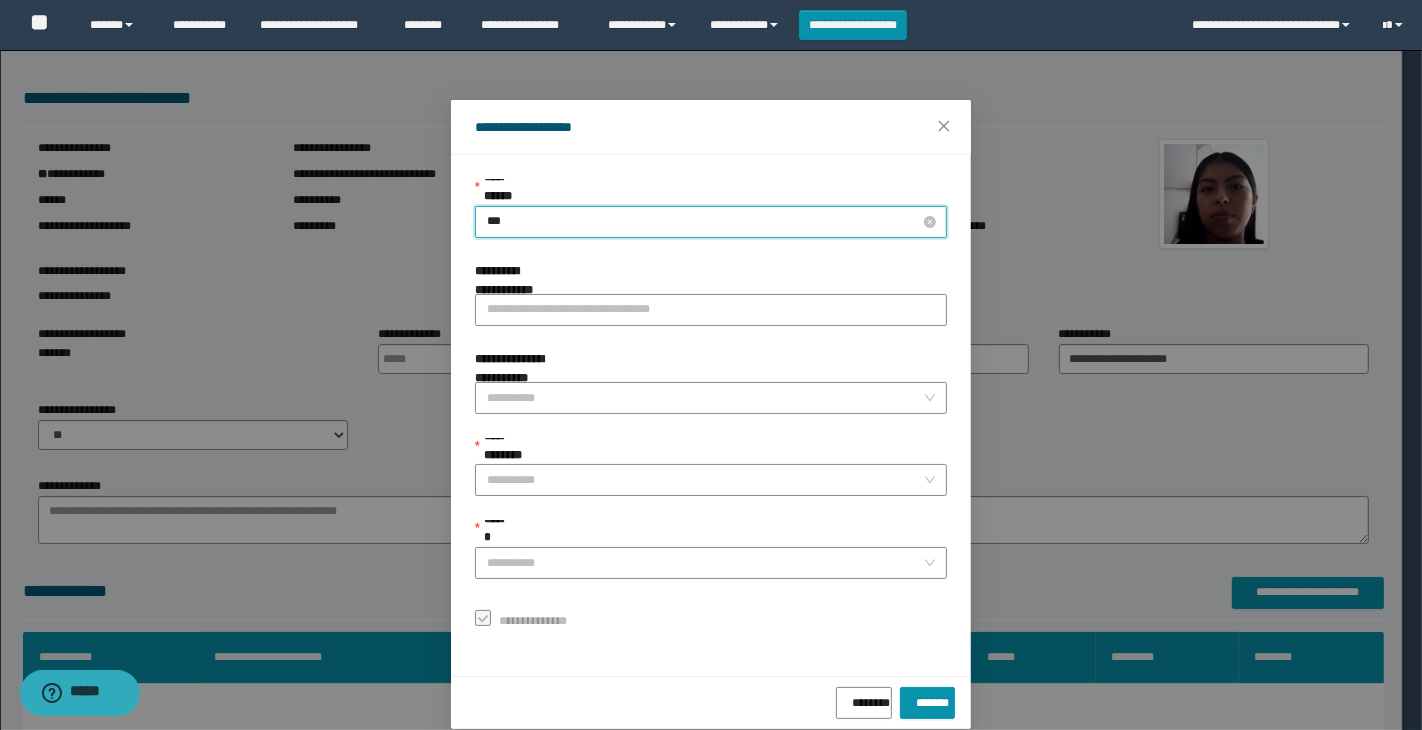 type on "****" 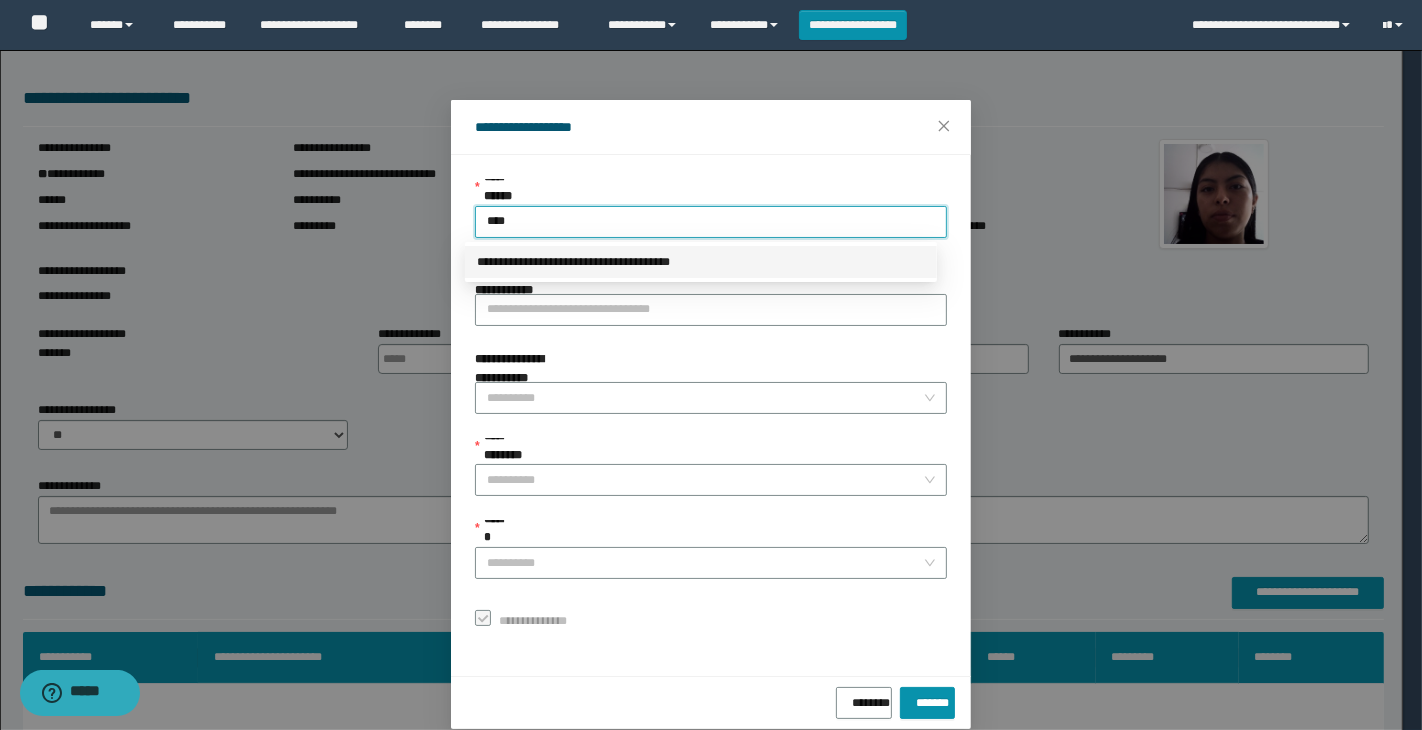 click on "**********" at bounding box center (701, 262) 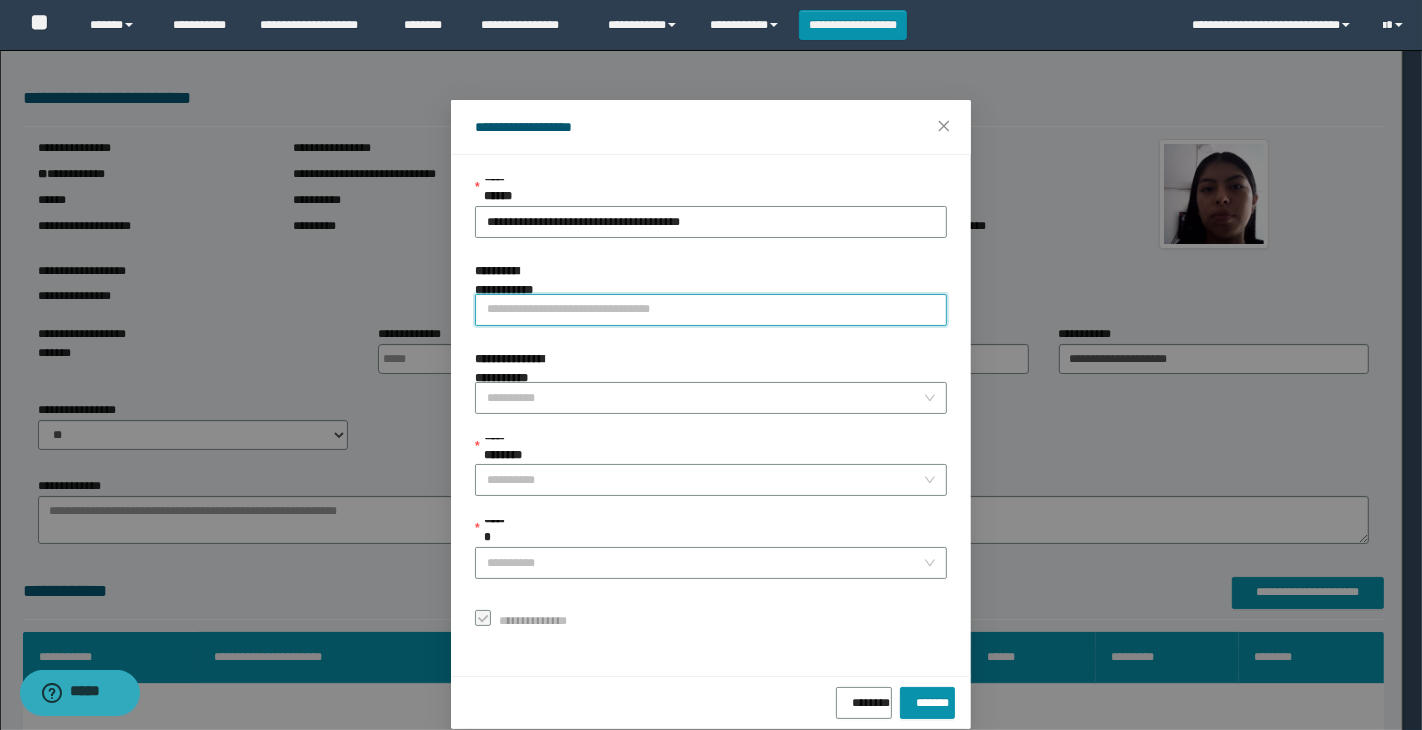 click on "**********" at bounding box center [711, 310] 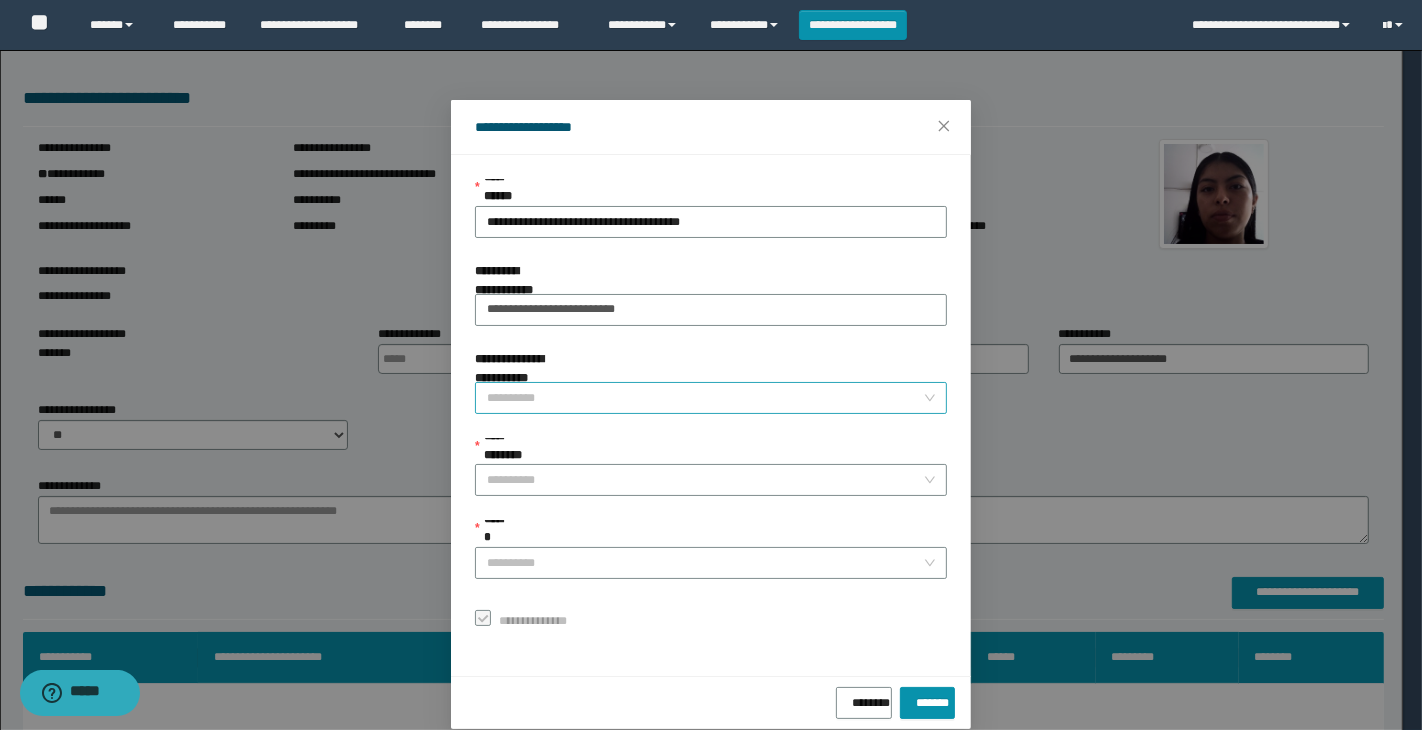 click on "**********" at bounding box center (705, 398) 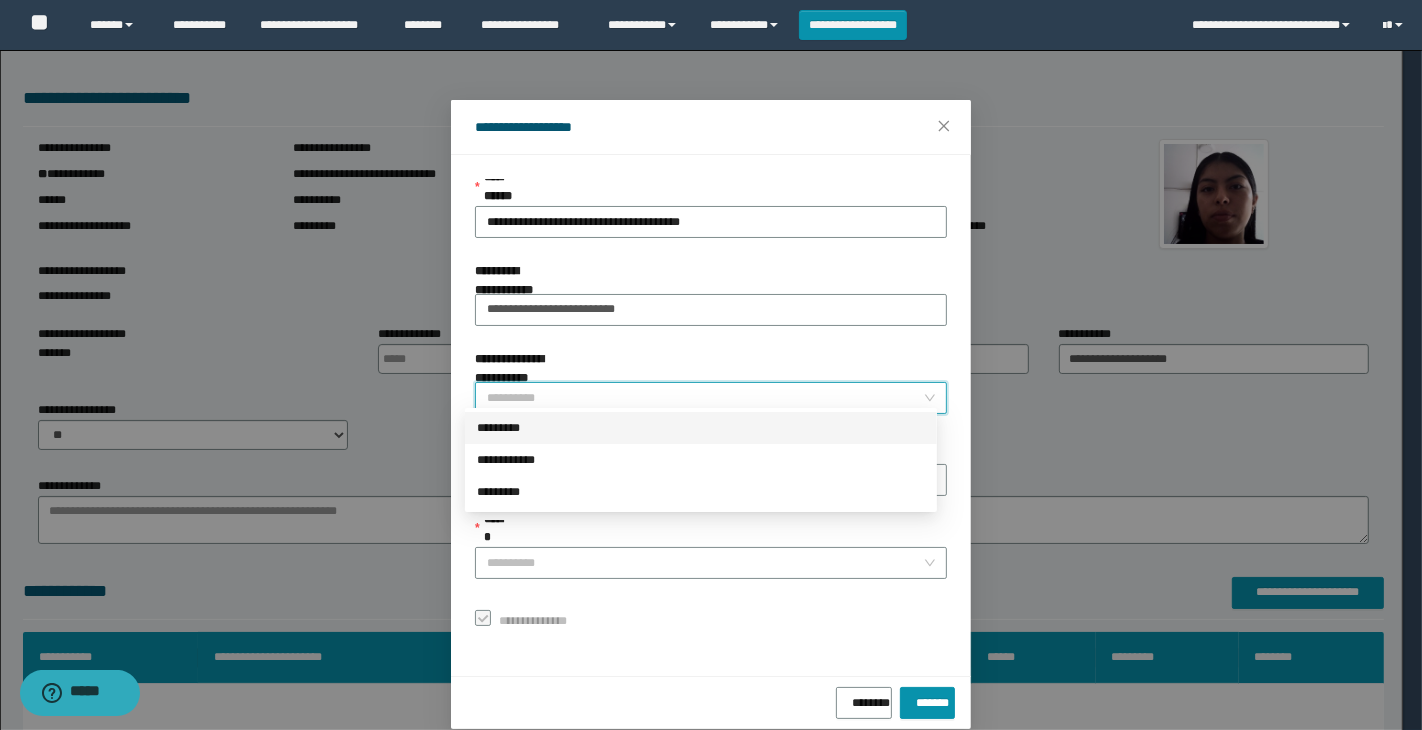 click on "*********" at bounding box center (701, 428) 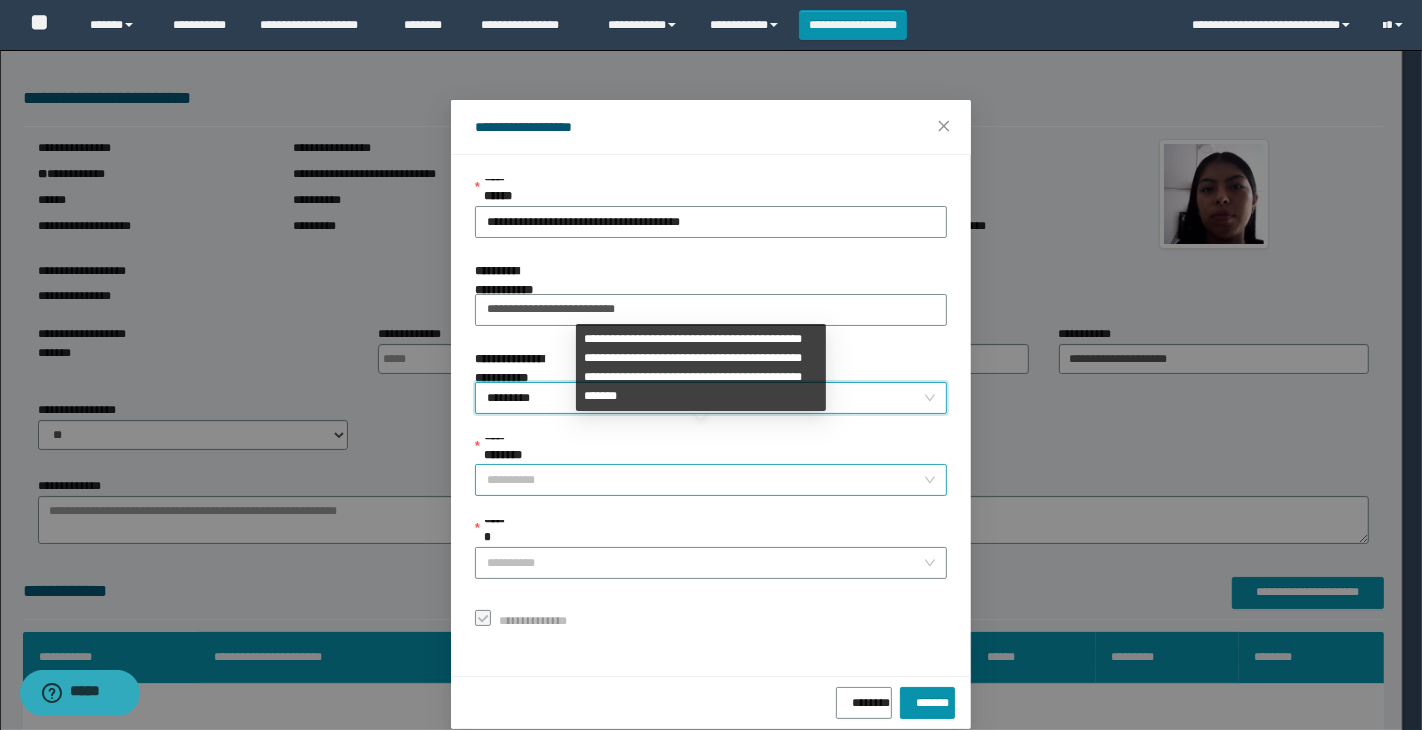 click on "**********" at bounding box center [705, 480] 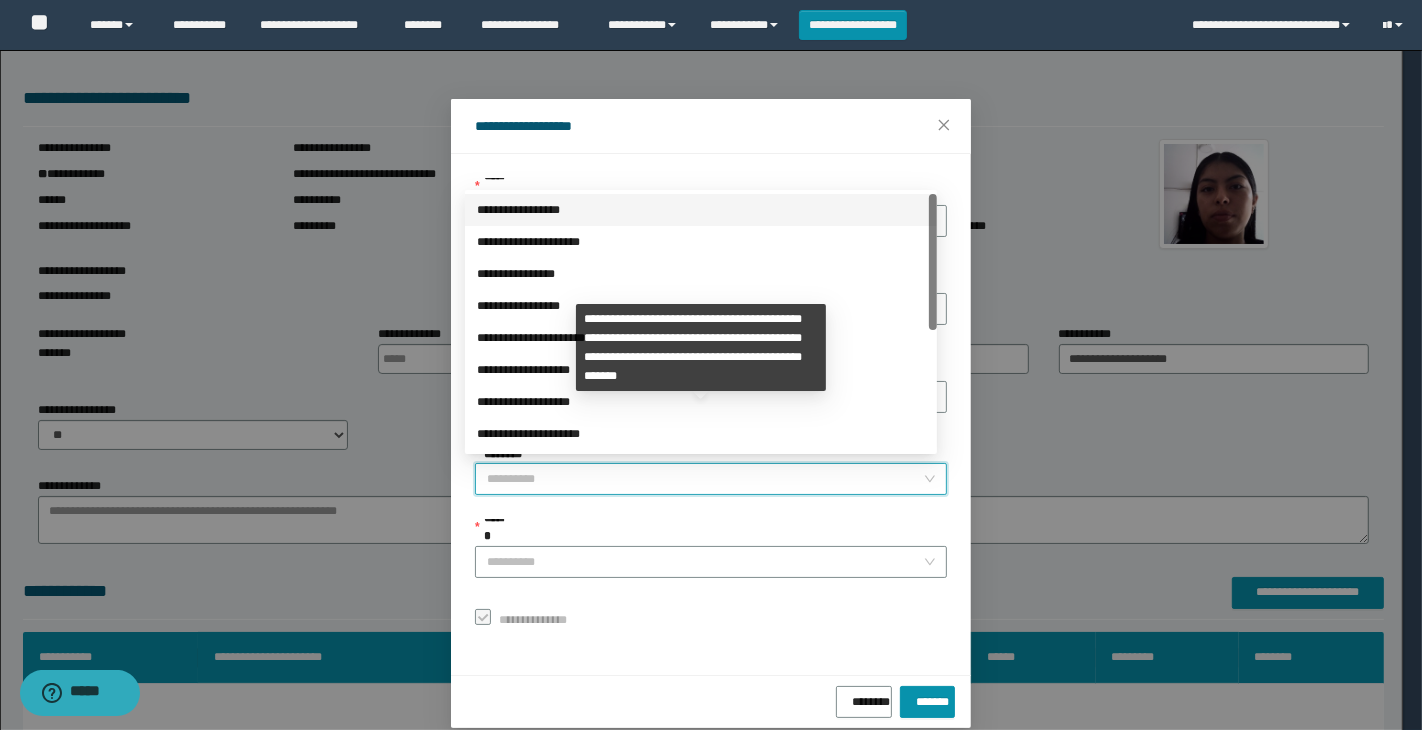 scroll, scrollTop: 0, scrollLeft: 0, axis: both 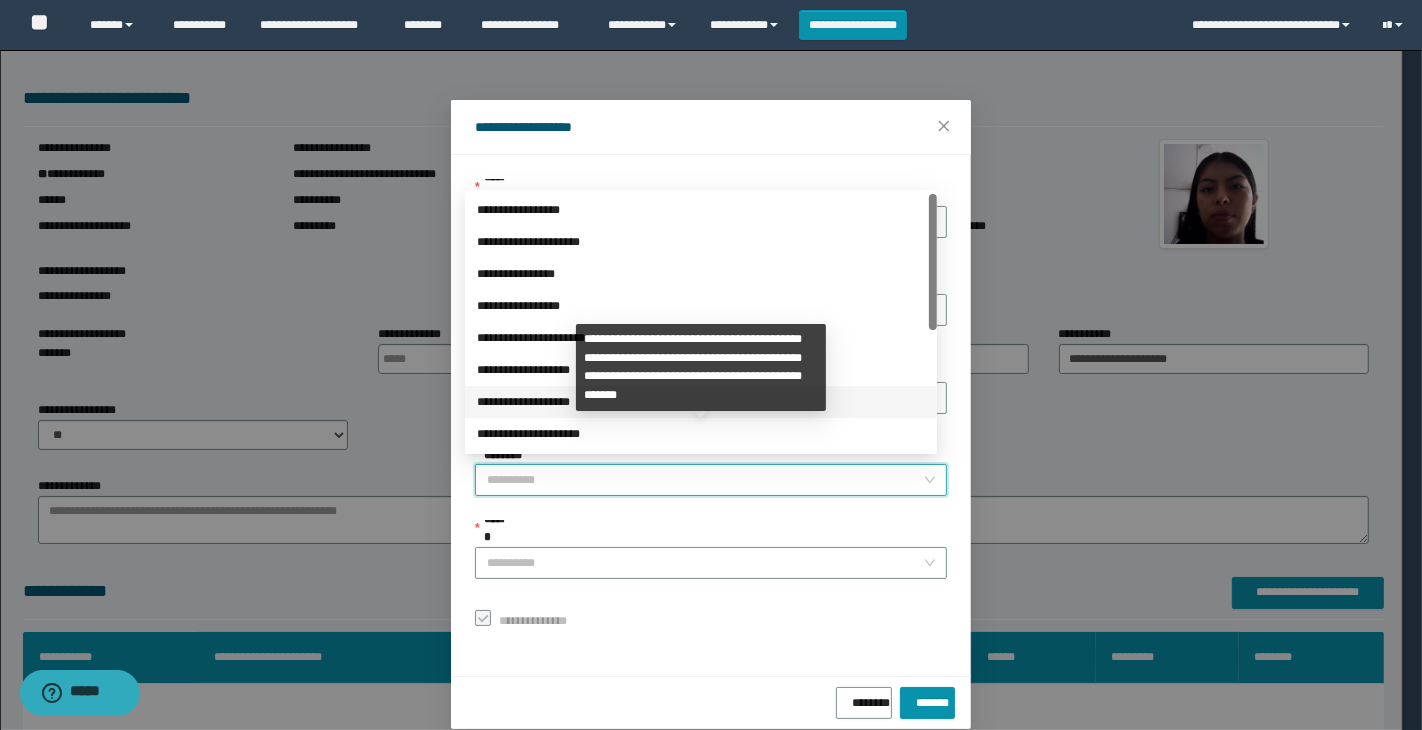 click on "**********" at bounding box center (701, 402) 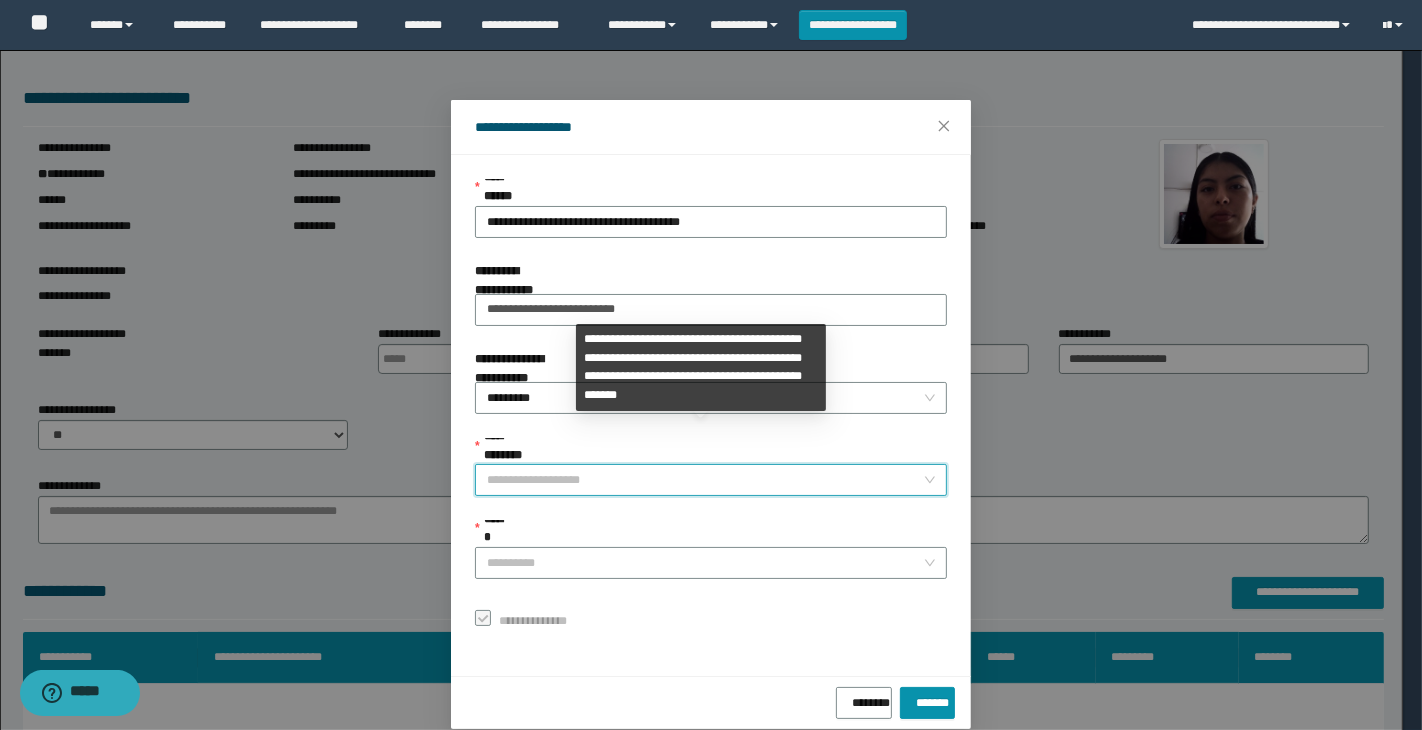 click on "**********" at bounding box center (711, 480) 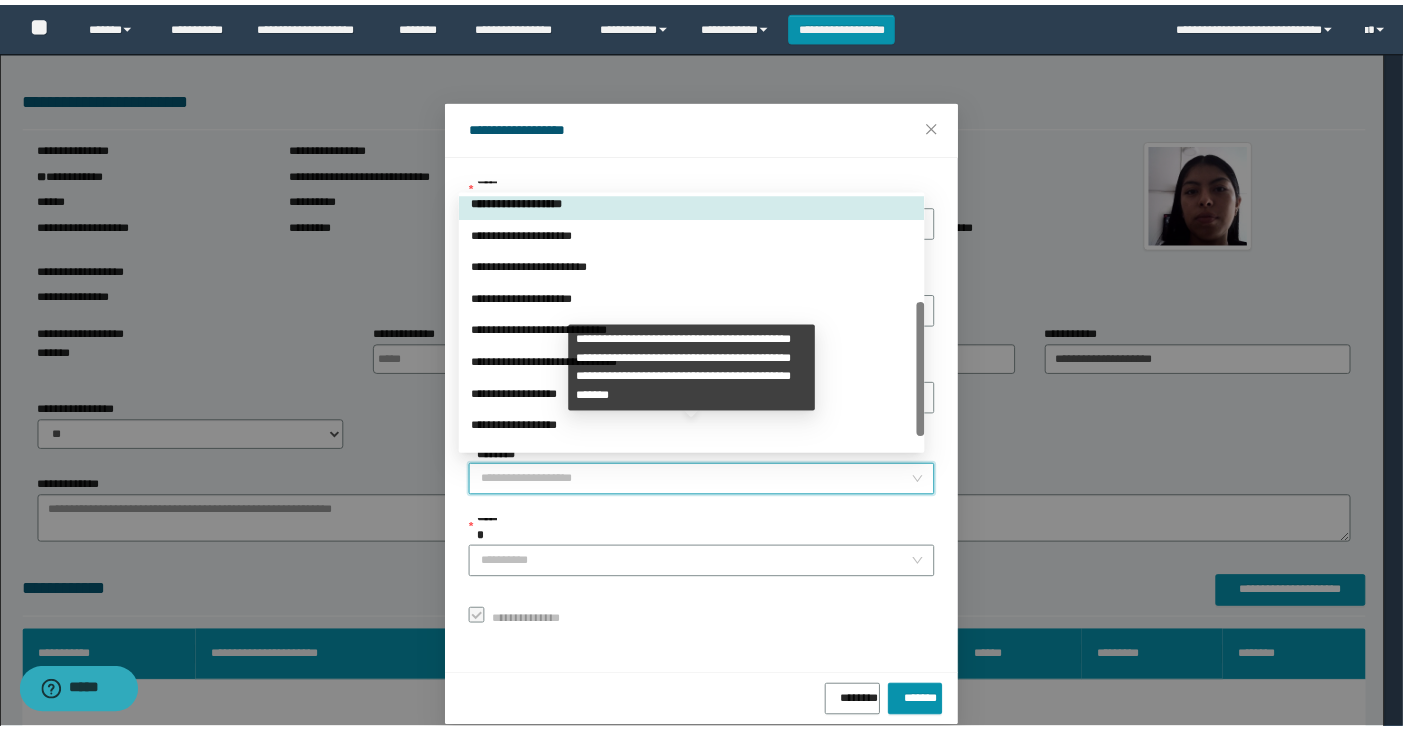 scroll, scrollTop: 223, scrollLeft: 0, axis: vertical 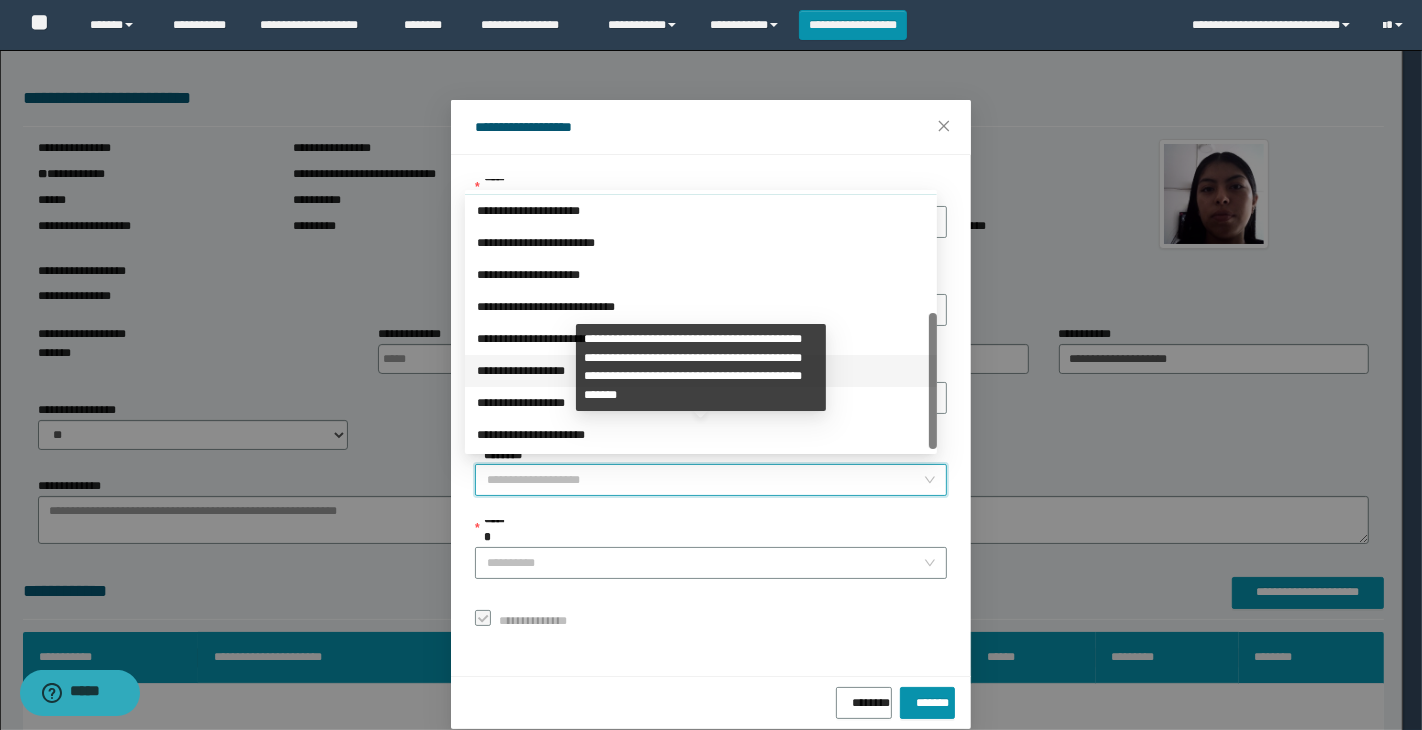 click on "**********" at bounding box center [701, 371] 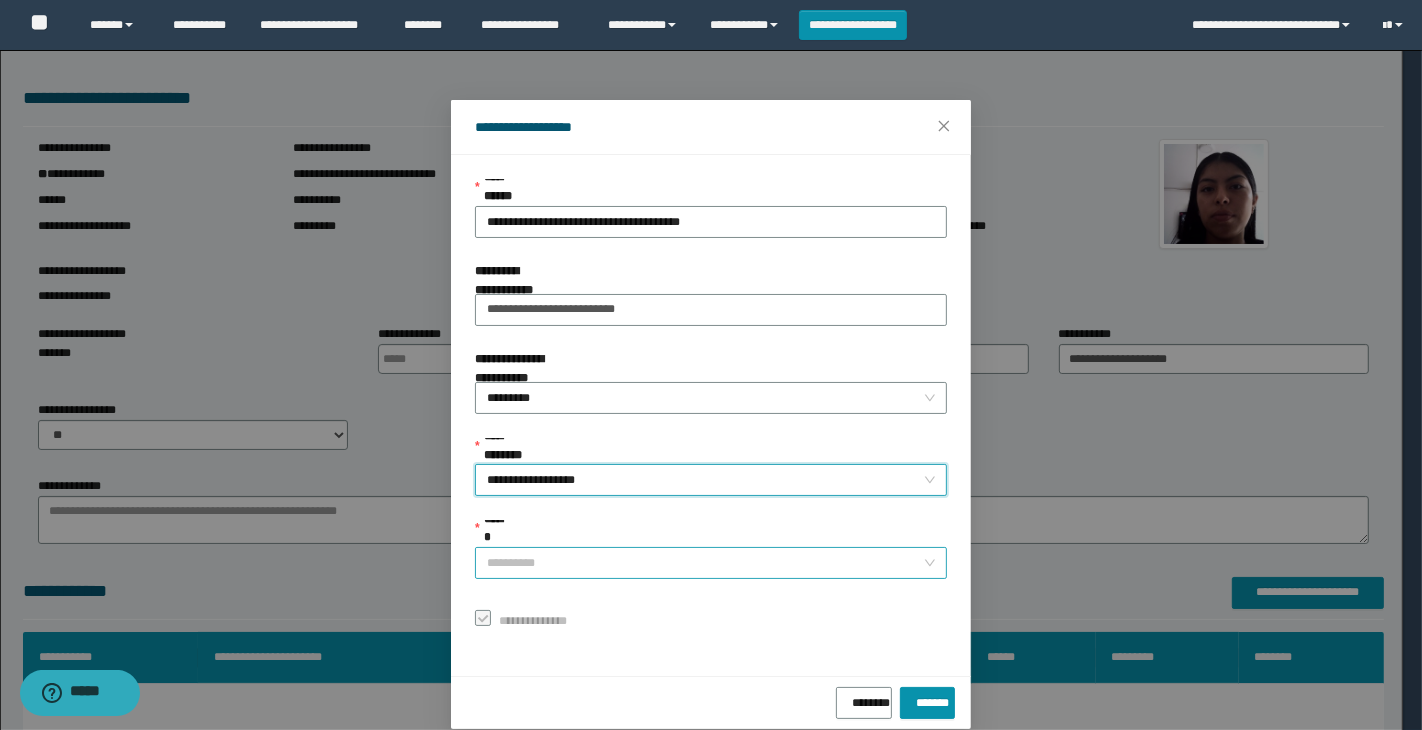 click on "******" at bounding box center (705, 563) 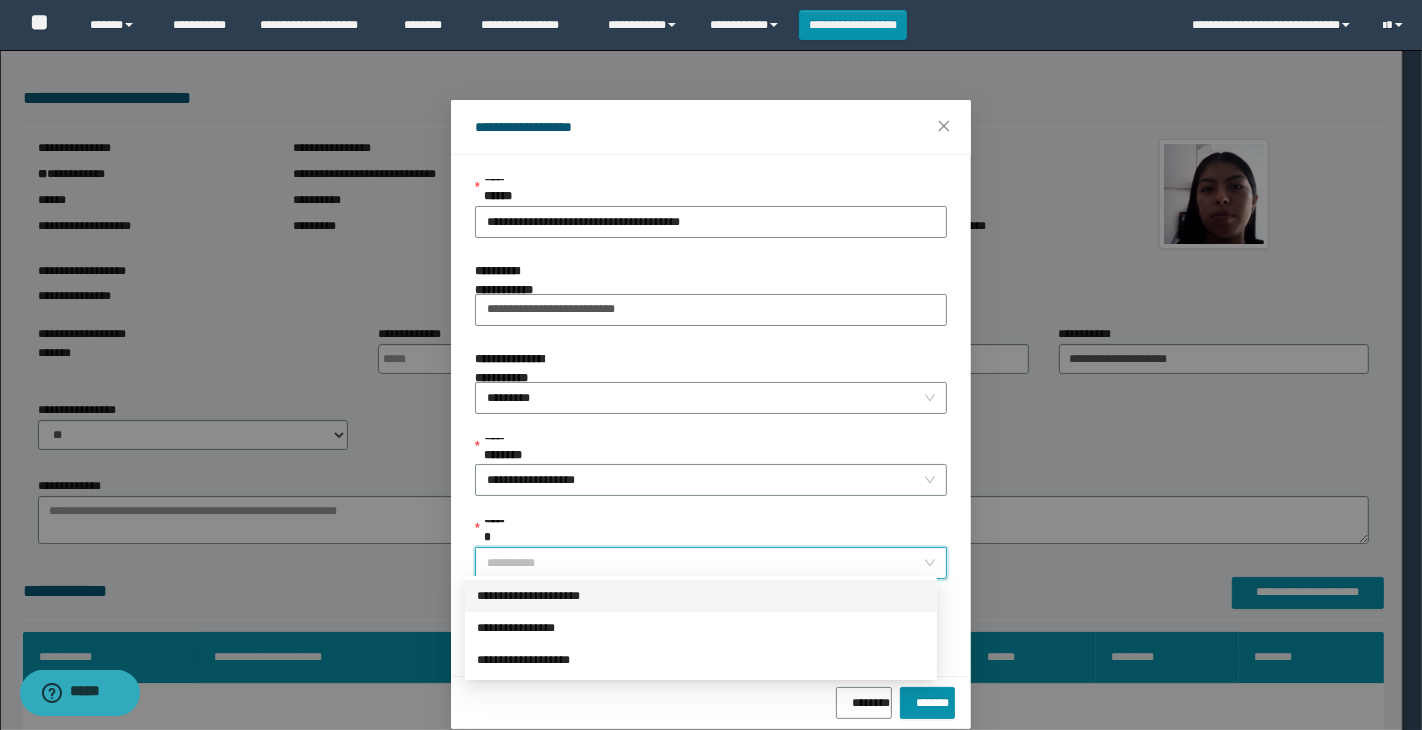 click on "**********" at bounding box center [701, 596] 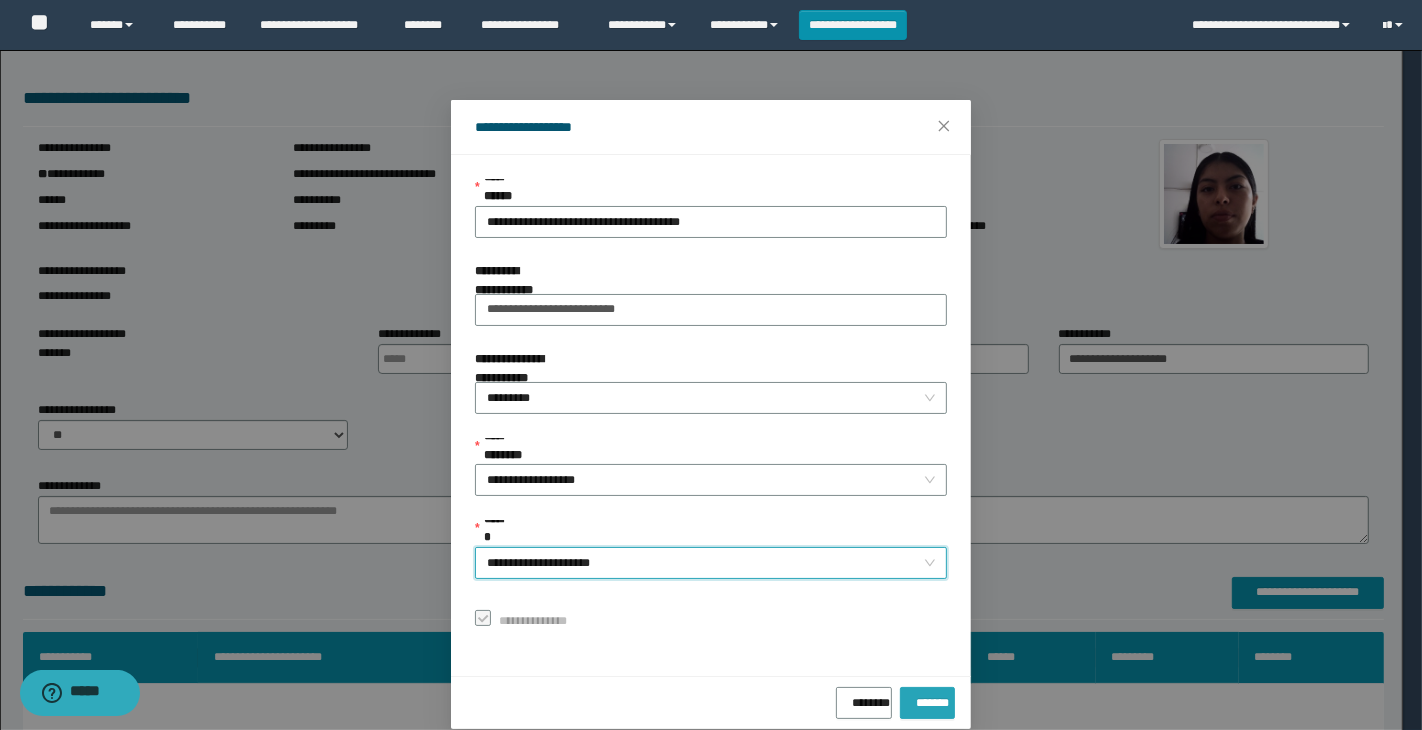click on "*******" at bounding box center [927, 699] 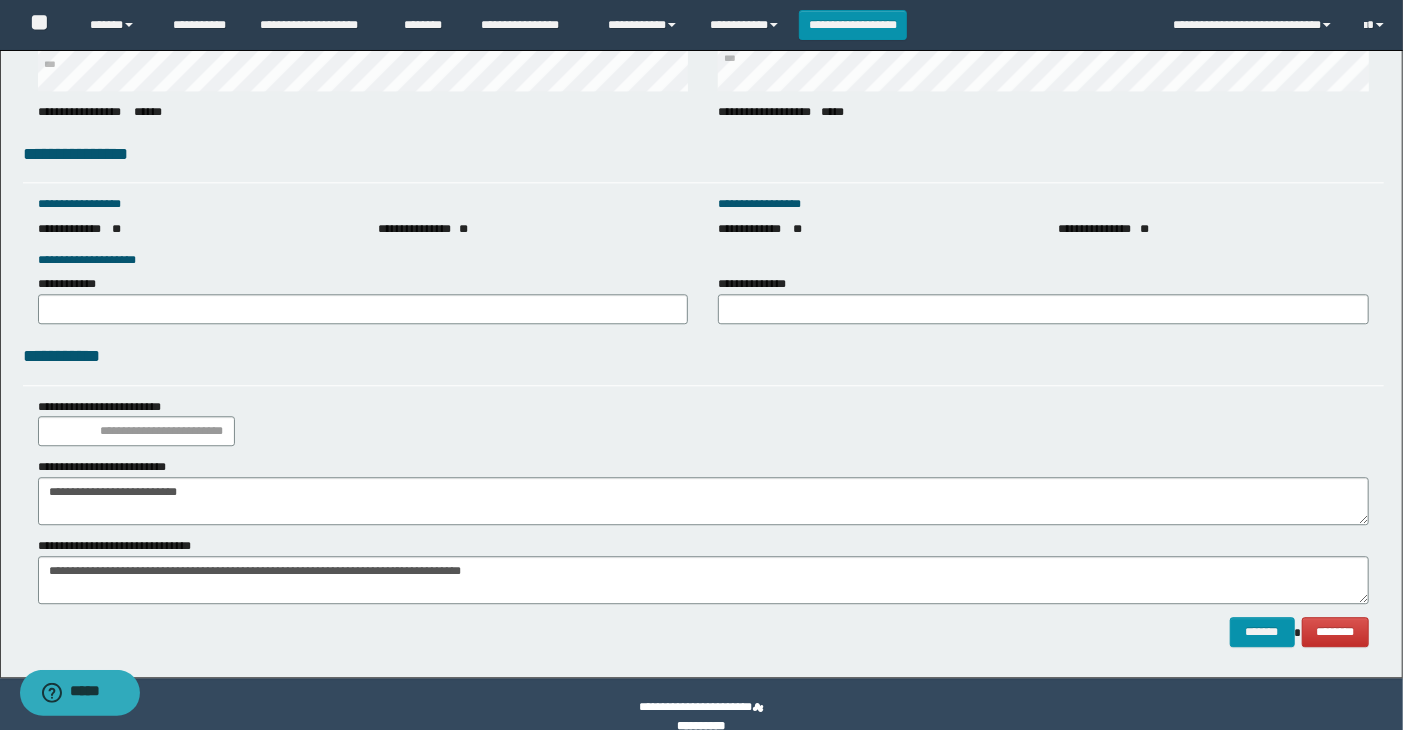 scroll, scrollTop: 2745, scrollLeft: 0, axis: vertical 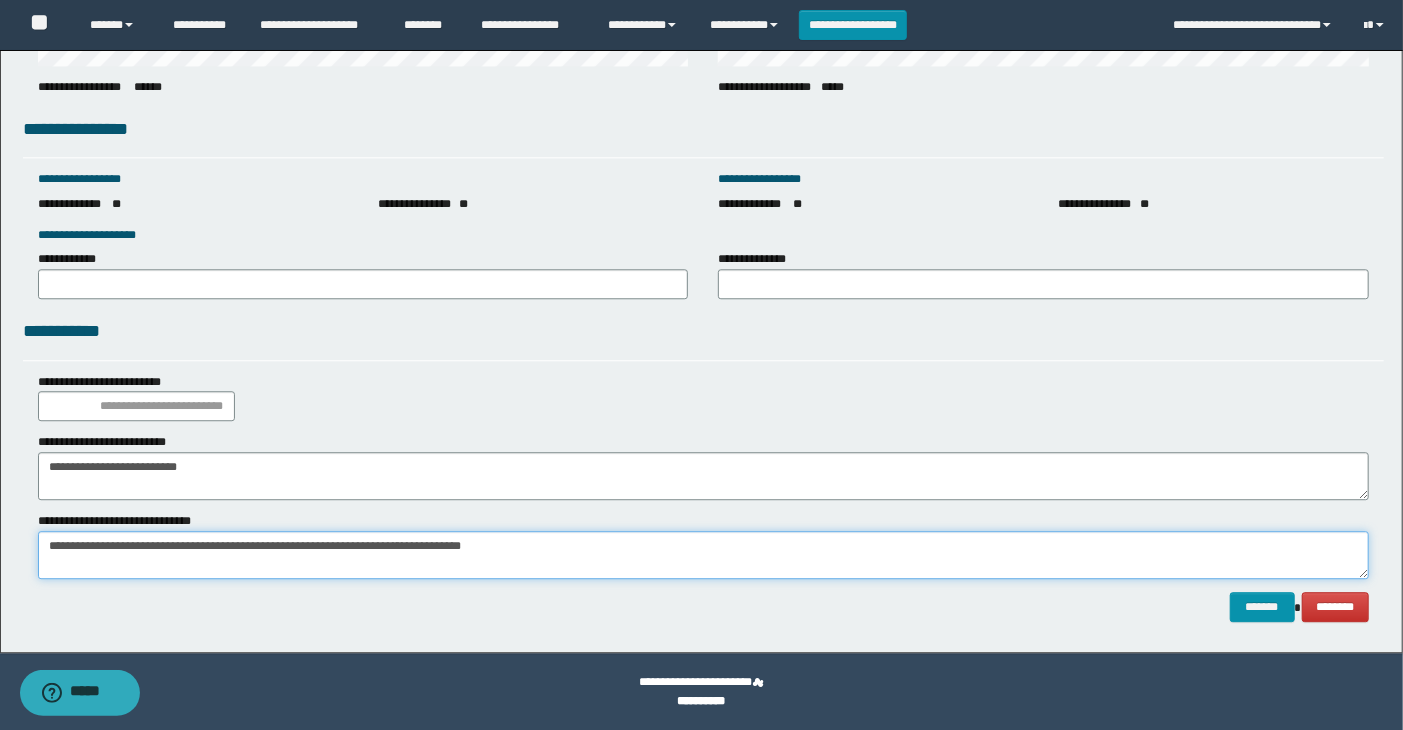 click on "**********" at bounding box center [704, 555] 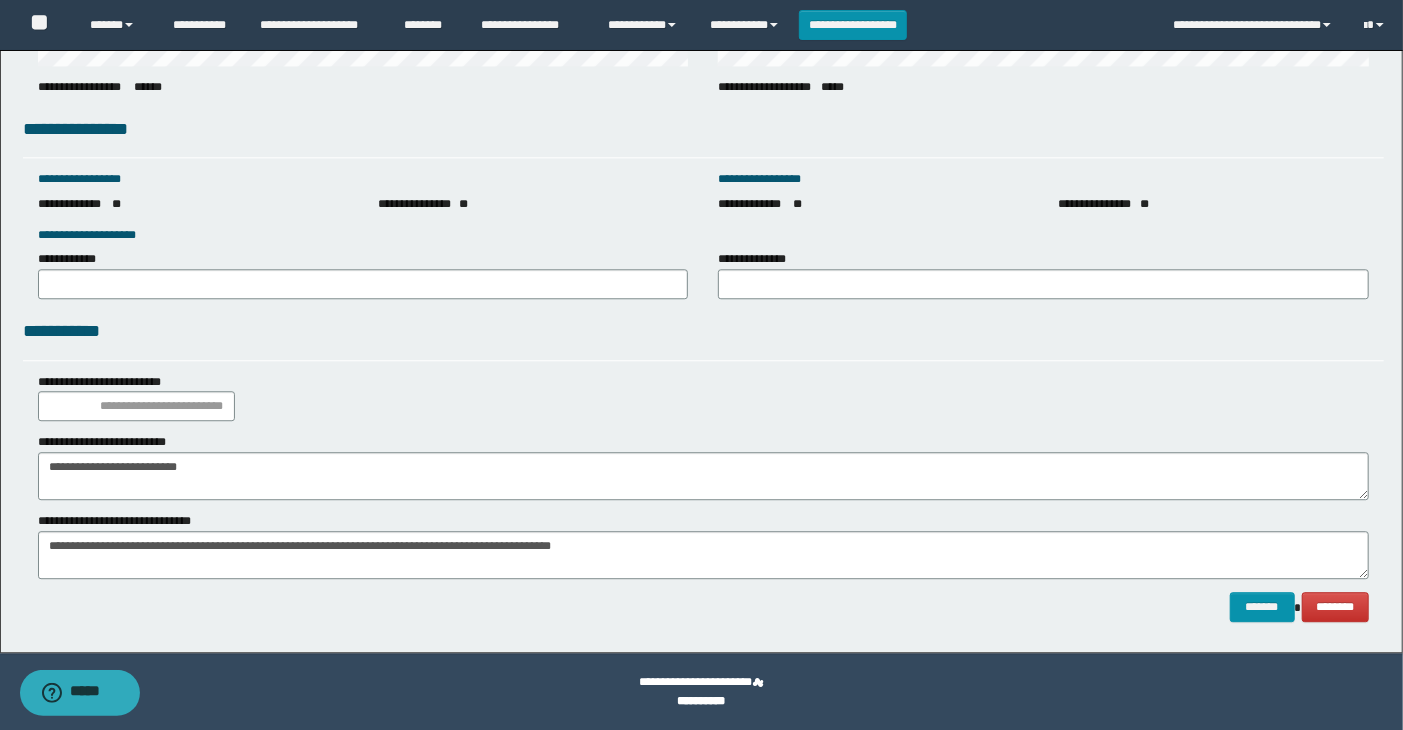 drag, startPoint x: 660, startPoint y: 547, endPoint x: 585, endPoint y: 346, distance: 214.53671 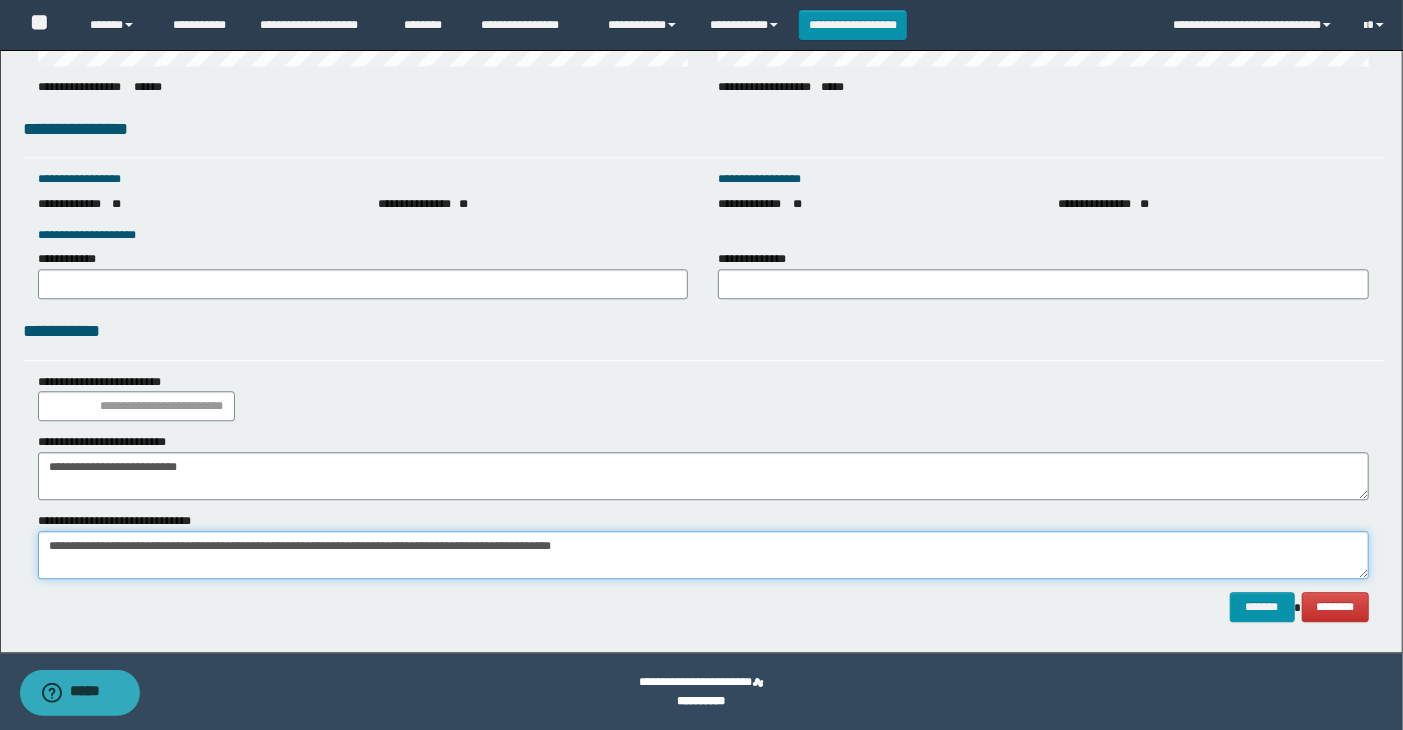 drag, startPoint x: 634, startPoint y: 544, endPoint x: 683, endPoint y: 552, distance: 49.648766 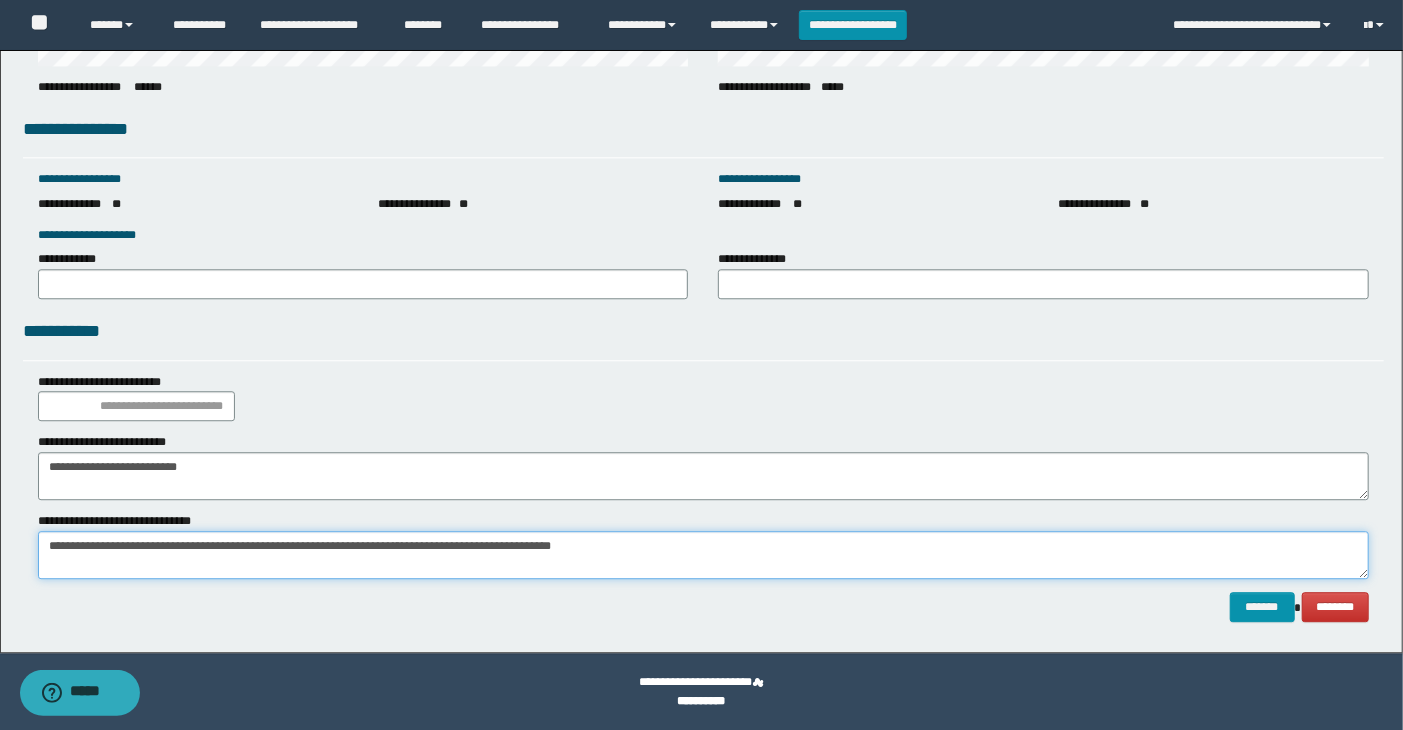 paste 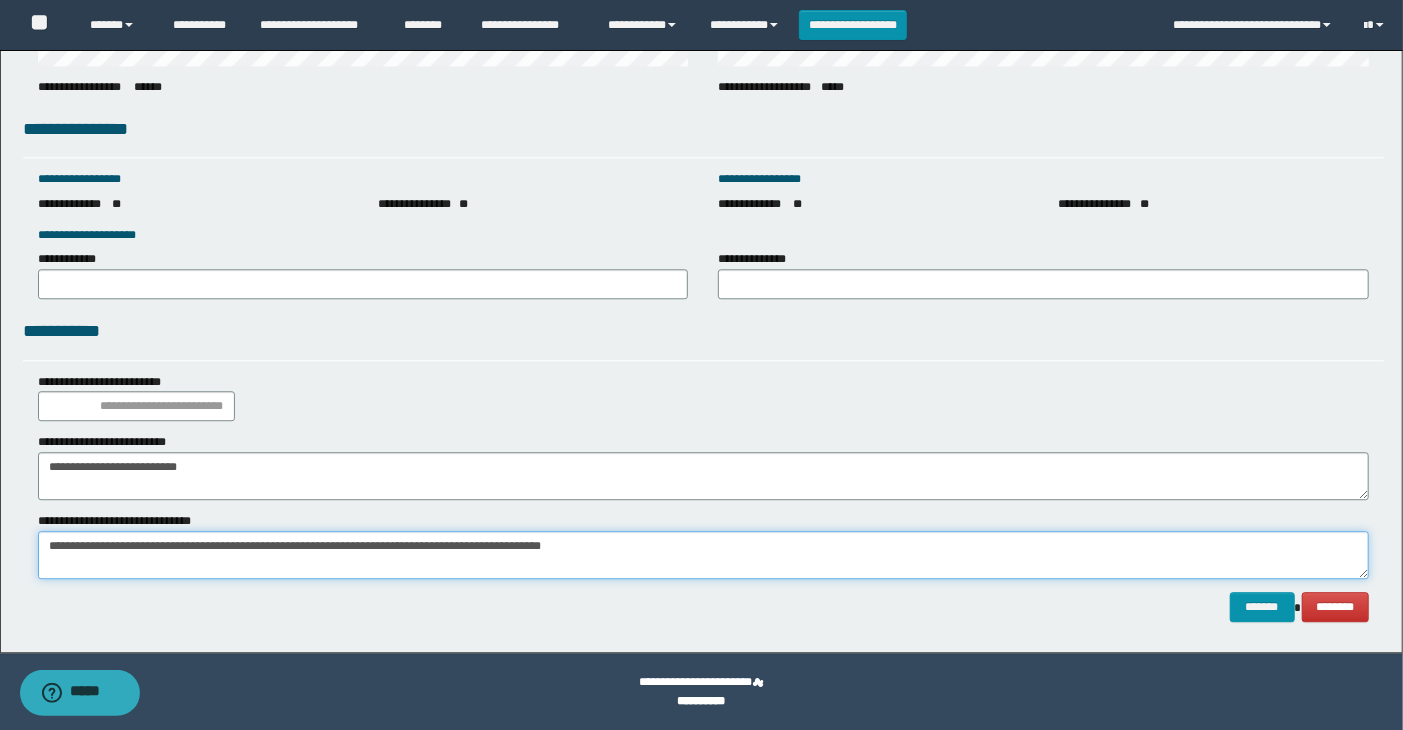 click on "**********" at bounding box center (704, 555) 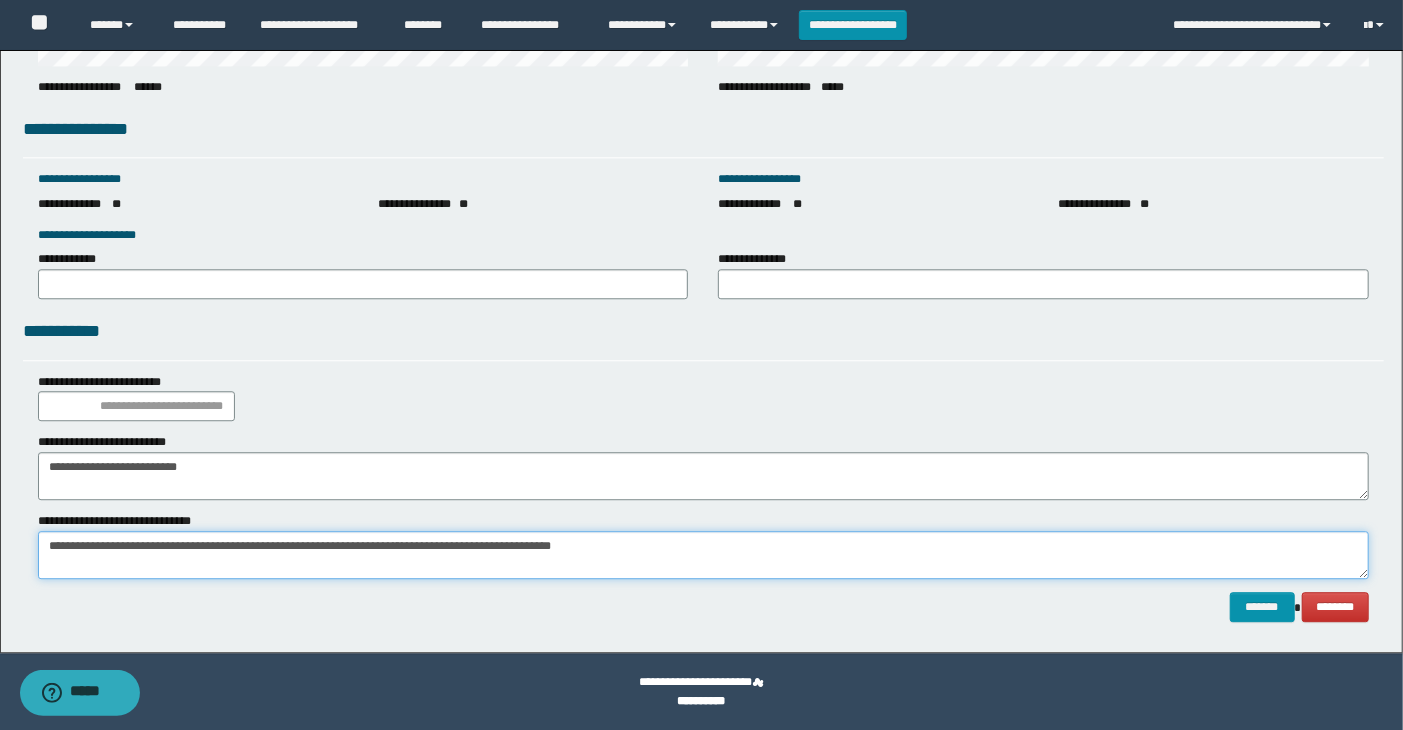 click on "**********" at bounding box center [704, 555] 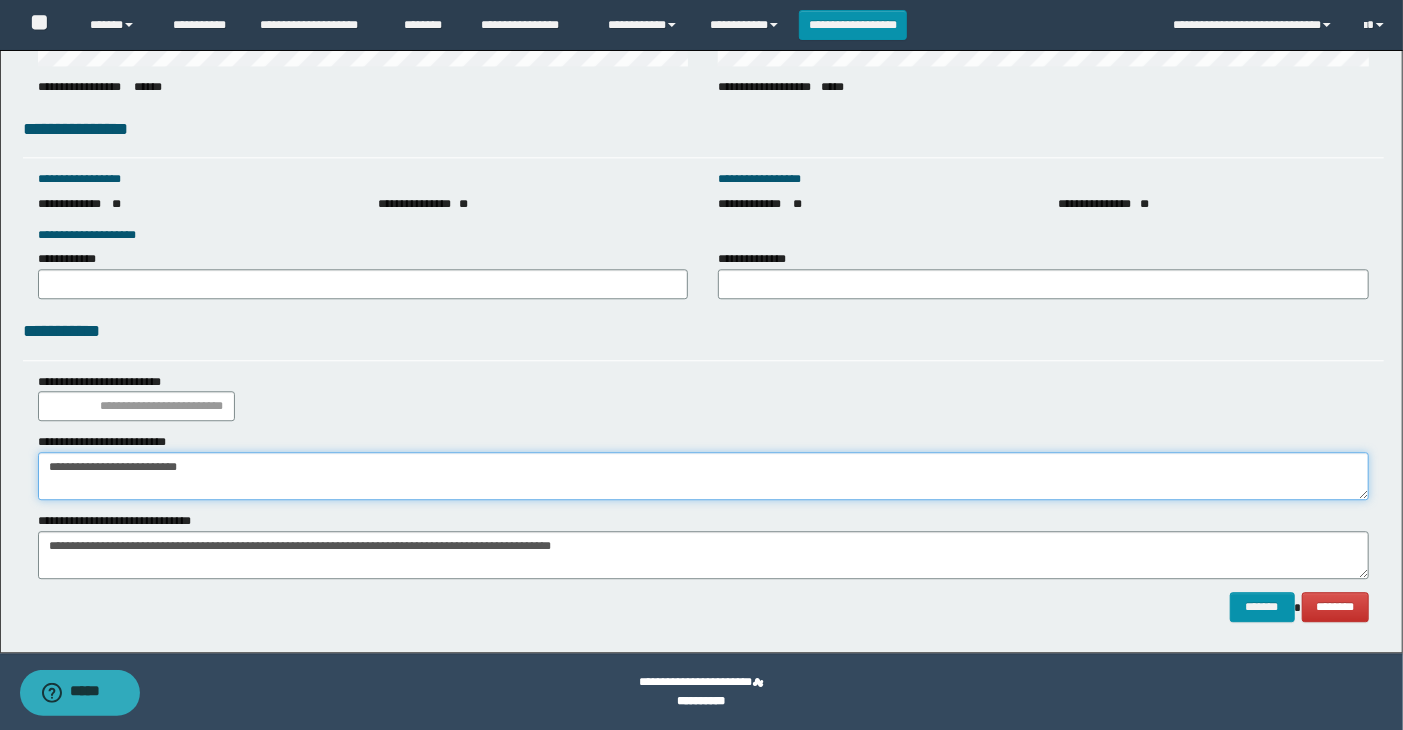 drag, startPoint x: 652, startPoint y: 544, endPoint x: 615, endPoint y: 496, distance: 60.60528 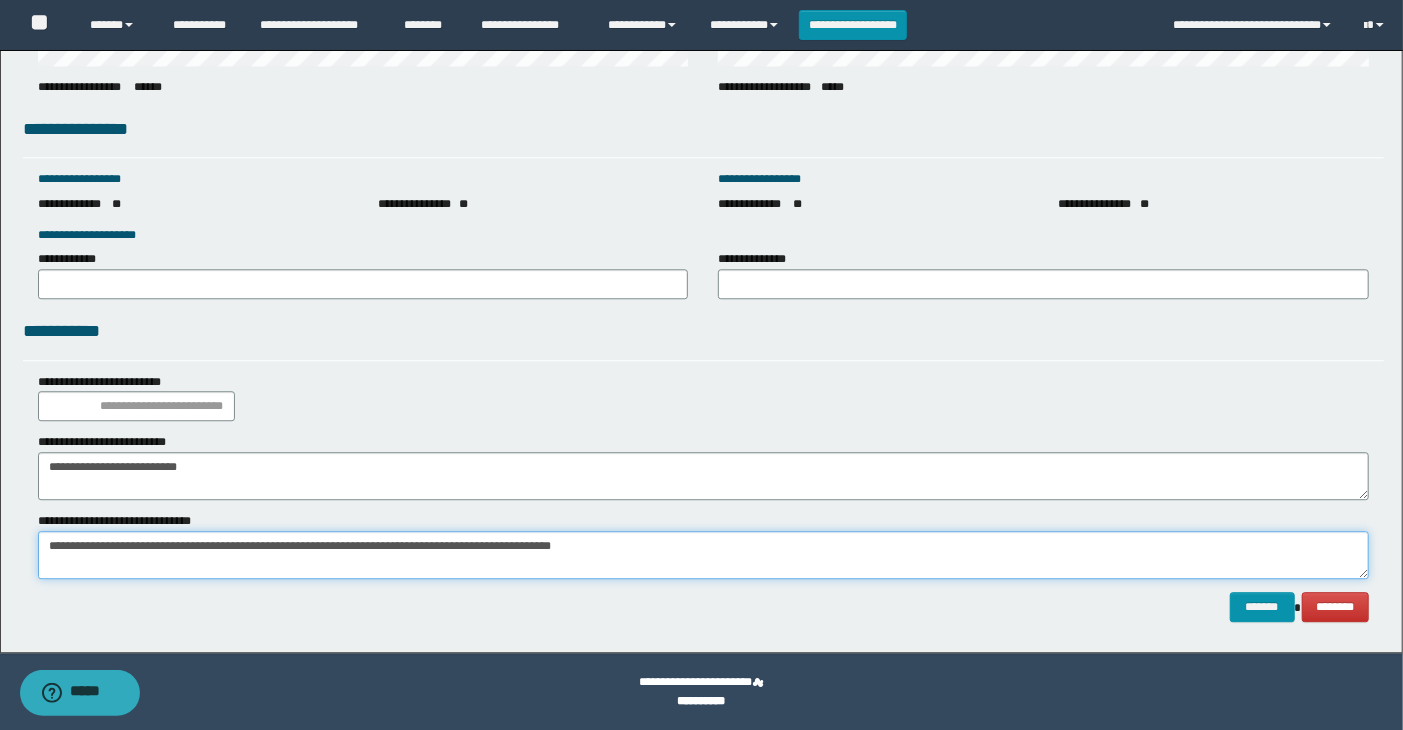 click on "**********" at bounding box center (704, 555) 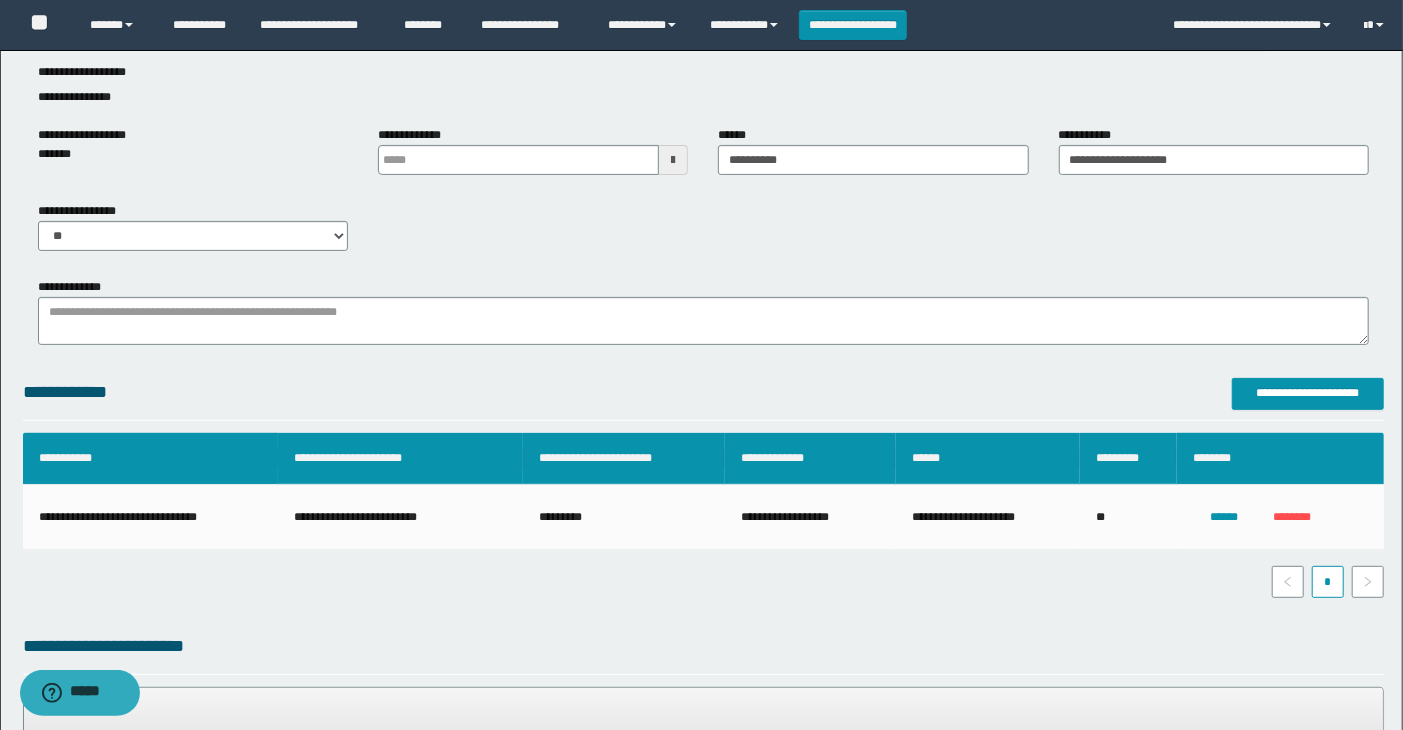 scroll, scrollTop: 0, scrollLeft: 0, axis: both 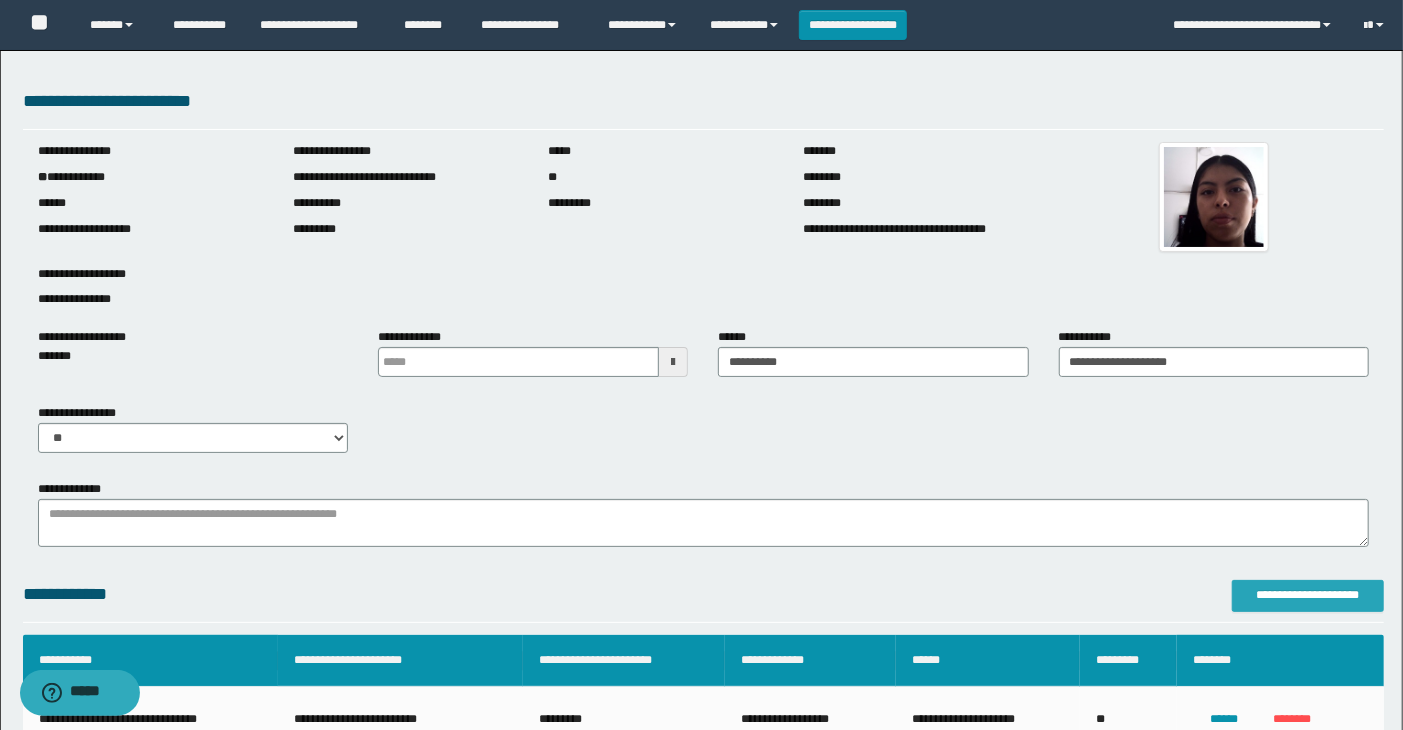 type on "**********" 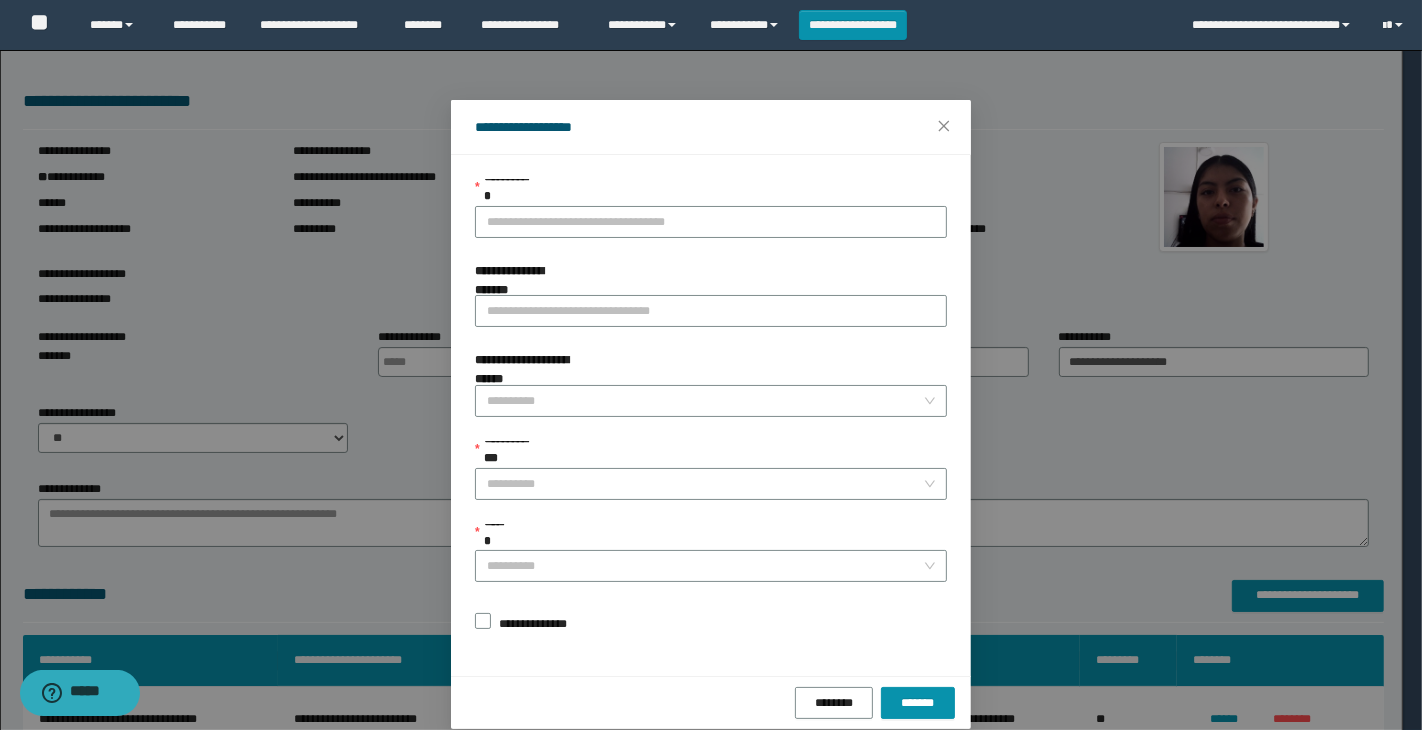 click on "**********" at bounding box center [711, 365] 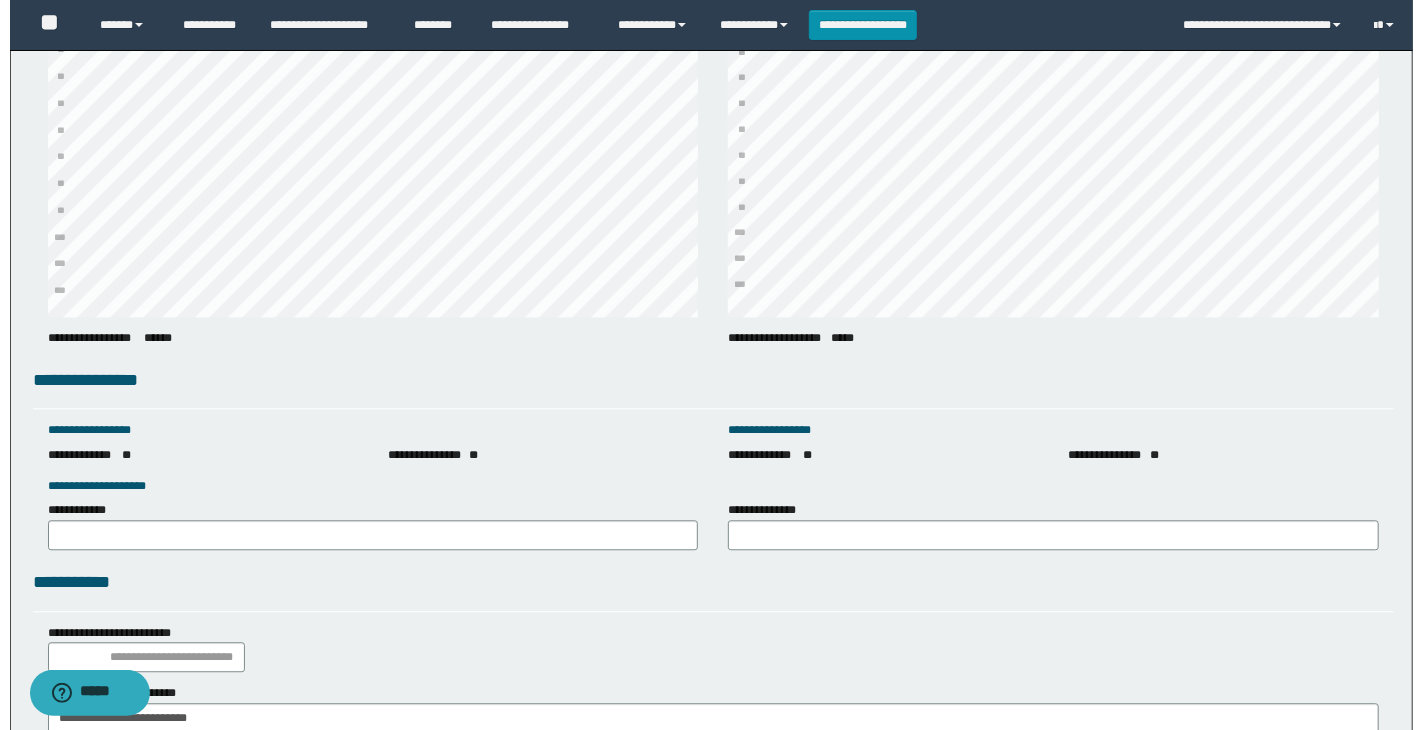 scroll, scrollTop: 2745, scrollLeft: 0, axis: vertical 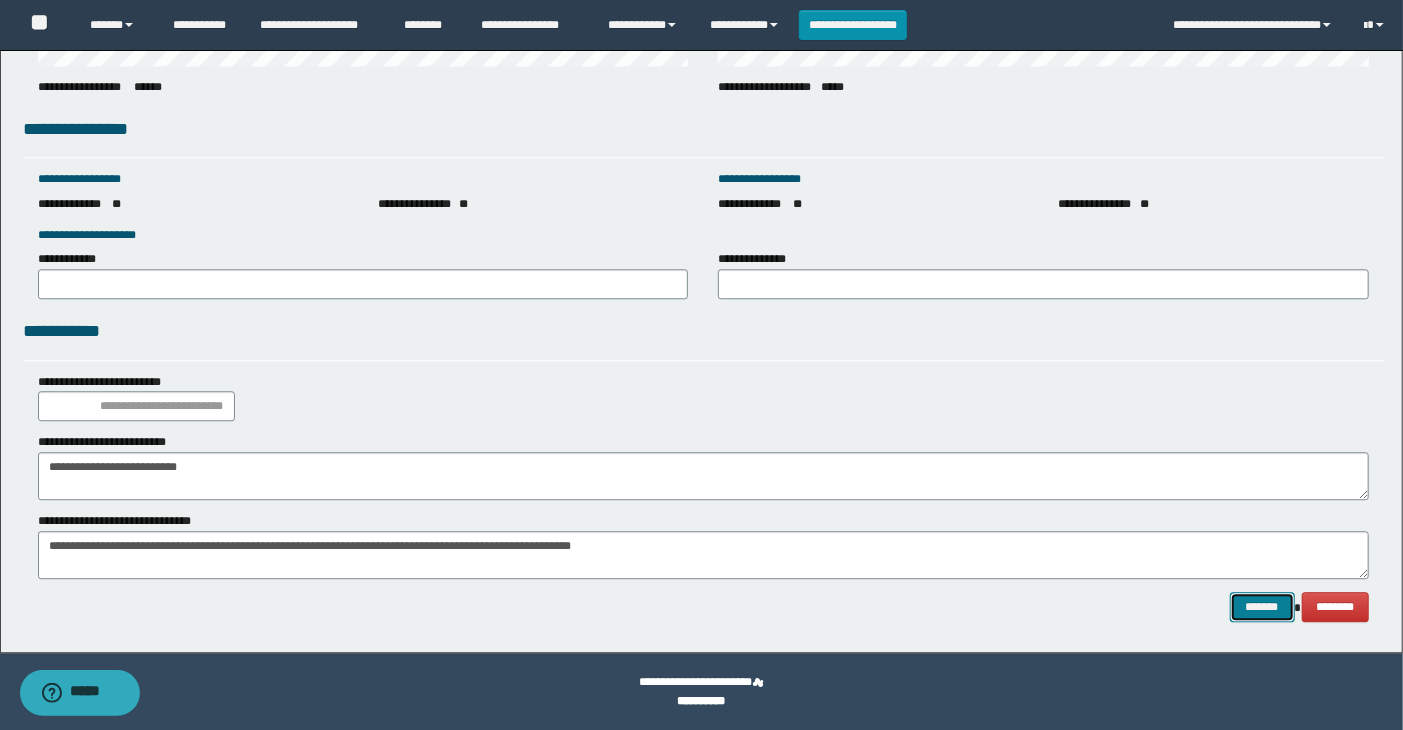 click on "*******" at bounding box center (1262, 607) 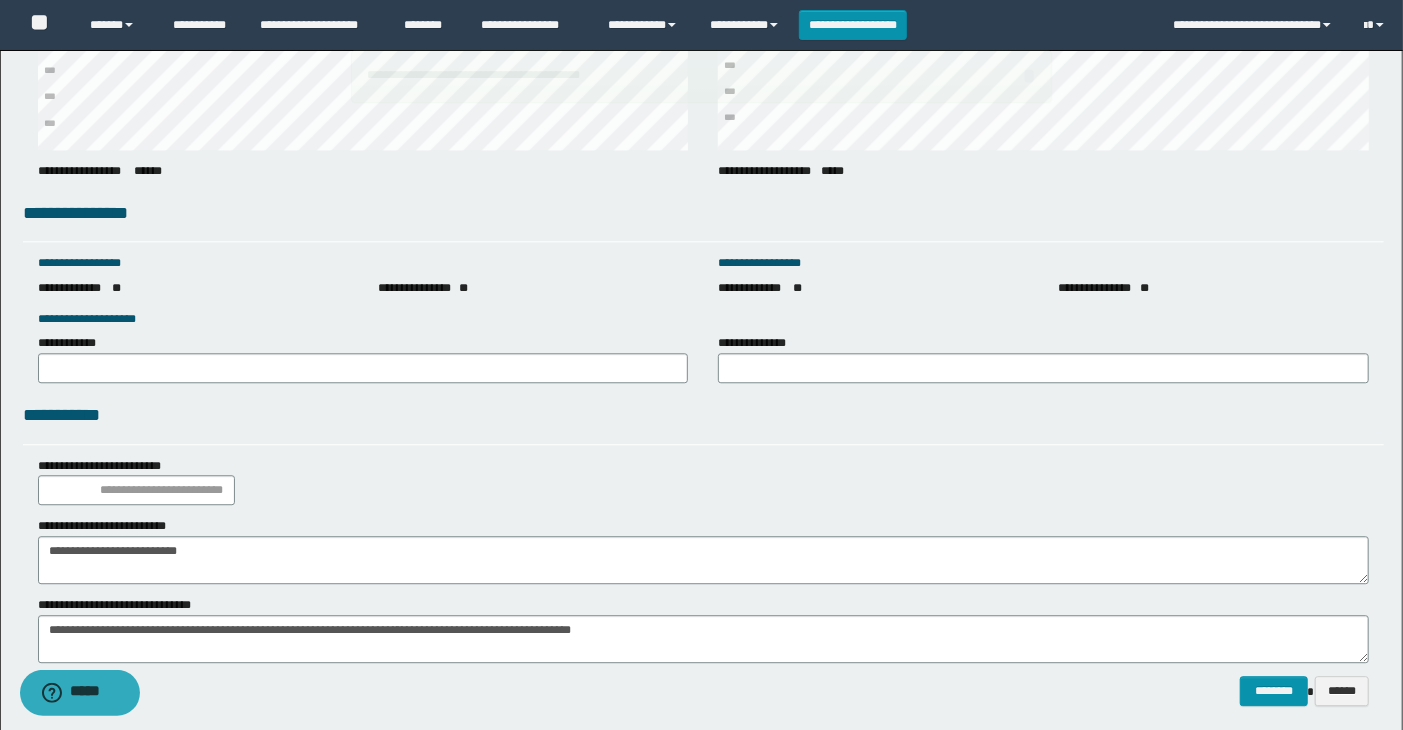 scroll, scrollTop: 2745, scrollLeft: 0, axis: vertical 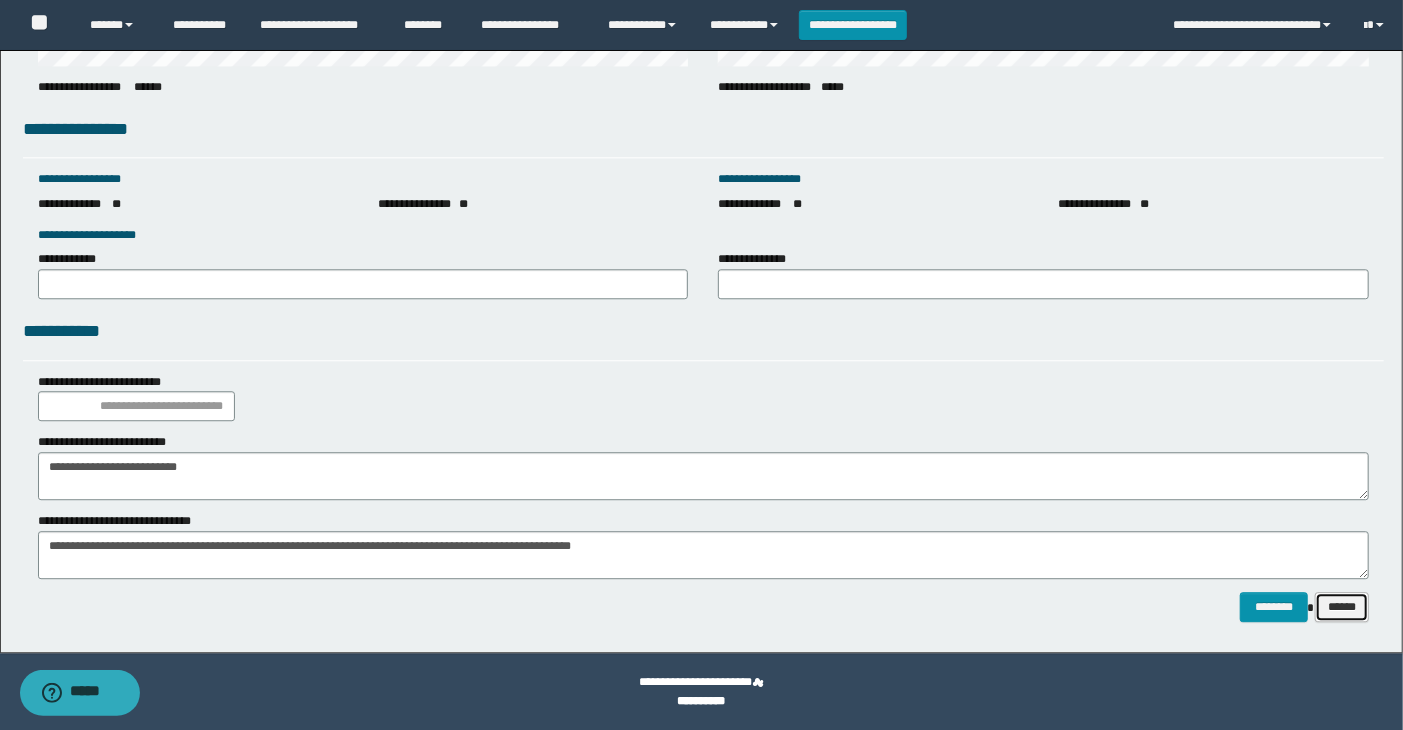 click on "******" at bounding box center [1342, 607] 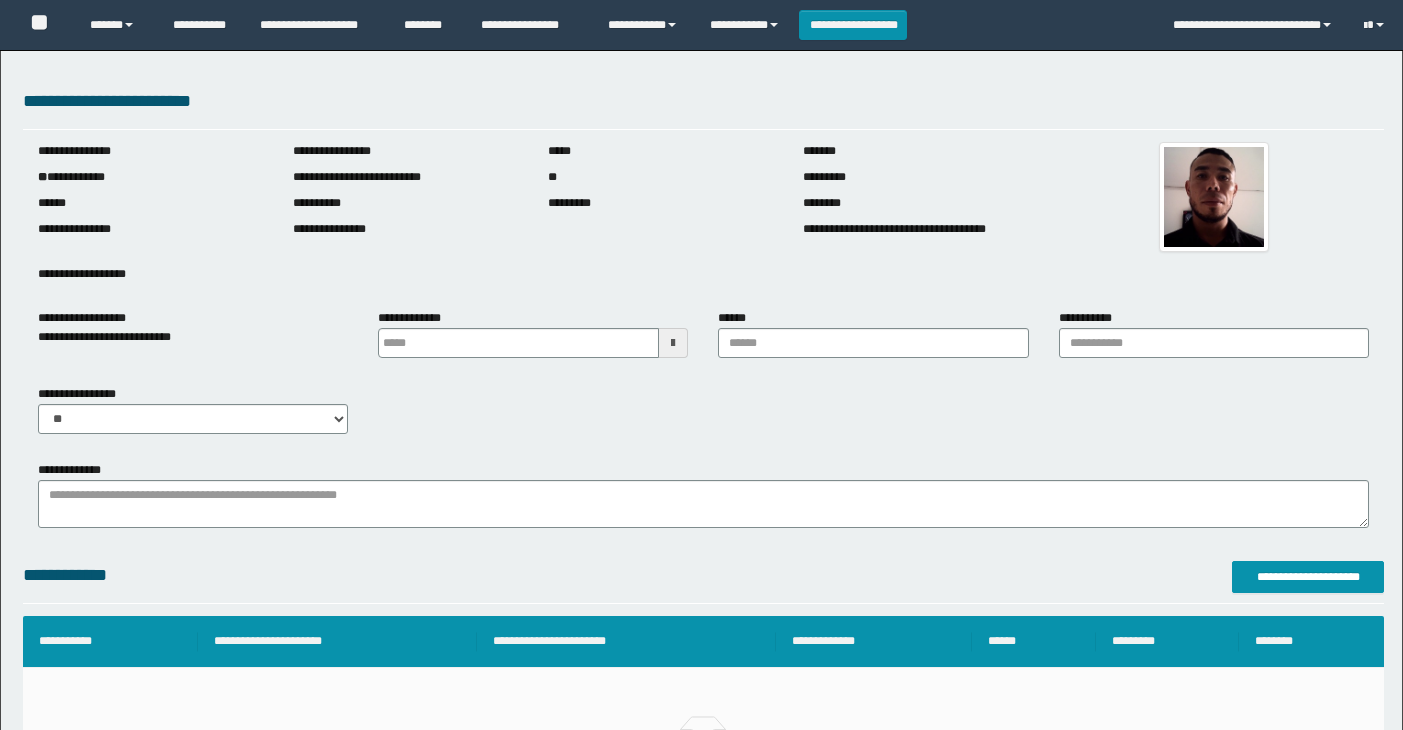 scroll, scrollTop: 0, scrollLeft: 0, axis: both 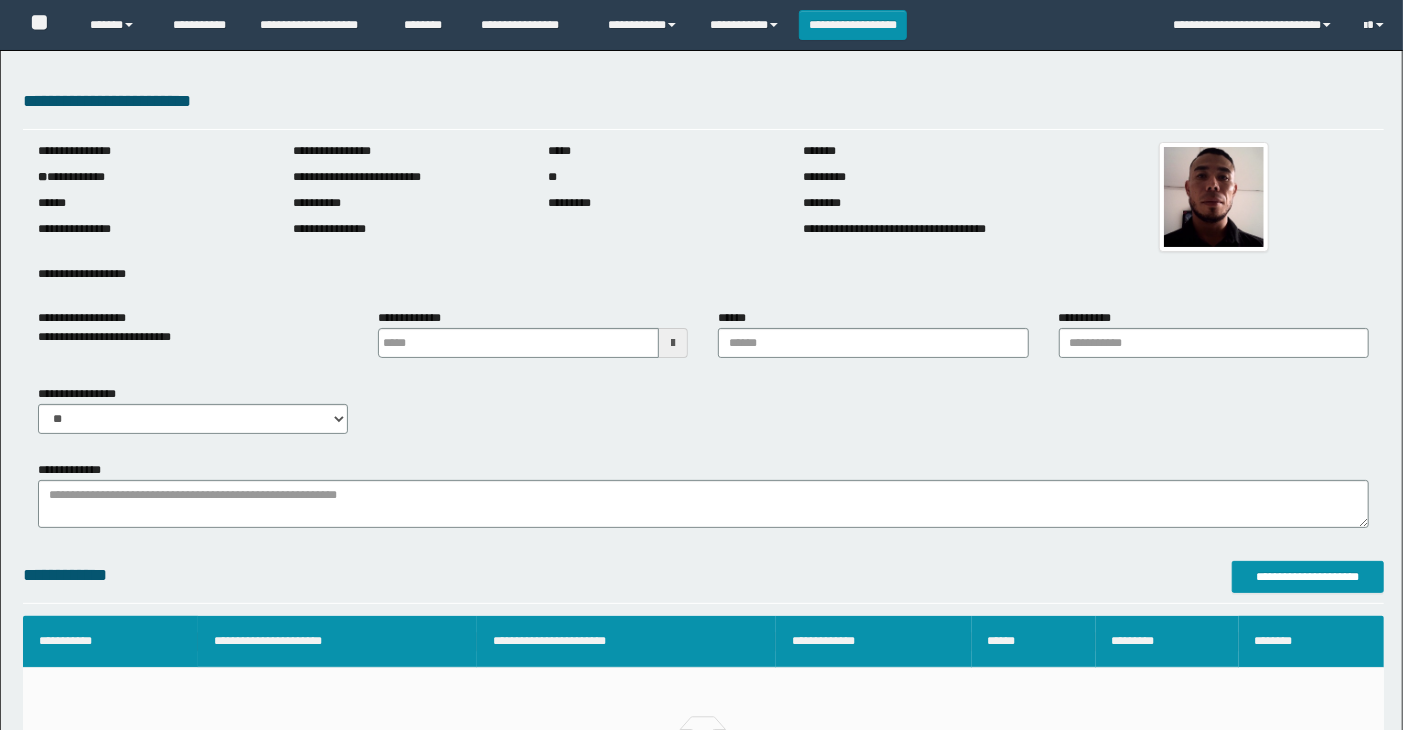 type on "**********" 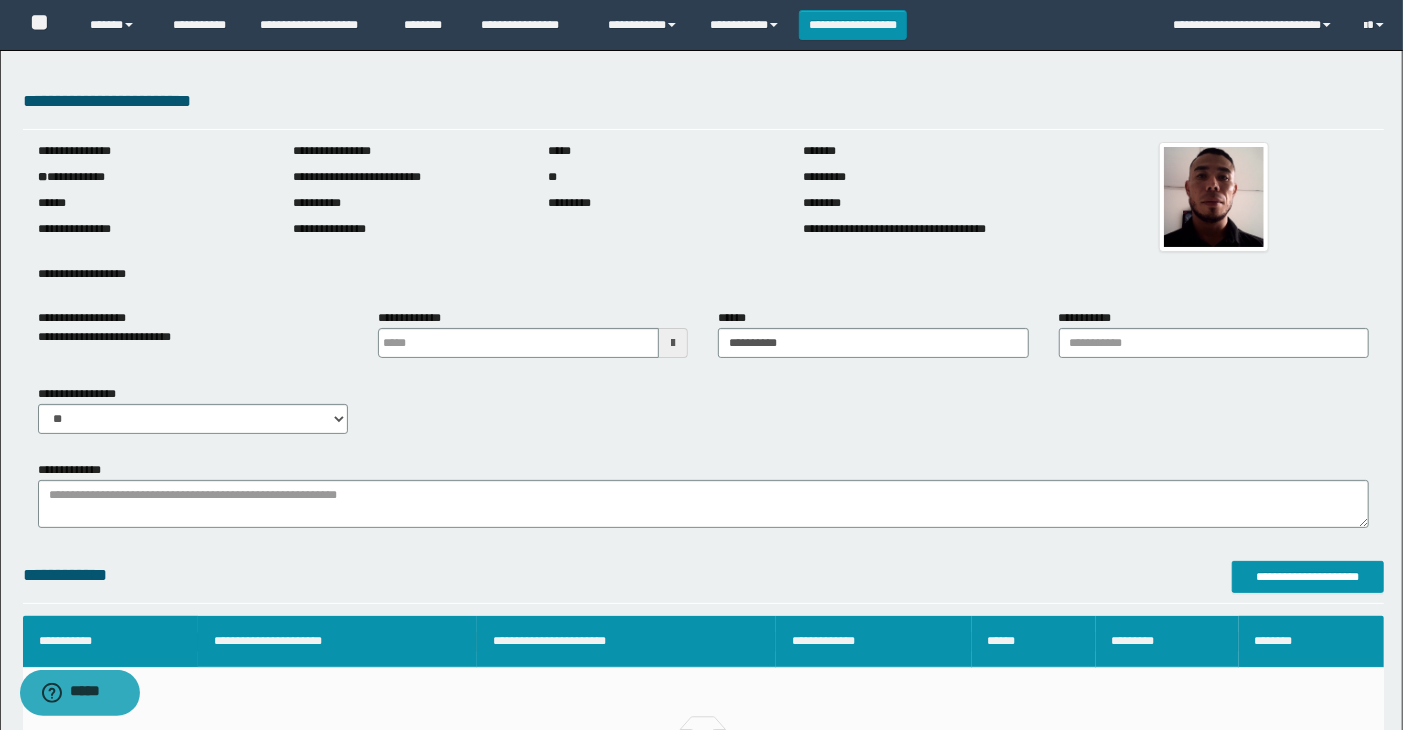 scroll, scrollTop: 0, scrollLeft: 0, axis: both 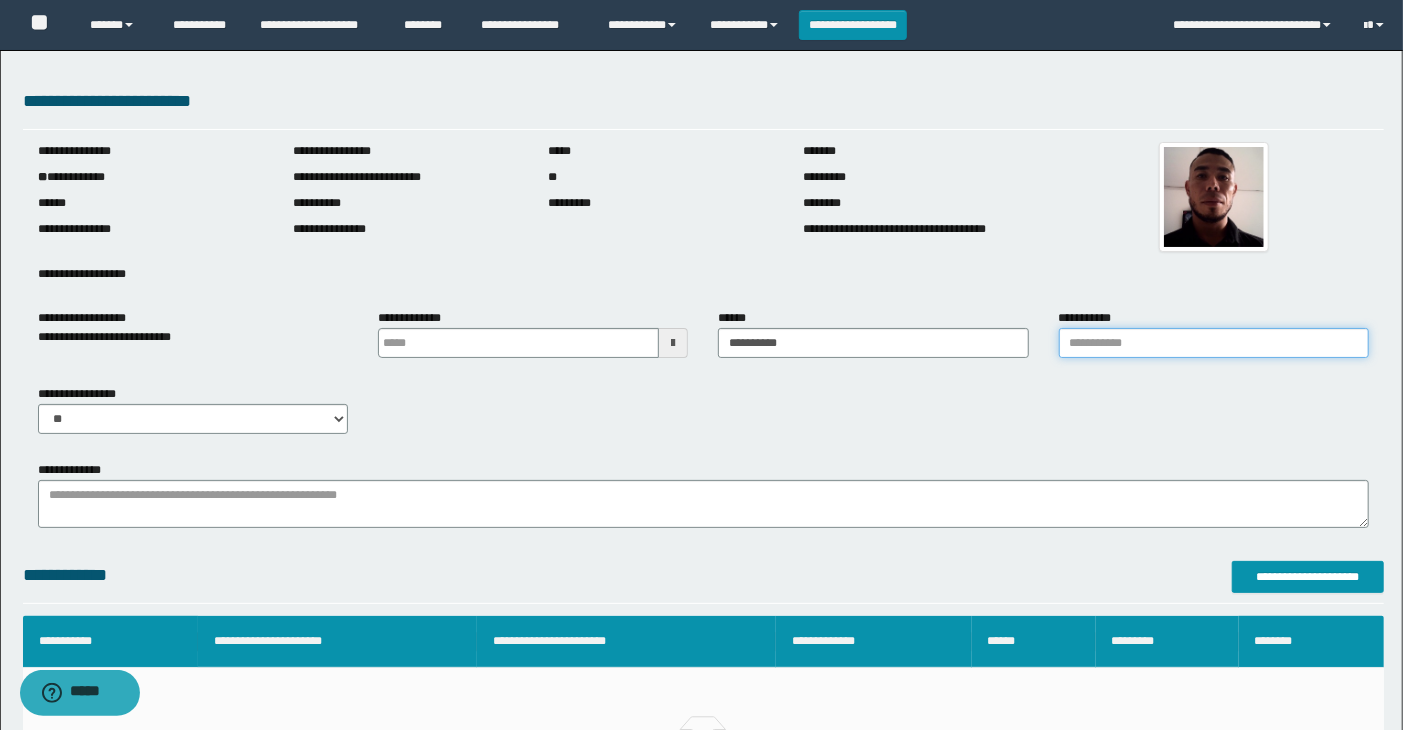 click on "**********" at bounding box center (1214, 343) 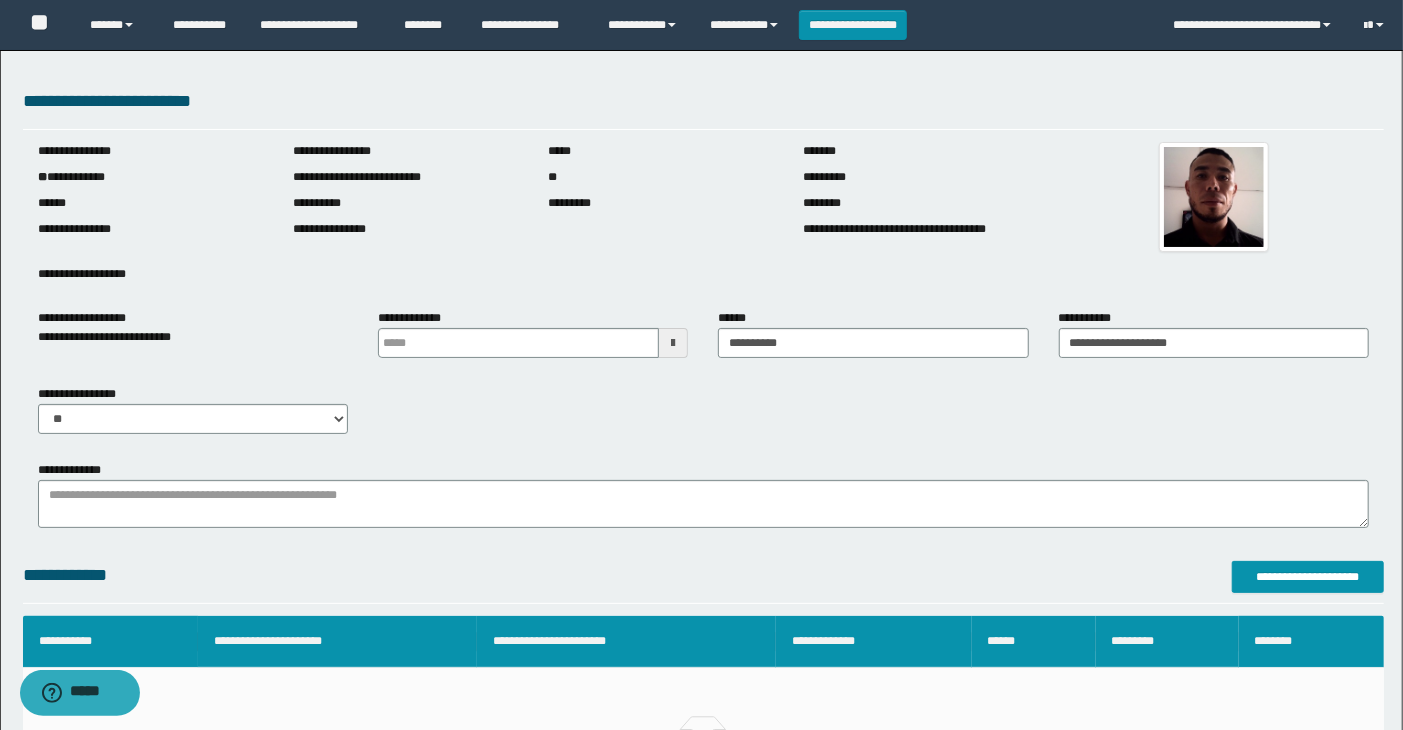 click at bounding box center (673, 343) 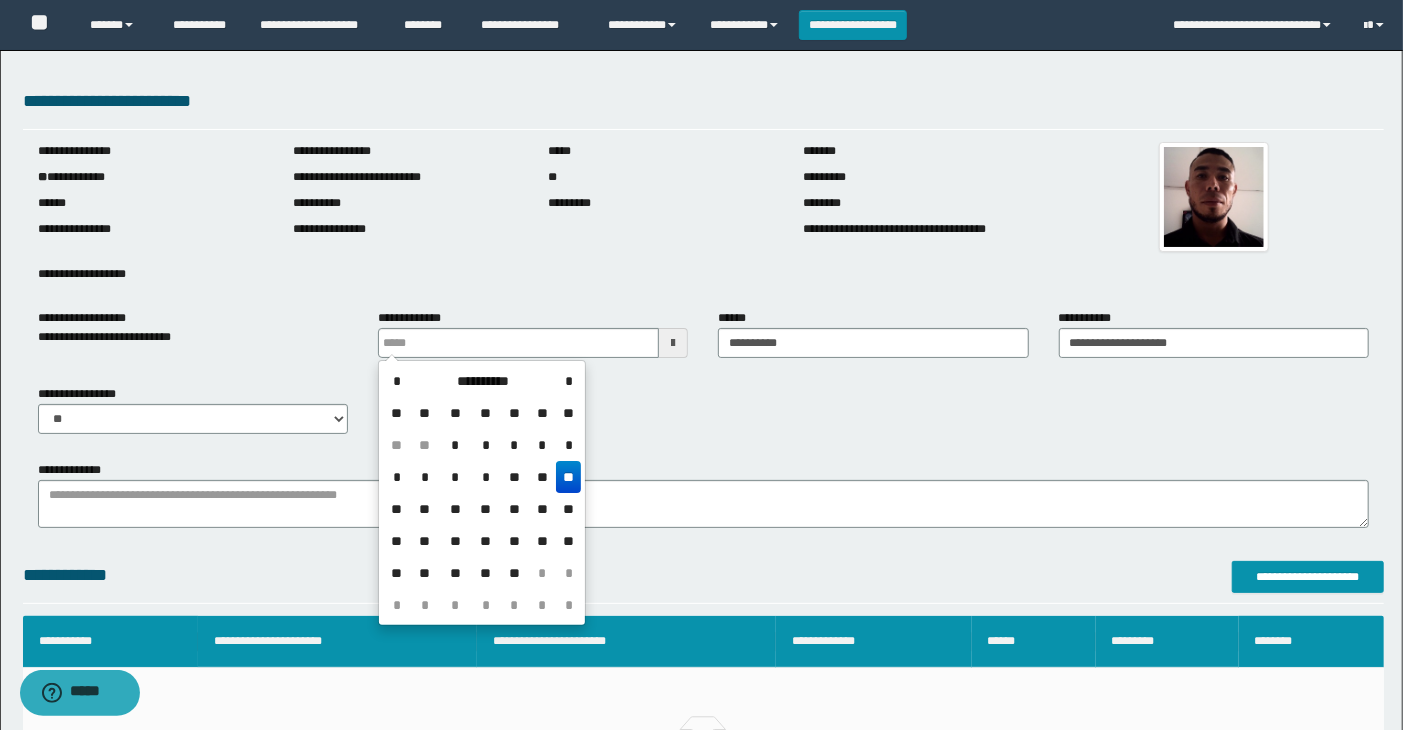 click on "**********" at bounding box center [704, 417] 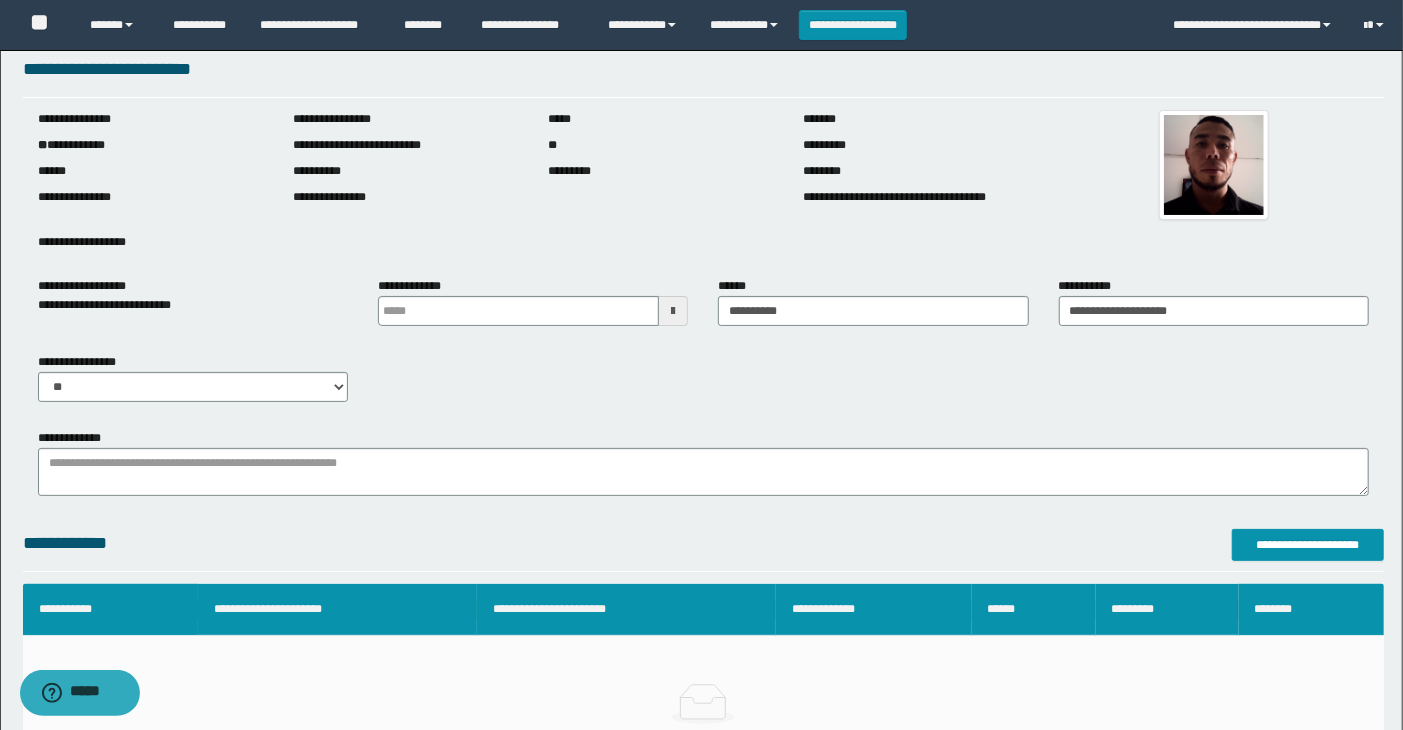 scroll, scrollTop: 0, scrollLeft: 0, axis: both 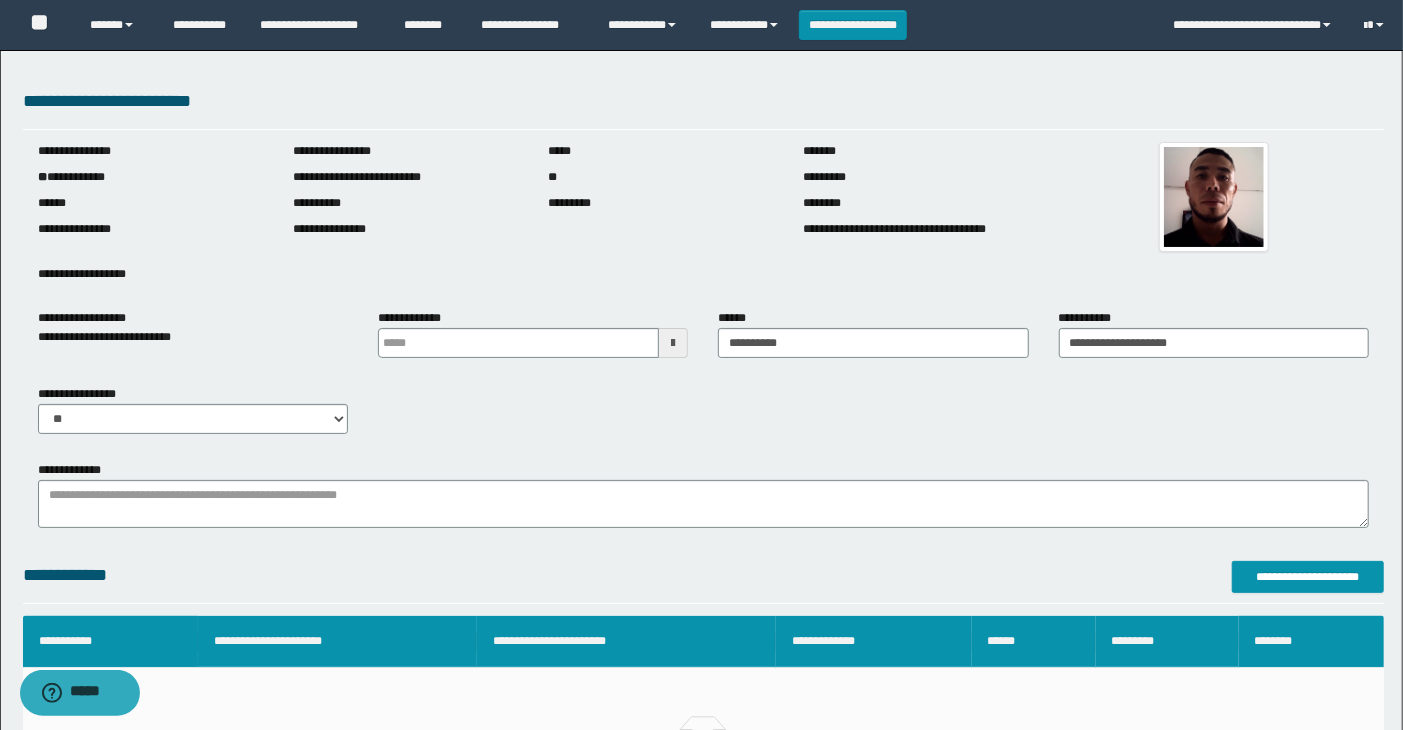 click at bounding box center (673, 343) 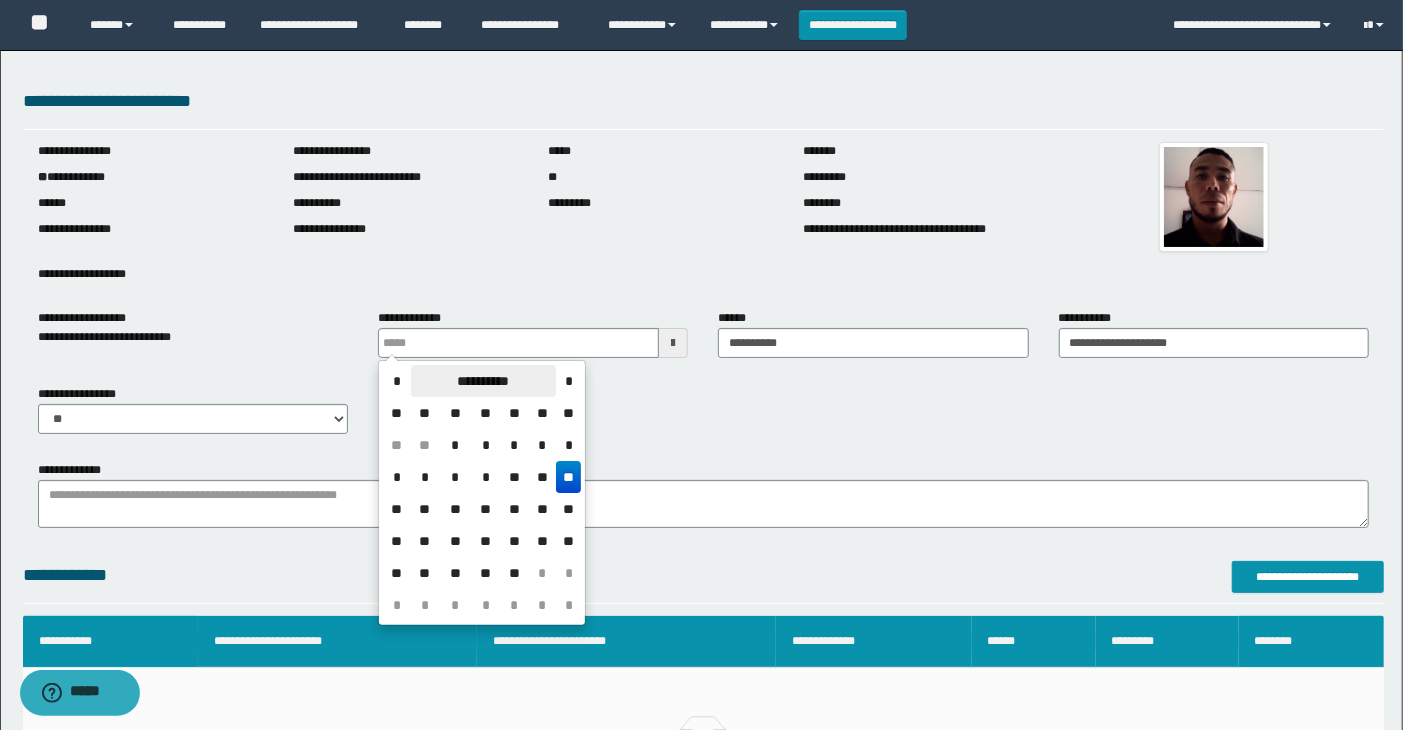 click on "**********" at bounding box center (483, 381) 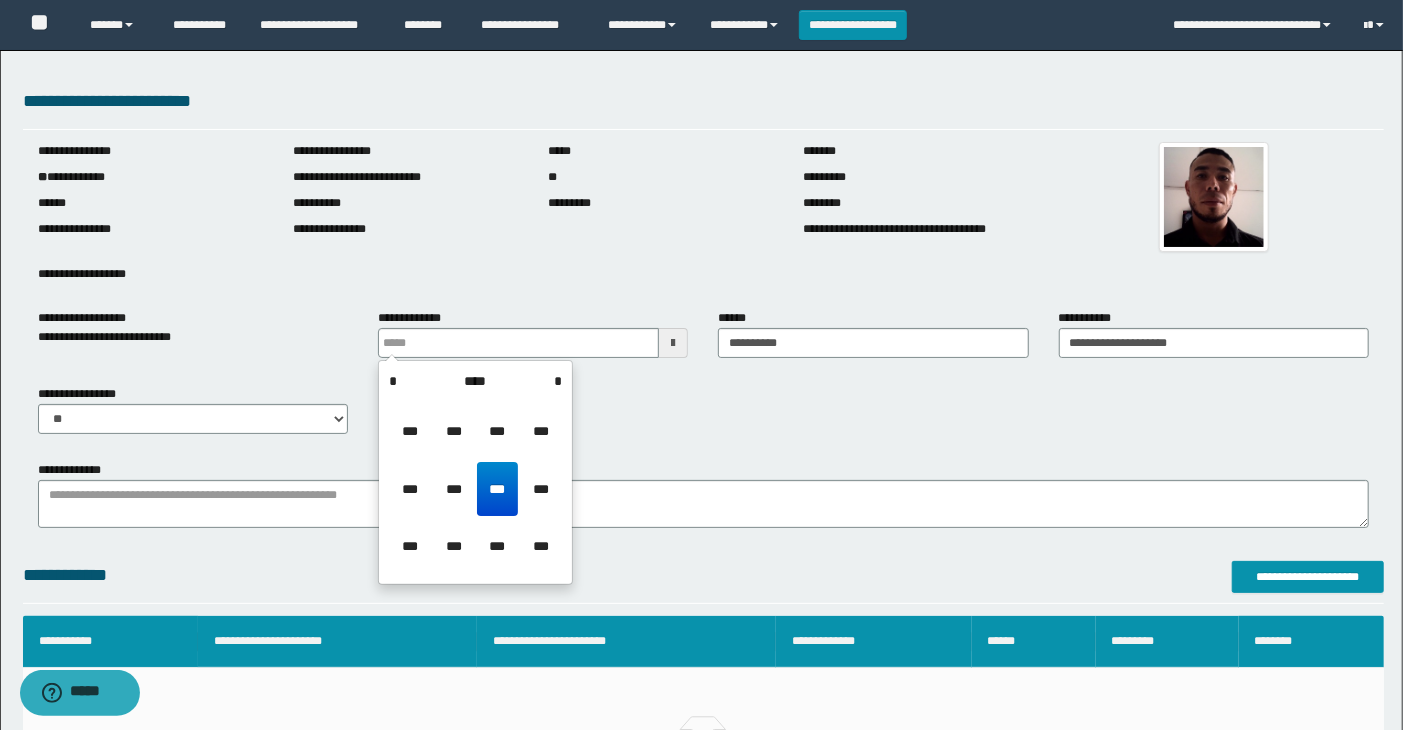click on "****" at bounding box center (475, 381) 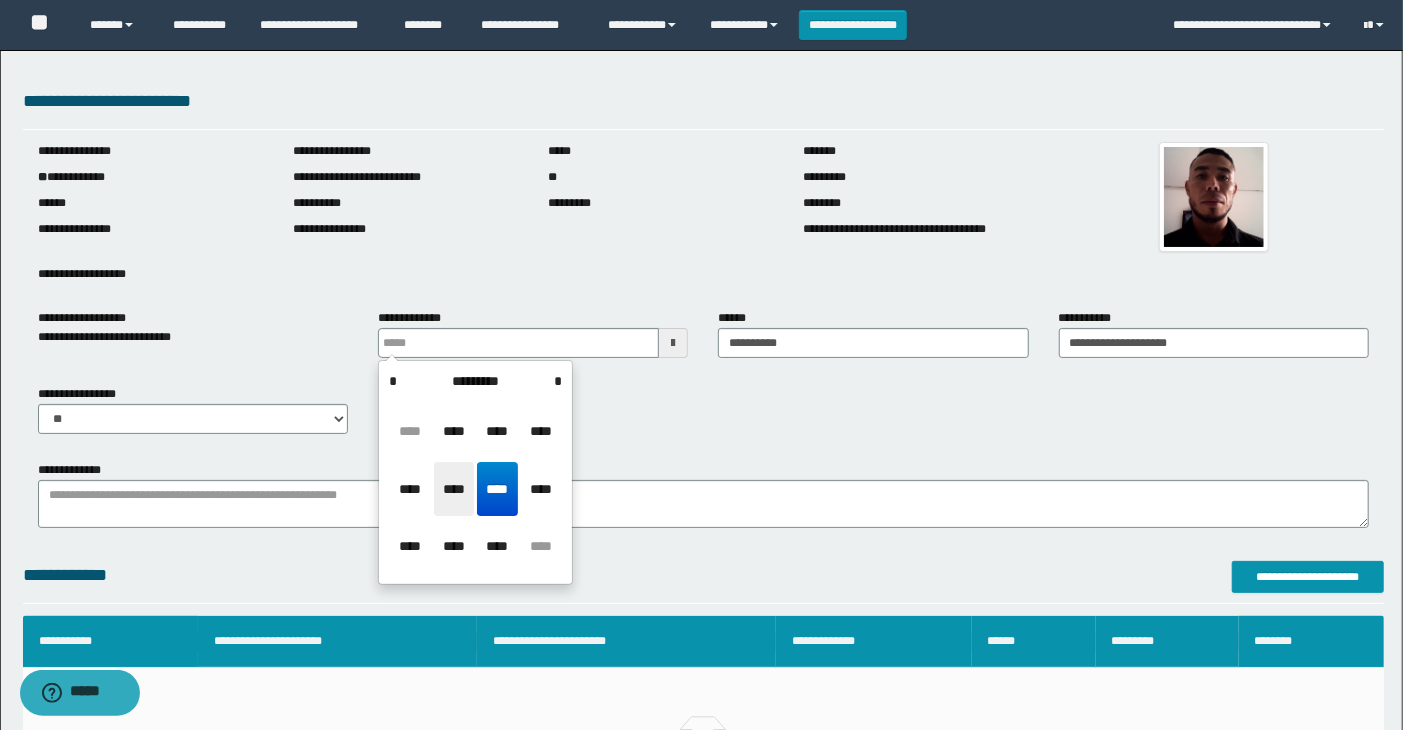 click on "****" at bounding box center (454, 489) 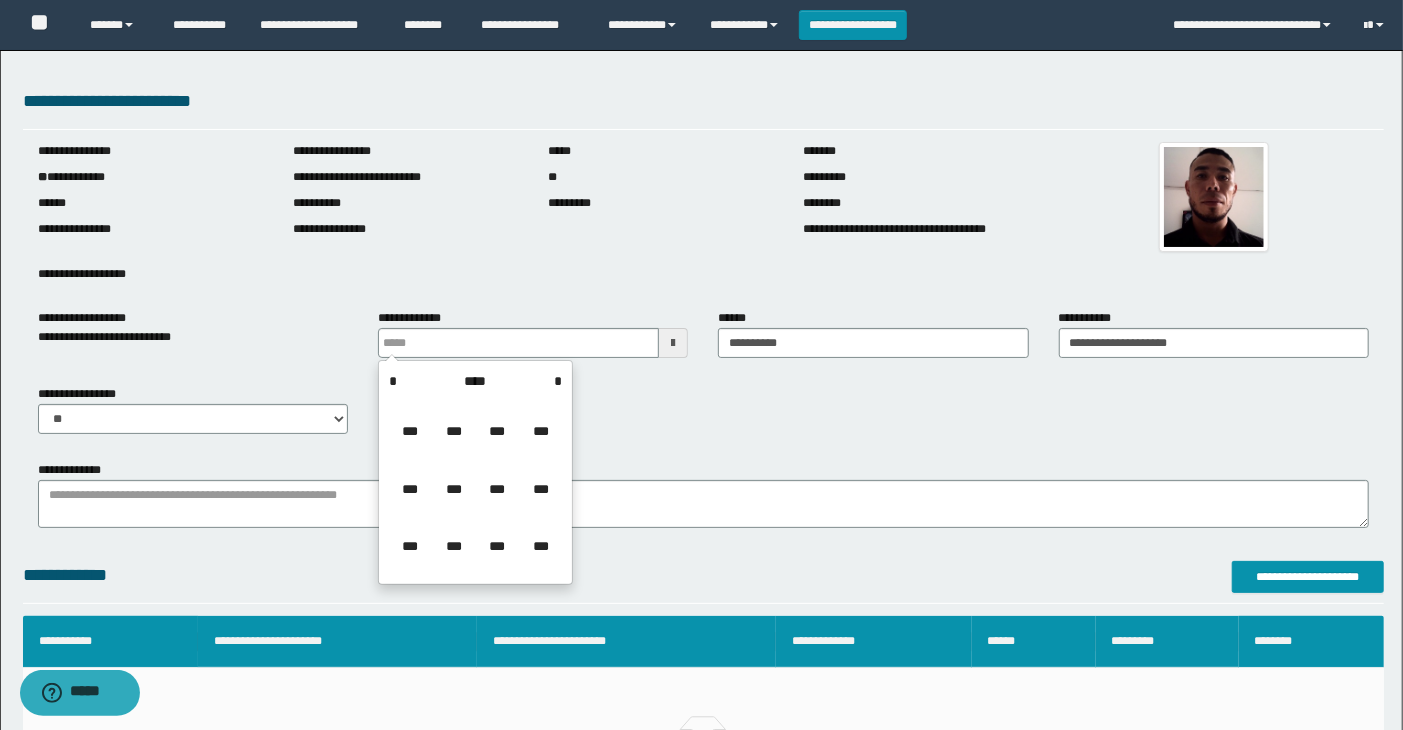 click on "***" at bounding box center (454, 489) 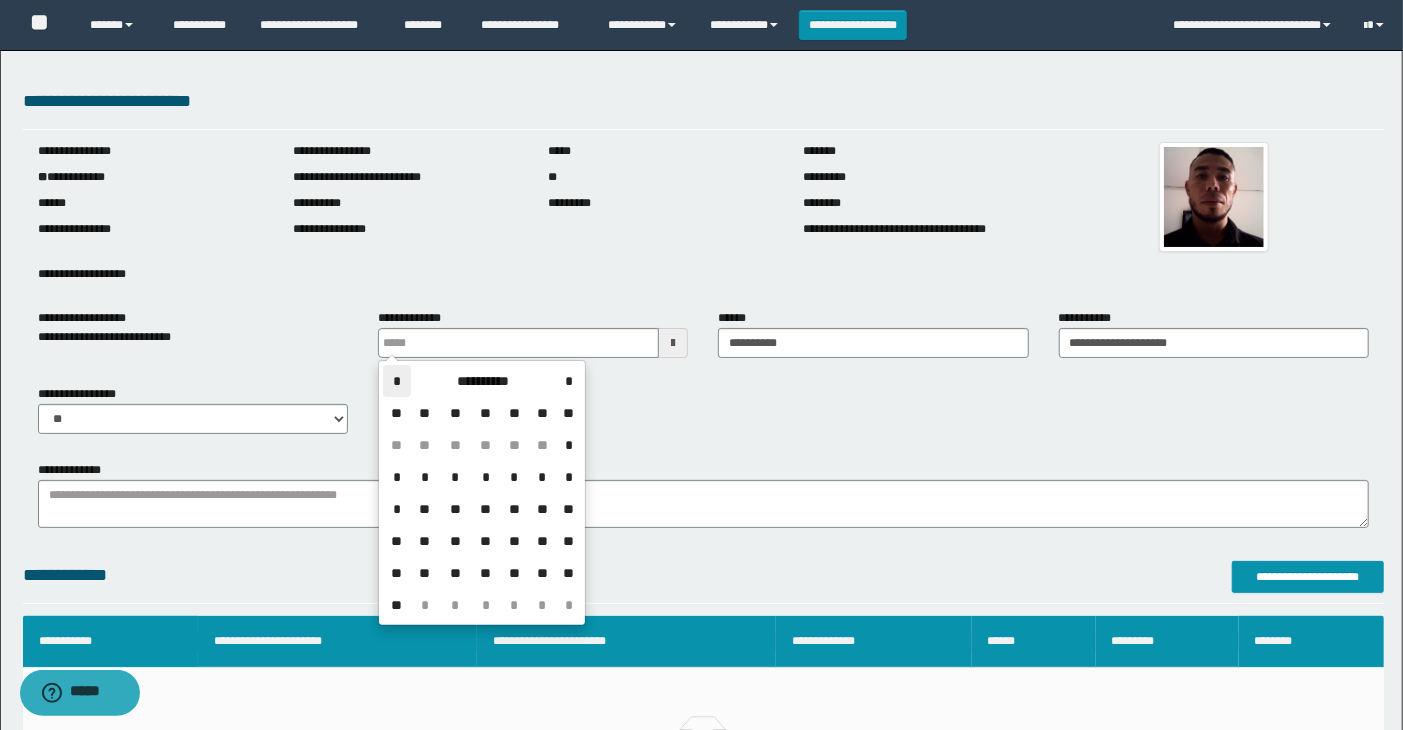 click on "*" at bounding box center (397, 381) 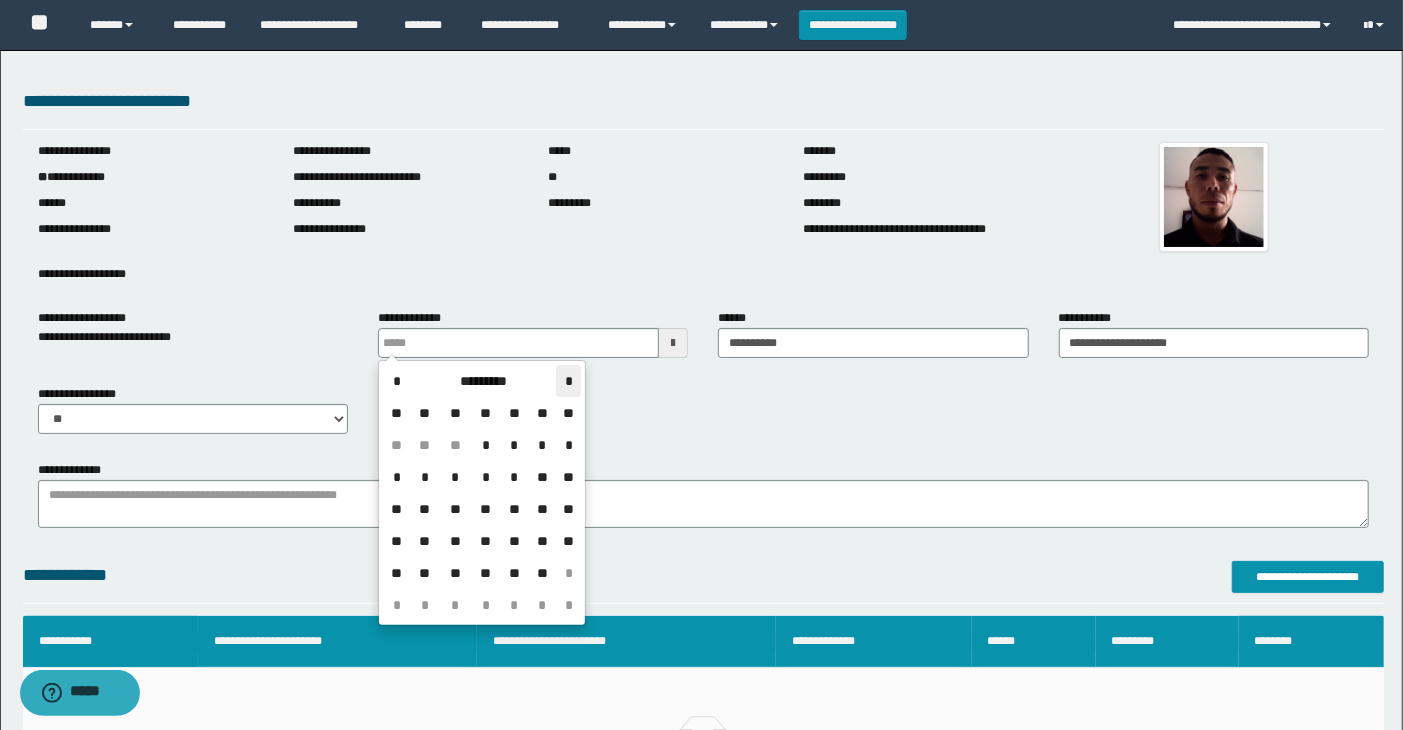 click on "*" at bounding box center (568, 381) 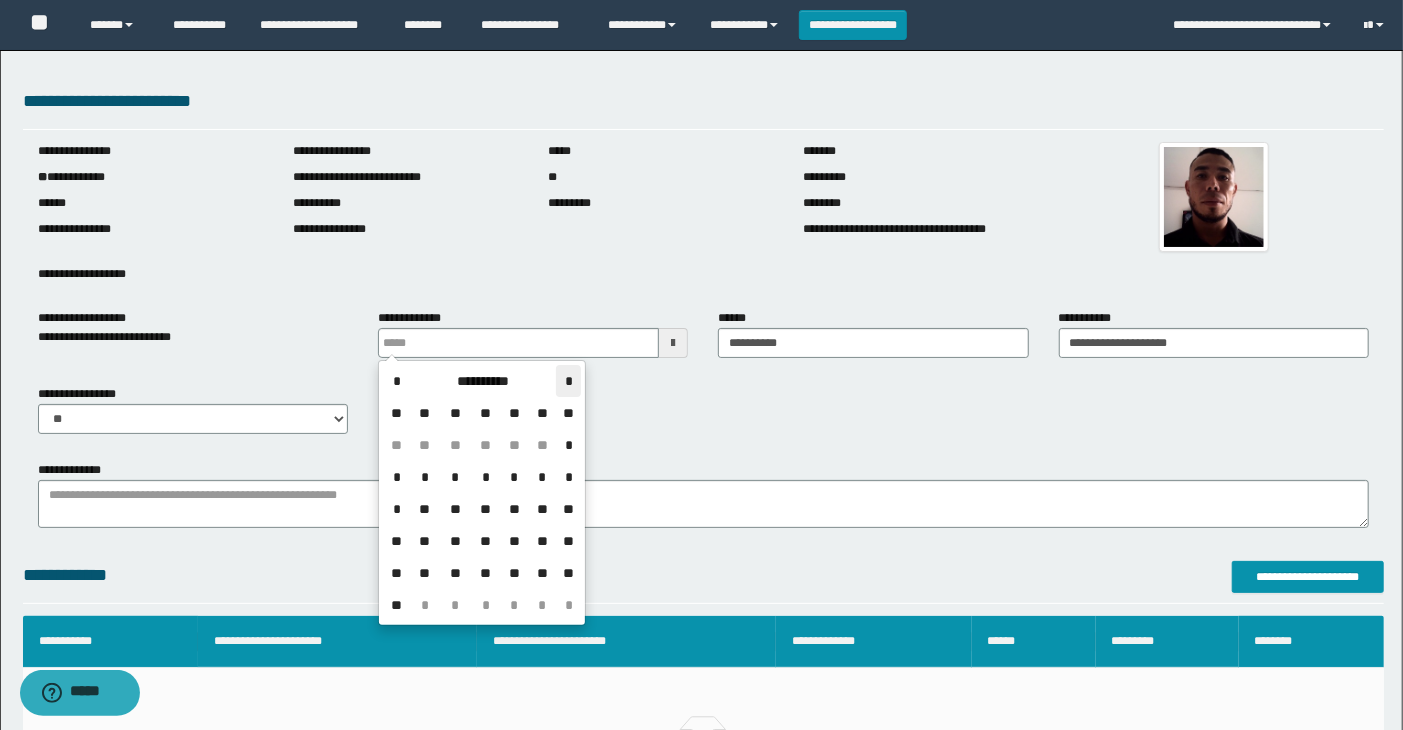 click on "*" at bounding box center (568, 381) 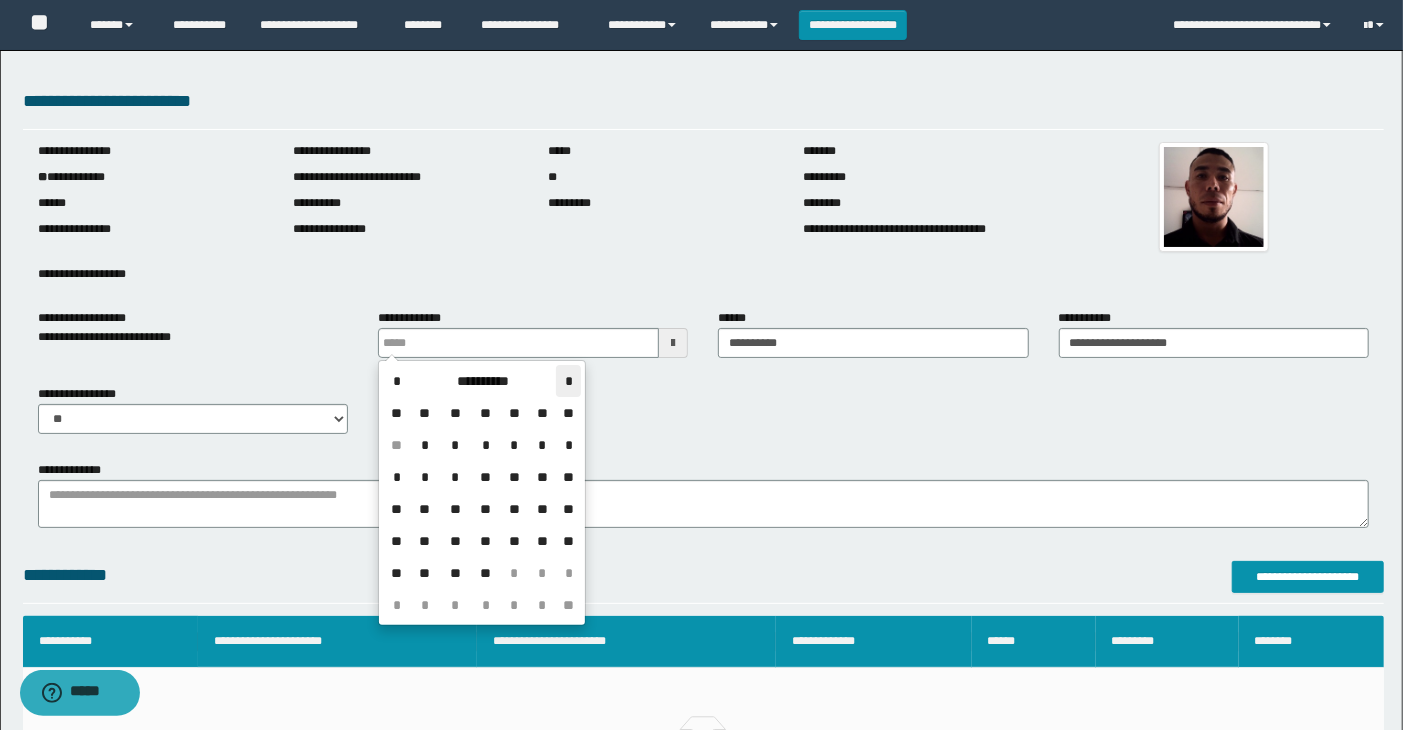 click on "*" at bounding box center [568, 381] 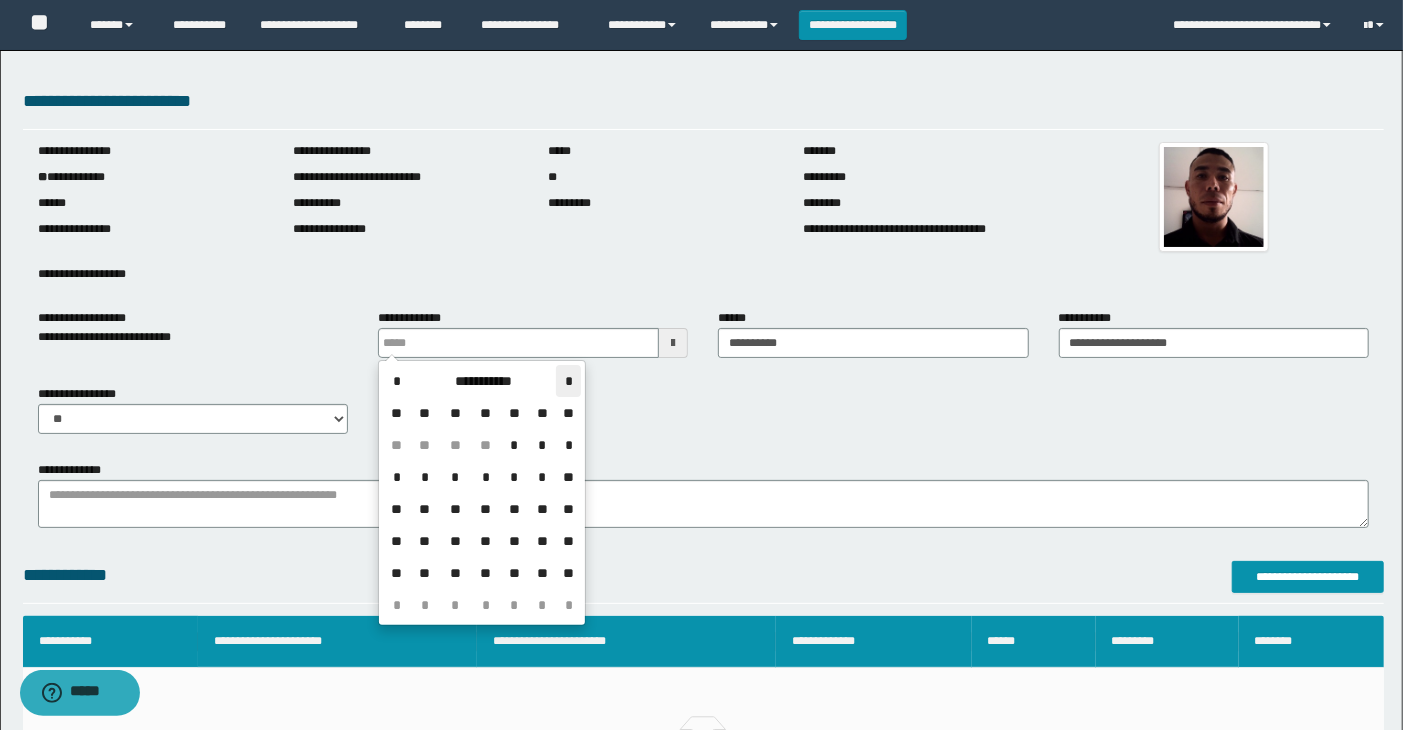 click on "*" at bounding box center (568, 381) 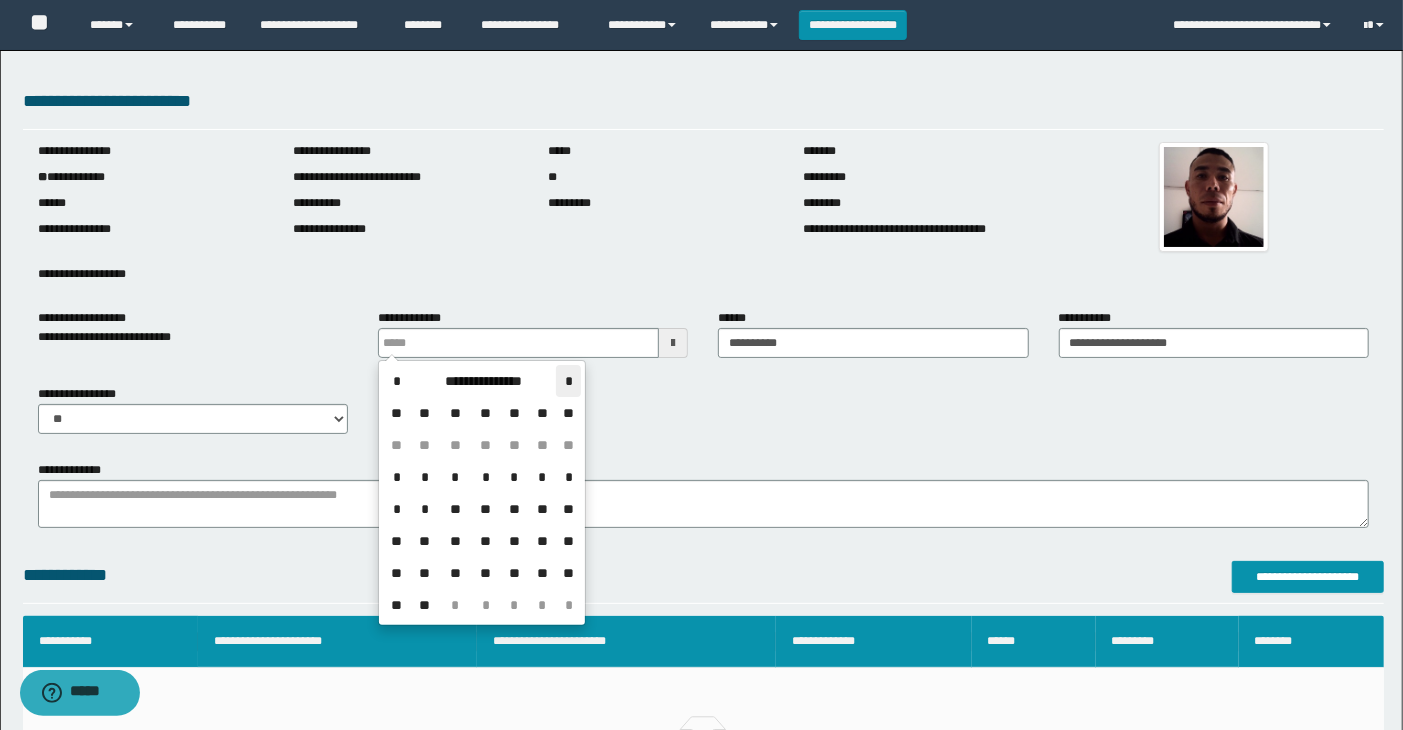 click on "*" at bounding box center (568, 381) 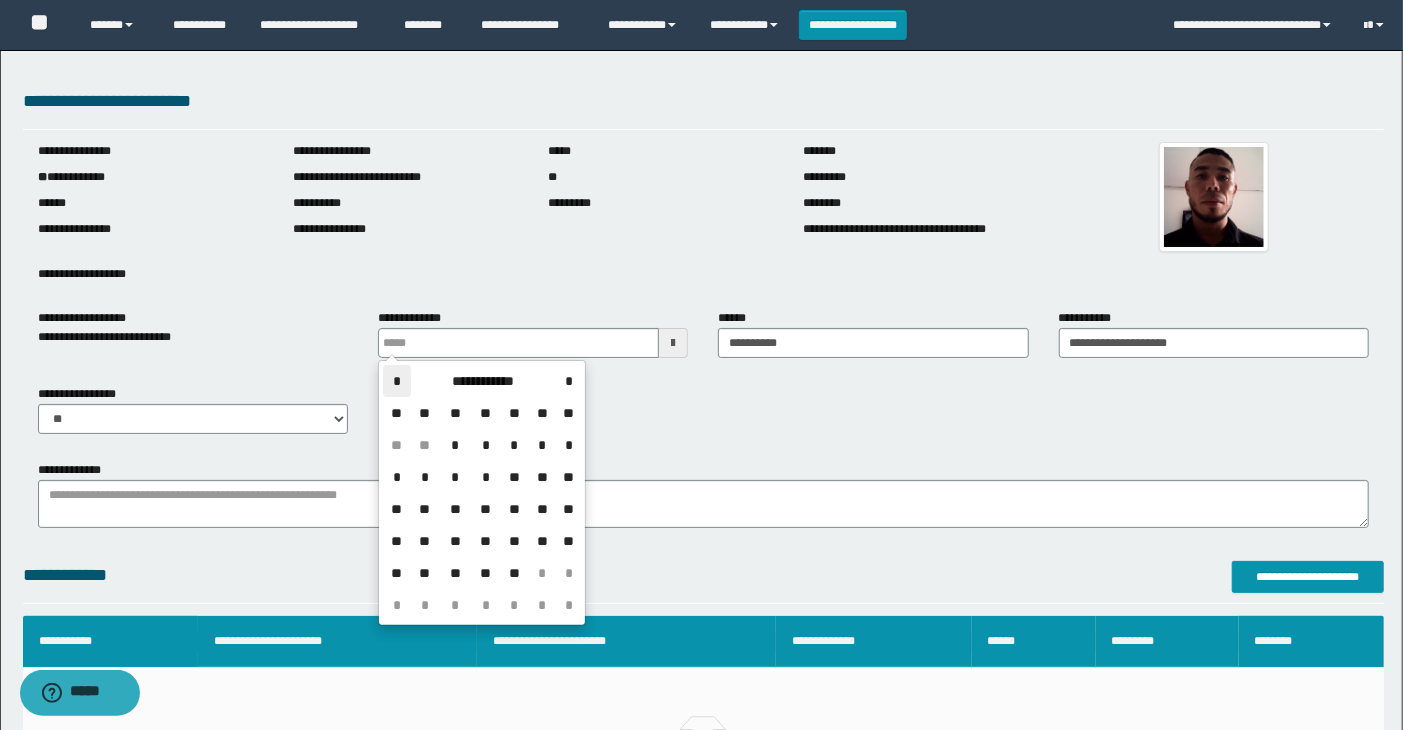 click on "*" at bounding box center (397, 381) 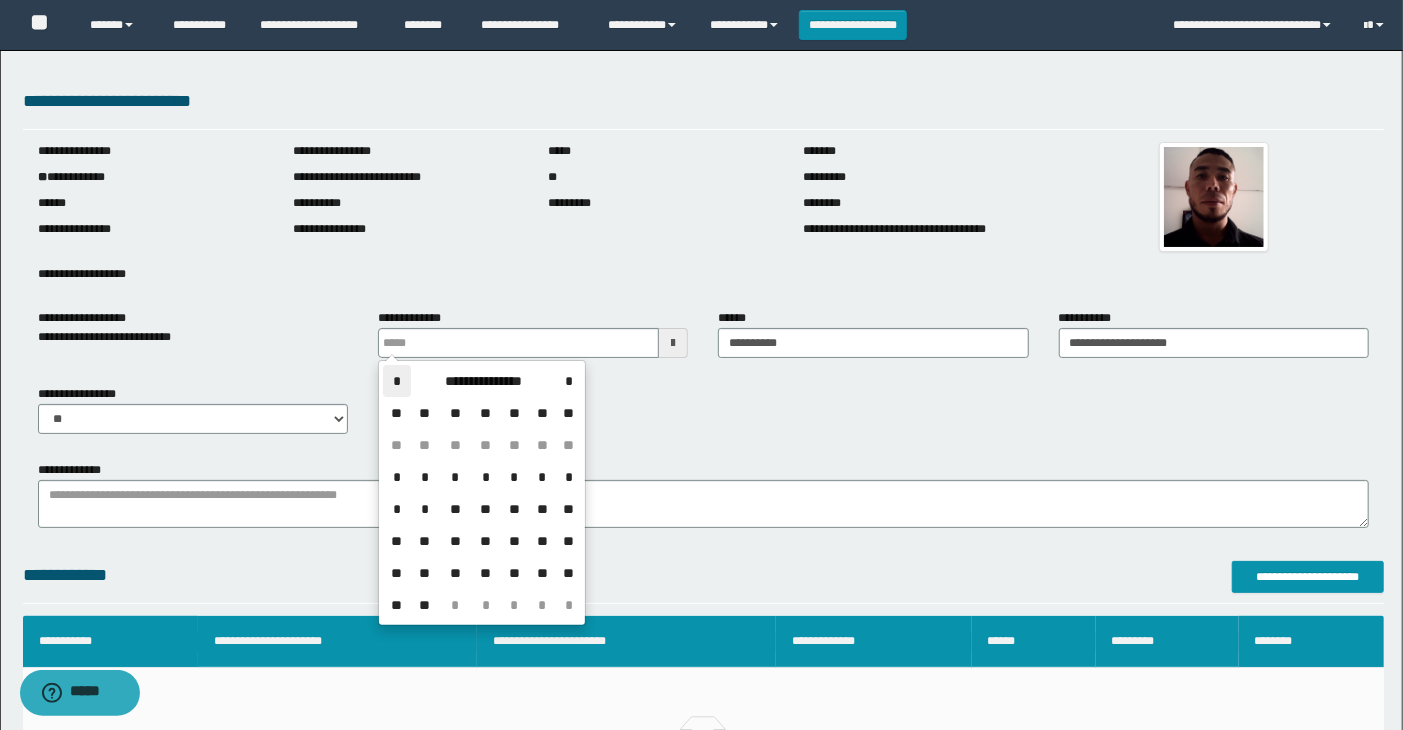 click on "*" at bounding box center [397, 381] 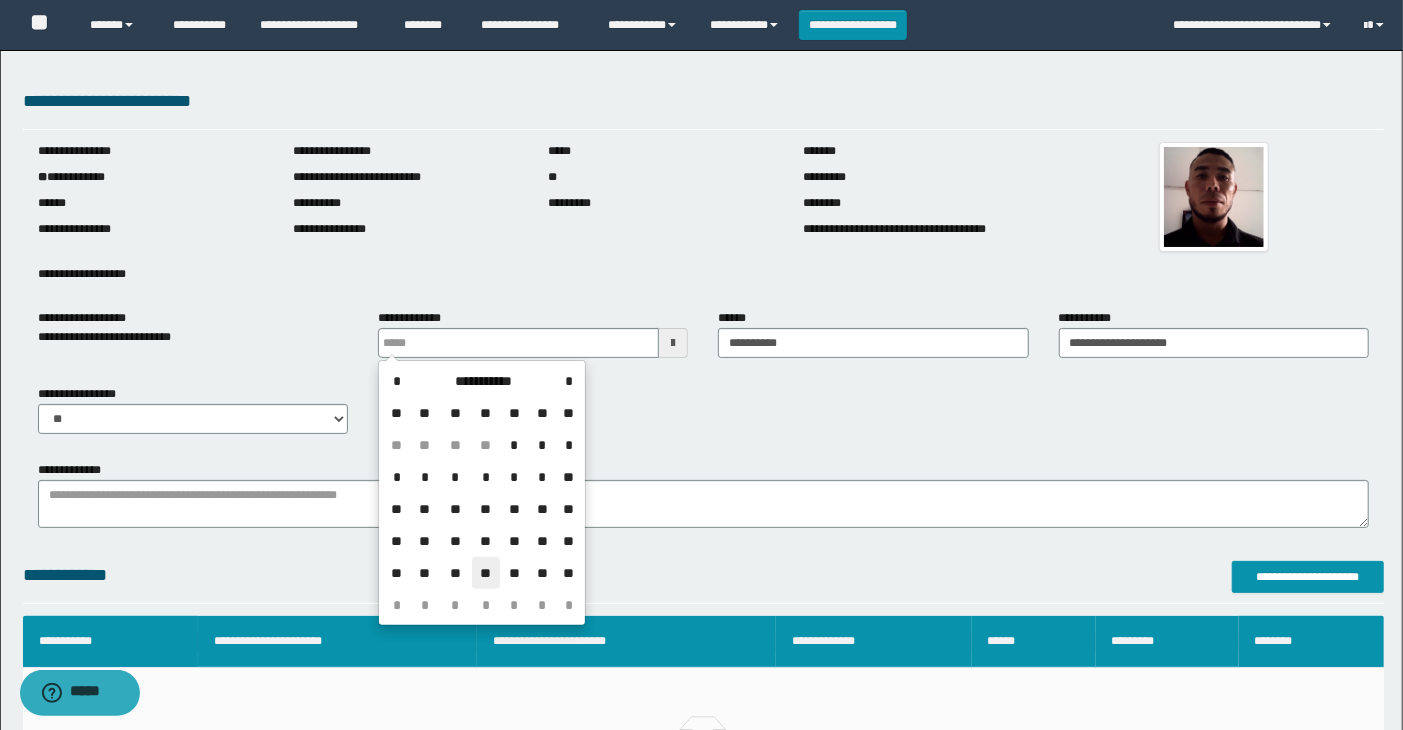 click on "**" at bounding box center (486, 573) 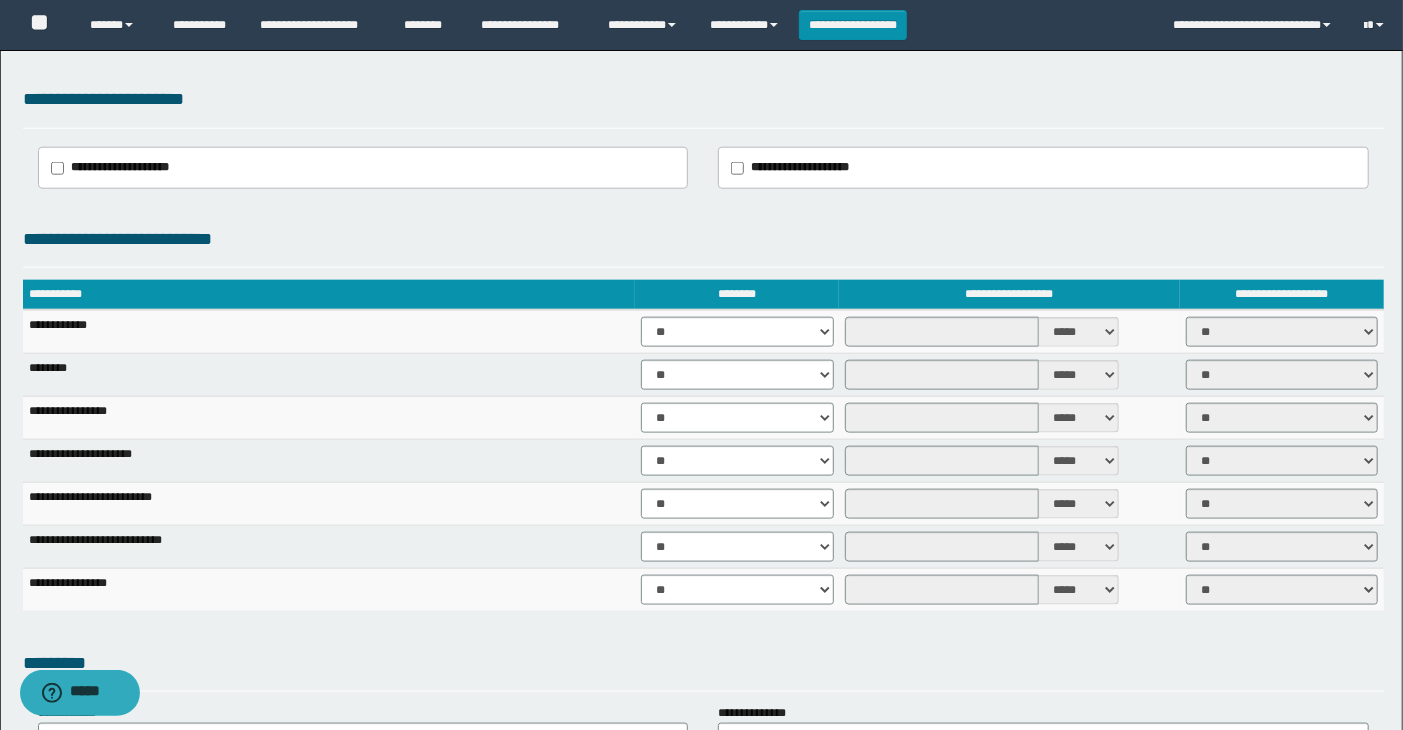 scroll, scrollTop: 1222, scrollLeft: 0, axis: vertical 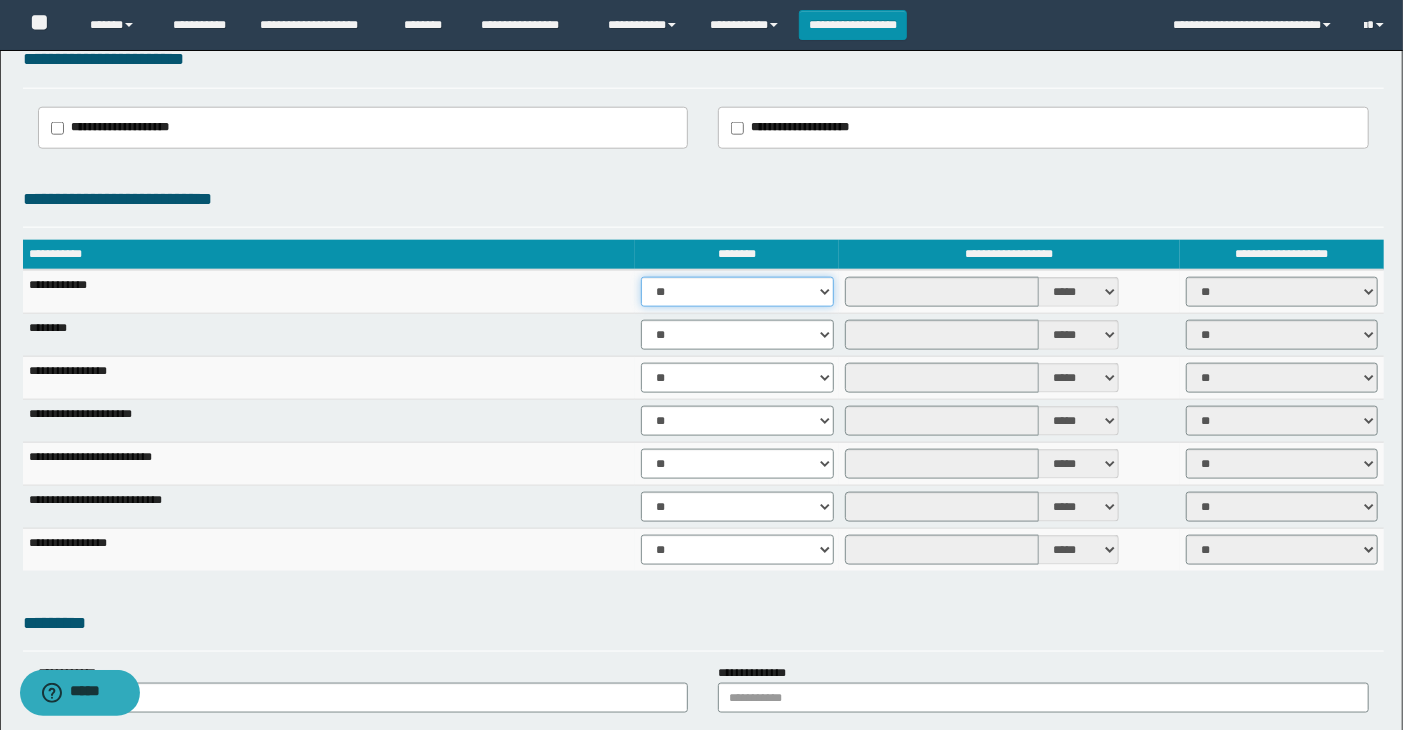 click on "**
**" at bounding box center (737, 292) 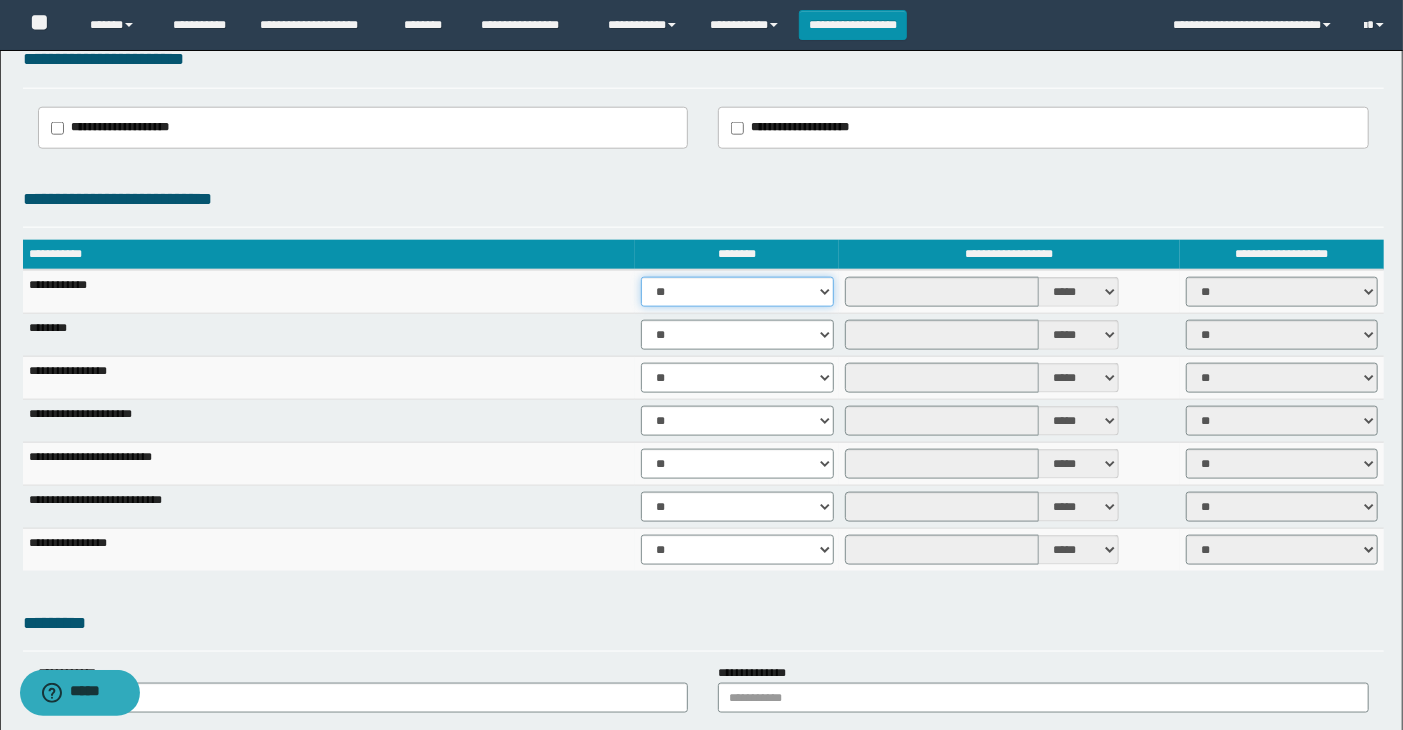 select on "****" 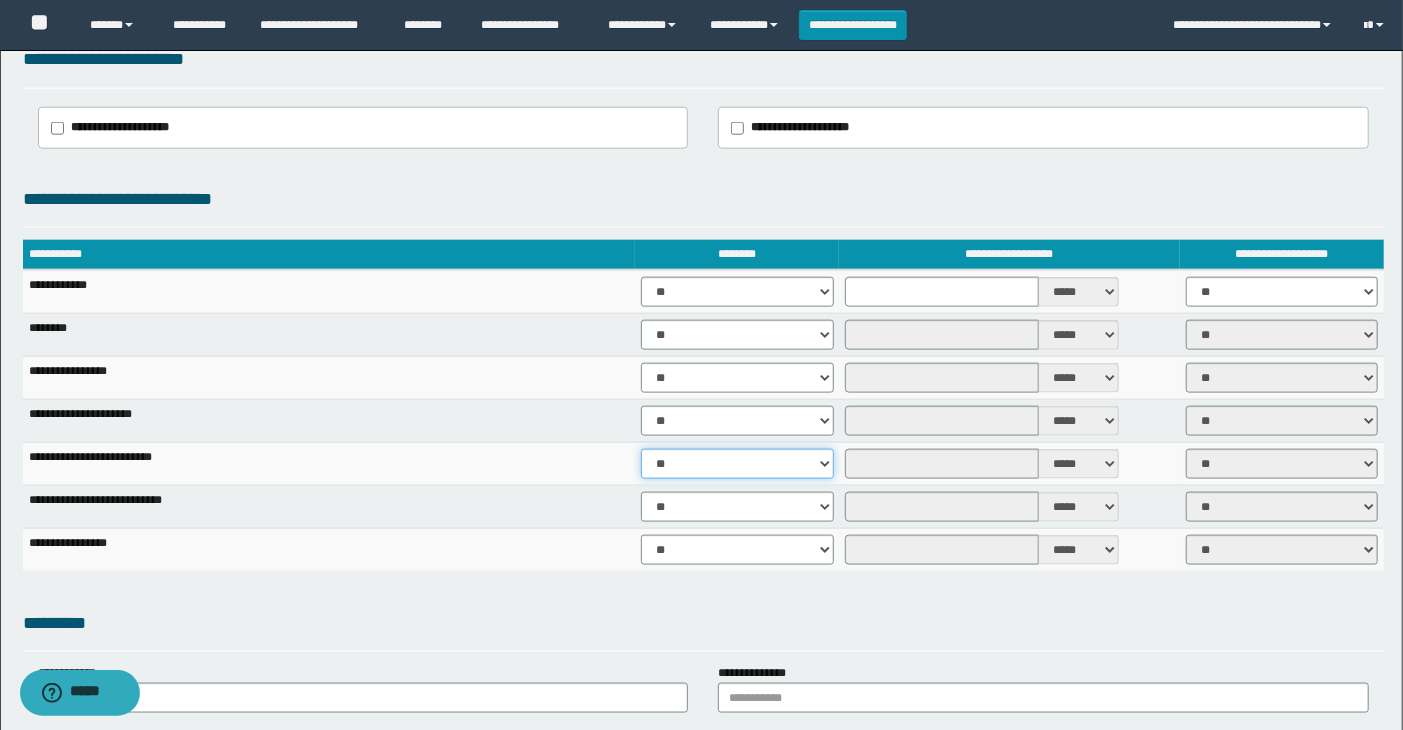 click on "**
**" at bounding box center [737, 464] 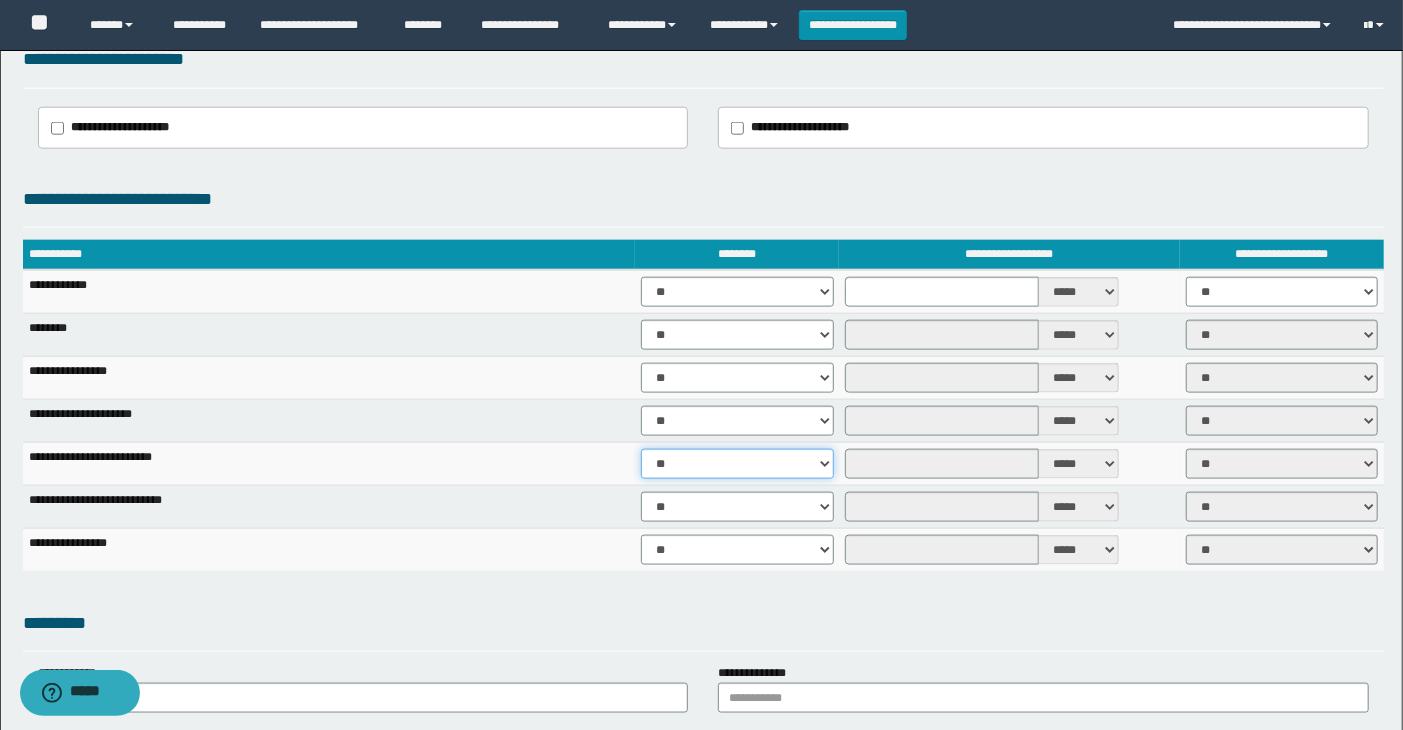 select on "****" 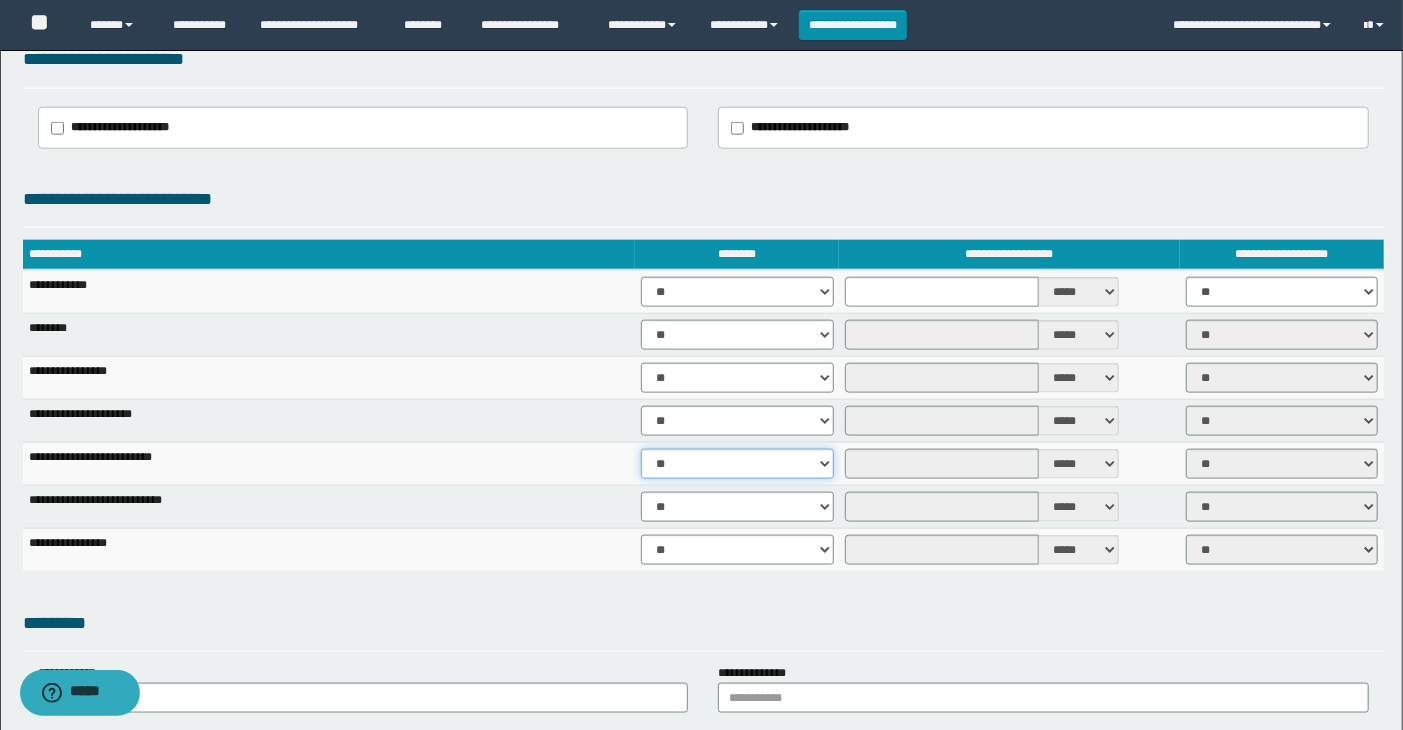 click on "**
**" at bounding box center (737, 464) 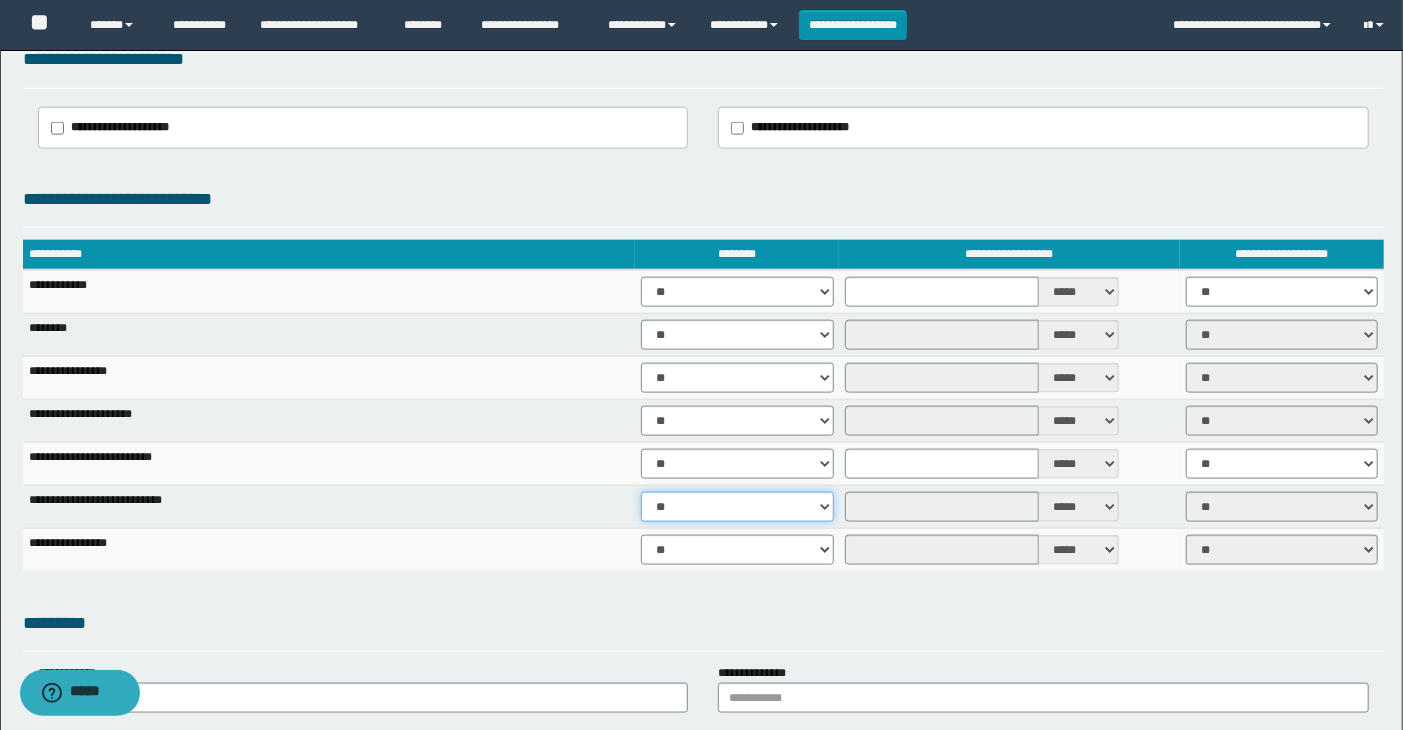 click on "**
**" at bounding box center [737, 507] 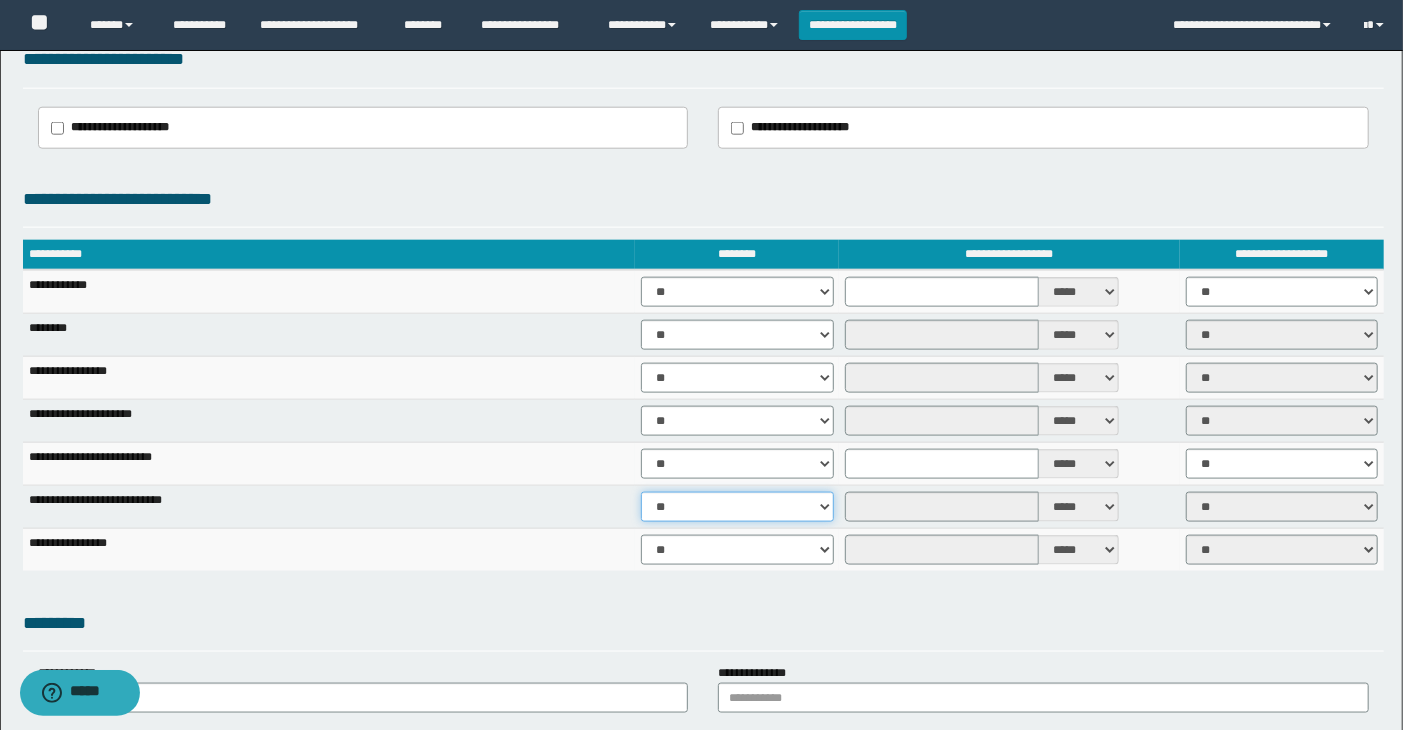 select on "****" 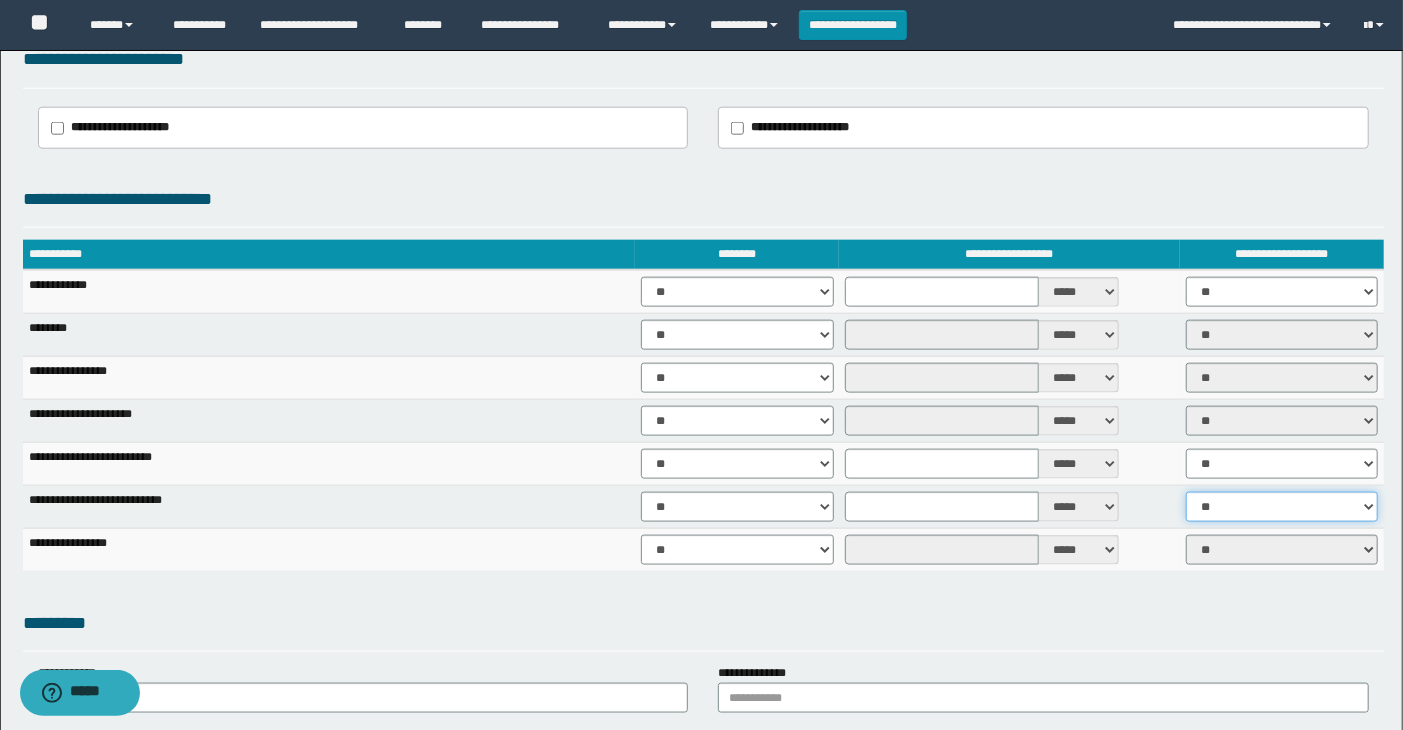 click on "**
**" at bounding box center [1282, 507] 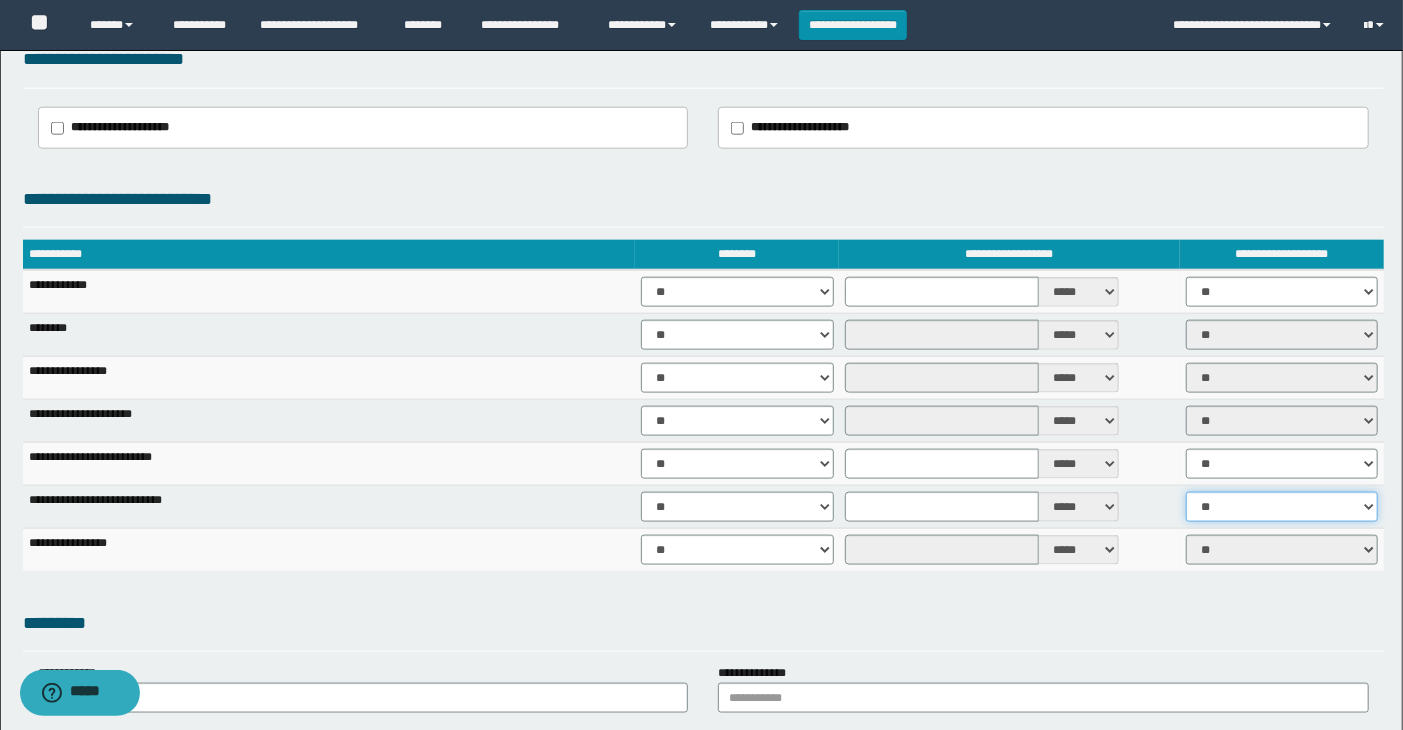 scroll, scrollTop: 1444, scrollLeft: 0, axis: vertical 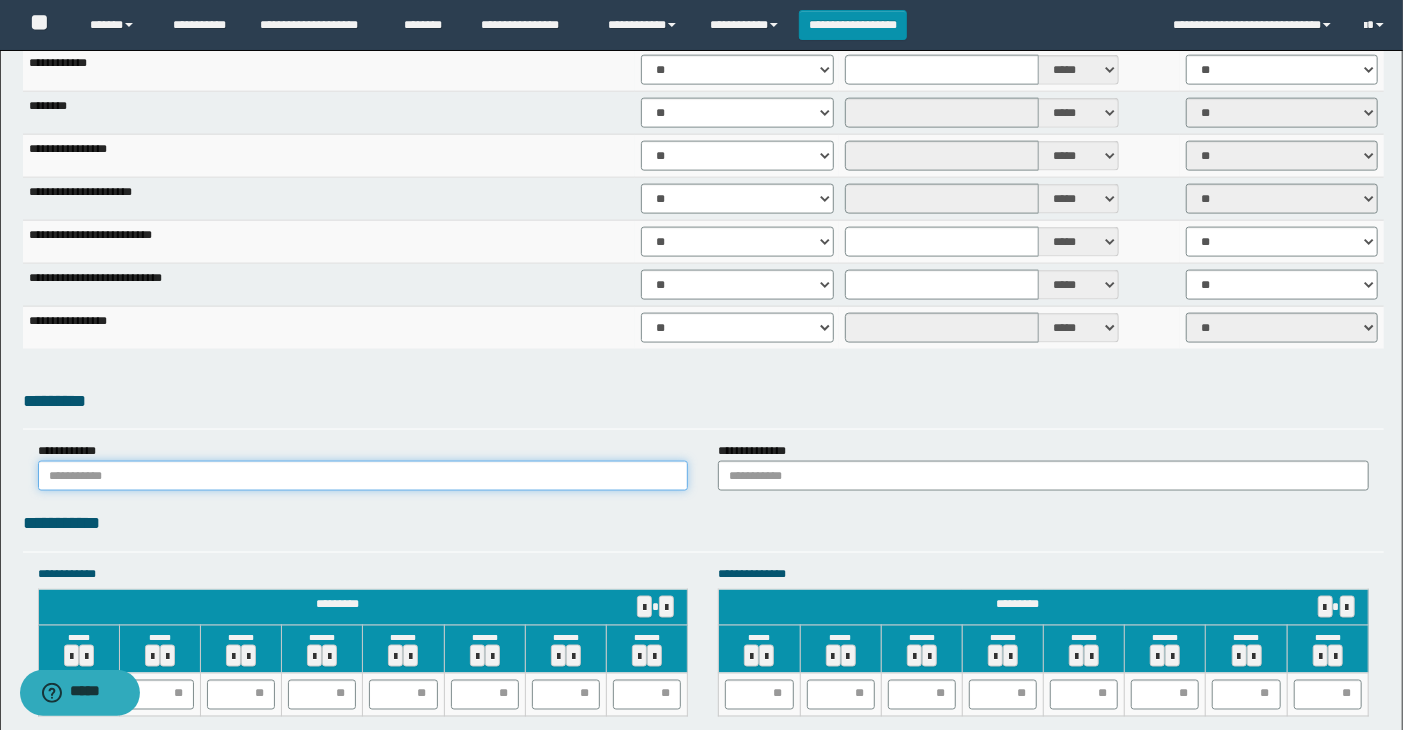 click at bounding box center [363, 476] 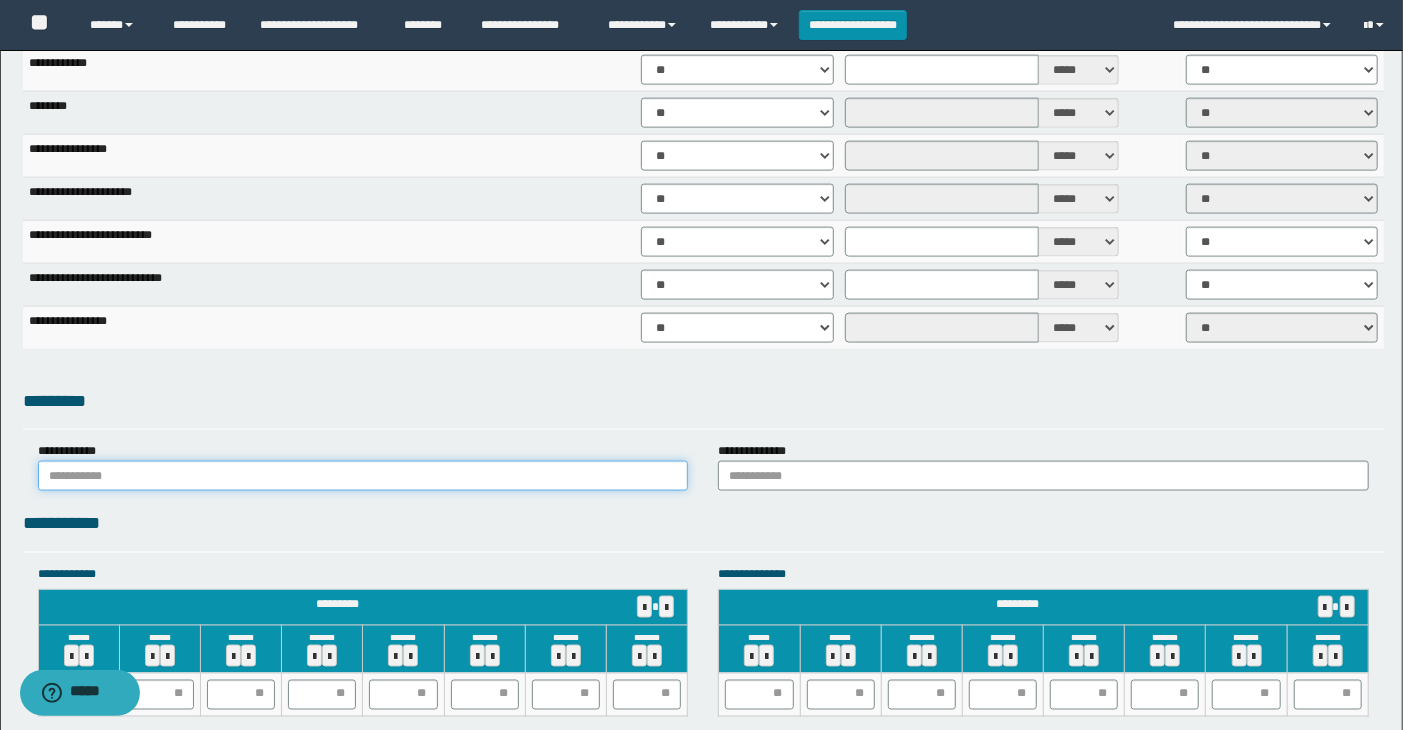 type on "******" 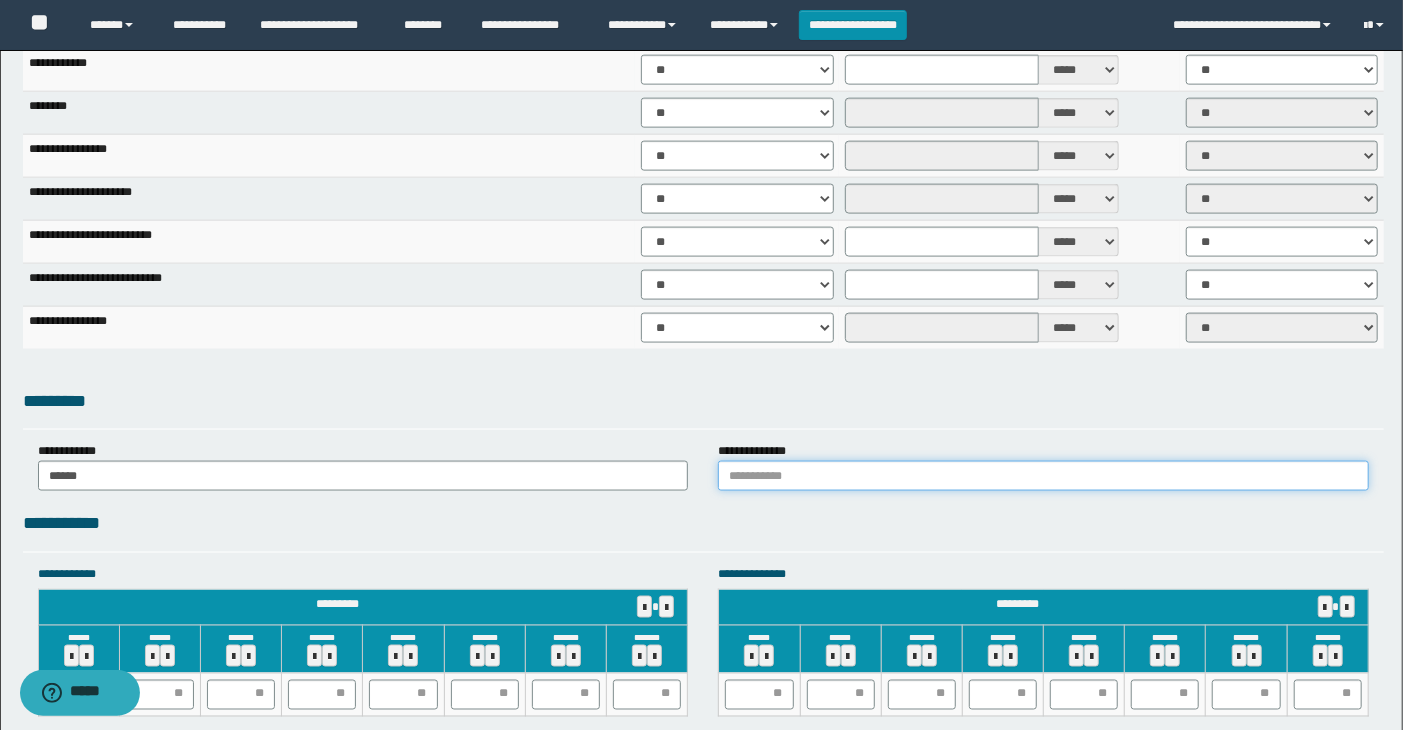 click at bounding box center (1043, 476) 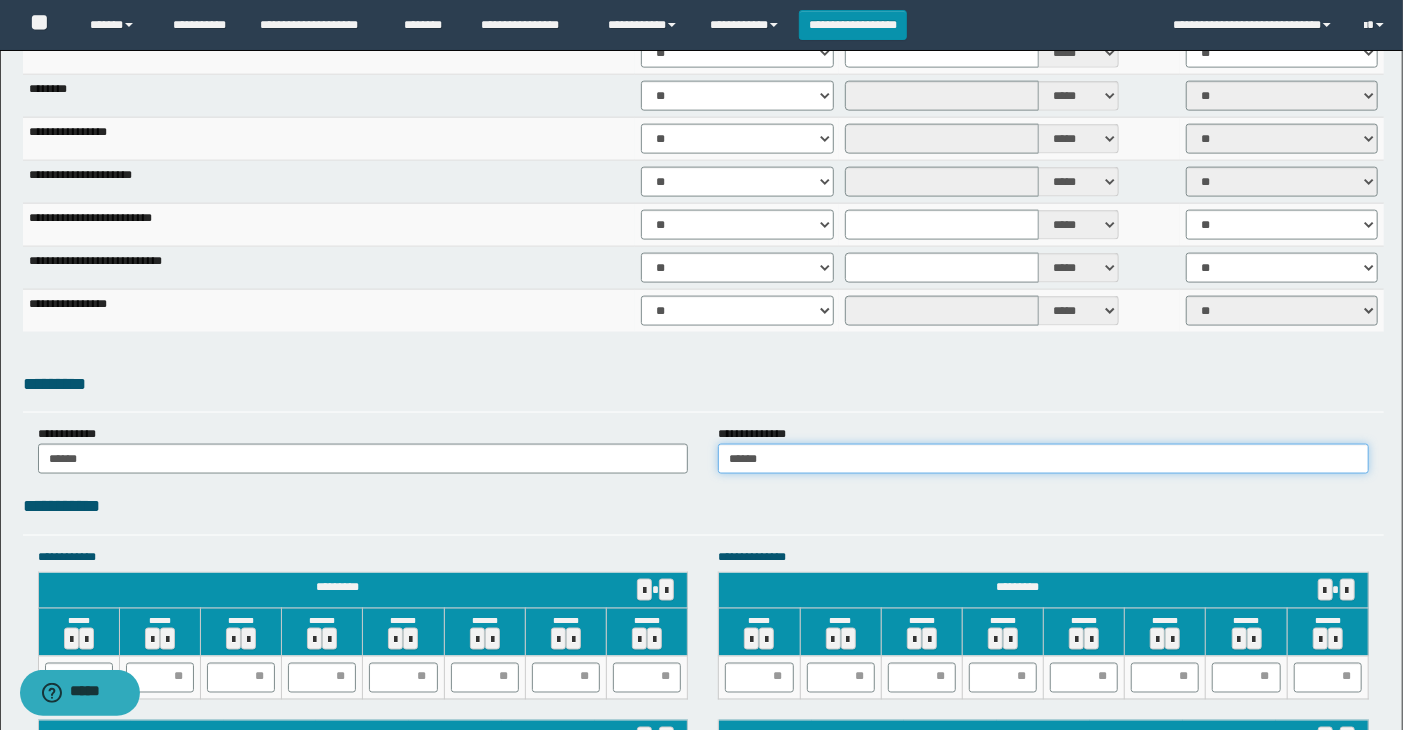scroll, scrollTop: 1777, scrollLeft: 0, axis: vertical 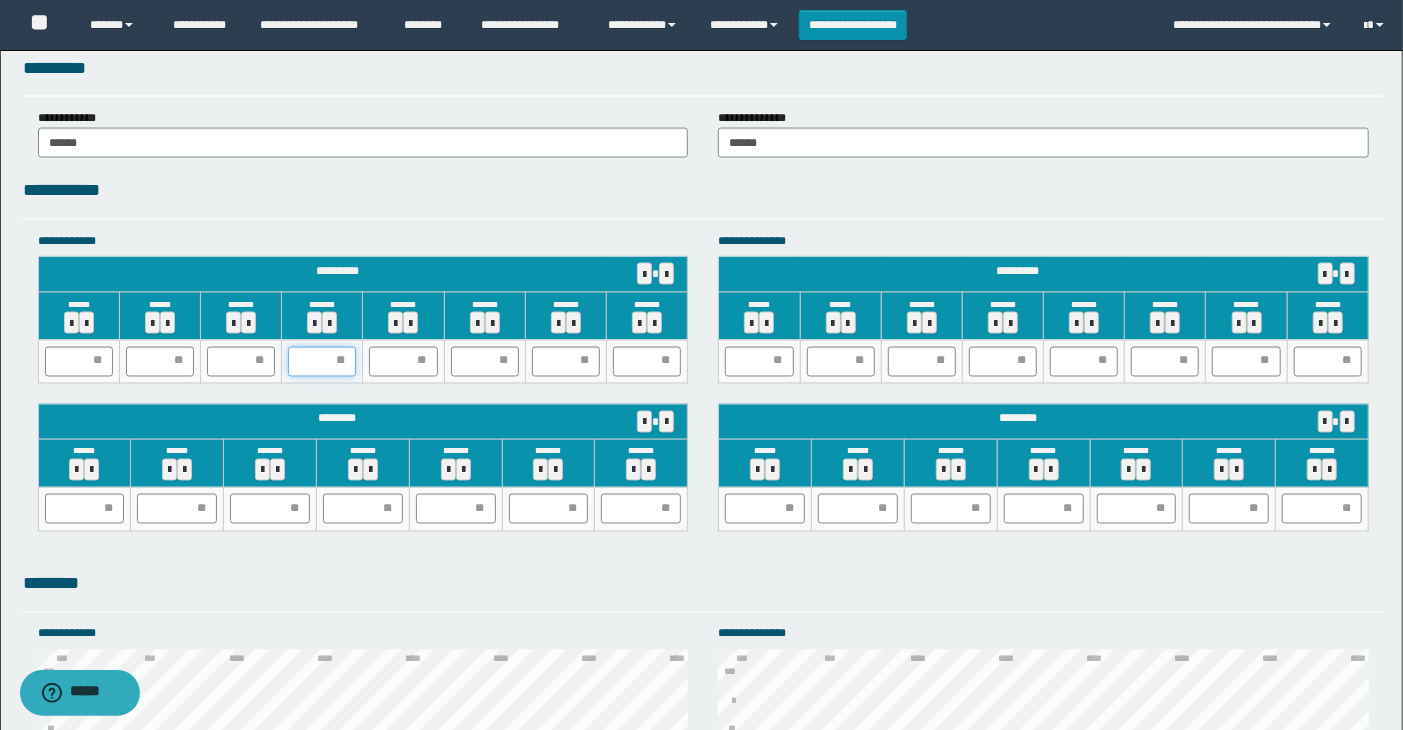 click at bounding box center [322, 362] 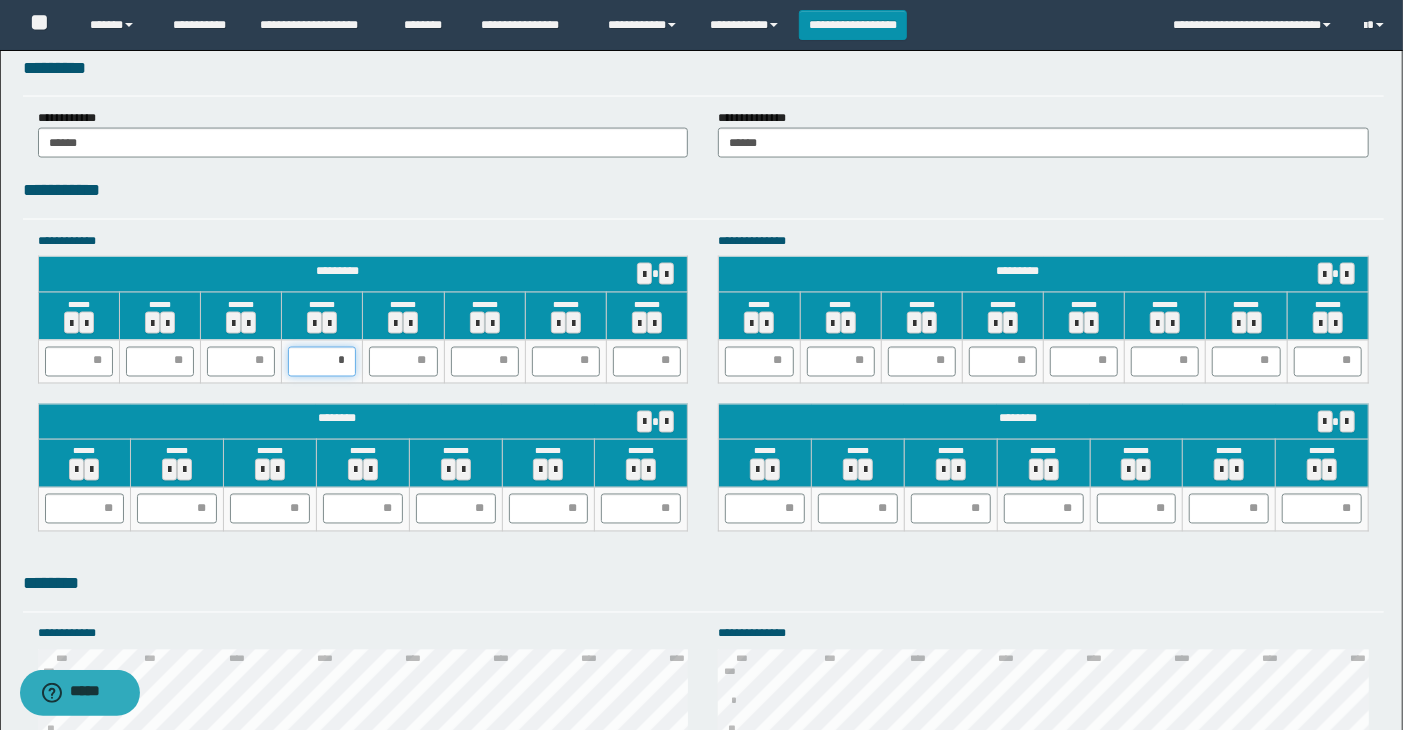 type on "**" 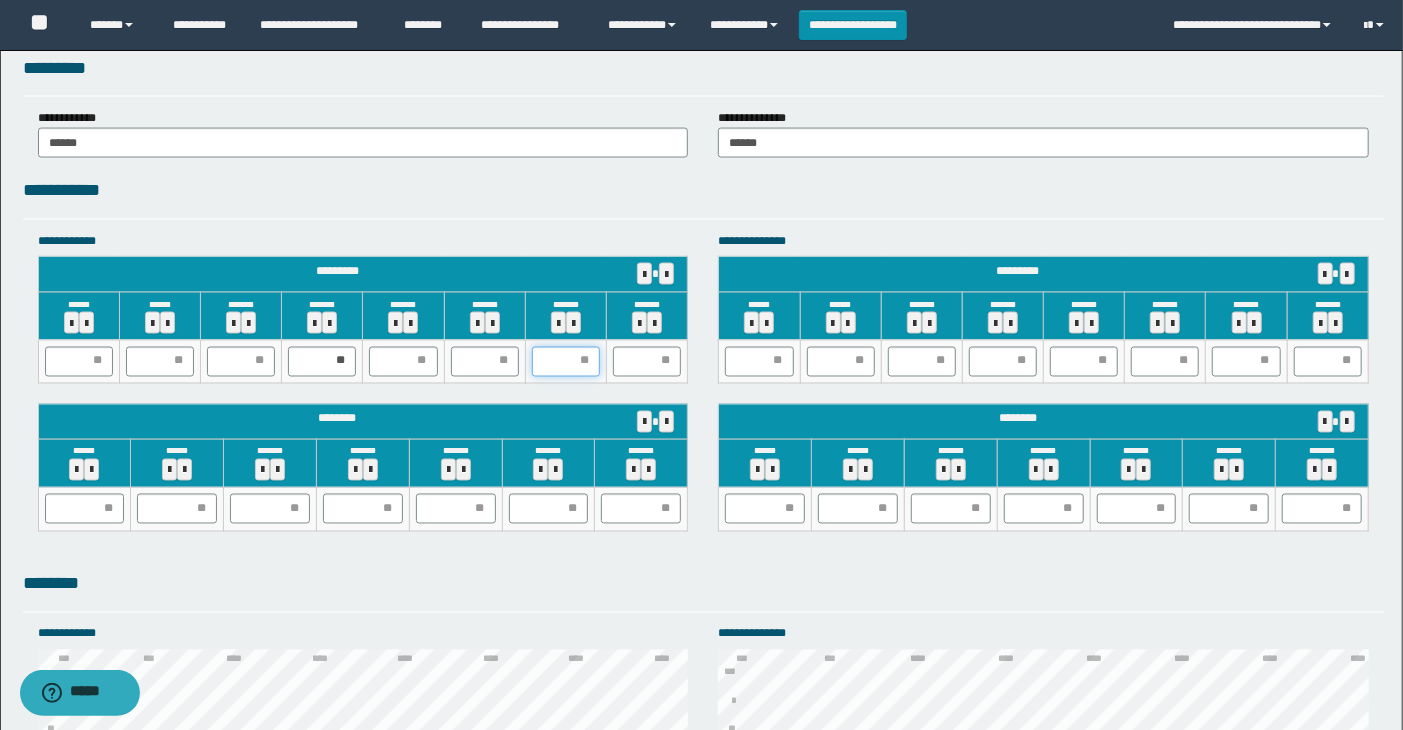 click at bounding box center [566, 362] 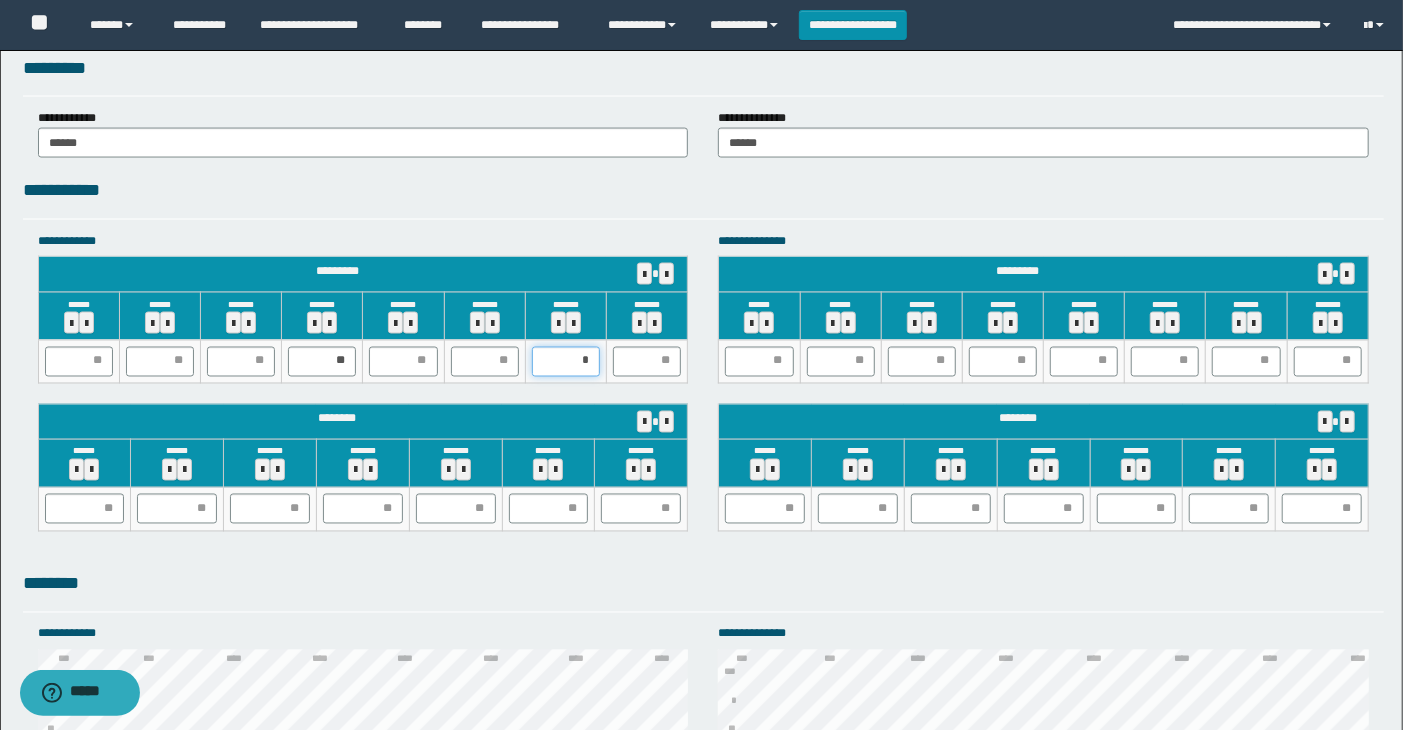 type on "**" 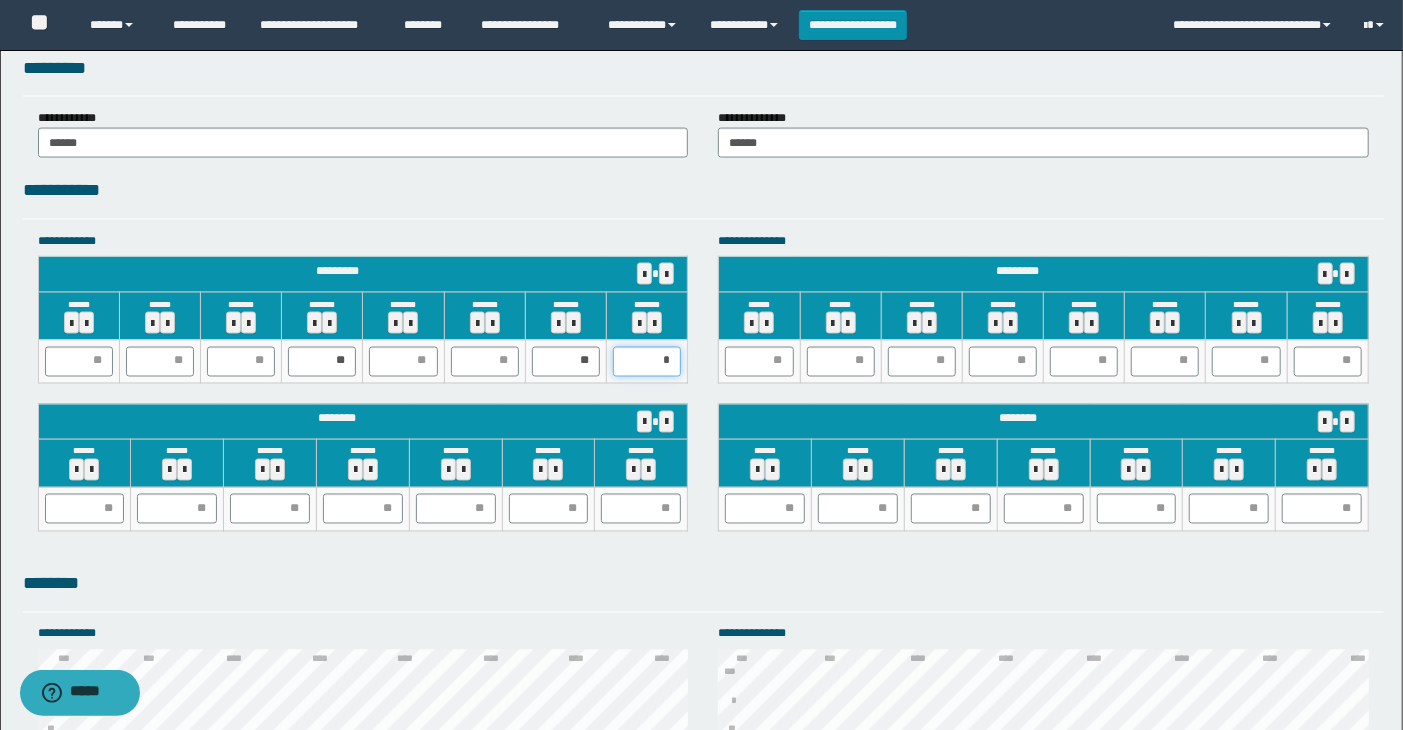 type on "**" 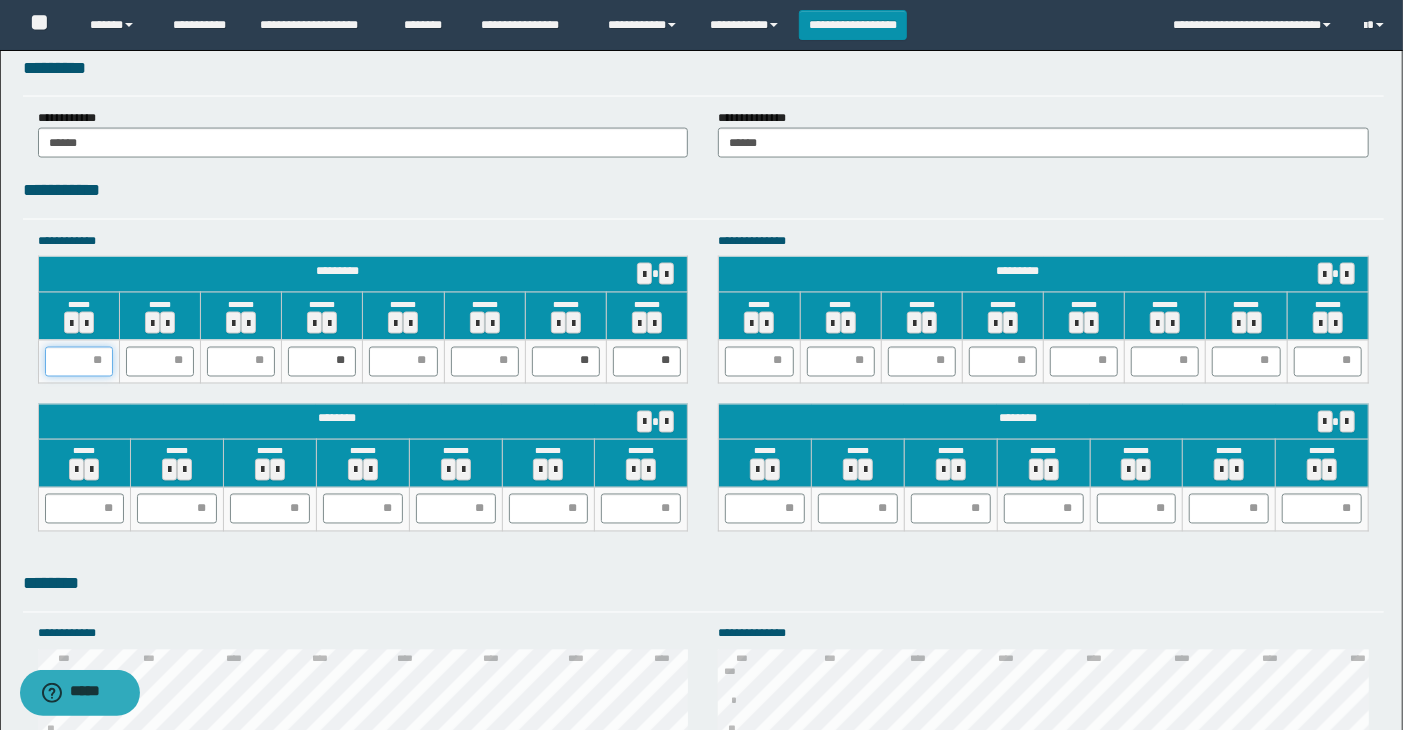 click at bounding box center (79, 362) 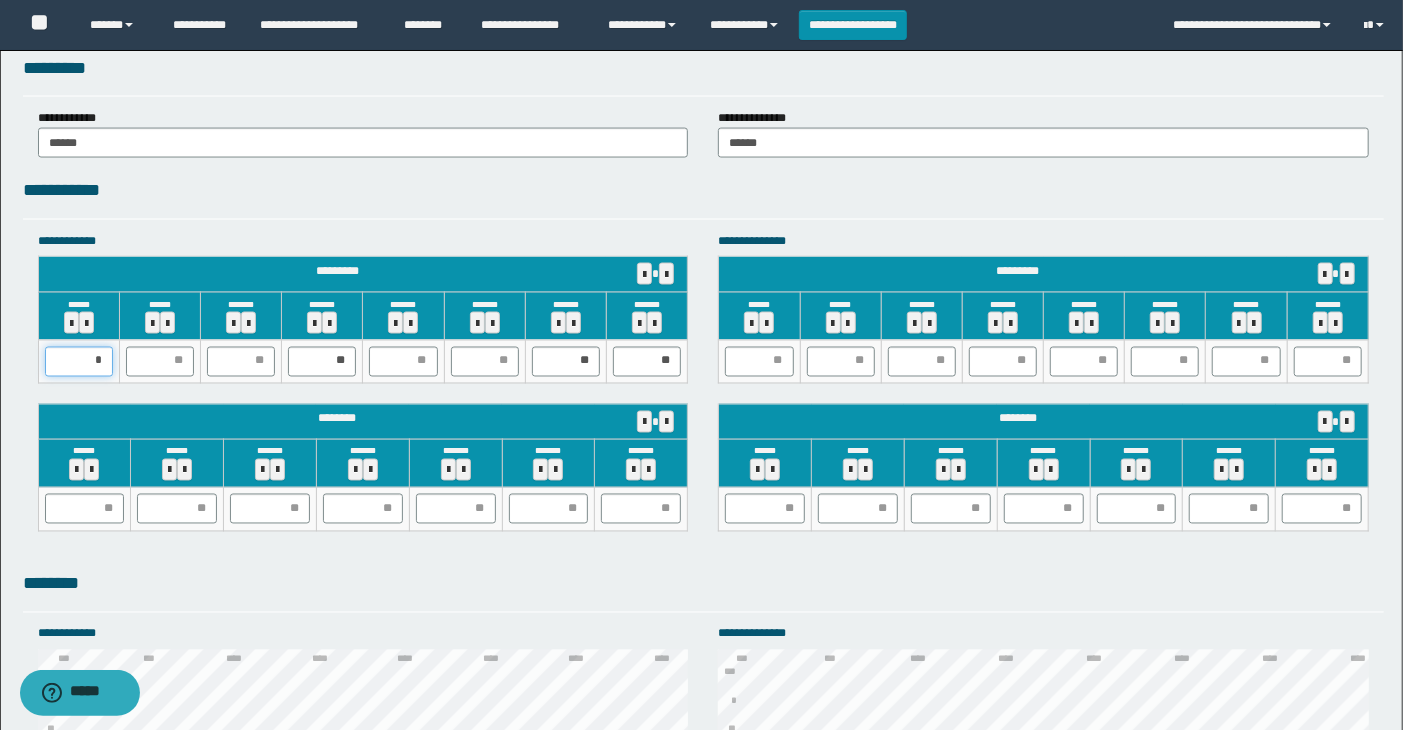 type on "**" 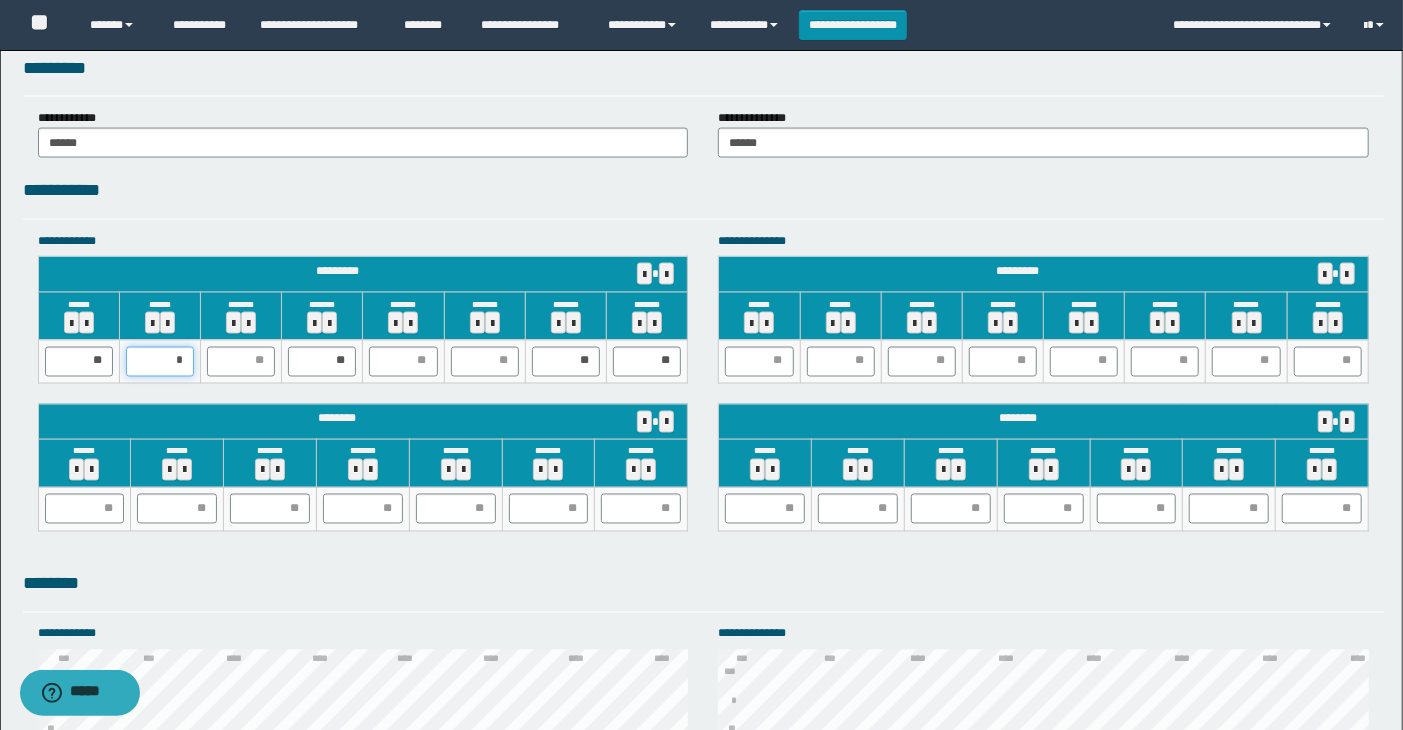 type on "**" 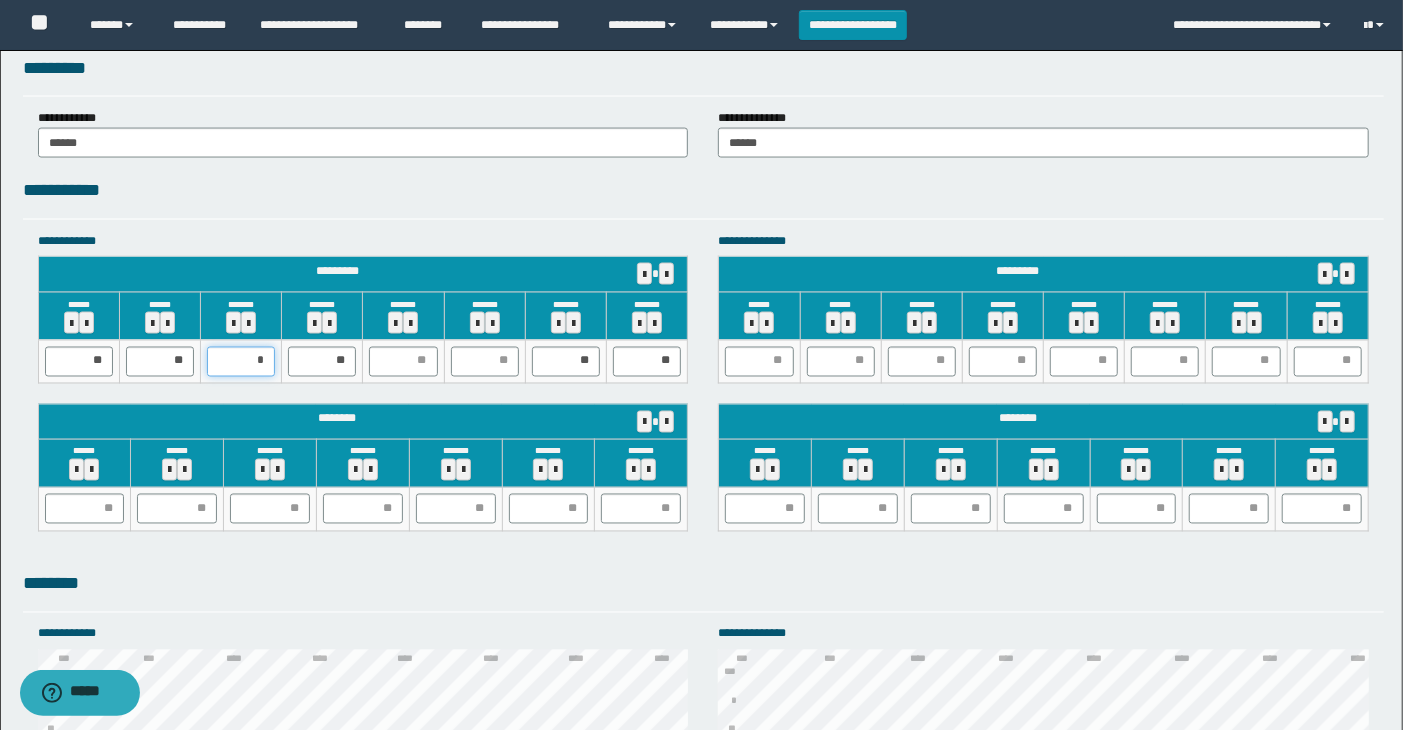 type on "**" 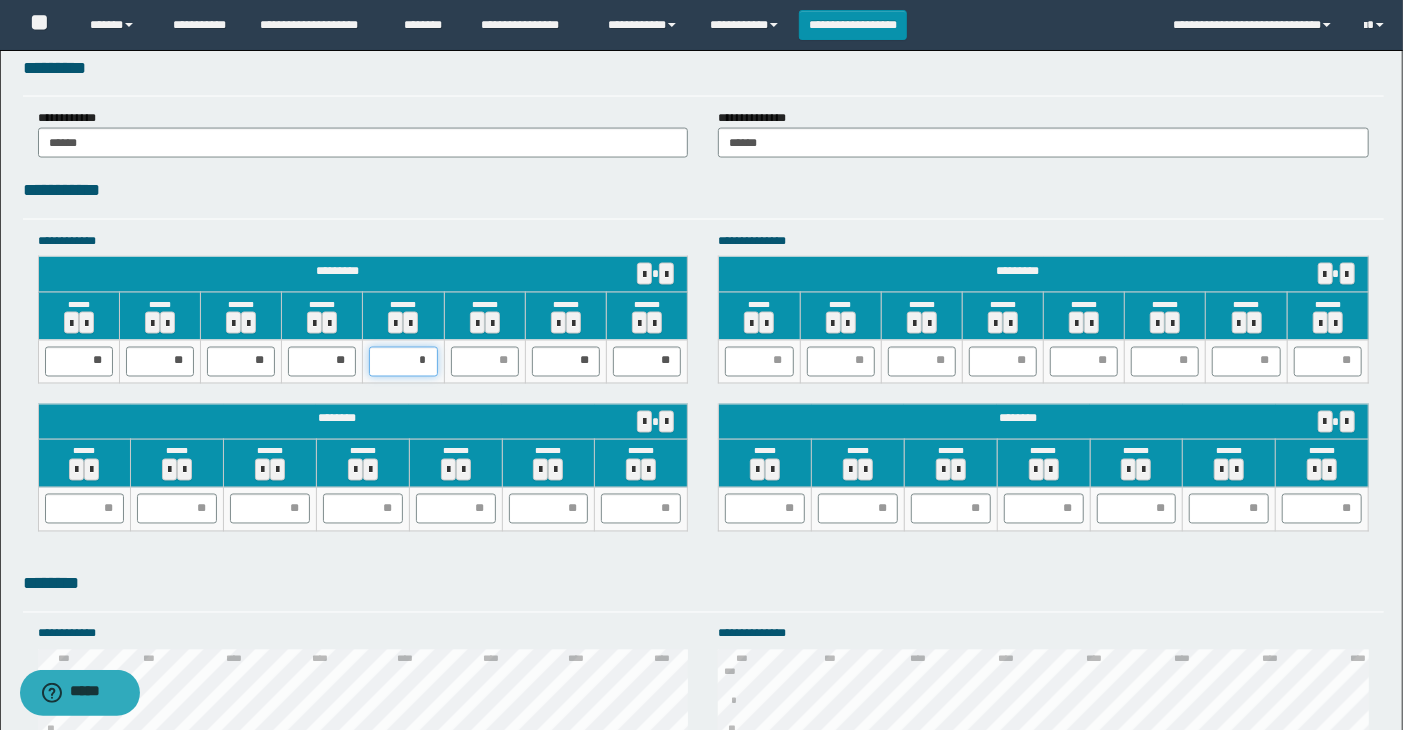 type on "**" 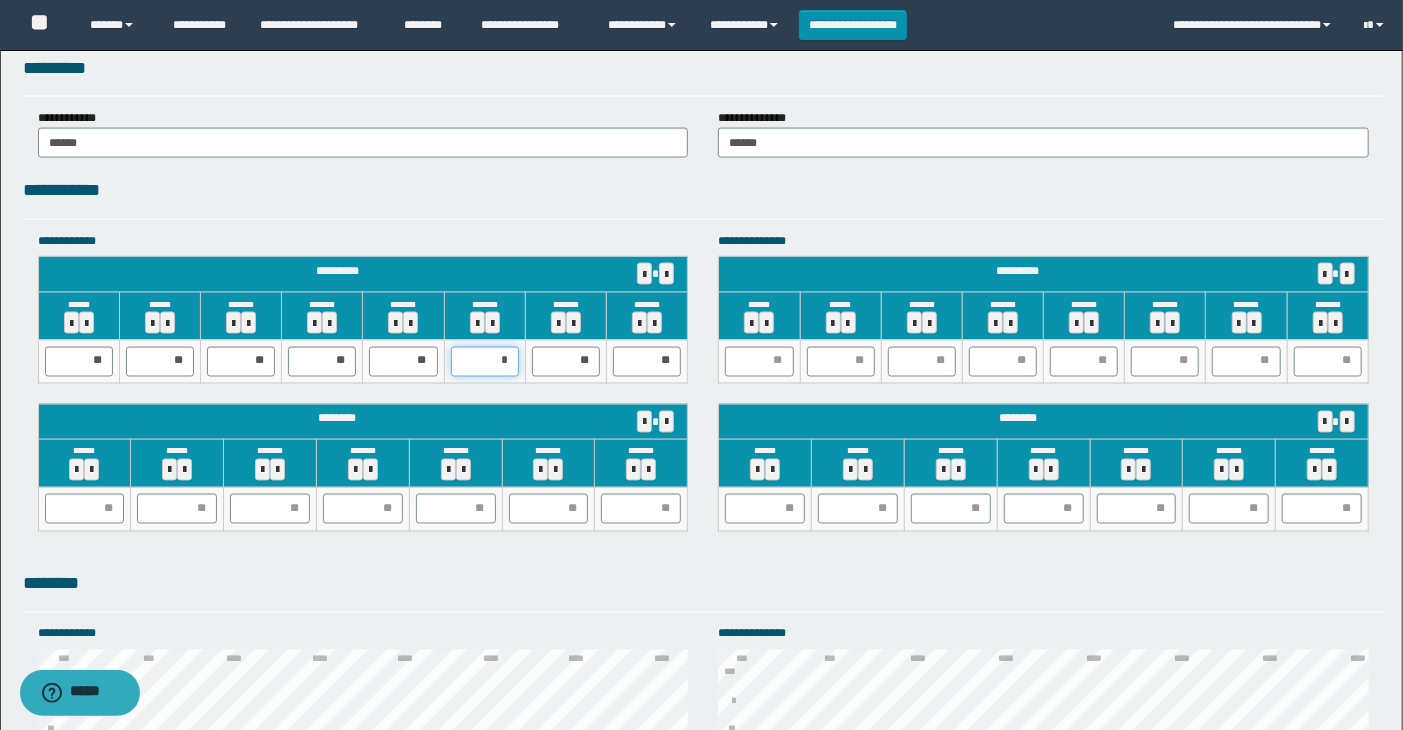 type on "**" 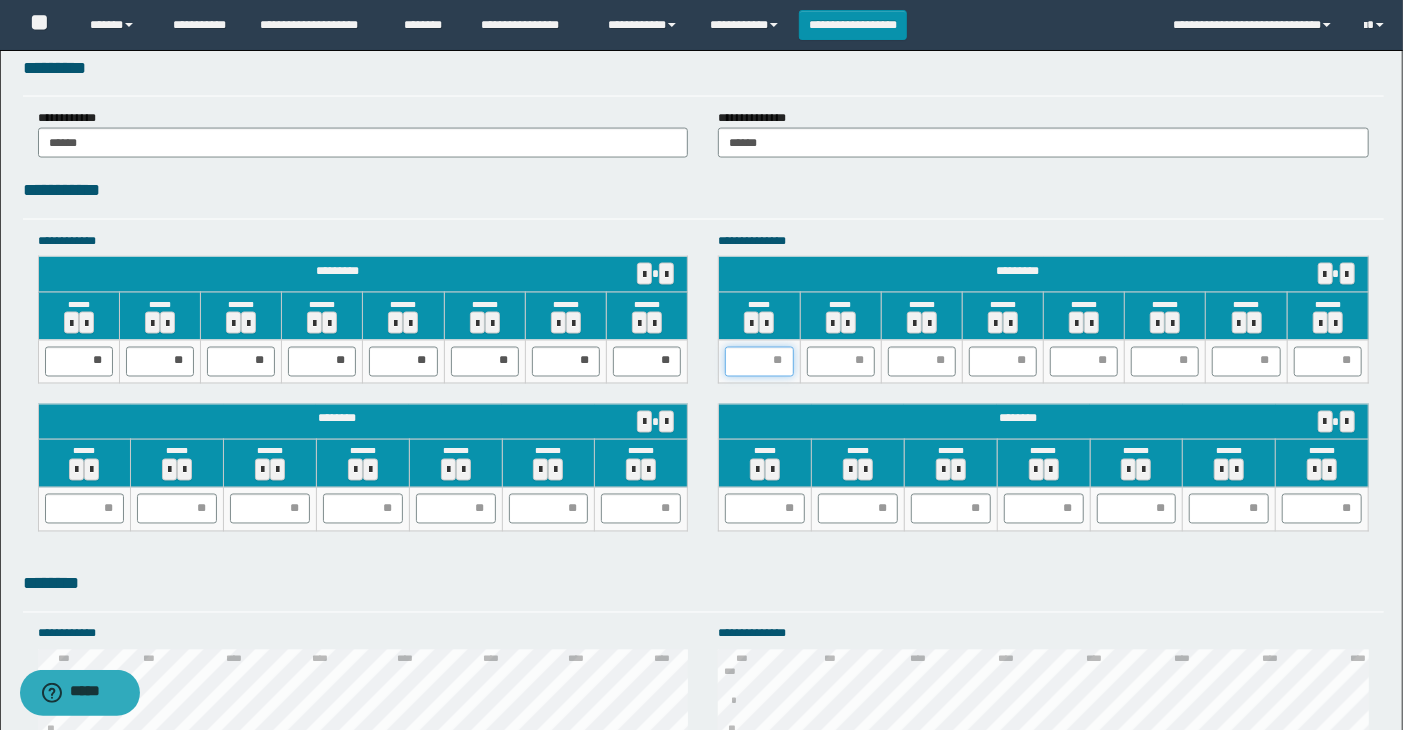 click at bounding box center [759, 362] 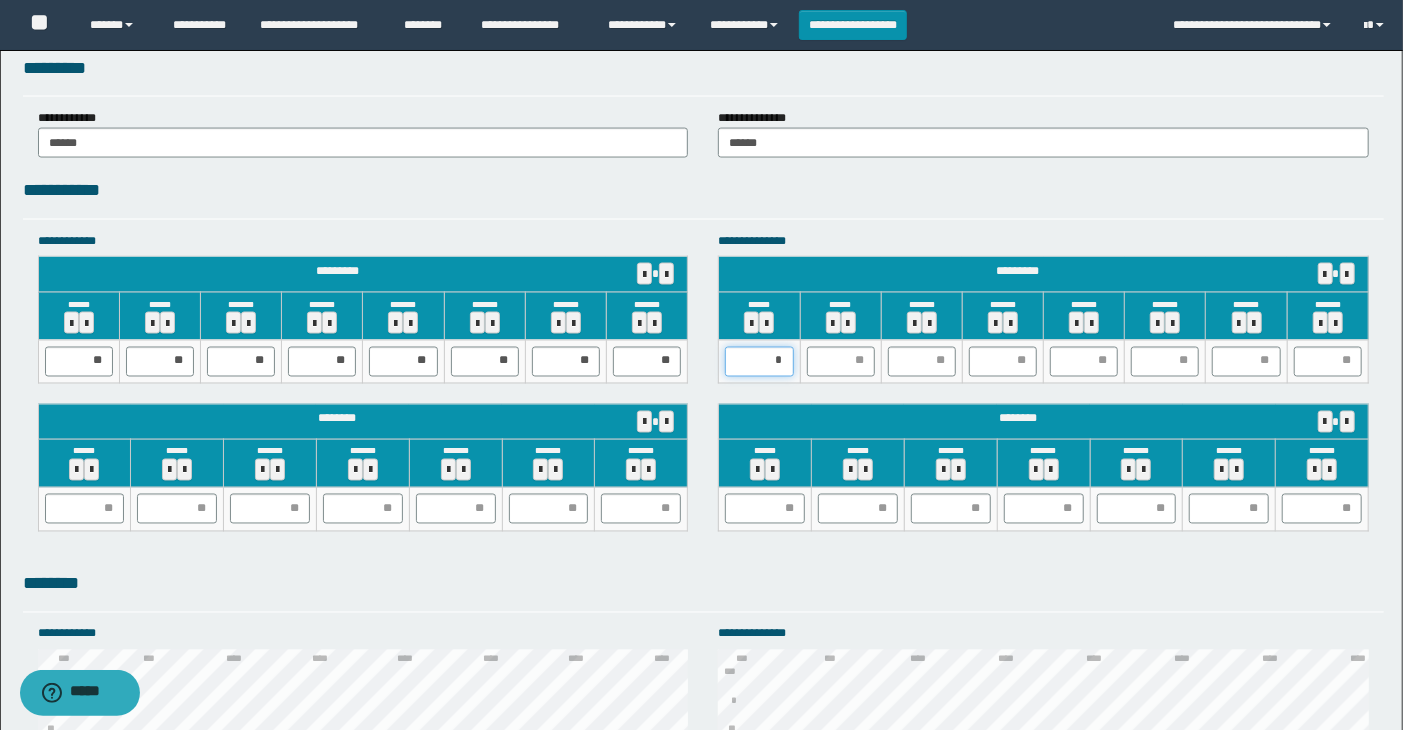 type on "**" 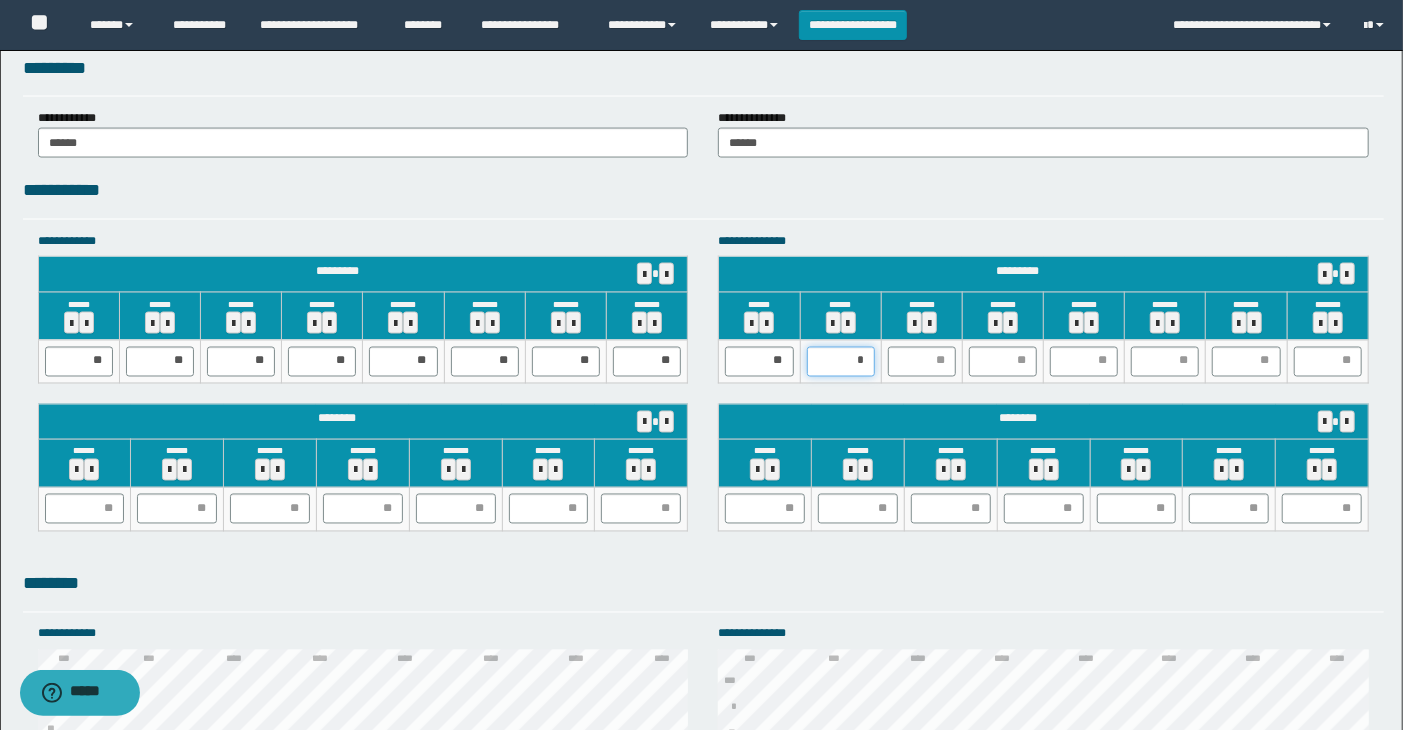 type on "**" 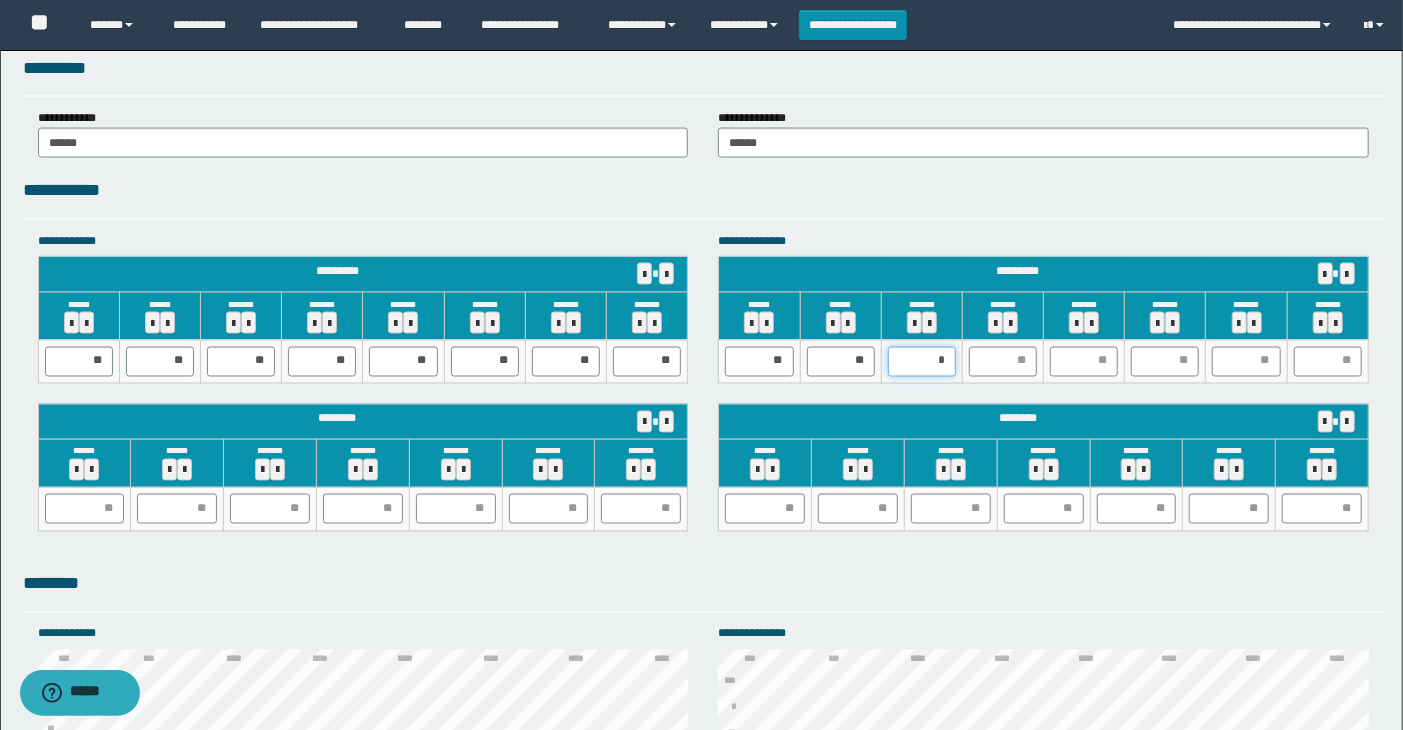 type on "**" 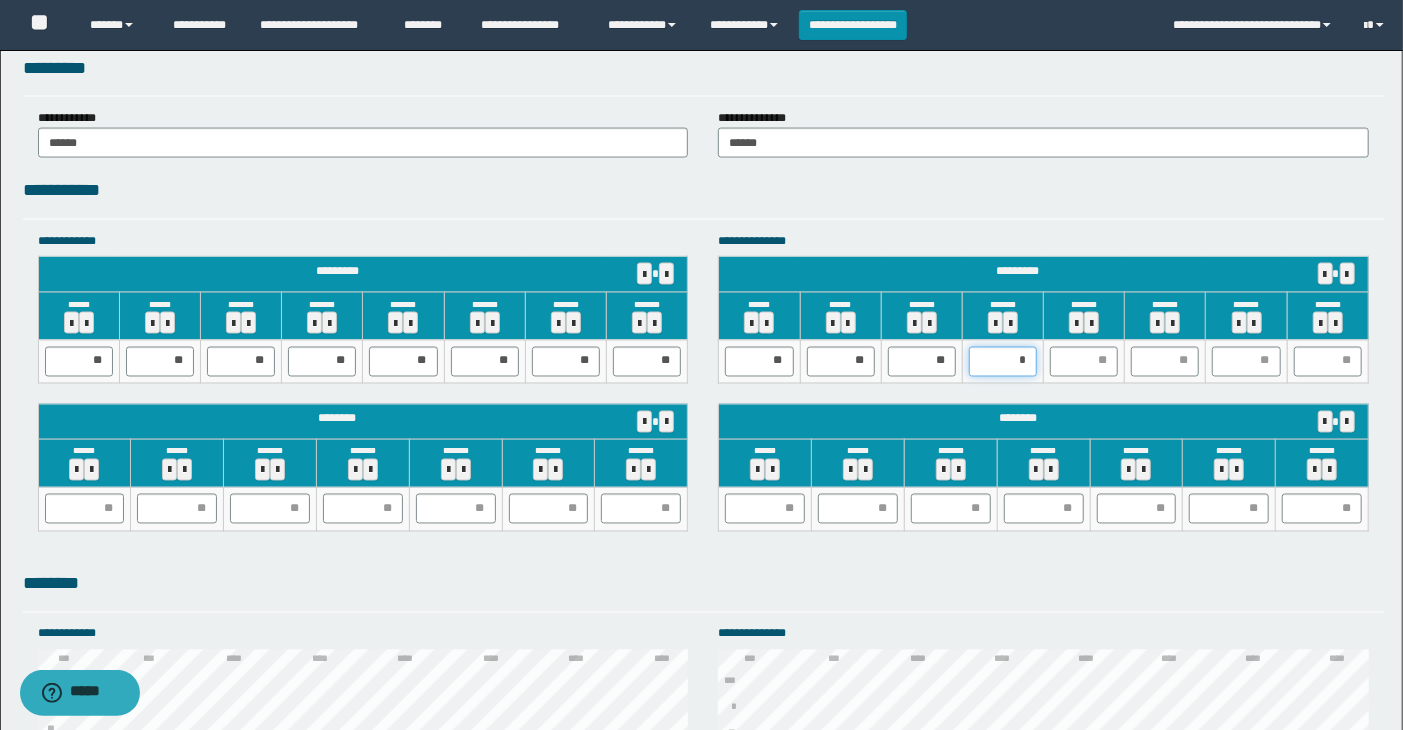 type on "**" 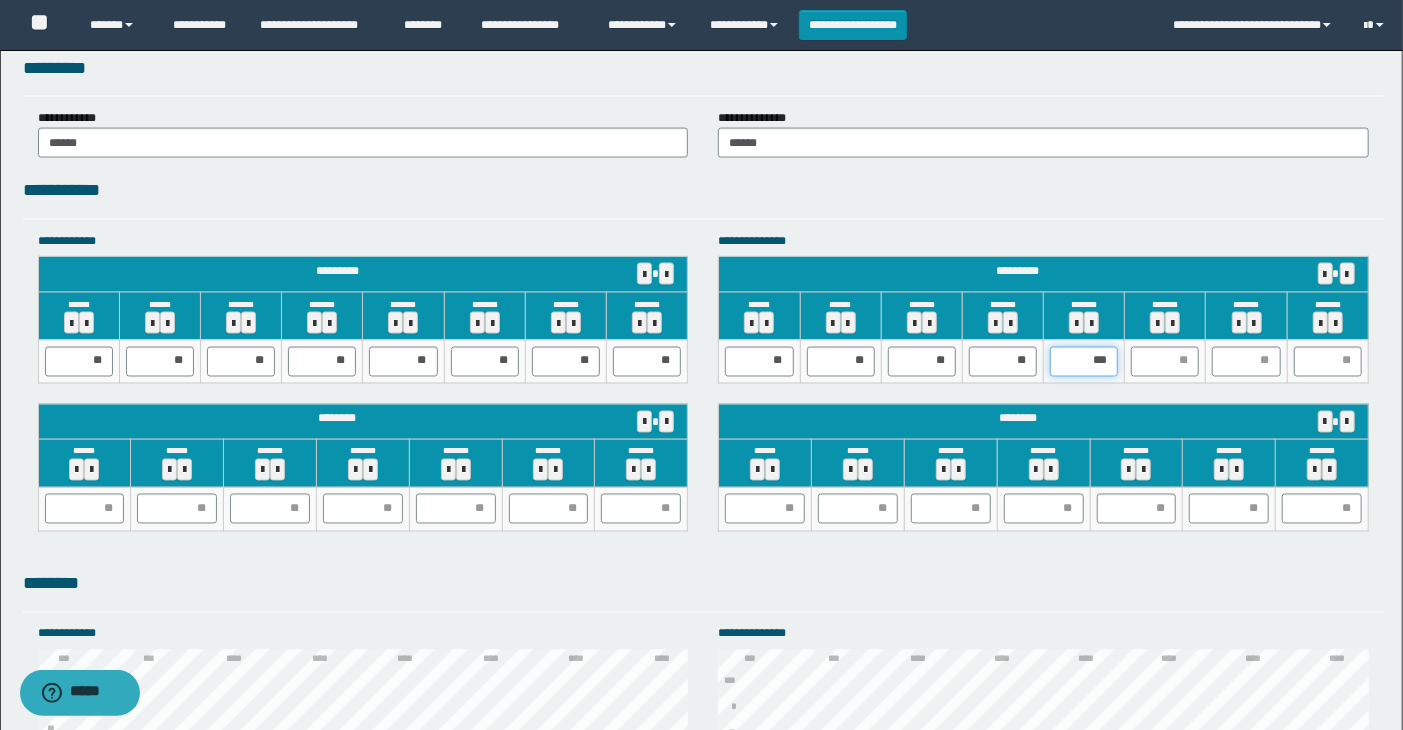 click on "***" at bounding box center (1084, 362) 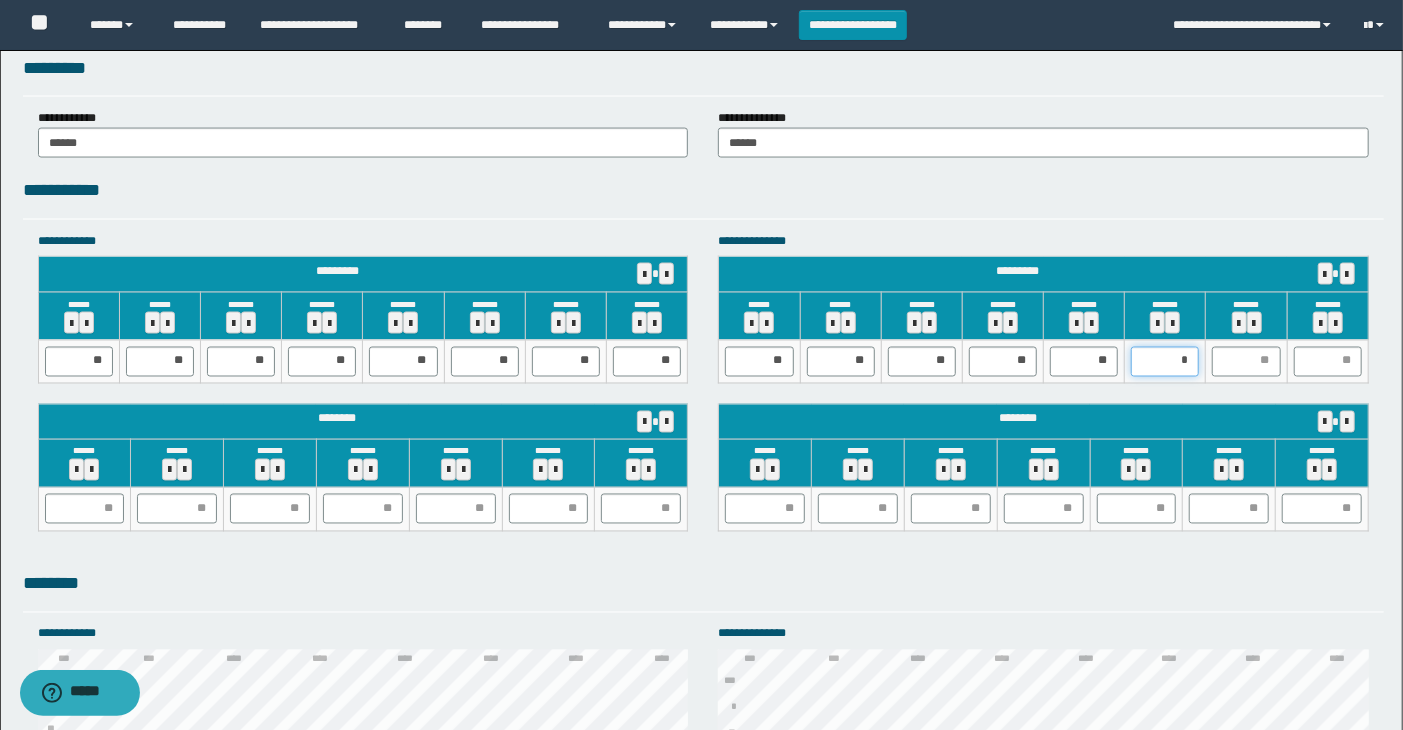 type on "**" 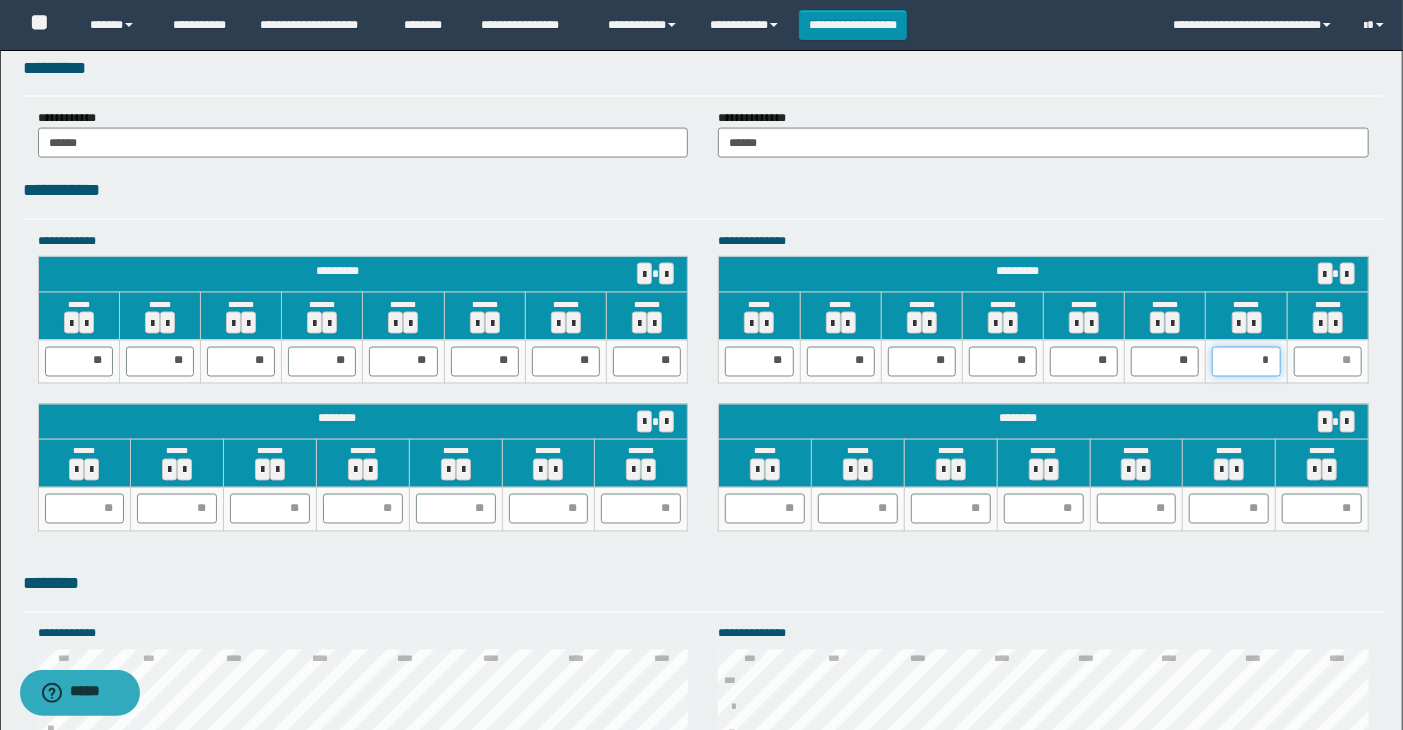type on "**" 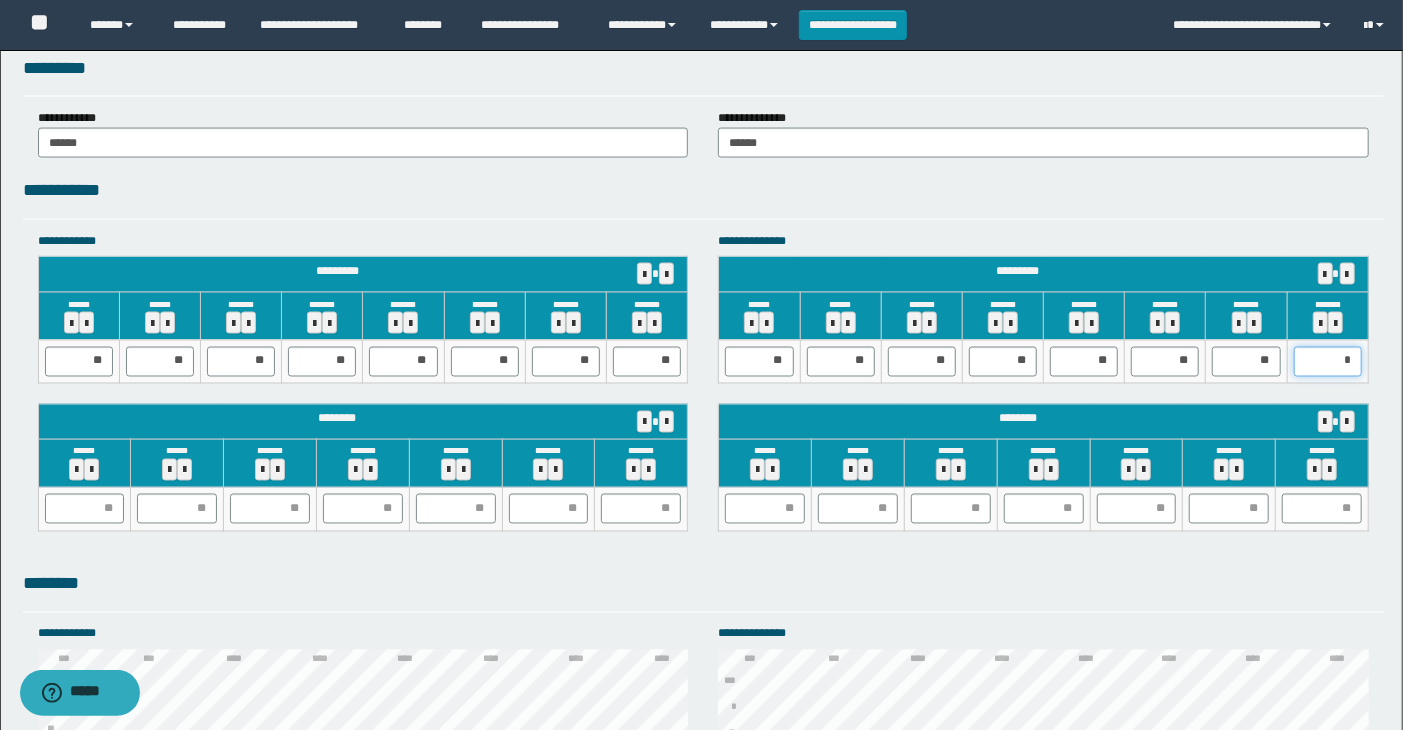 type on "**" 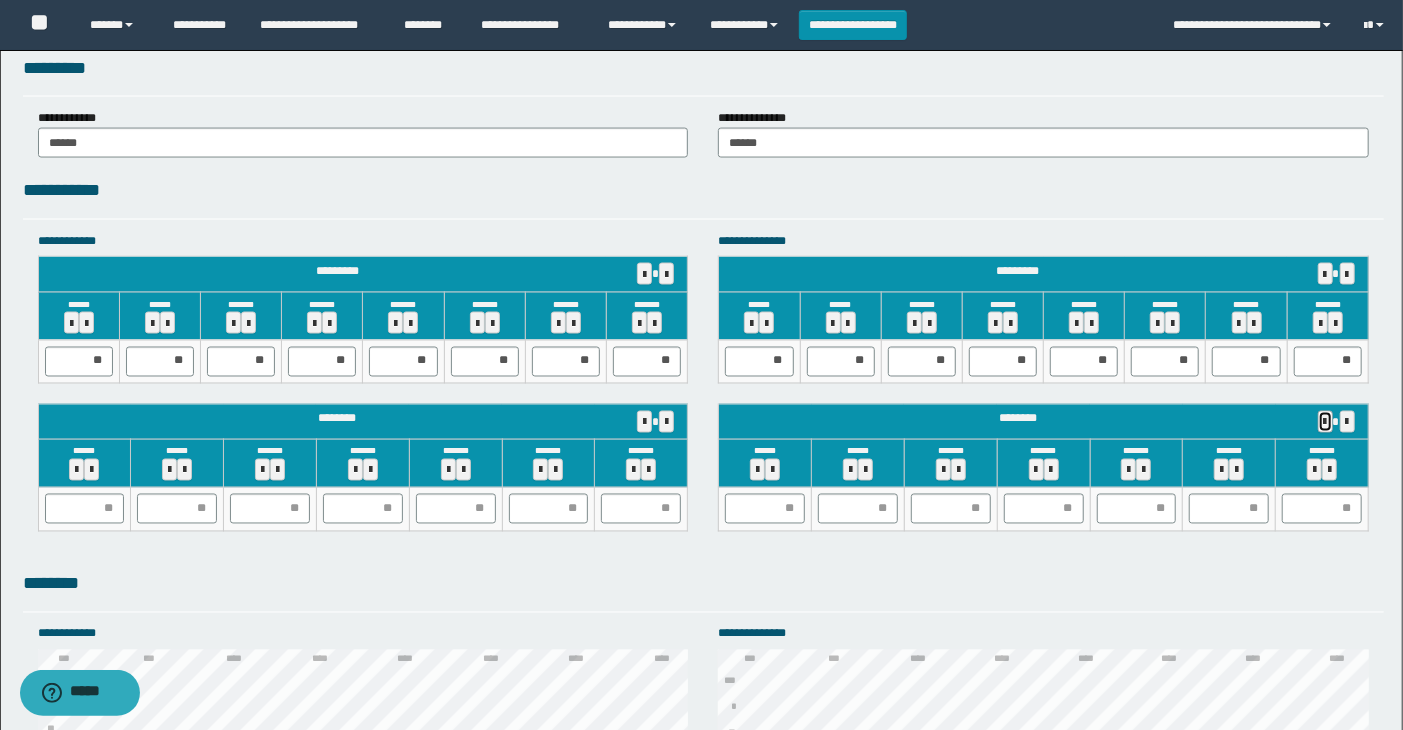 type 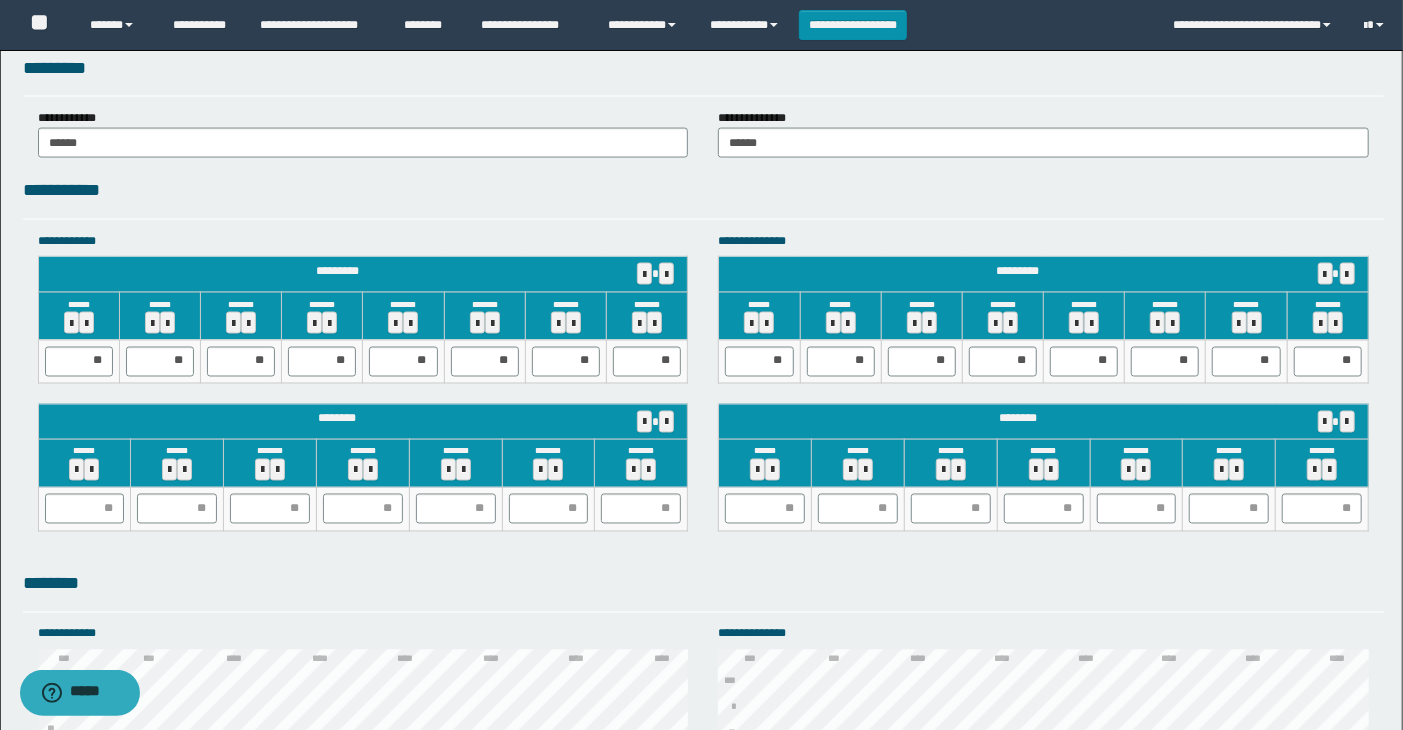 click on "**********" at bounding box center [701, -45] 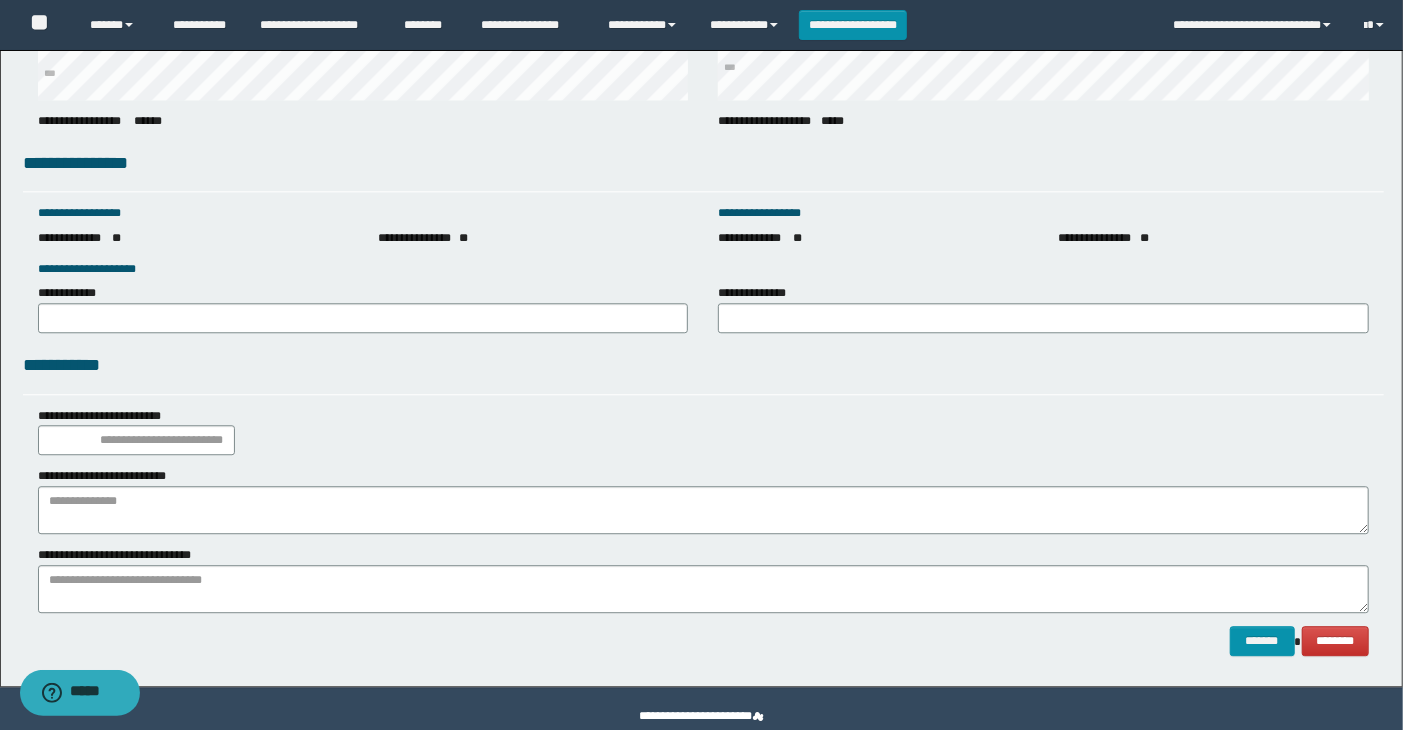 scroll, scrollTop: 2762, scrollLeft: 0, axis: vertical 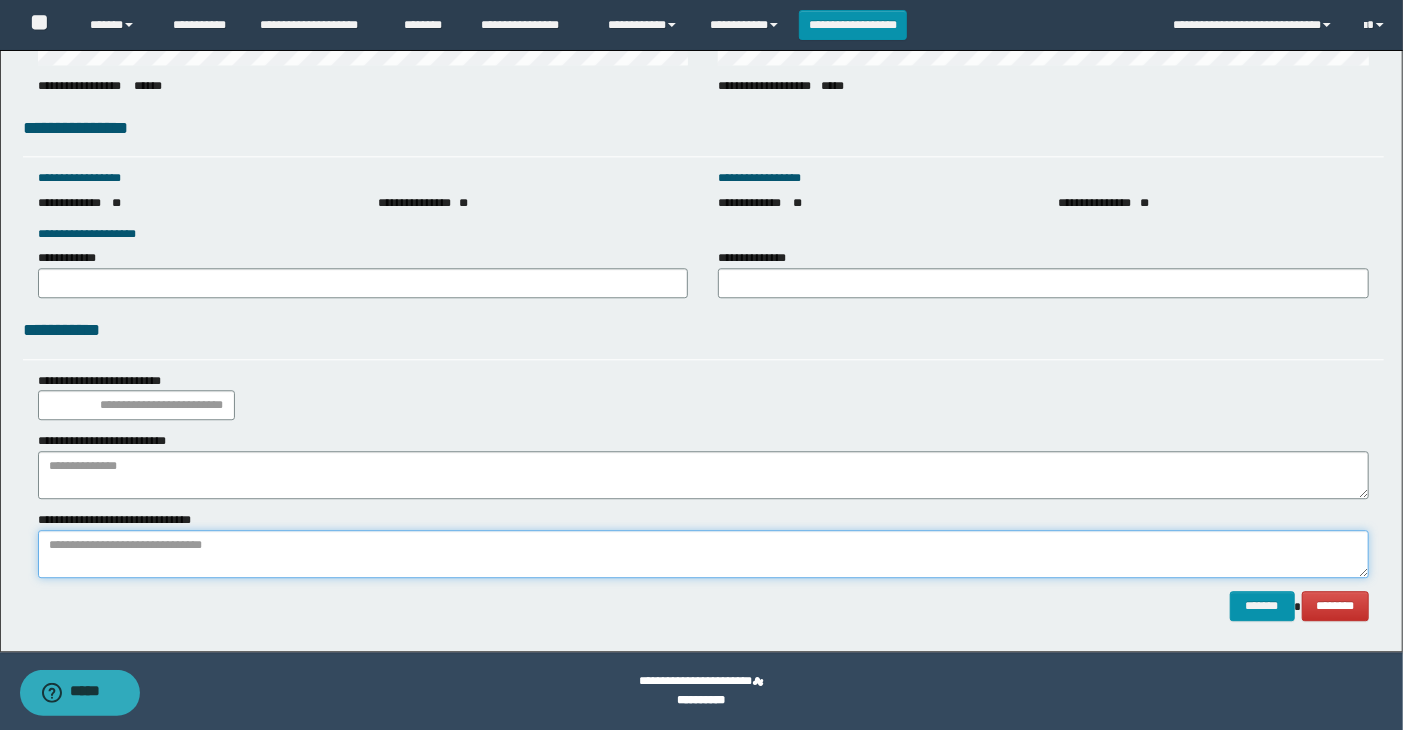 click at bounding box center (704, 554) 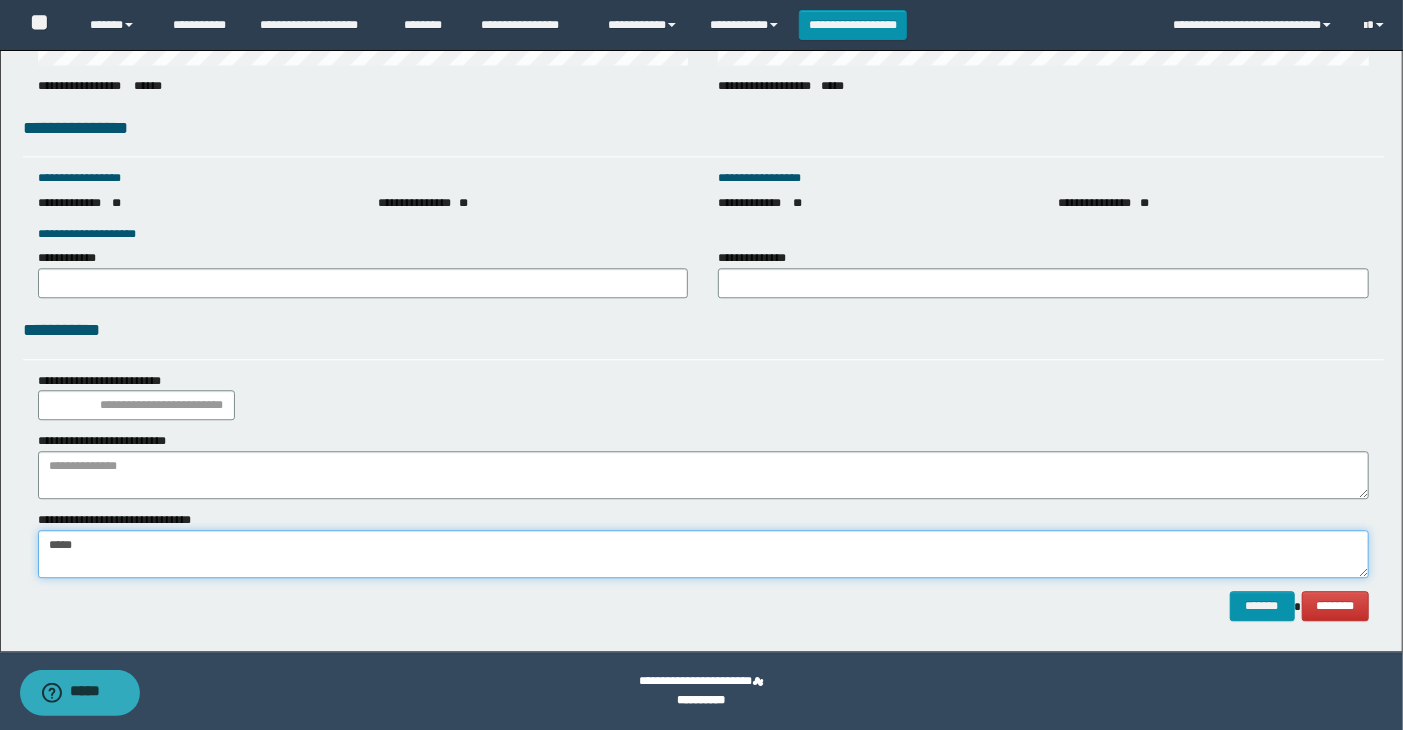 drag, startPoint x: 43, startPoint y: 544, endPoint x: 142, endPoint y: 552, distance: 99.32271 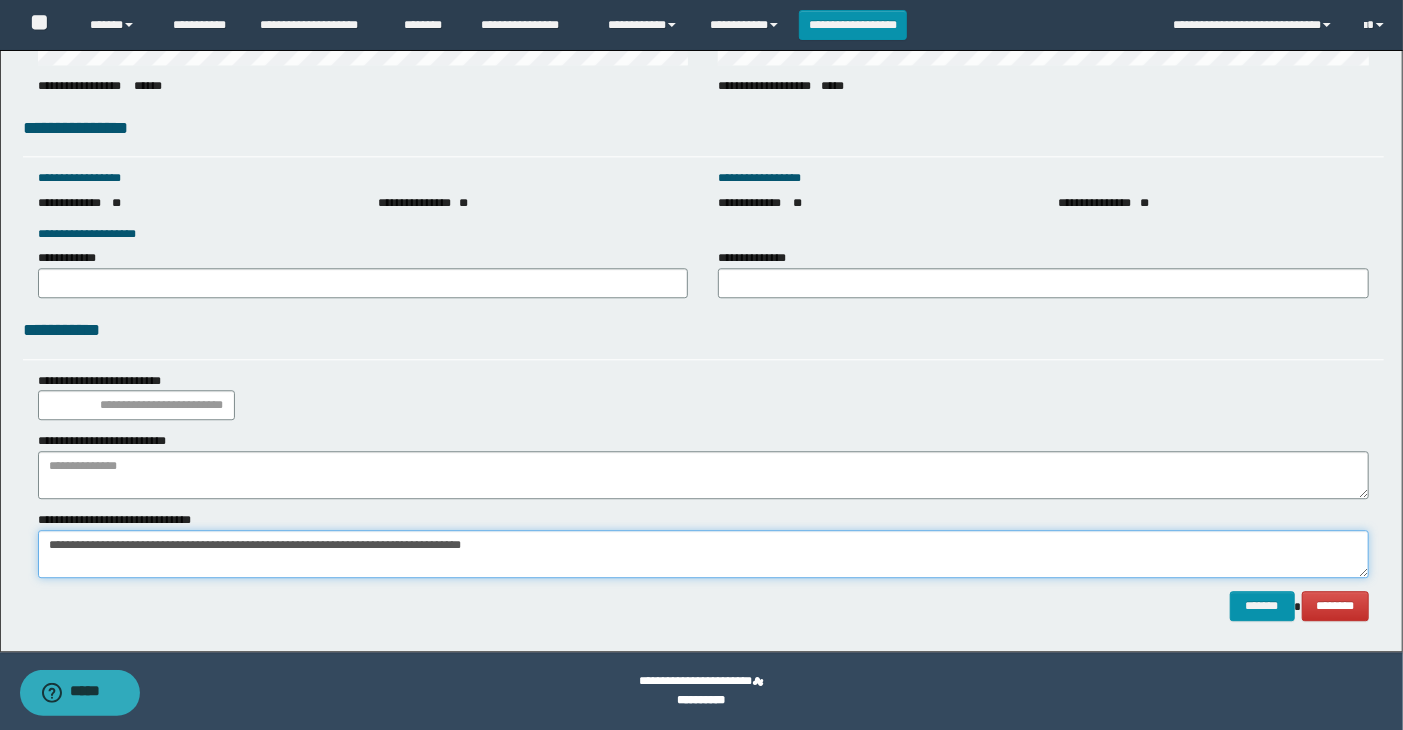 click on "**********" at bounding box center [704, 554] 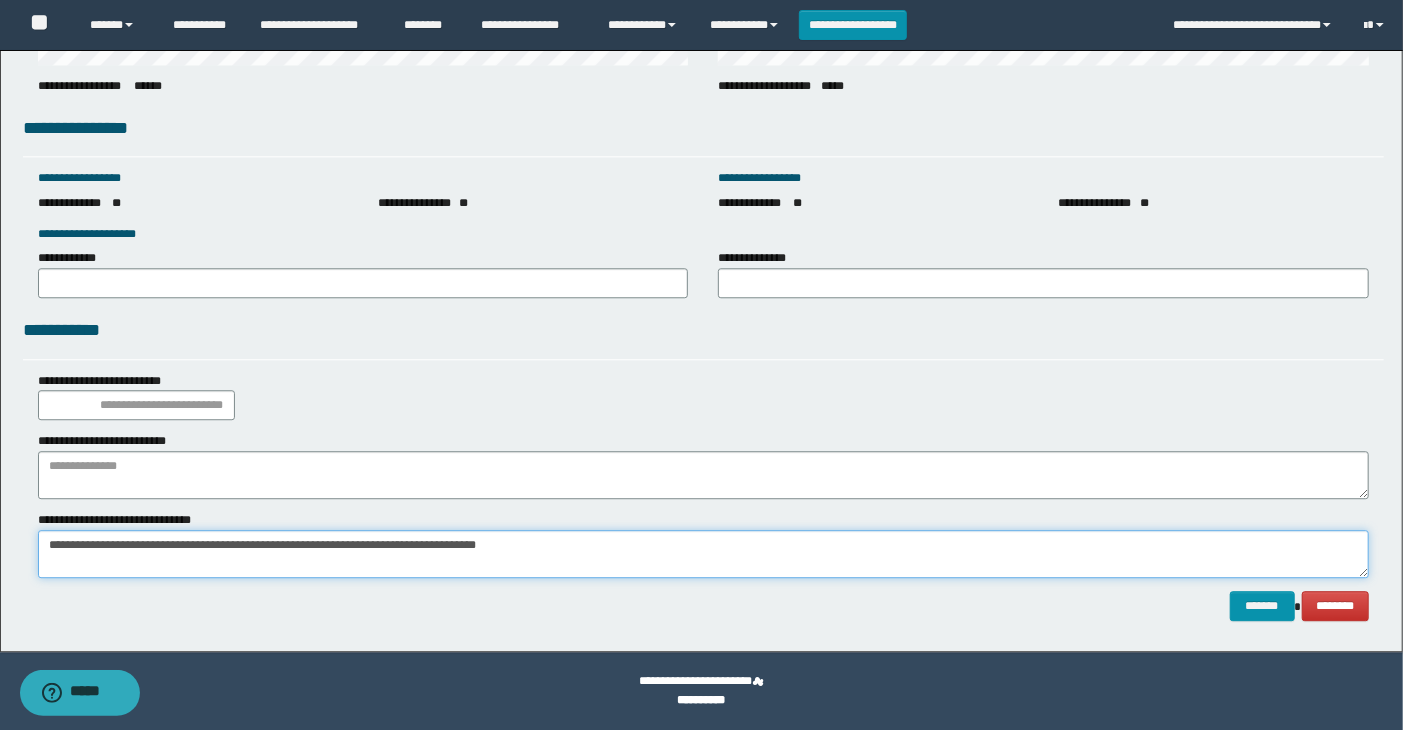 click on "**********" at bounding box center (704, 554) 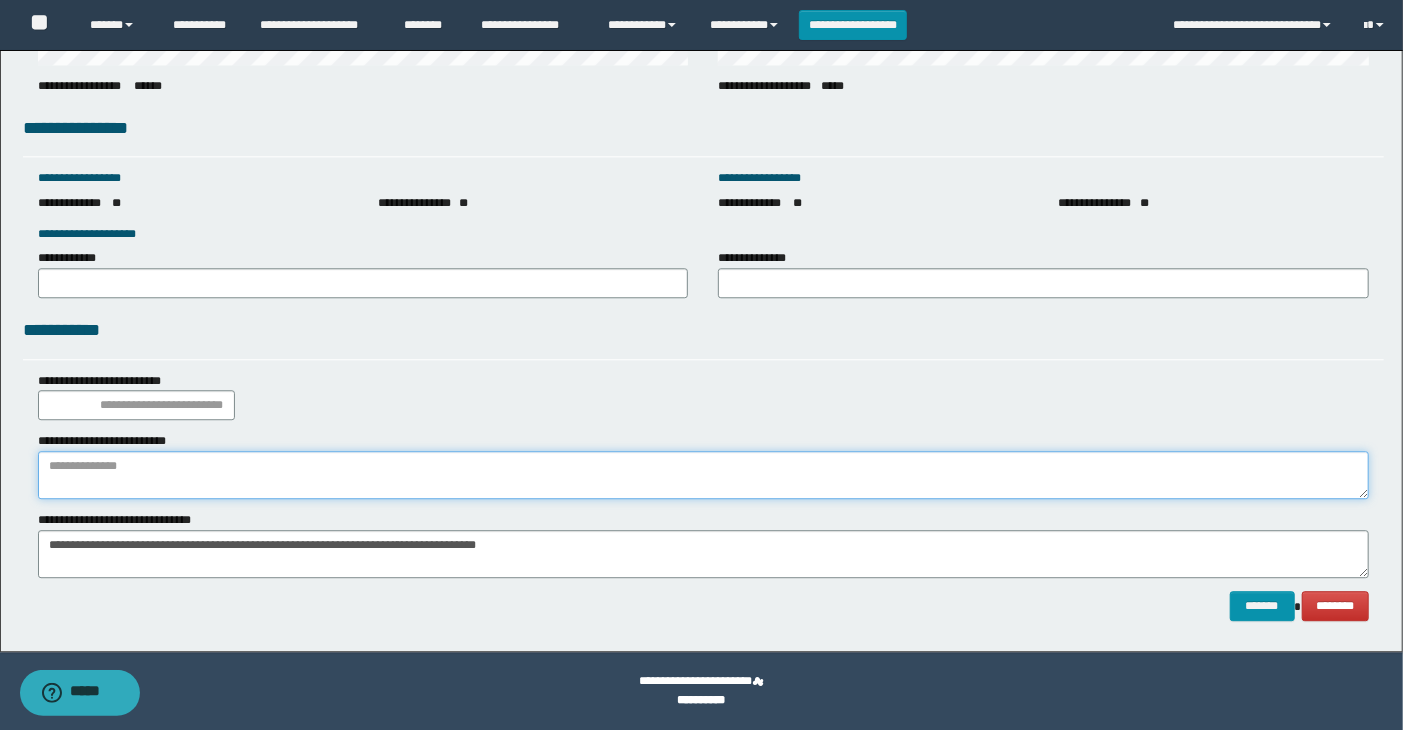 click at bounding box center [704, 475] 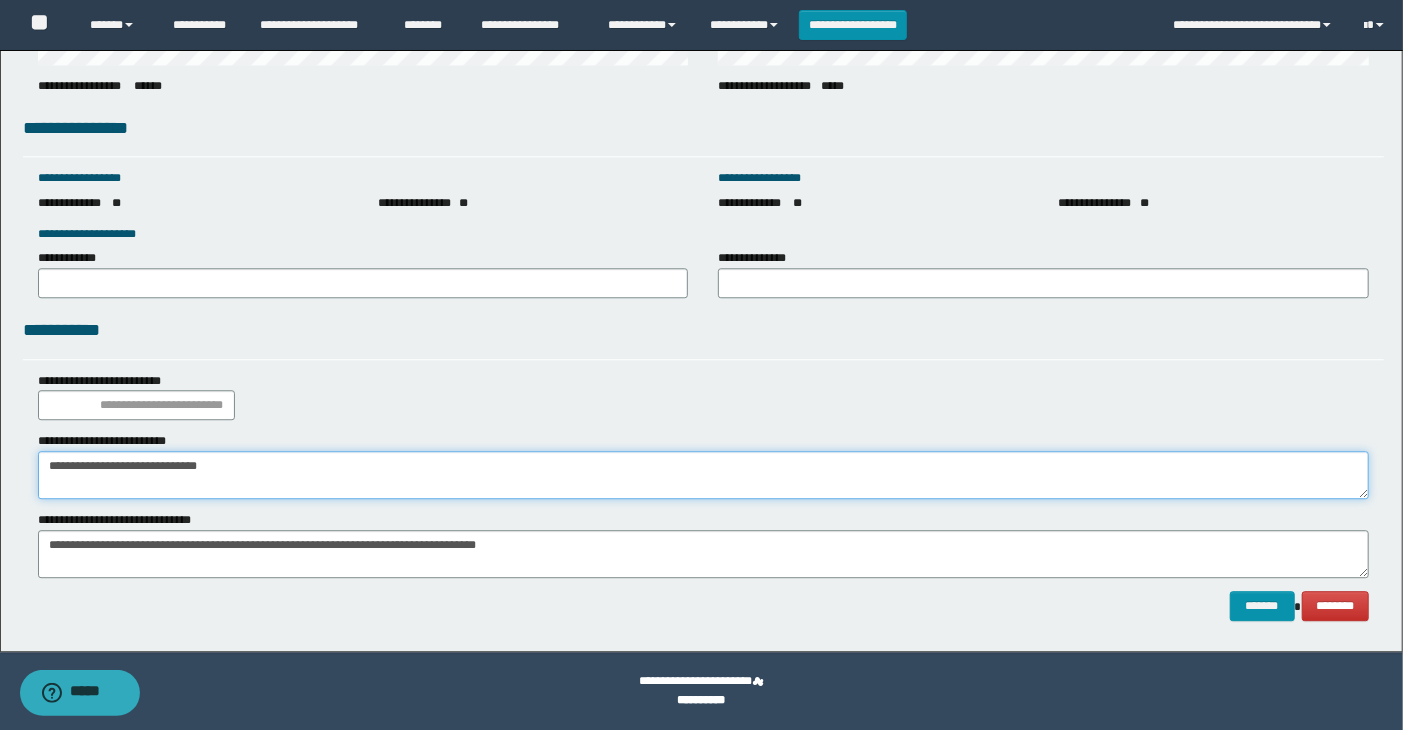 click on "**********" at bounding box center [704, 475] 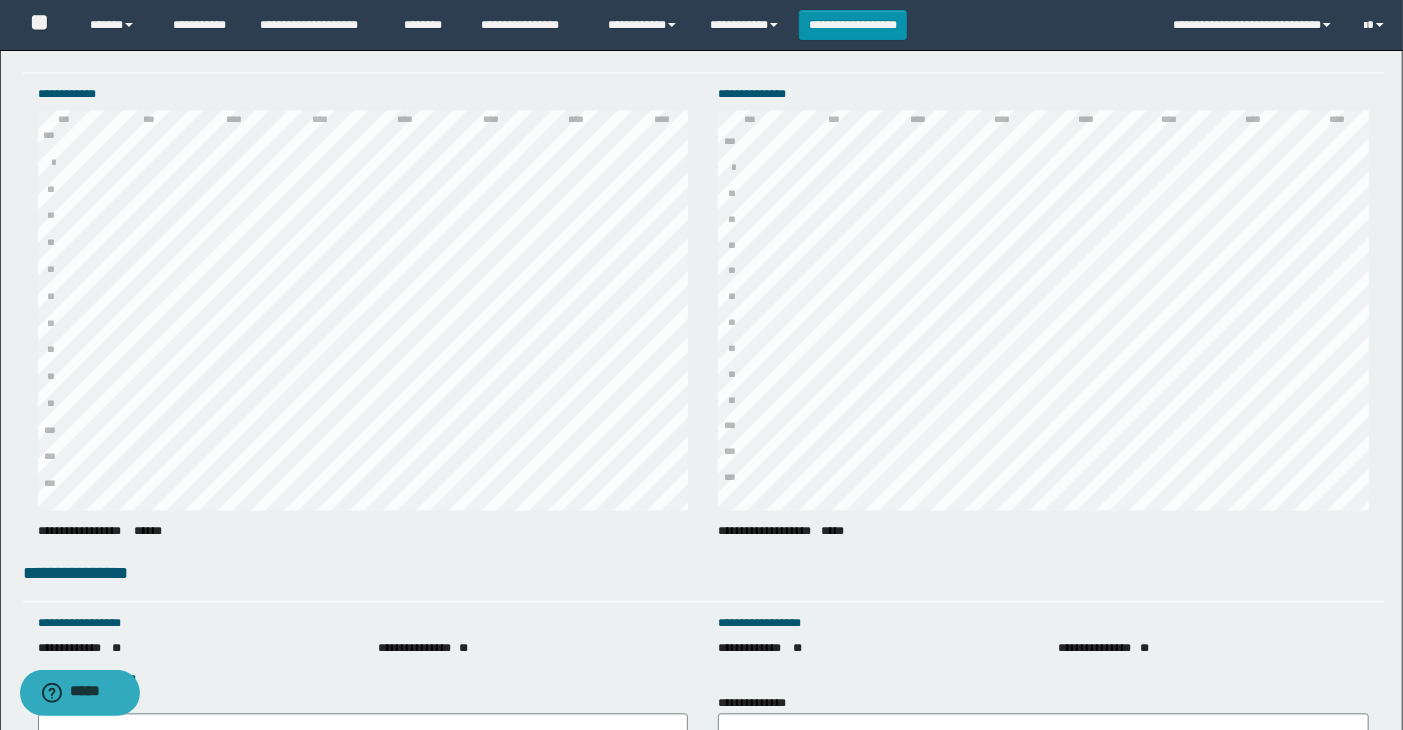 scroll, scrollTop: 2762, scrollLeft: 0, axis: vertical 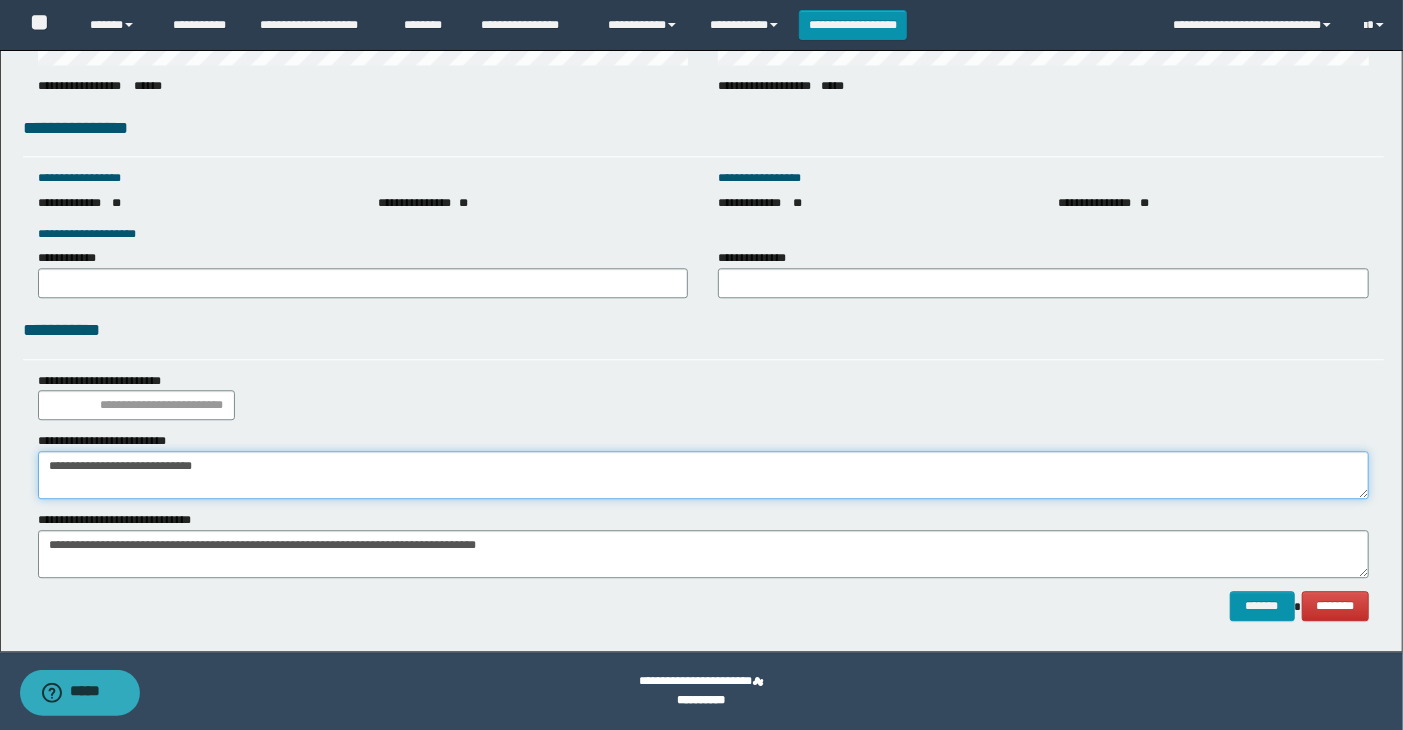 type on "**********" 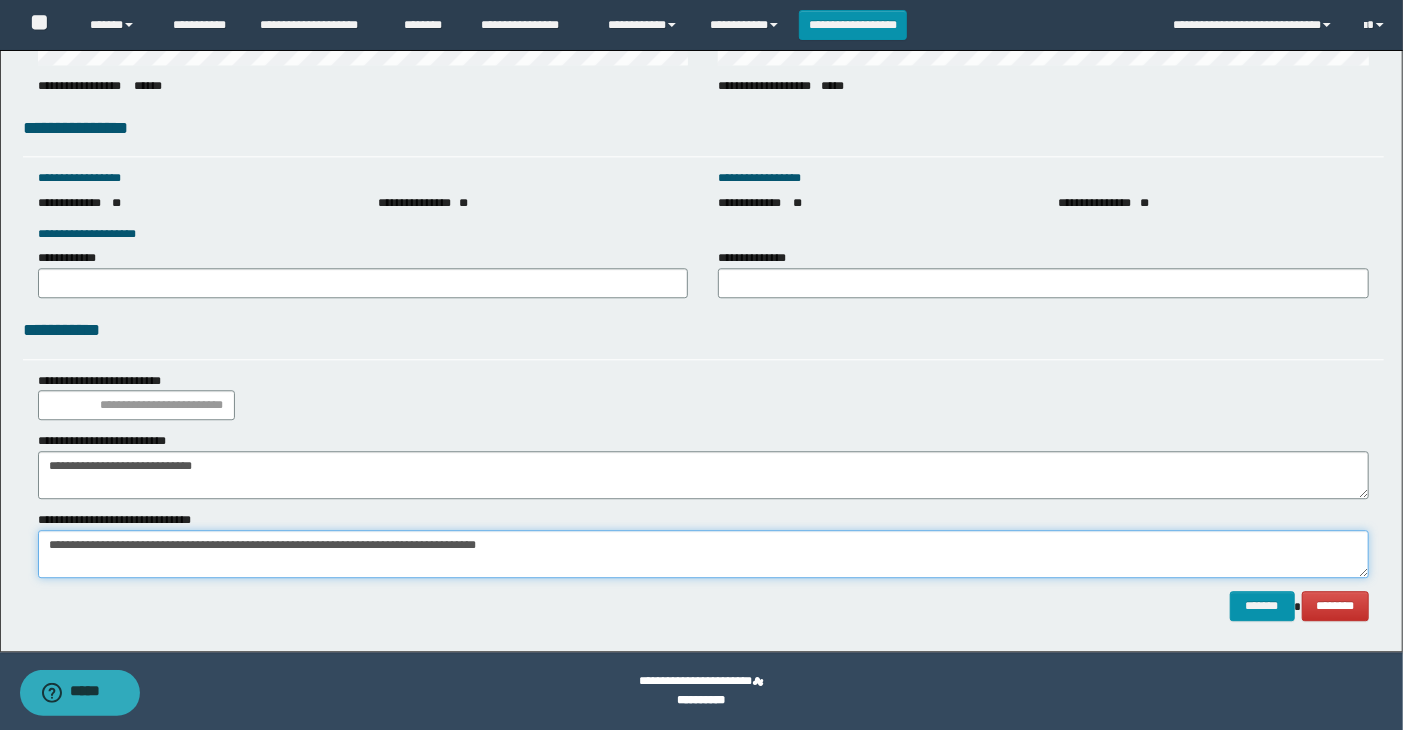 drag, startPoint x: 45, startPoint y: 551, endPoint x: 825, endPoint y: 586, distance: 780.78485 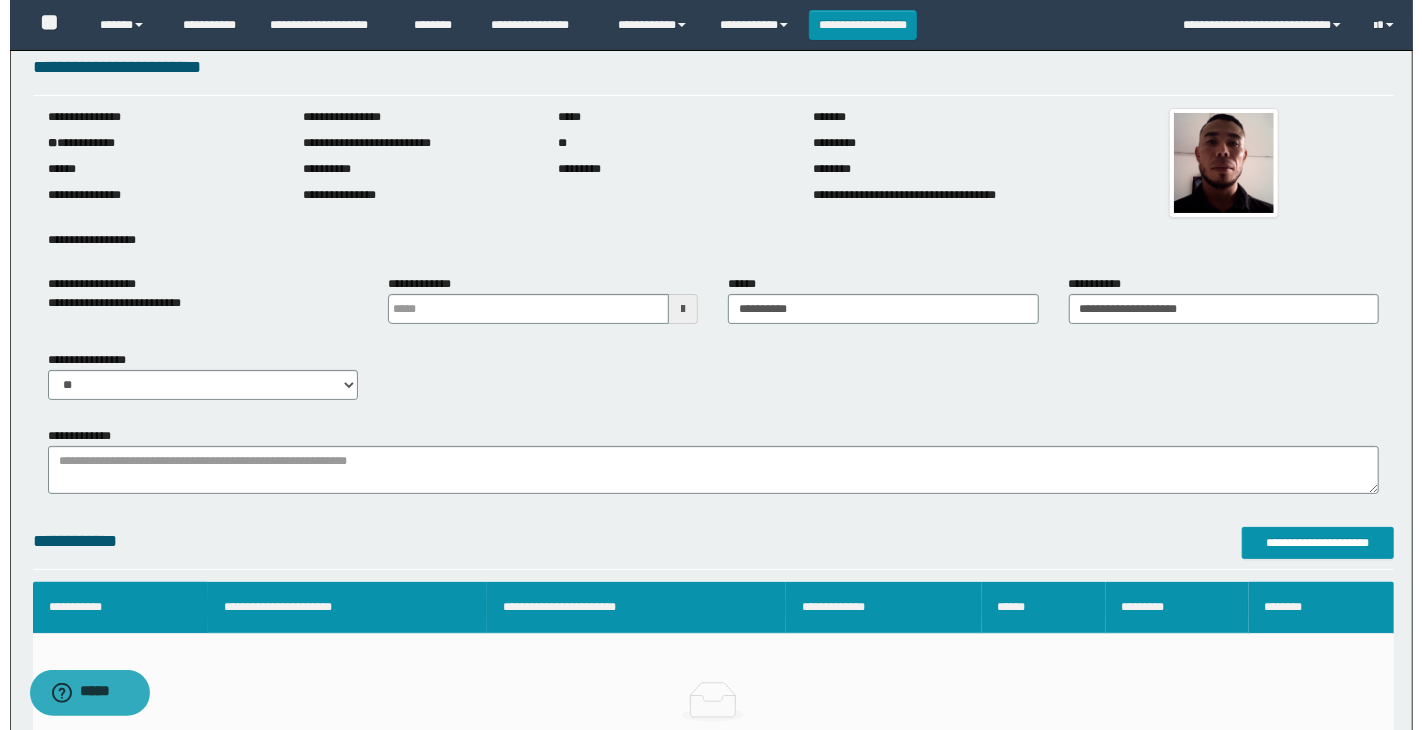 scroll, scrollTop: 0, scrollLeft: 0, axis: both 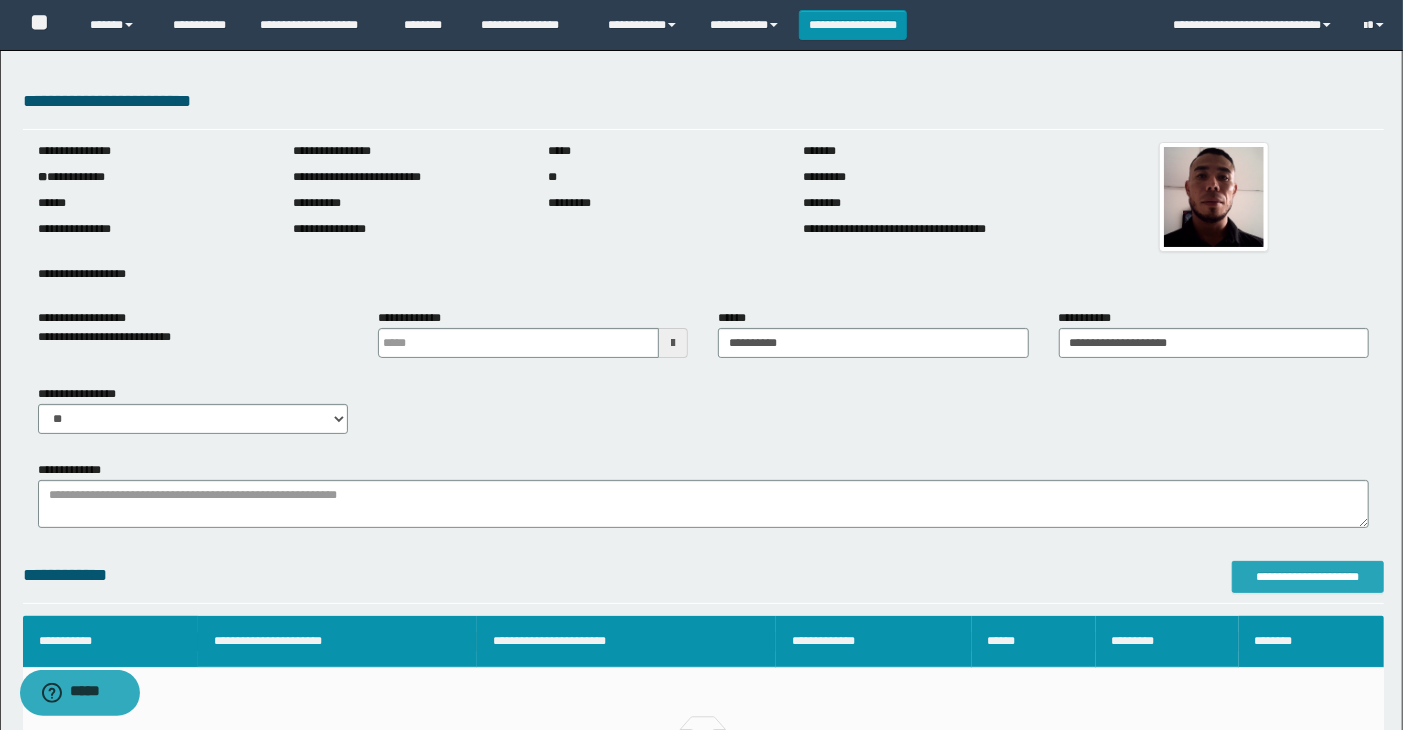 click on "**********" at bounding box center (1308, 577) 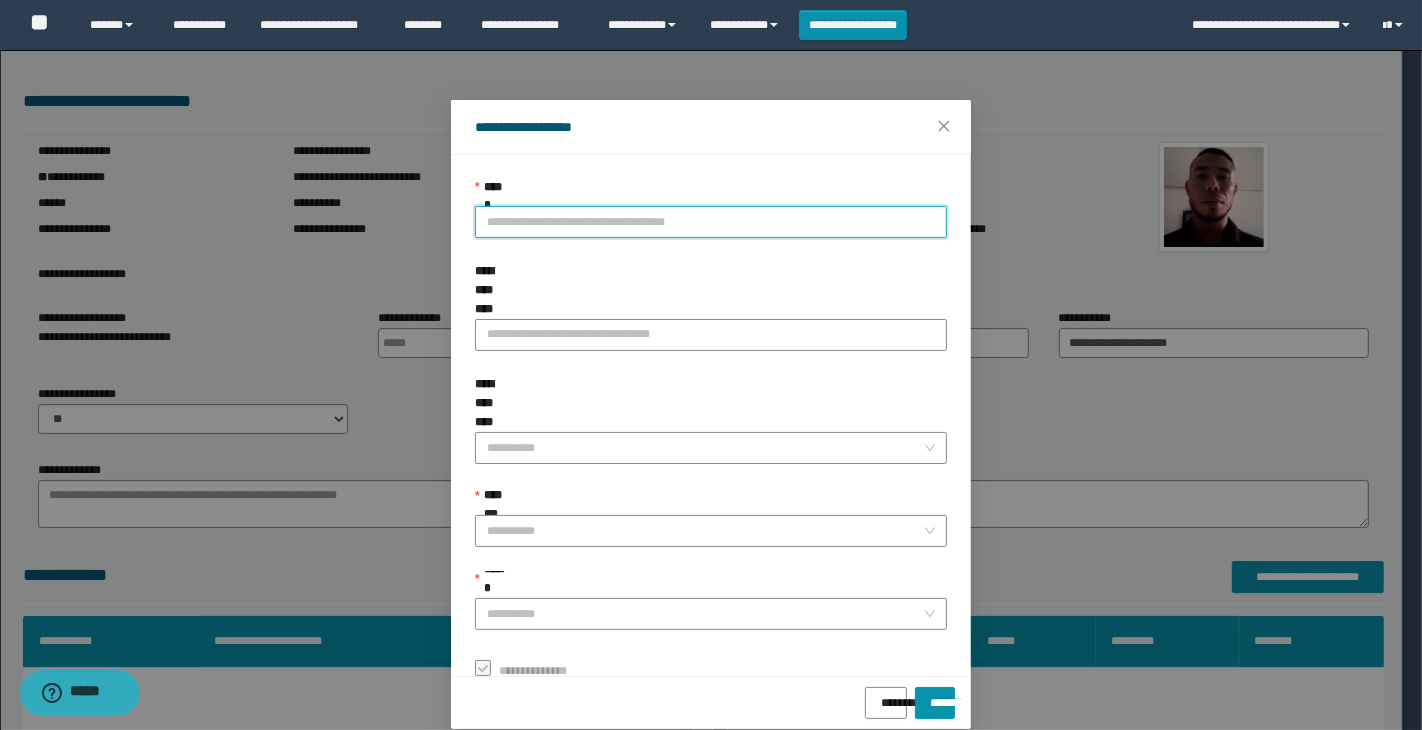click on "**********" at bounding box center [711, 222] 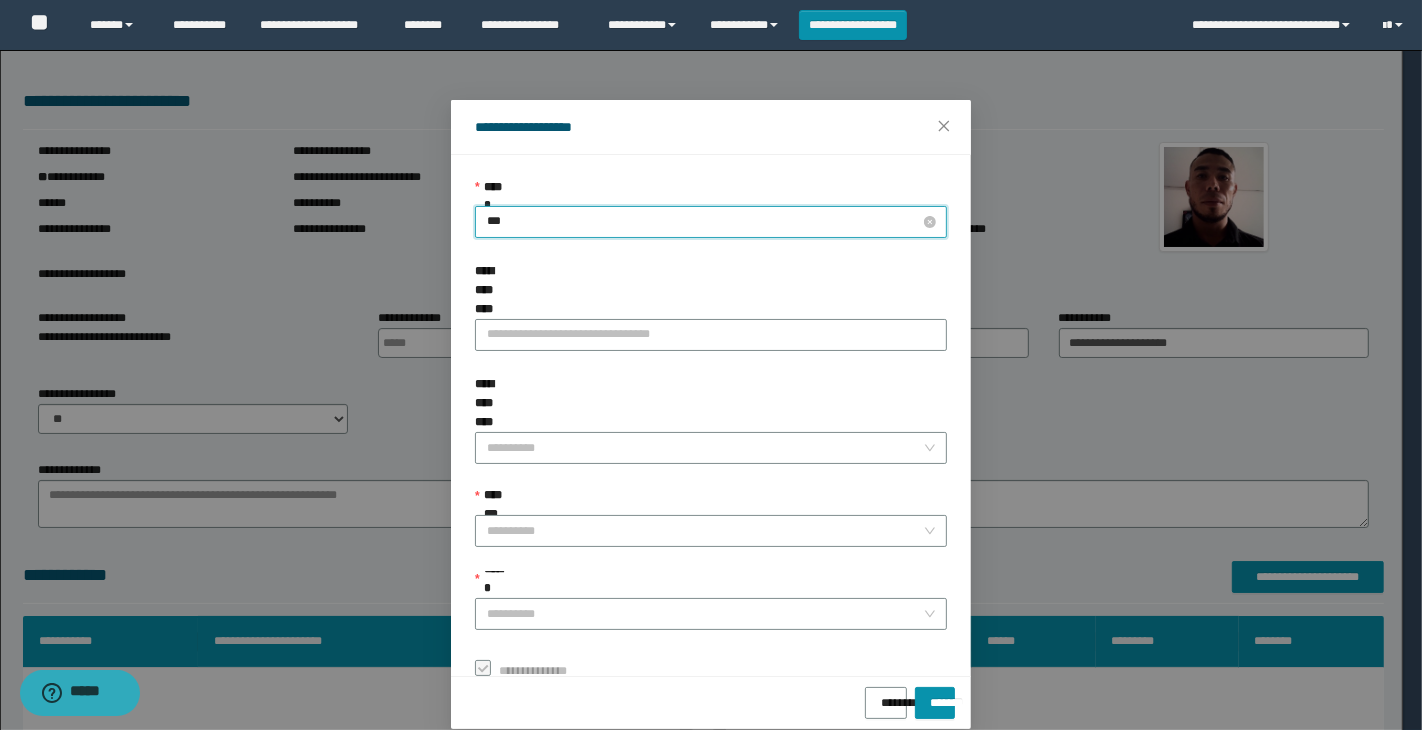 type on "****" 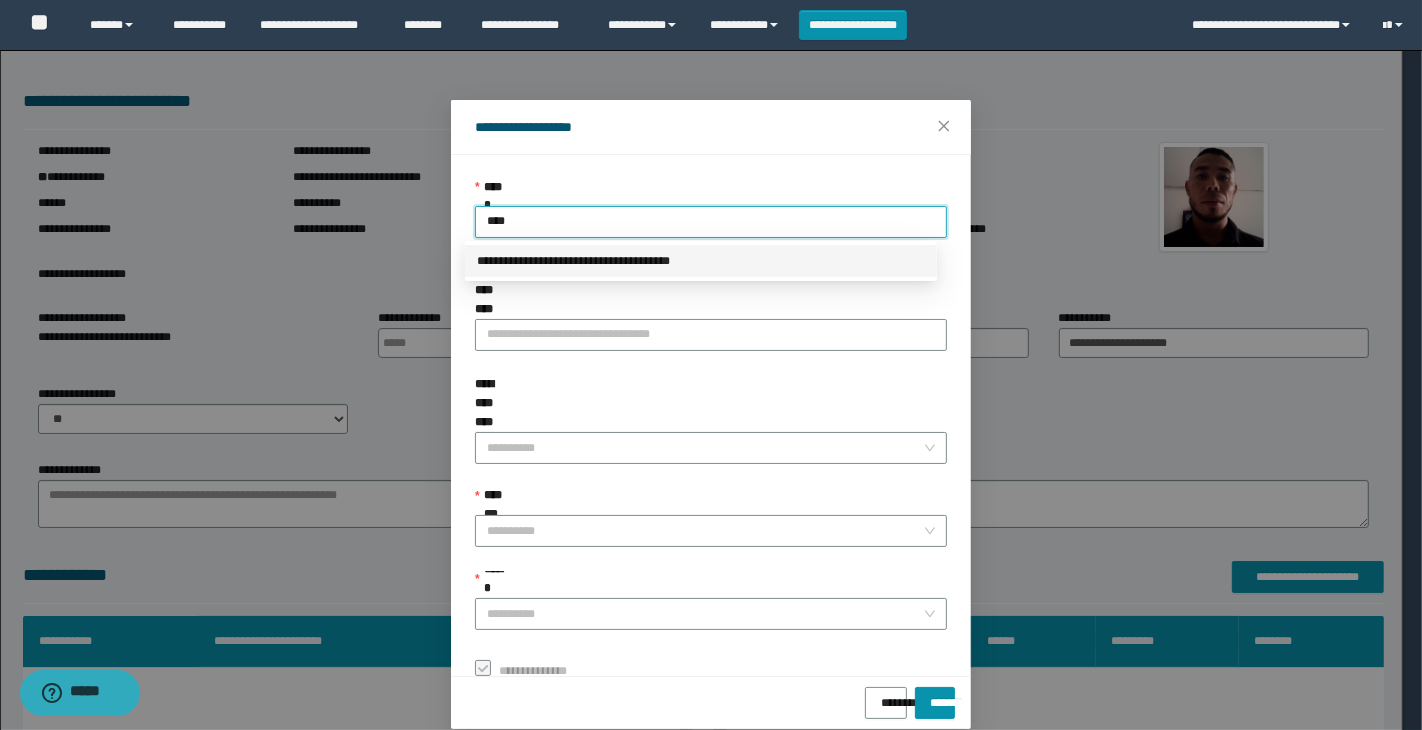 click on "**********" at bounding box center (701, 261) 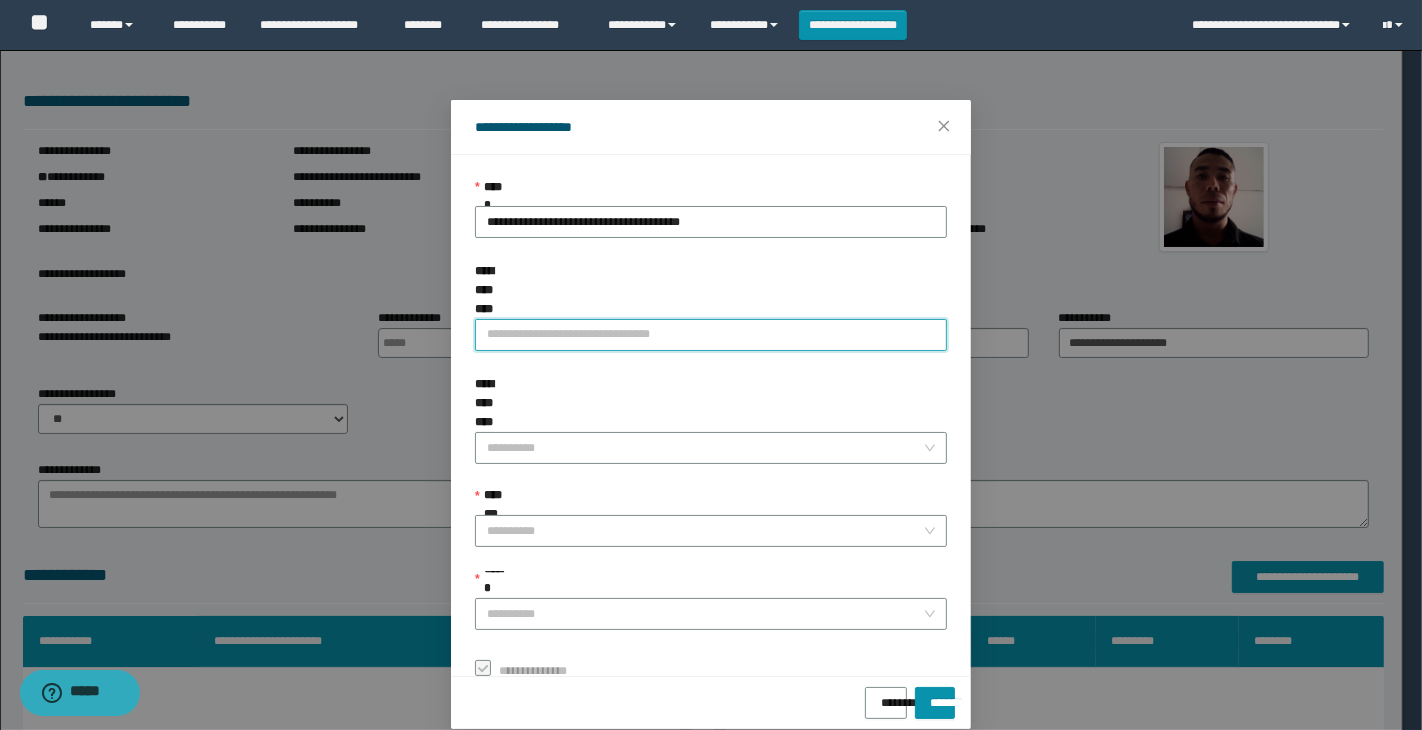 click on "**********" at bounding box center (711, 335) 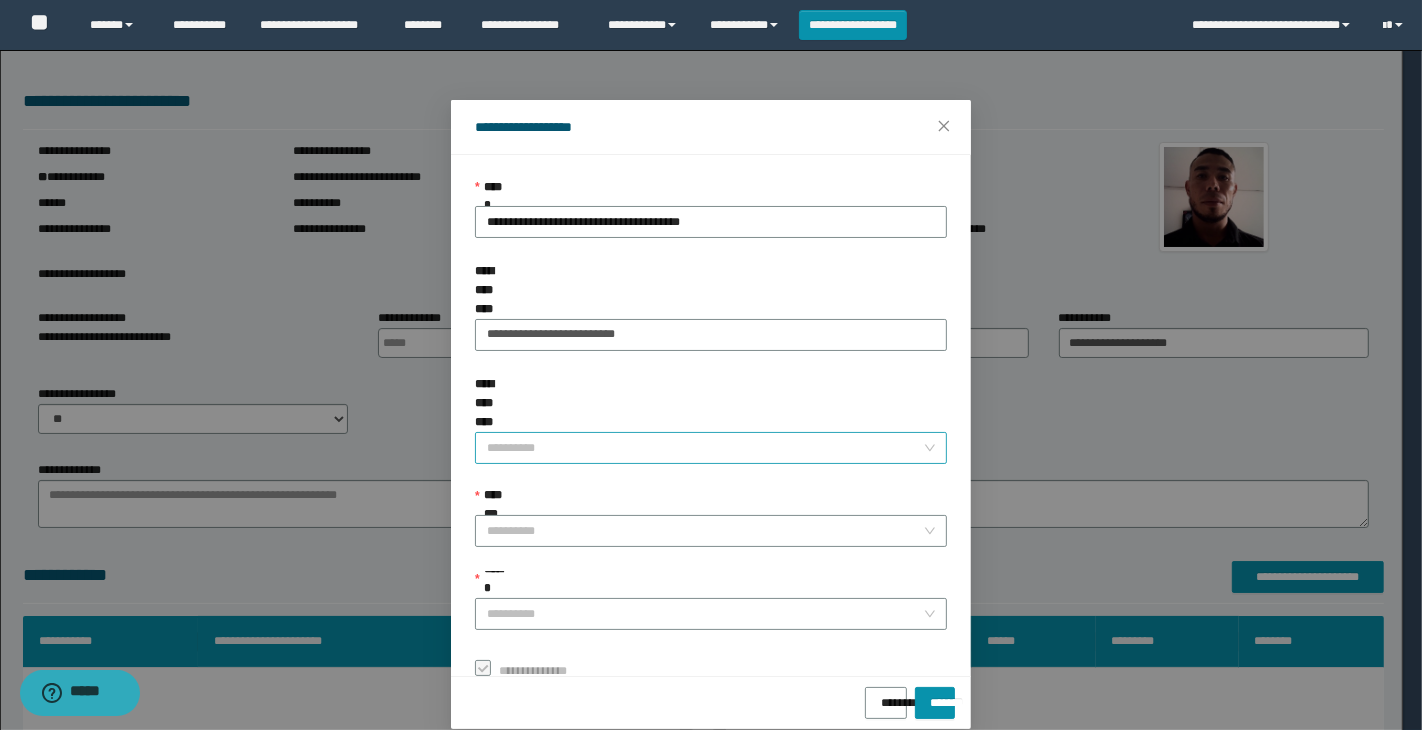 click on "**********" at bounding box center (705, 448) 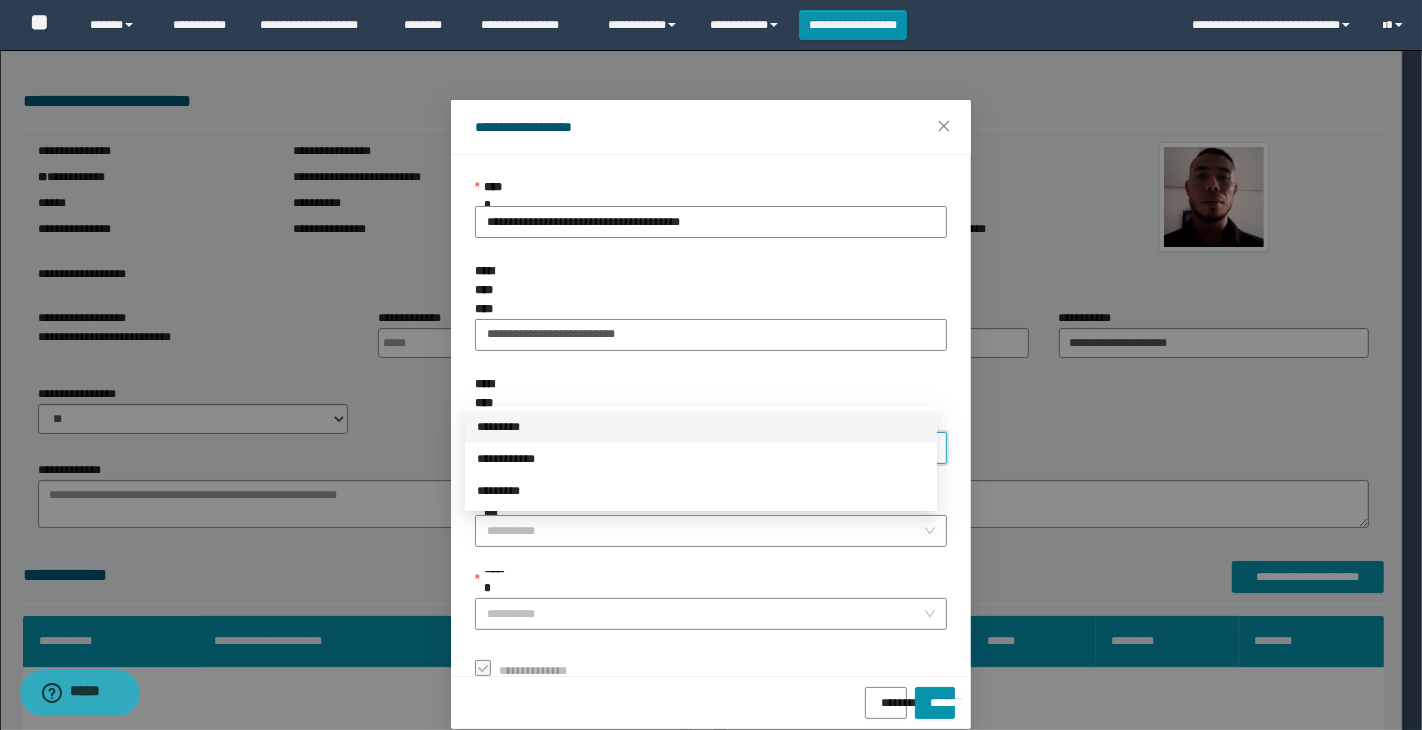 click on "*********" at bounding box center [701, 427] 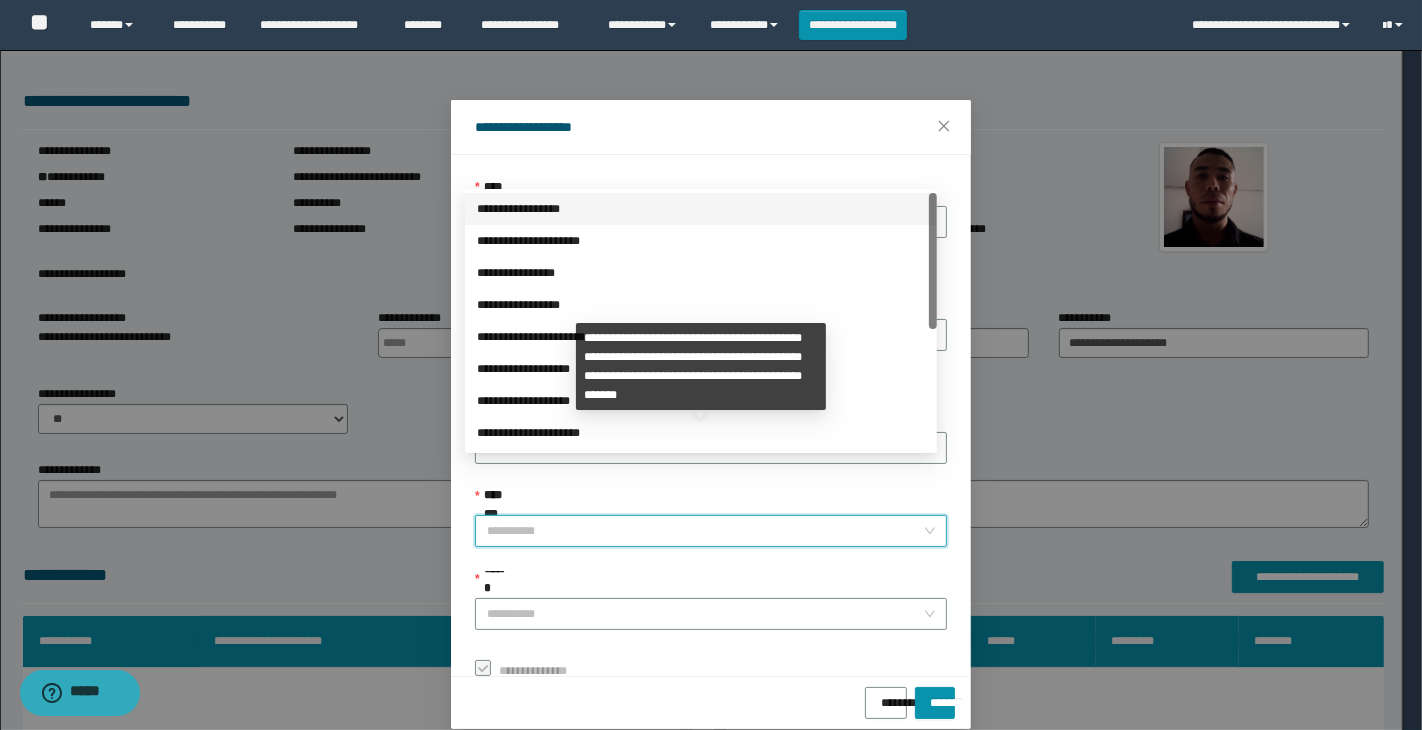 click on "**********" at bounding box center (705, 531) 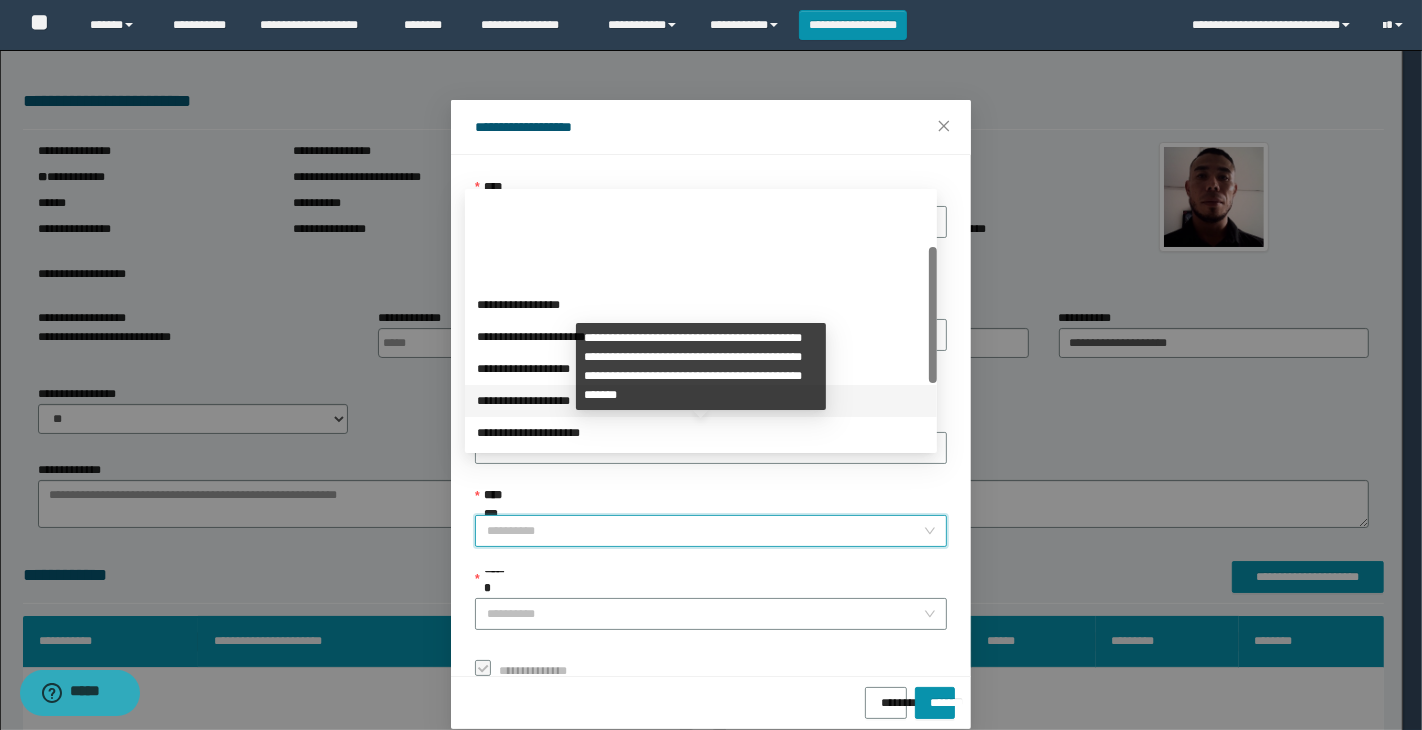 scroll, scrollTop: 200, scrollLeft: 0, axis: vertical 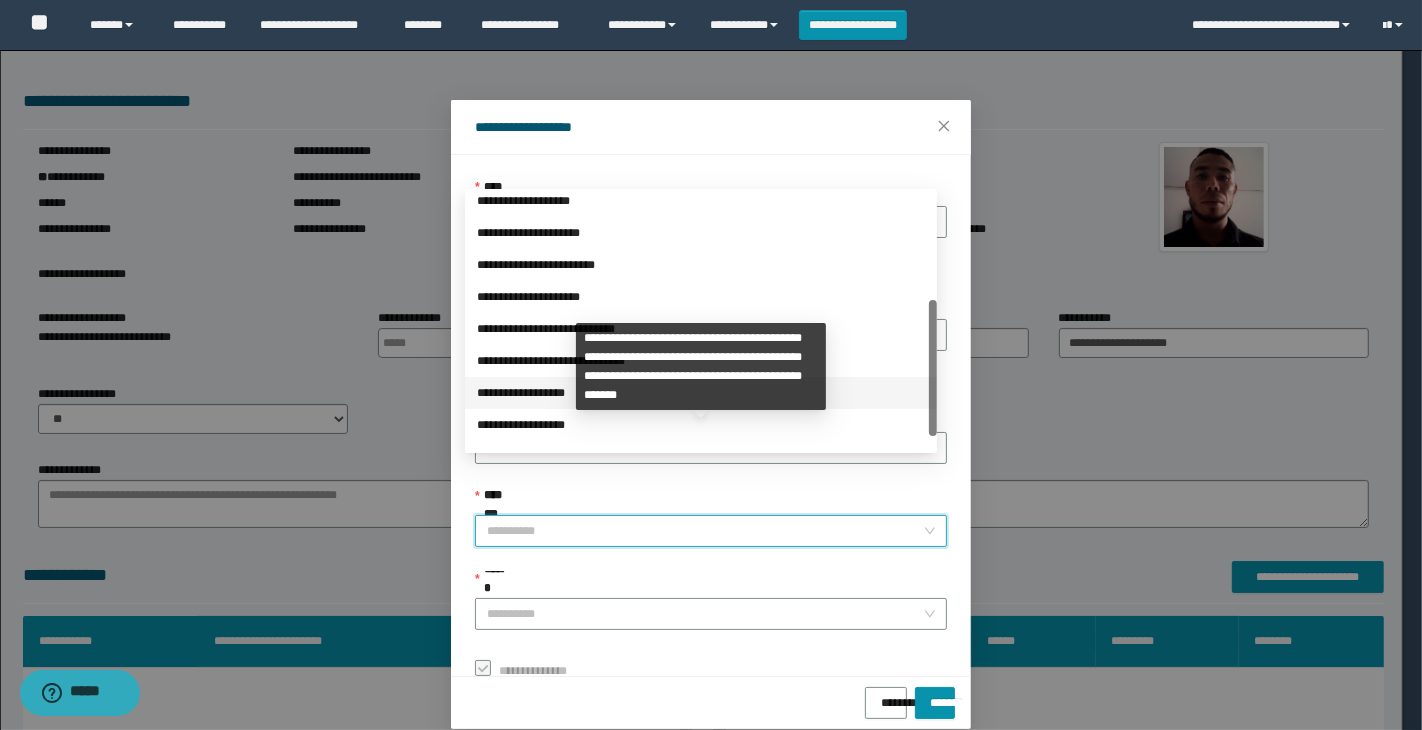 click on "**********" at bounding box center (701, 393) 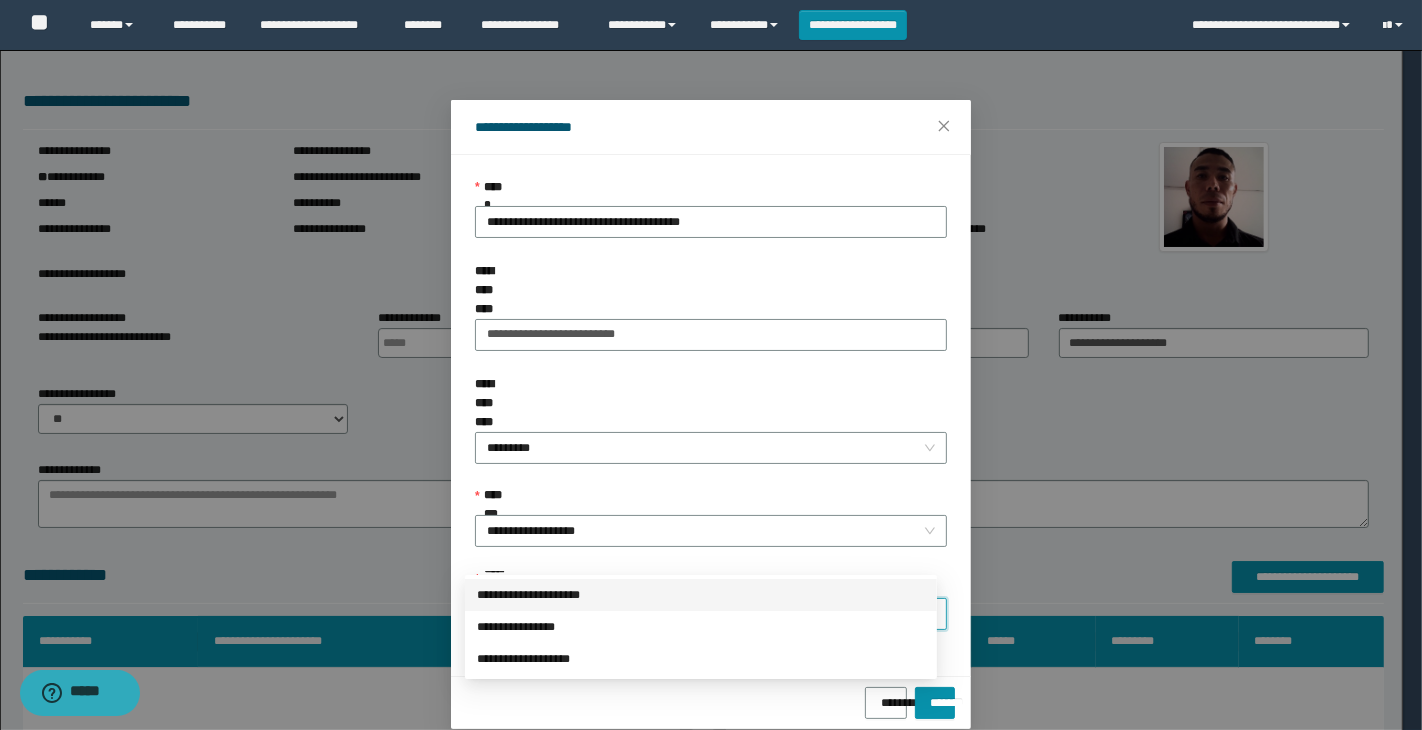 click on "******" at bounding box center [705, 614] 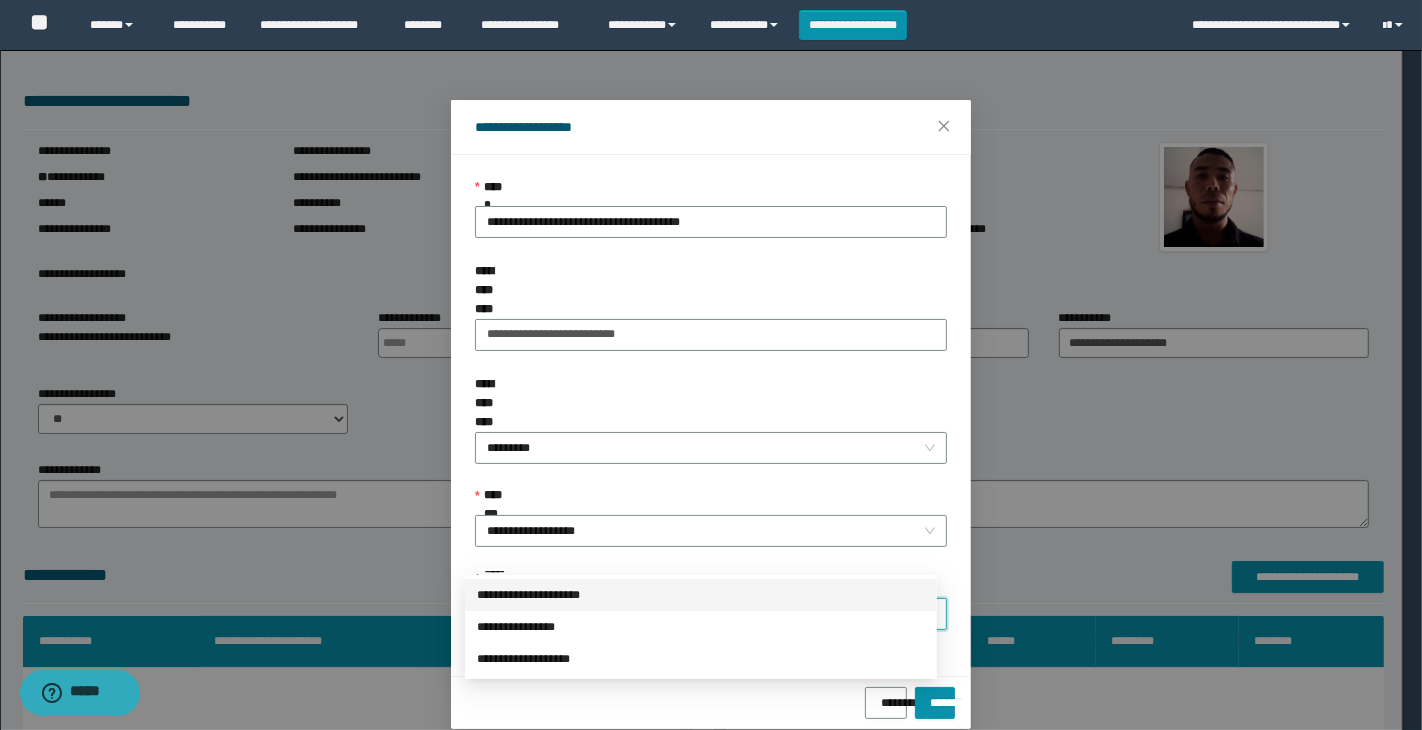 click on "**********" at bounding box center [701, 595] 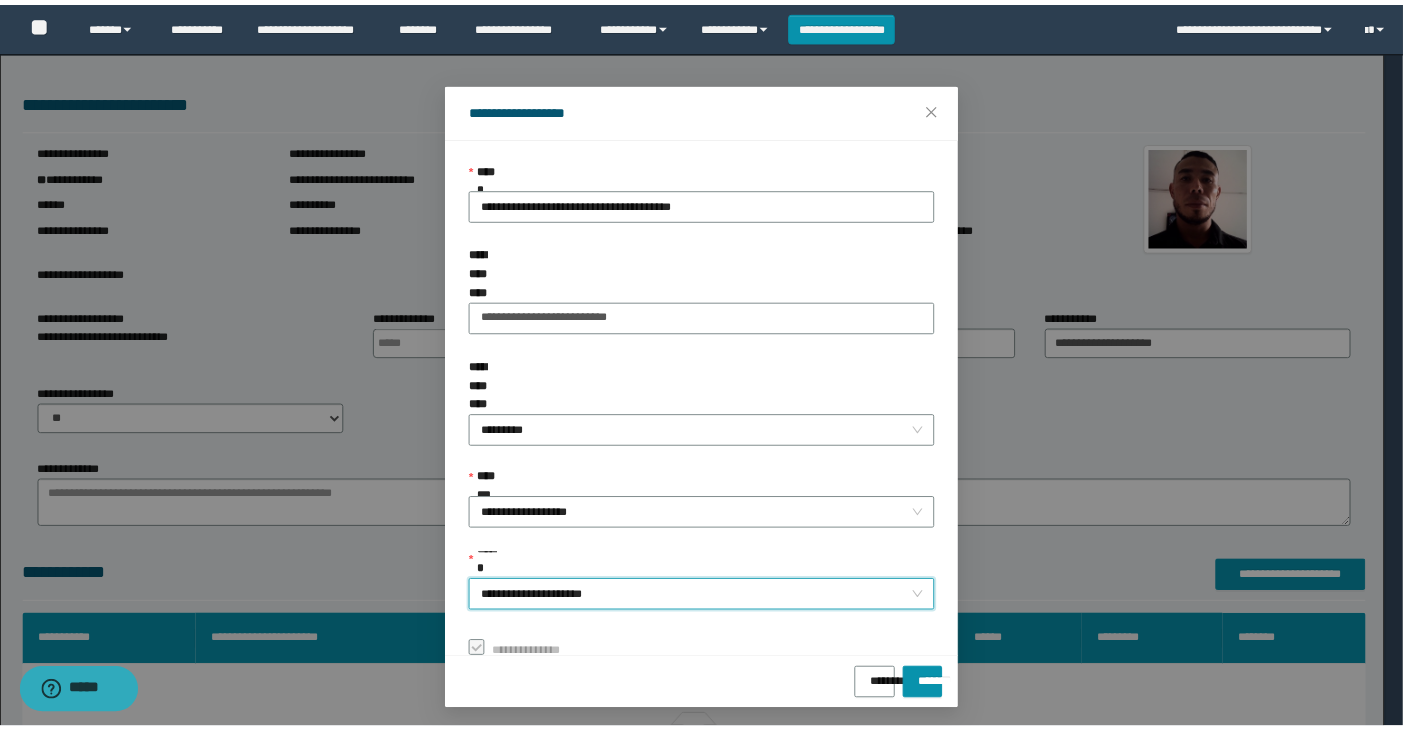 scroll, scrollTop: 23, scrollLeft: 0, axis: vertical 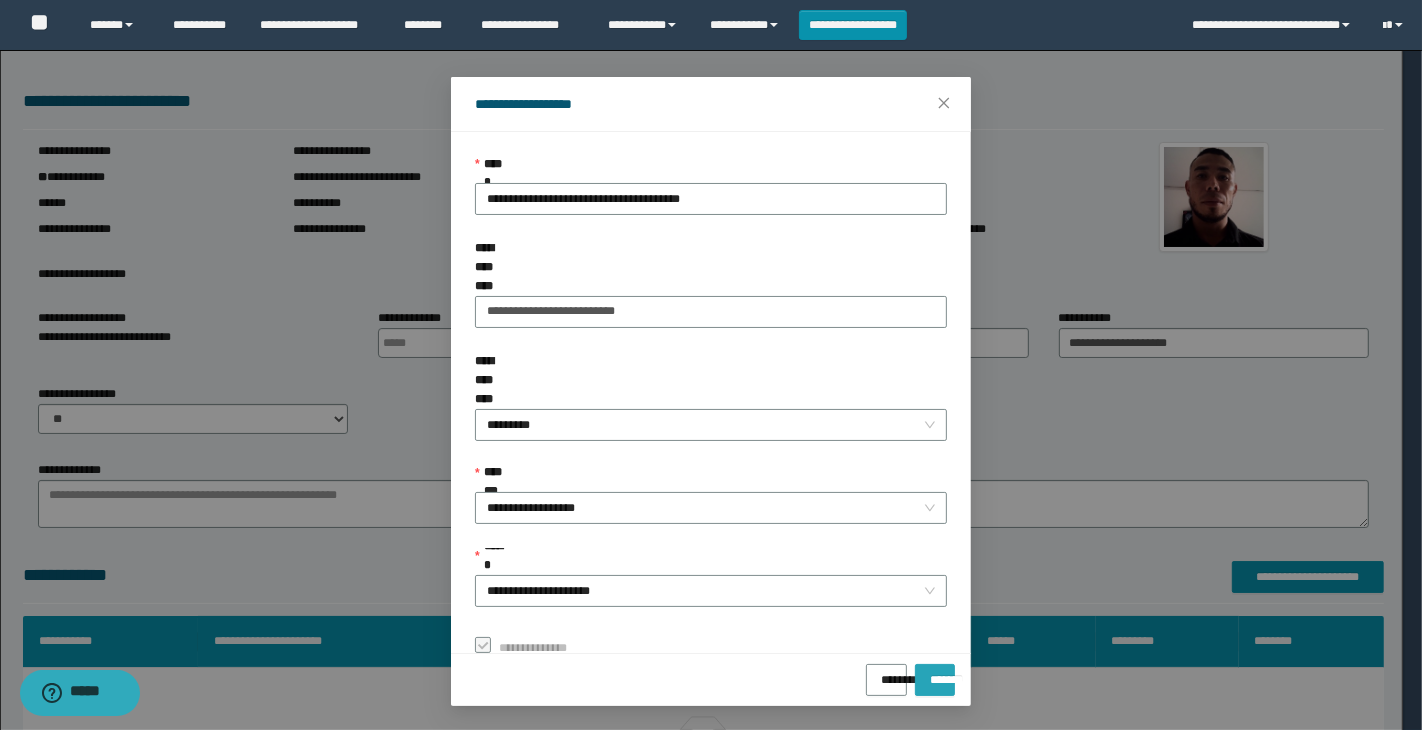 click on "*******" at bounding box center [935, 673] 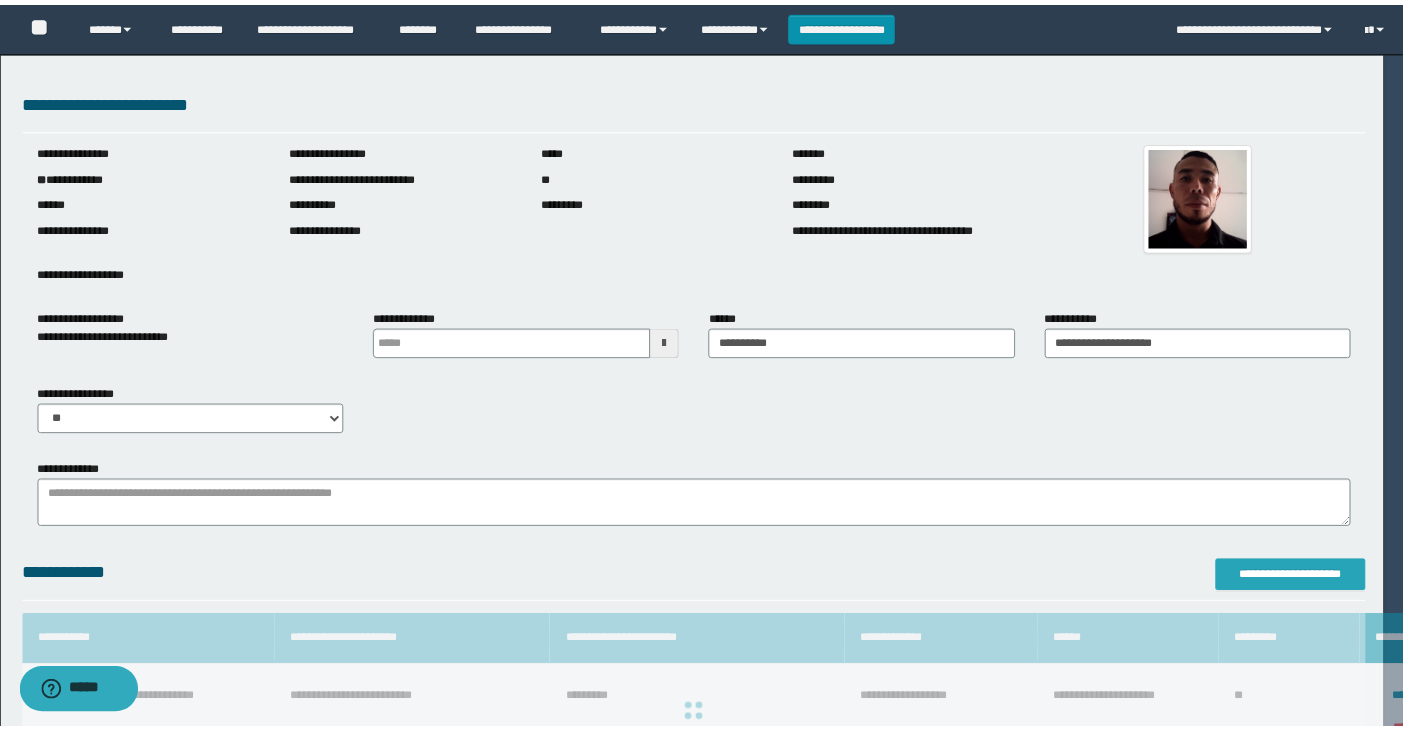scroll, scrollTop: 0, scrollLeft: 0, axis: both 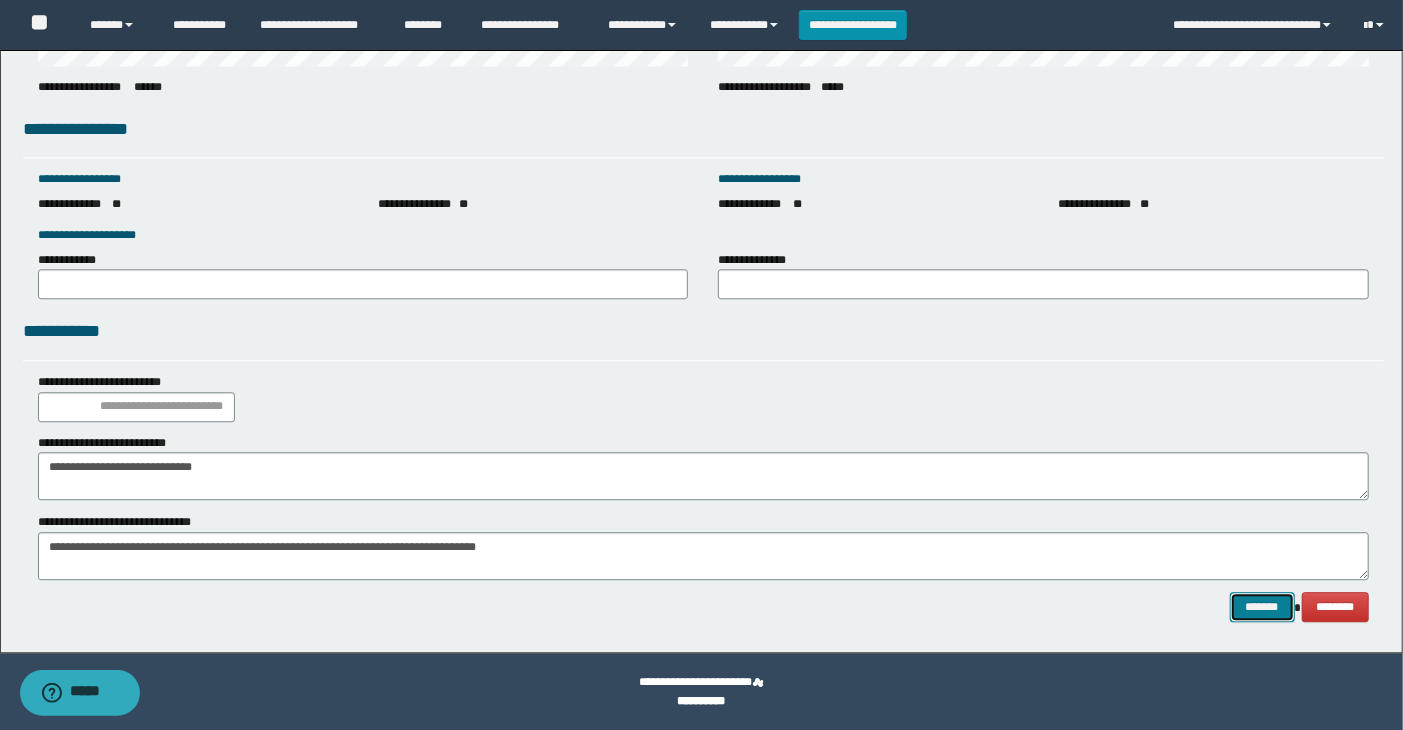 click on "*******" at bounding box center [1262, 607] 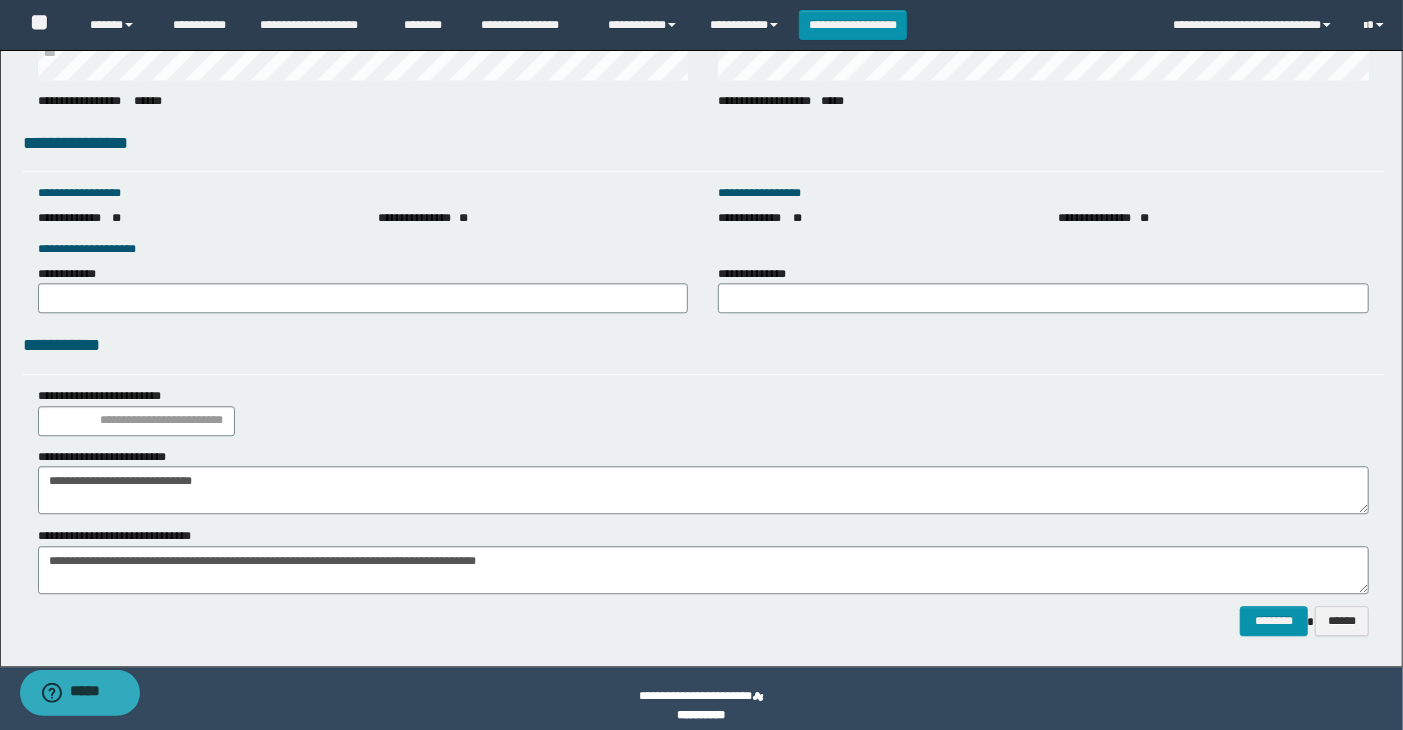 scroll, scrollTop: 2726, scrollLeft: 0, axis: vertical 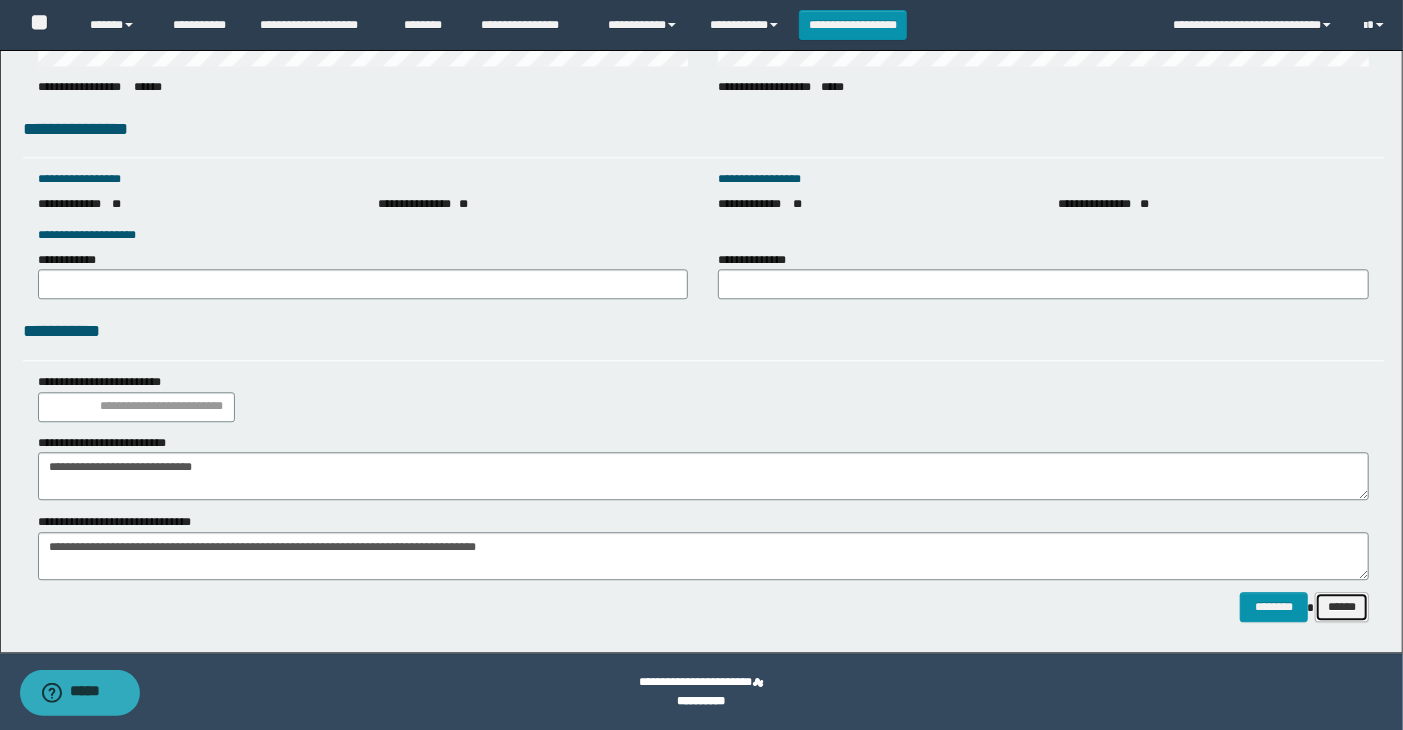 click on "******" at bounding box center [1342, 607] 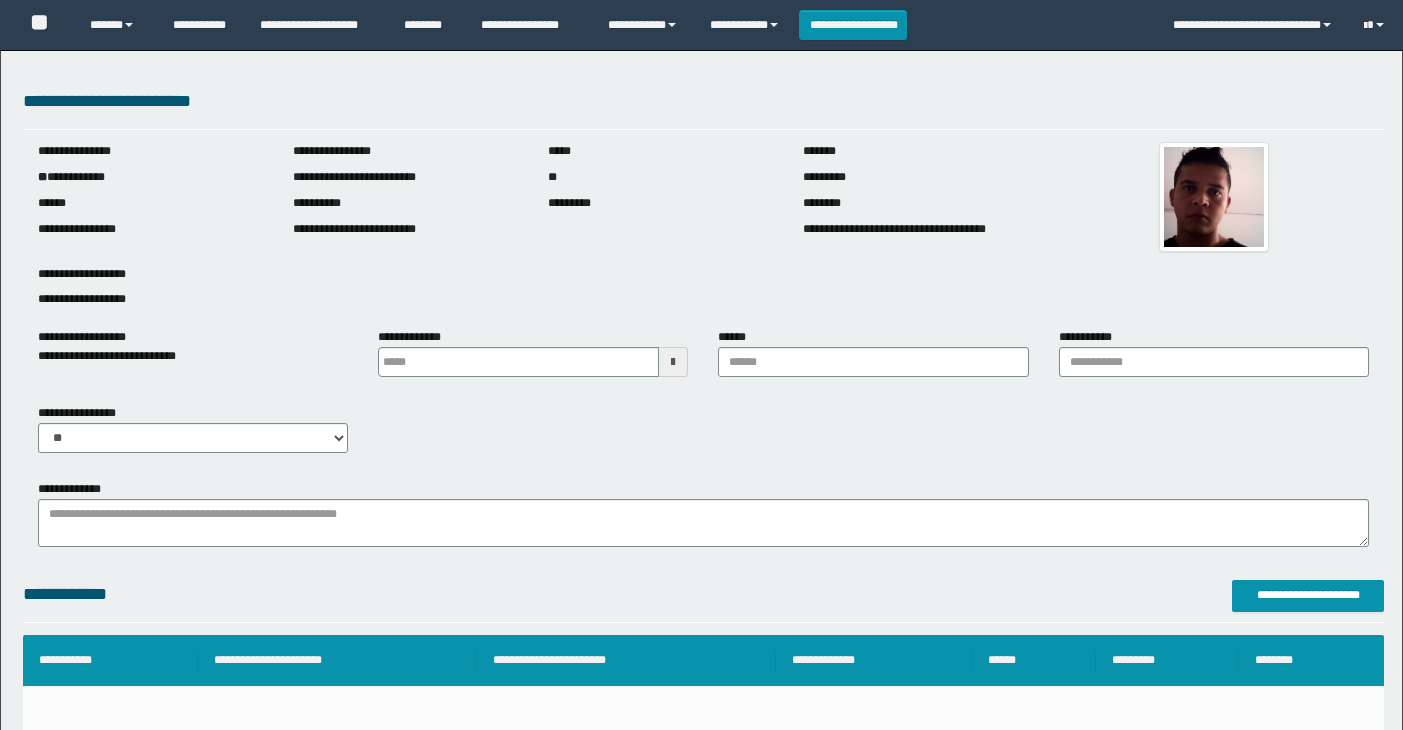 scroll, scrollTop: 0, scrollLeft: 0, axis: both 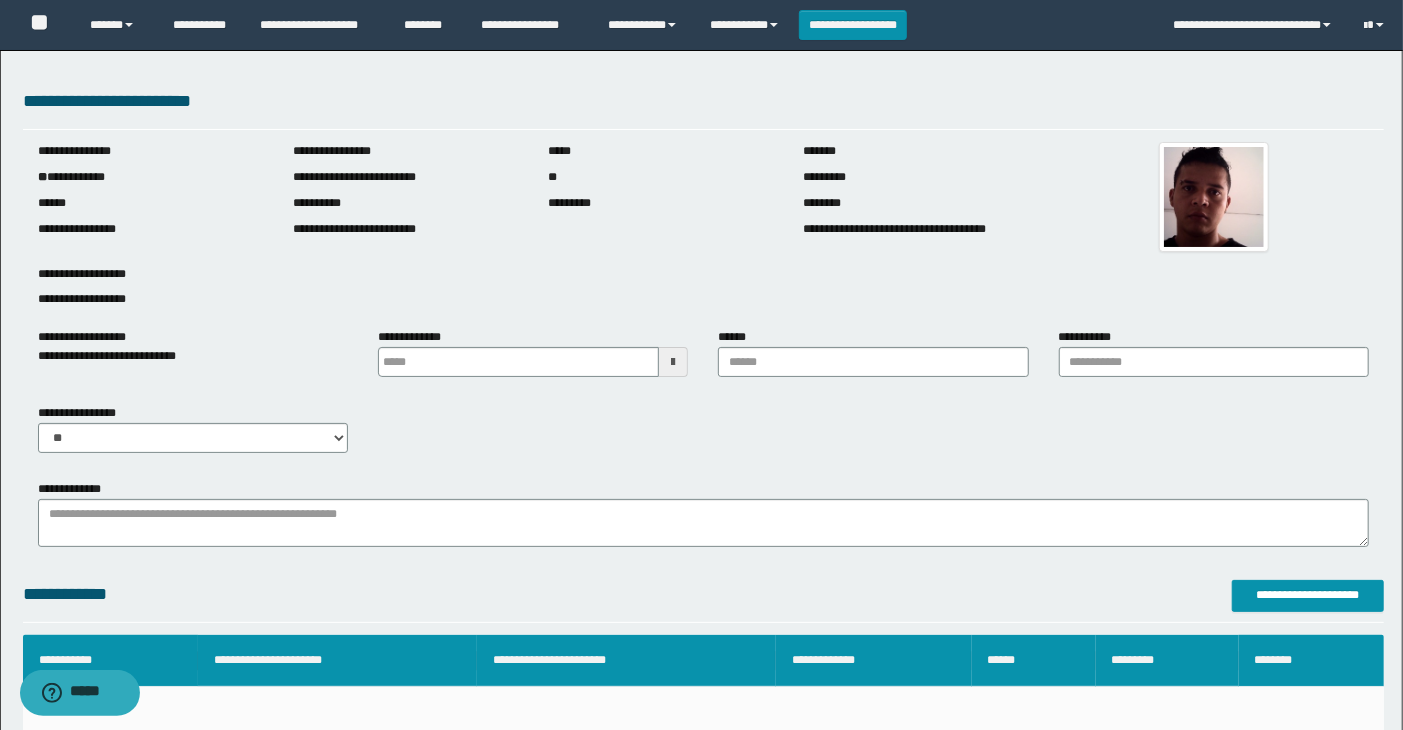 click on "******" at bounding box center (873, 352) 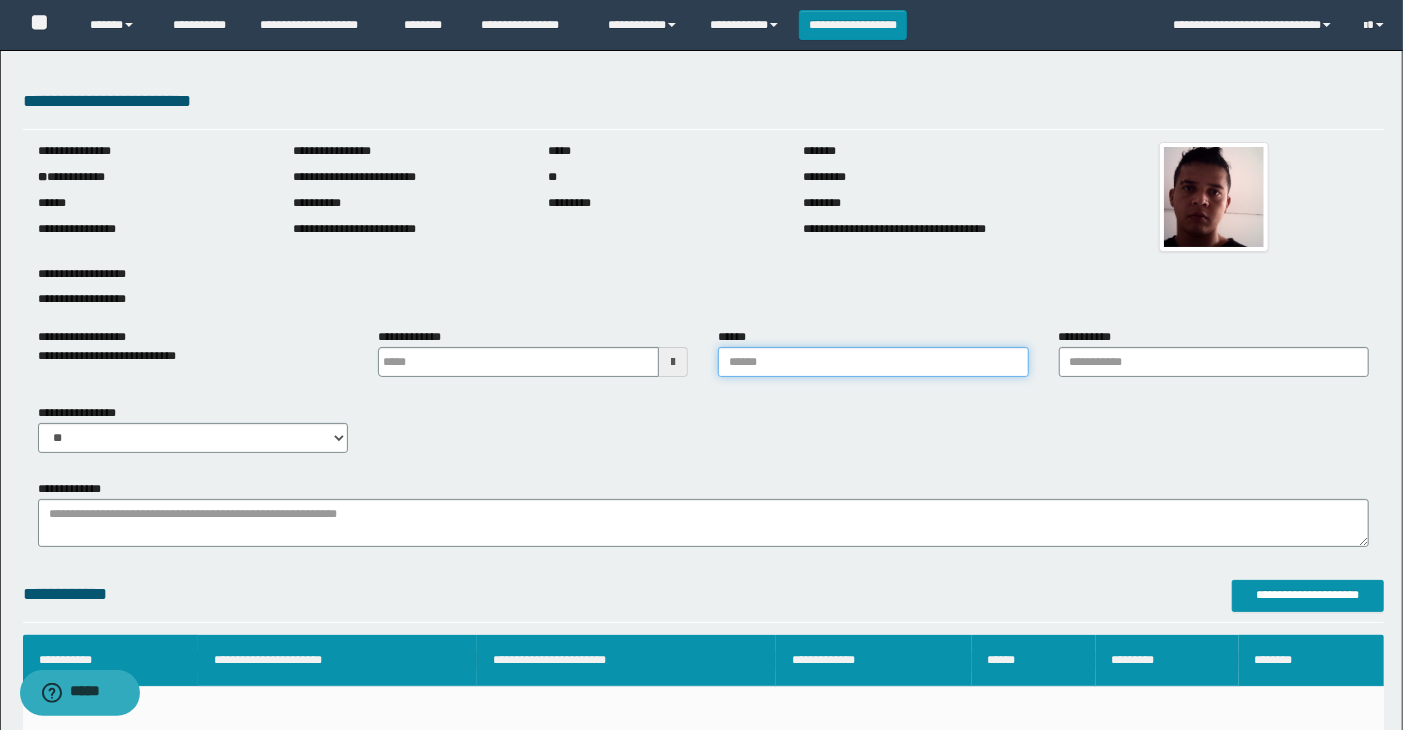 click on "******" at bounding box center [873, 362] 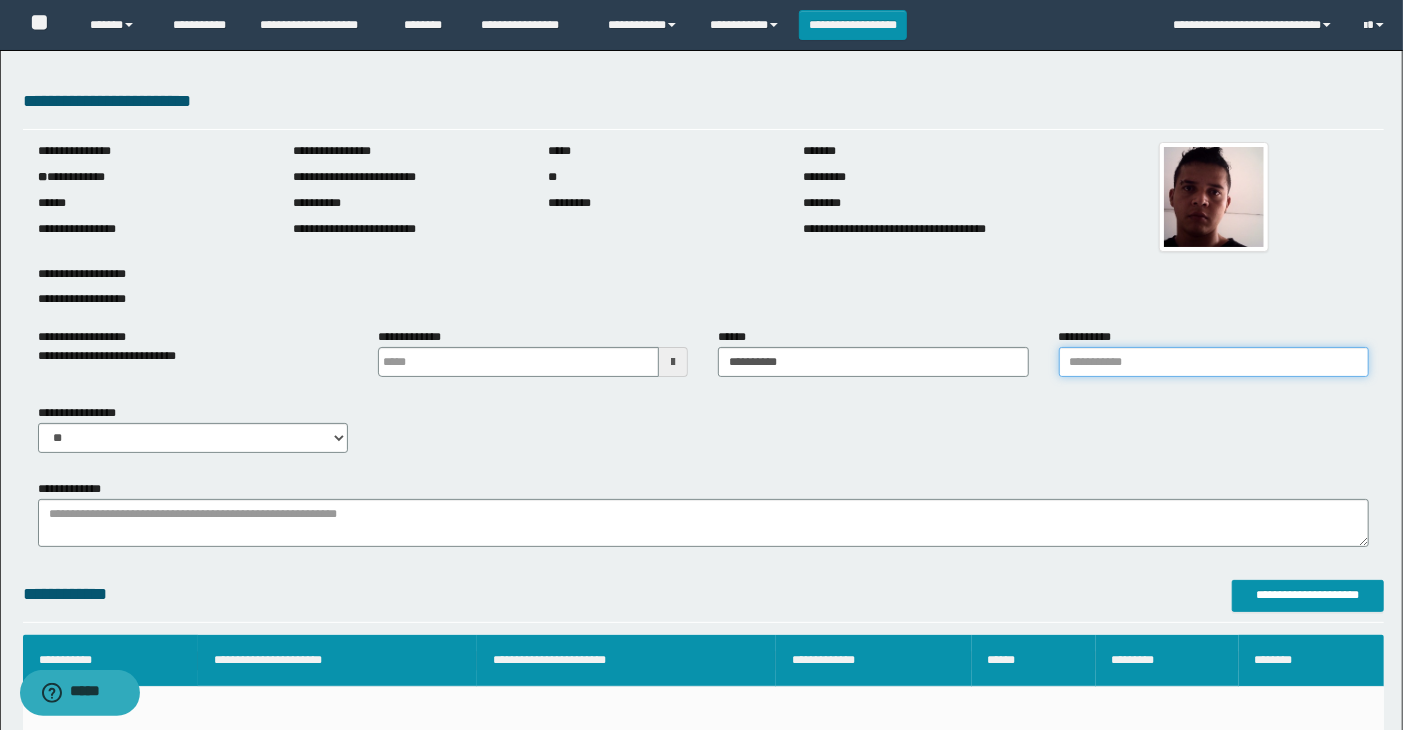 click on "**********" at bounding box center [1214, 362] 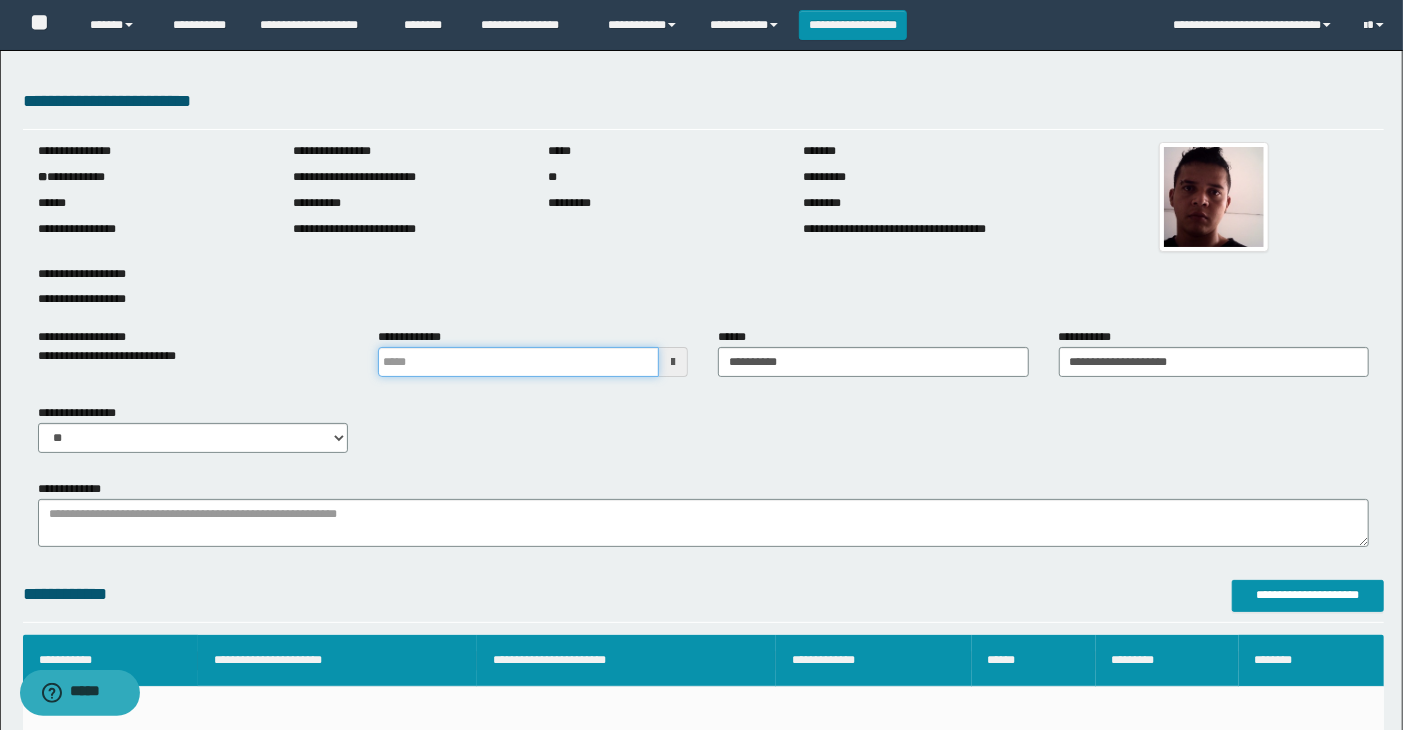 click at bounding box center (518, 362) 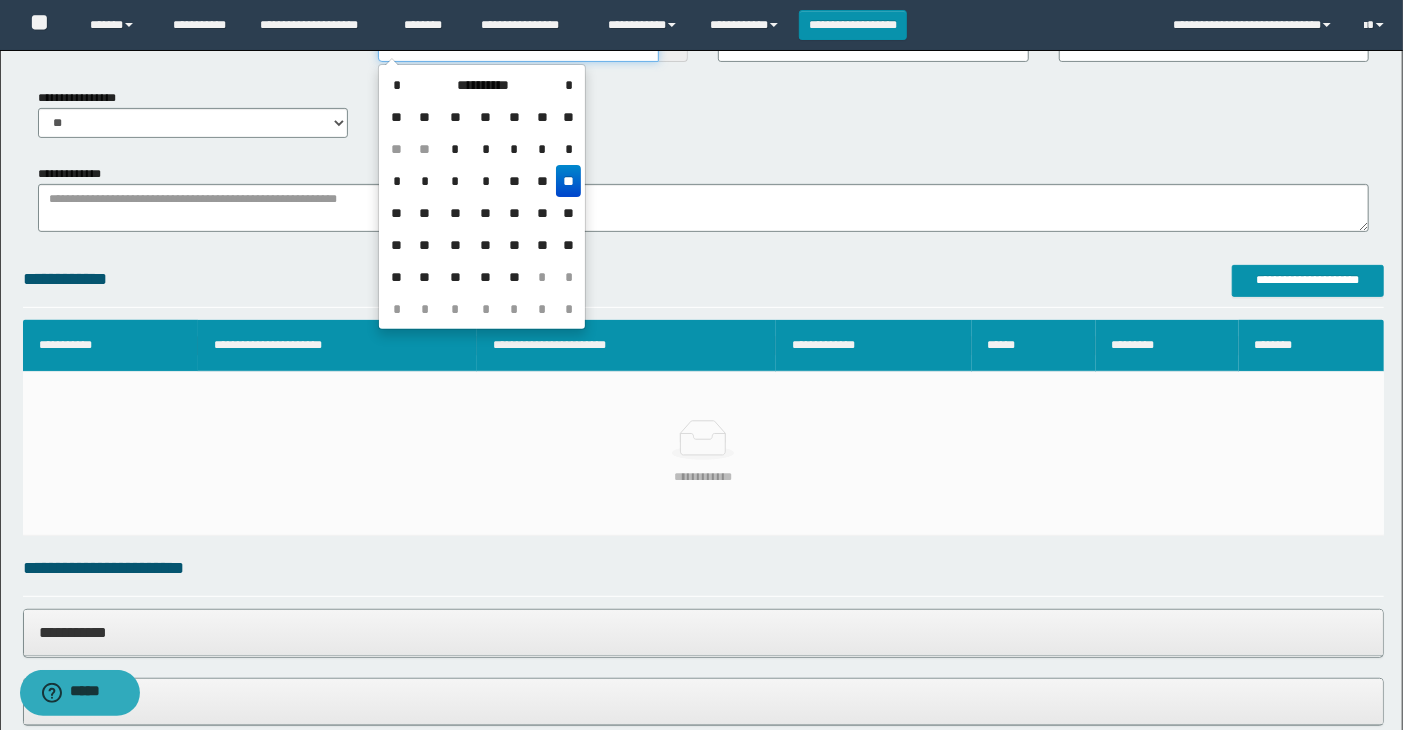 scroll, scrollTop: 0, scrollLeft: 0, axis: both 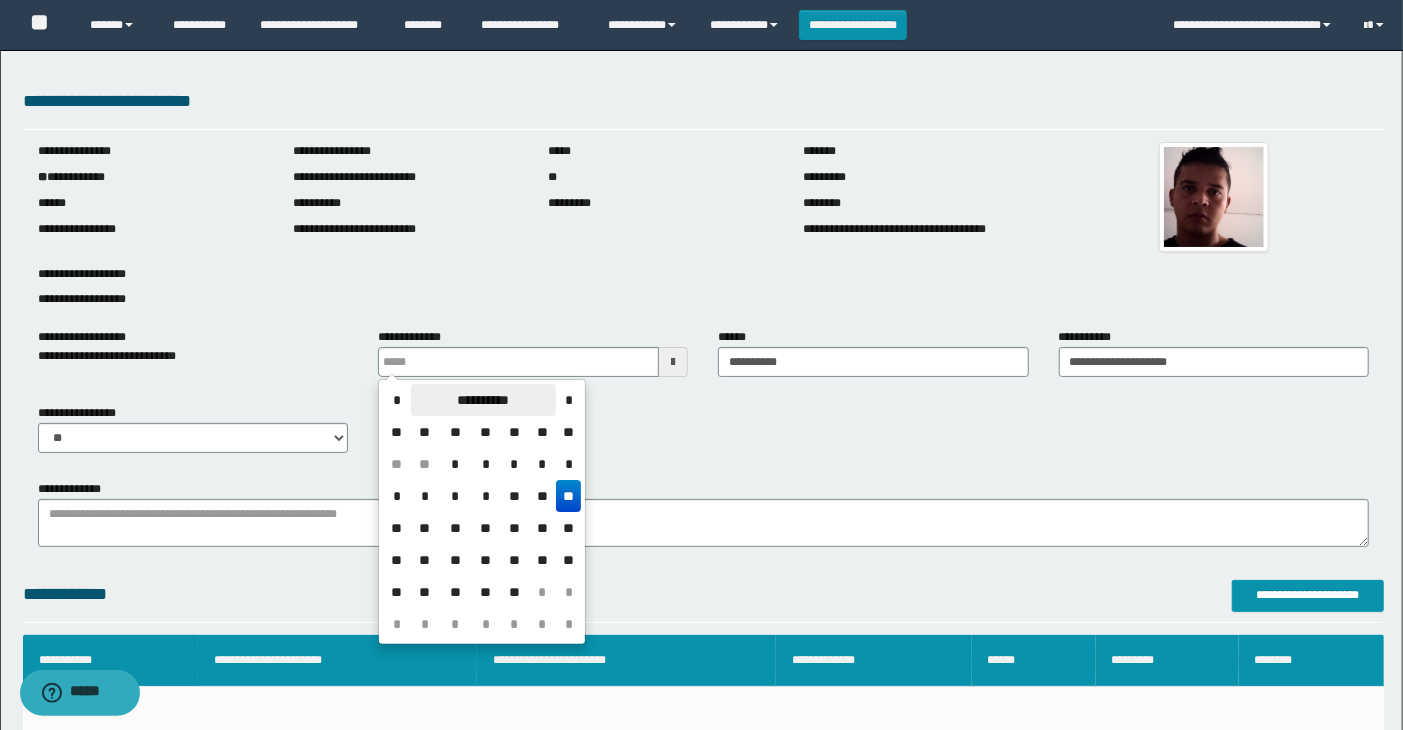 click on "**********" at bounding box center [483, 400] 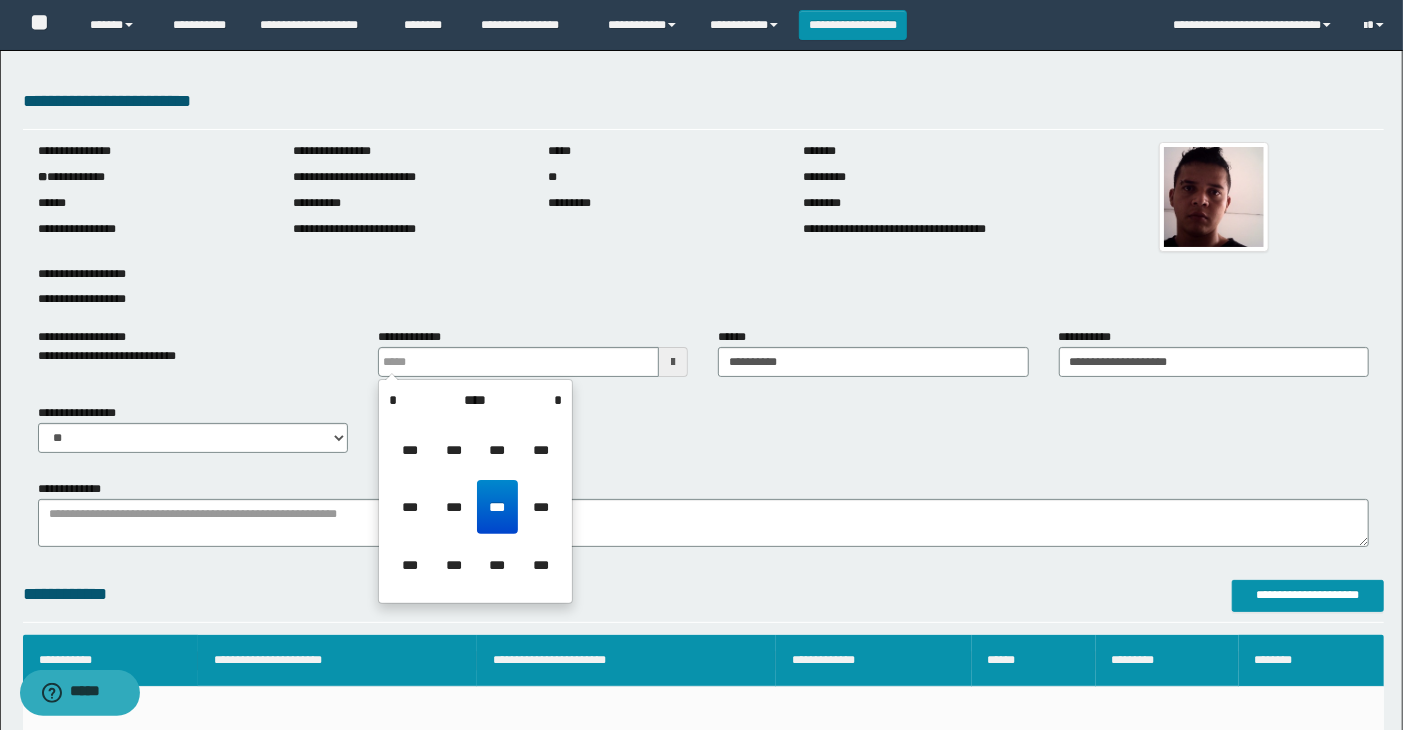 click on "****" at bounding box center [475, 400] 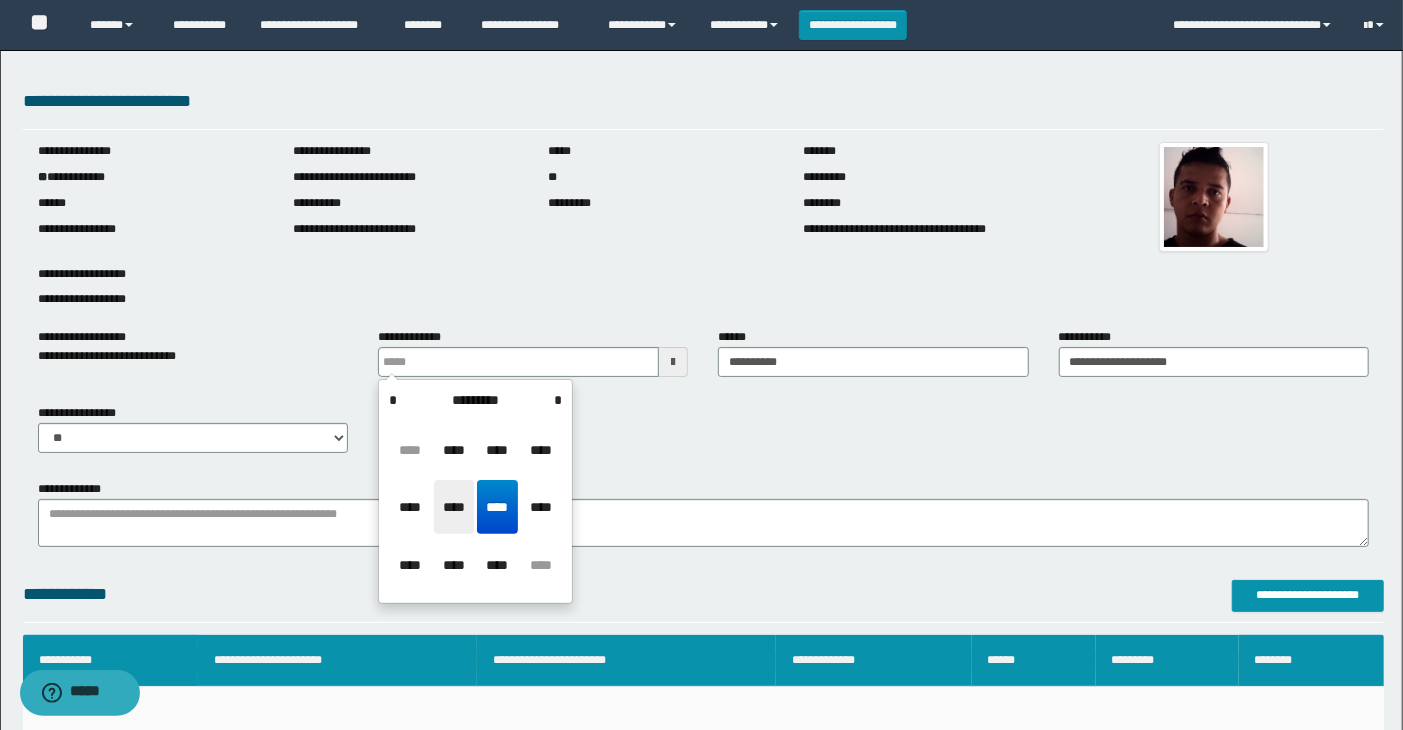 click on "****" at bounding box center [454, 507] 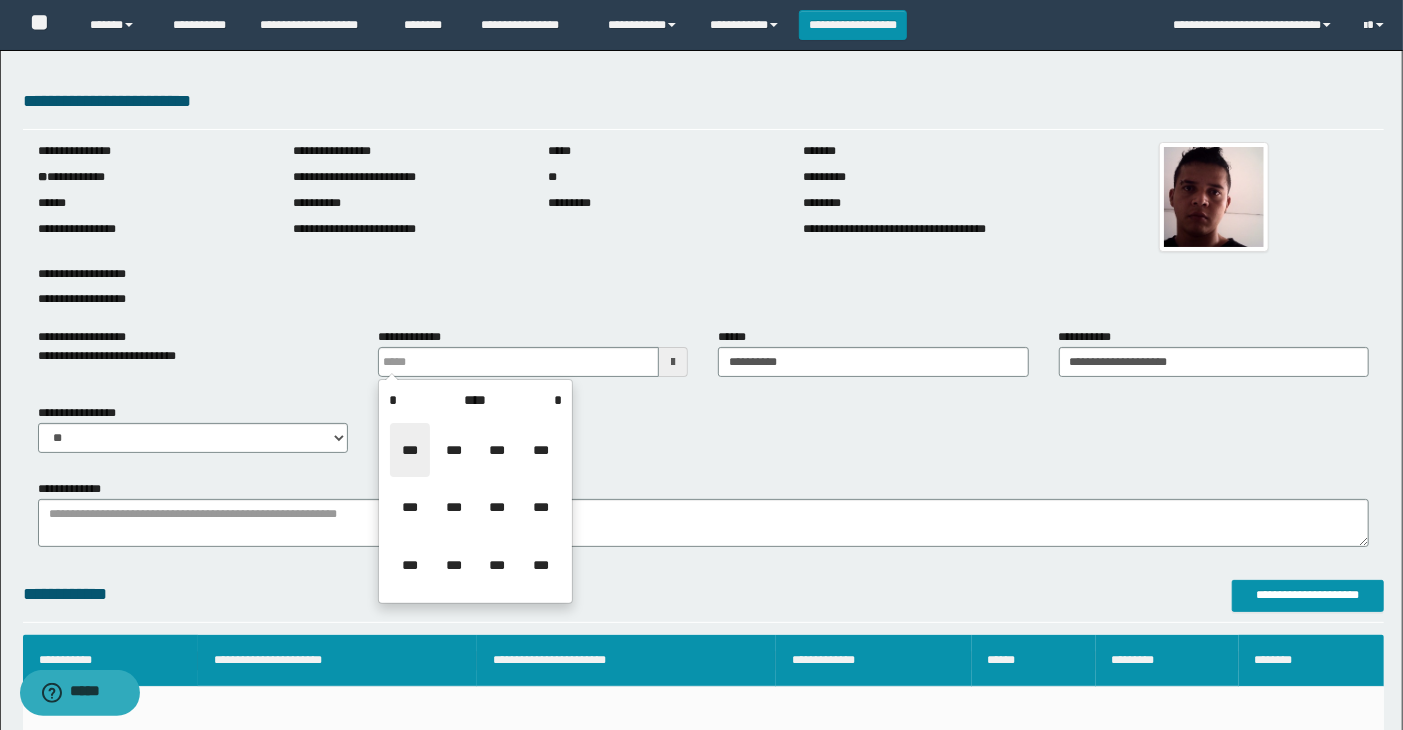 click on "***" at bounding box center (410, 450) 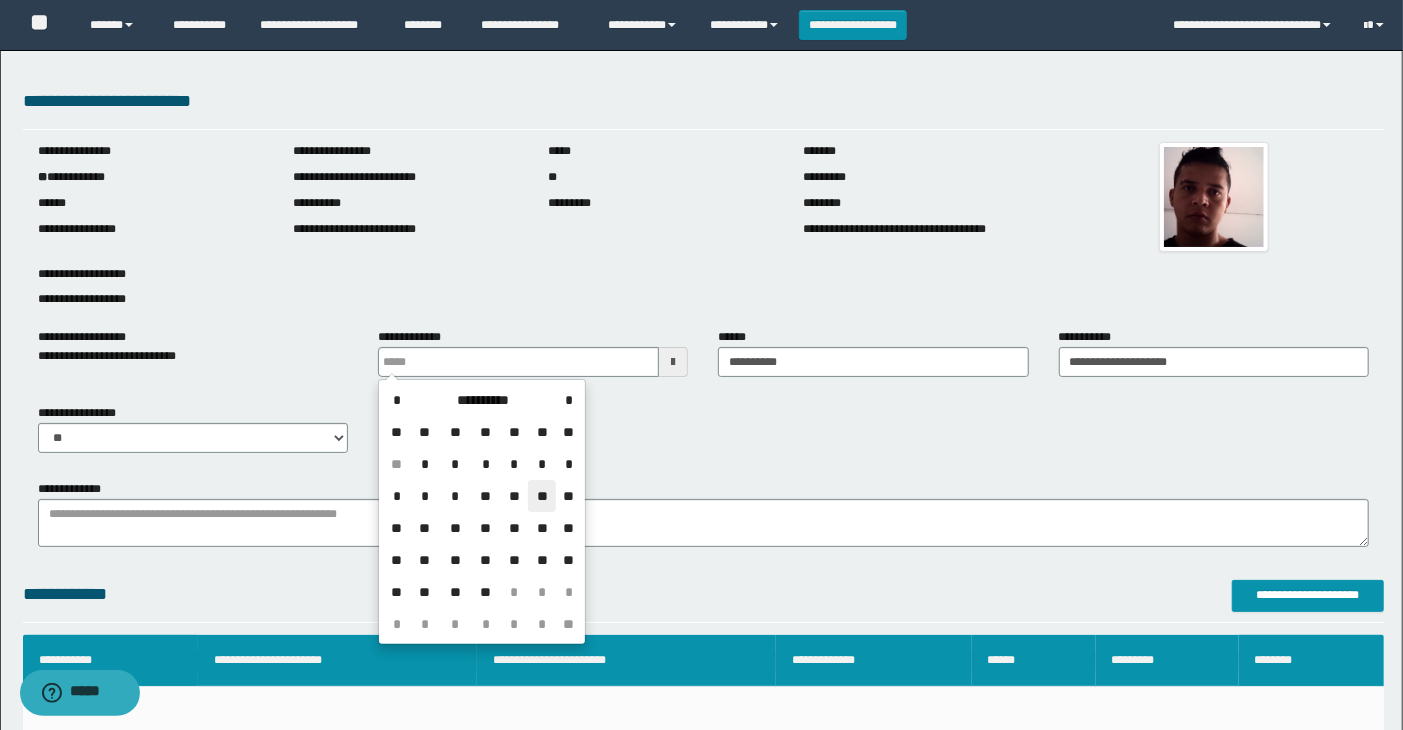 click on "**" at bounding box center (542, 496) 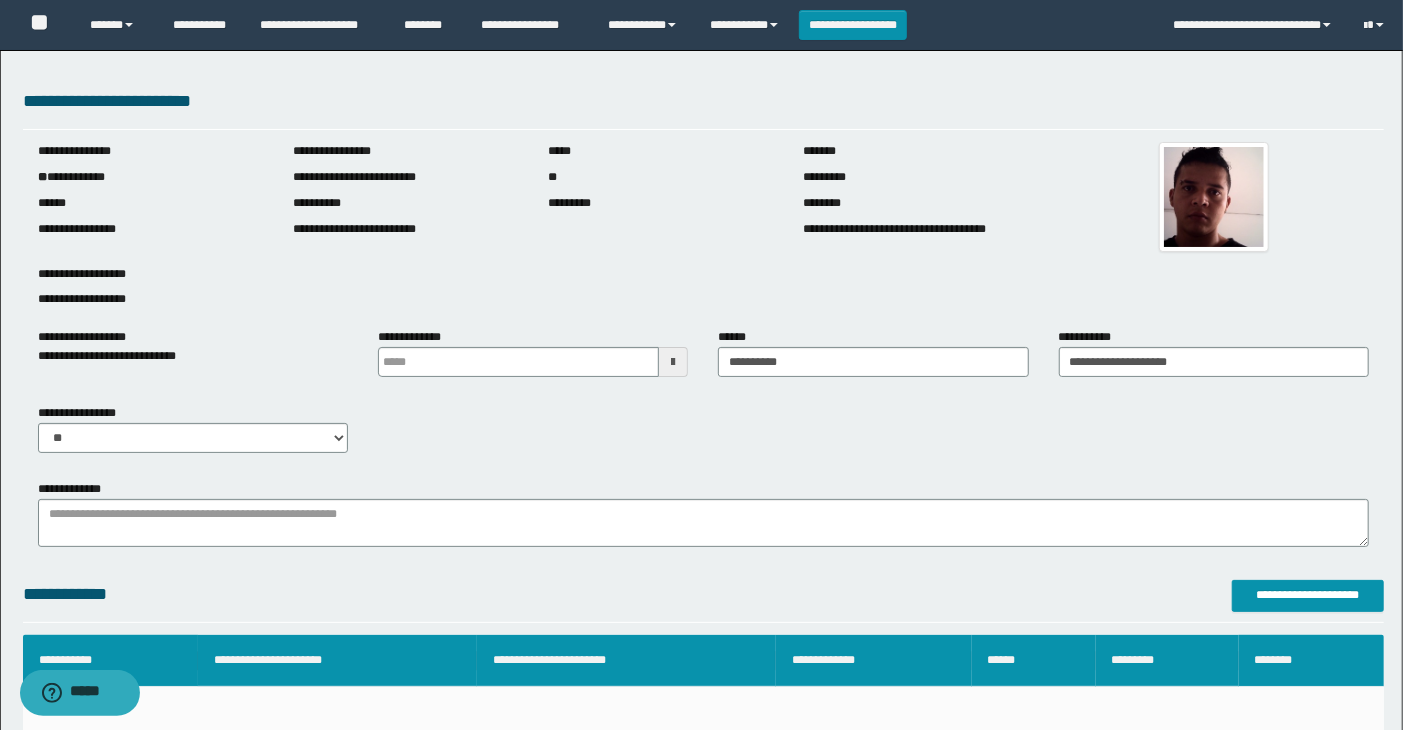 click on "**********" at bounding box center [704, 436] 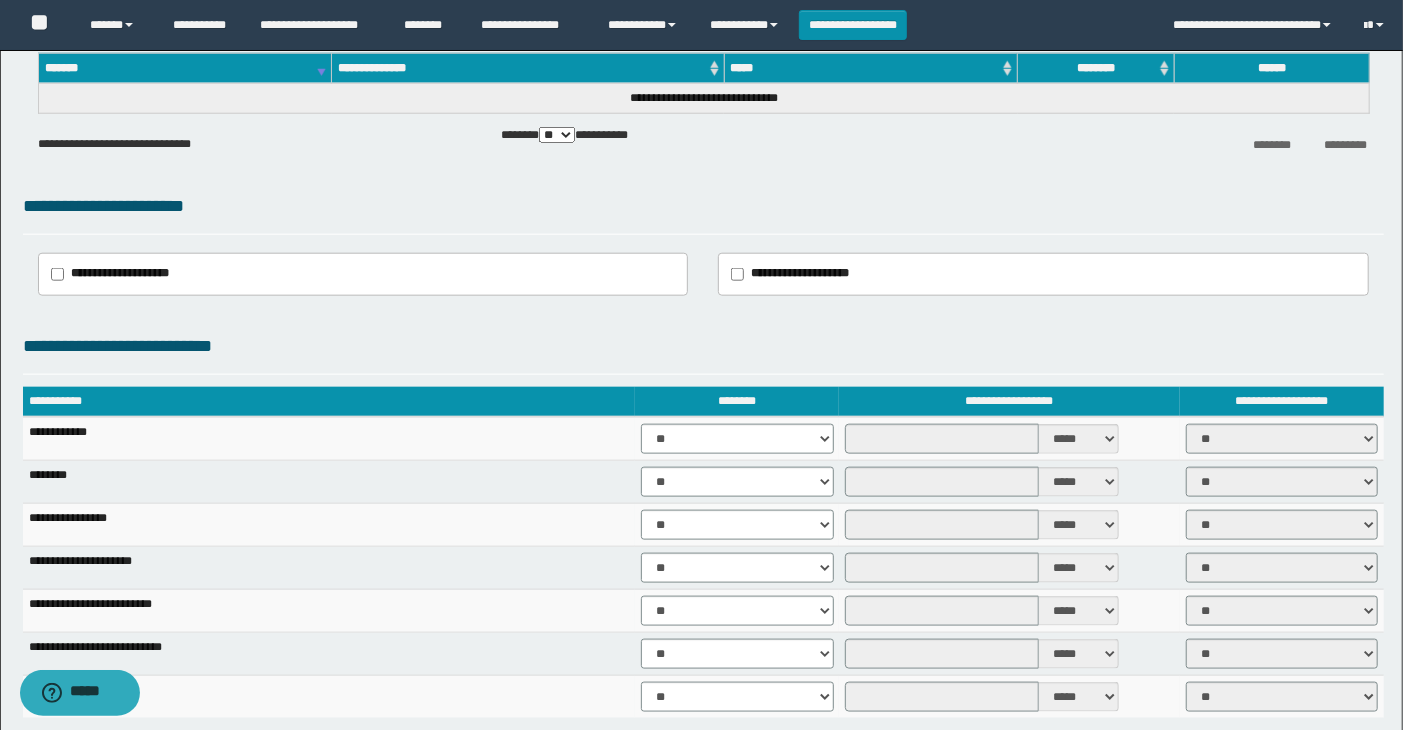 scroll, scrollTop: 1222, scrollLeft: 0, axis: vertical 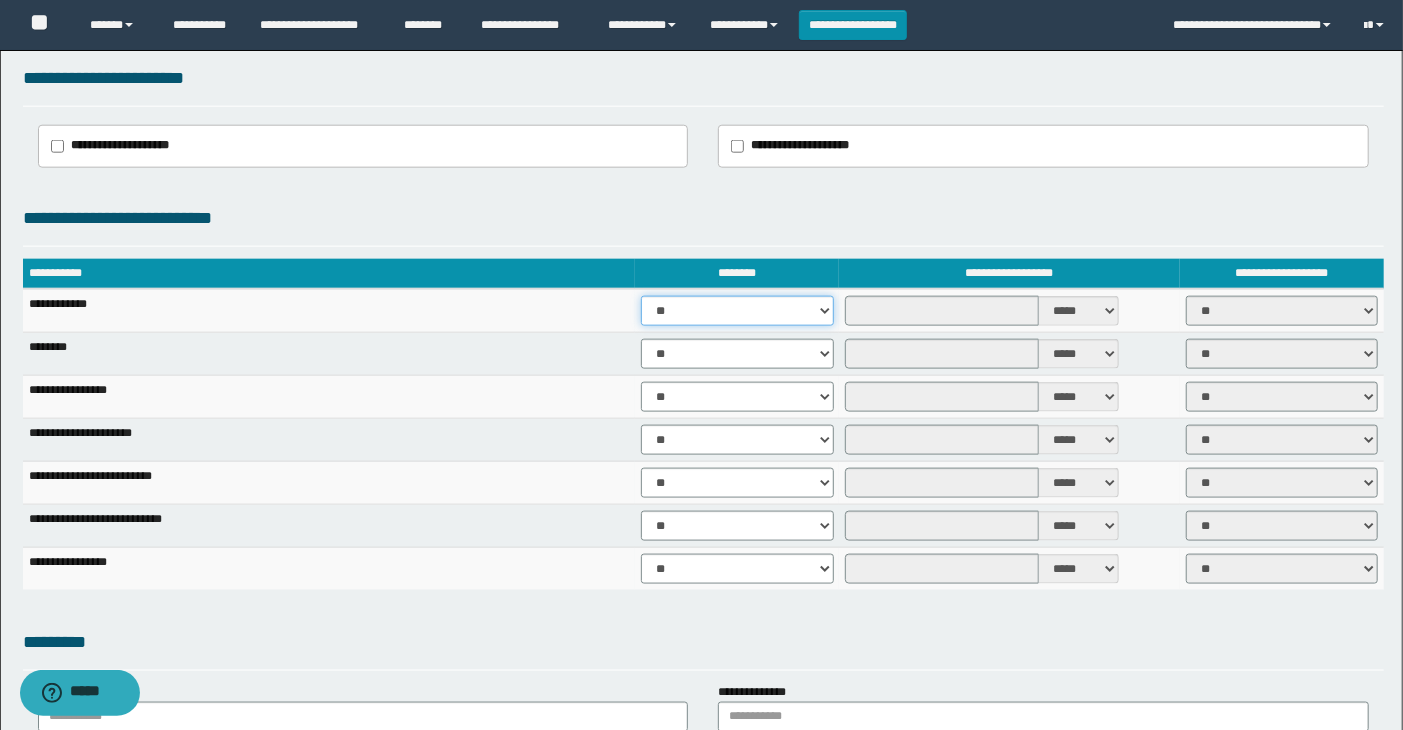 click on "**
**" at bounding box center (737, 311) 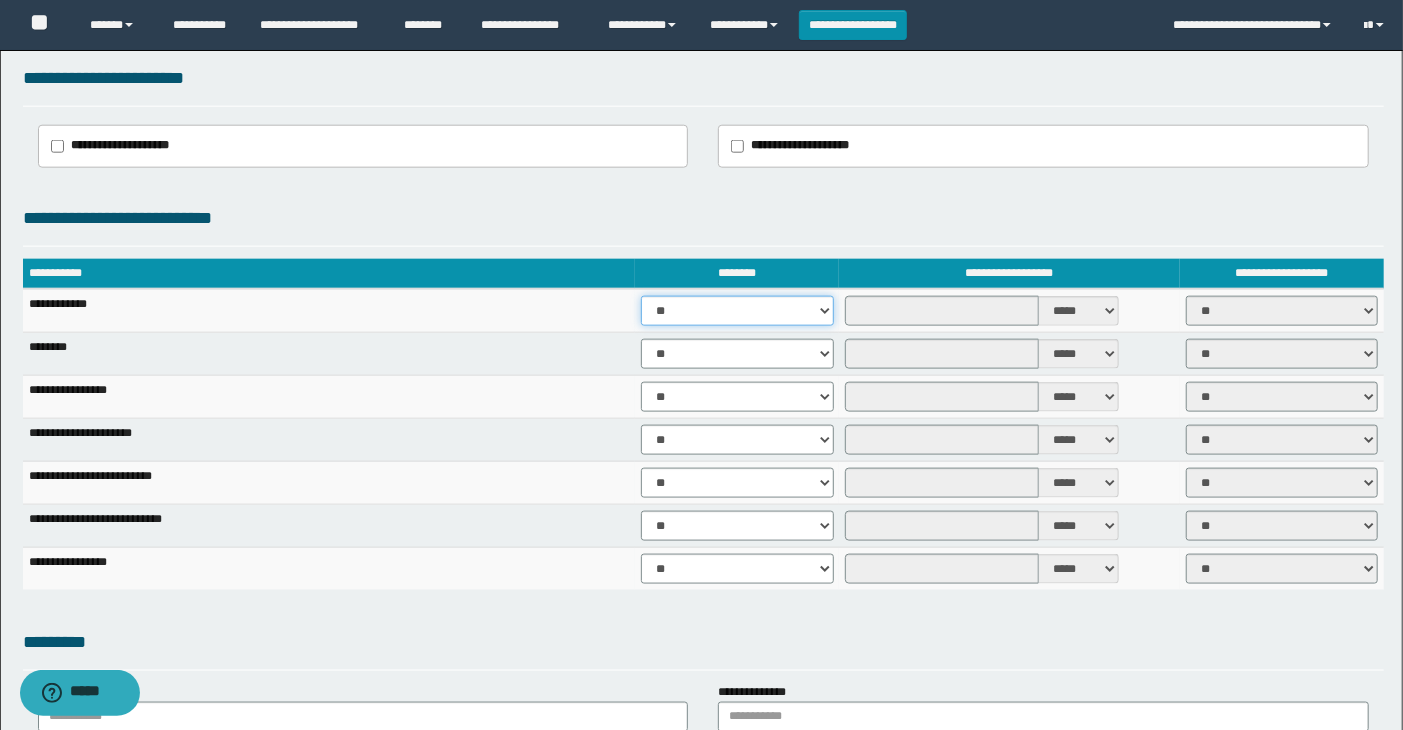 click on "**
**" at bounding box center [737, 311] 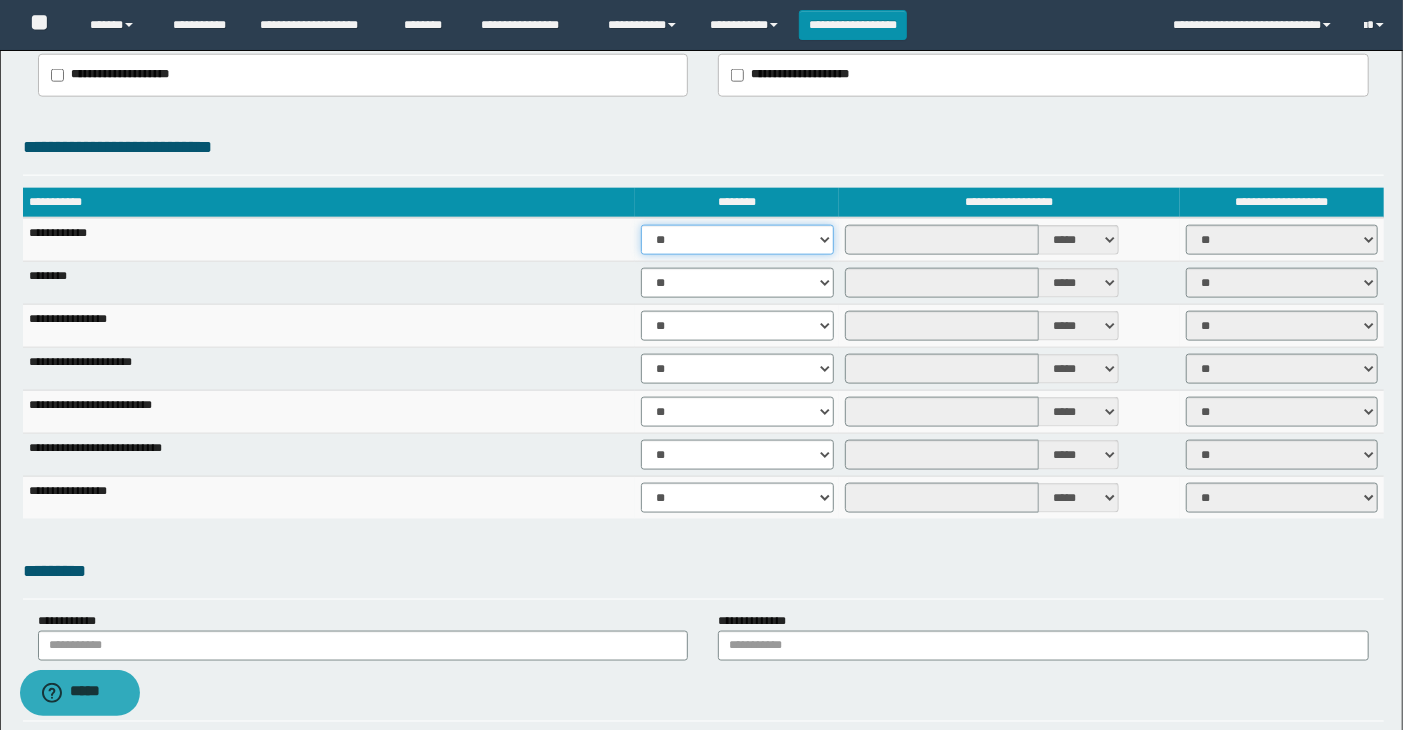 scroll, scrollTop: 1333, scrollLeft: 0, axis: vertical 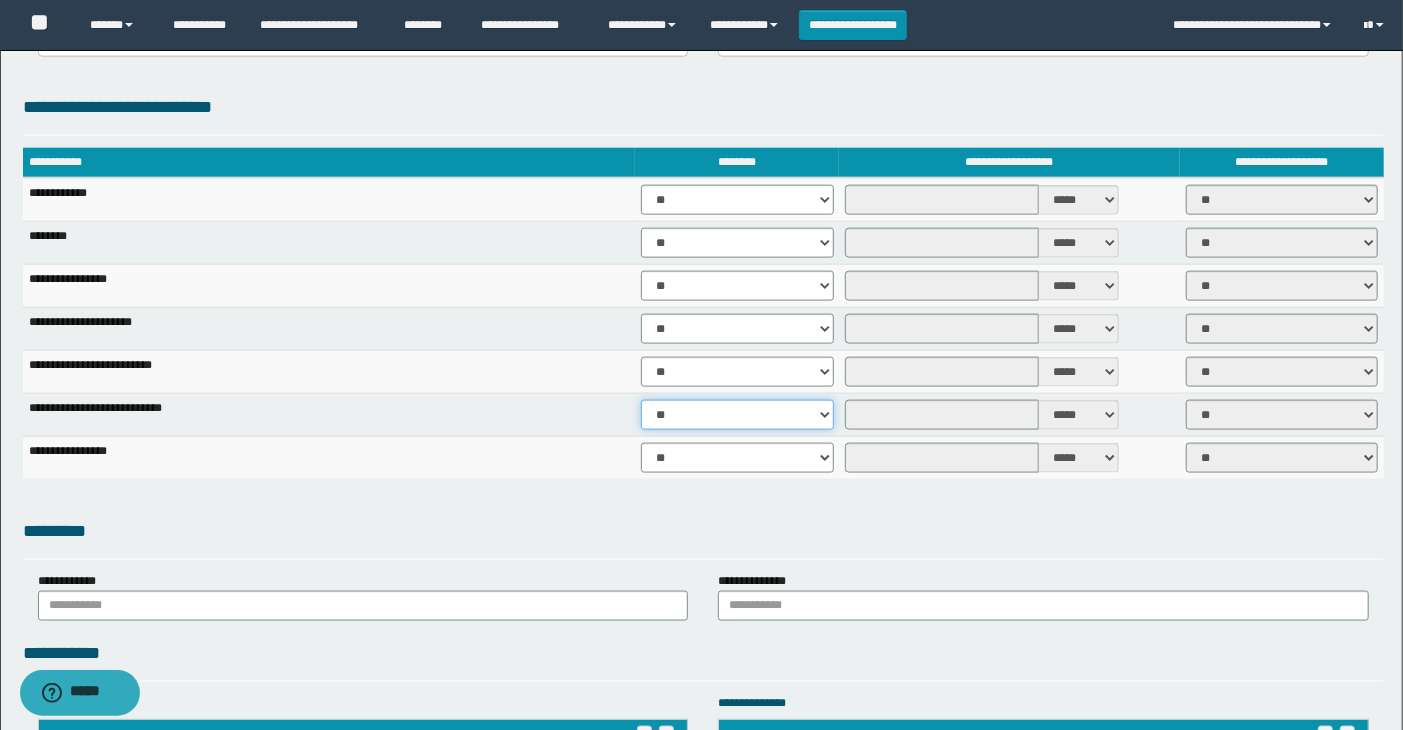 click on "**
**" at bounding box center (737, 415) 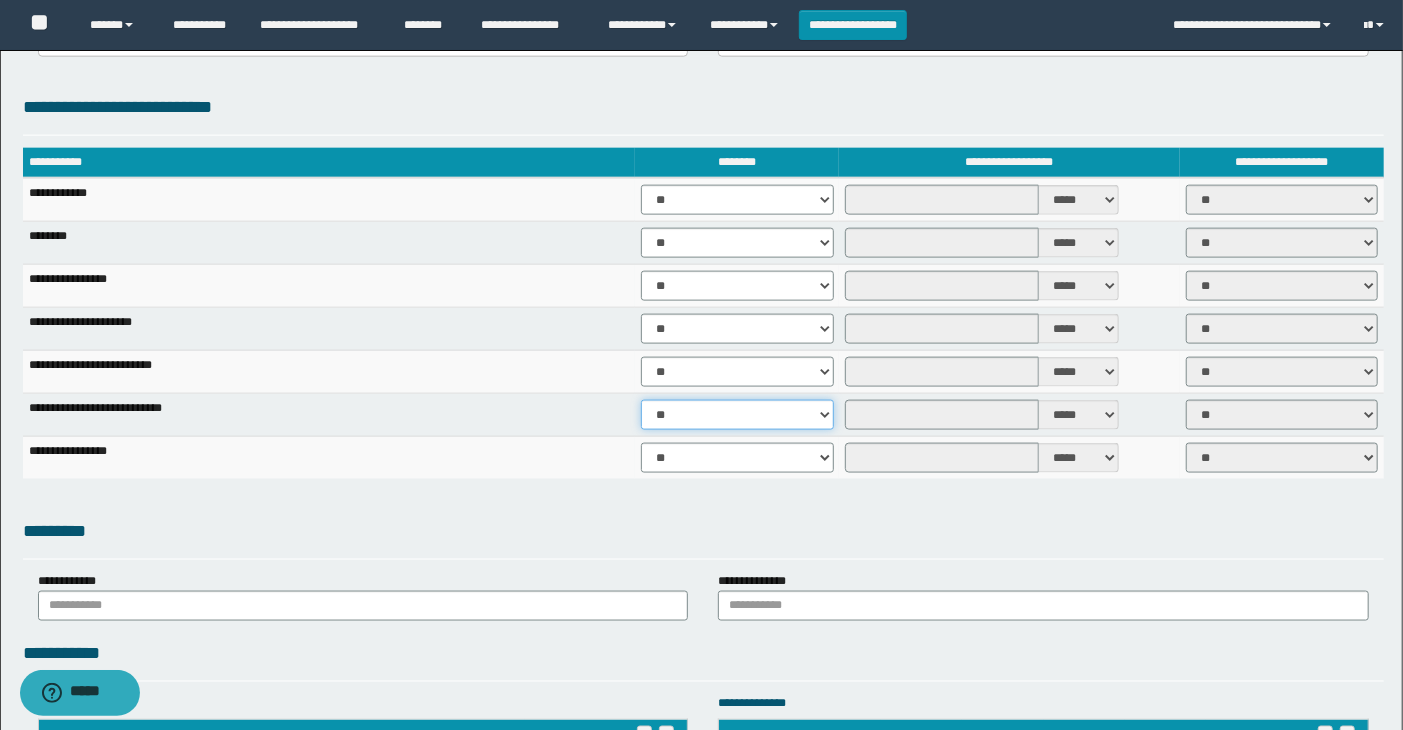 click on "**
**" at bounding box center (737, 415) 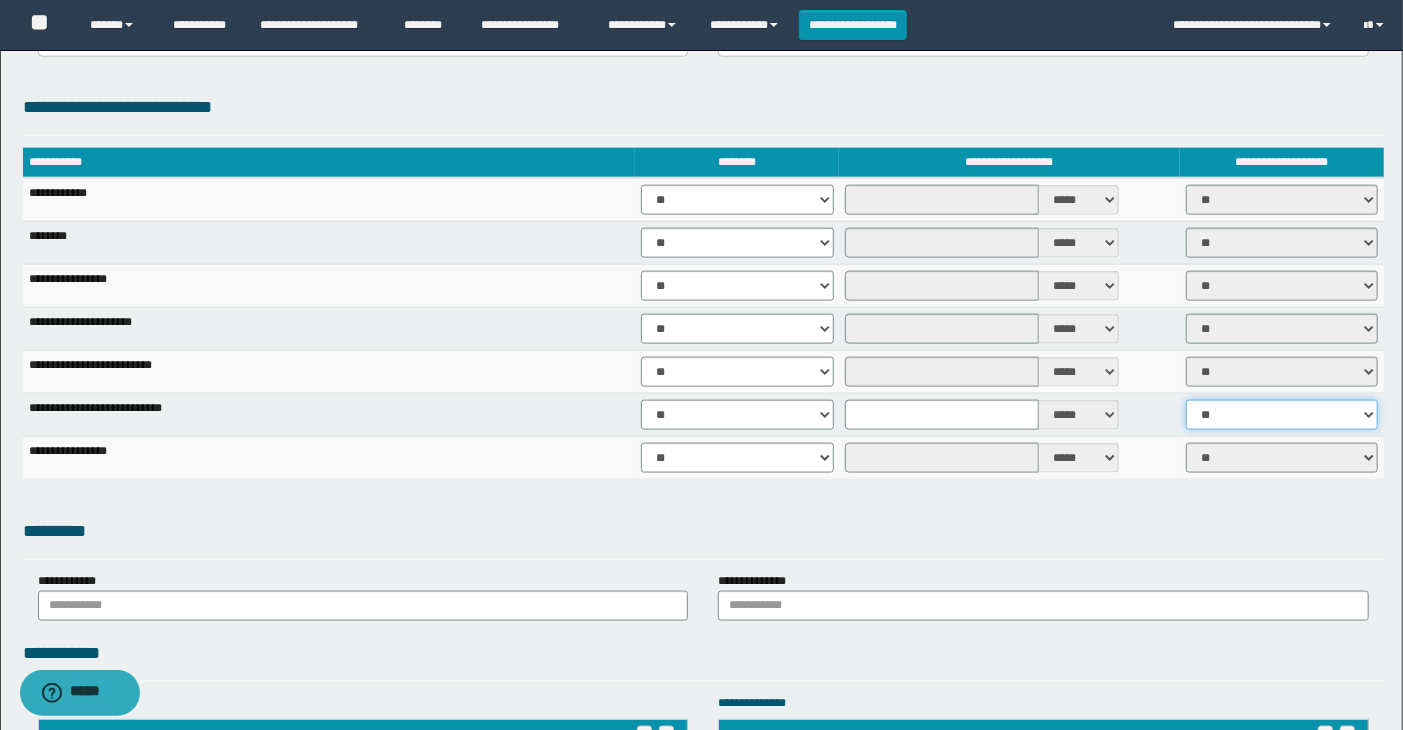 click on "**
**" at bounding box center [1282, 415] 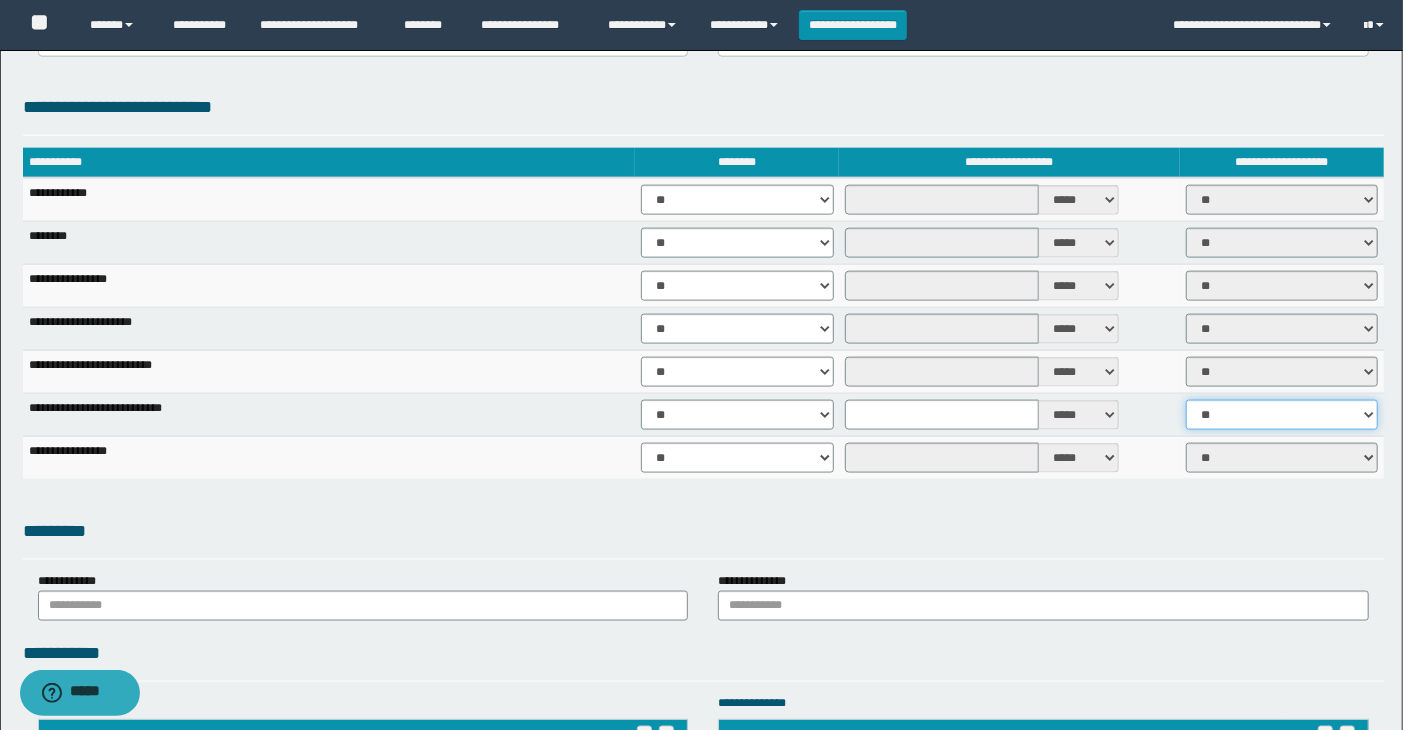 select on "****" 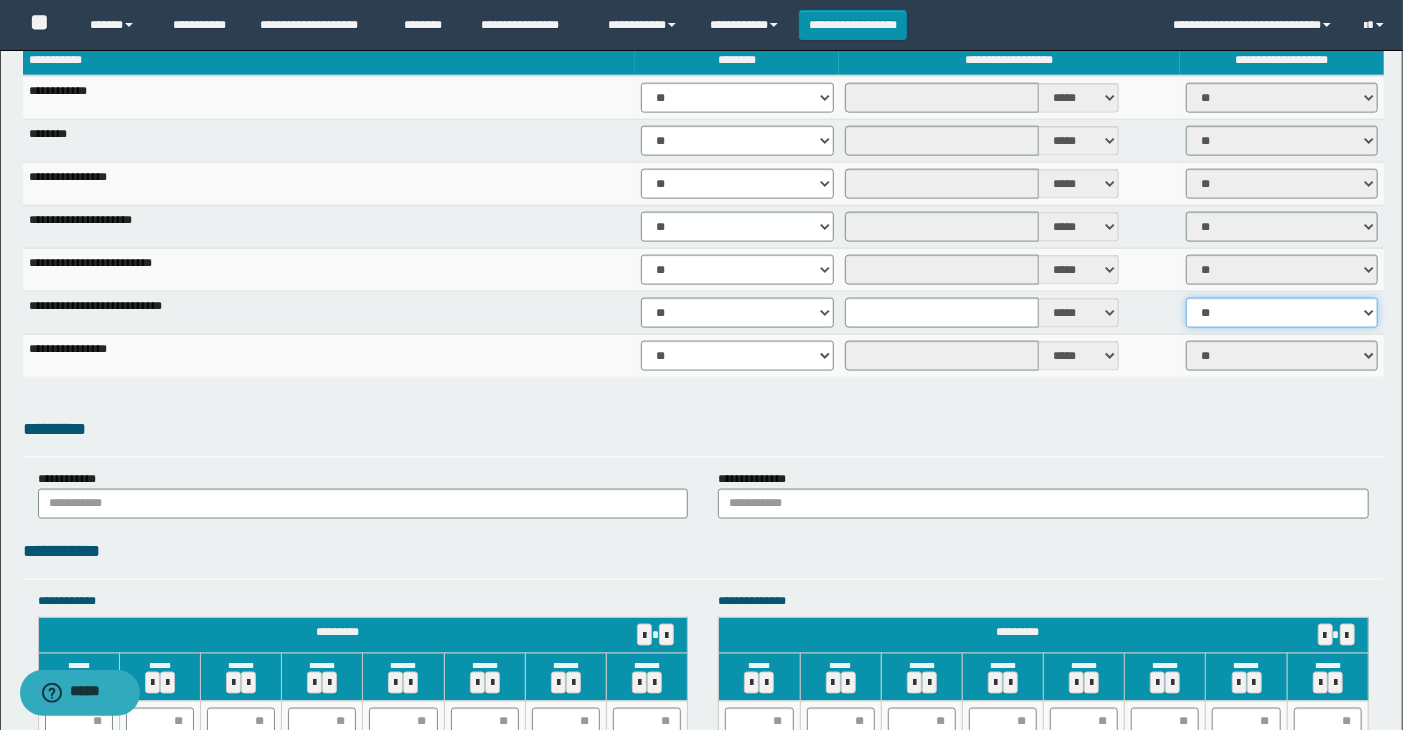 scroll, scrollTop: 1555, scrollLeft: 0, axis: vertical 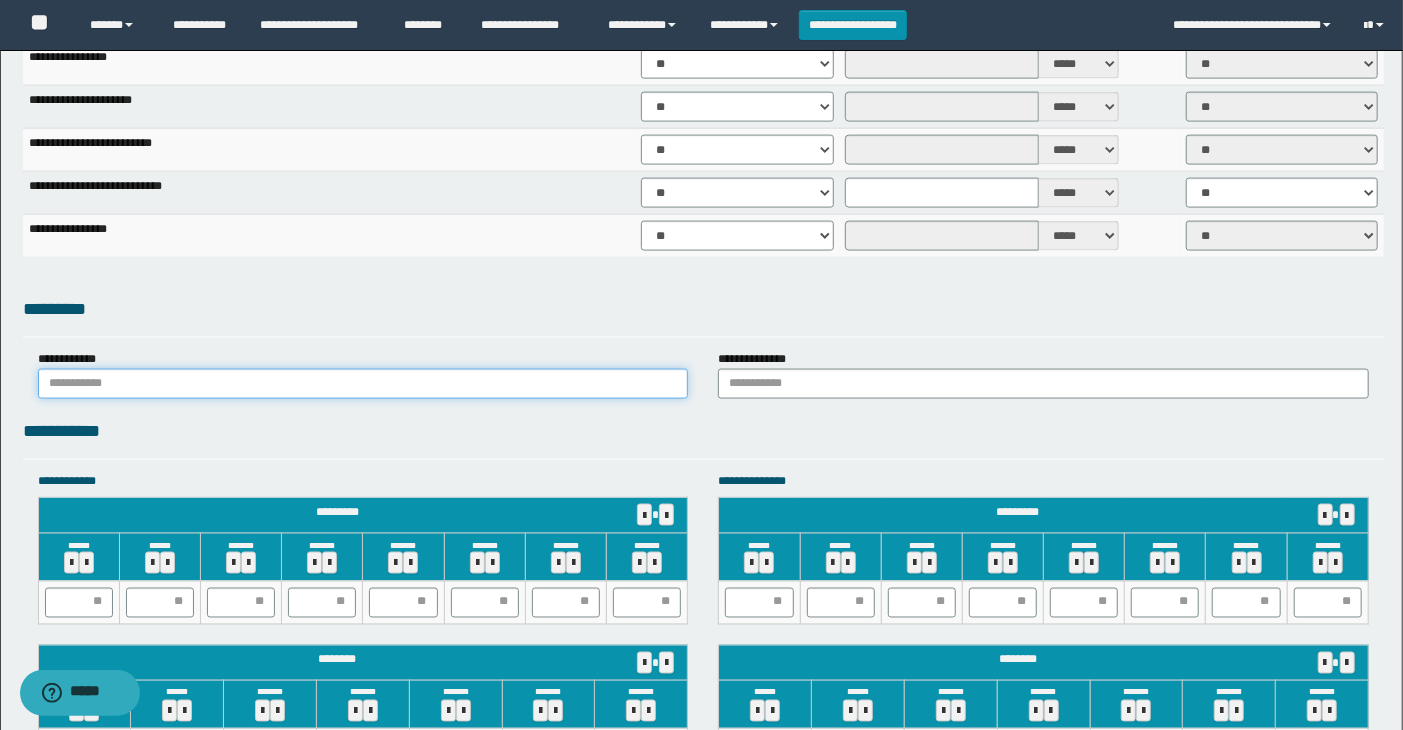click at bounding box center [363, 384] 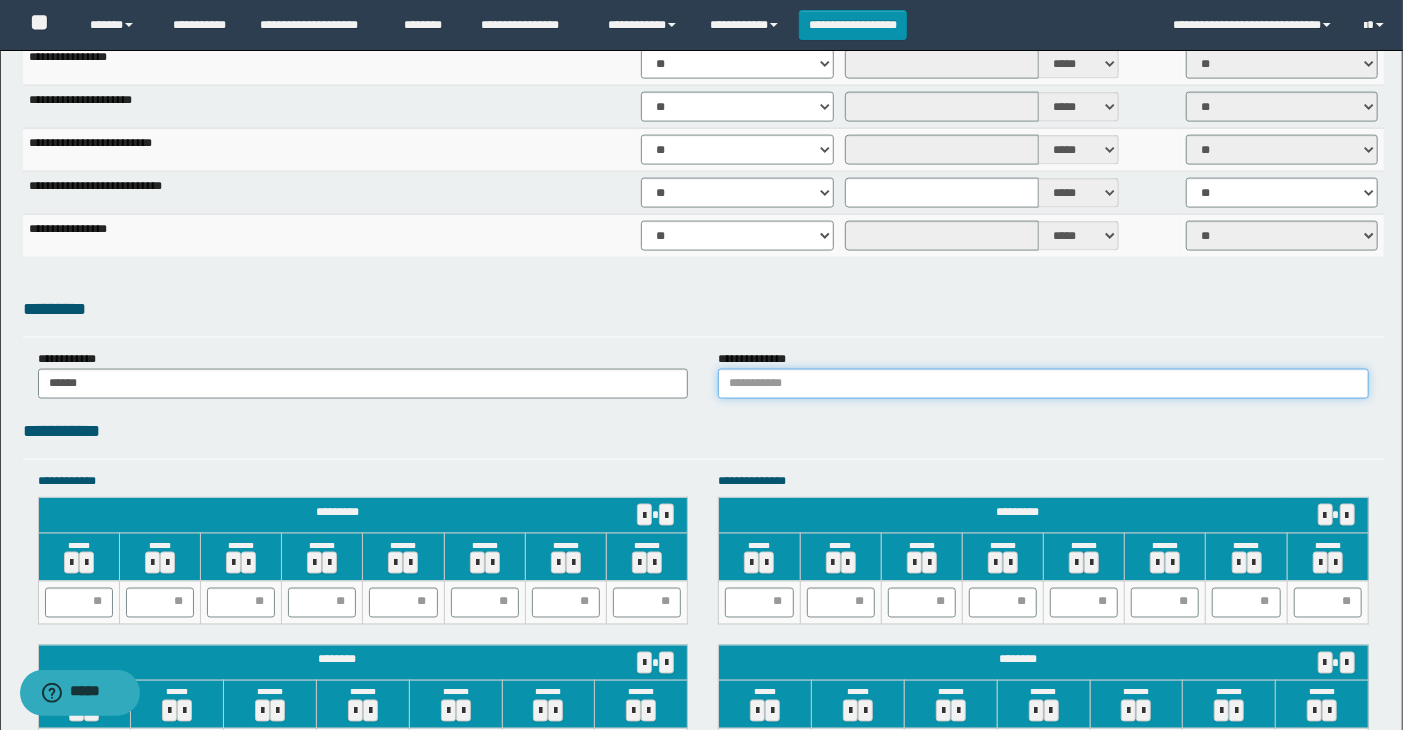 click at bounding box center [1043, 384] 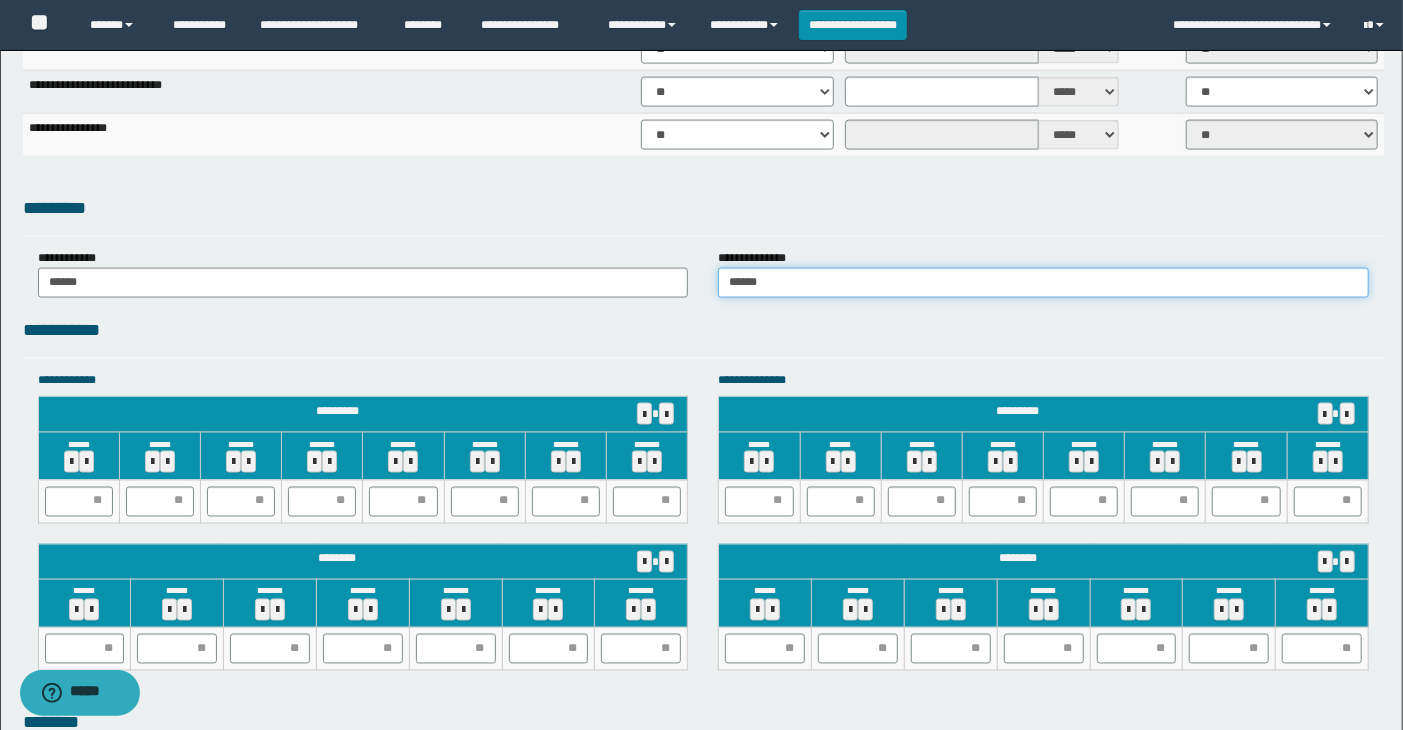 scroll, scrollTop: 1777, scrollLeft: 0, axis: vertical 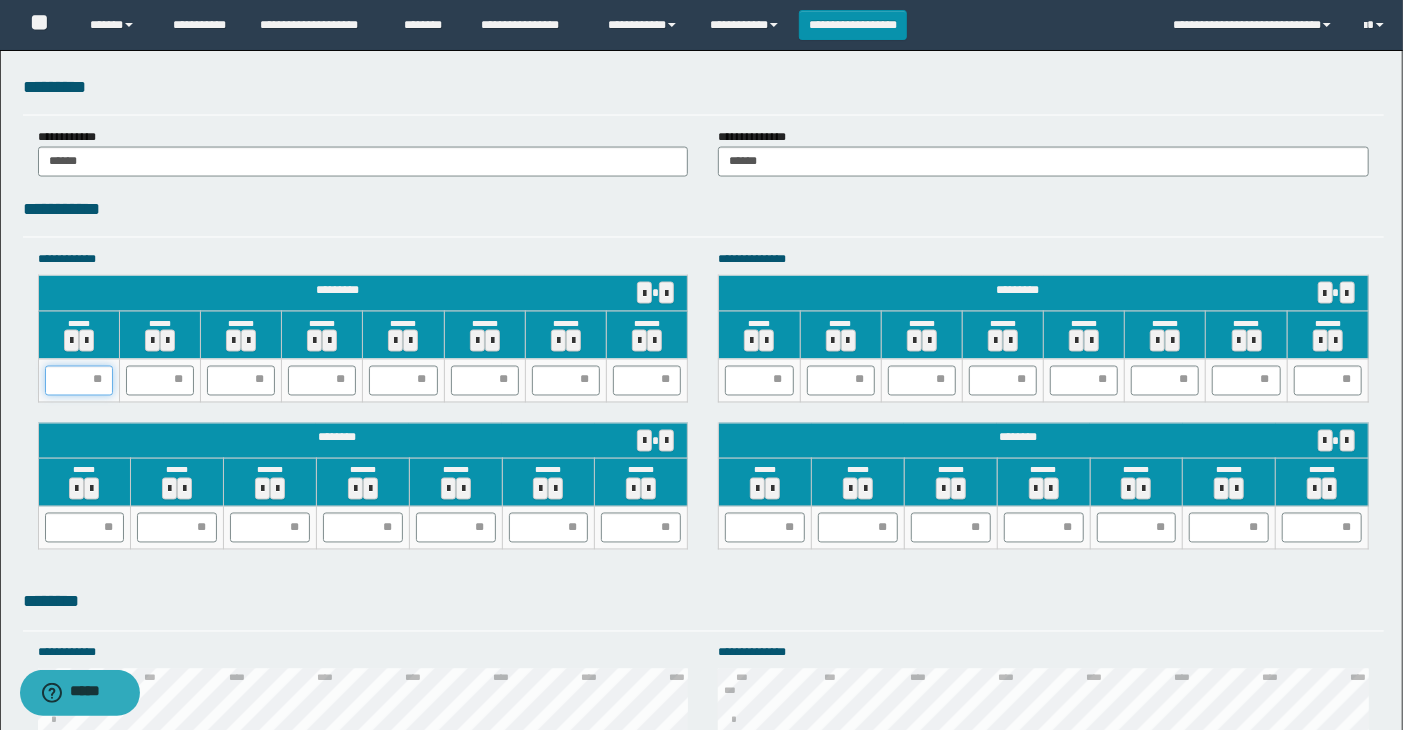 click at bounding box center [79, 381] 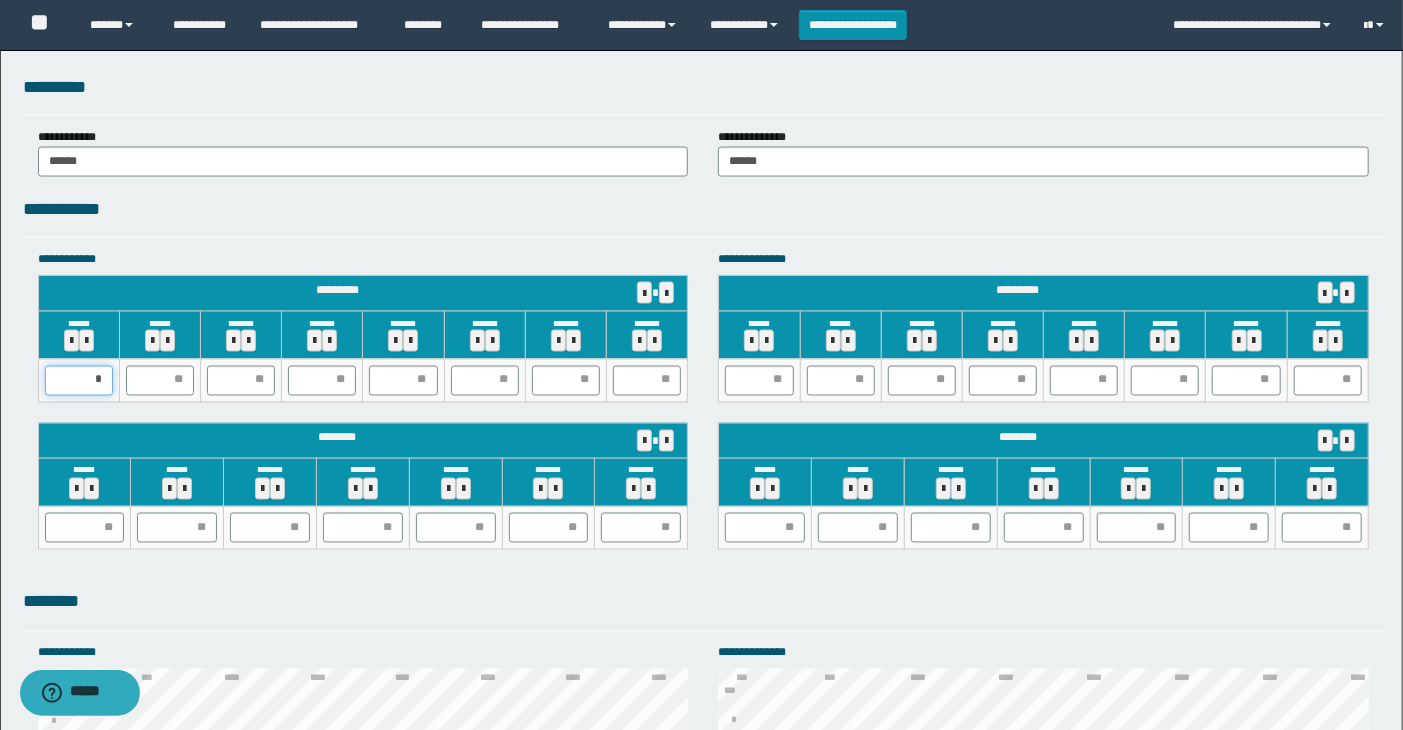 type on "**" 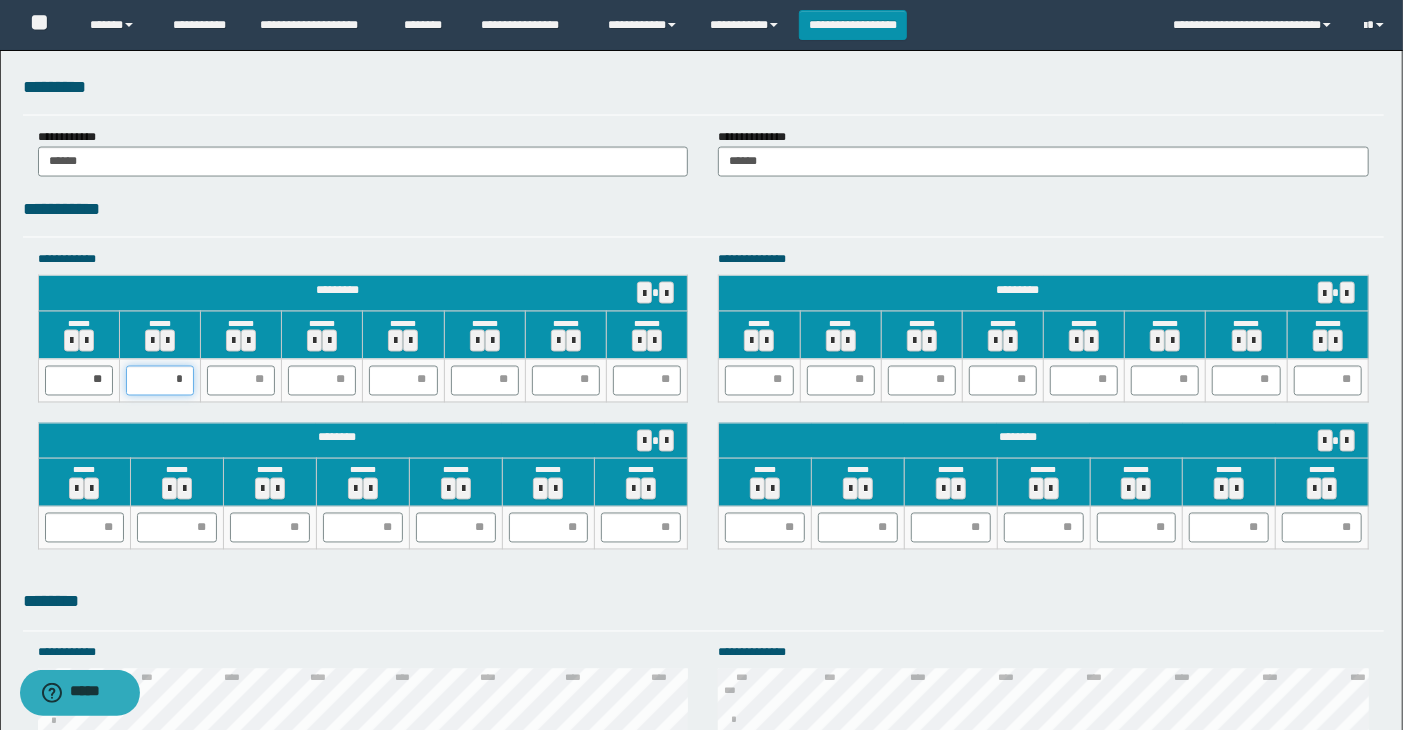 type on "**" 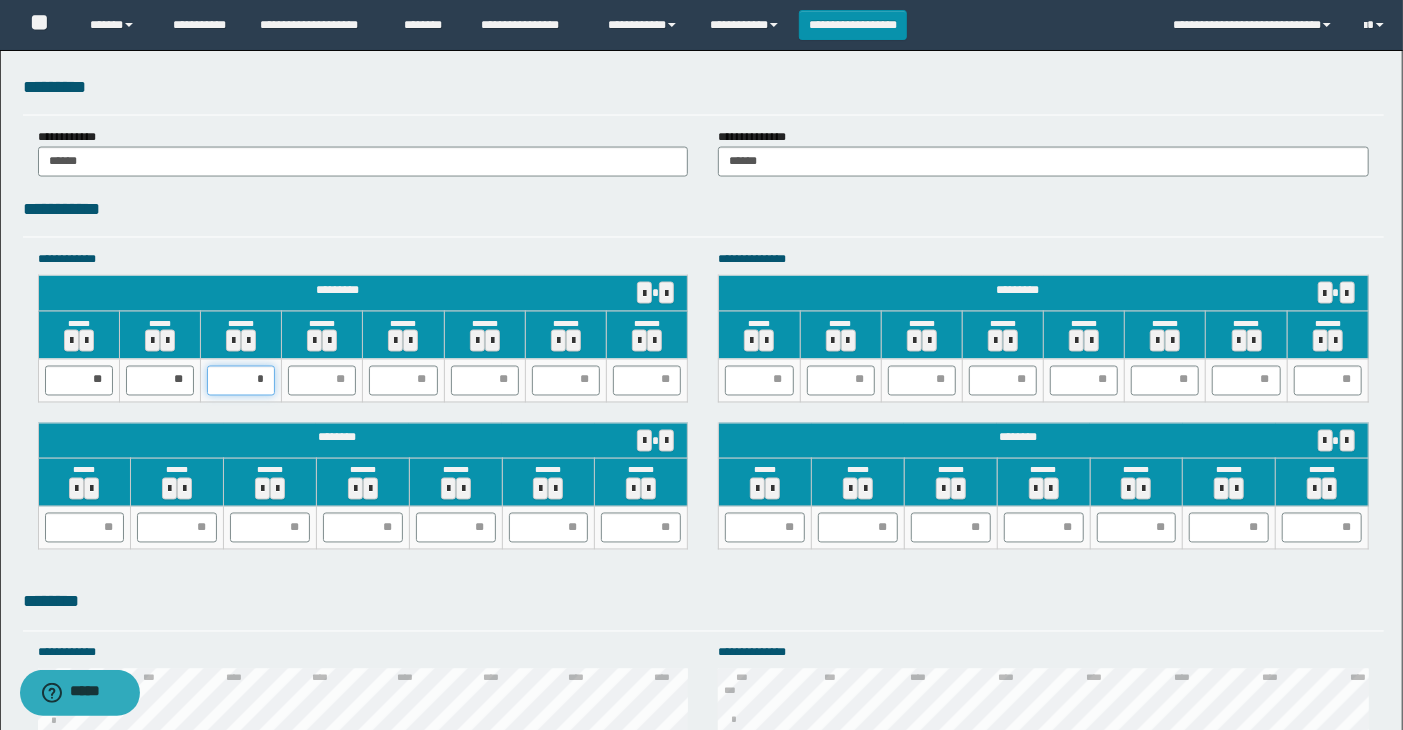 type on "**" 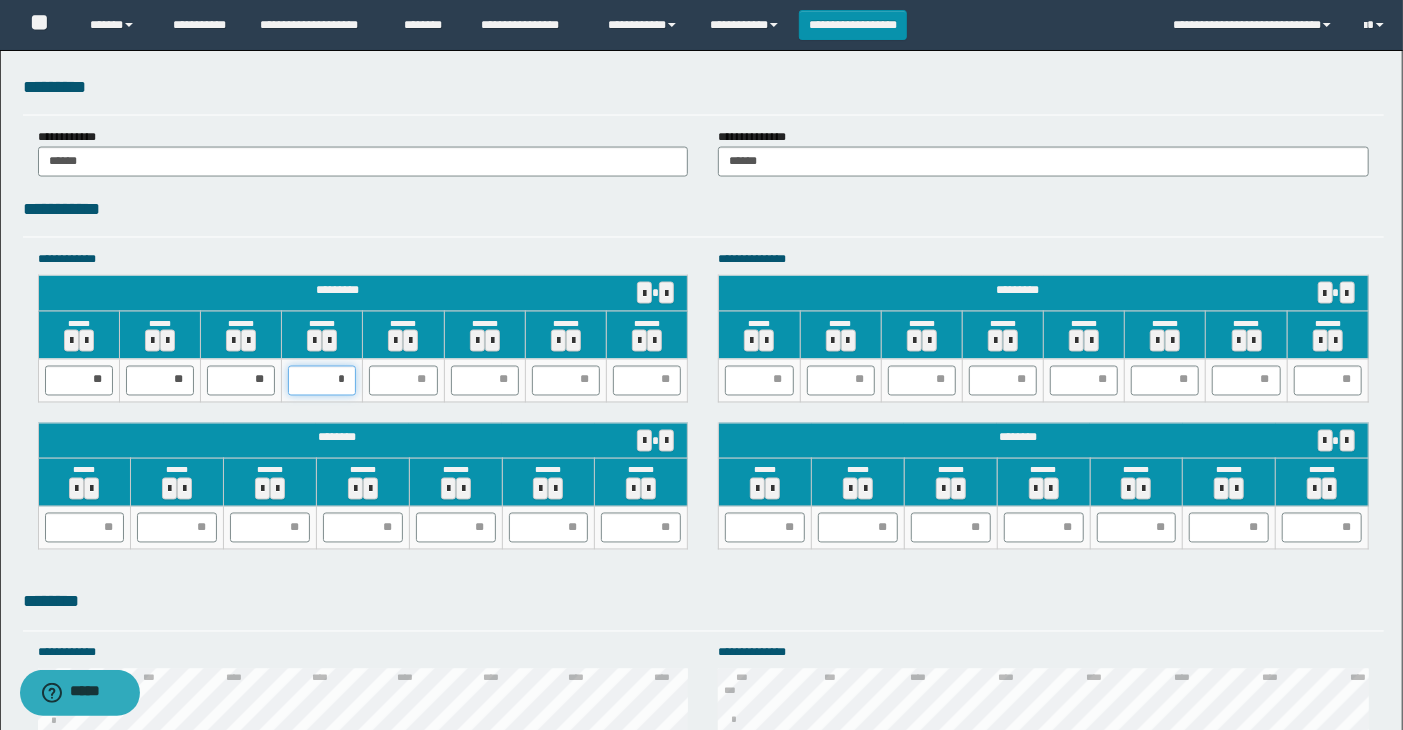 type on "**" 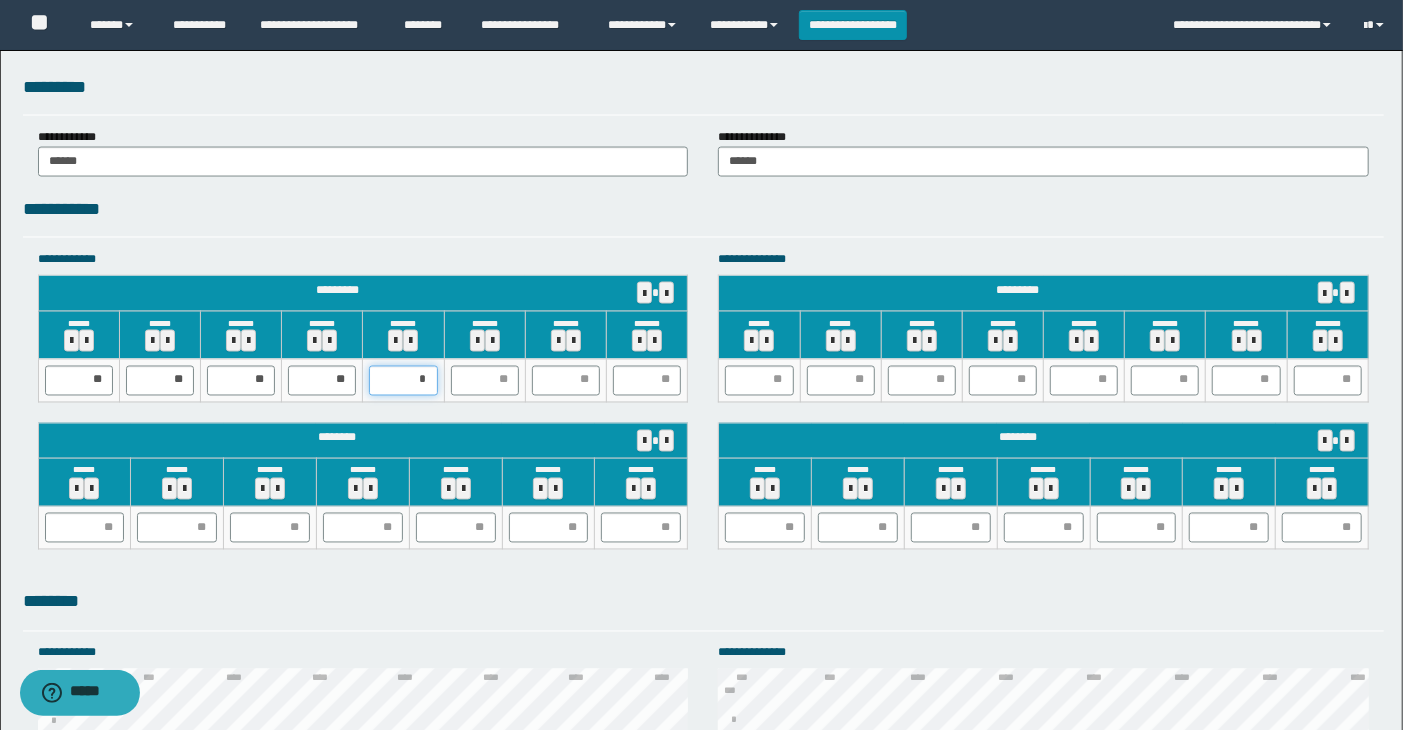type on "**" 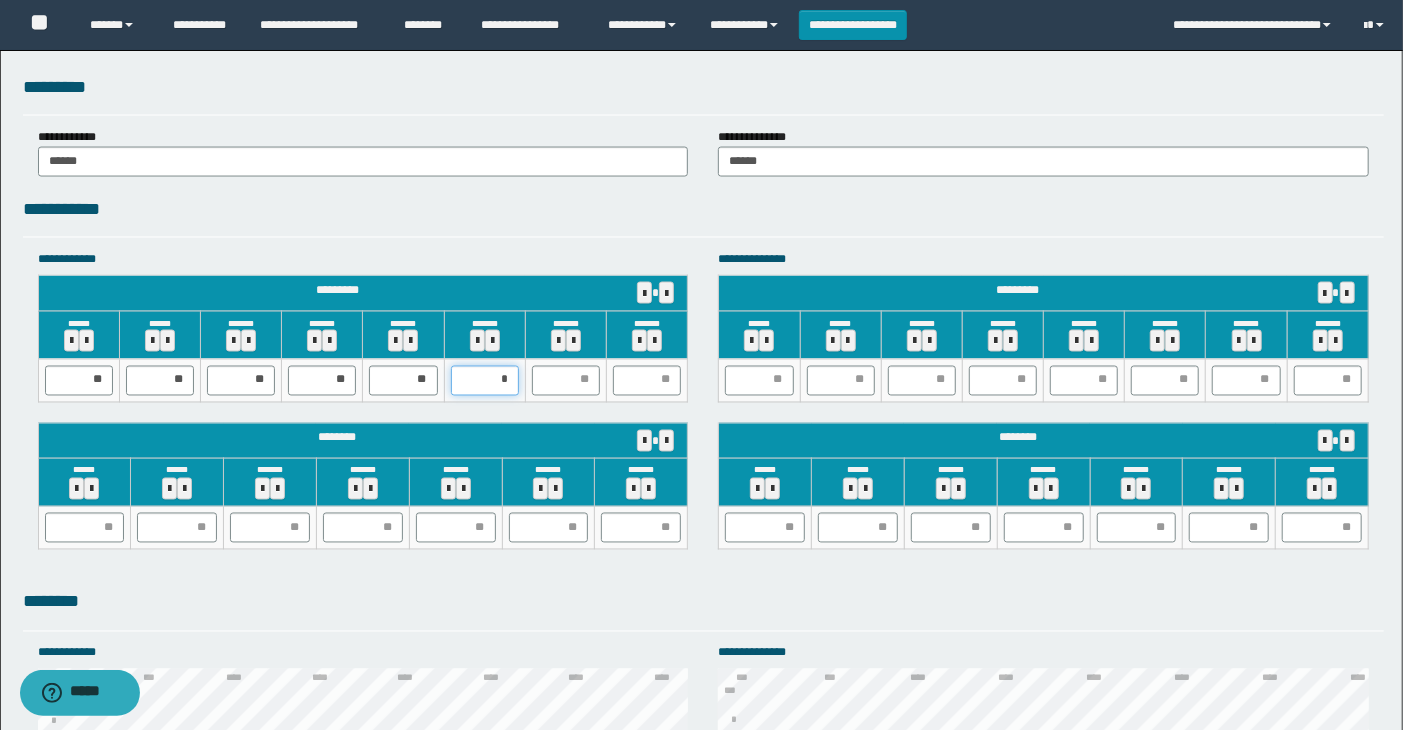 type on "**" 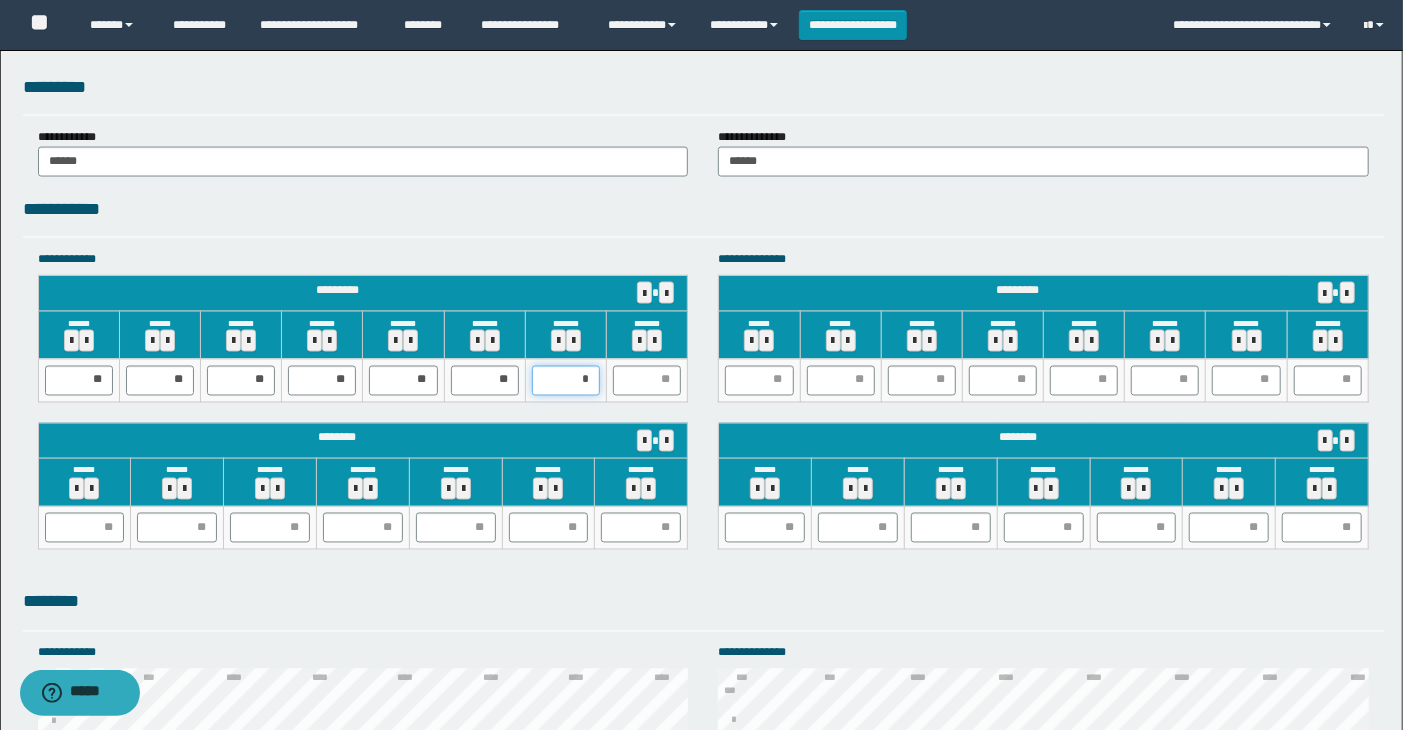 type on "**" 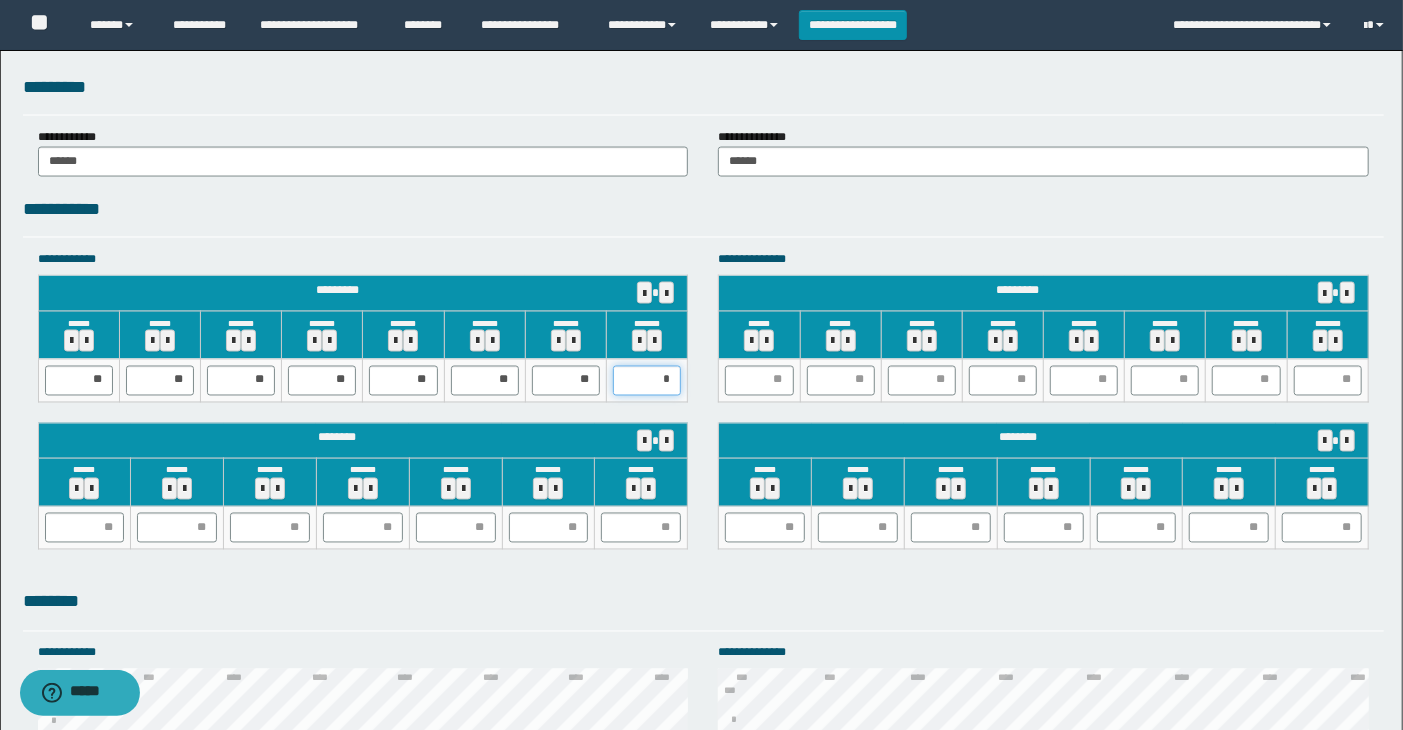 type on "**" 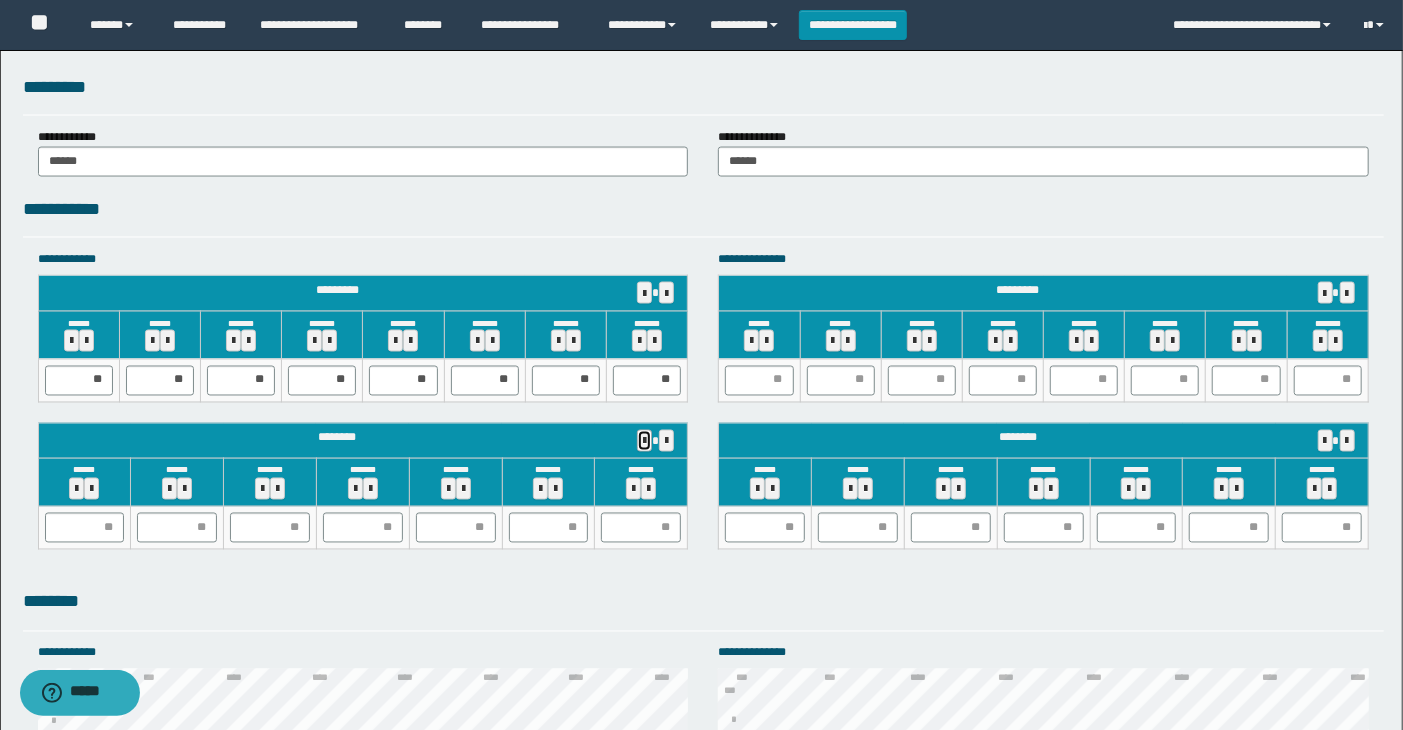 type 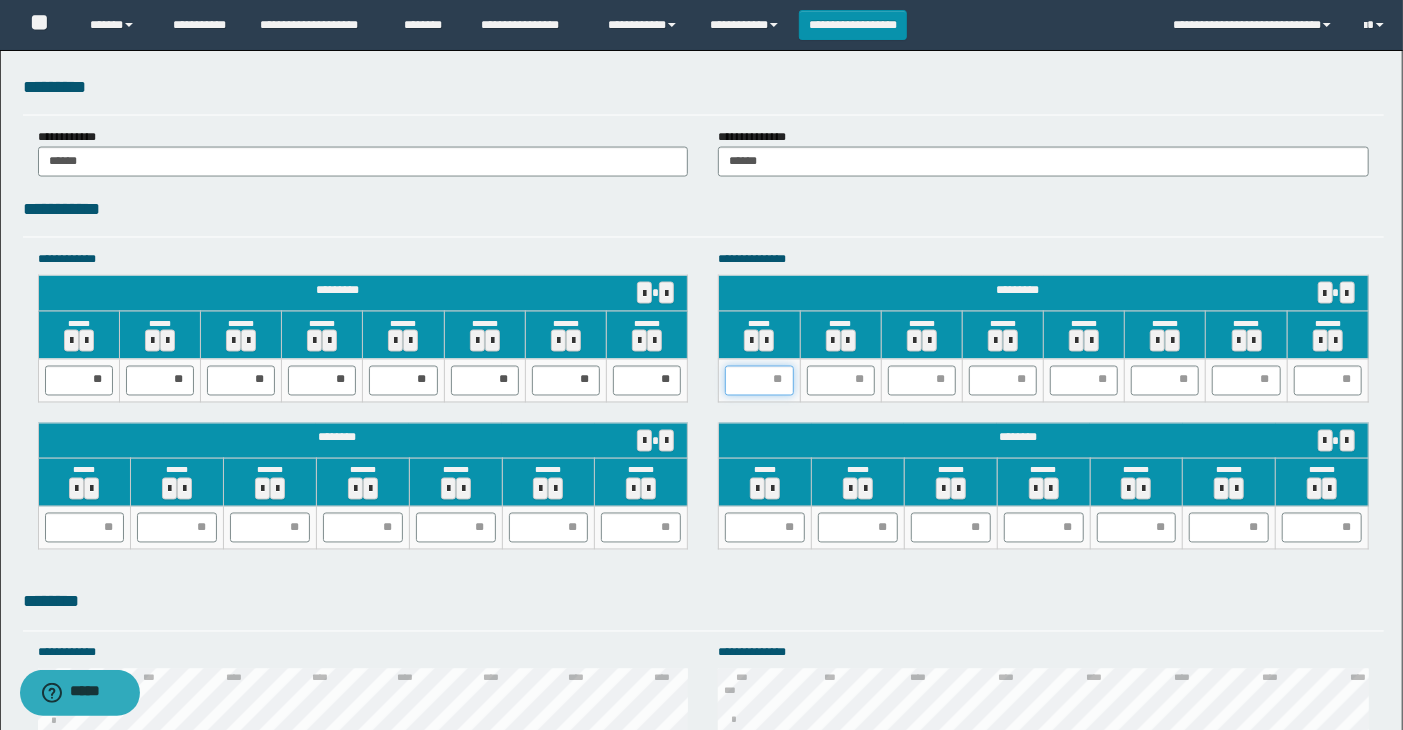 click at bounding box center (759, 381) 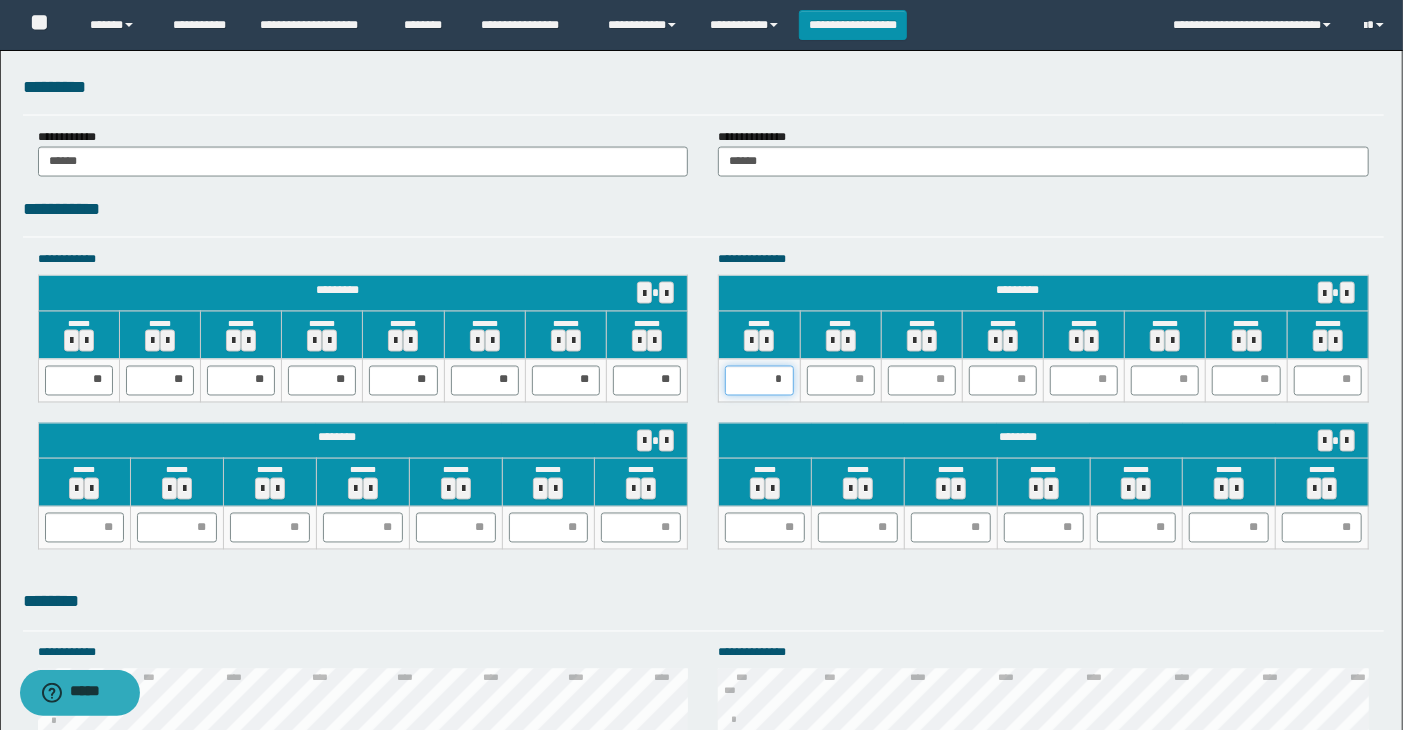 type on "**" 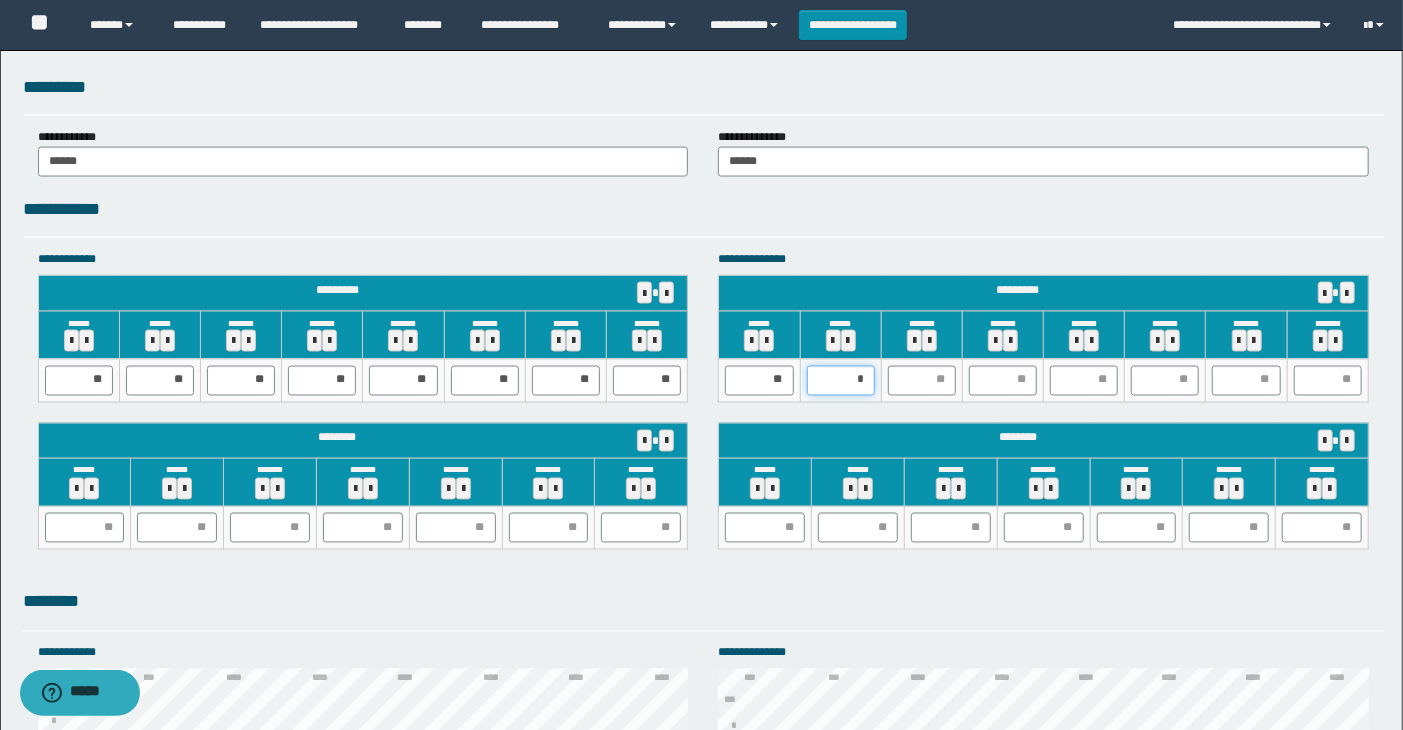 type on "**" 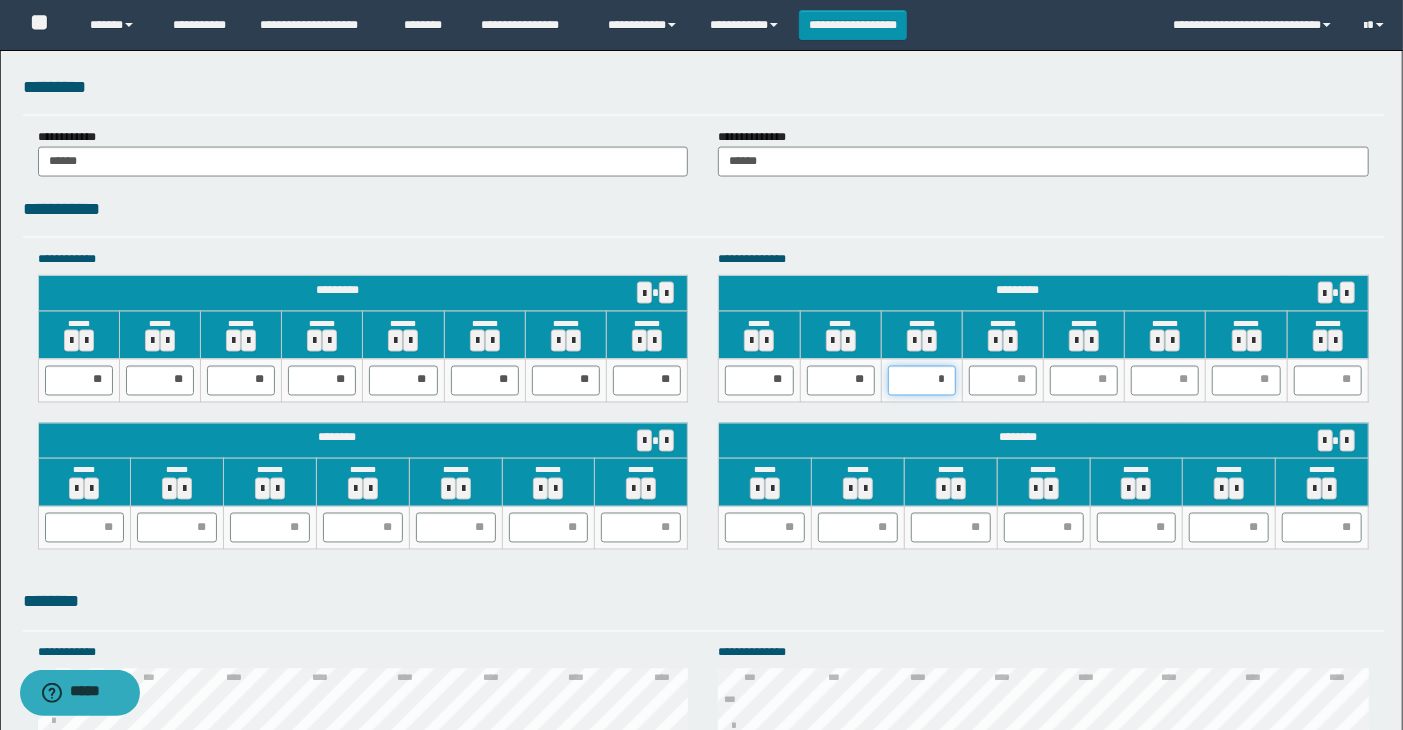 type on "**" 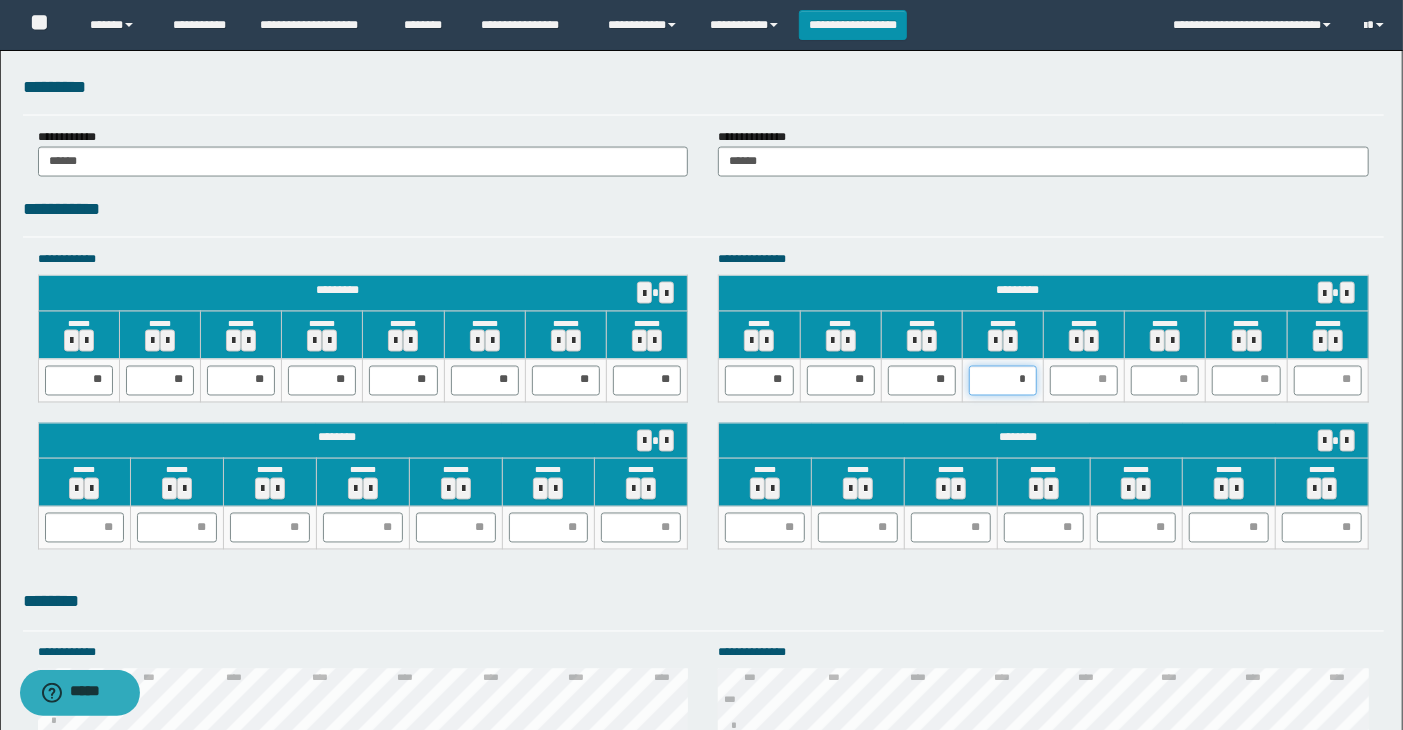 type on "**" 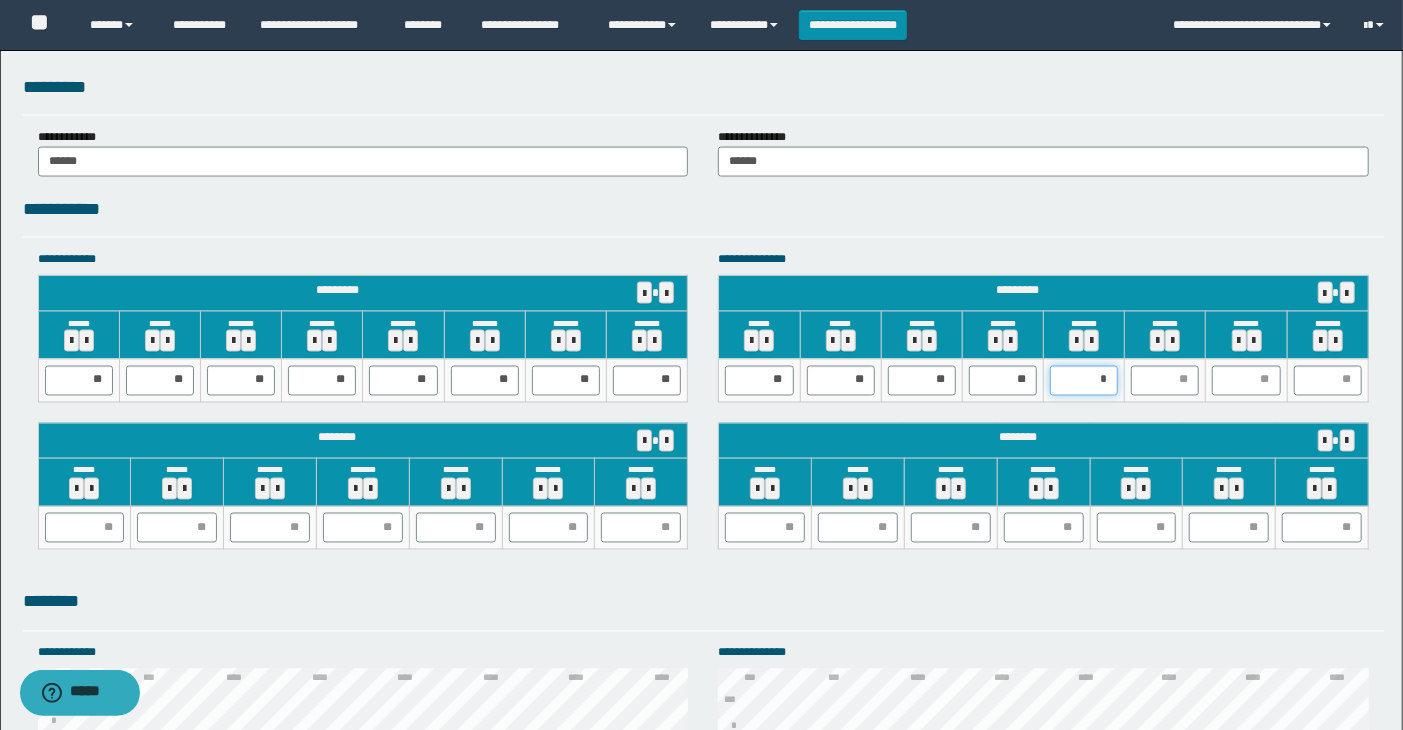 type on "**" 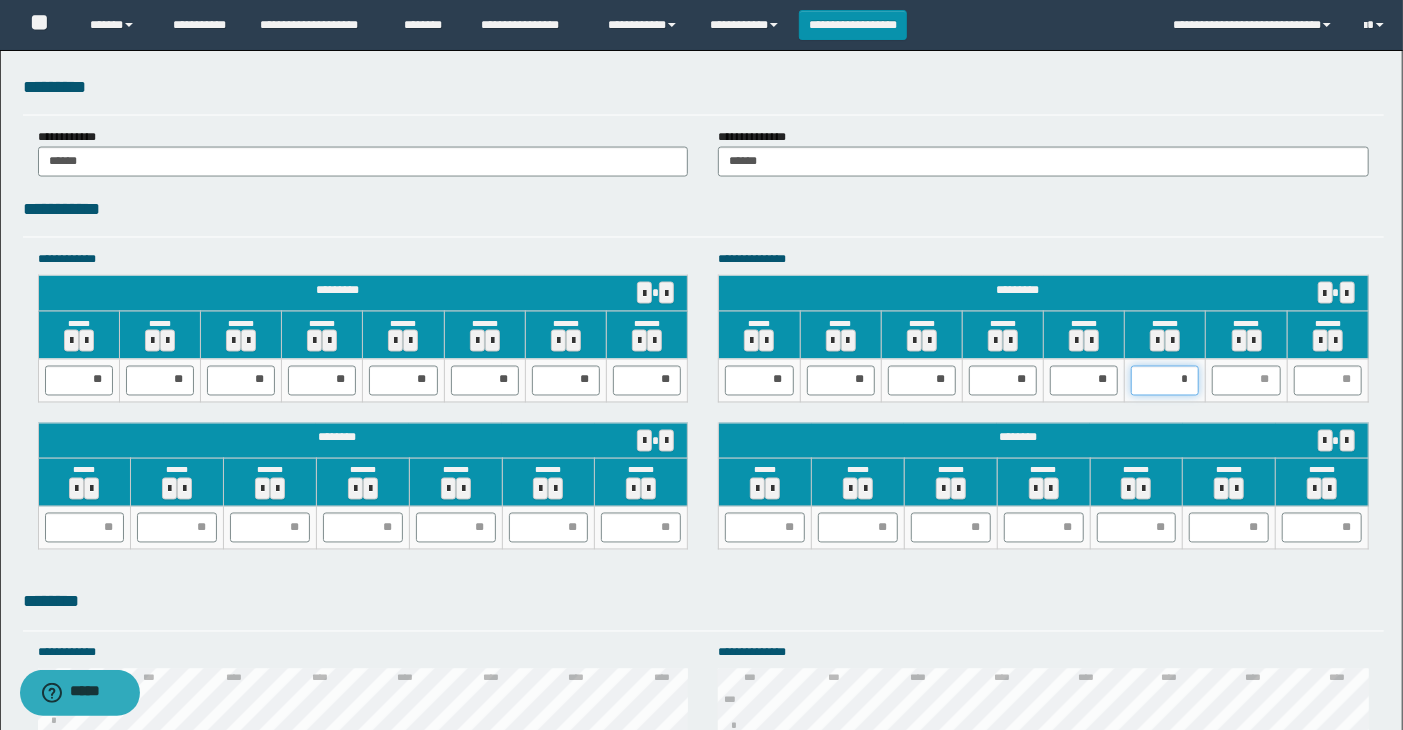 type on "**" 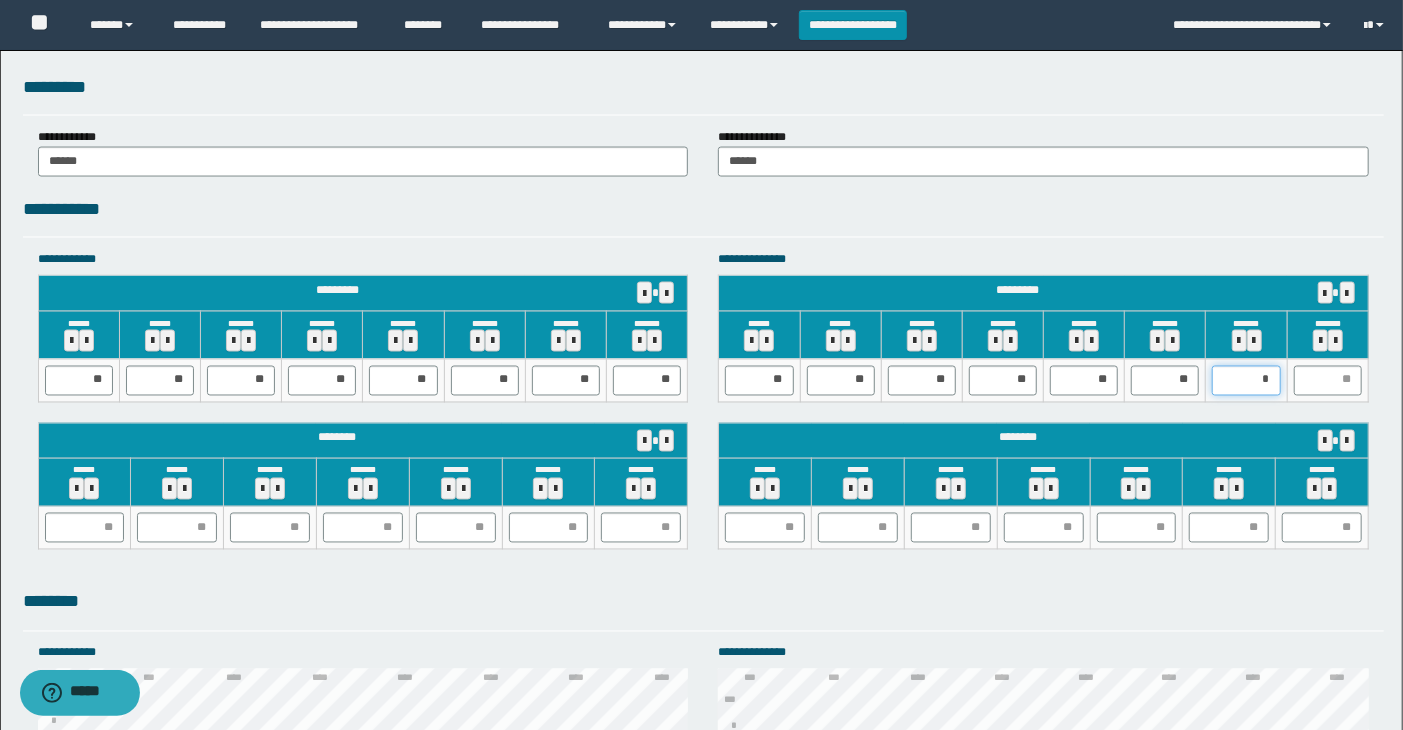 type on "**" 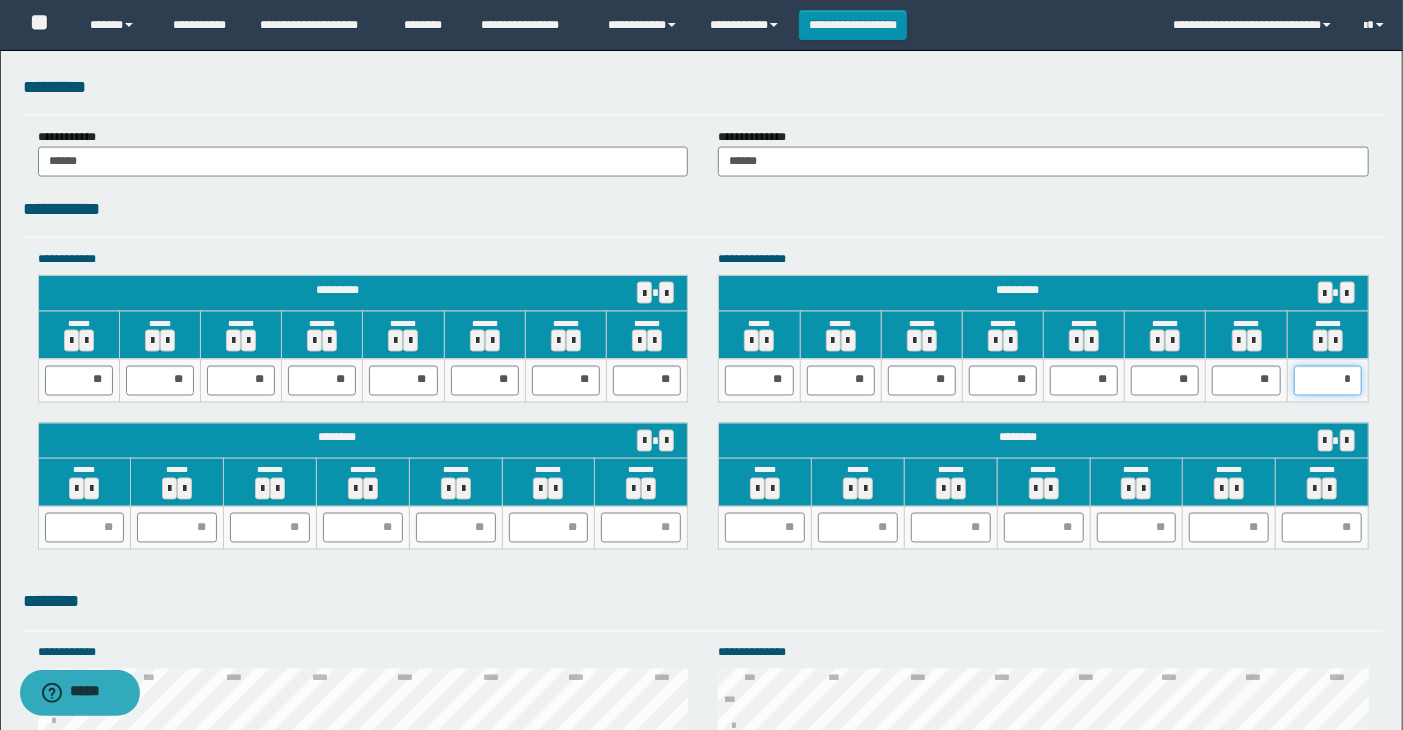 type on "**" 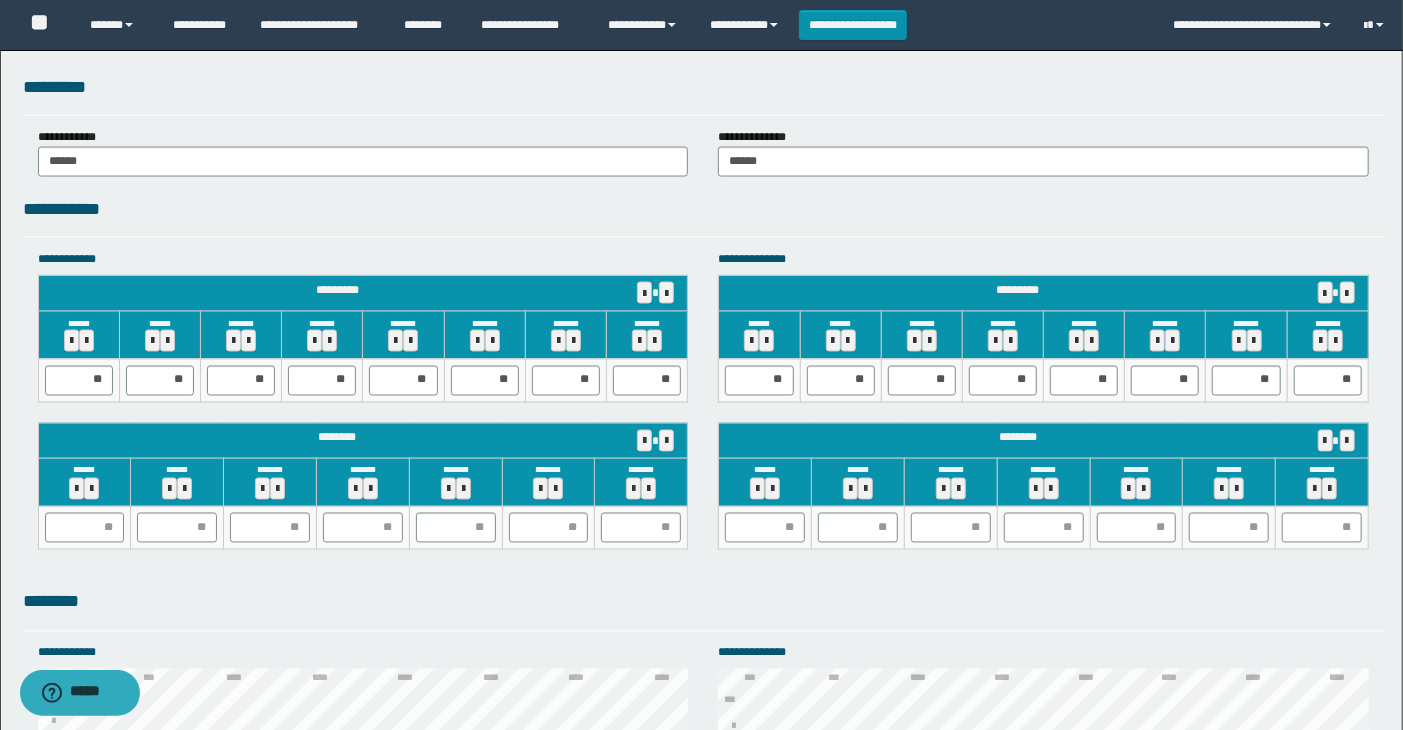 click on "********" at bounding box center [704, 602] 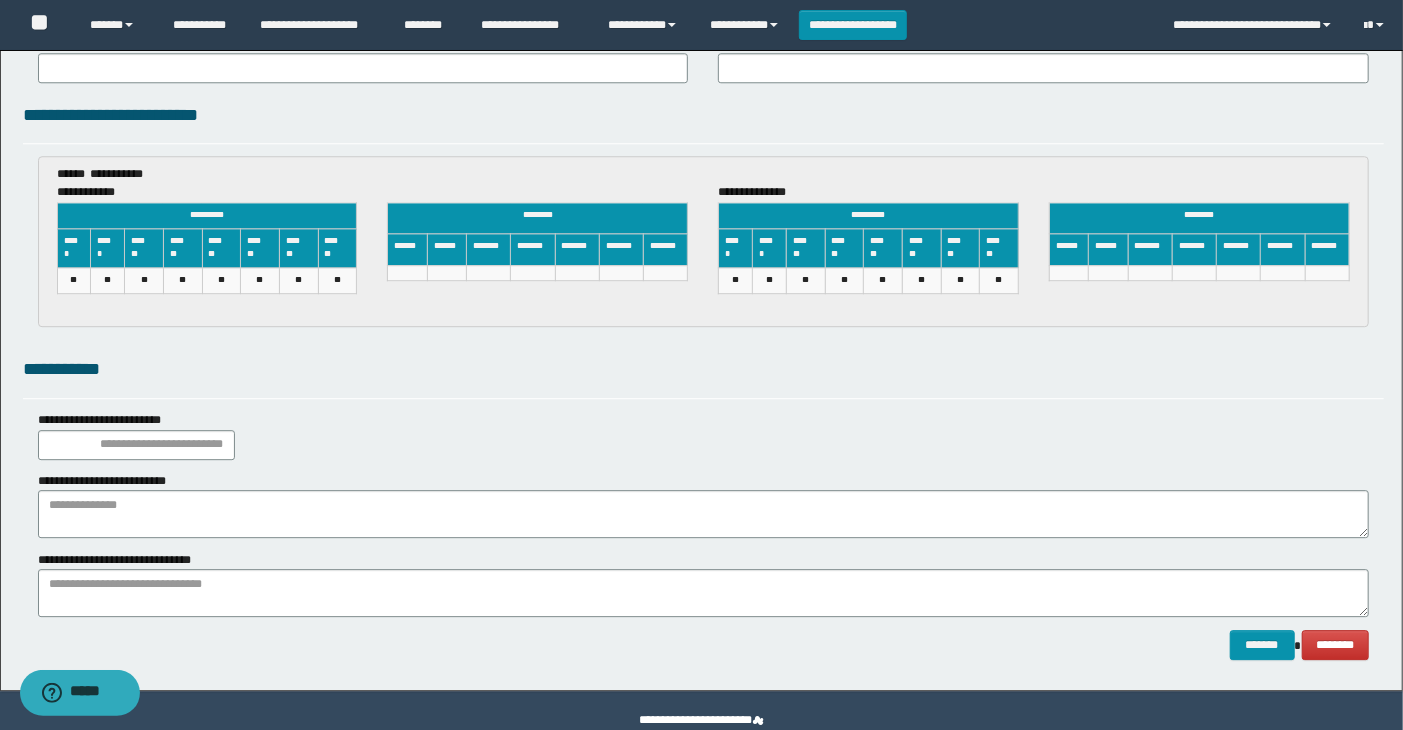scroll, scrollTop: 3000, scrollLeft: 0, axis: vertical 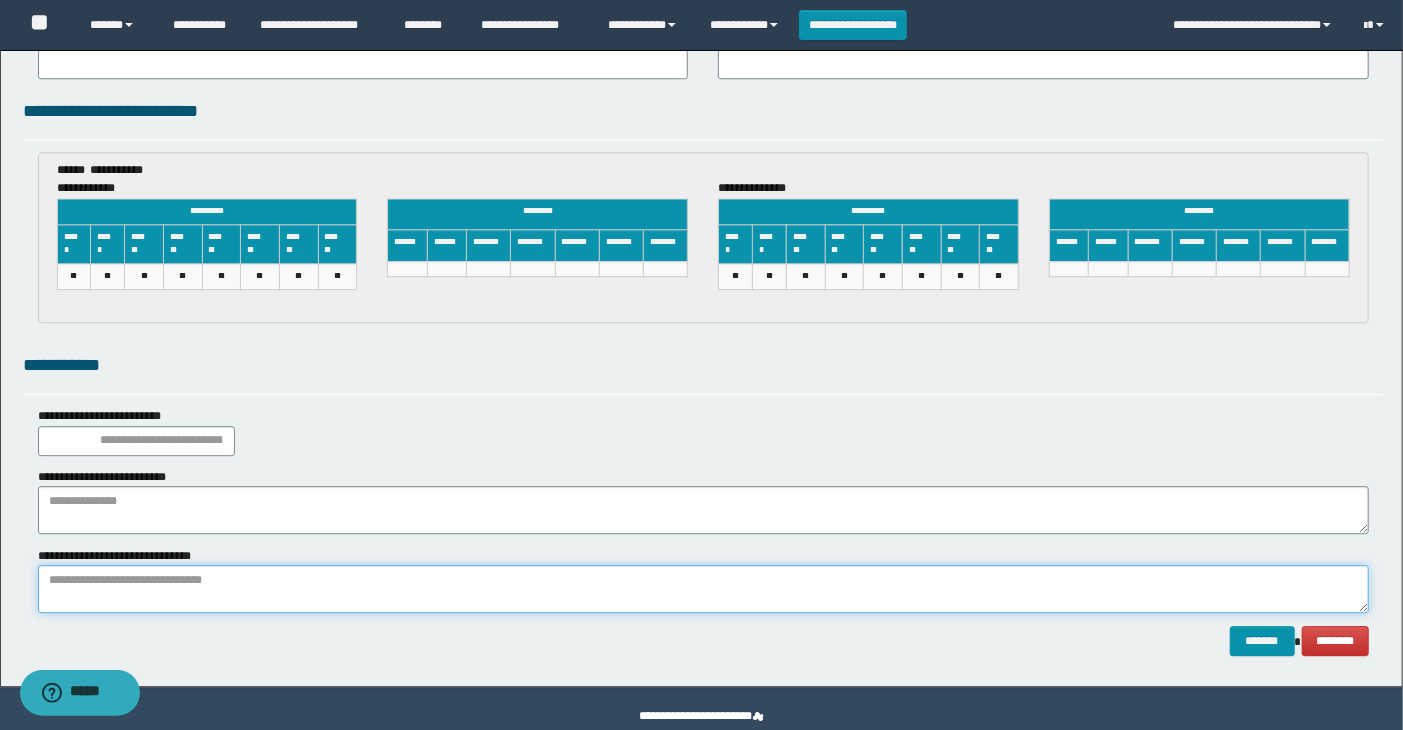 click at bounding box center (704, 589) 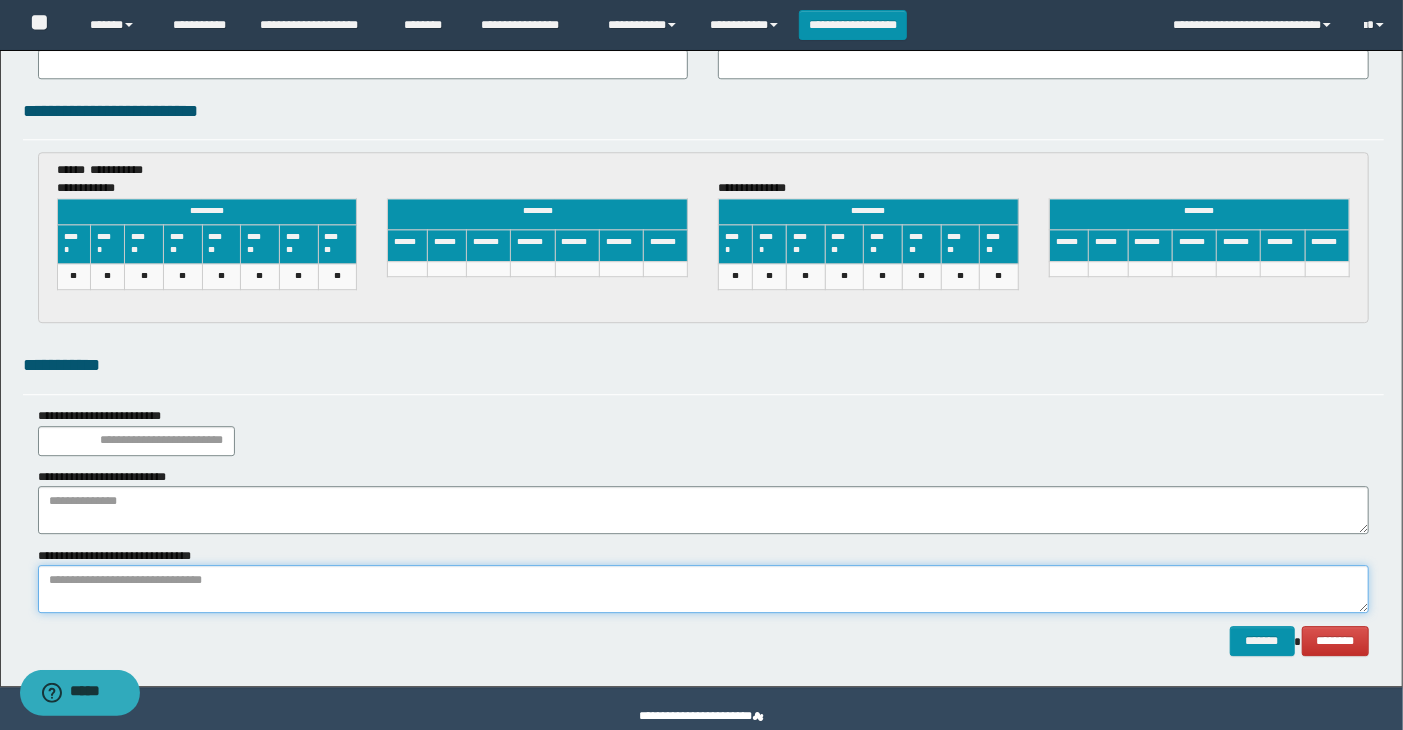 paste on "**********" 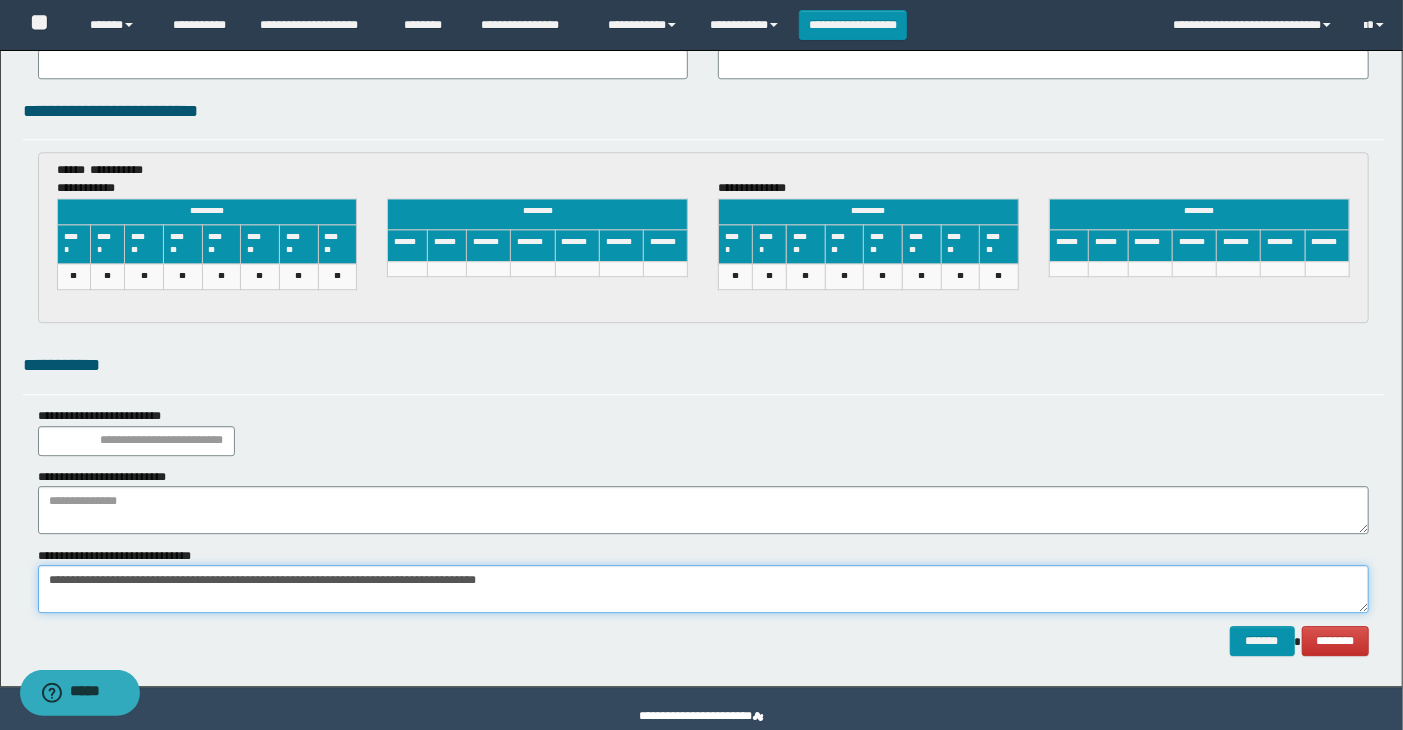 type on "**********" 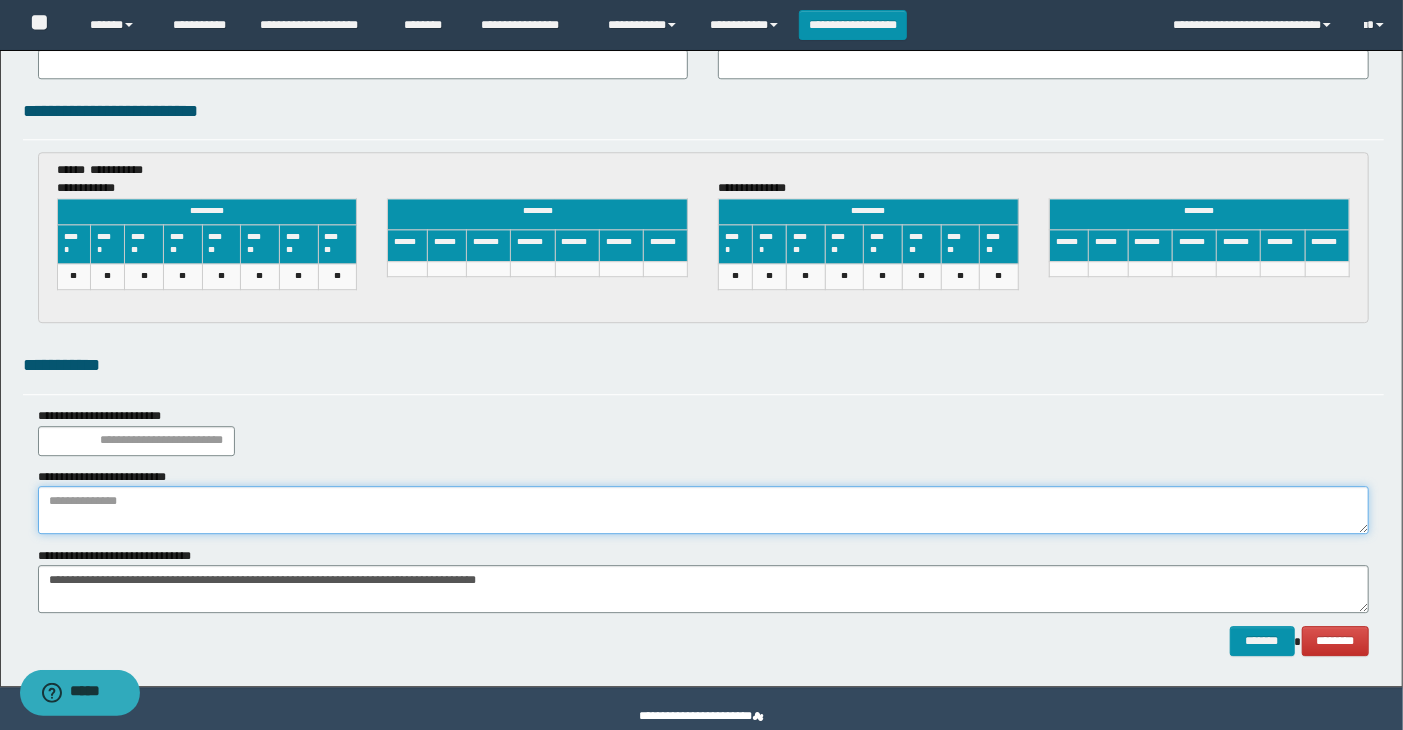click at bounding box center [704, 510] 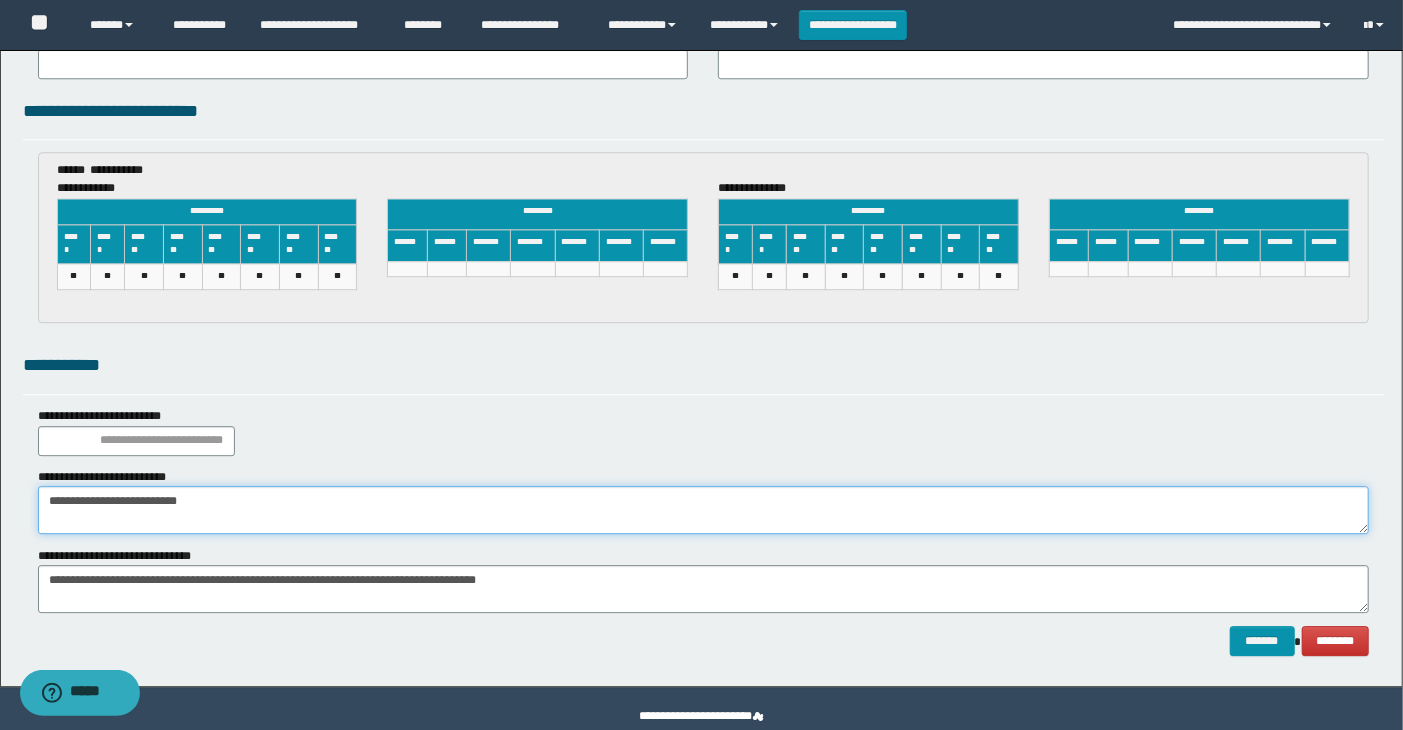 click on "**********" at bounding box center (704, 510) 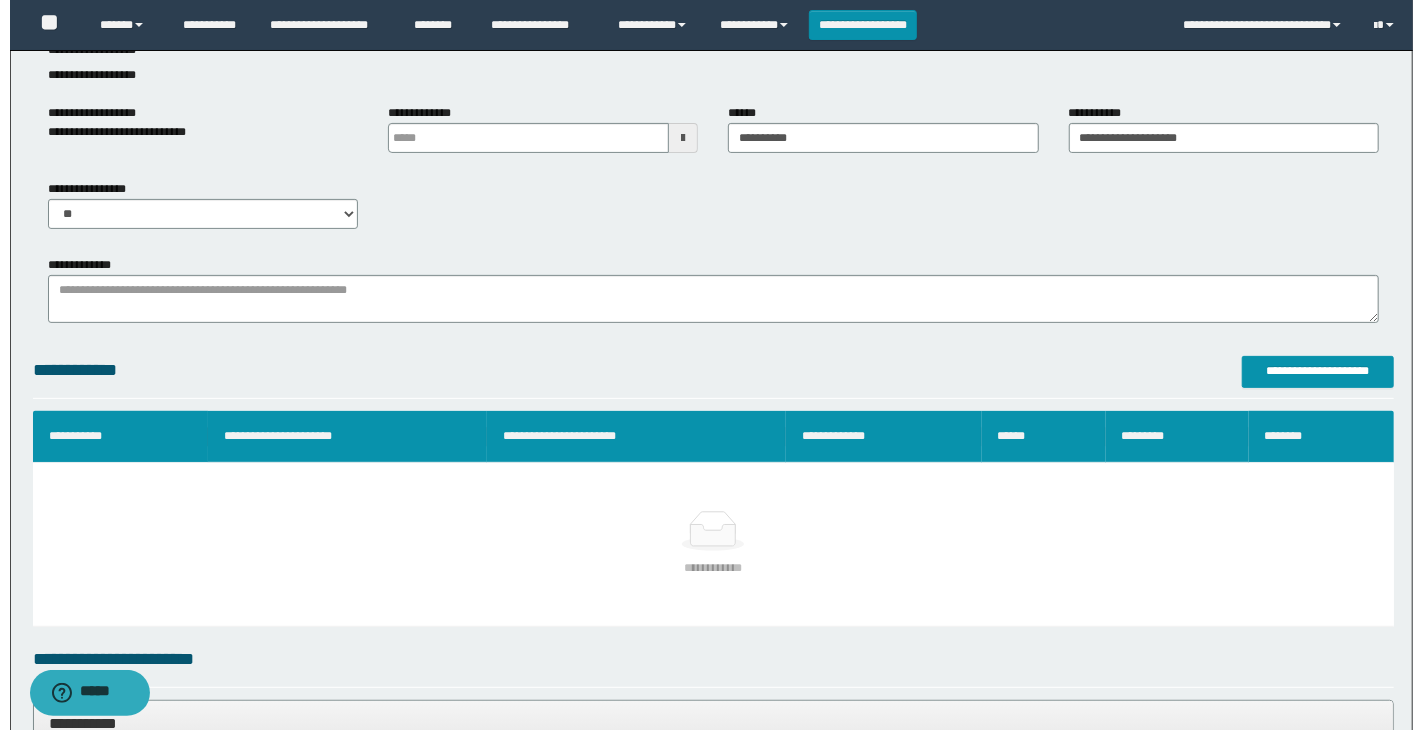 scroll, scrollTop: 222, scrollLeft: 0, axis: vertical 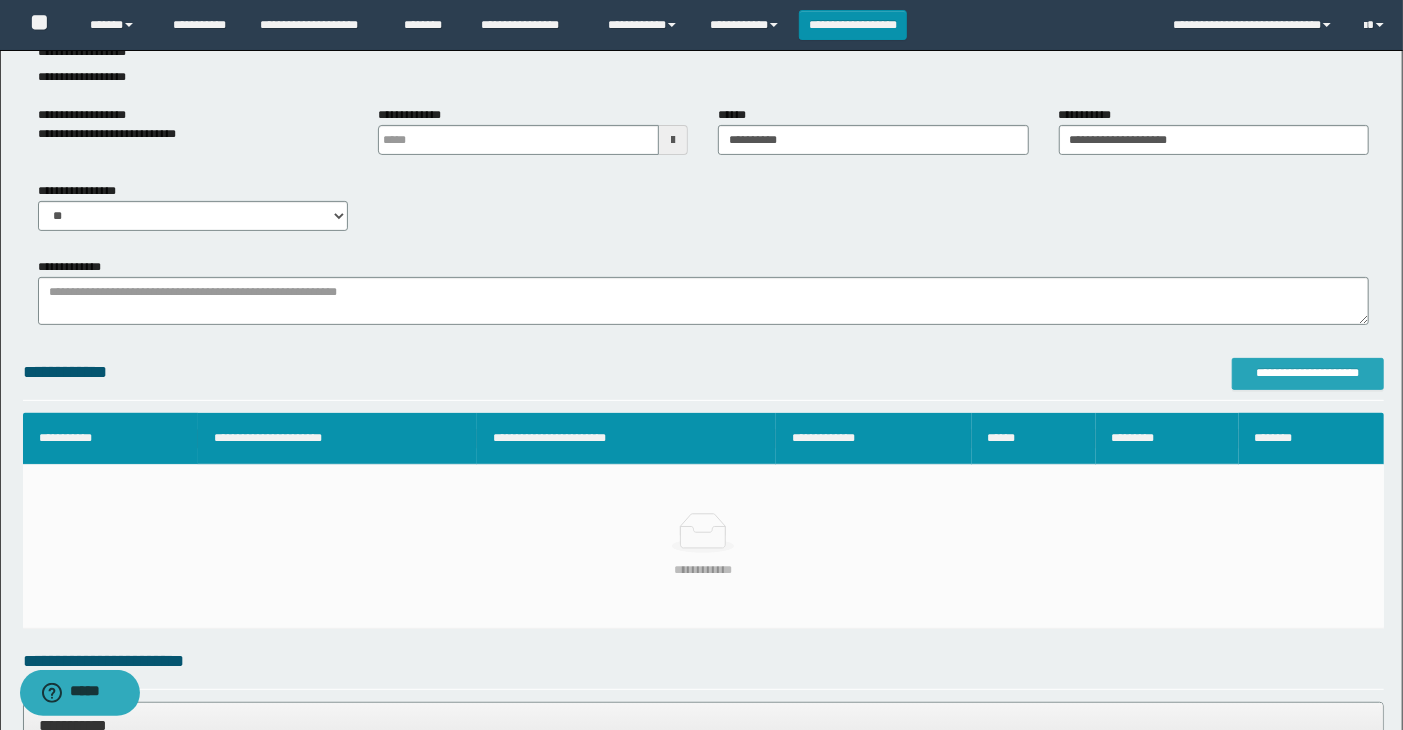 type on "**********" 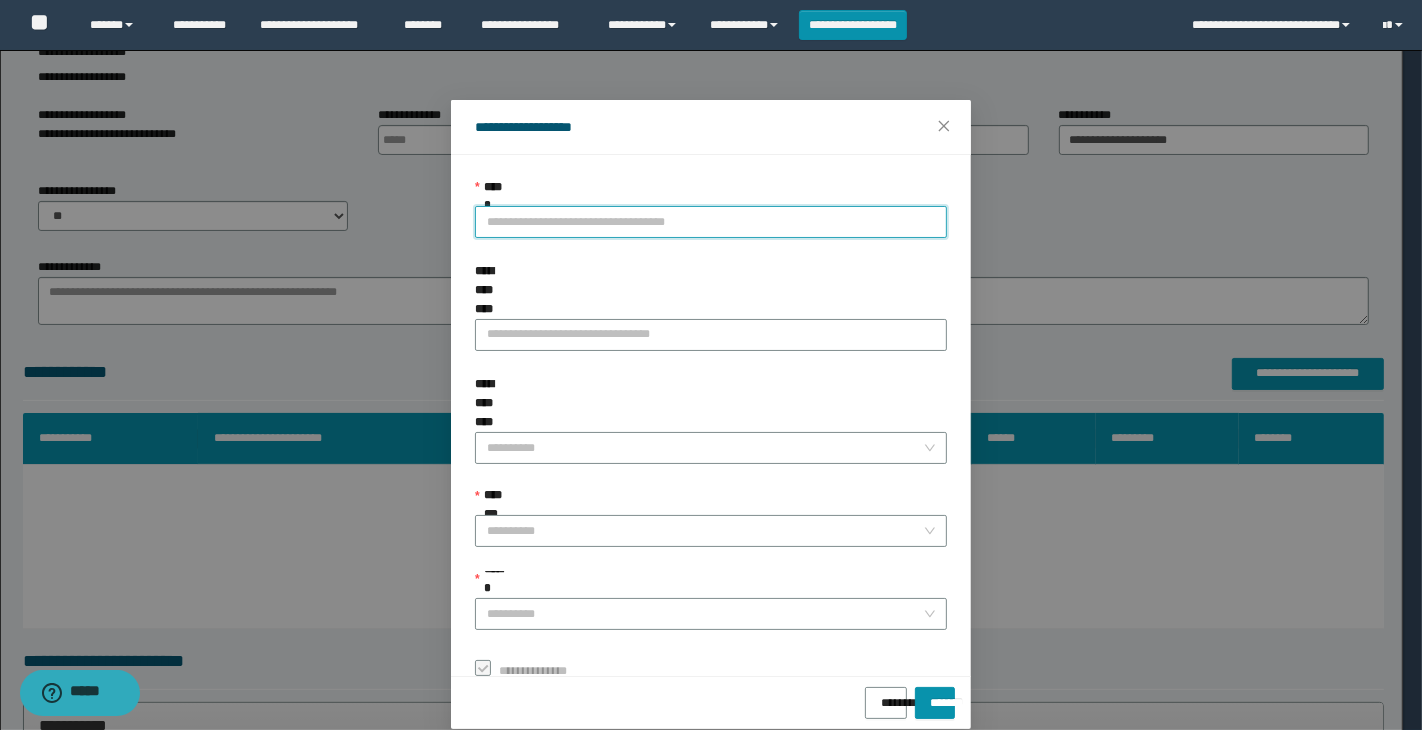 click on "**********" at bounding box center [711, 222] 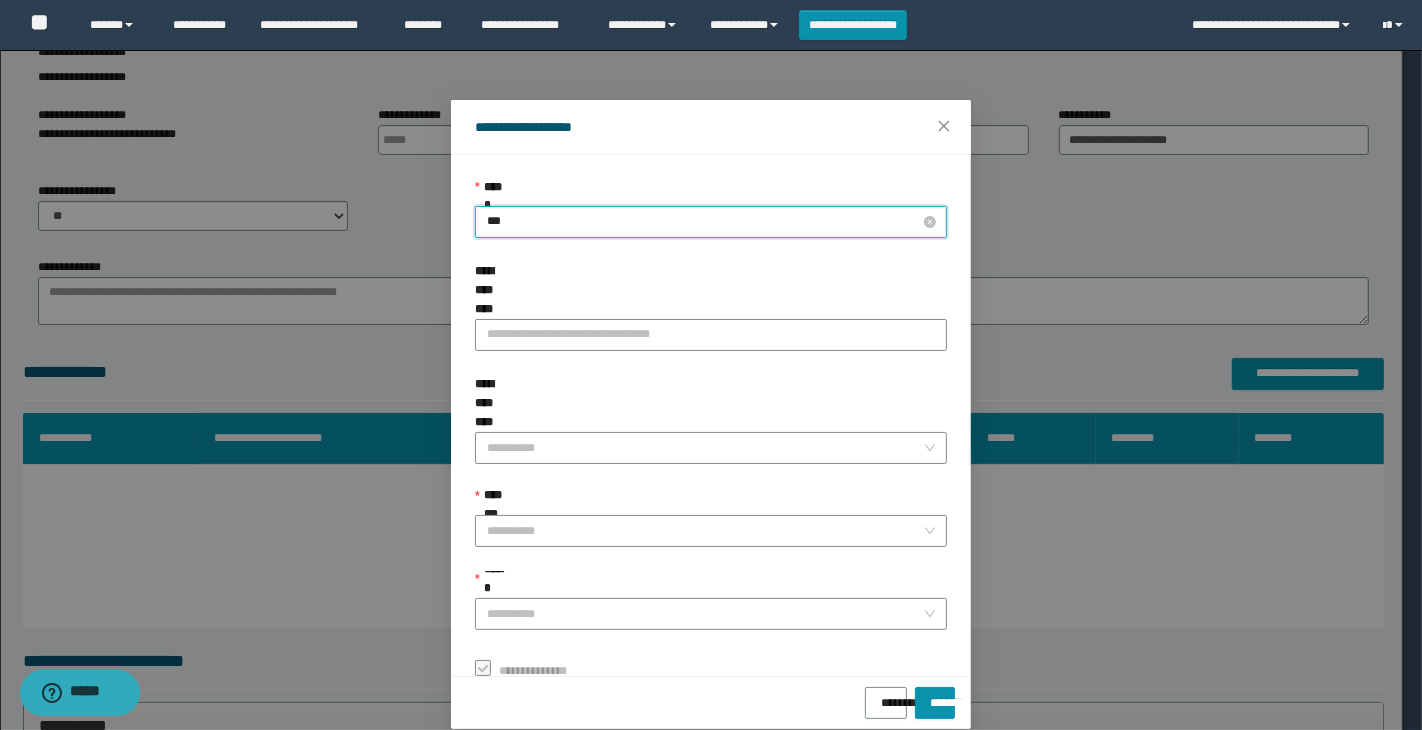 type on "****" 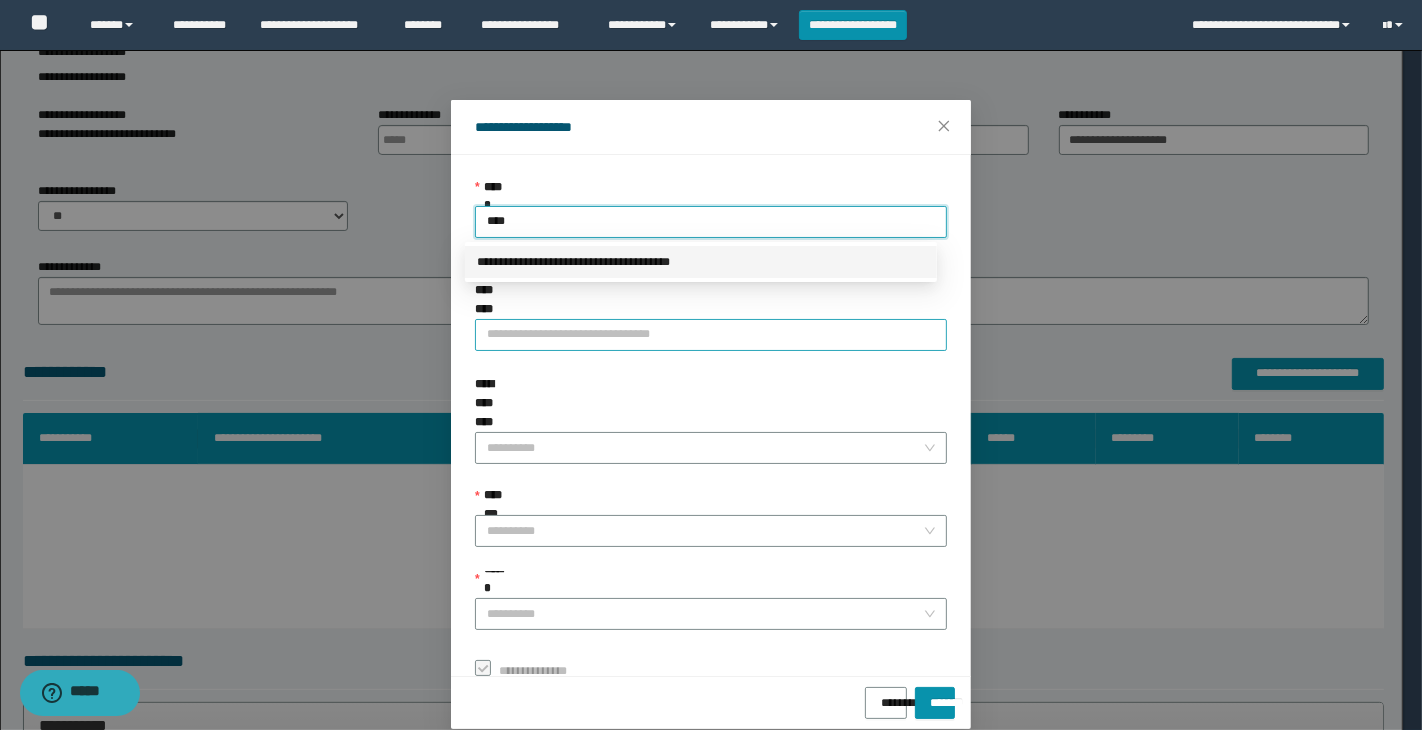 drag, startPoint x: 600, startPoint y: 252, endPoint x: 511, endPoint y: 291, distance: 97.16995 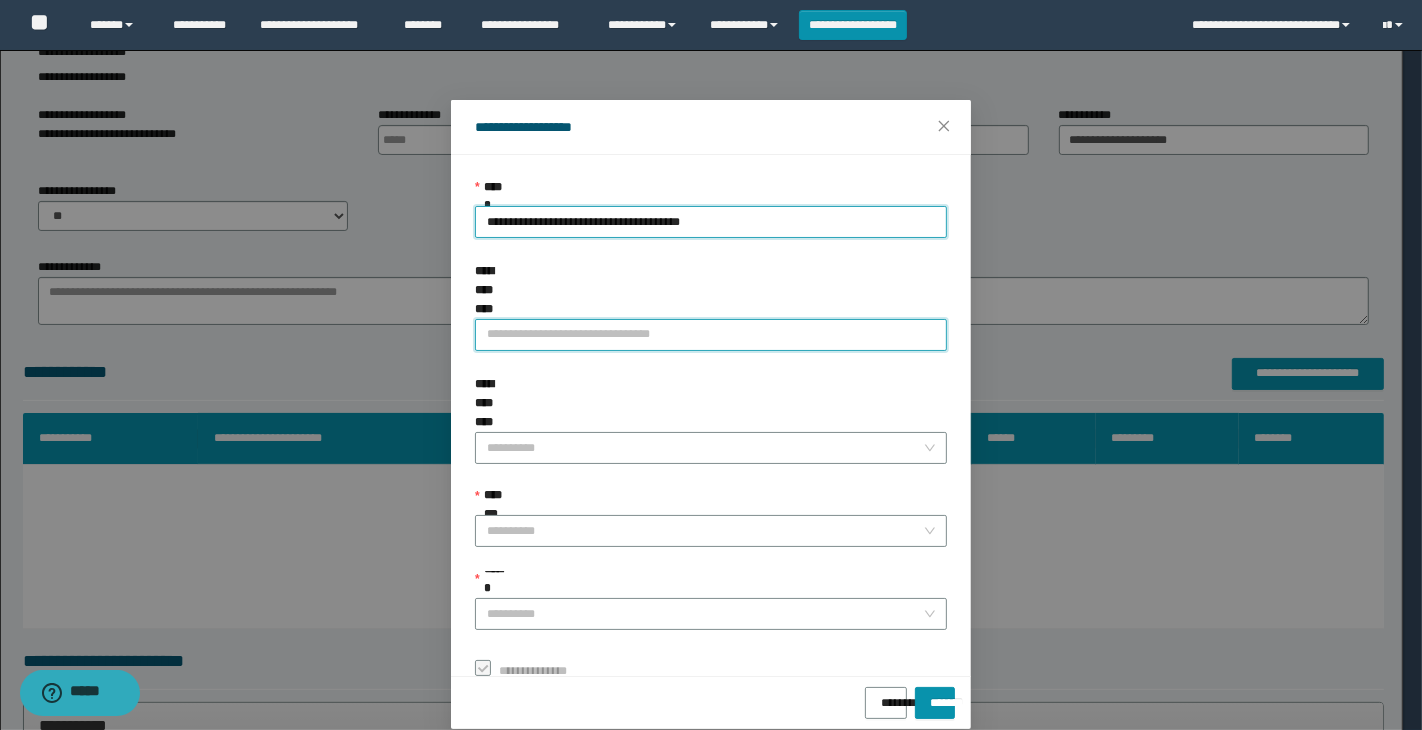 click on "**********" at bounding box center (711, 335) 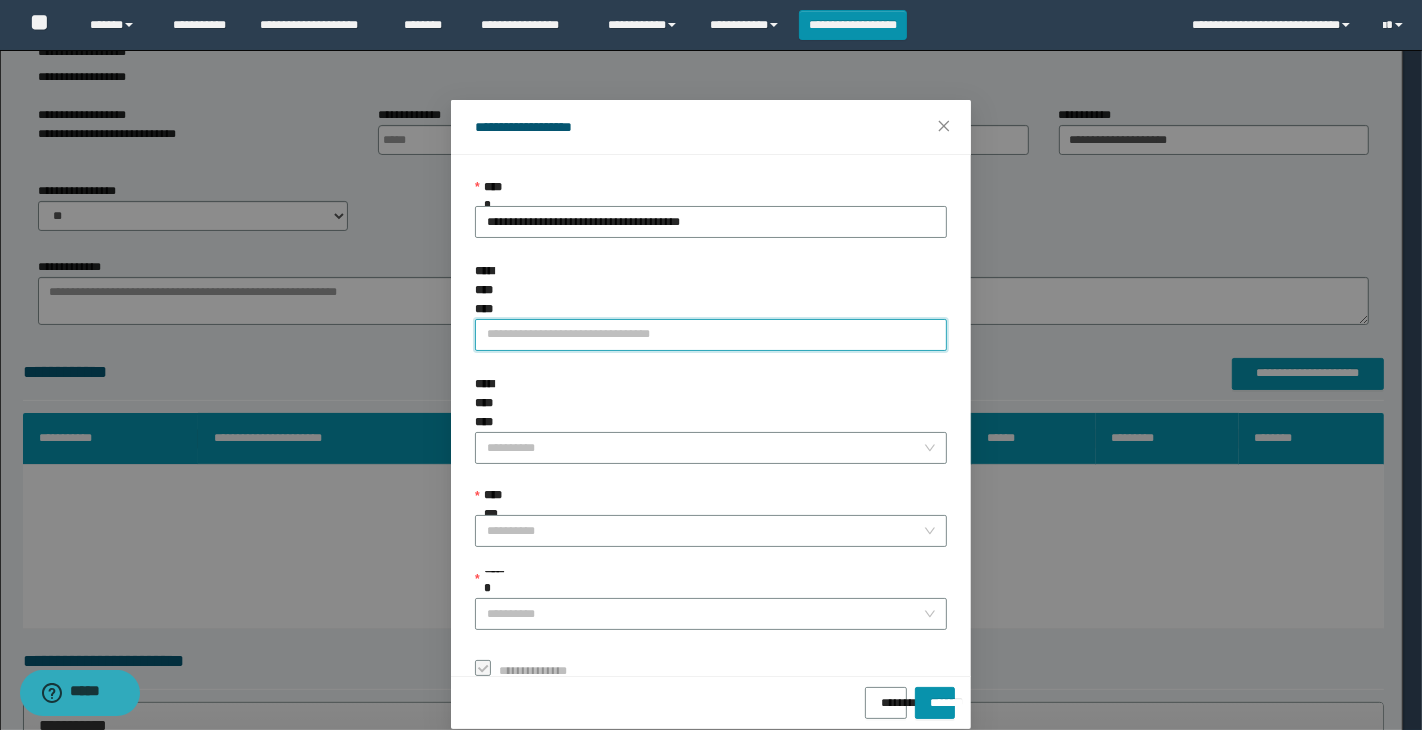 type on "**********" 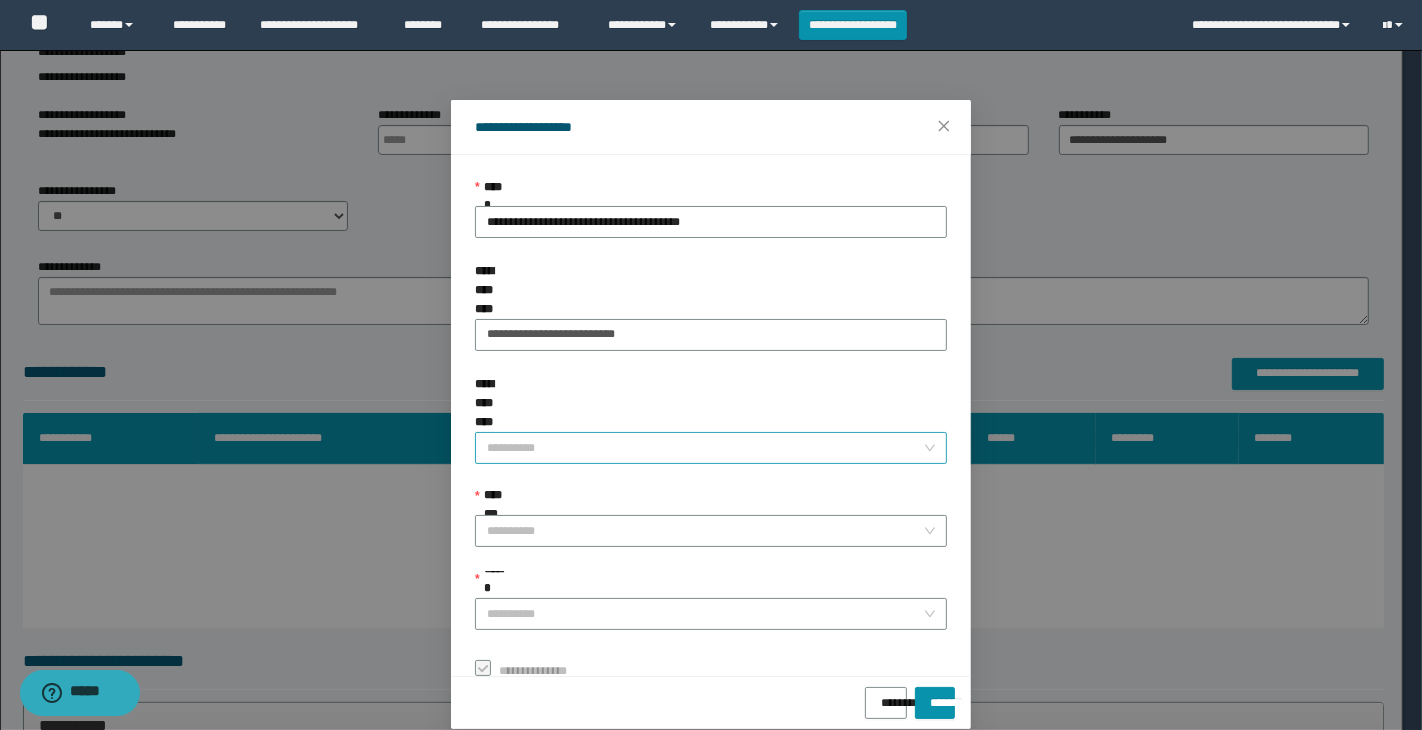 click on "**********" at bounding box center (705, 448) 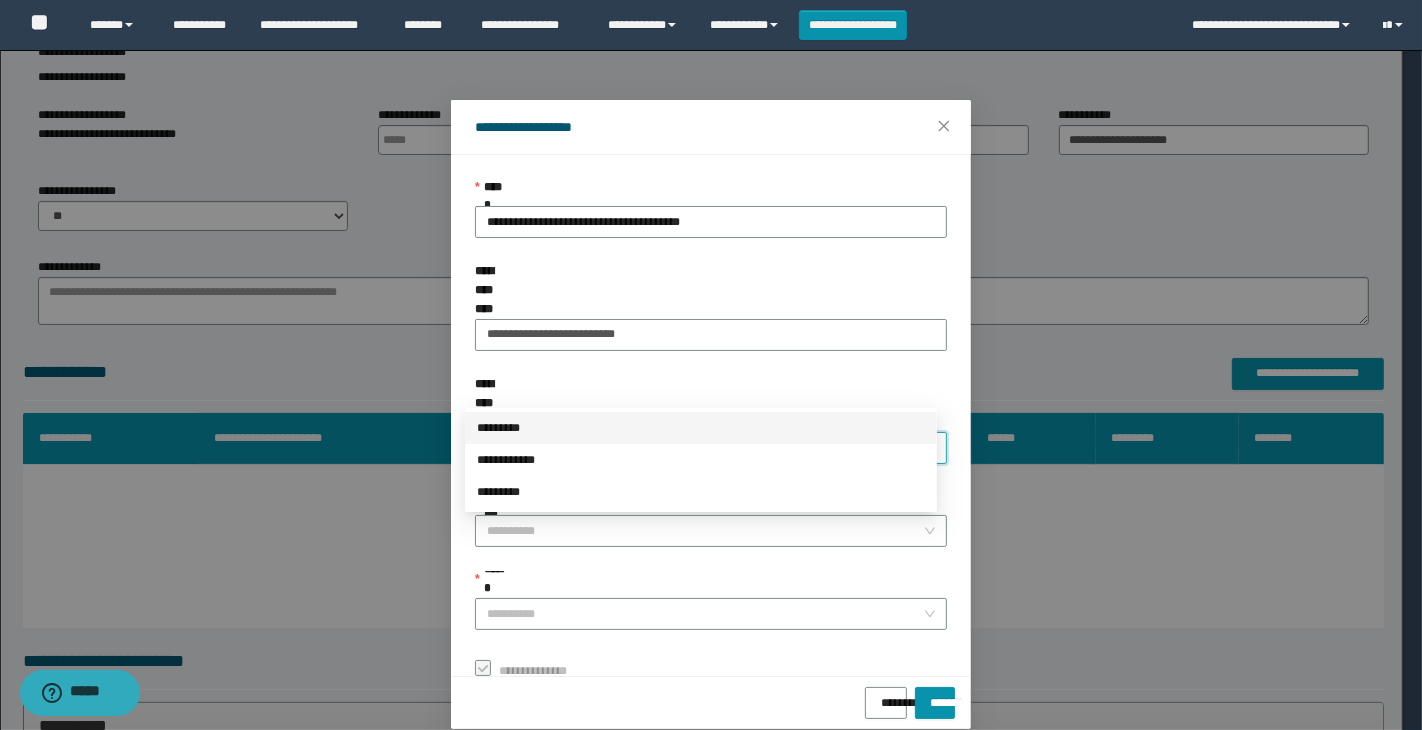 click on "*********" at bounding box center (701, 428) 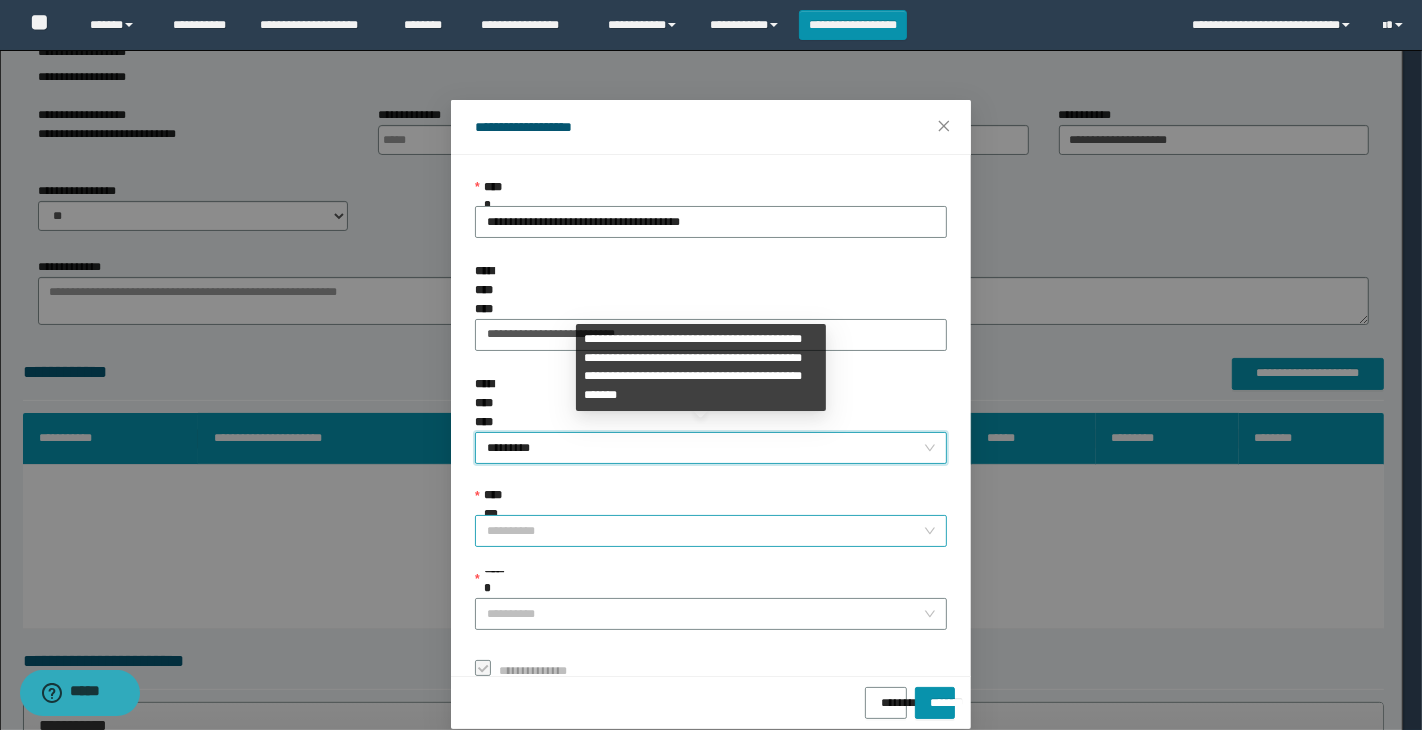 click on "**********" at bounding box center [705, 531] 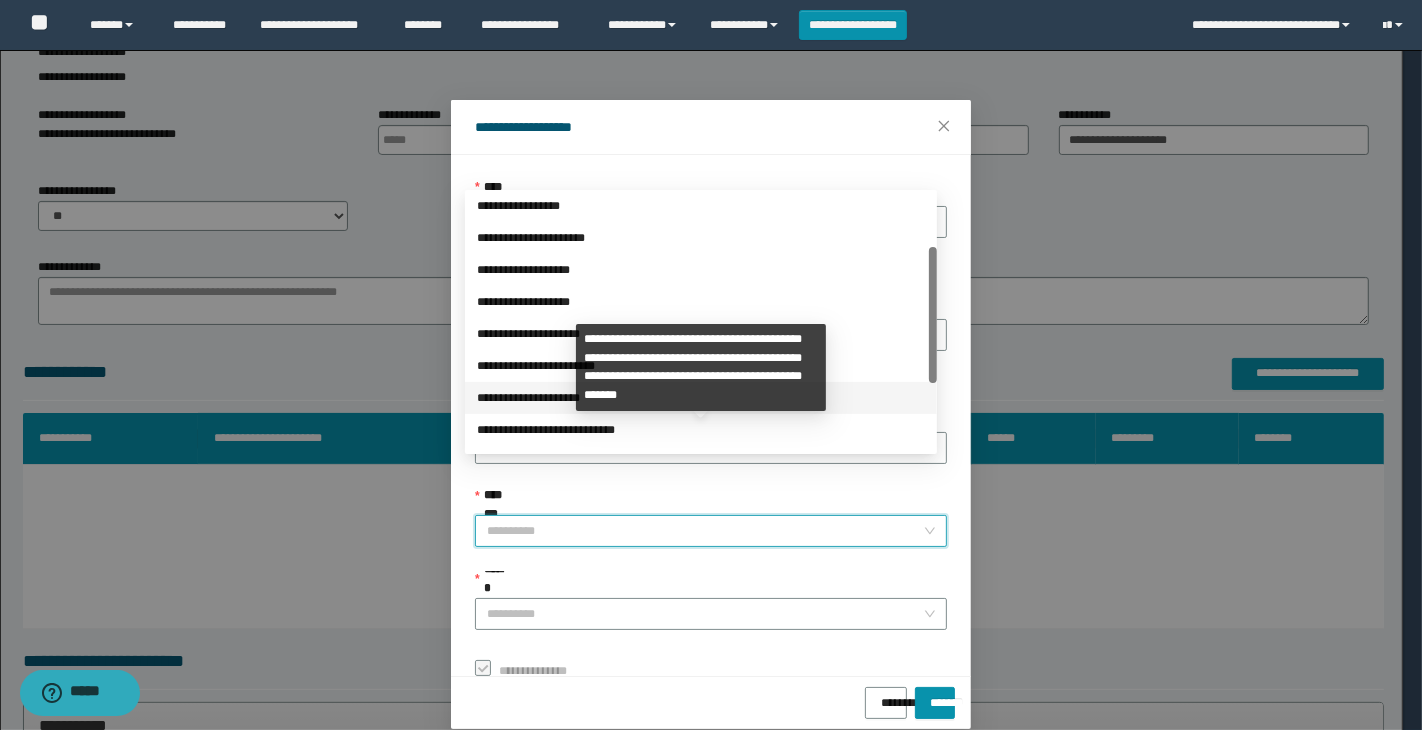 scroll, scrollTop: 200, scrollLeft: 0, axis: vertical 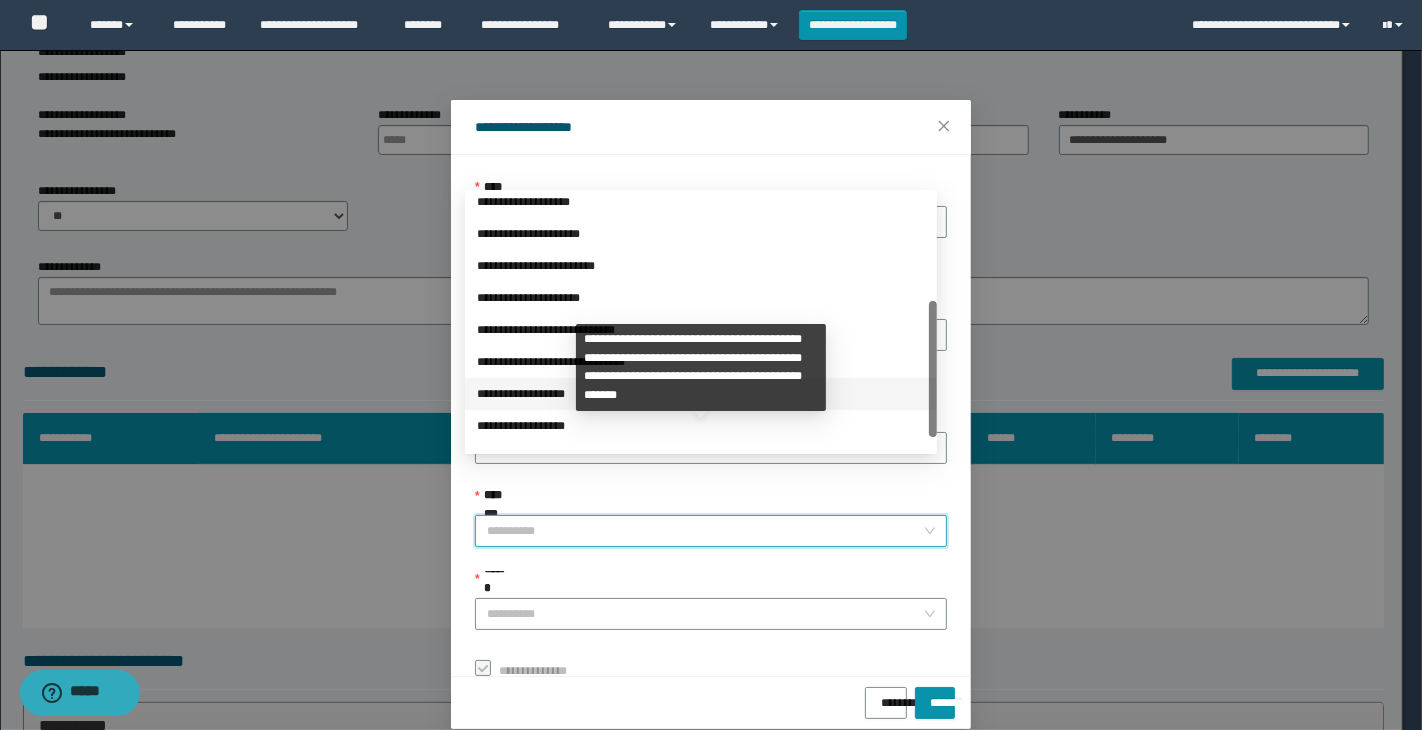 click on "**********" at bounding box center [701, 394] 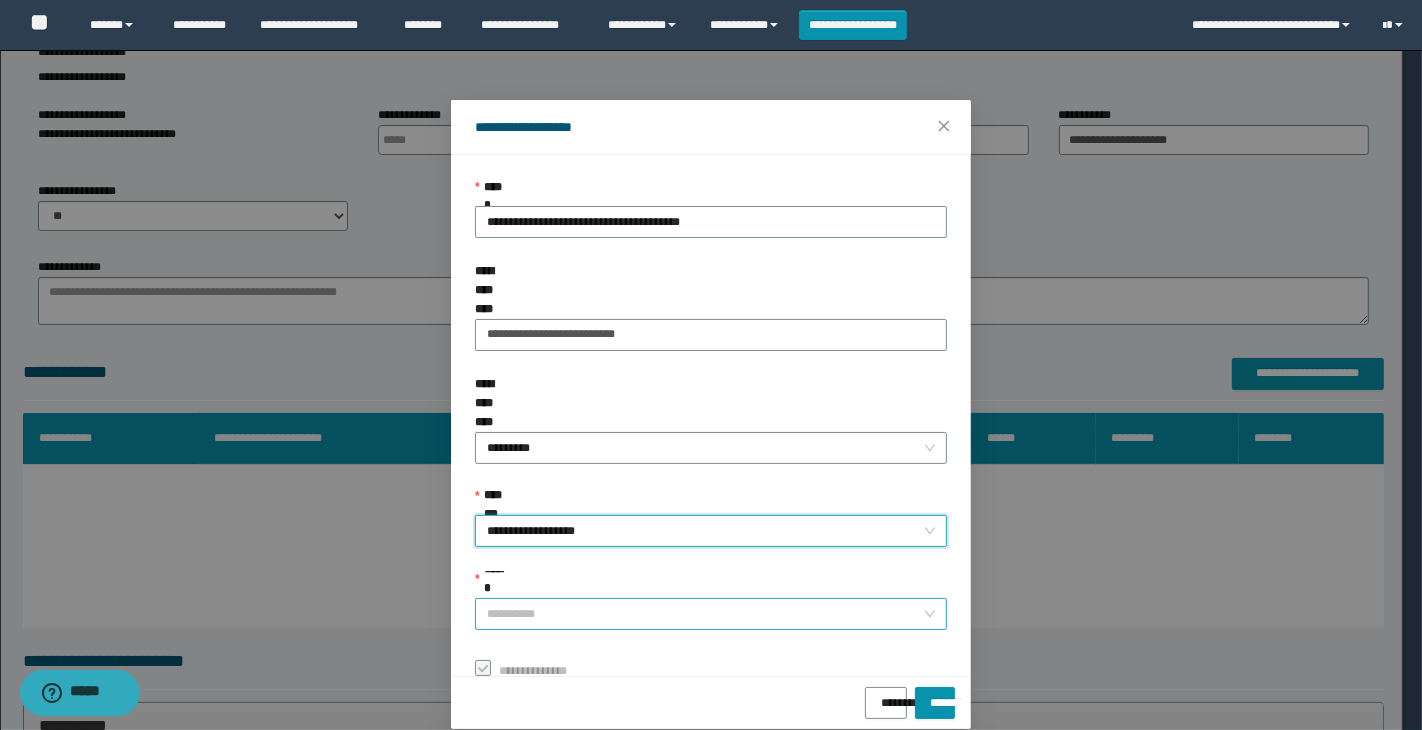 click on "******" at bounding box center (705, 614) 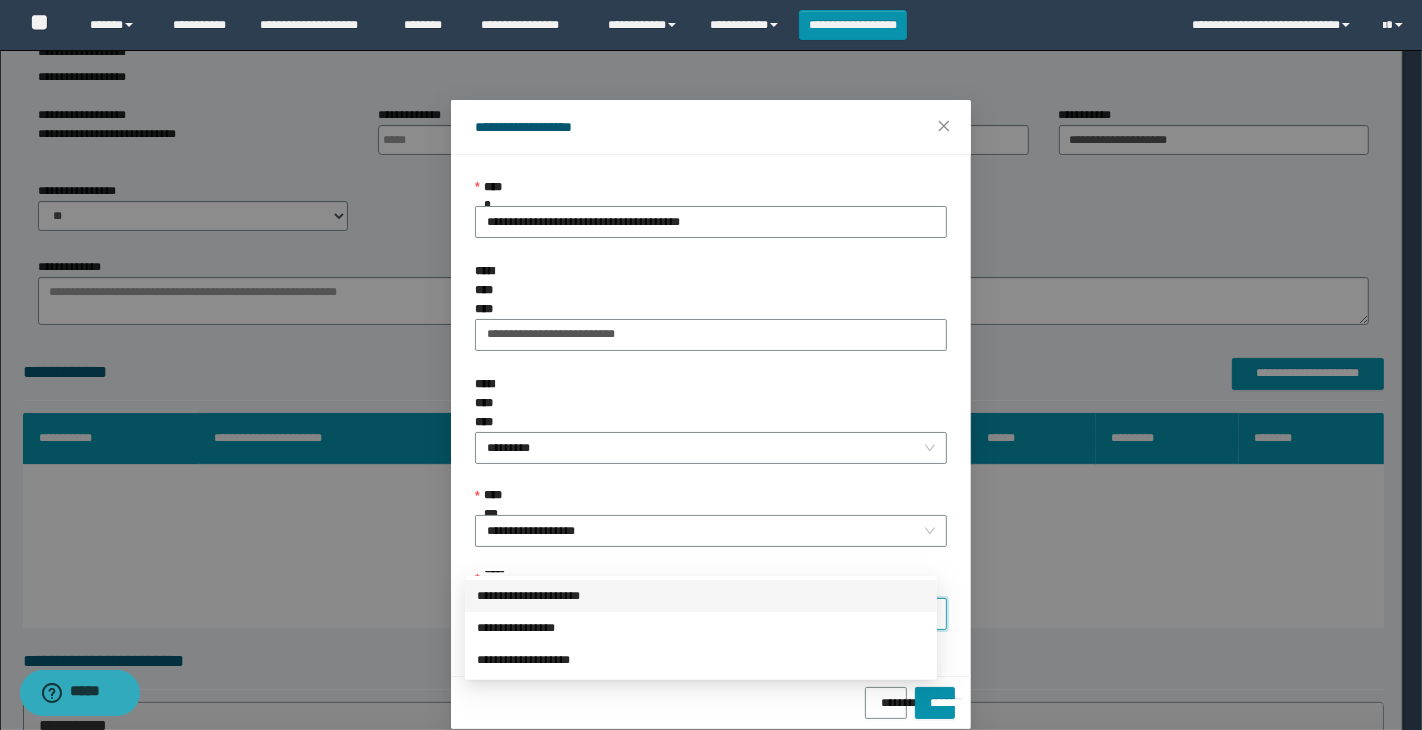 scroll, scrollTop: 23, scrollLeft: 0, axis: vertical 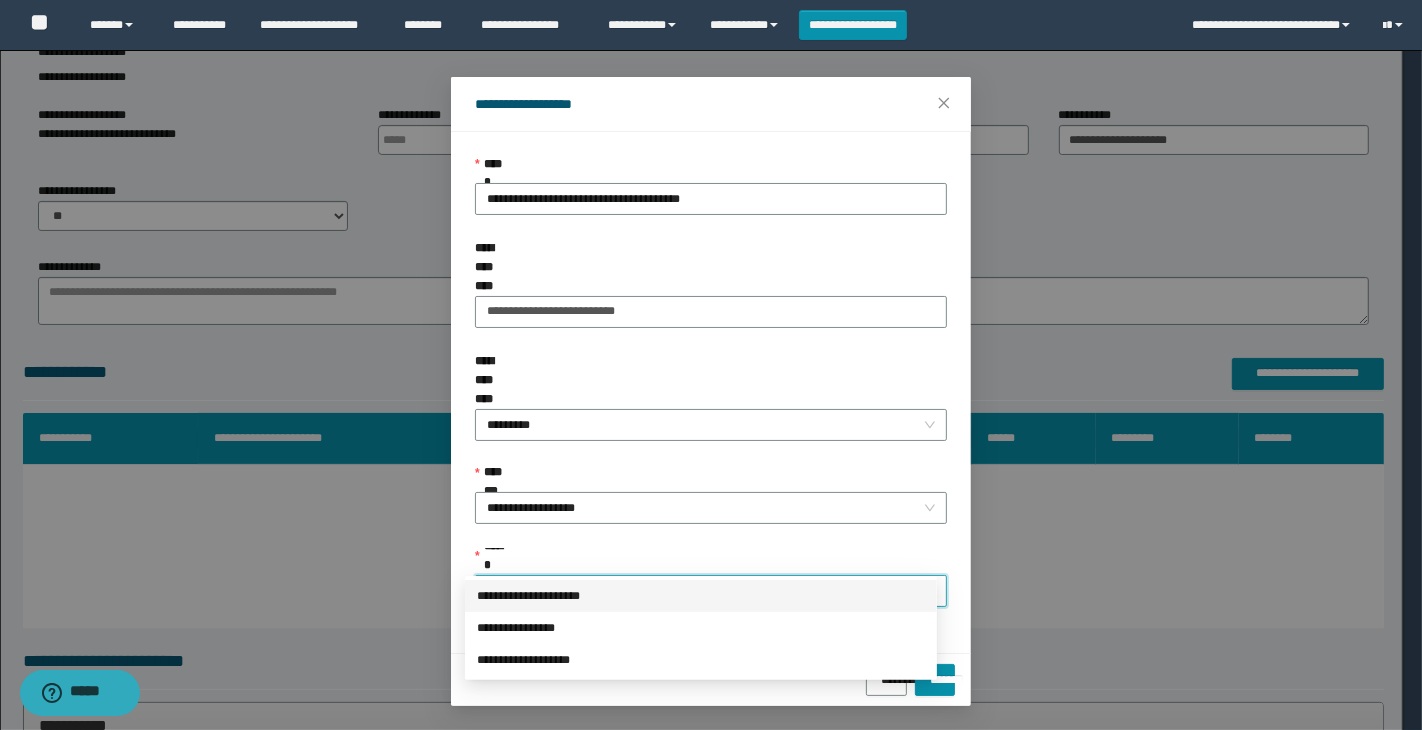 click on "**********" at bounding box center [701, 596] 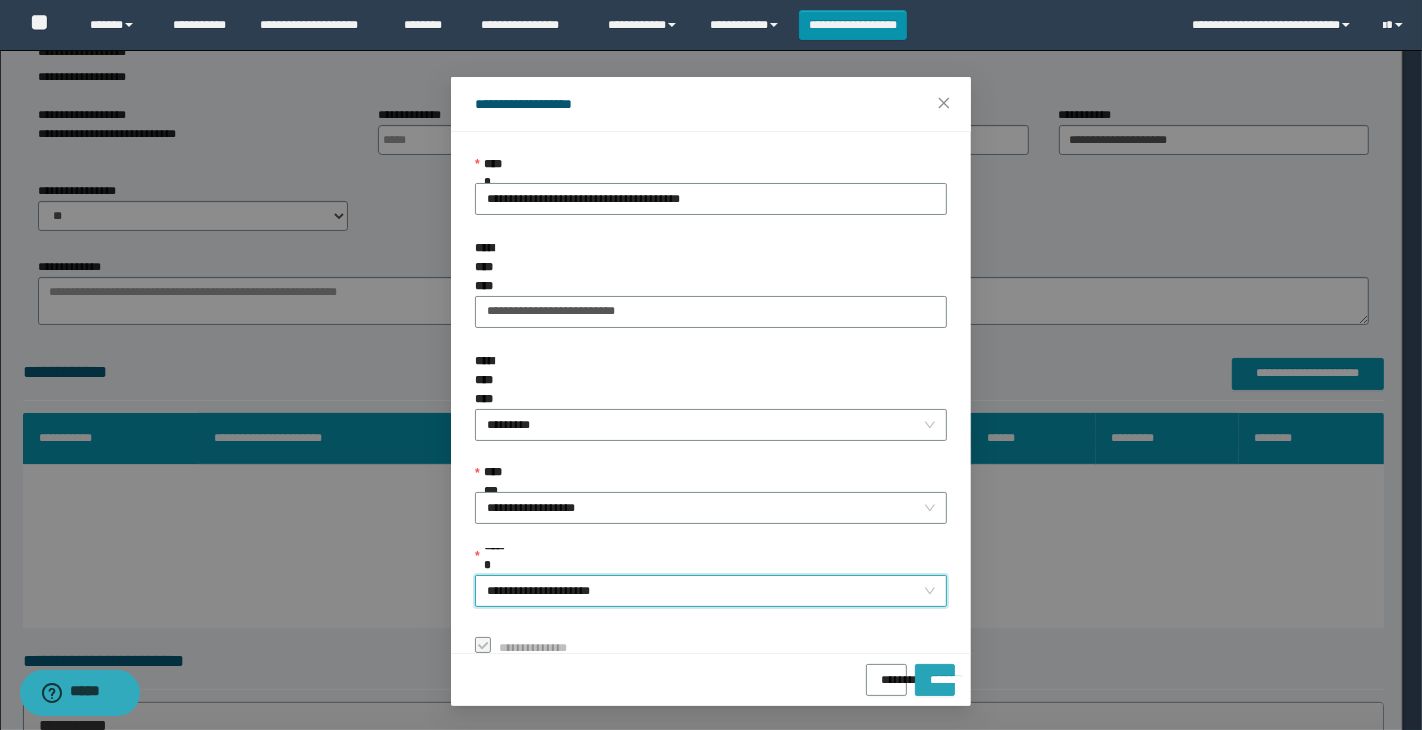 click on "*******" at bounding box center (935, 673) 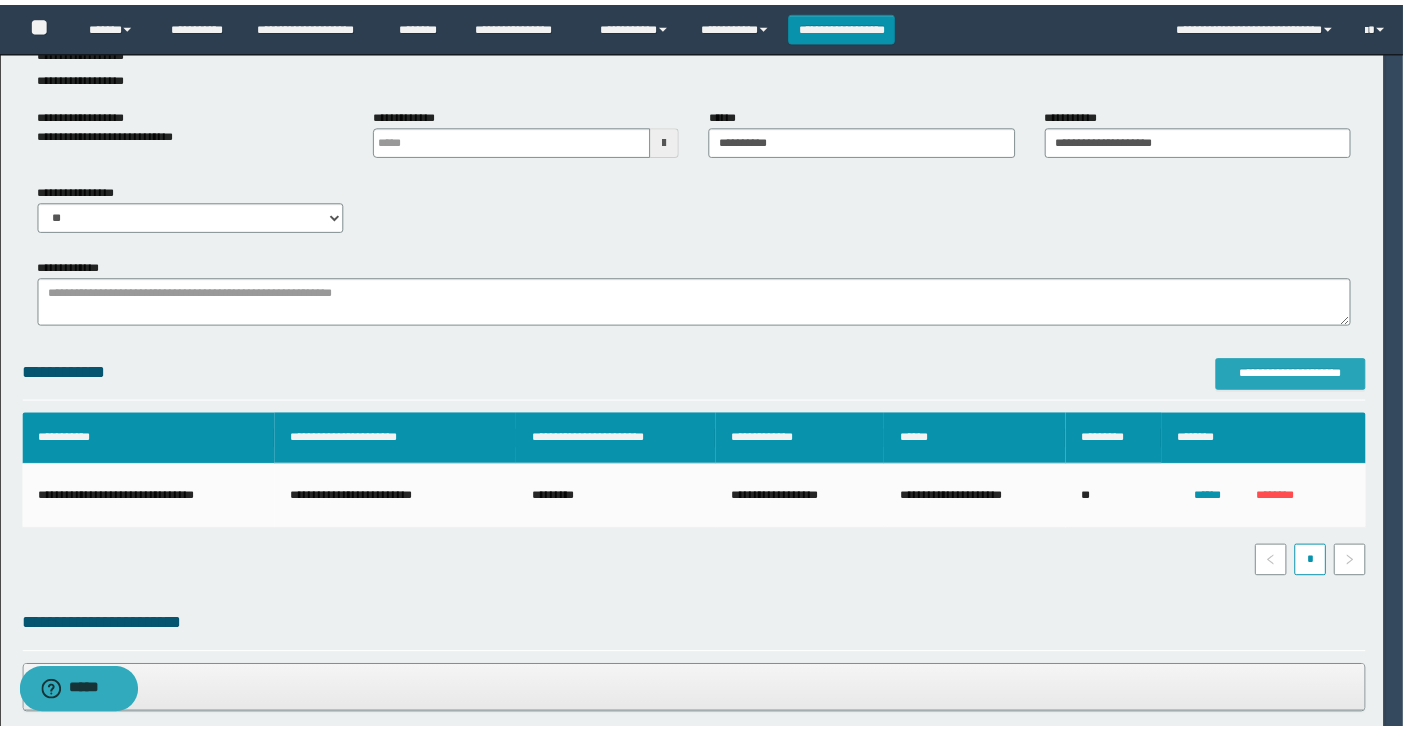 scroll, scrollTop: 0, scrollLeft: 0, axis: both 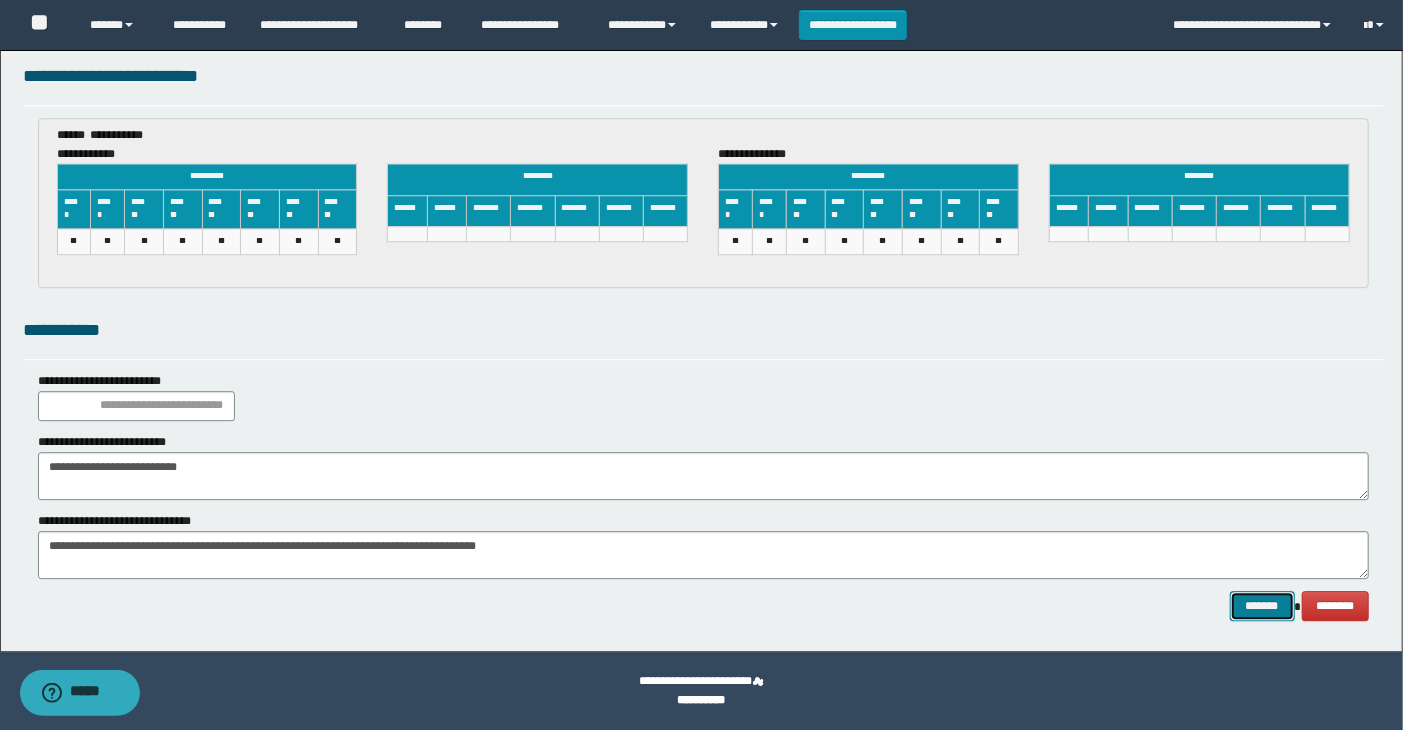 click on "*******" at bounding box center (1262, 606) 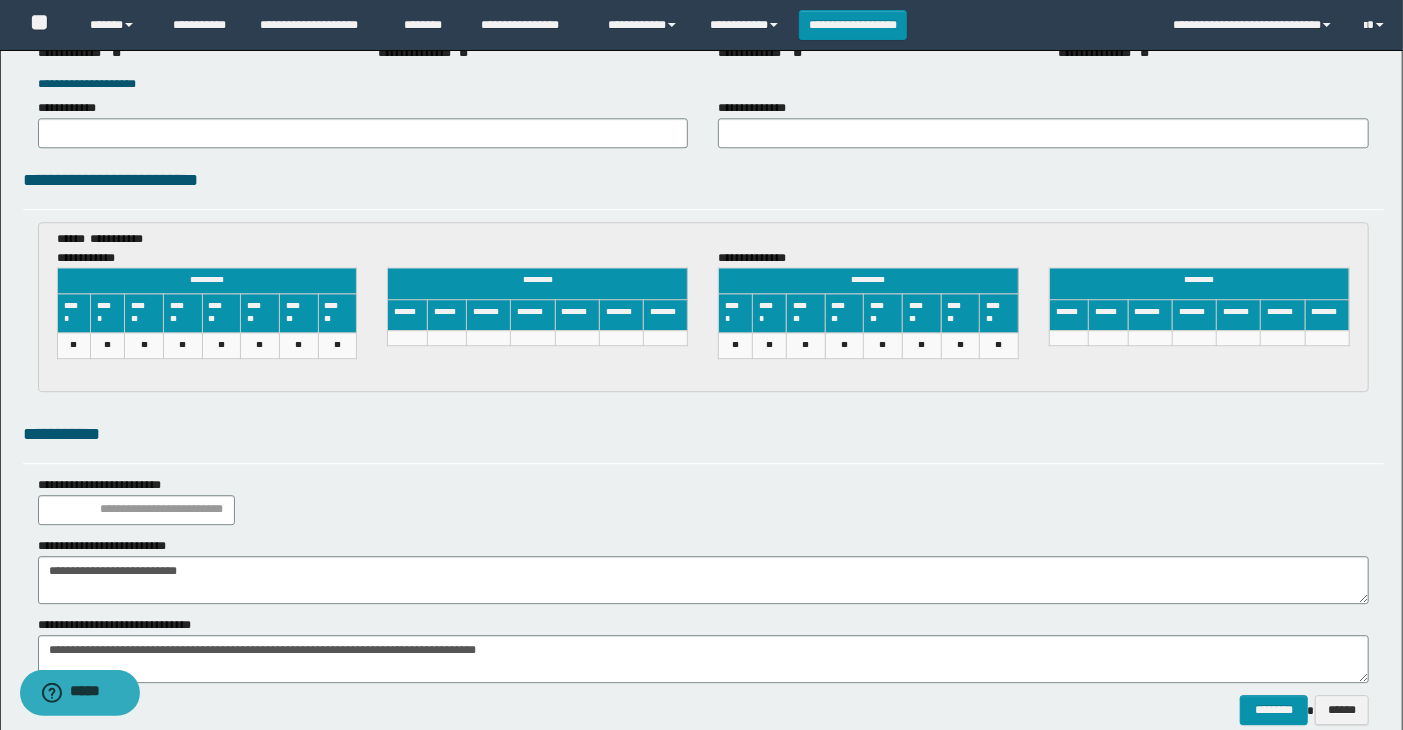 scroll, scrollTop: 3000, scrollLeft: 0, axis: vertical 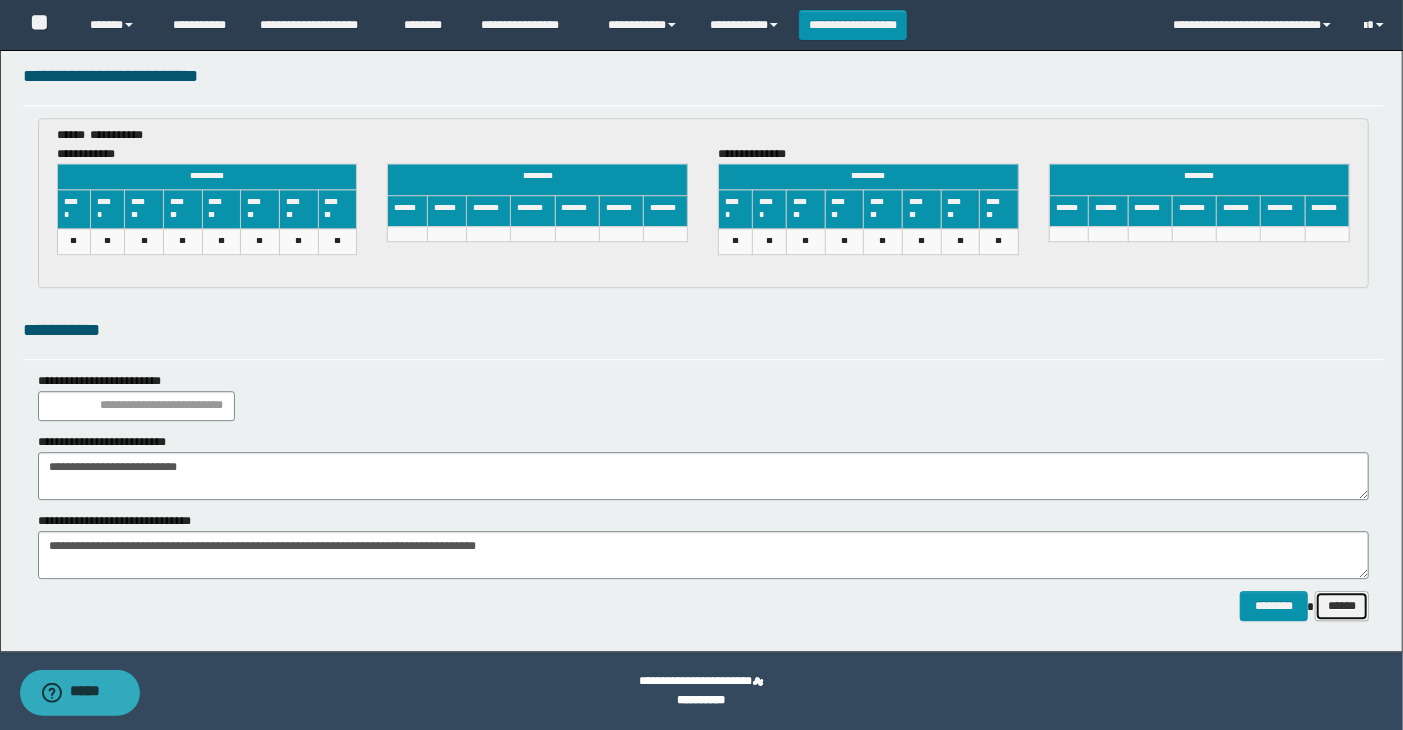 click on "******" at bounding box center (1342, 606) 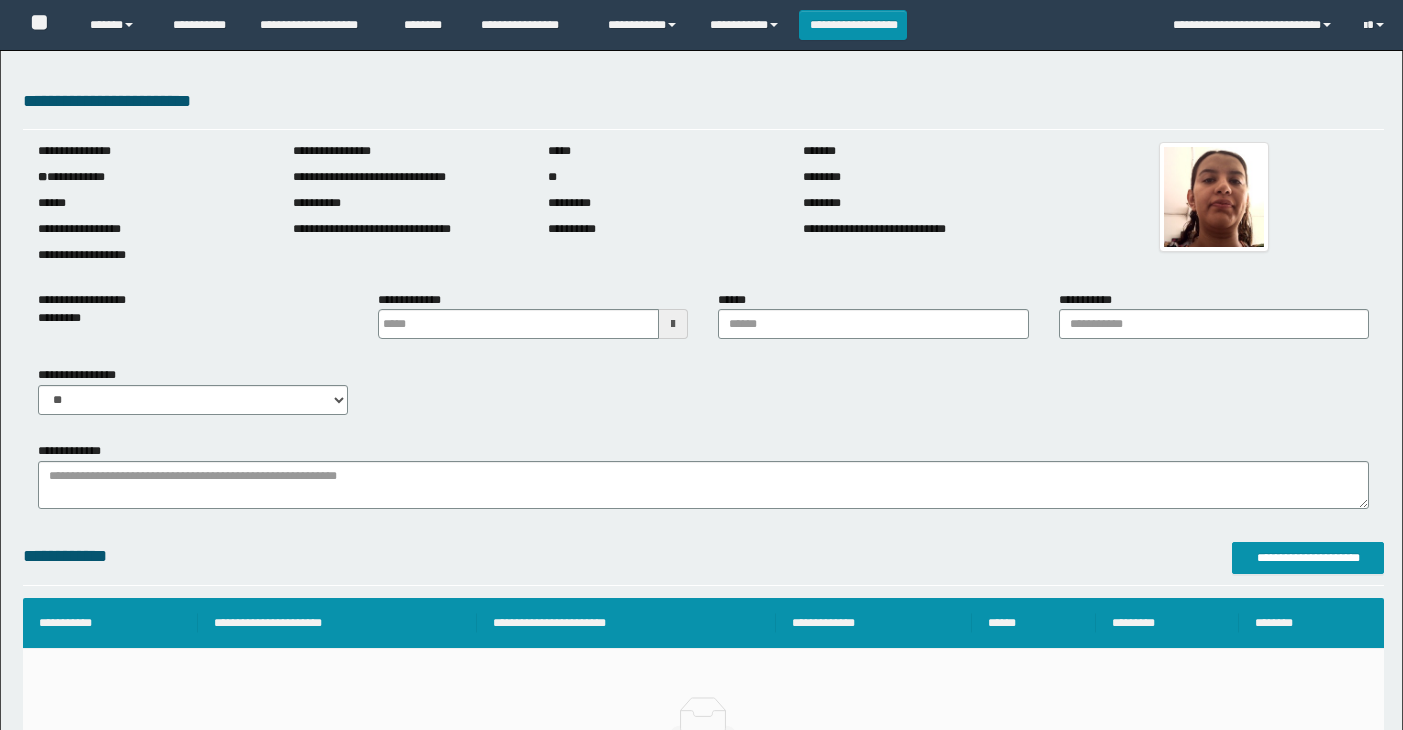 scroll, scrollTop: 0, scrollLeft: 0, axis: both 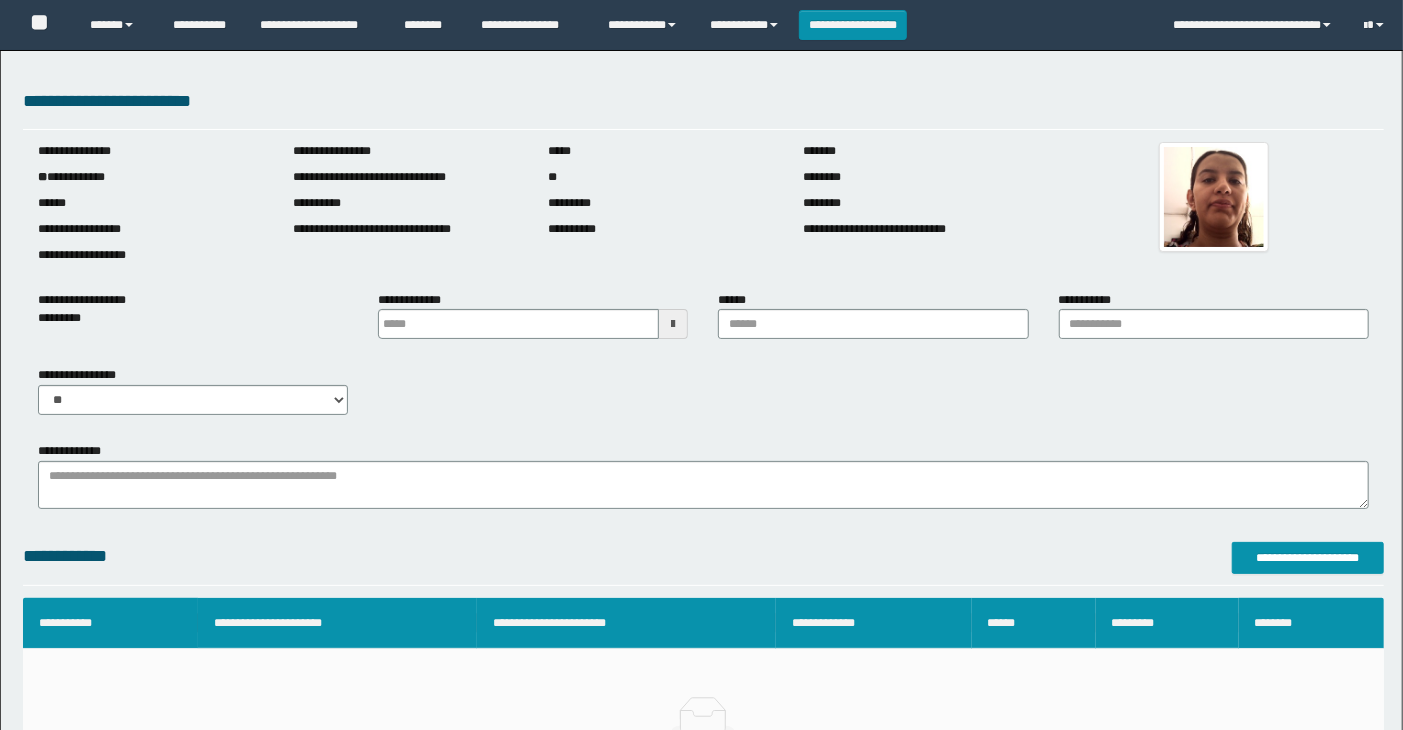 type on "**********" 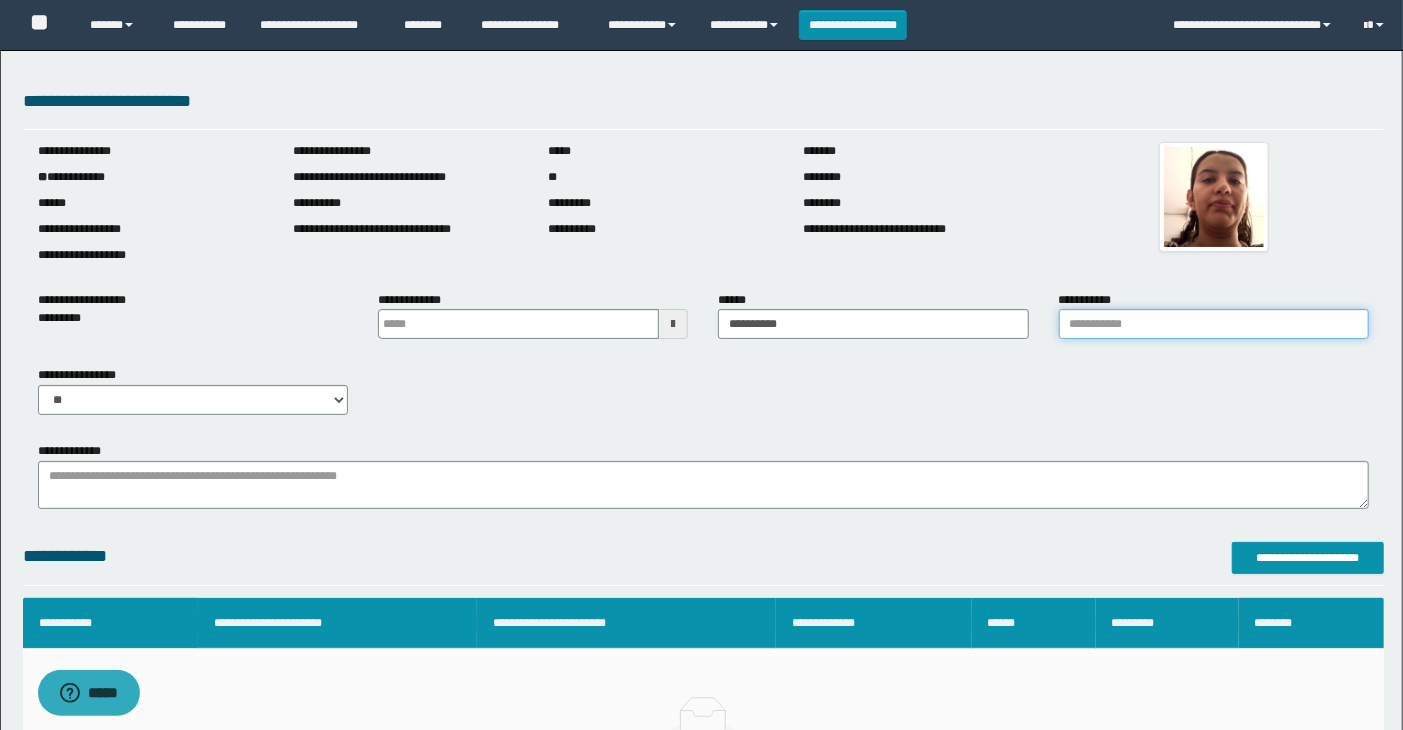 click on "**********" at bounding box center [1214, 324] 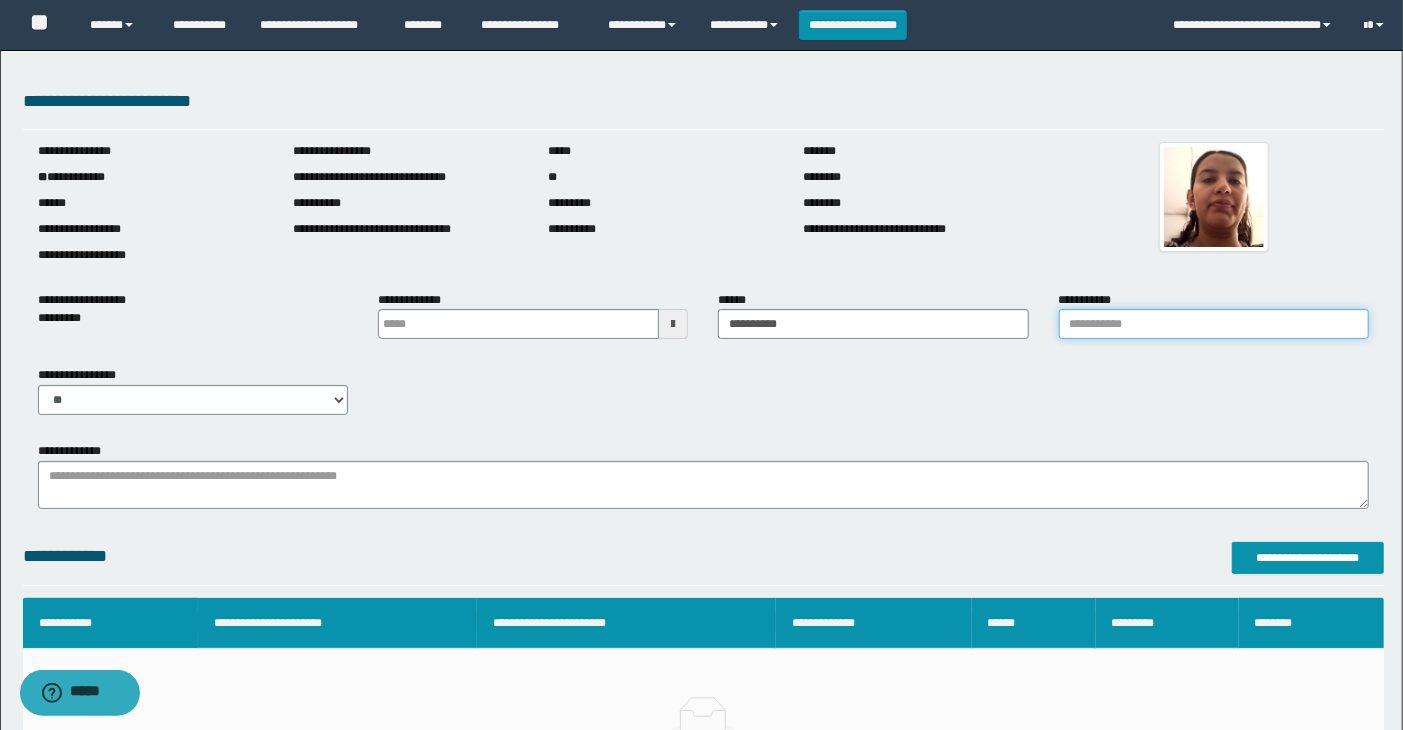 scroll, scrollTop: 0, scrollLeft: 0, axis: both 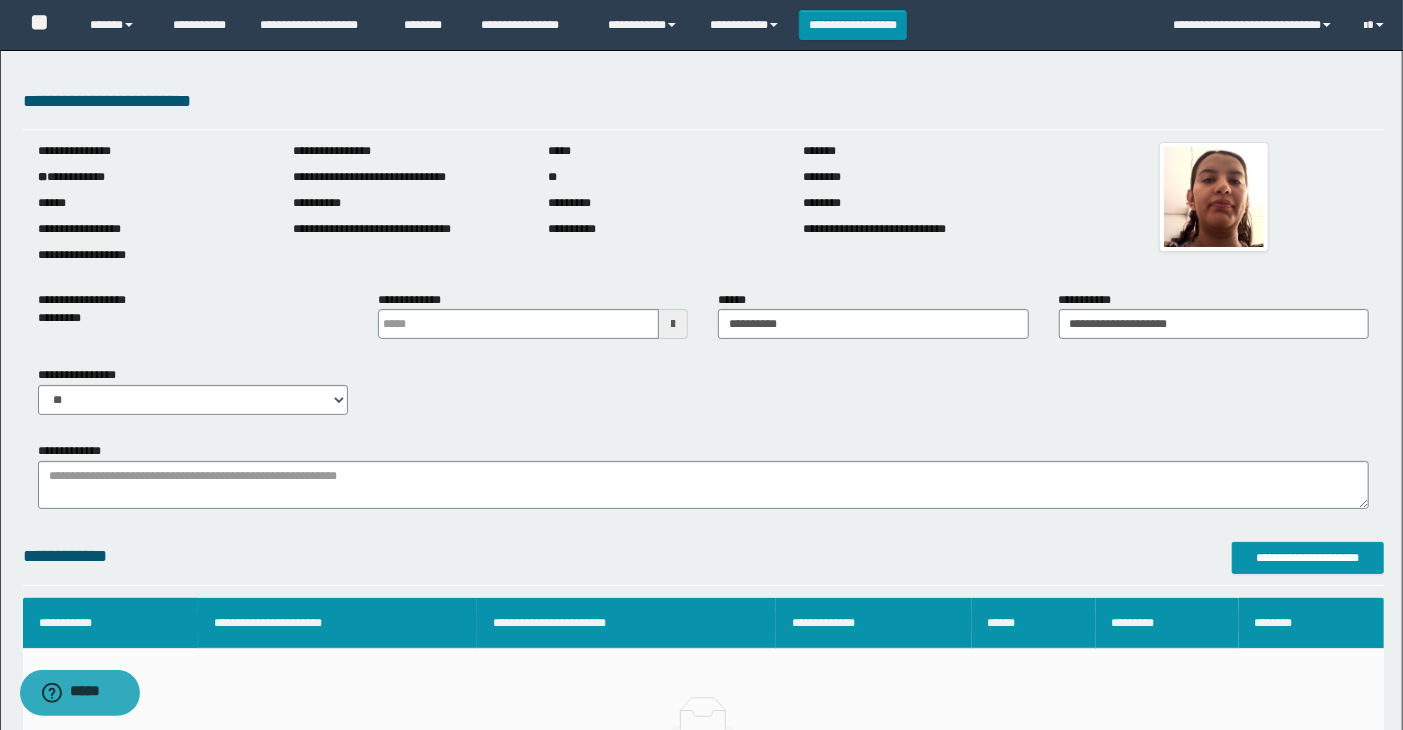 click at bounding box center (673, 324) 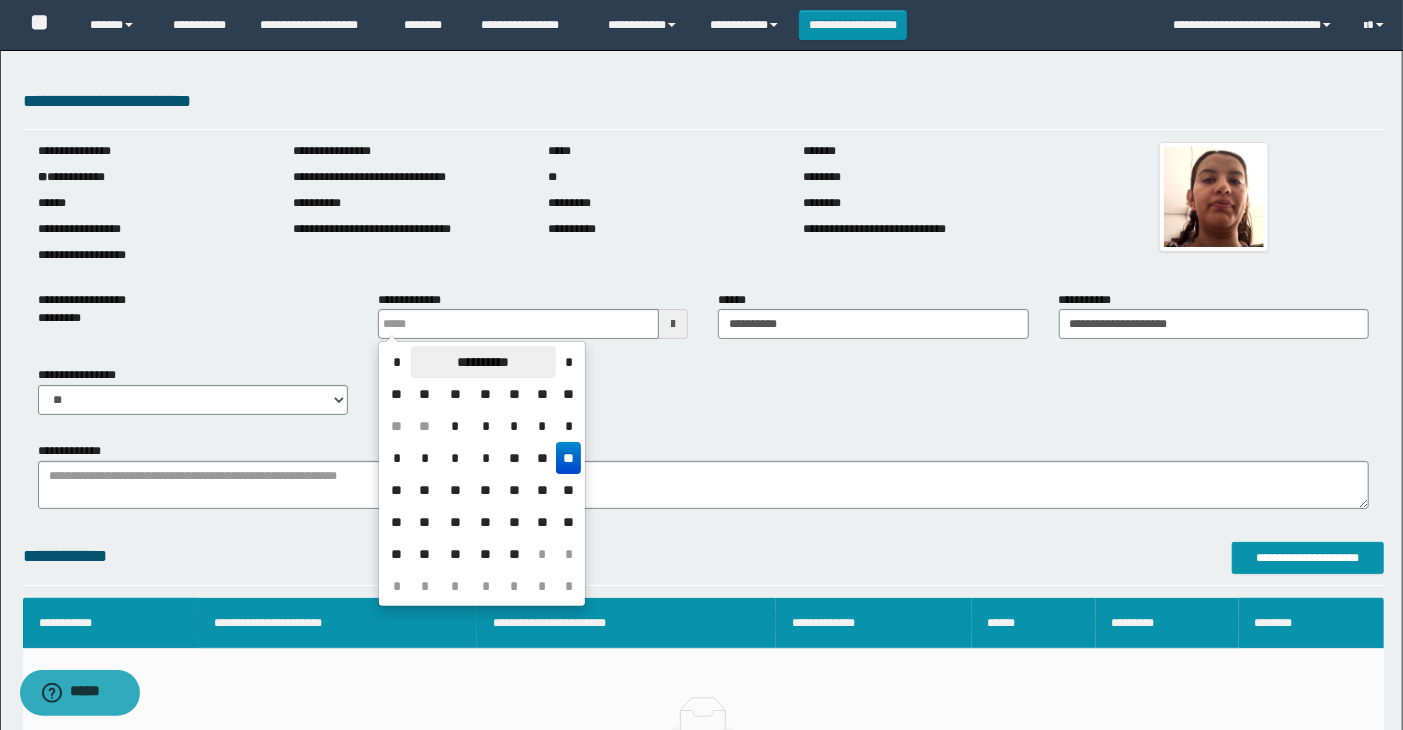 click on "**********" at bounding box center (483, 362) 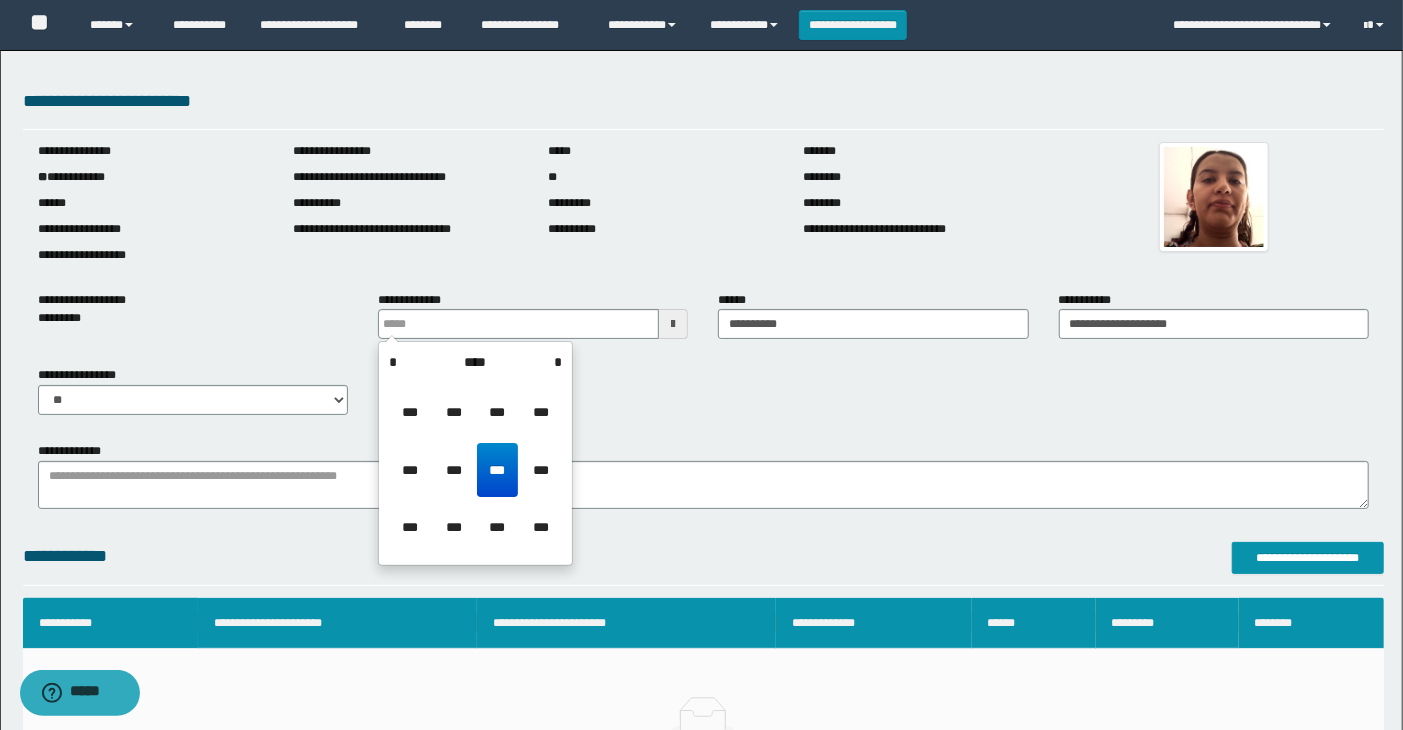 click on "****" at bounding box center [475, 362] 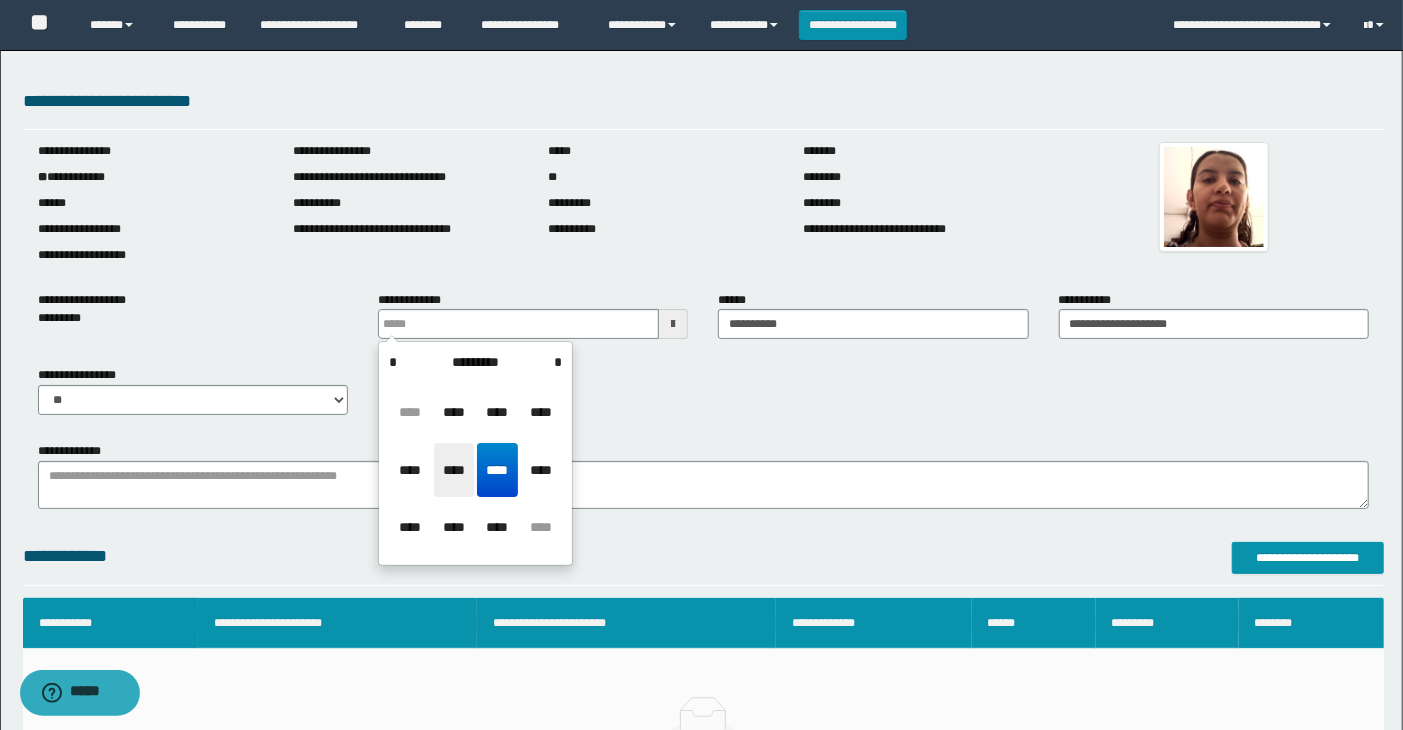 click on "****" at bounding box center (454, 470) 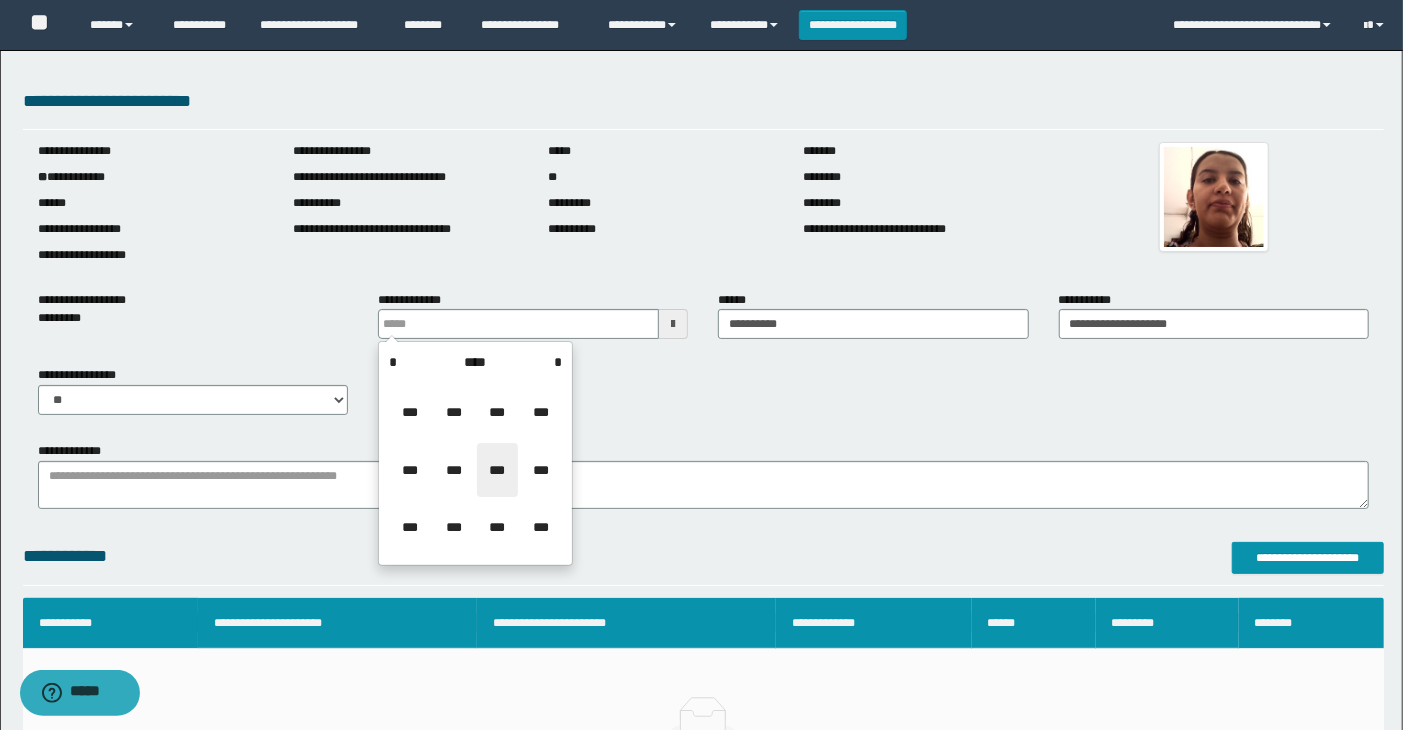 click on "***" at bounding box center [497, 470] 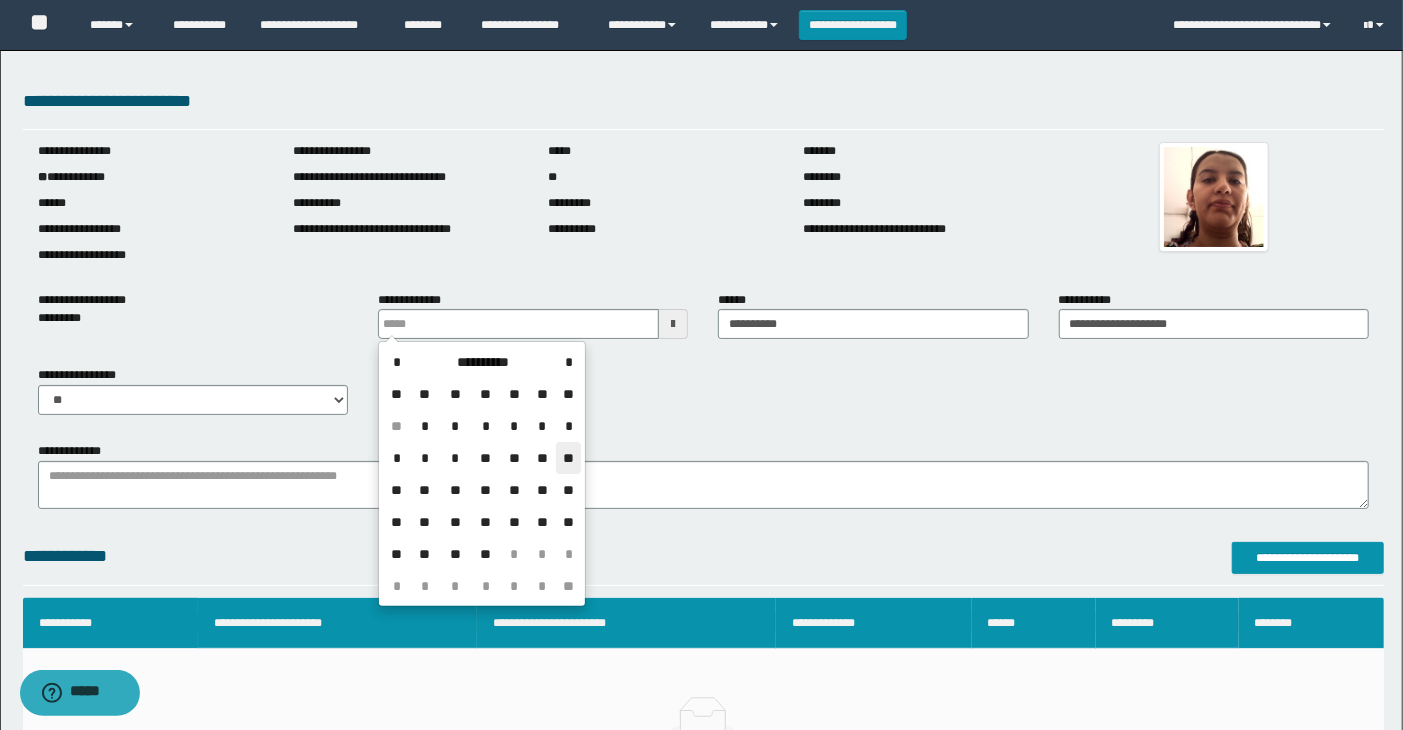 click on "**" at bounding box center [568, 458] 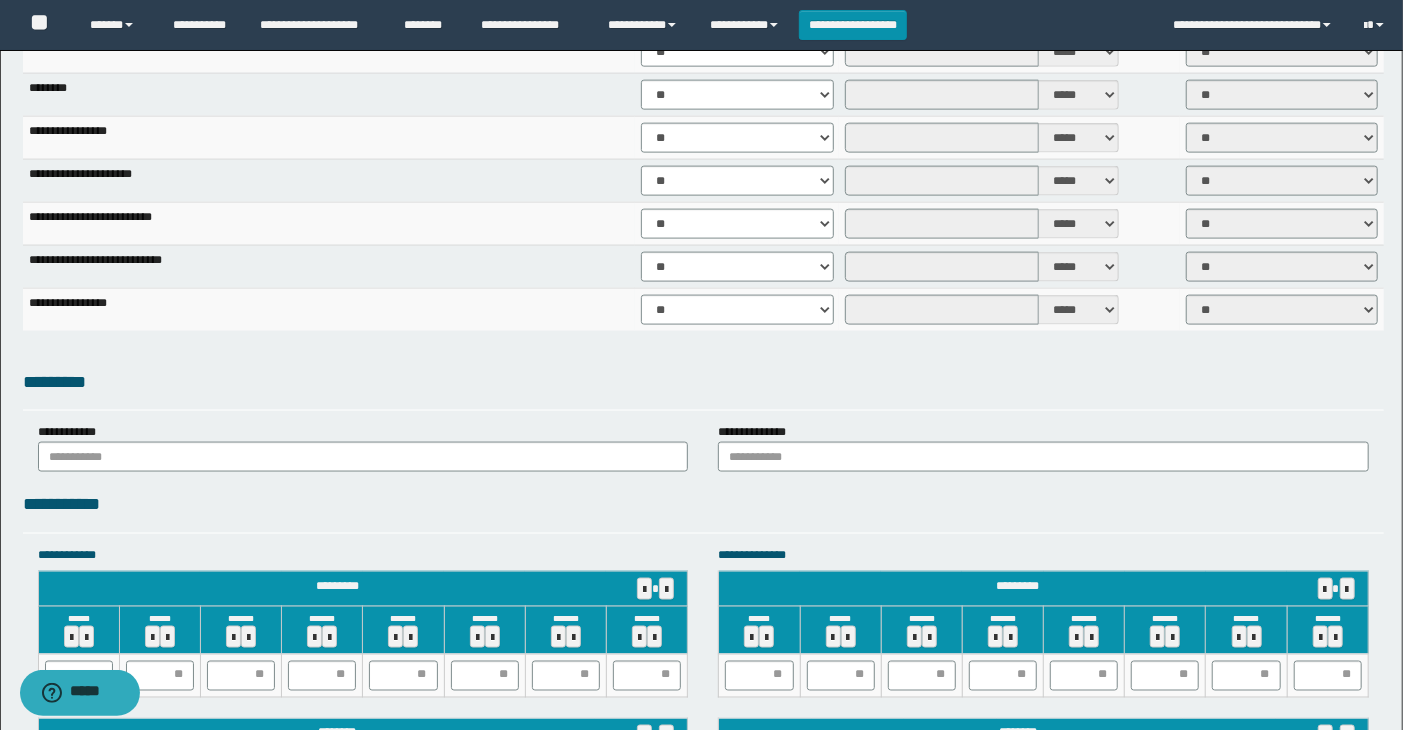scroll, scrollTop: 1333, scrollLeft: 0, axis: vertical 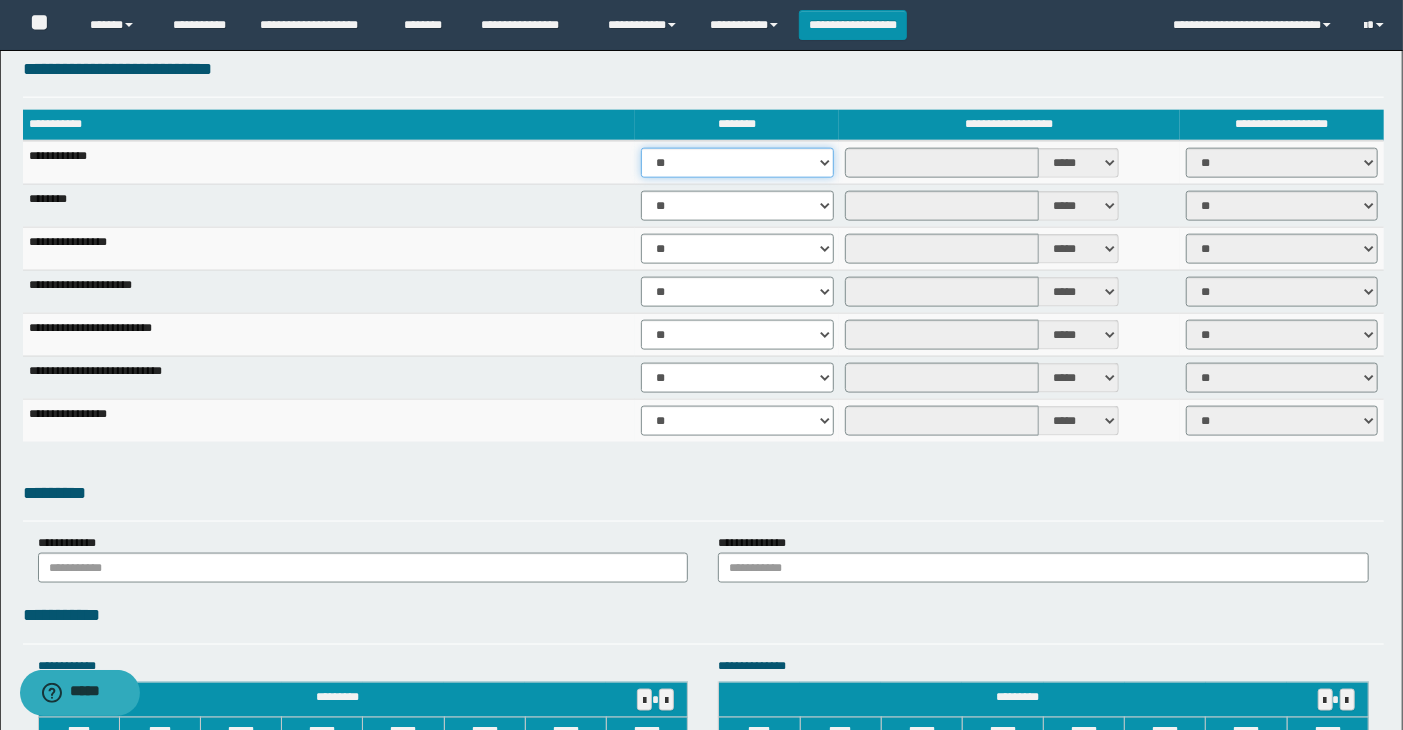 click on "**
**" at bounding box center (737, 163) 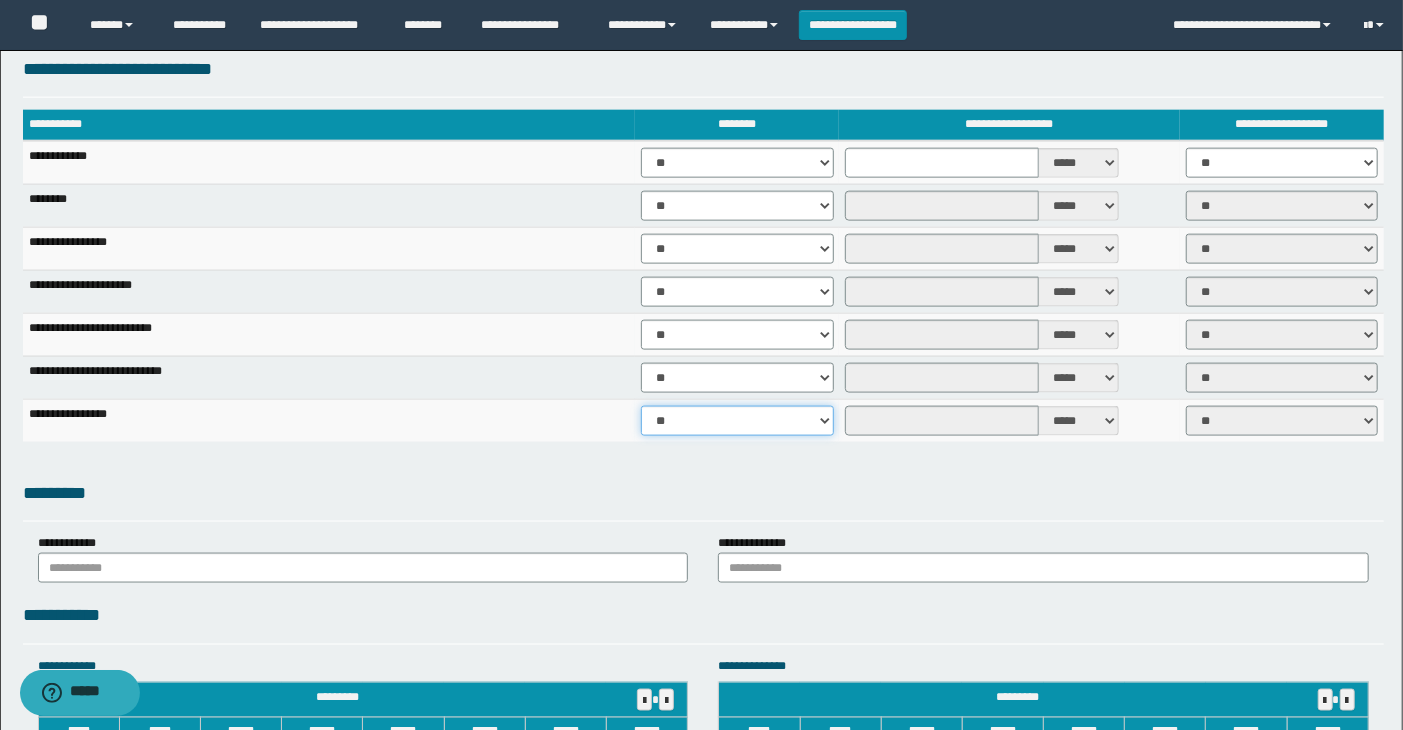 click on "**
**" at bounding box center [737, 421] 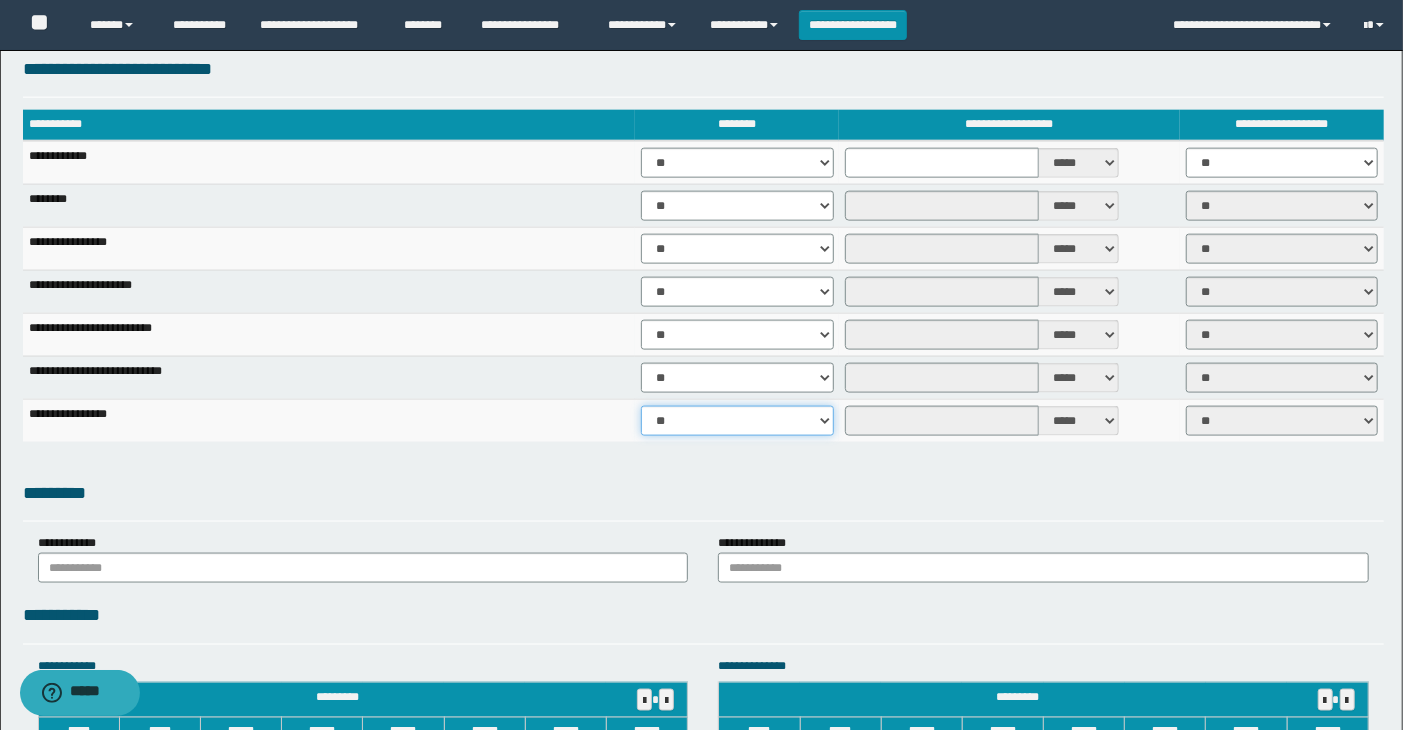 select on "****" 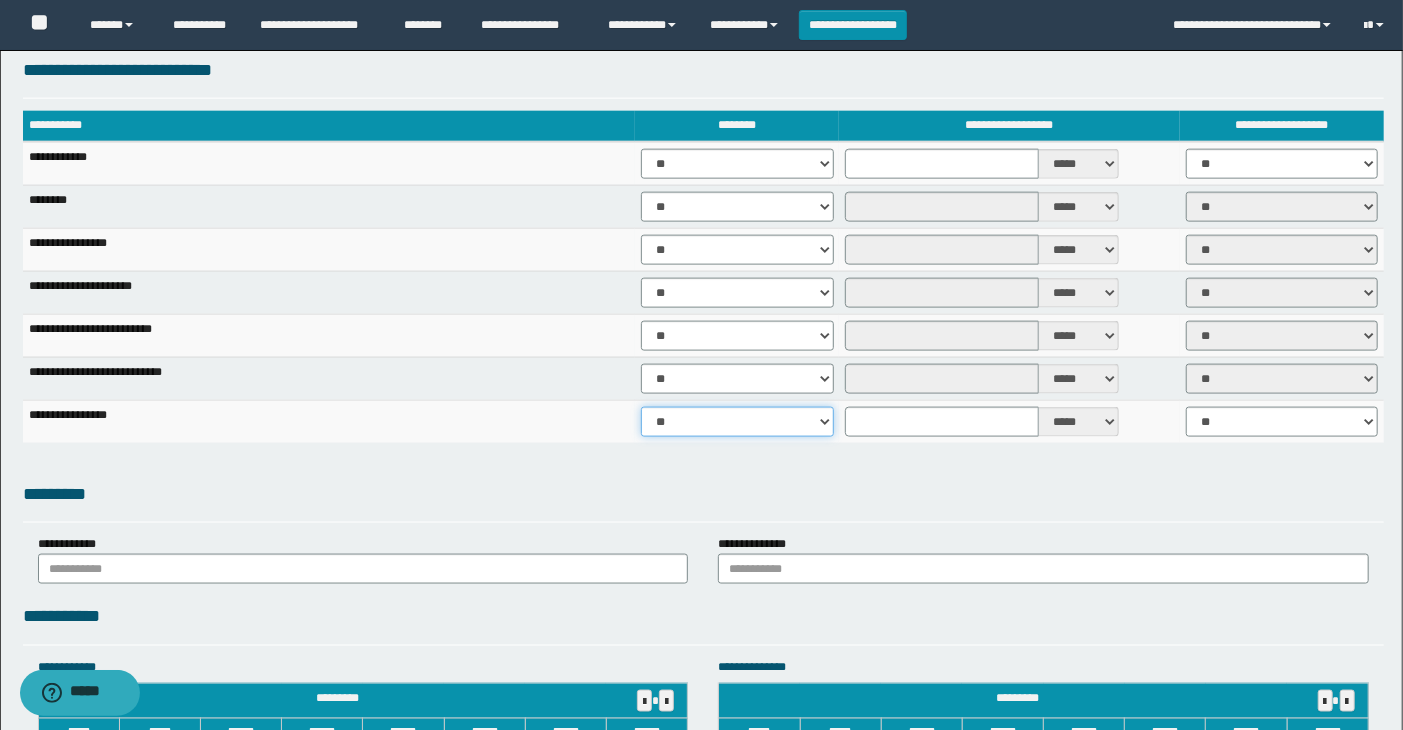 scroll, scrollTop: 1444, scrollLeft: 0, axis: vertical 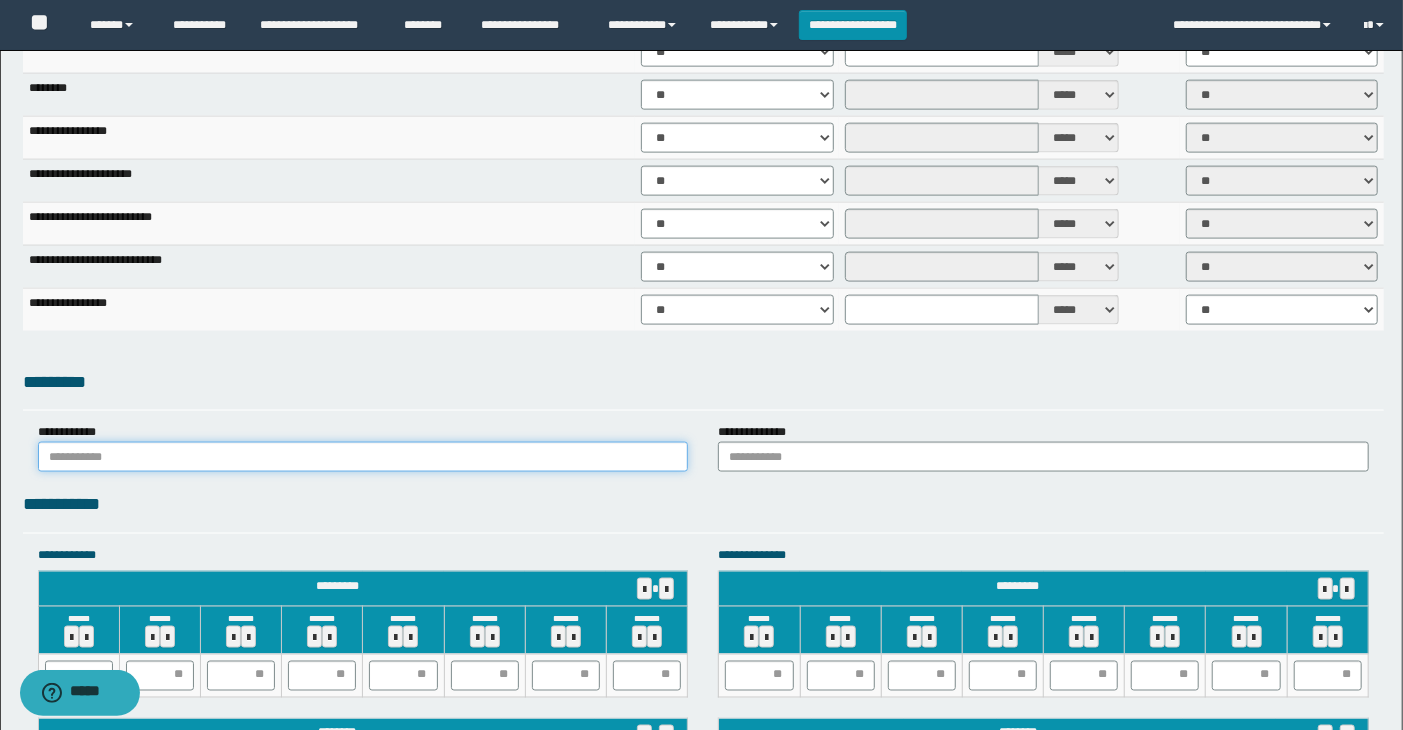 click at bounding box center [363, 457] 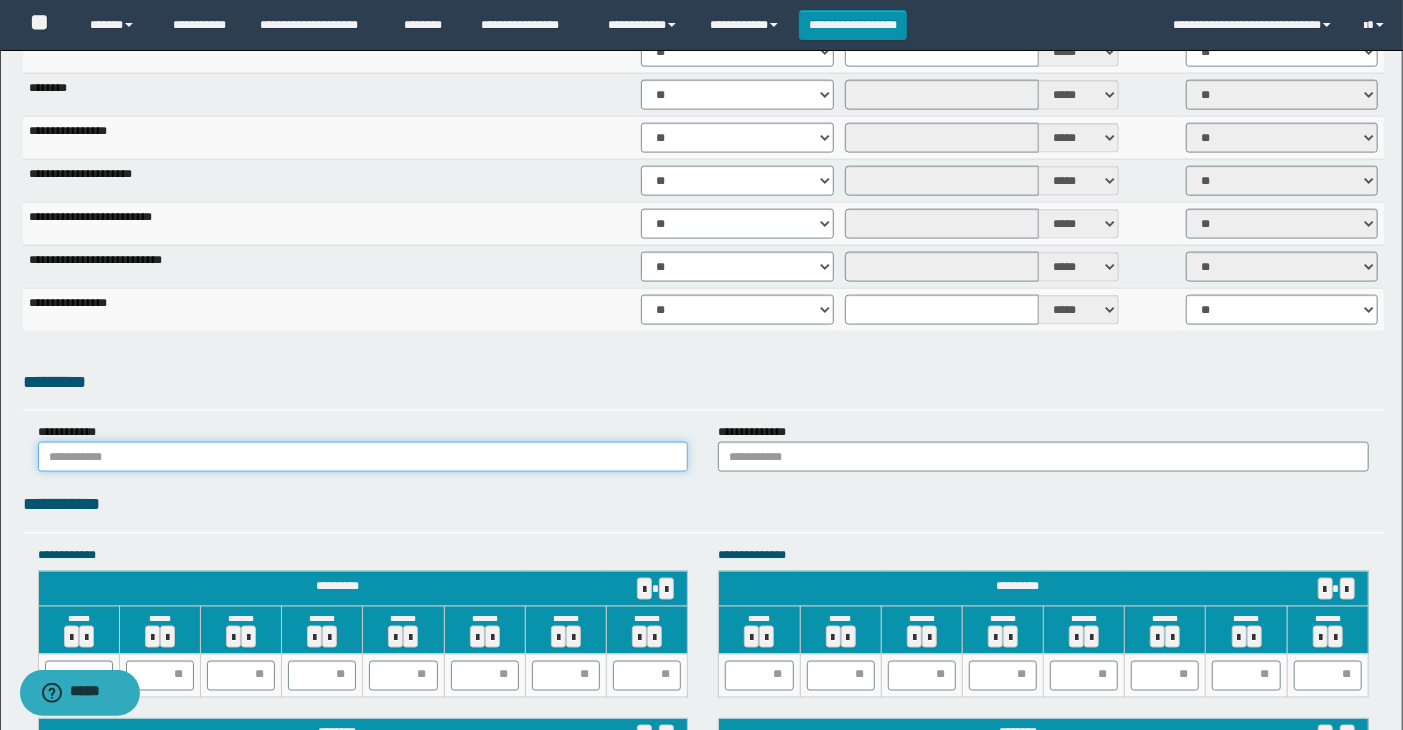 type on "******" 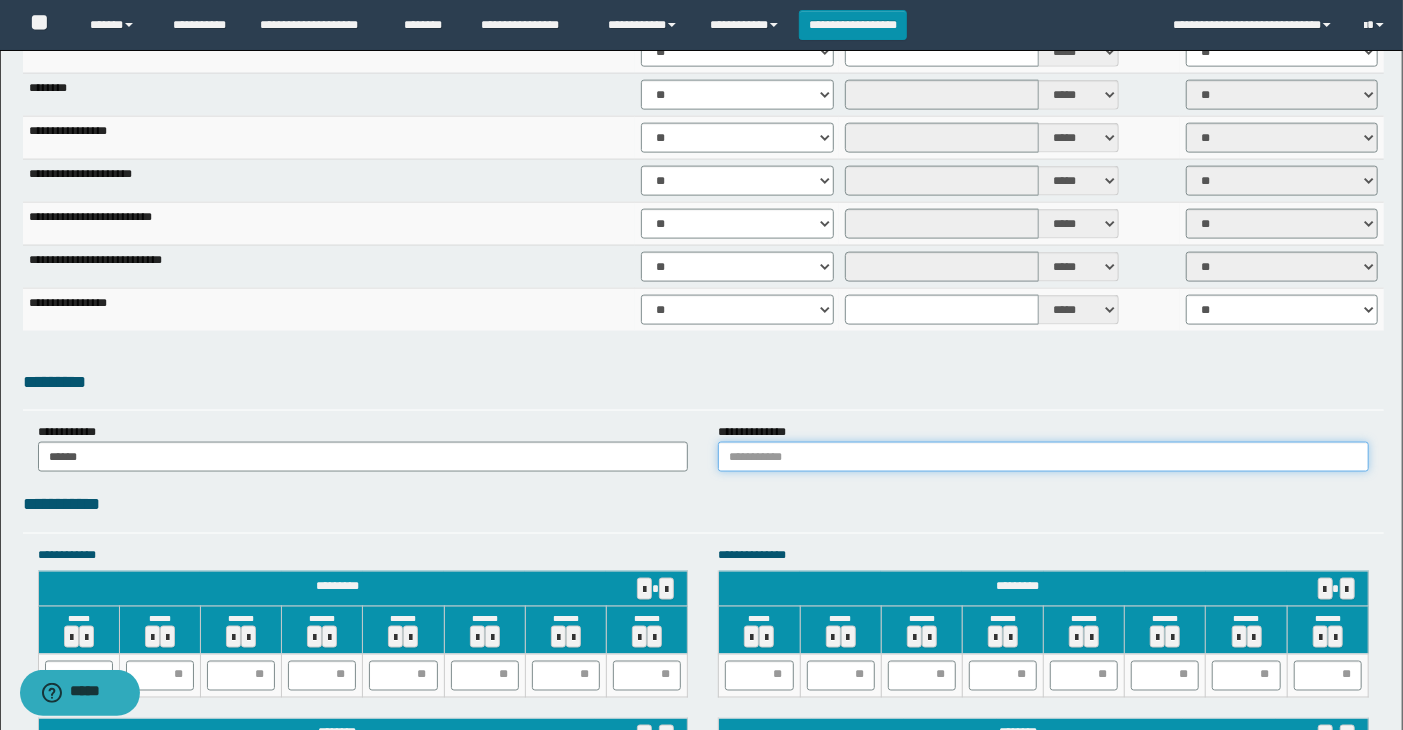 click at bounding box center [1043, 457] 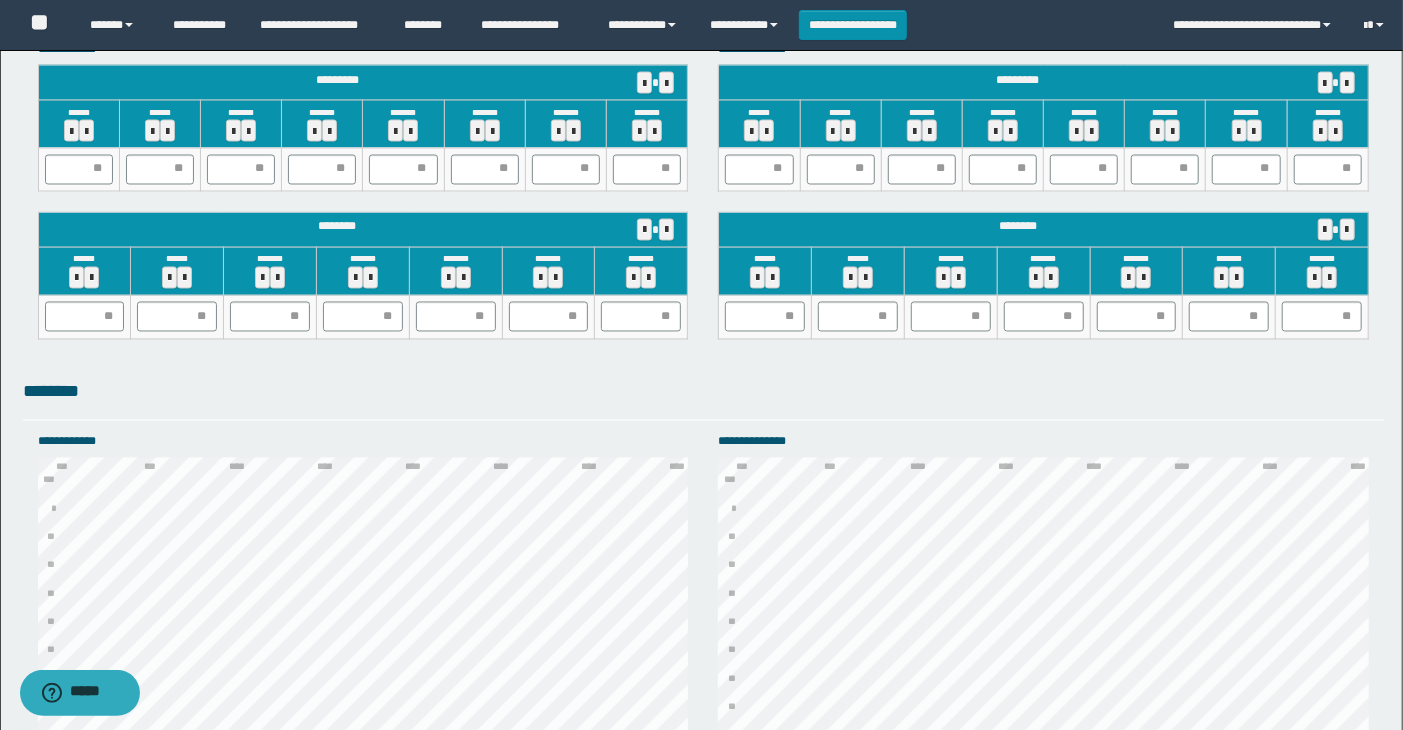 scroll, scrollTop: 1888, scrollLeft: 0, axis: vertical 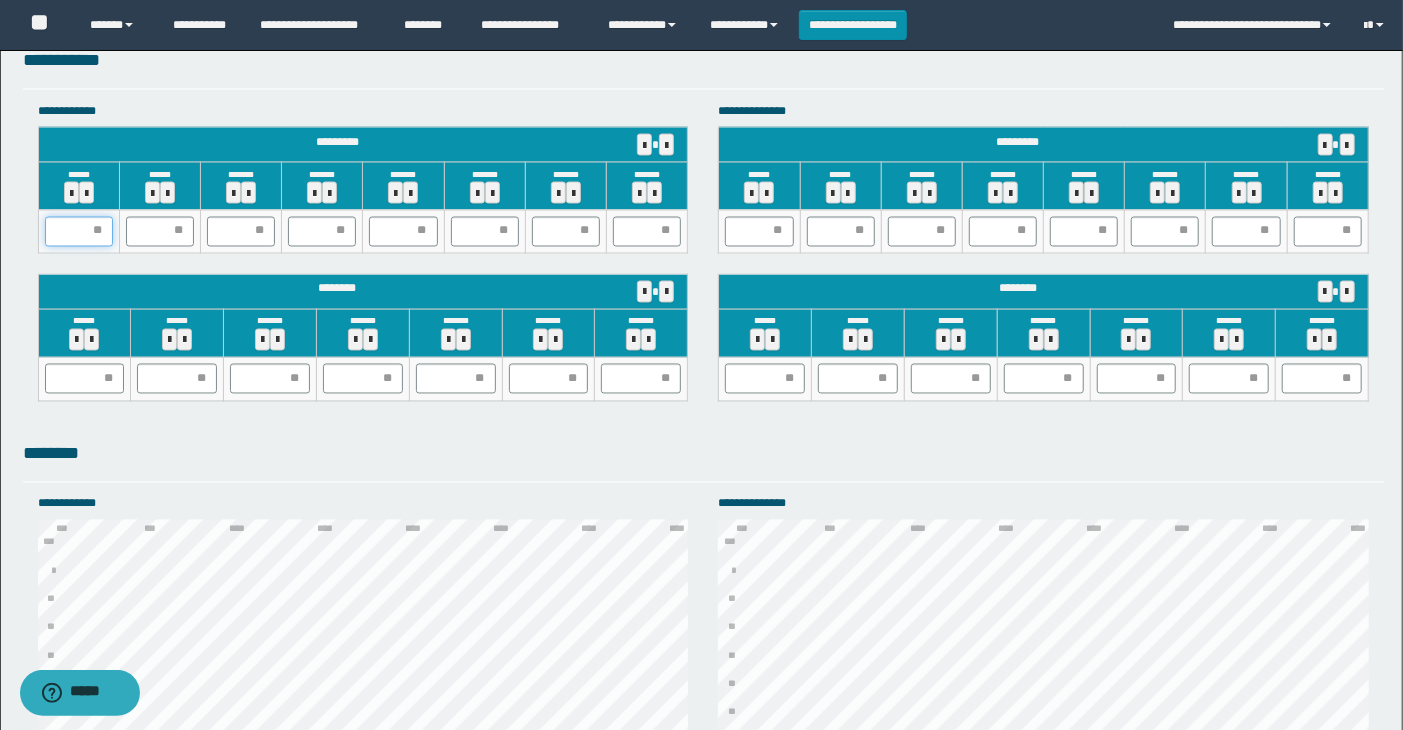 click at bounding box center [79, 232] 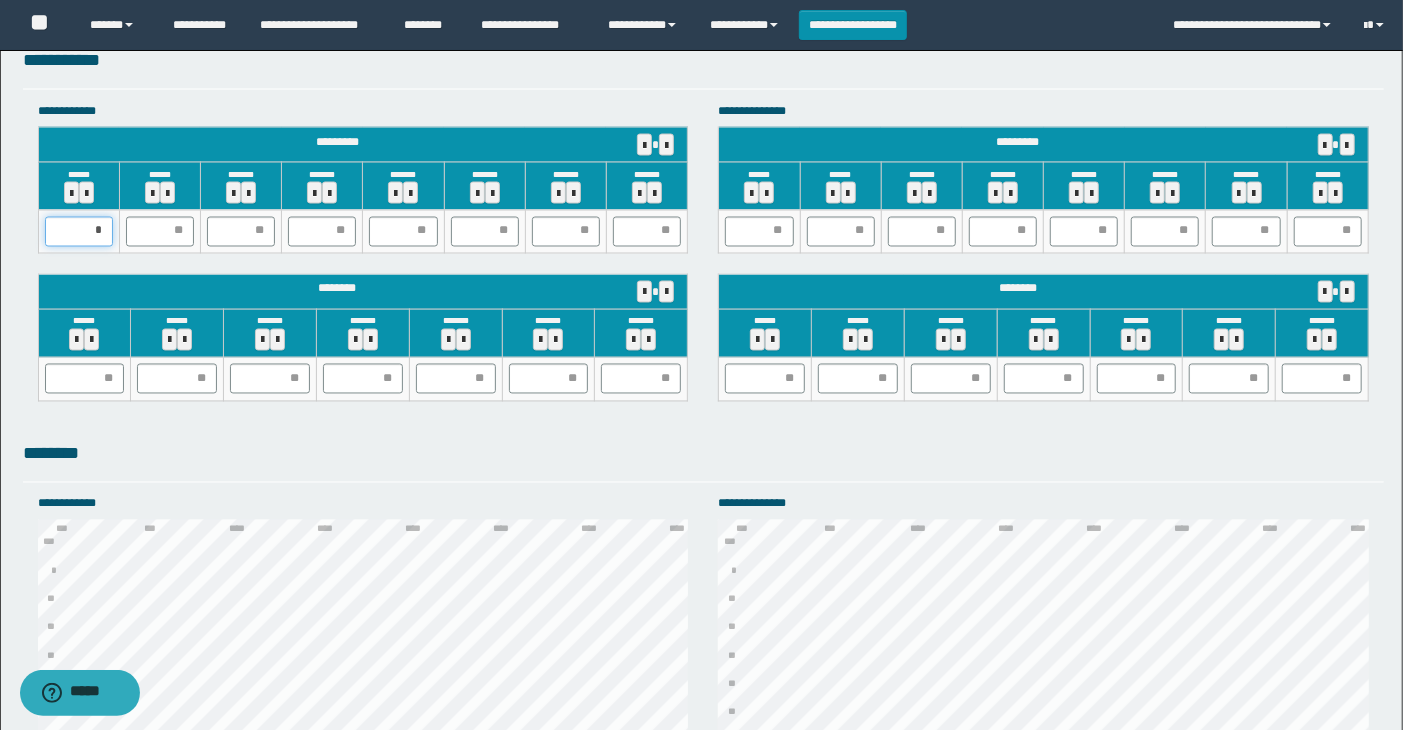 type on "**" 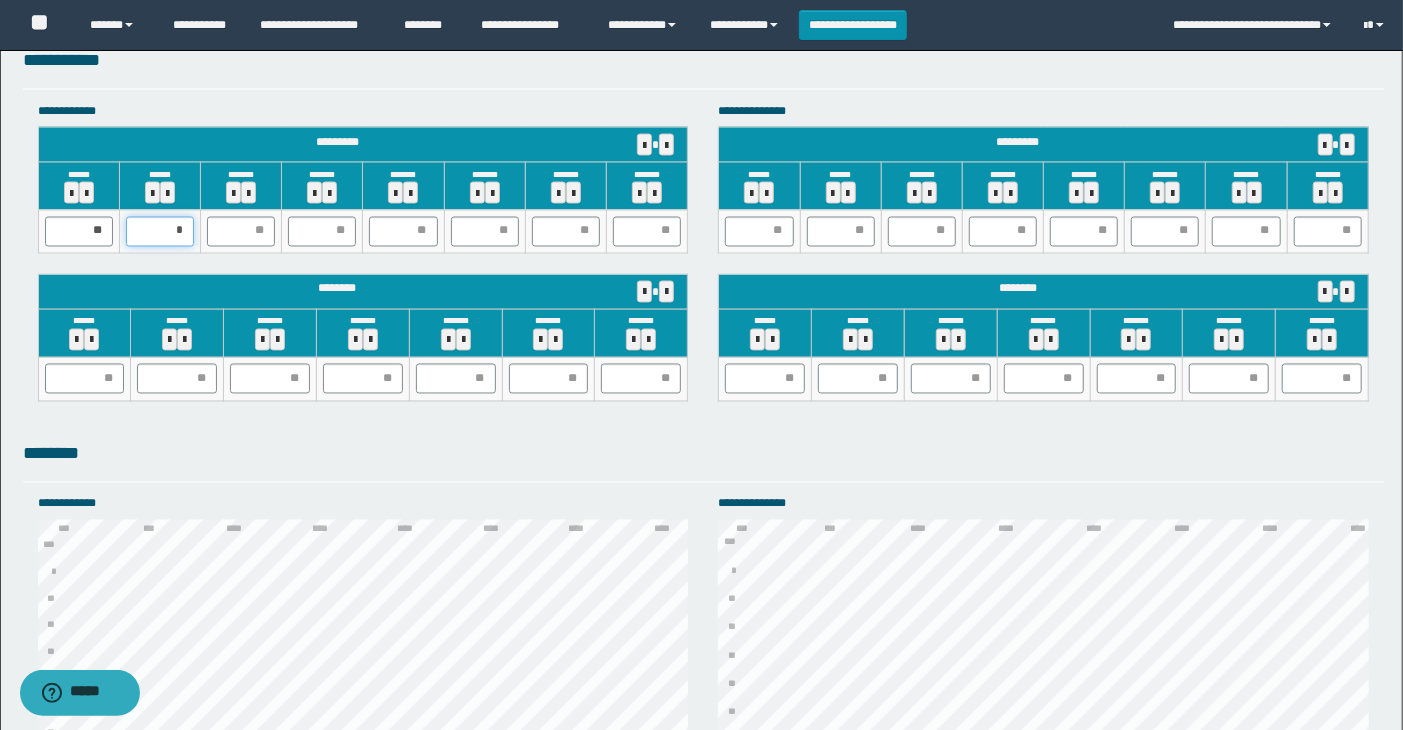 type on "**" 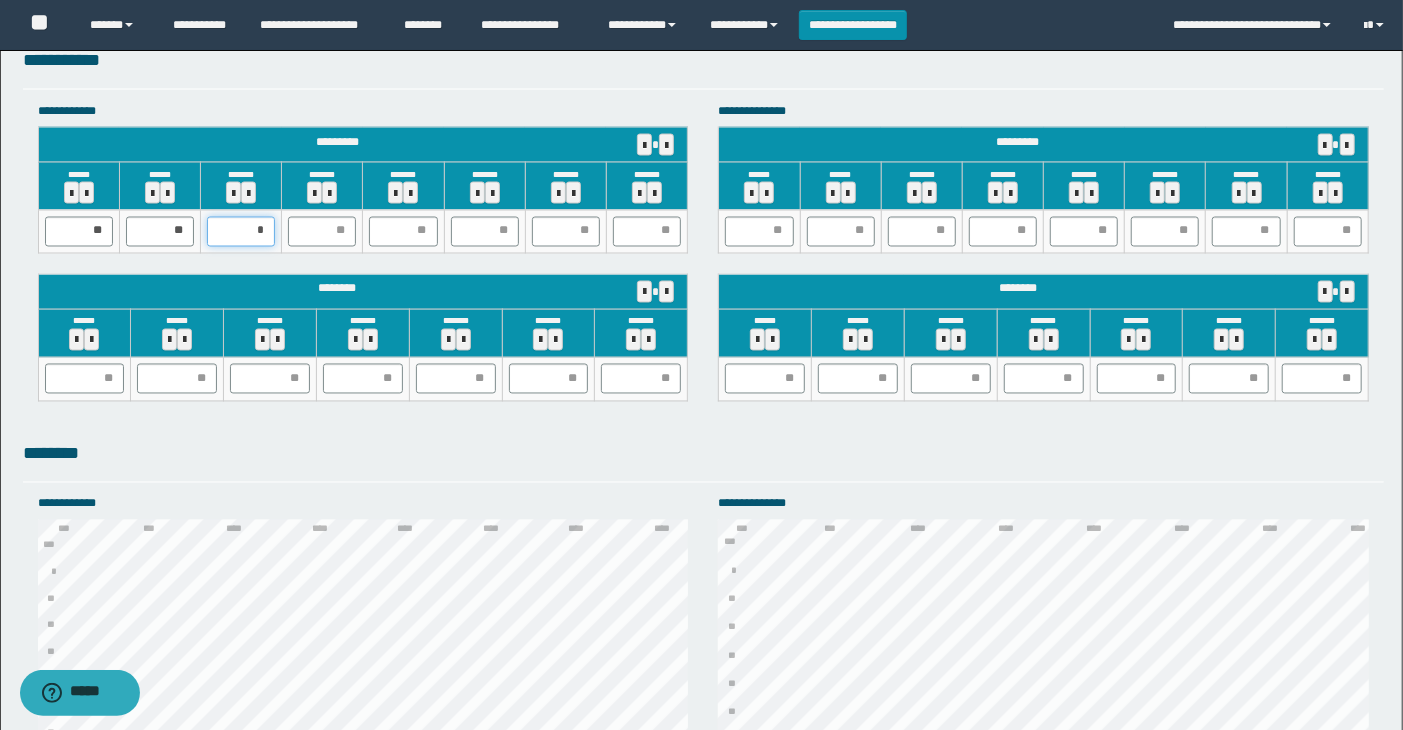 type on "**" 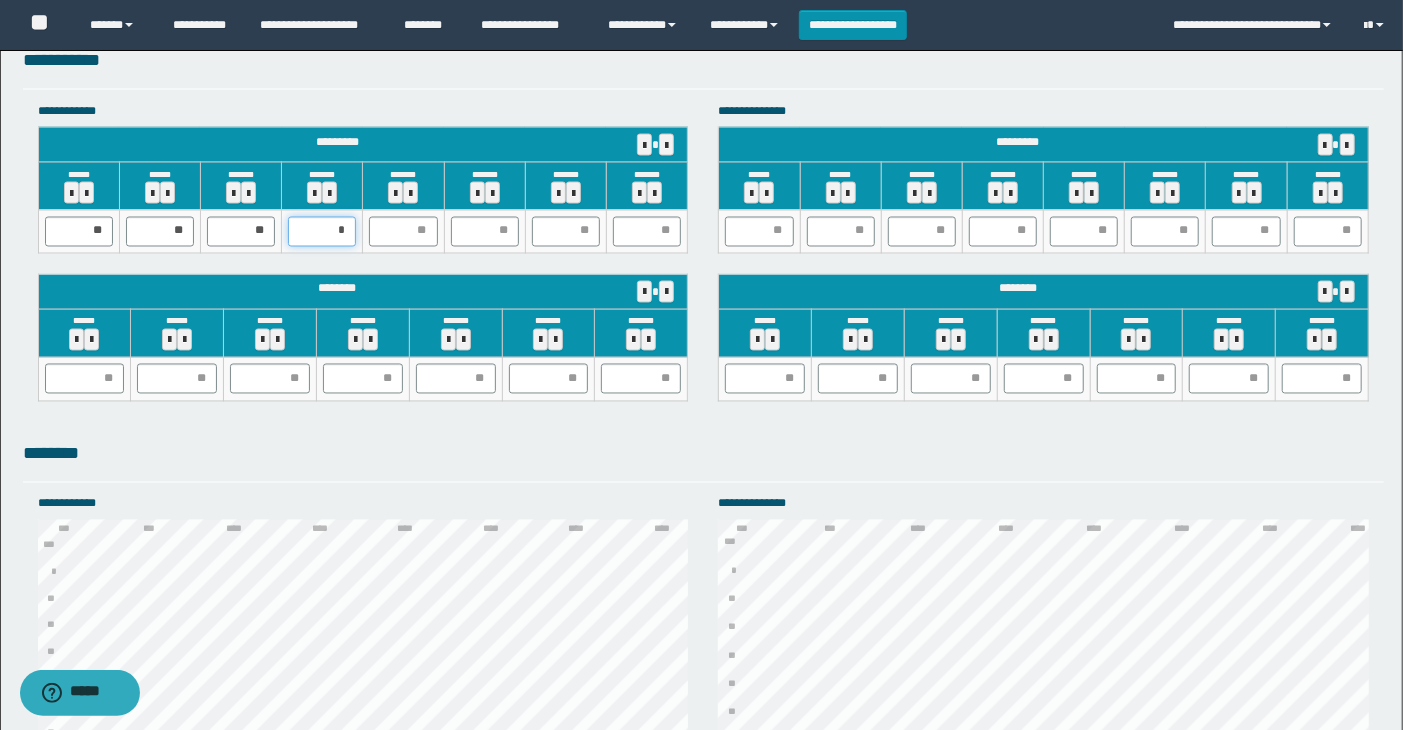 type on "**" 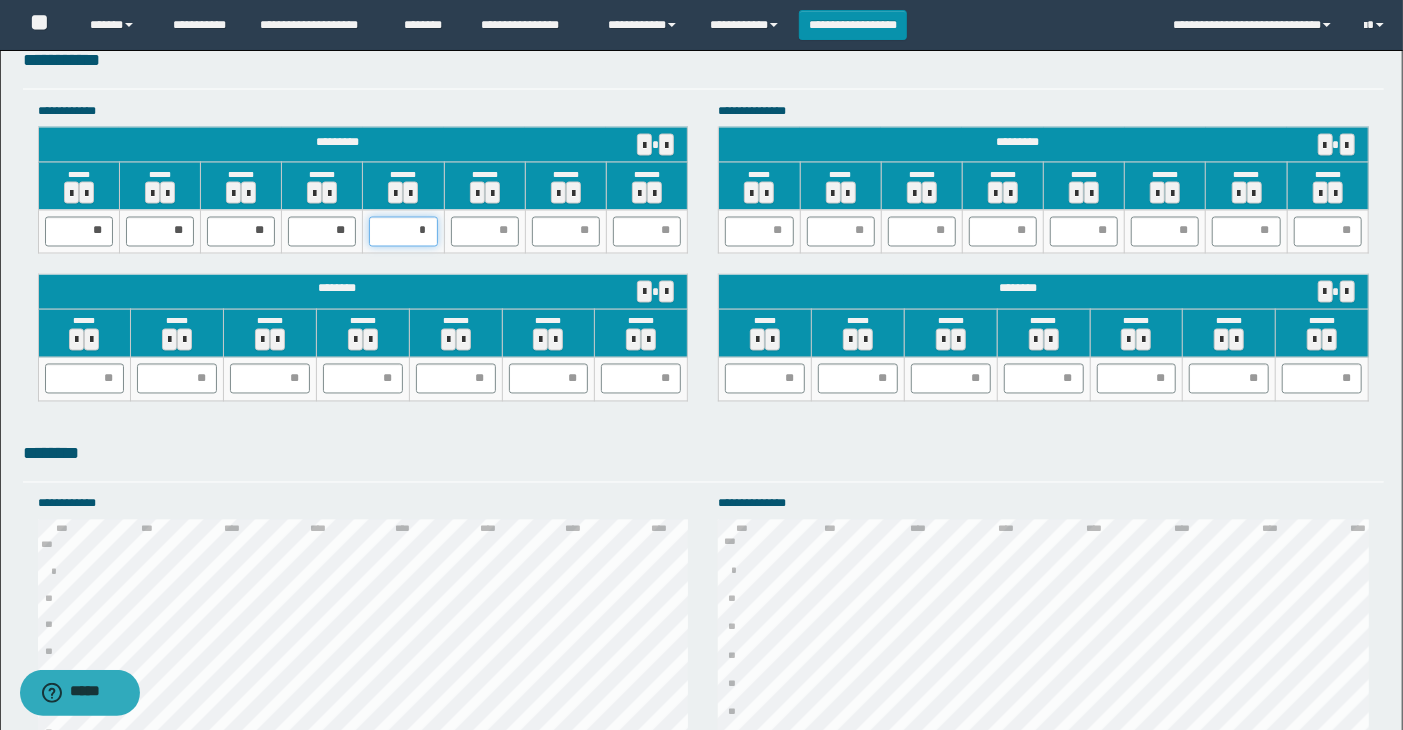 type on "**" 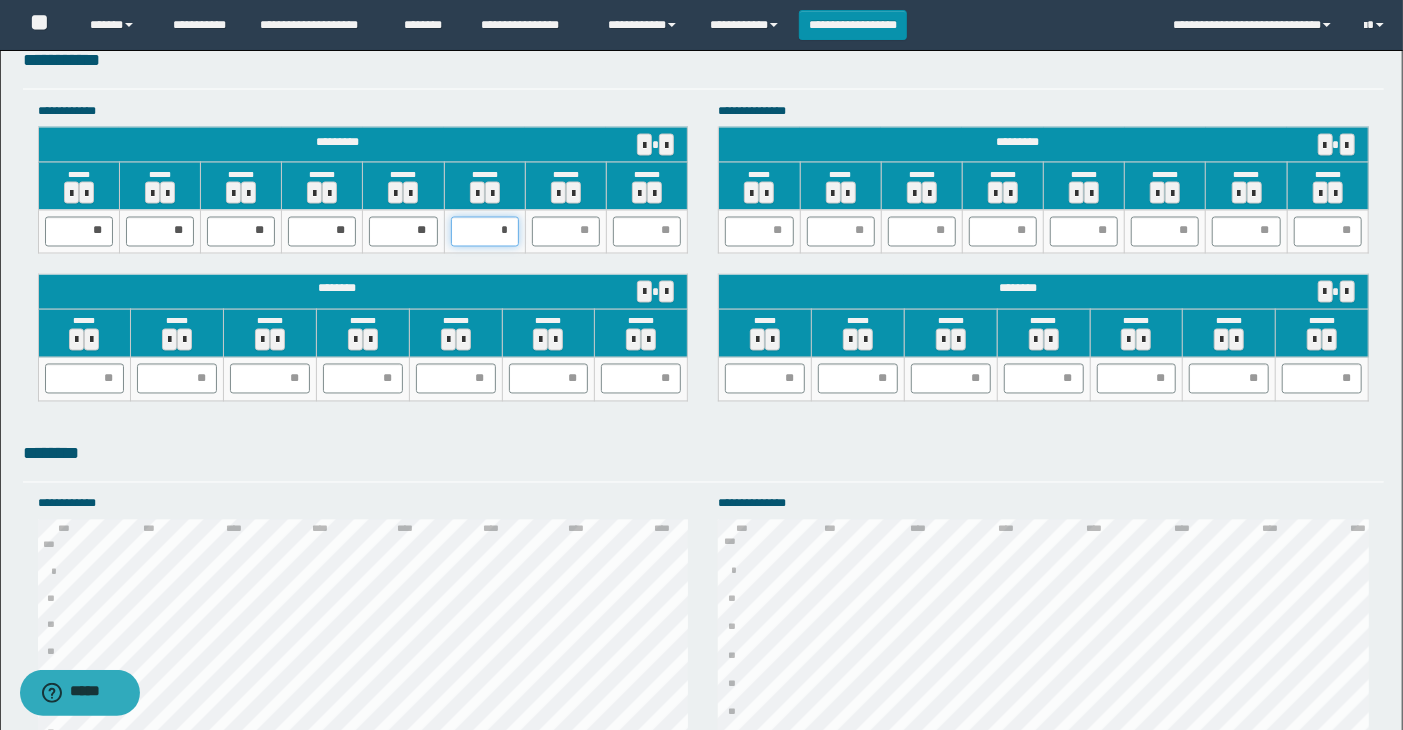 type on "**" 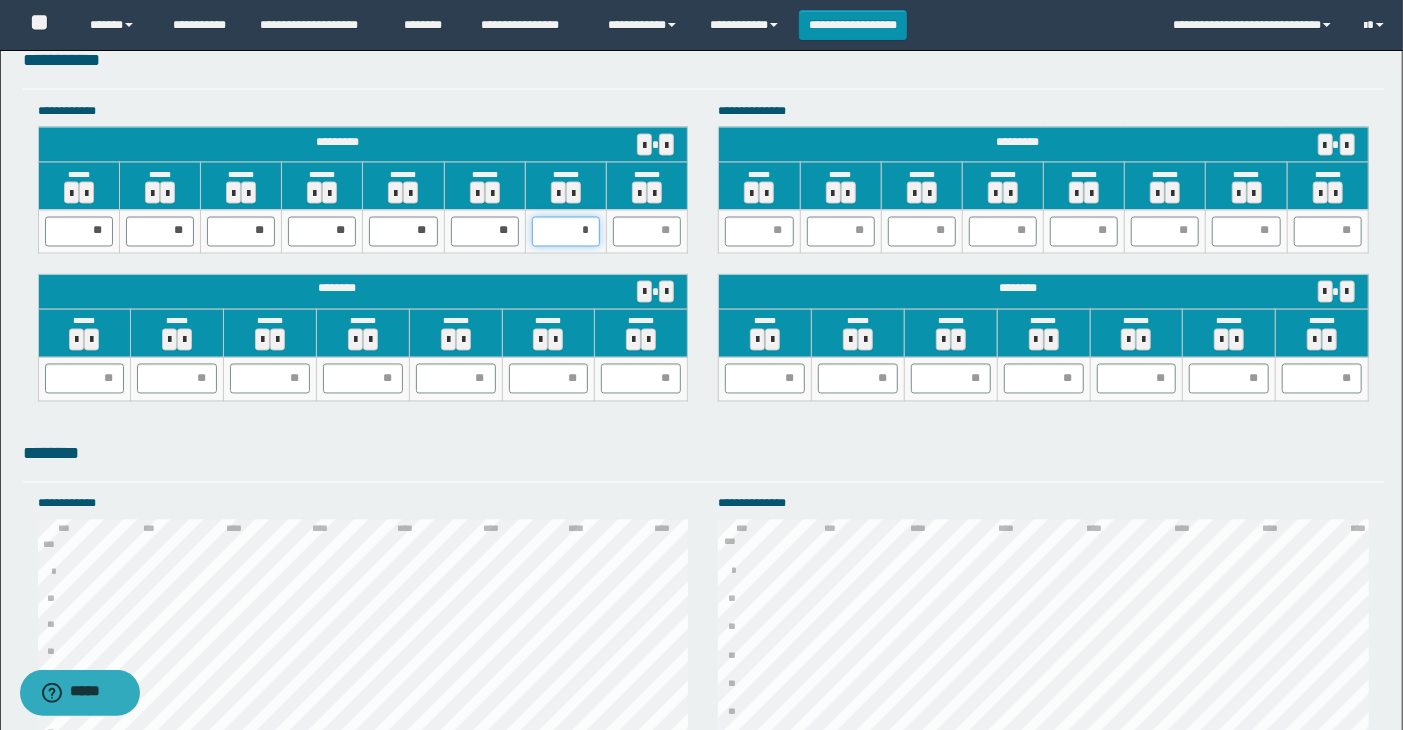 type on "**" 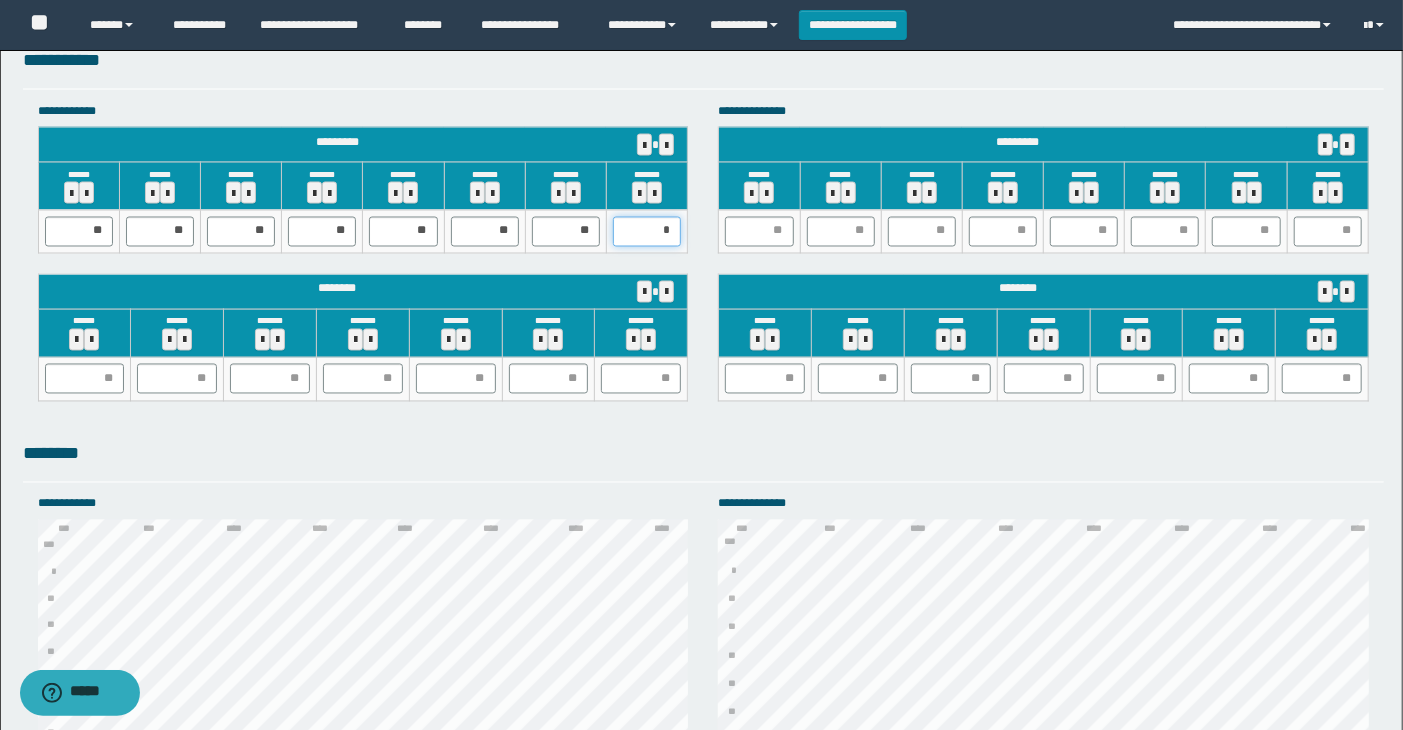 type on "**" 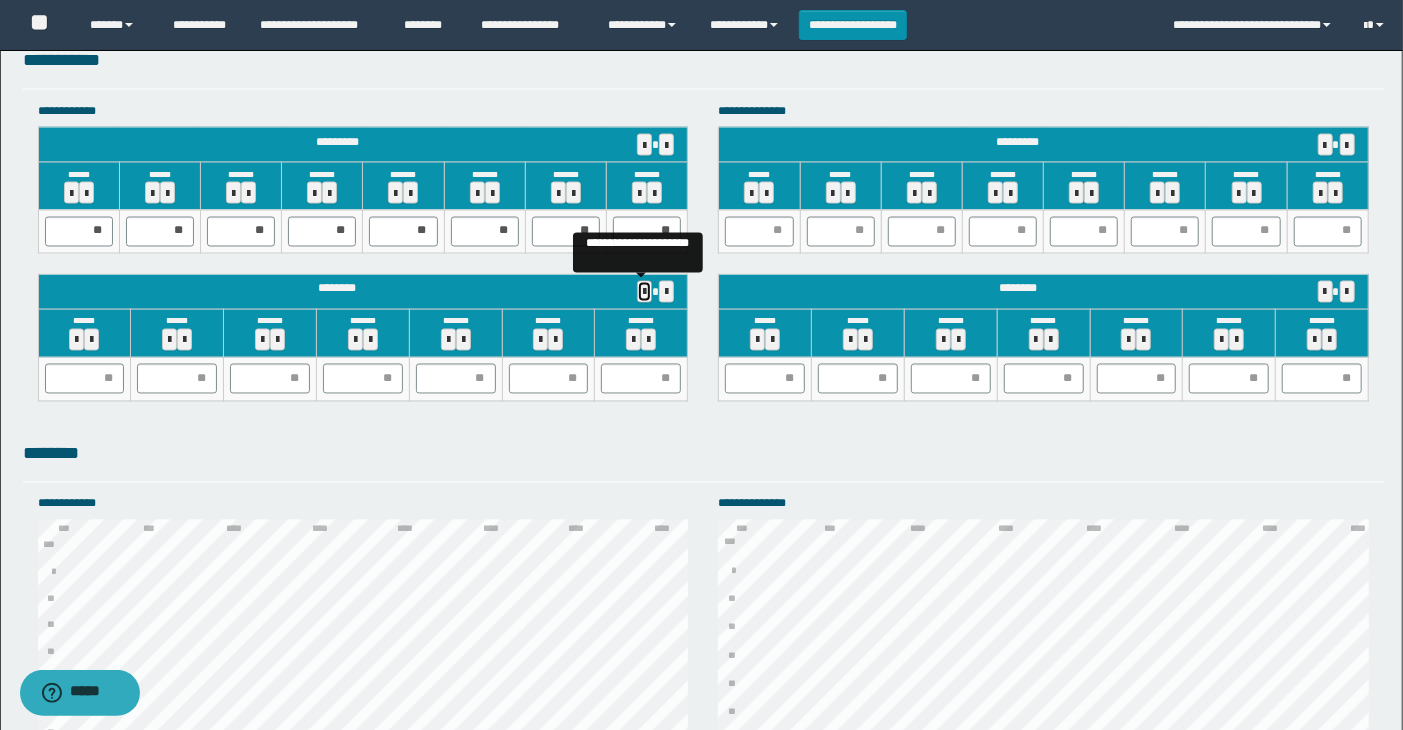 type 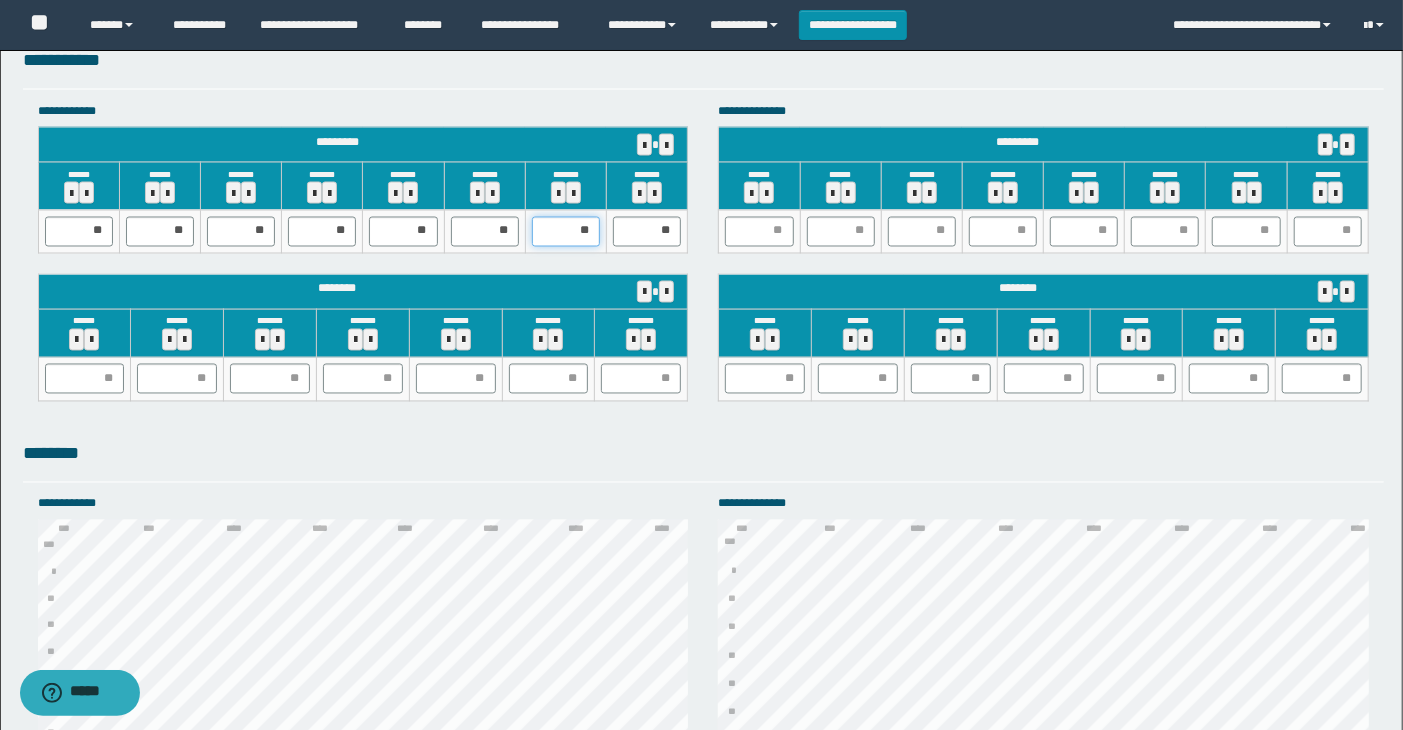 drag, startPoint x: 590, startPoint y: 226, endPoint x: 572, endPoint y: 222, distance: 18.439089 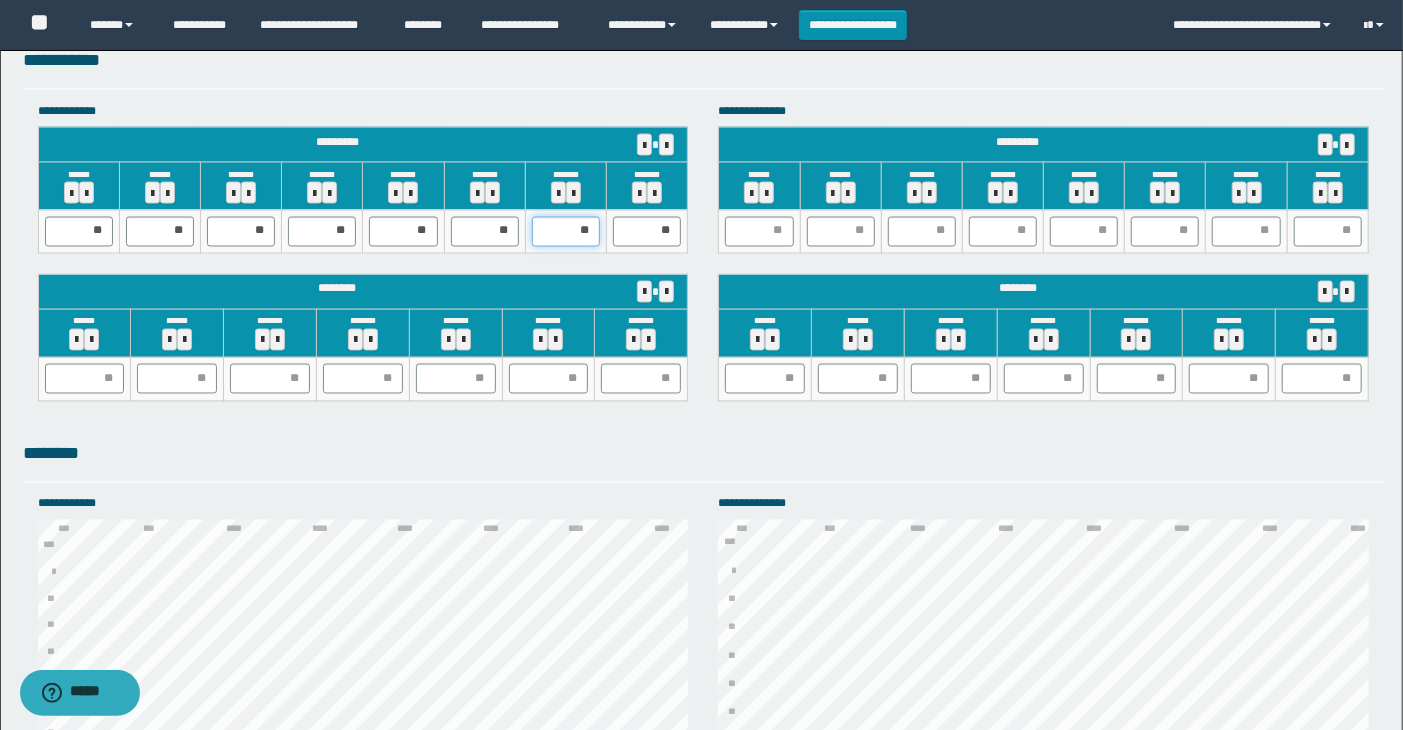 click on "**" at bounding box center [566, 232] 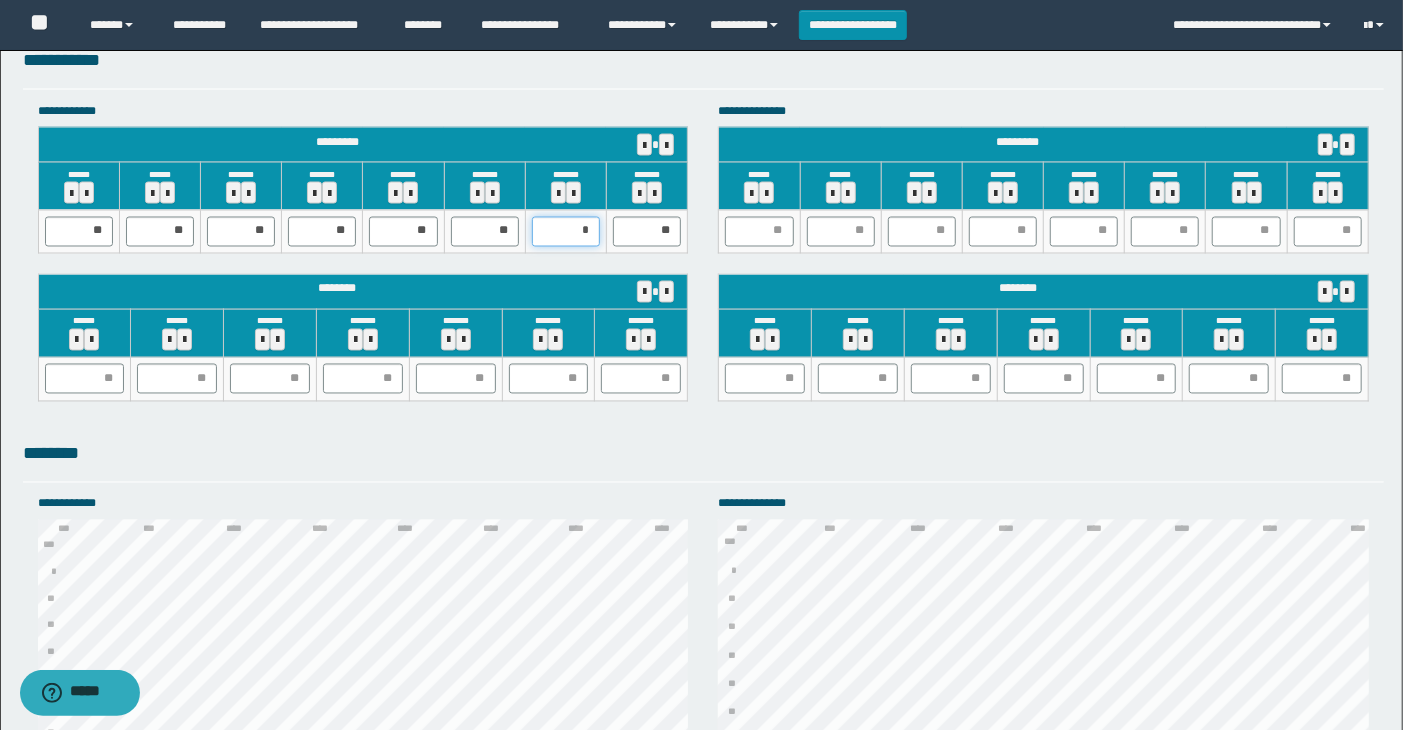 type on "**" 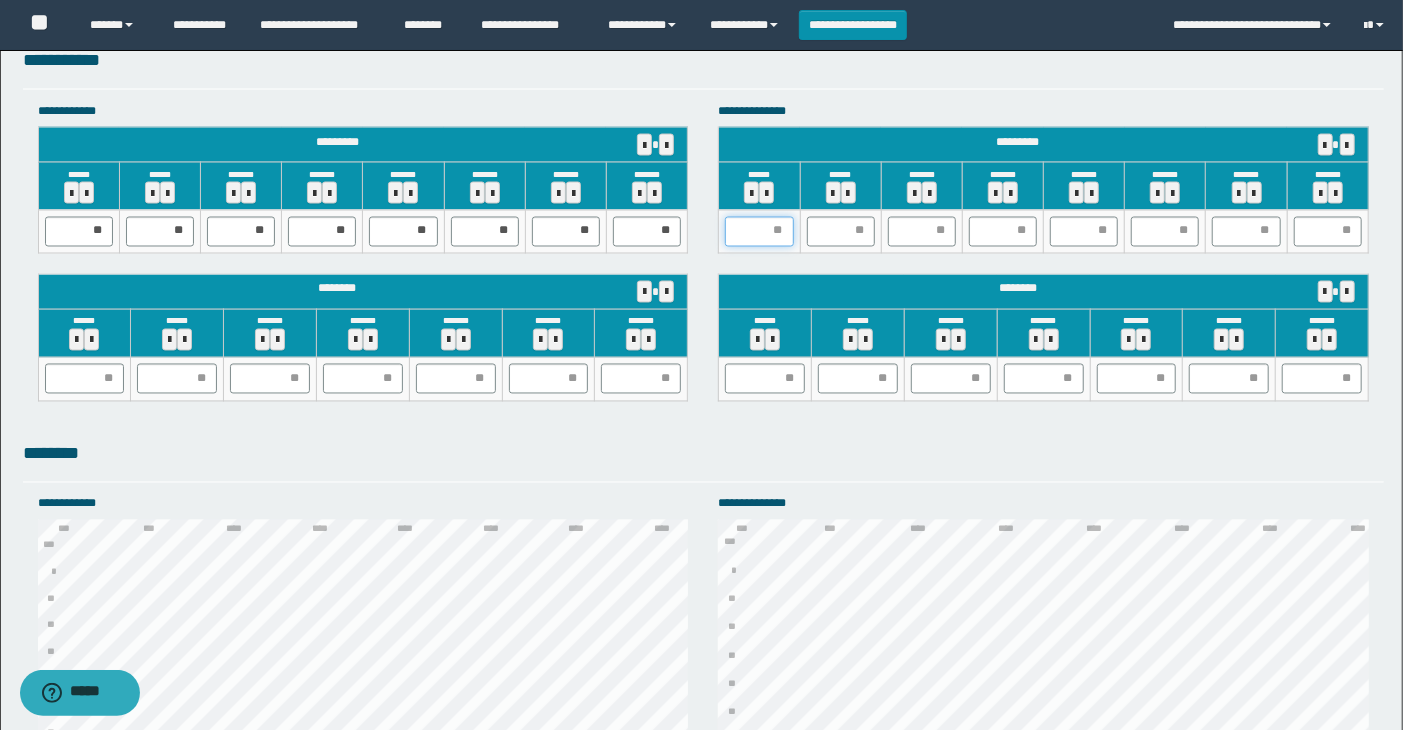 click at bounding box center [759, 232] 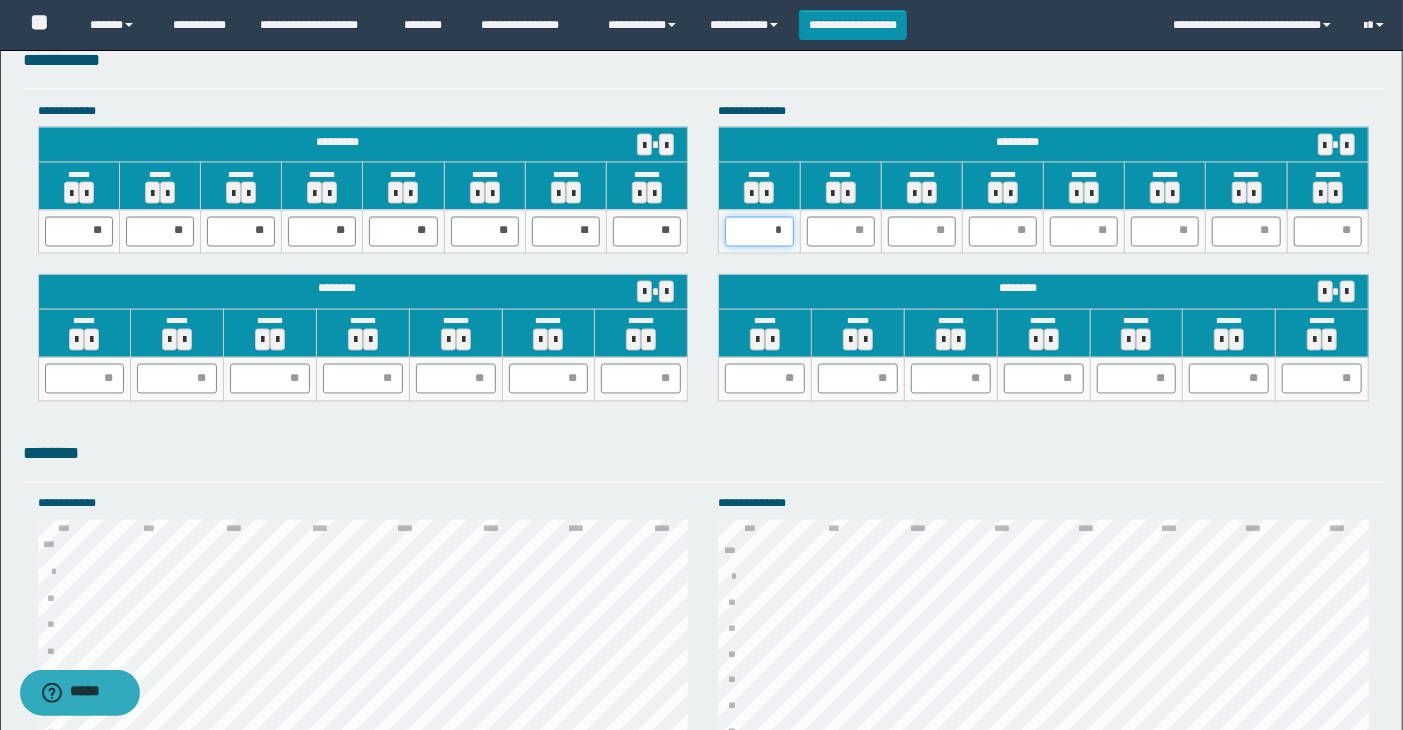 type on "**" 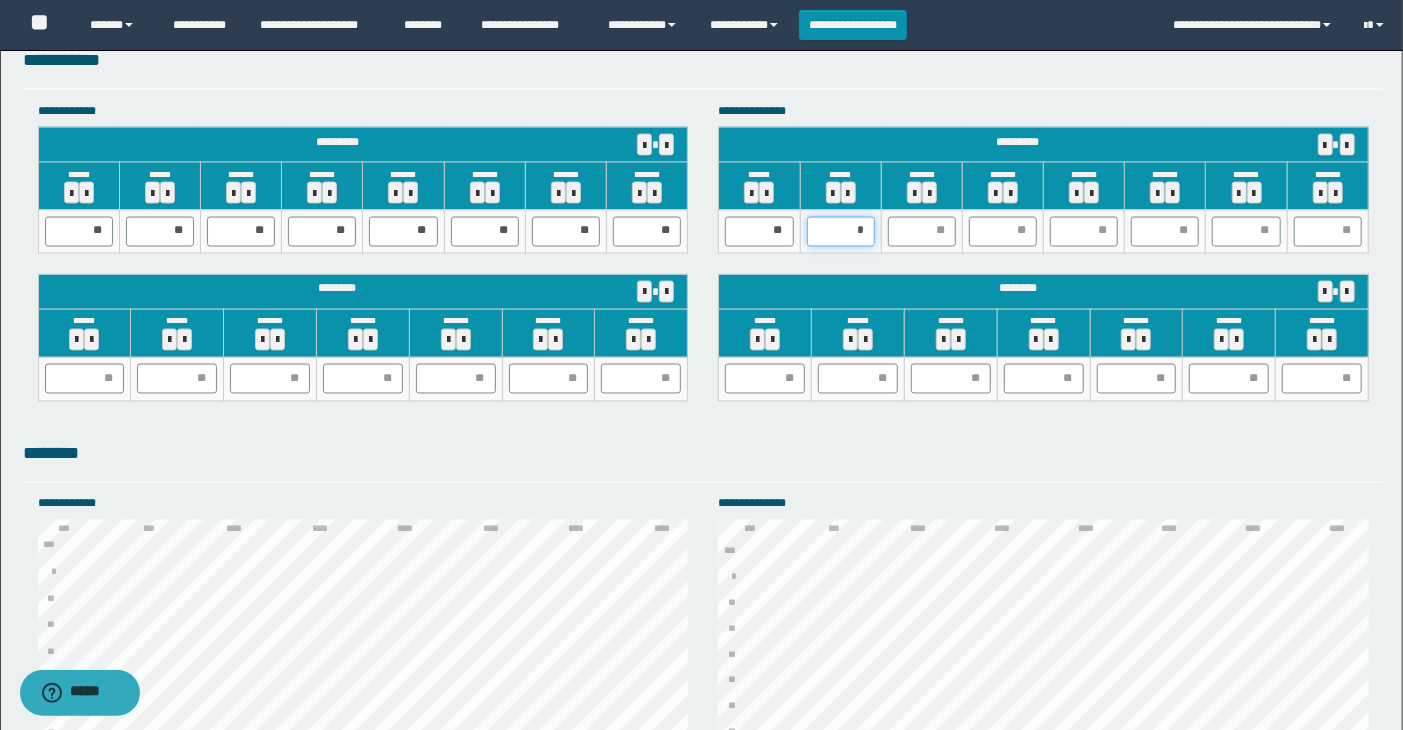 type on "**" 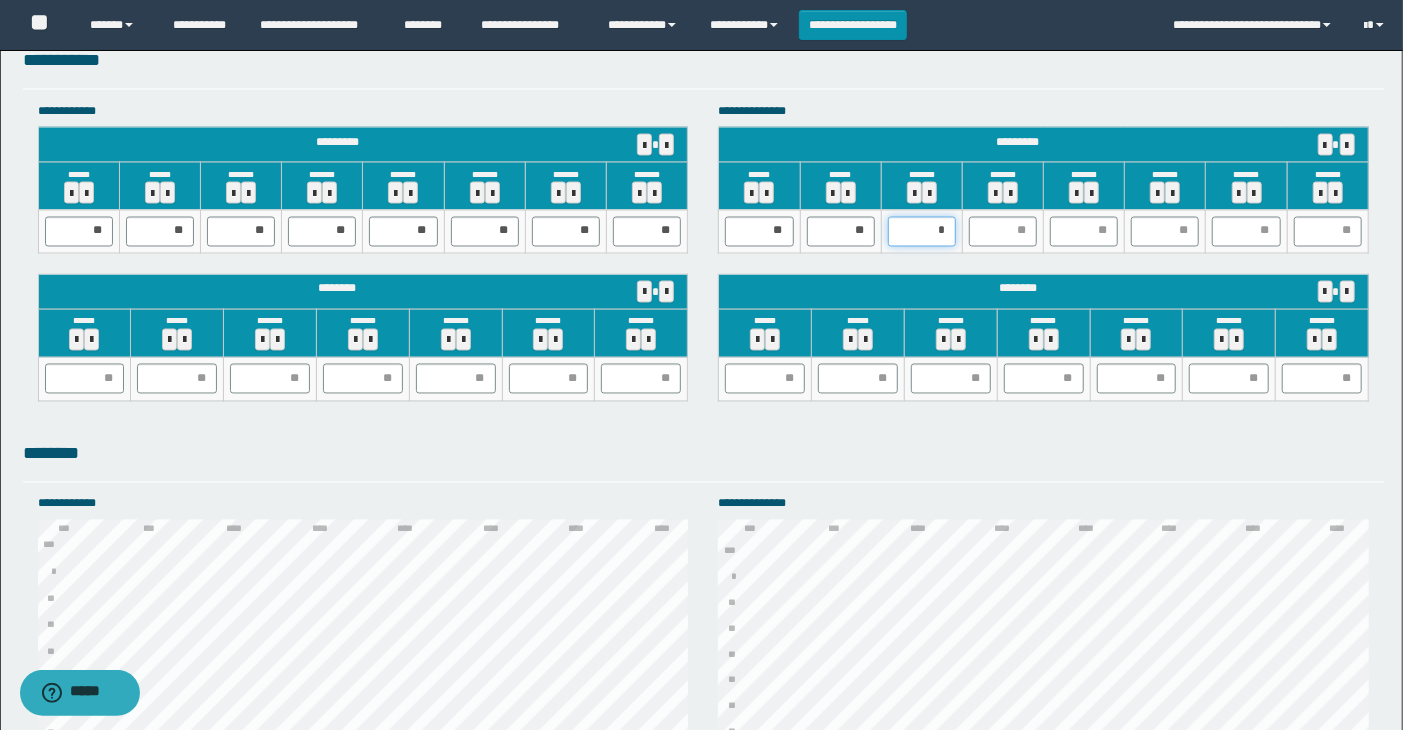 type on "**" 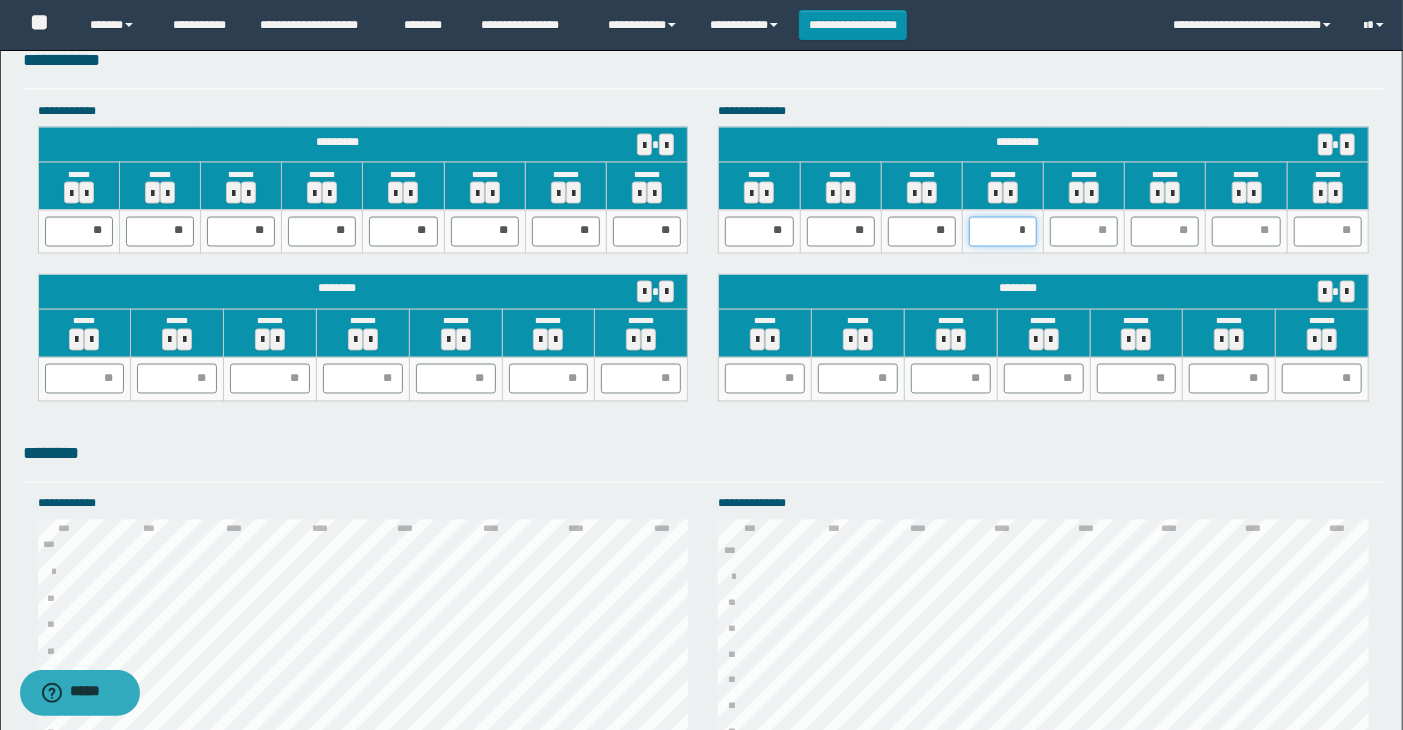 type on "**" 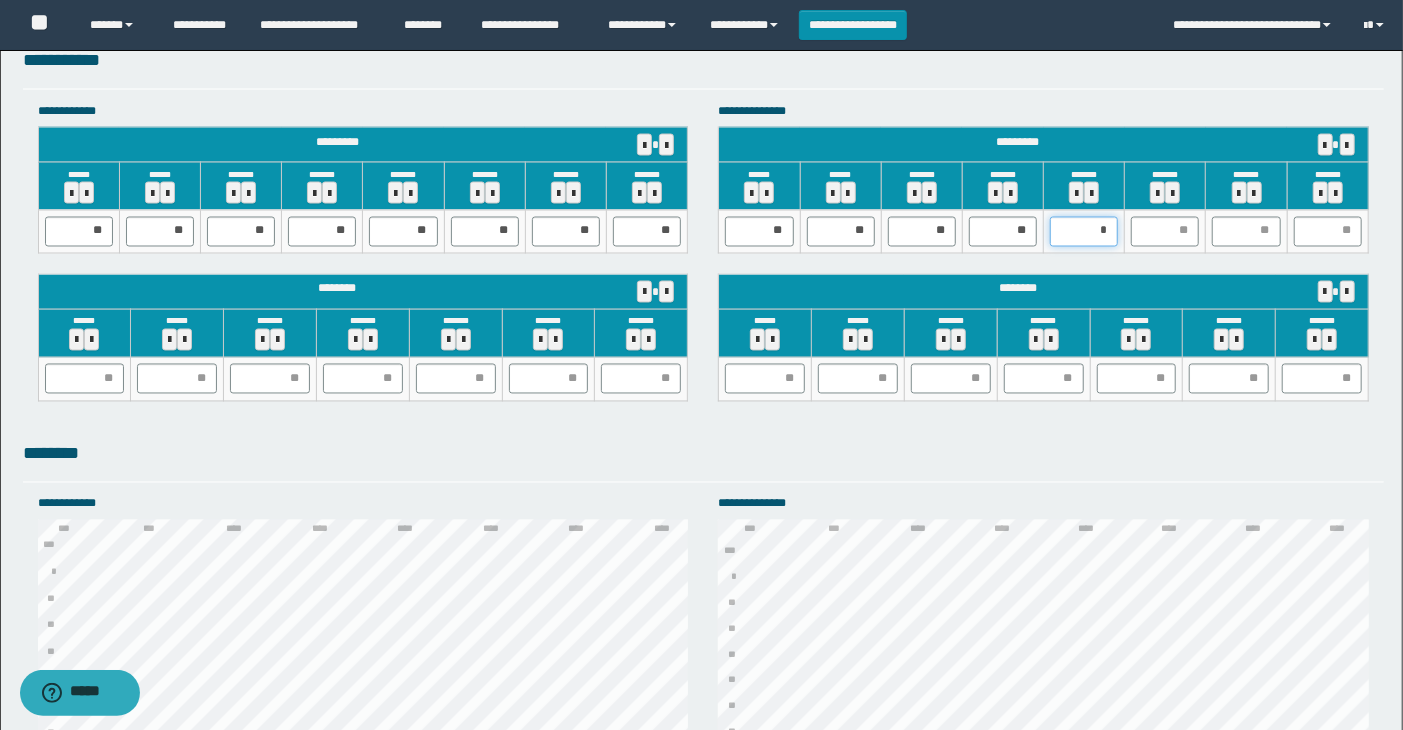 type on "**" 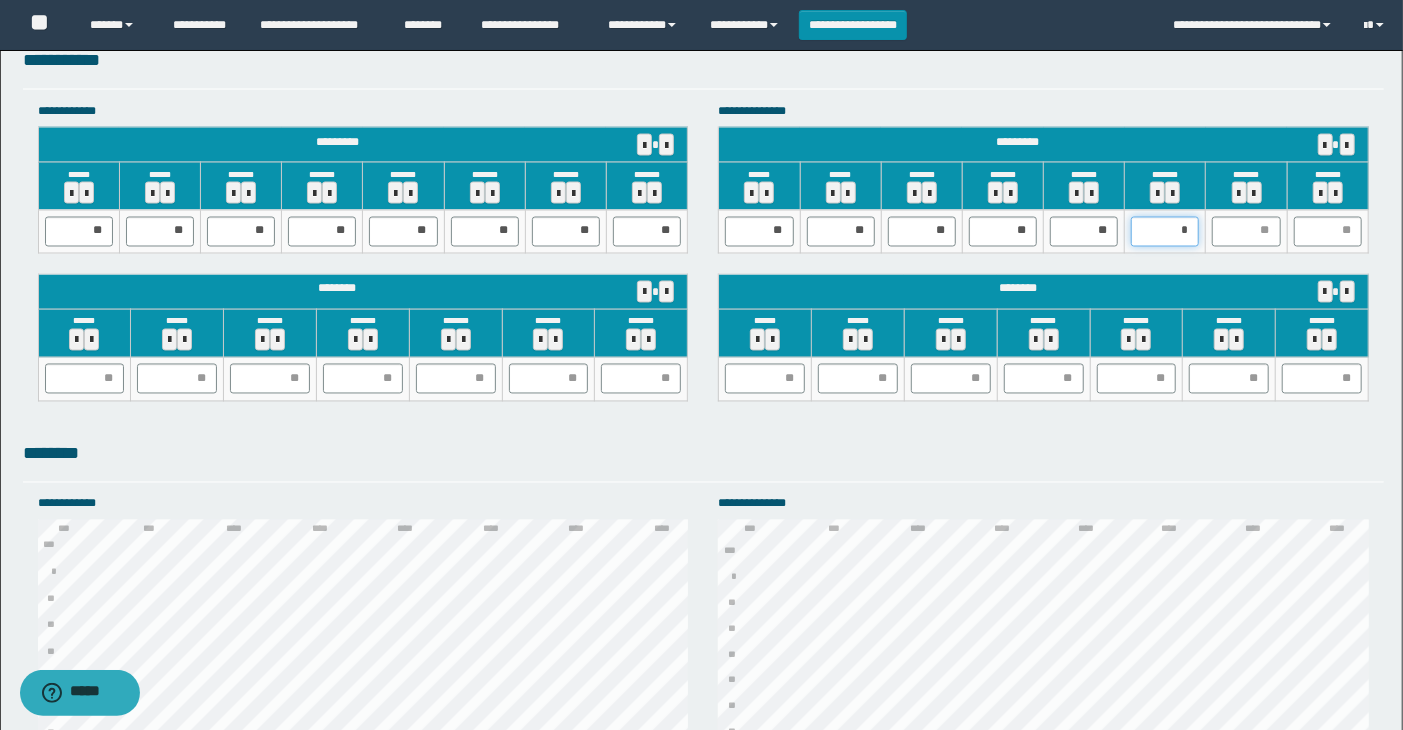 type on "**" 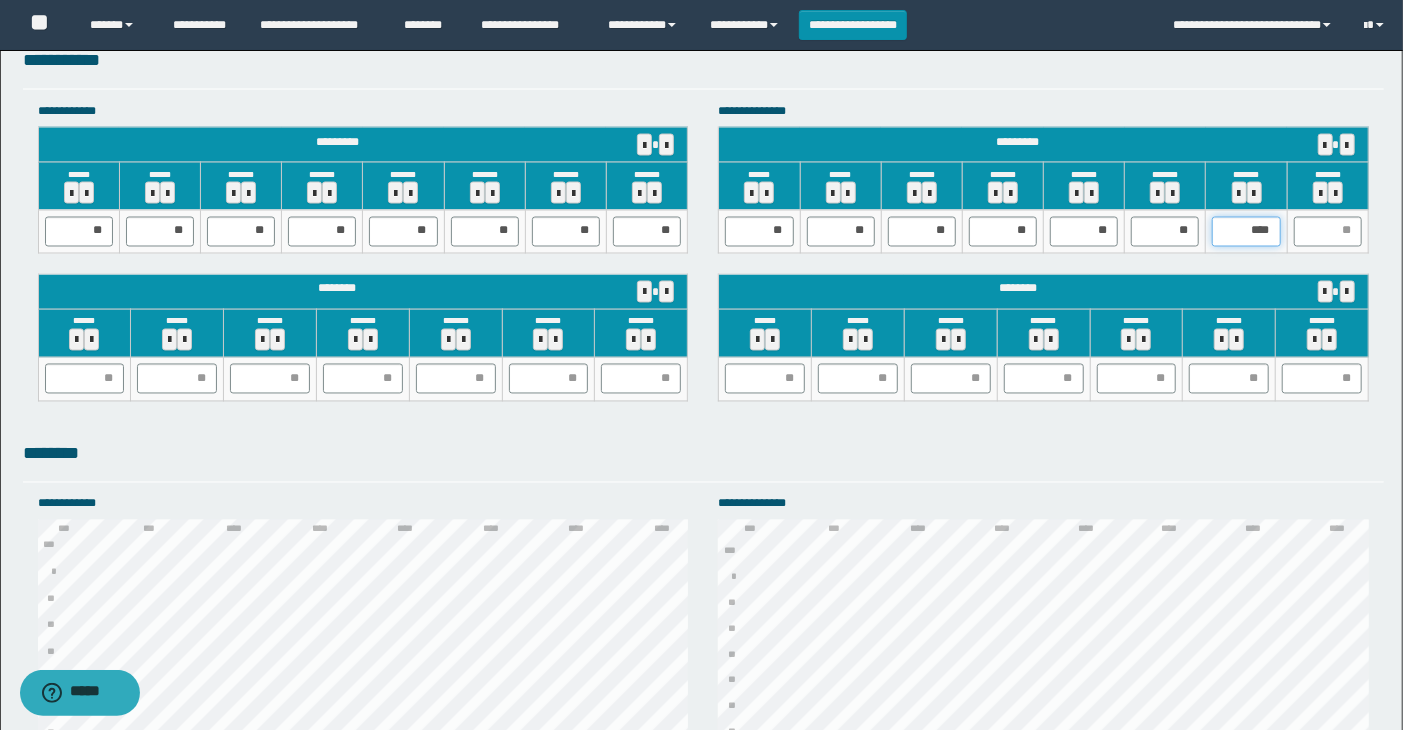 drag, startPoint x: 1272, startPoint y: 228, endPoint x: 1236, endPoint y: 235, distance: 36.67424 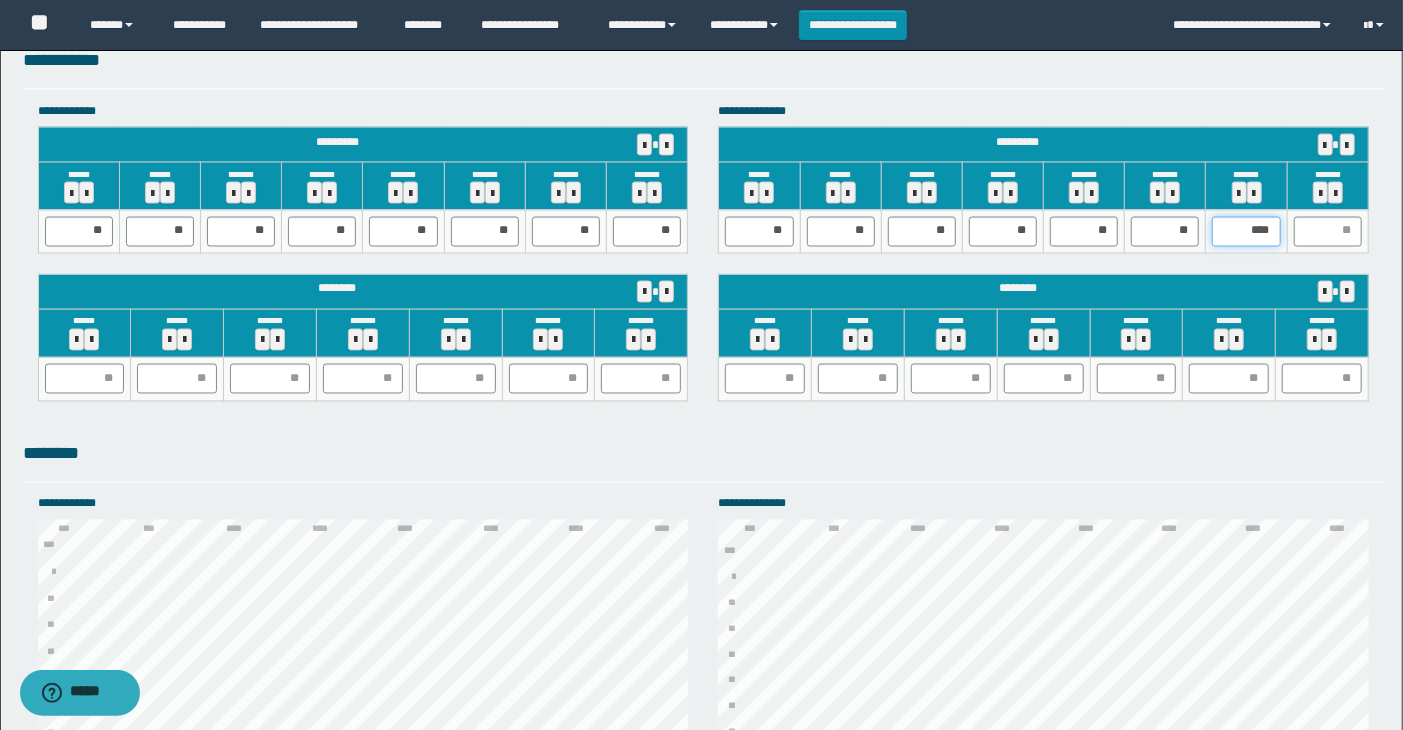 click on "****" at bounding box center (1246, 232) 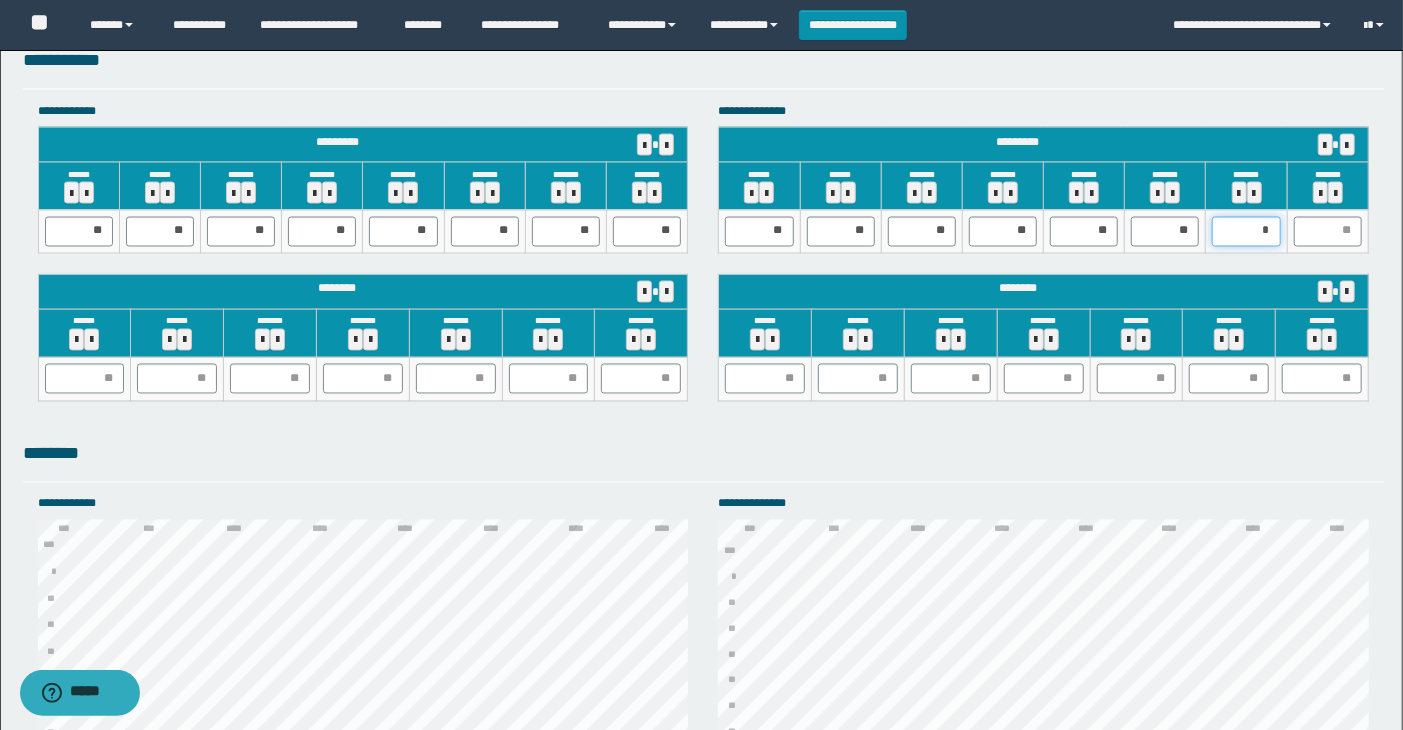 type on "**" 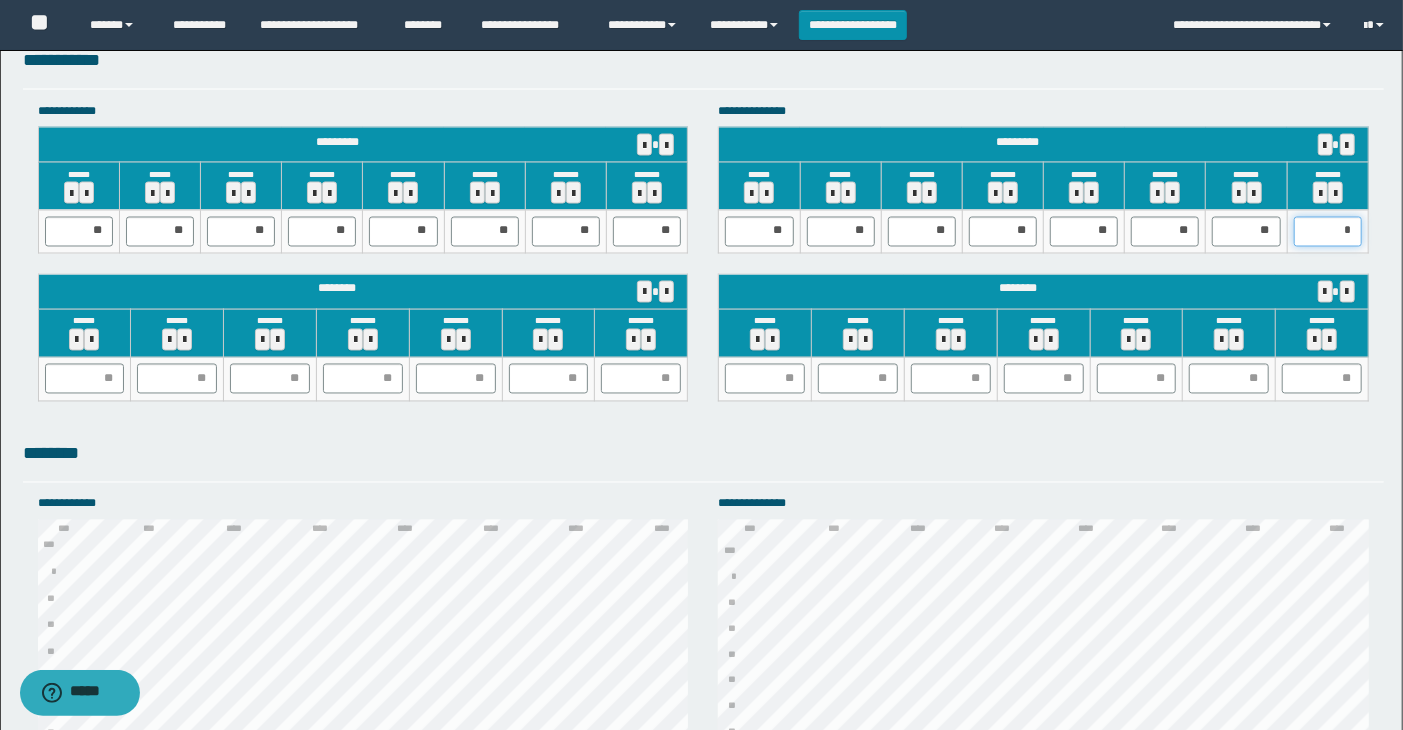 type on "**" 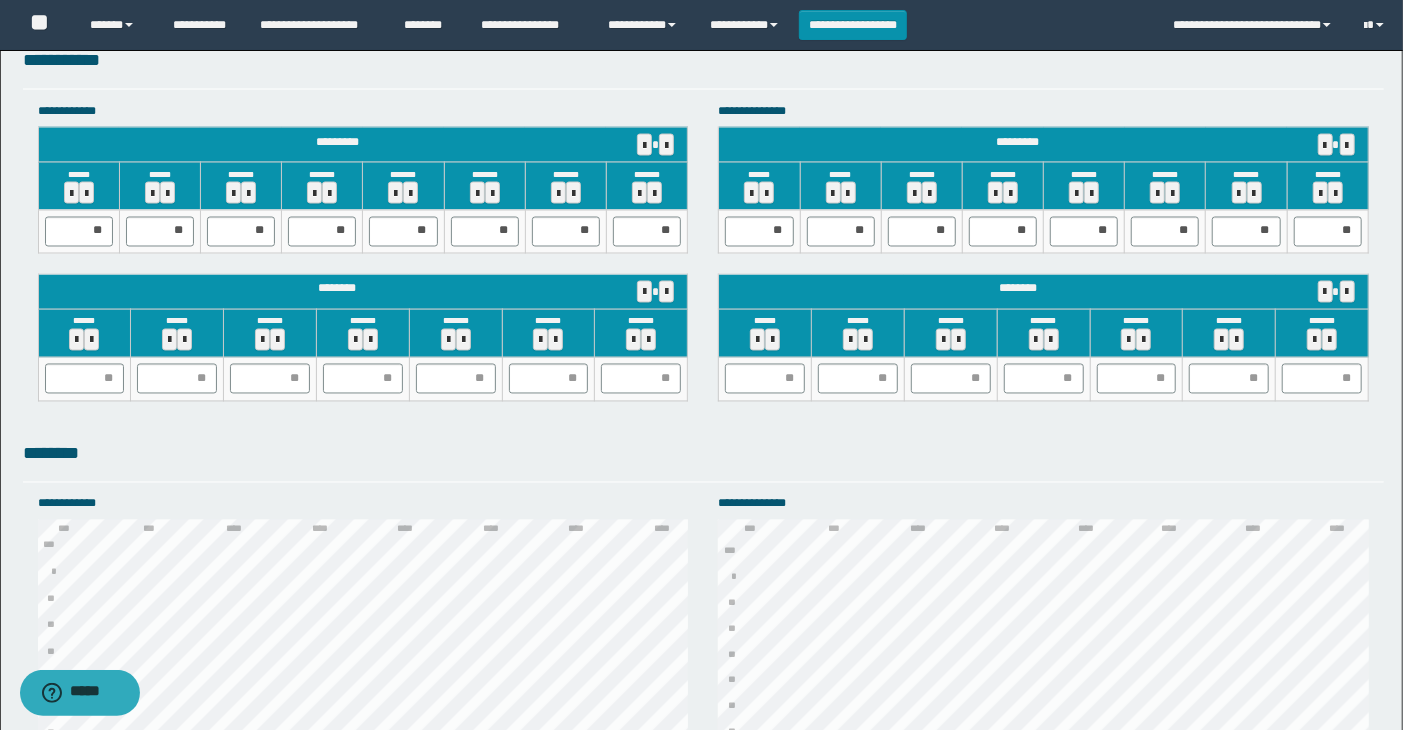 click on "********" at bounding box center [704, 454] 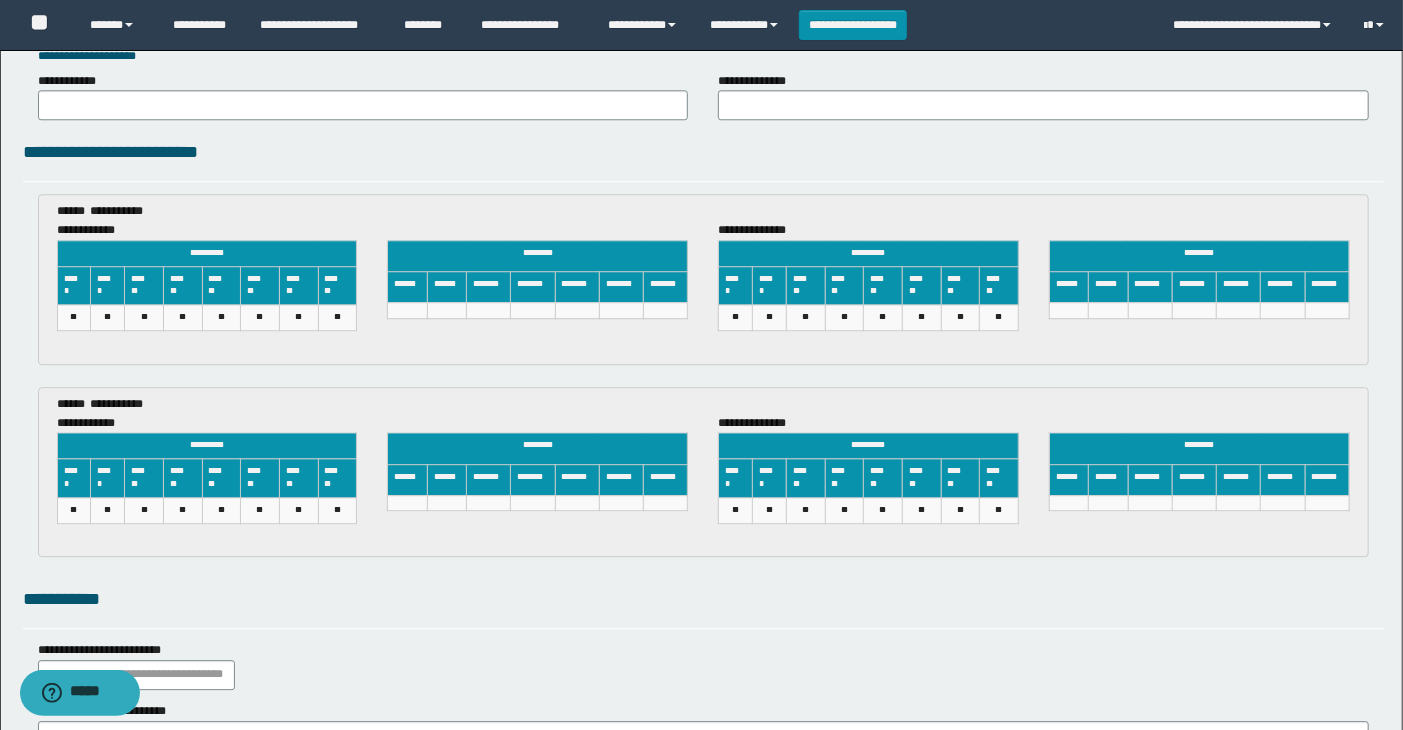 scroll, scrollTop: 3190, scrollLeft: 0, axis: vertical 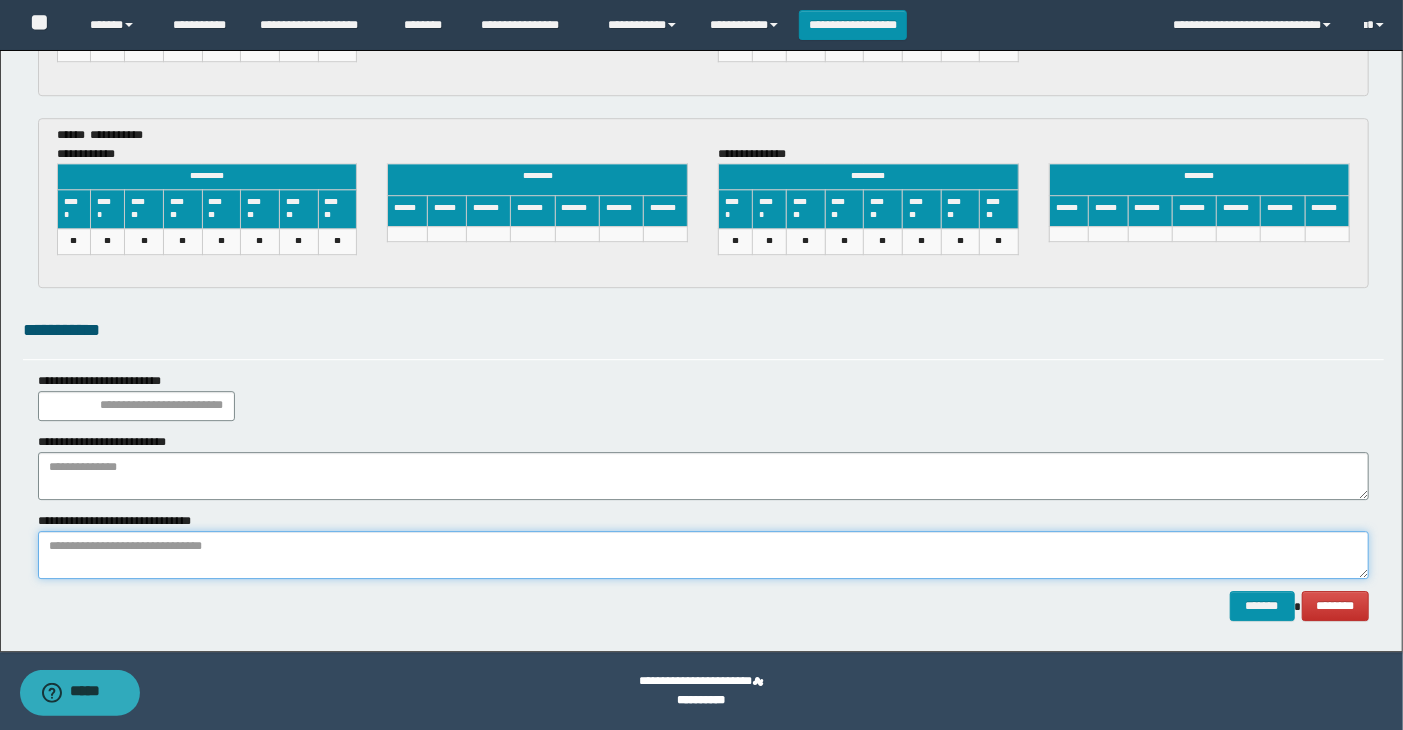 click at bounding box center (704, 555) 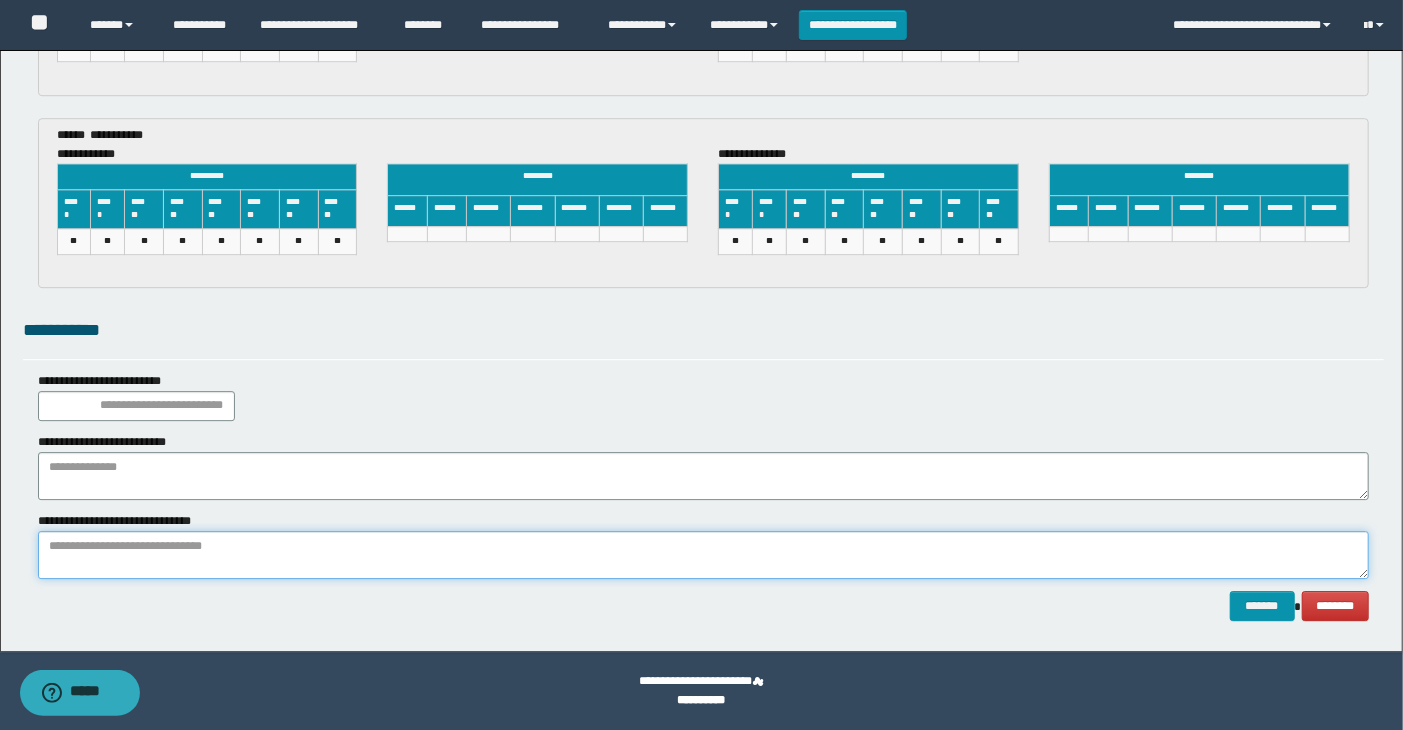 paste on "**********" 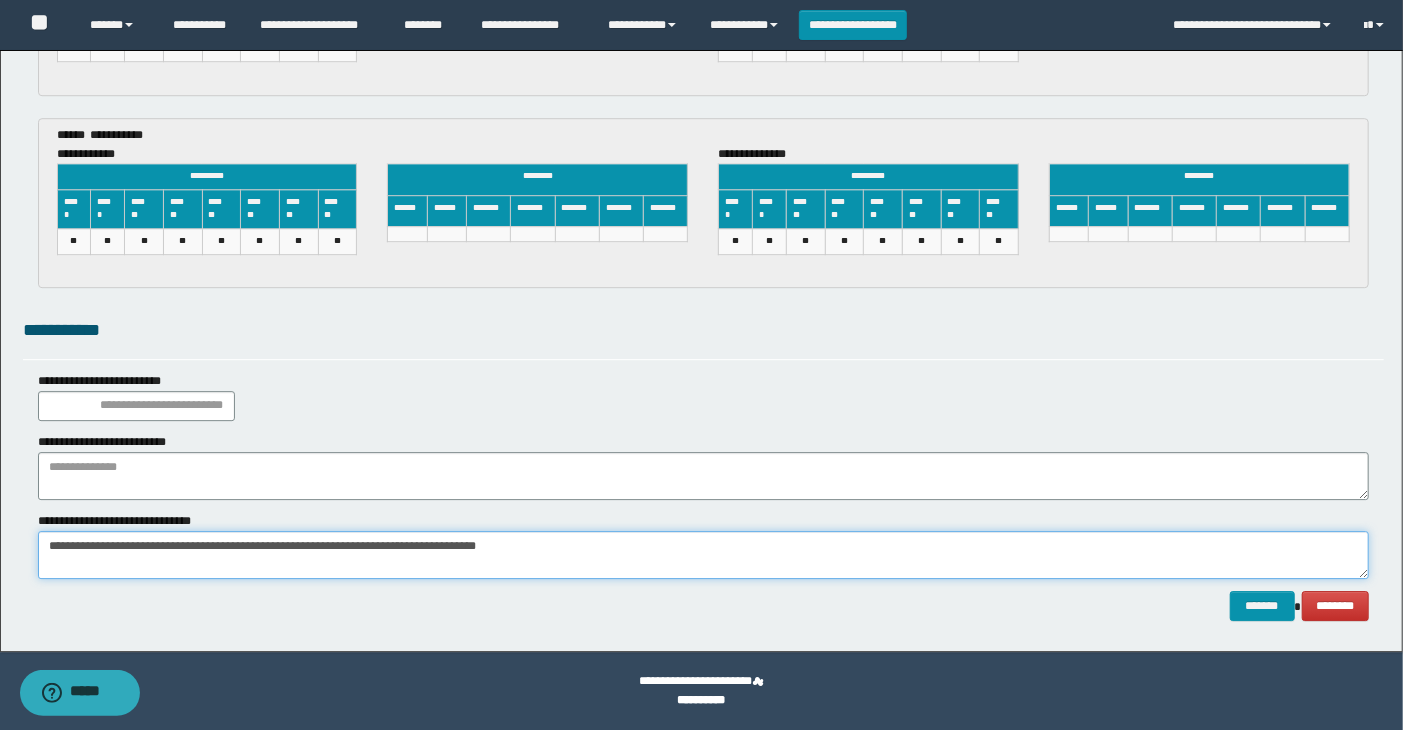 type on "**********" 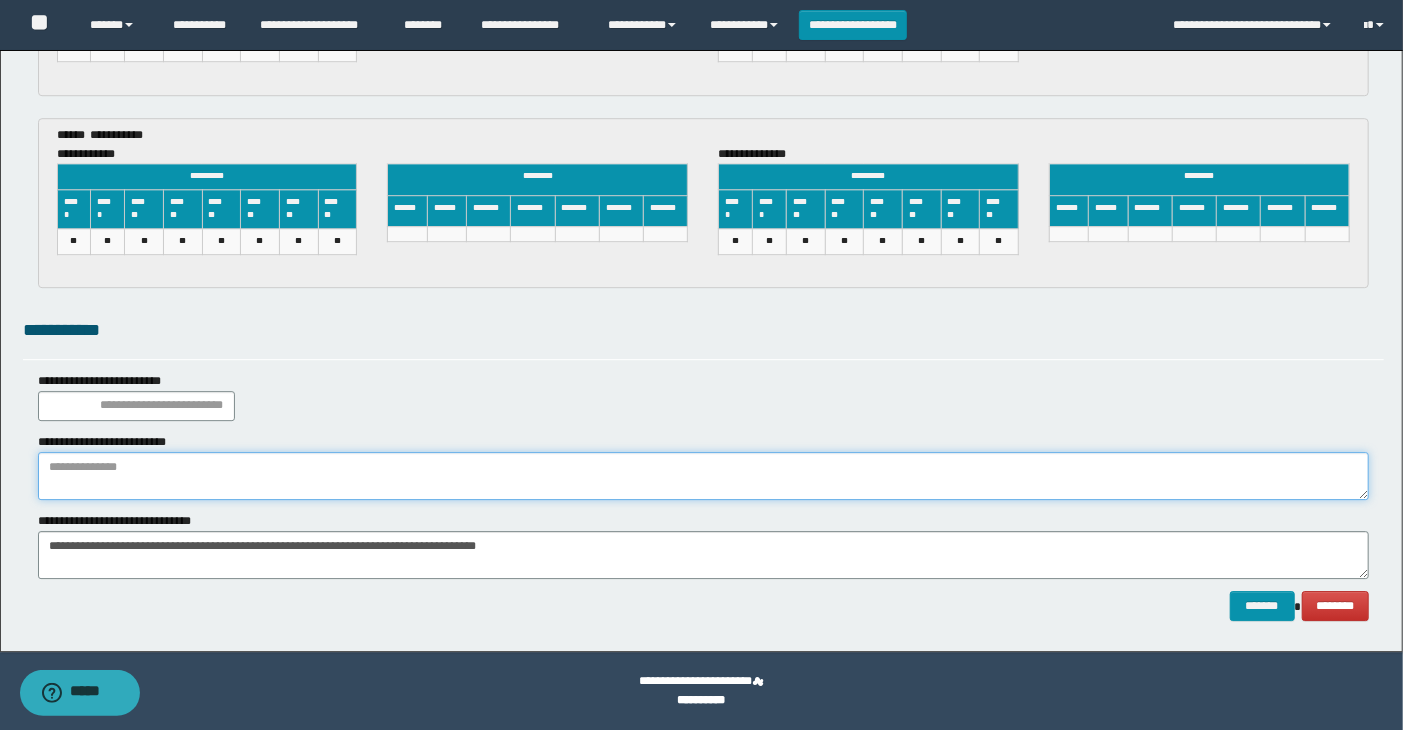 click at bounding box center (704, 476) 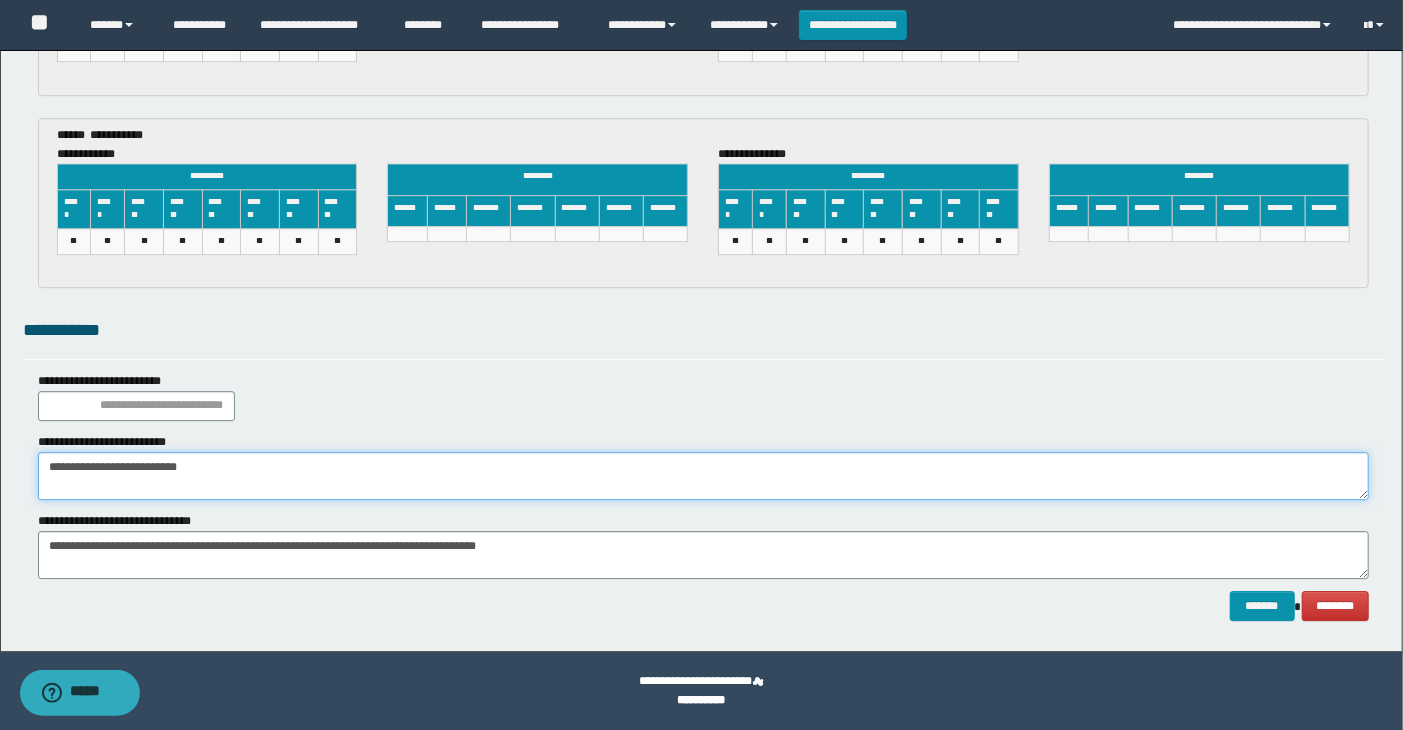 click on "**********" at bounding box center (704, 476) 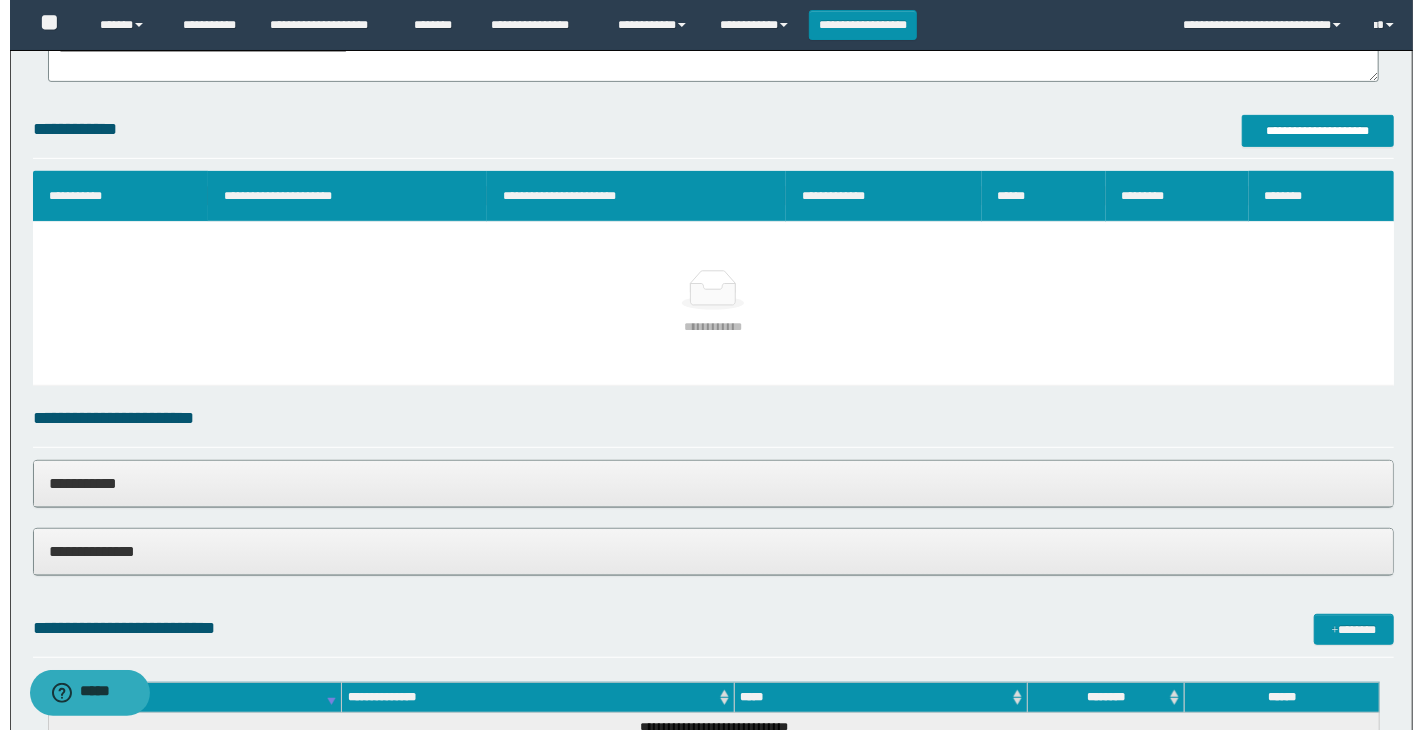 scroll, scrollTop: 190, scrollLeft: 0, axis: vertical 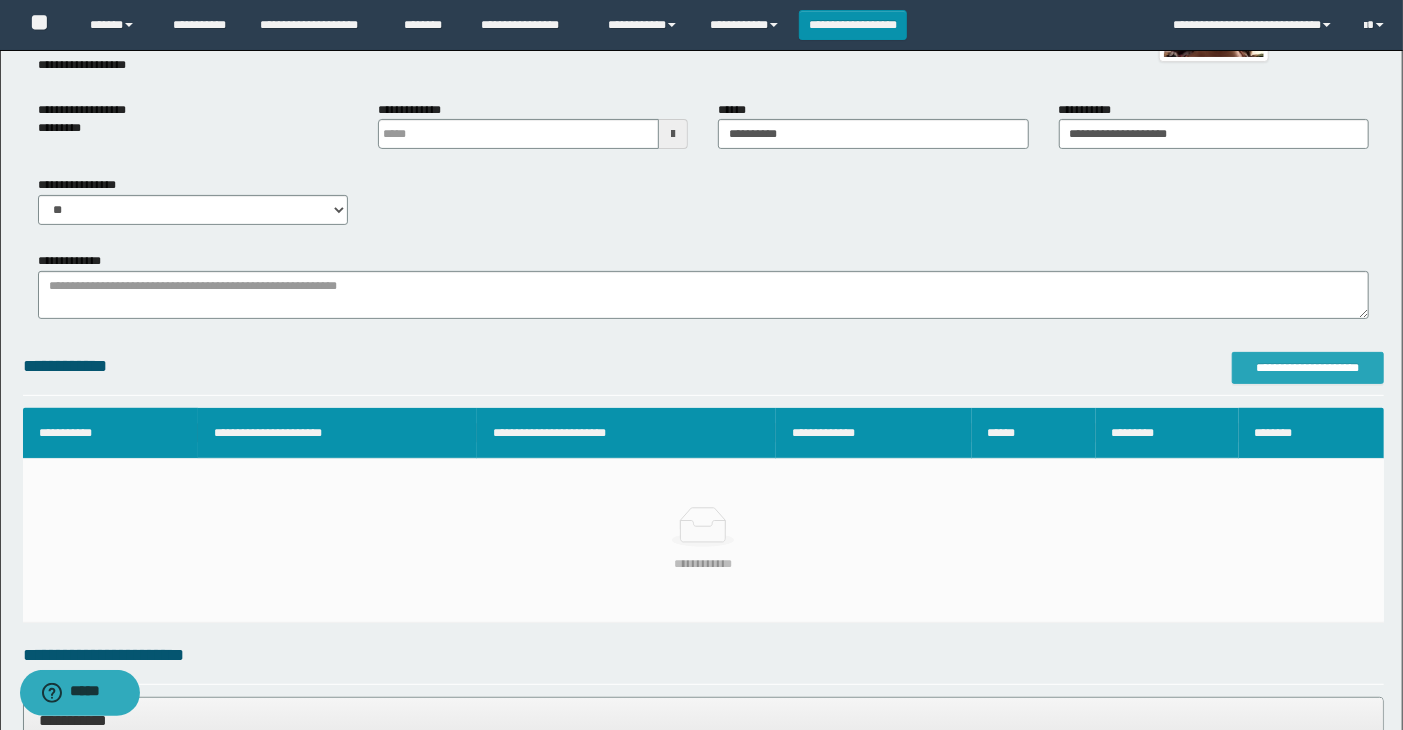 type on "**********" 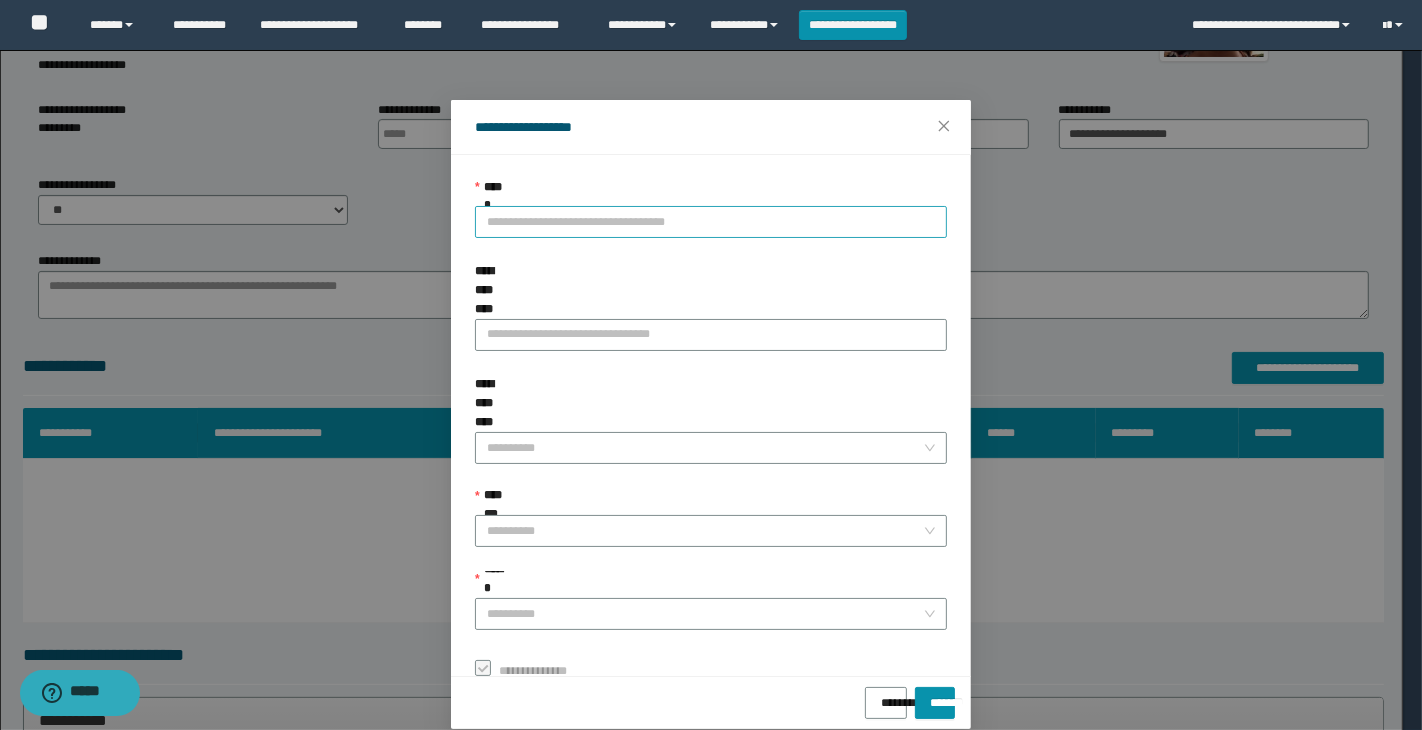 click on "**********" at bounding box center (711, 222) 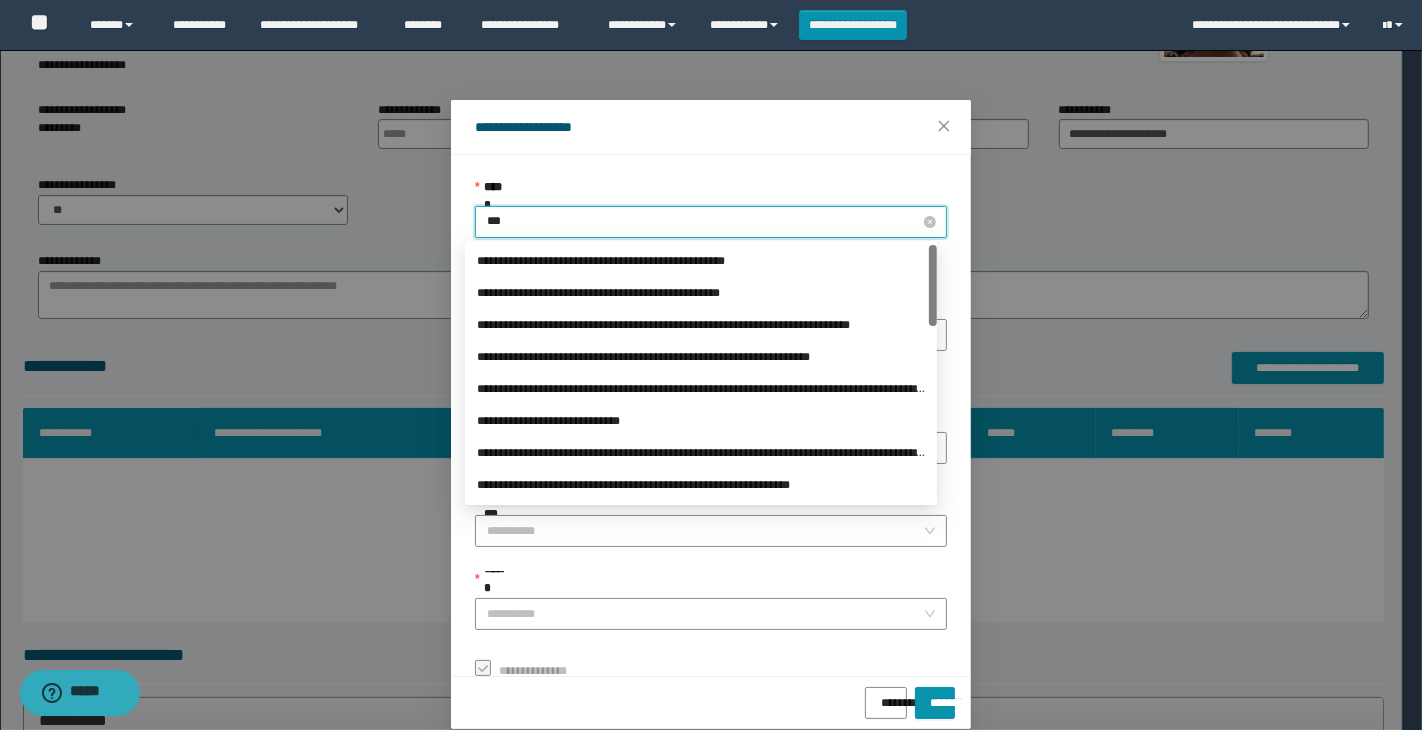 type on "****" 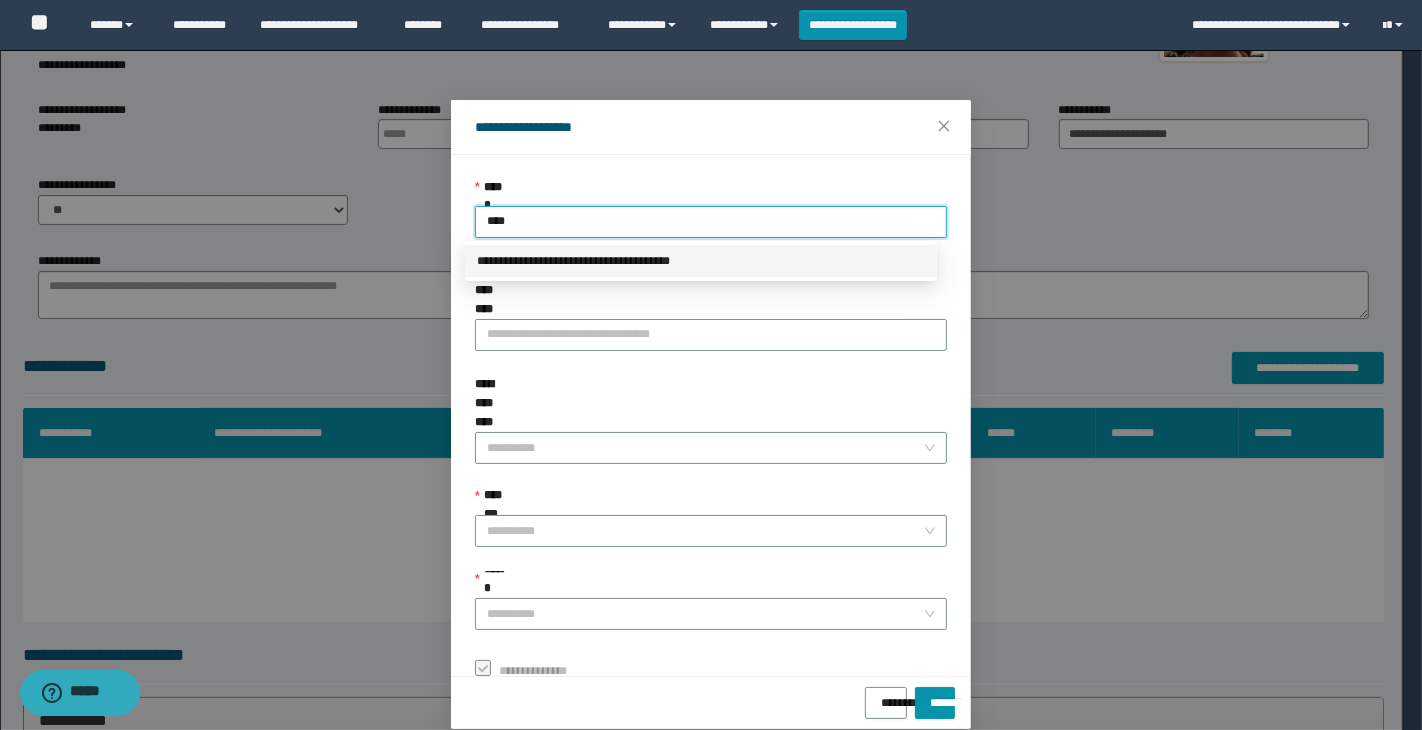 click on "**********" at bounding box center (701, 261) 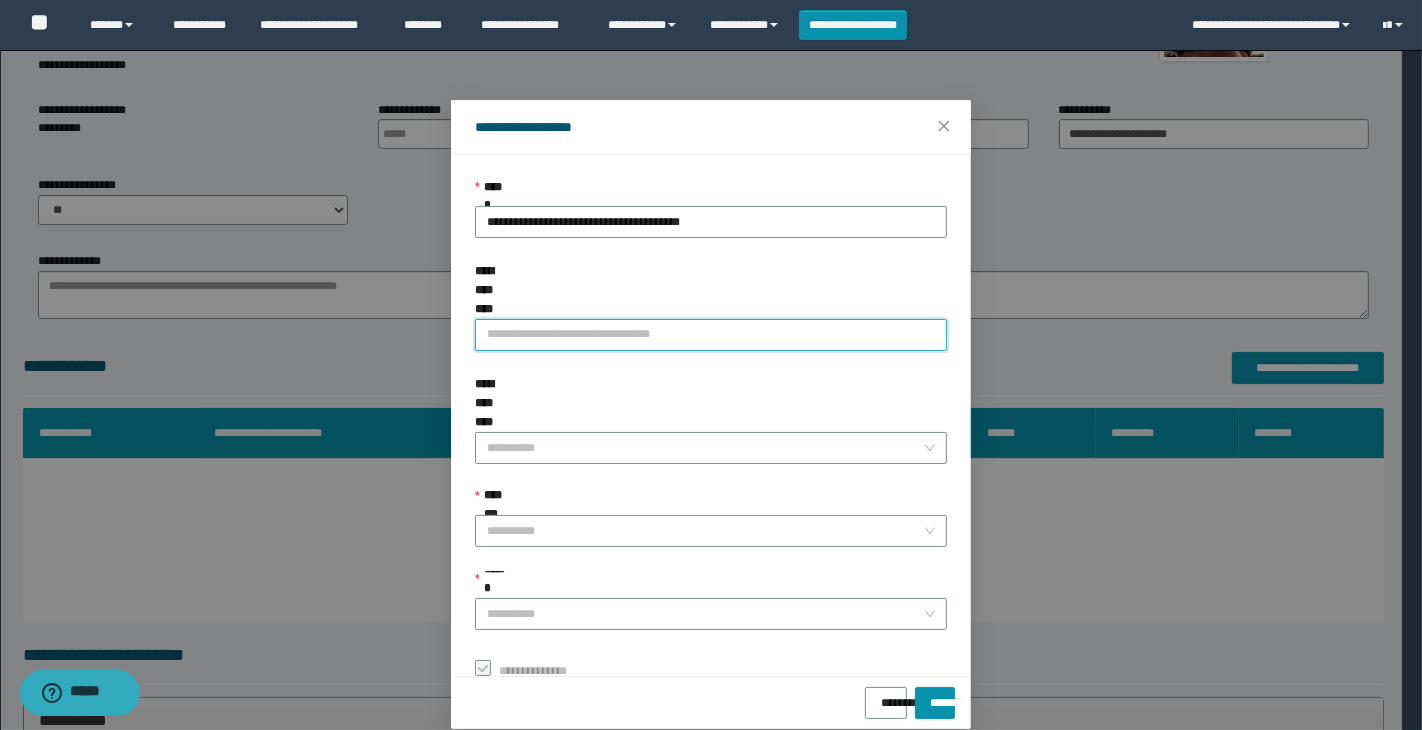 click on "**********" at bounding box center (711, 335) 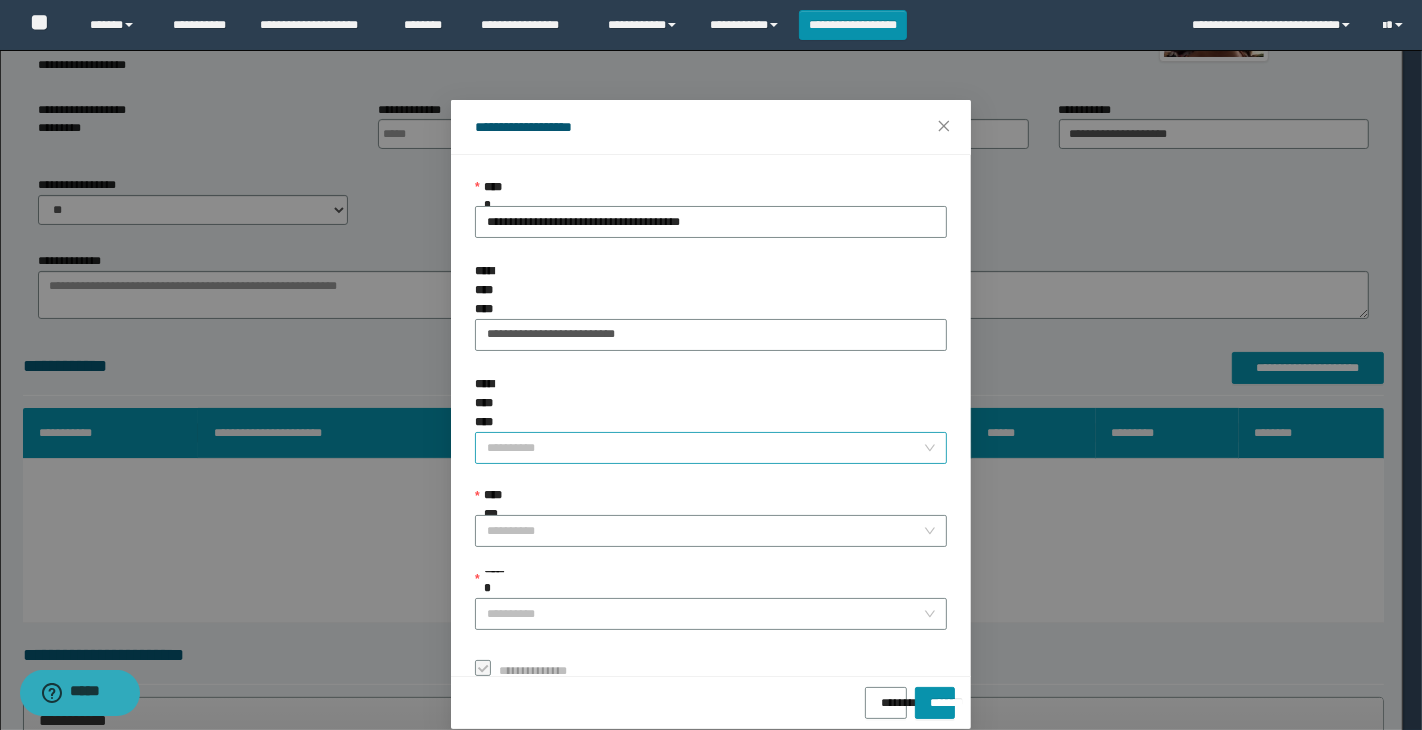 click on "**********" at bounding box center (705, 448) 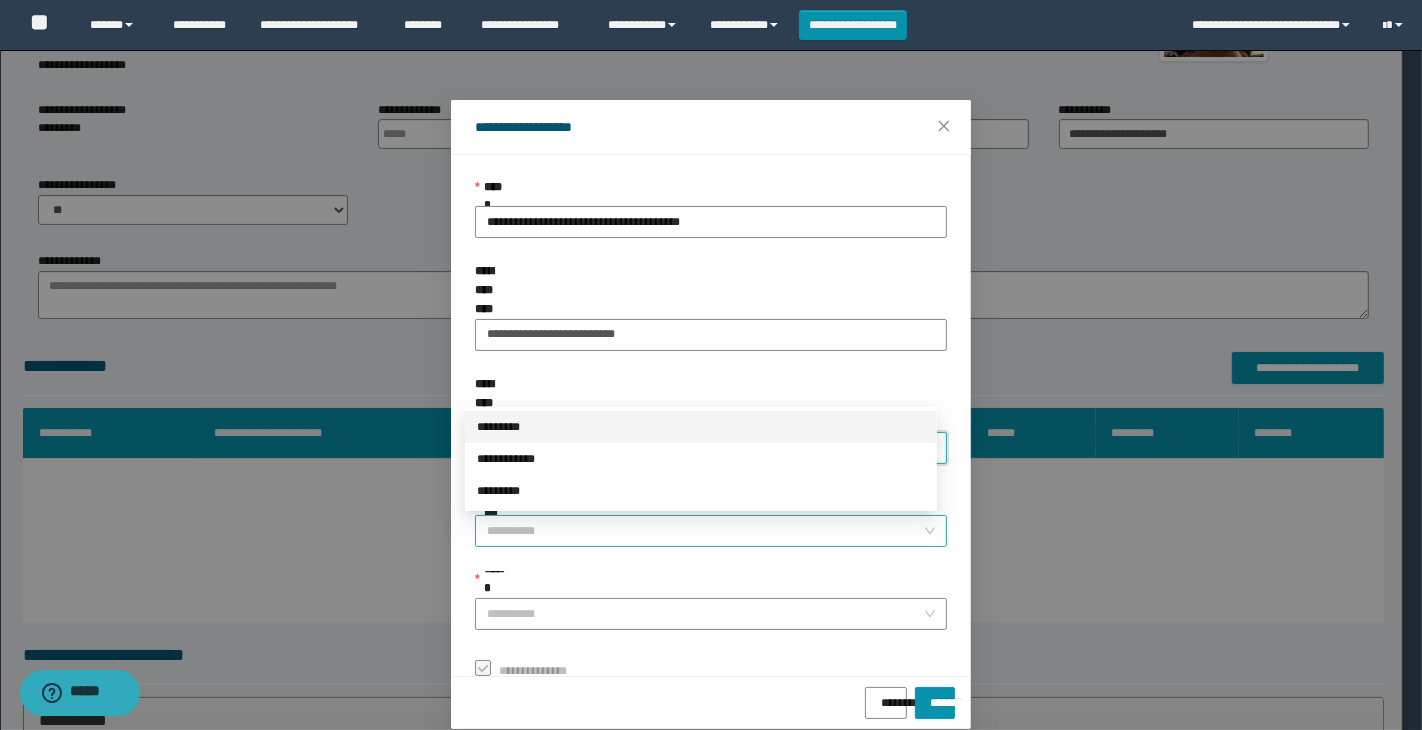 drag, startPoint x: 551, startPoint y: 430, endPoint x: 656, endPoint y: 460, distance: 109.201645 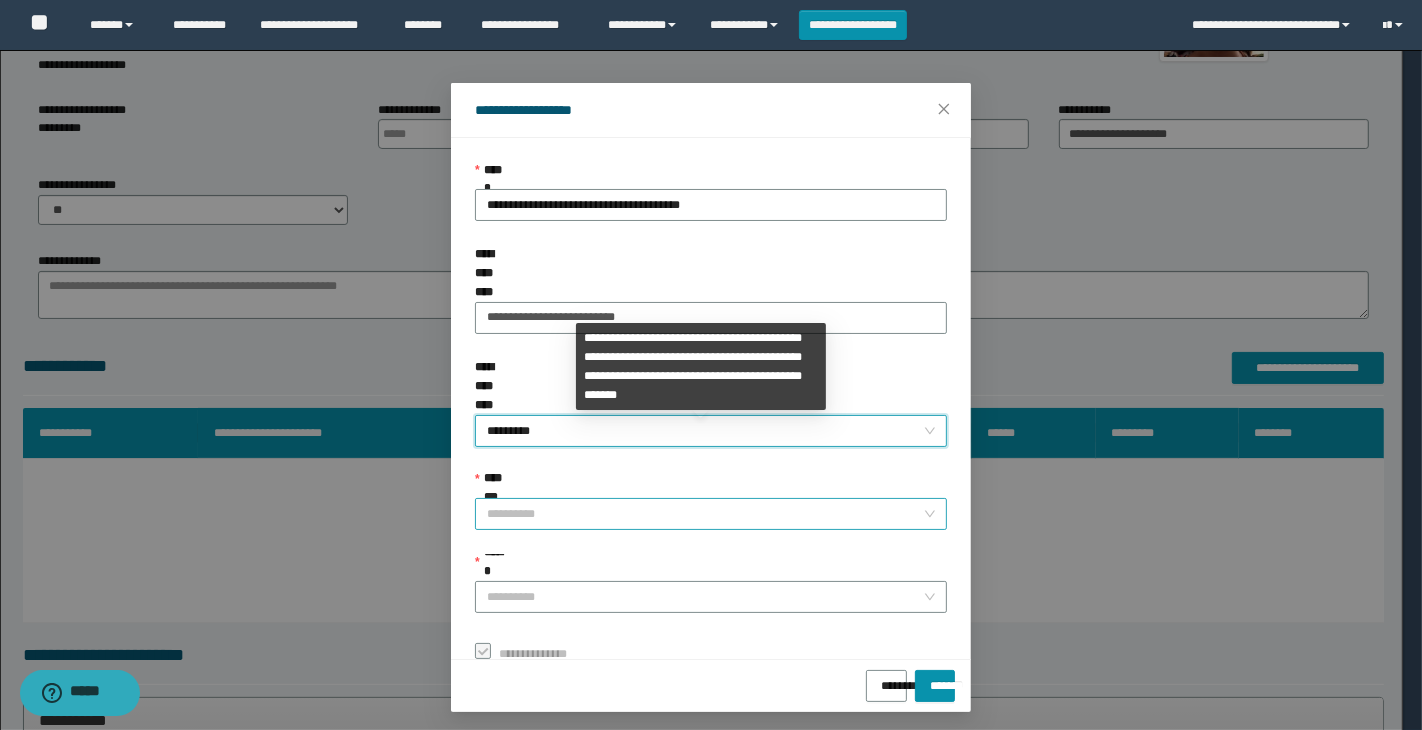 scroll, scrollTop: 23, scrollLeft: 0, axis: vertical 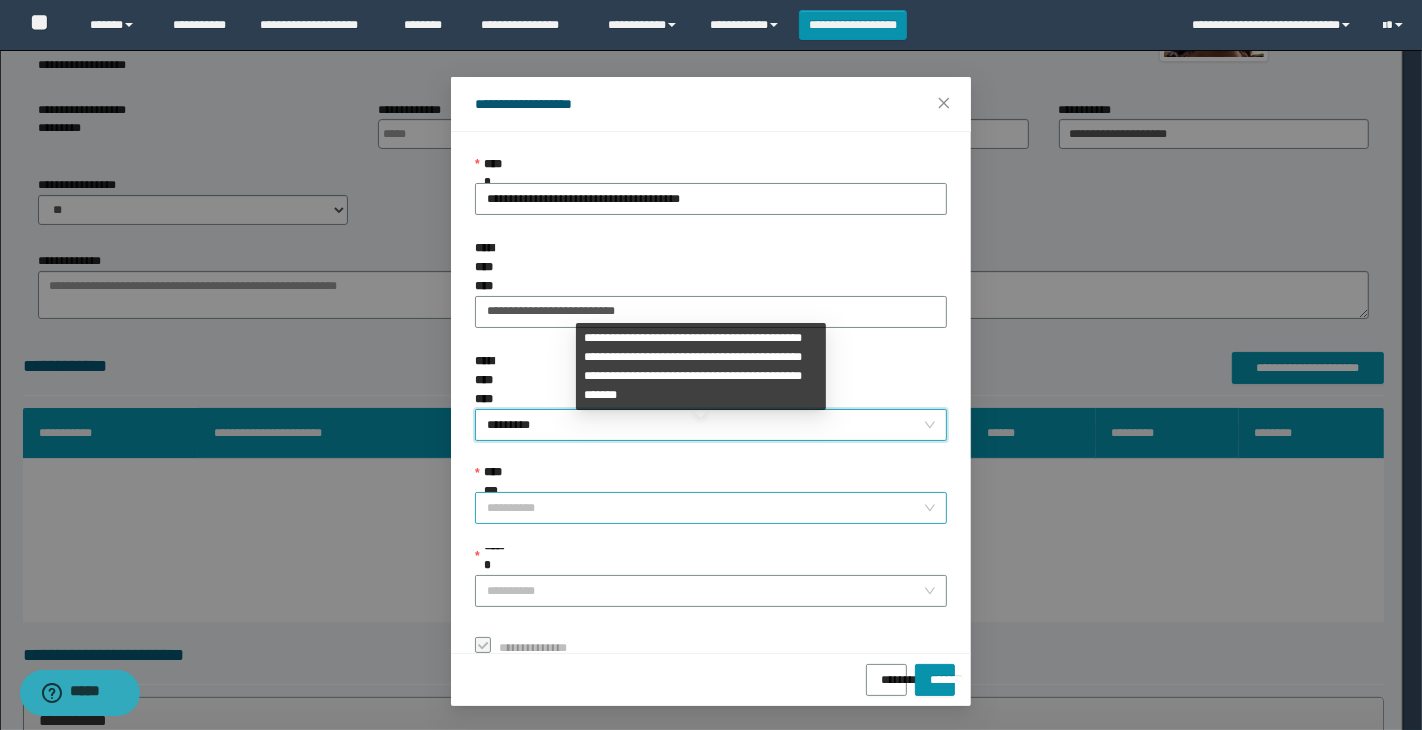 click on "**********" at bounding box center (705, 508) 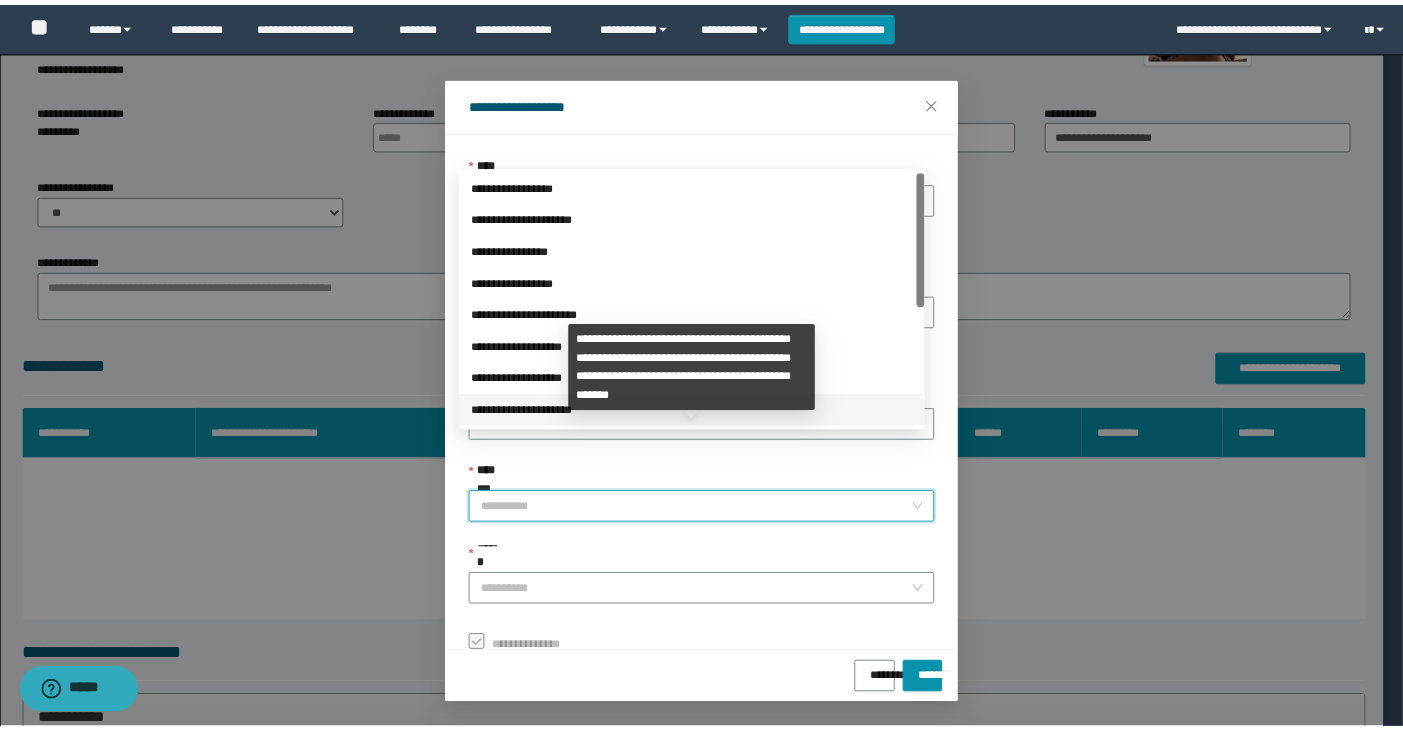 scroll, scrollTop: 200, scrollLeft: 0, axis: vertical 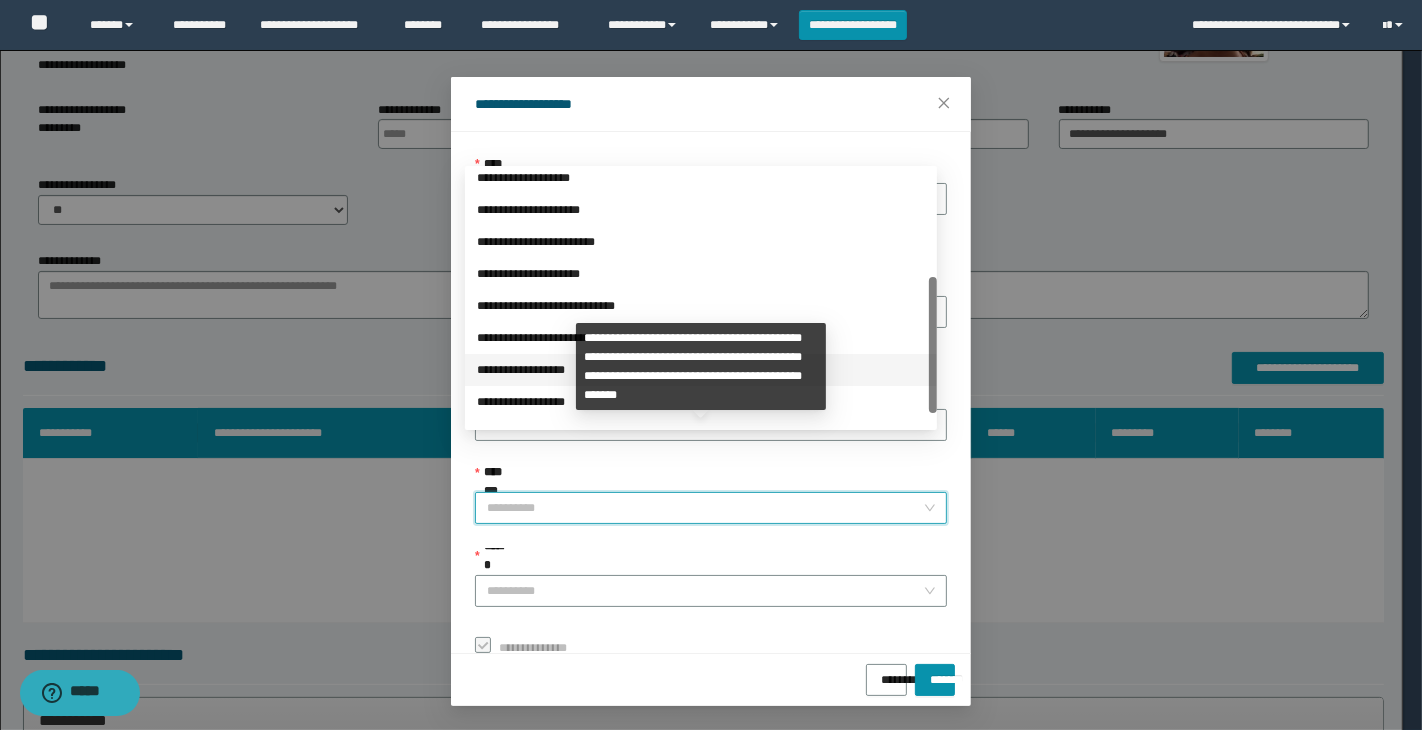 click on "**********" at bounding box center (701, 370) 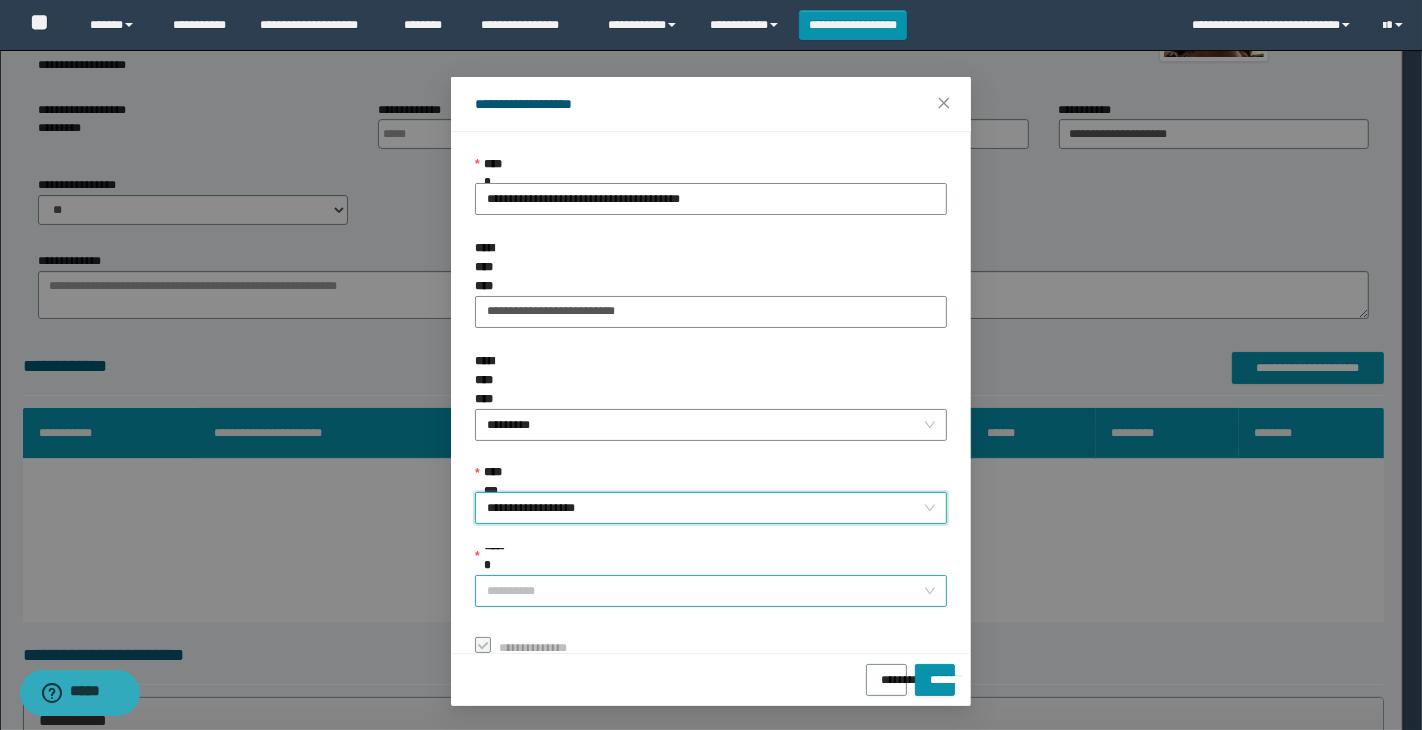 click on "******" at bounding box center [705, 591] 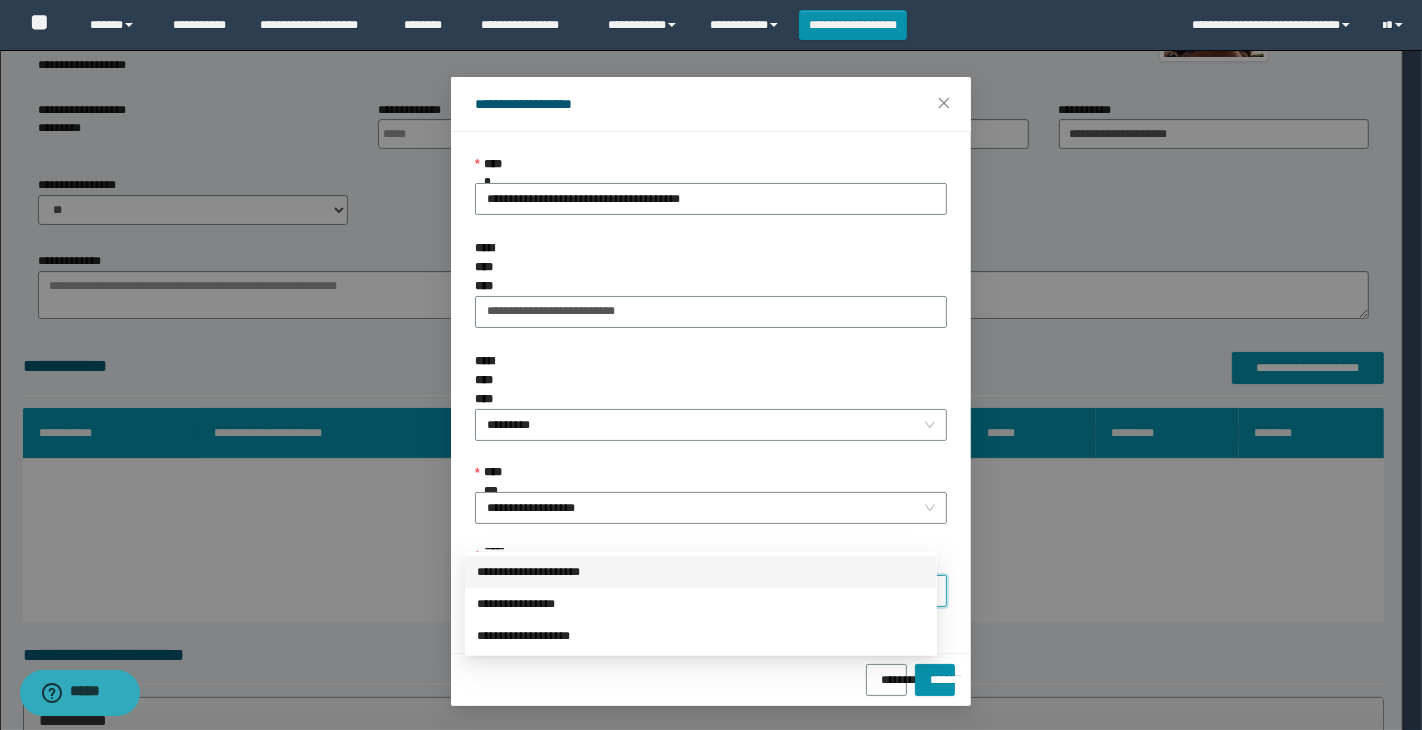 click on "**********" at bounding box center (701, 572) 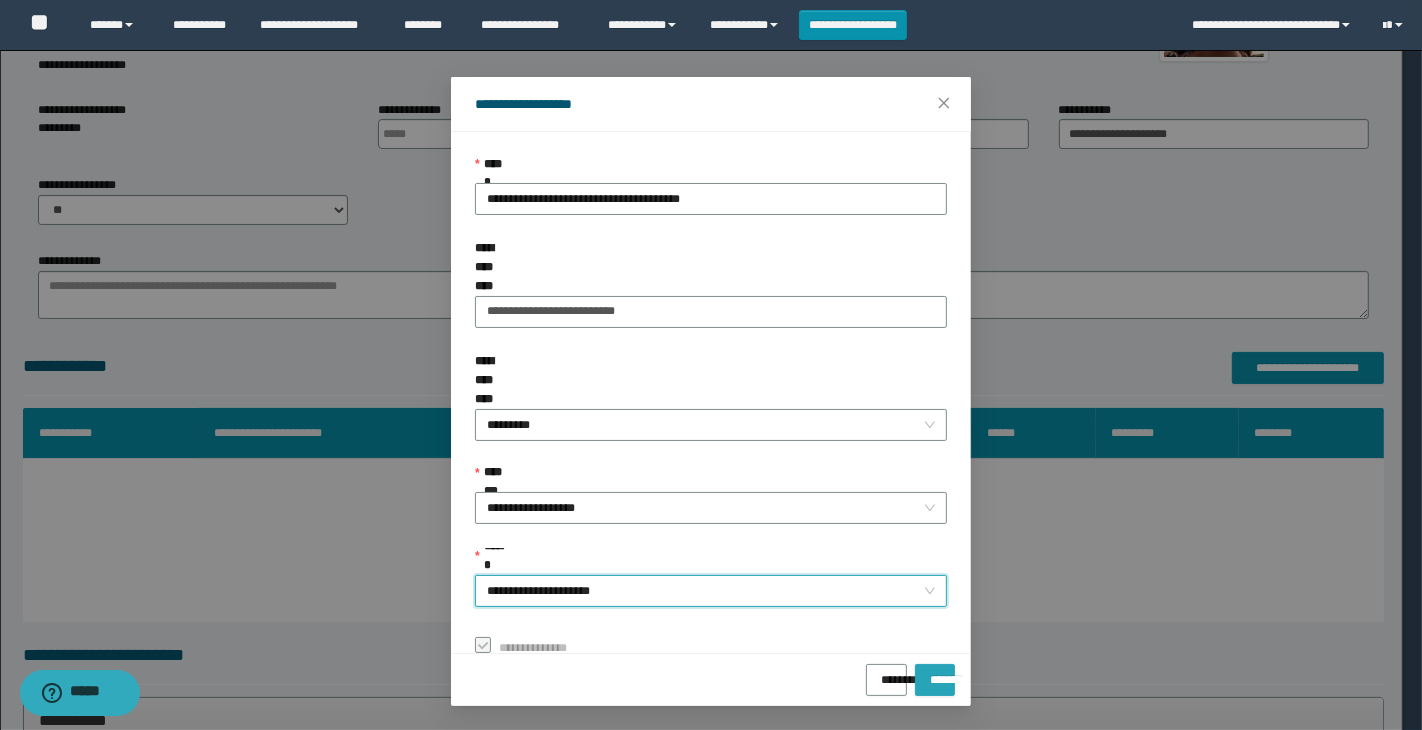 click on "*******" at bounding box center [935, 673] 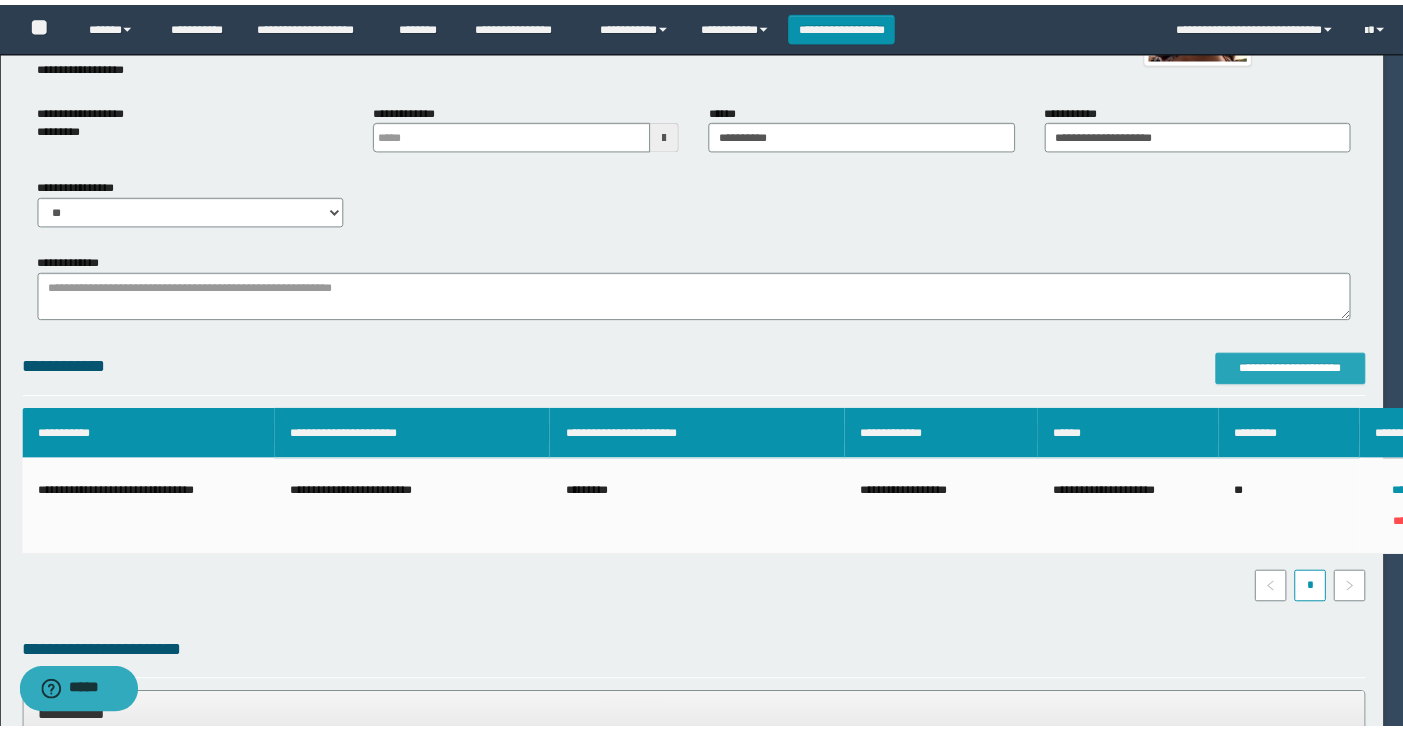 scroll, scrollTop: 0, scrollLeft: 0, axis: both 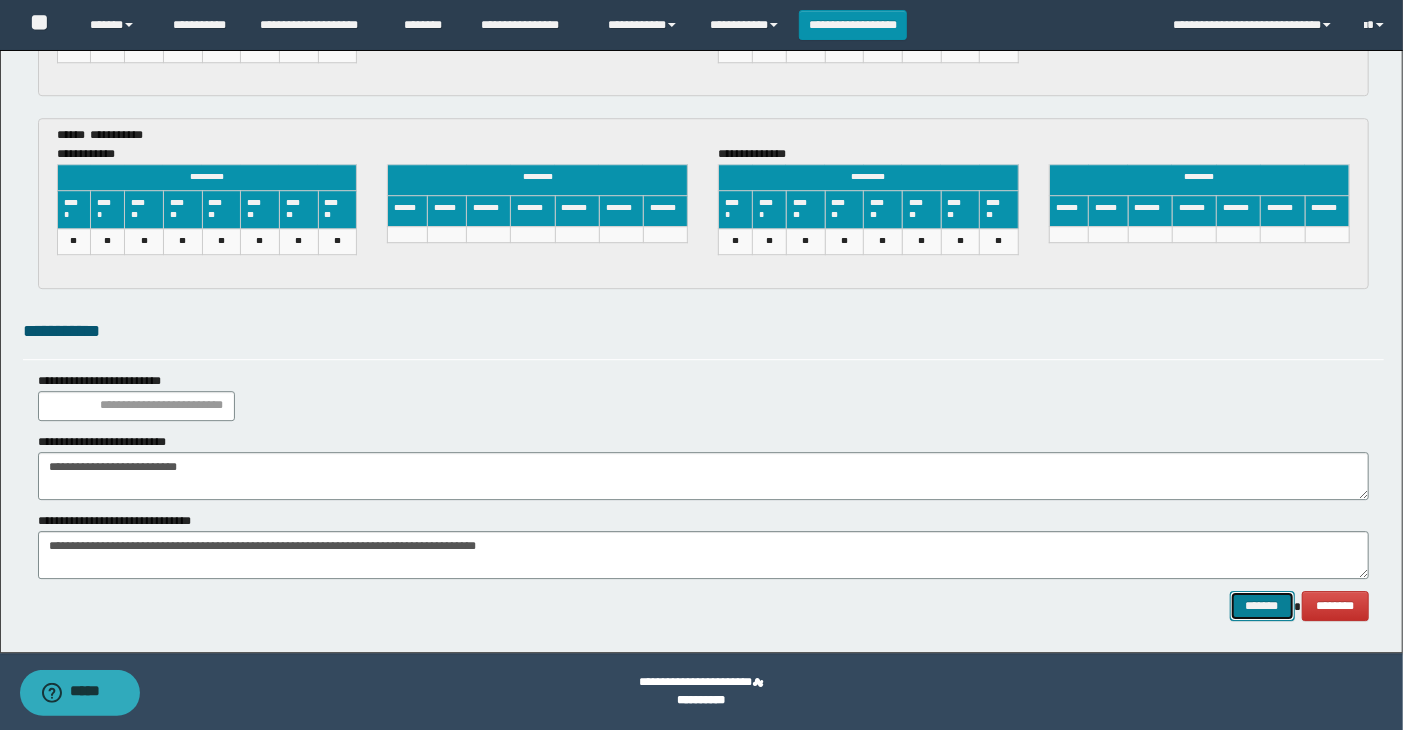 click on "*******" at bounding box center [1262, 606] 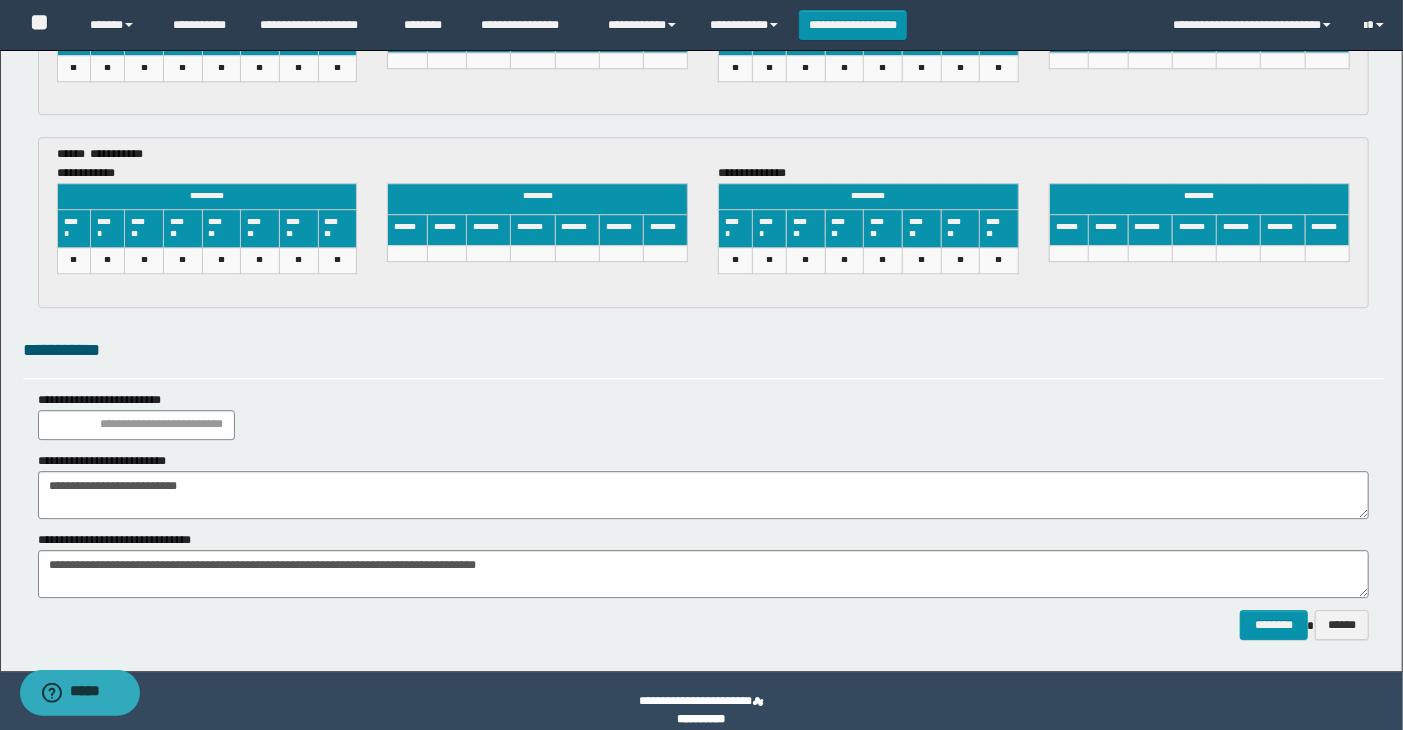 scroll, scrollTop: 3155, scrollLeft: 0, axis: vertical 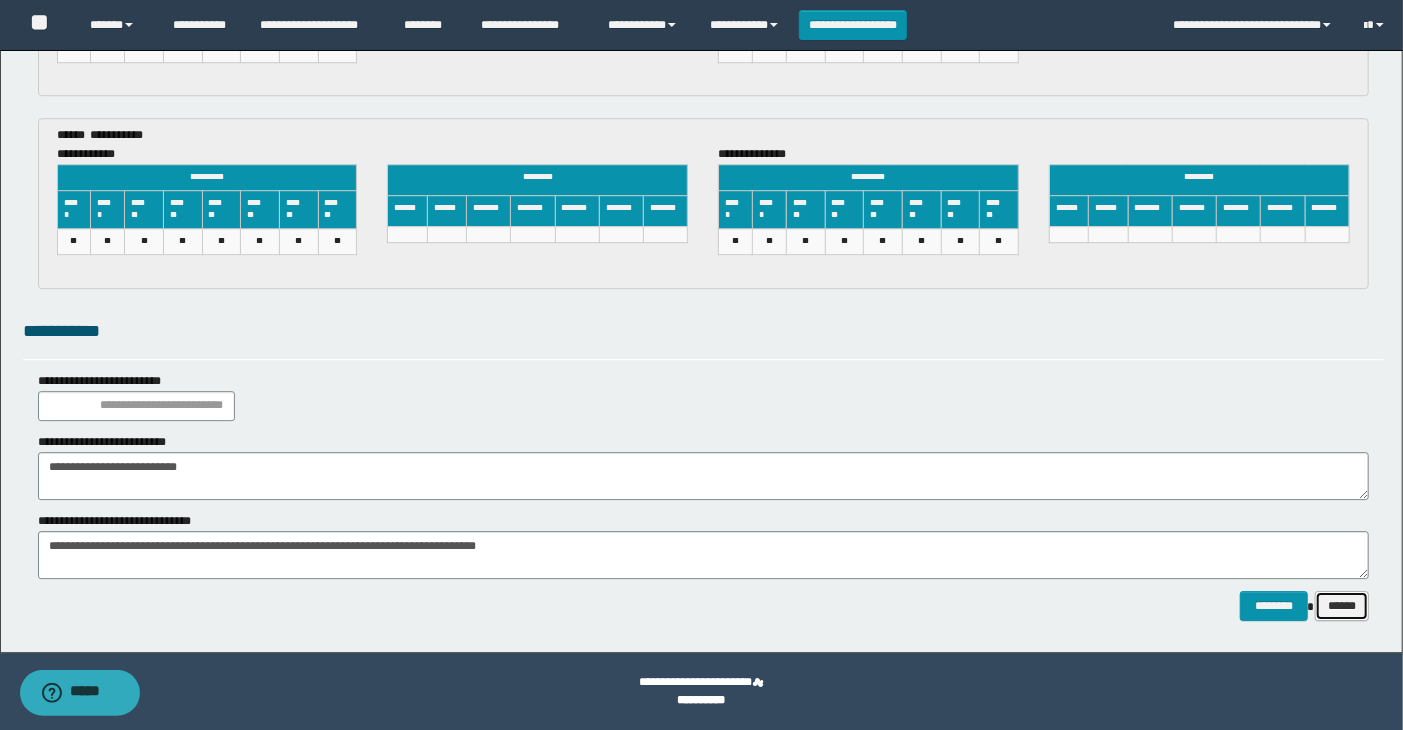 click on "******" at bounding box center [1342, 606] 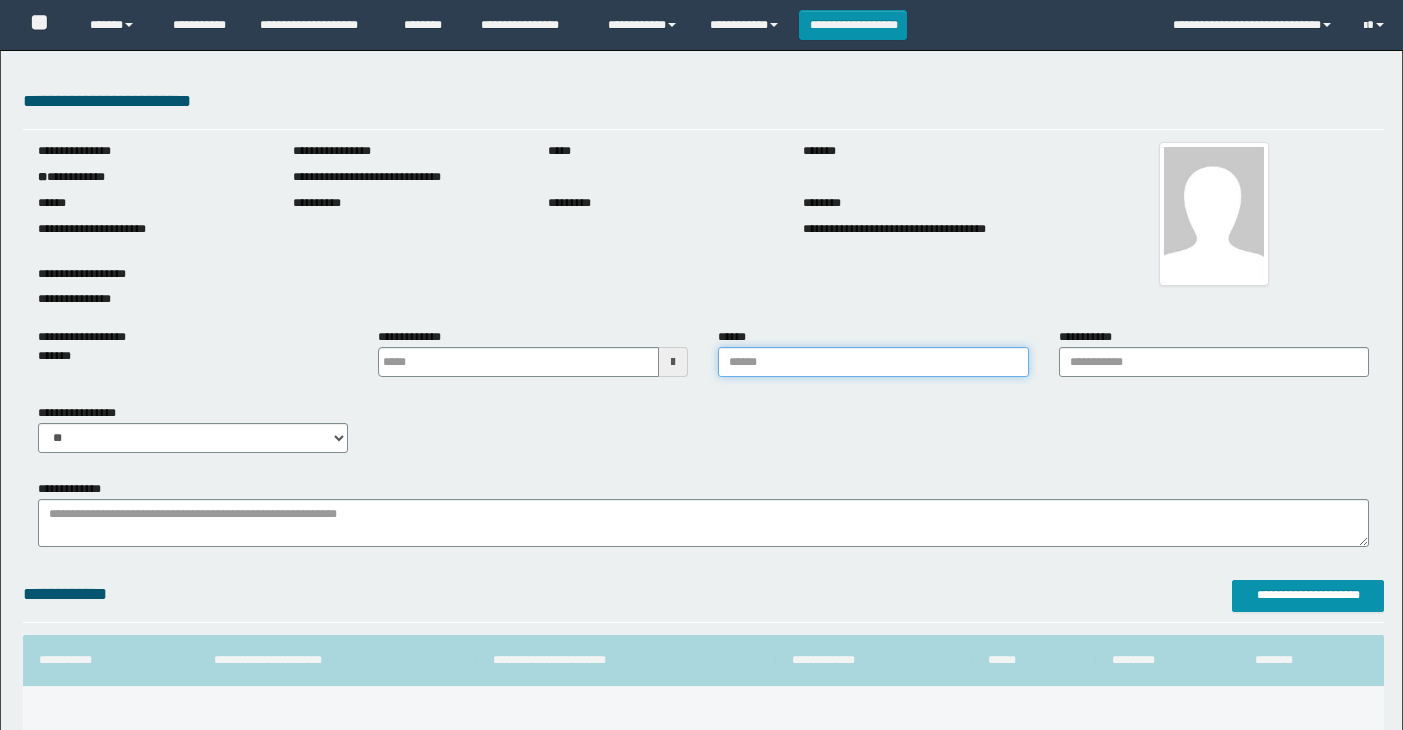 click on "******" at bounding box center [873, 362] 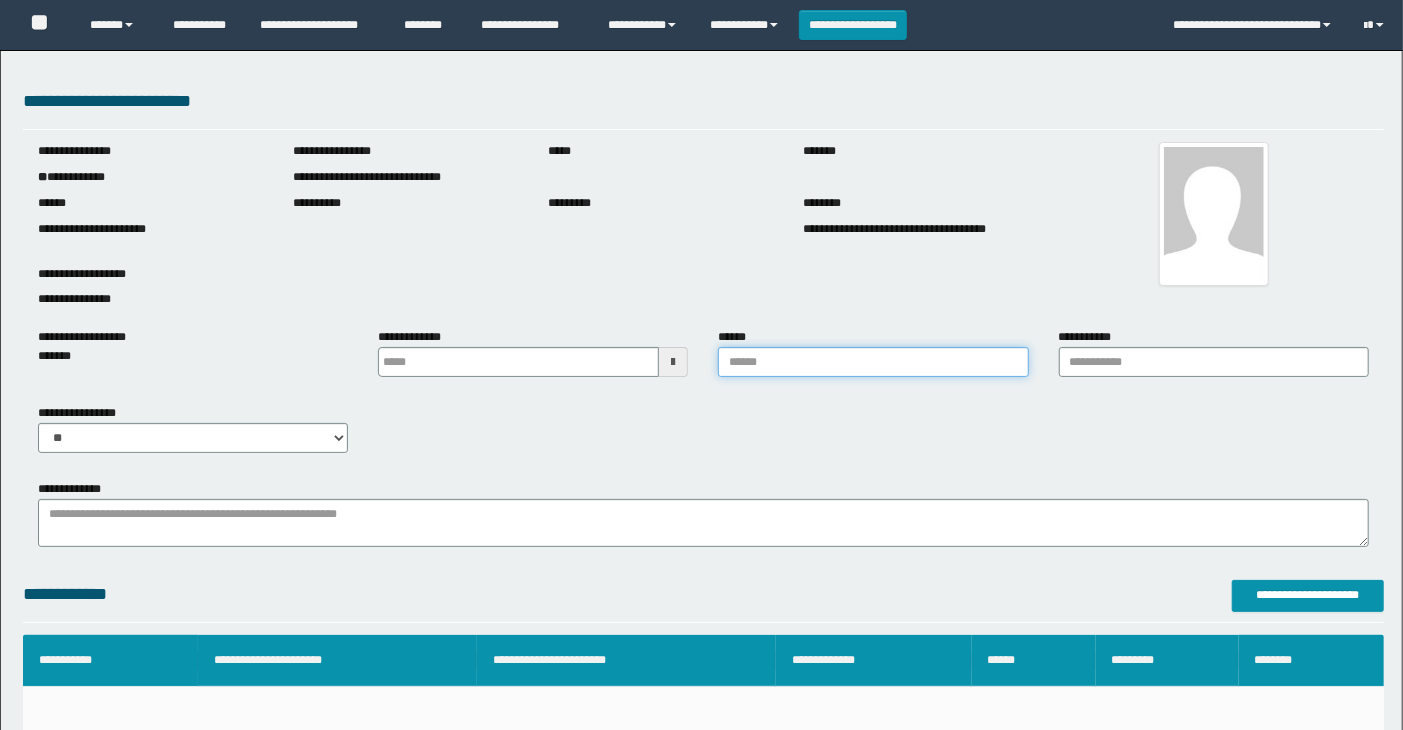 scroll, scrollTop: 0, scrollLeft: 0, axis: both 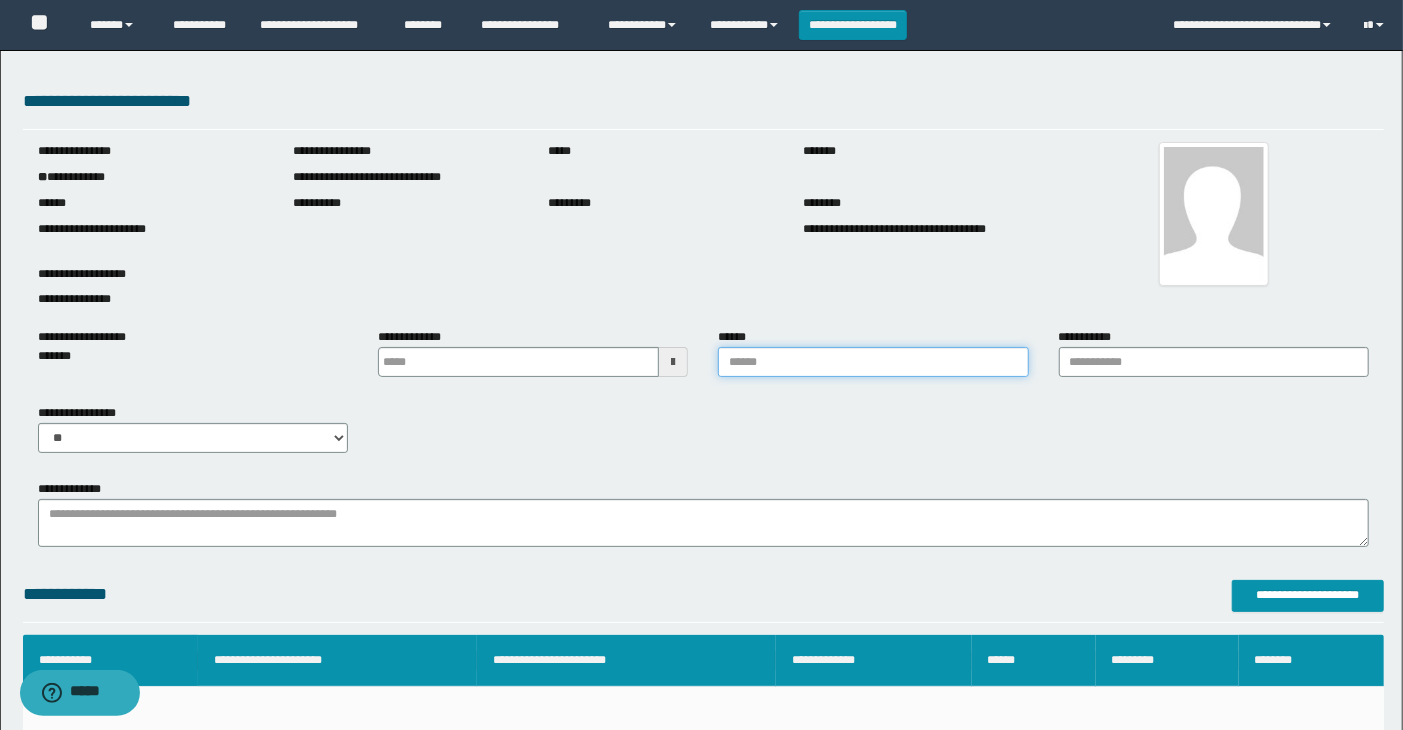 type on "**********" 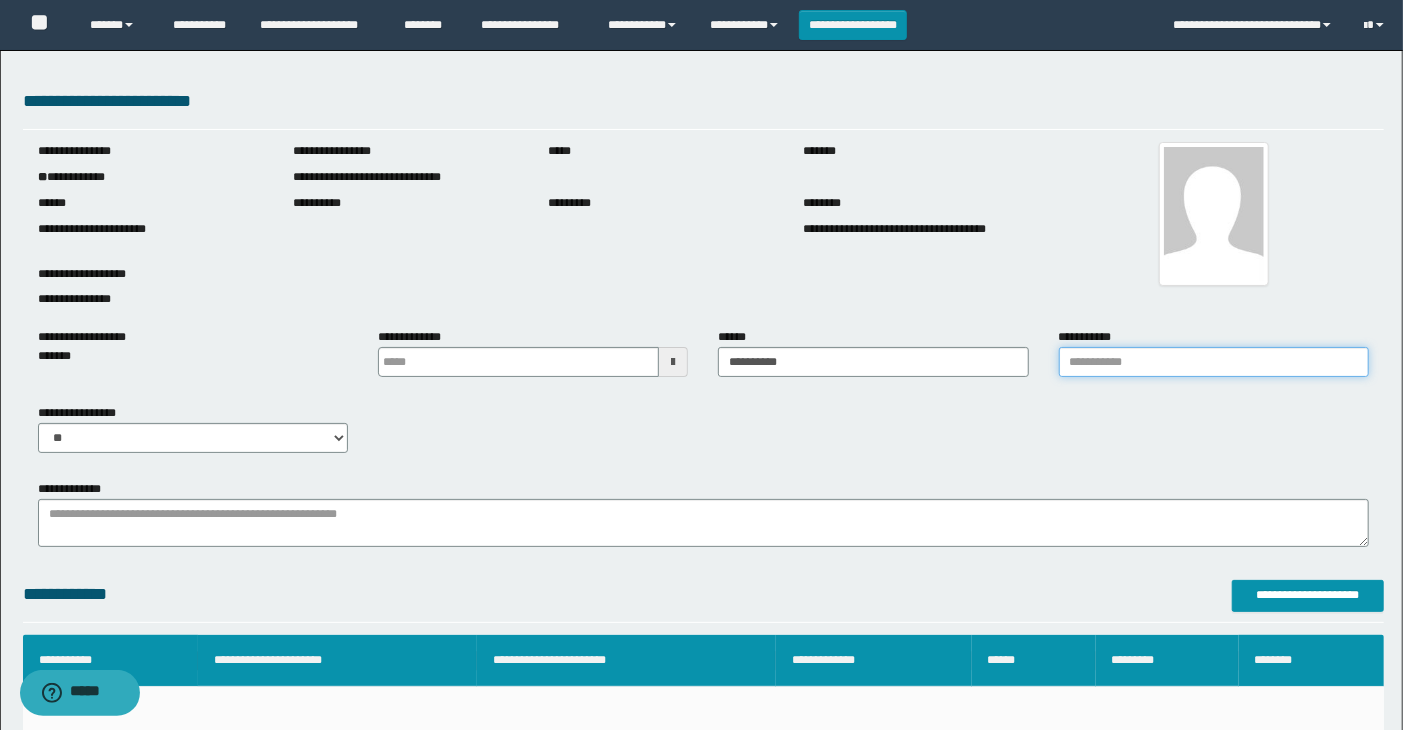 click on "**********" at bounding box center (1214, 362) 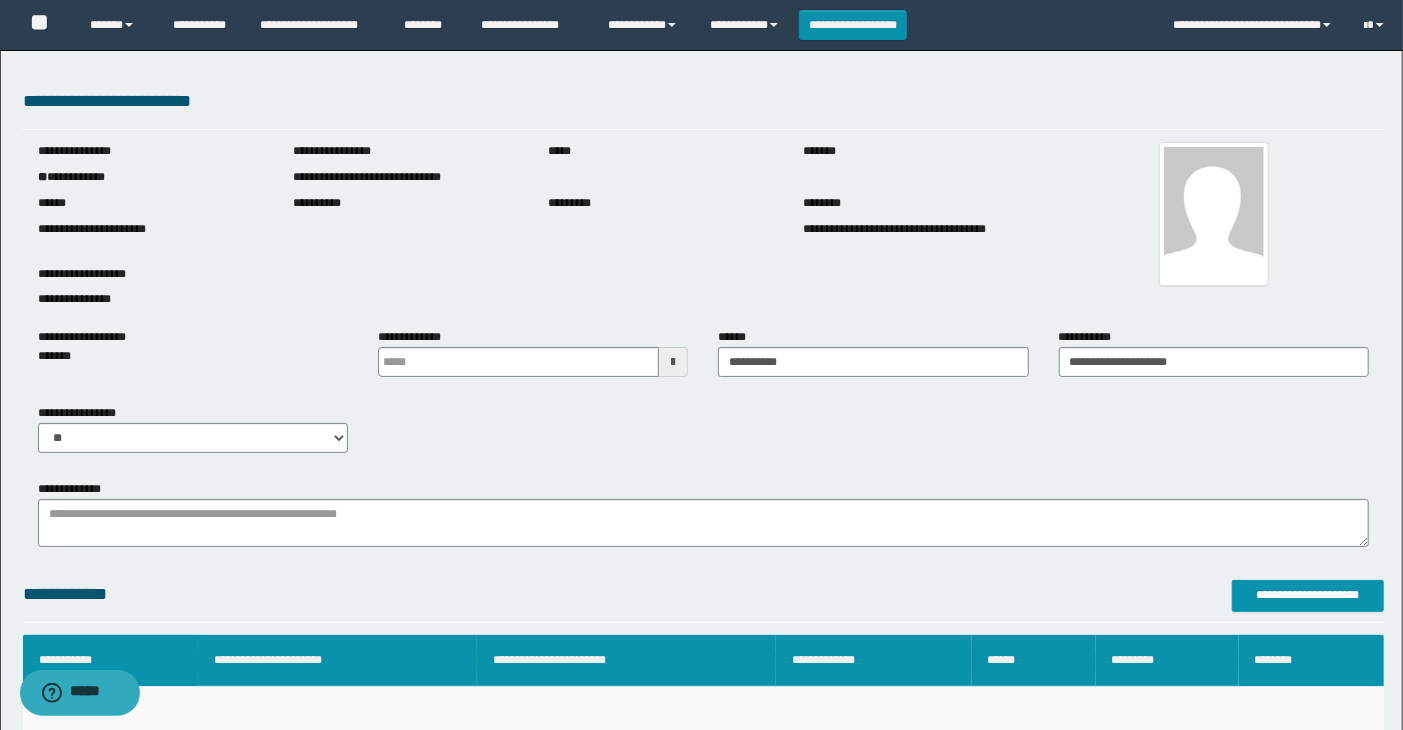 click at bounding box center (673, 362) 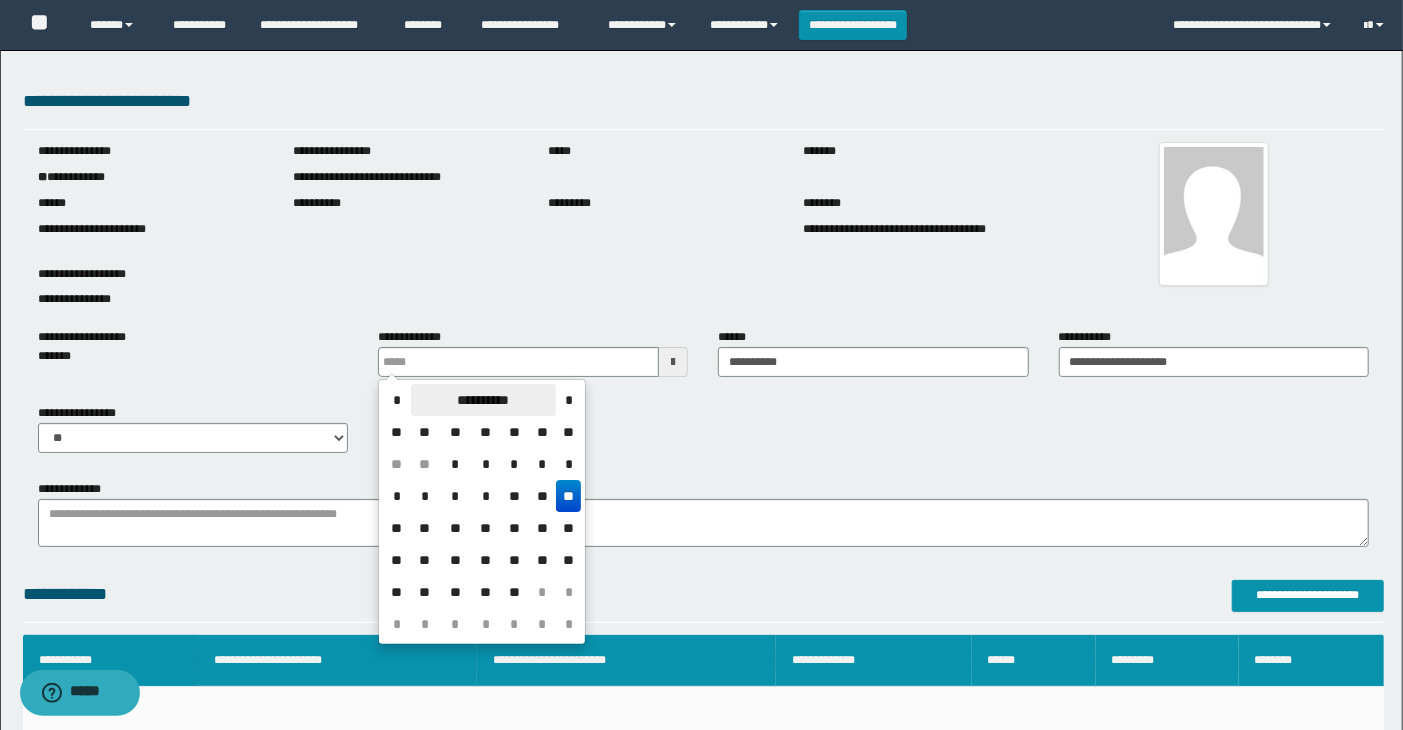 click on "**********" at bounding box center (483, 400) 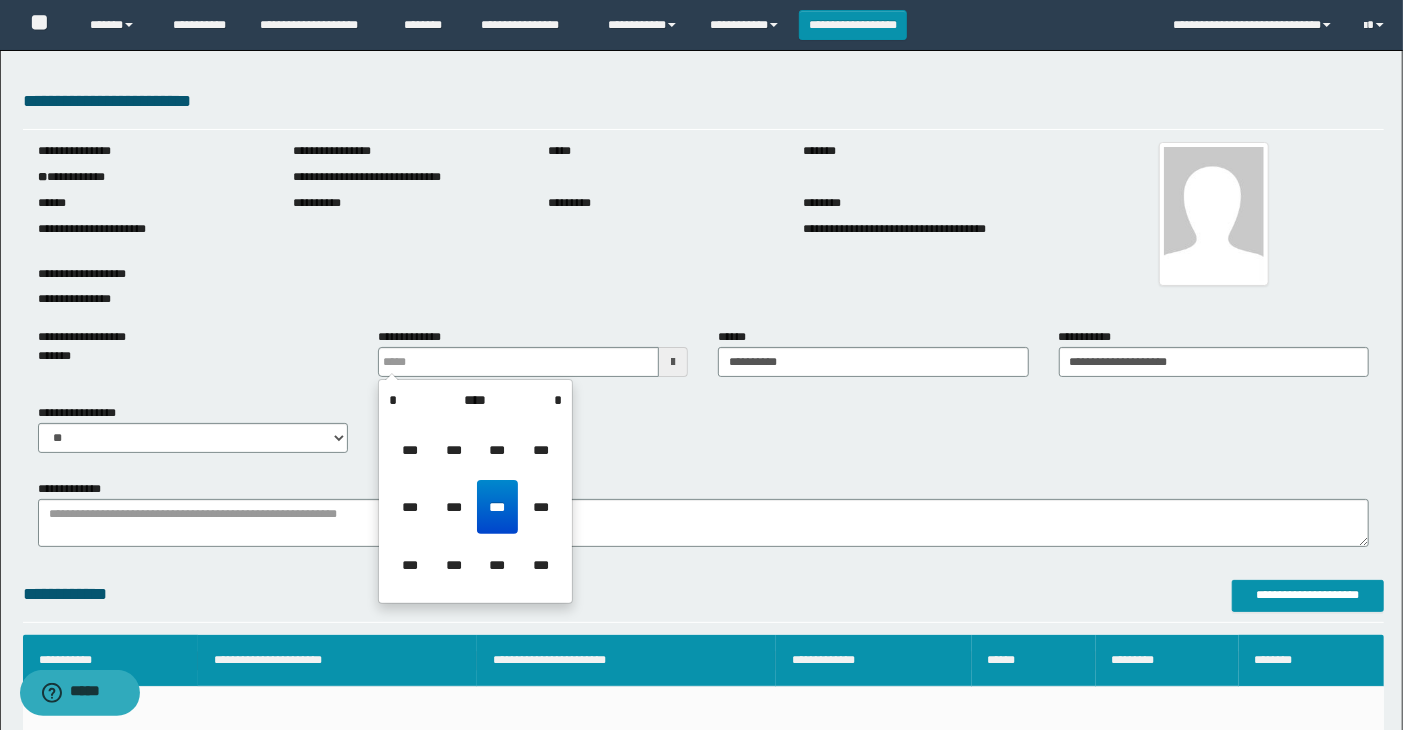 click on "****" at bounding box center (475, 400) 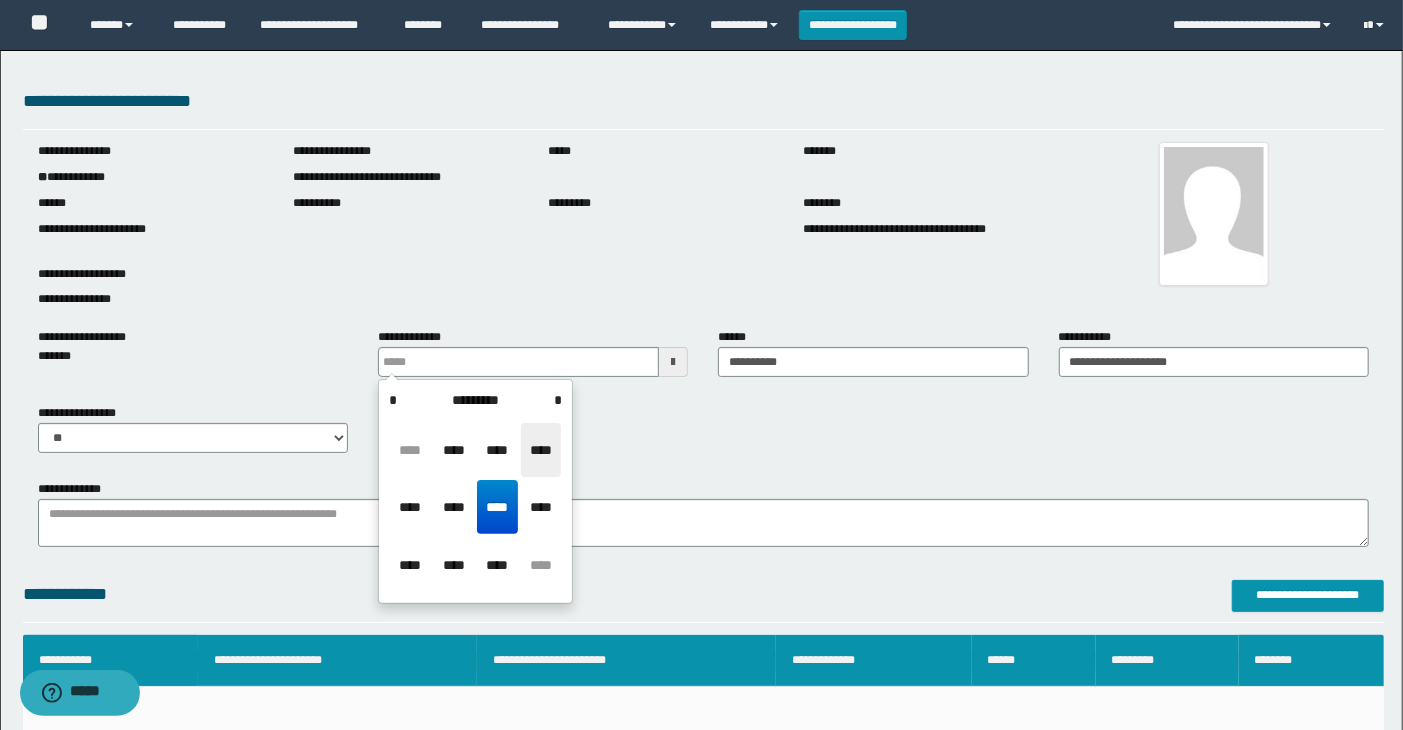 click on "****" at bounding box center (541, 450) 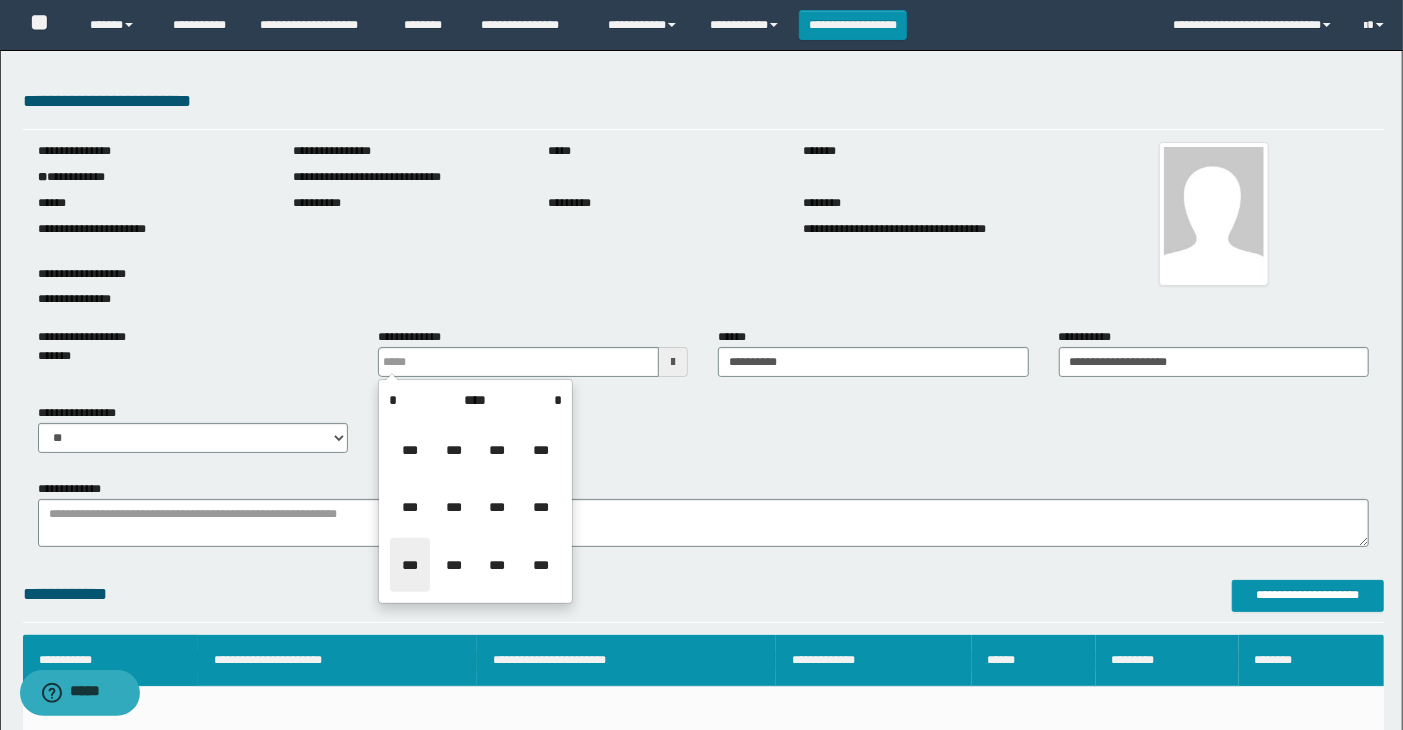 click on "***" at bounding box center (410, 565) 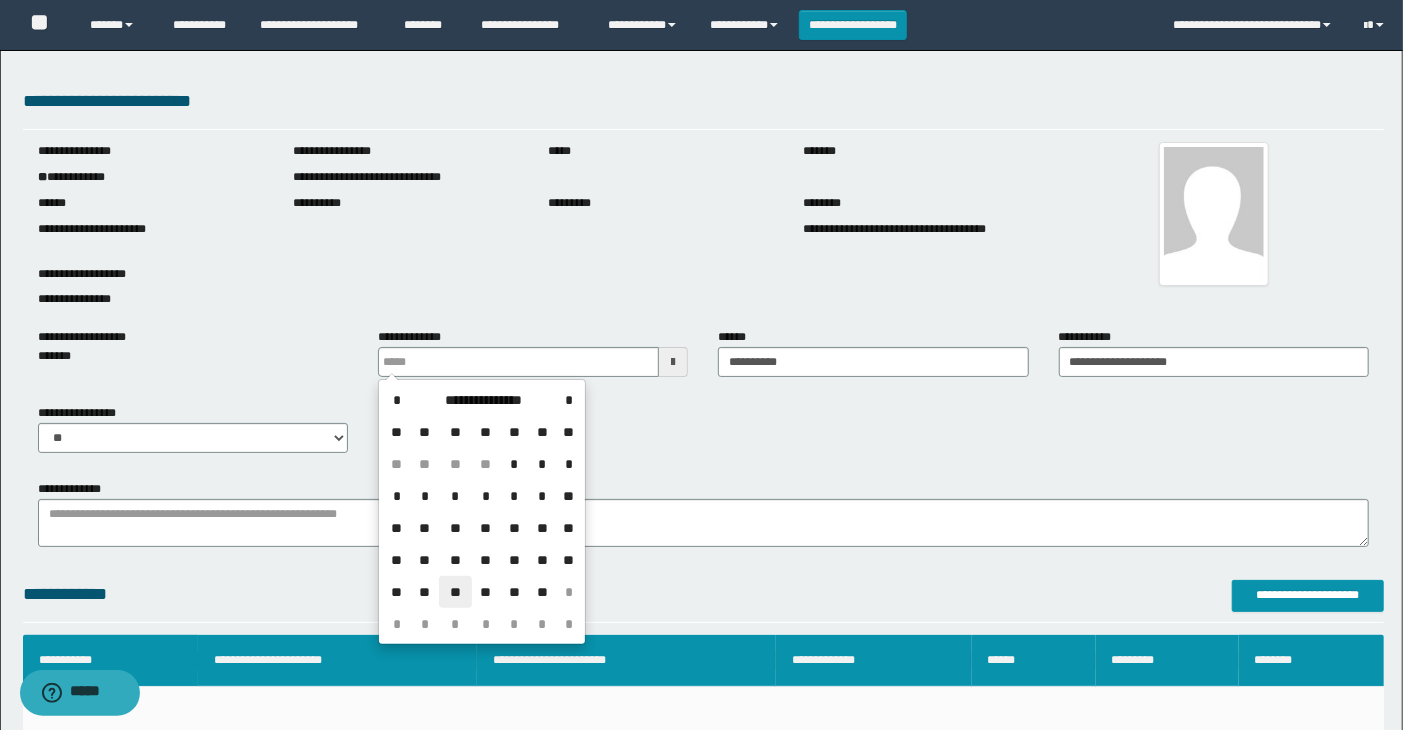 click on "**" at bounding box center (455, 592) 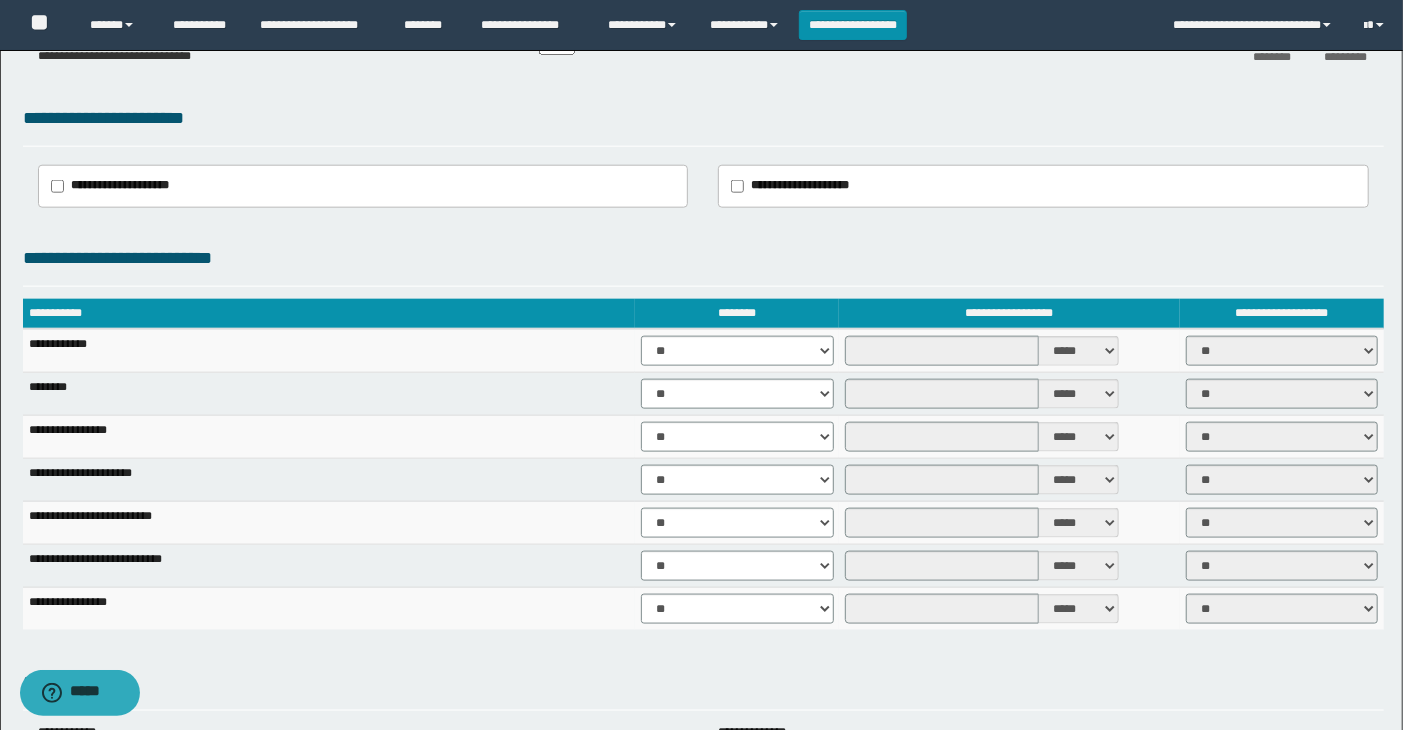 scroll, scrollTop: 1222, scrollLeft: 0, axis: vertical 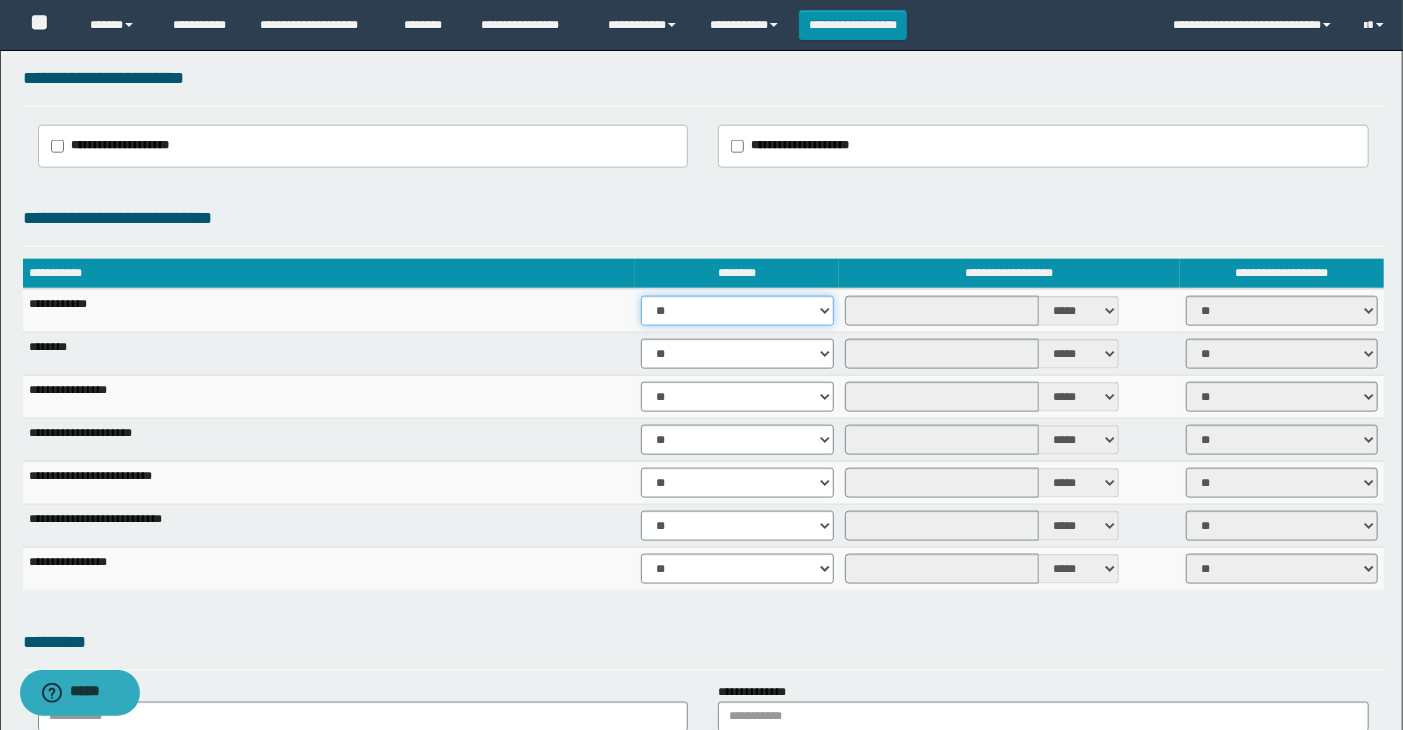 click on "**
**" at bounding box center (737, 311) 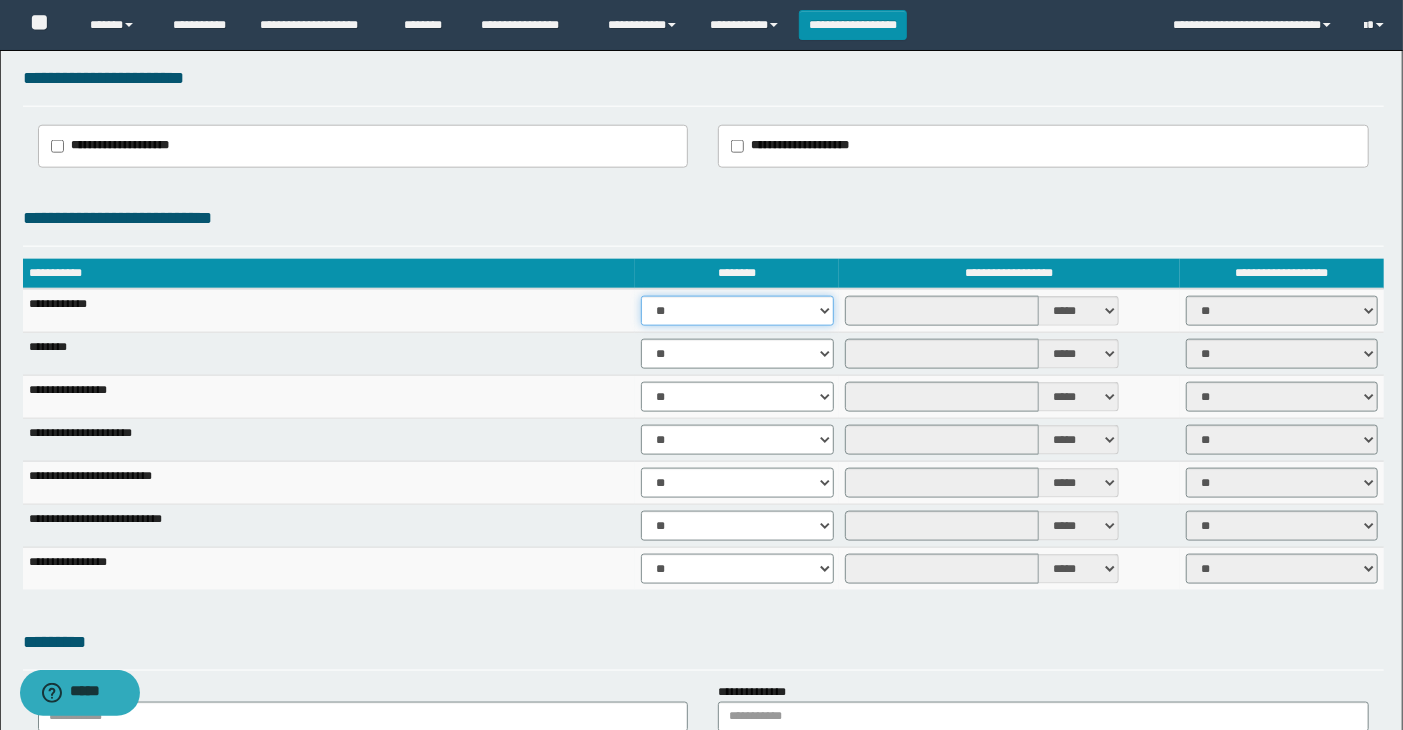 select on "****" 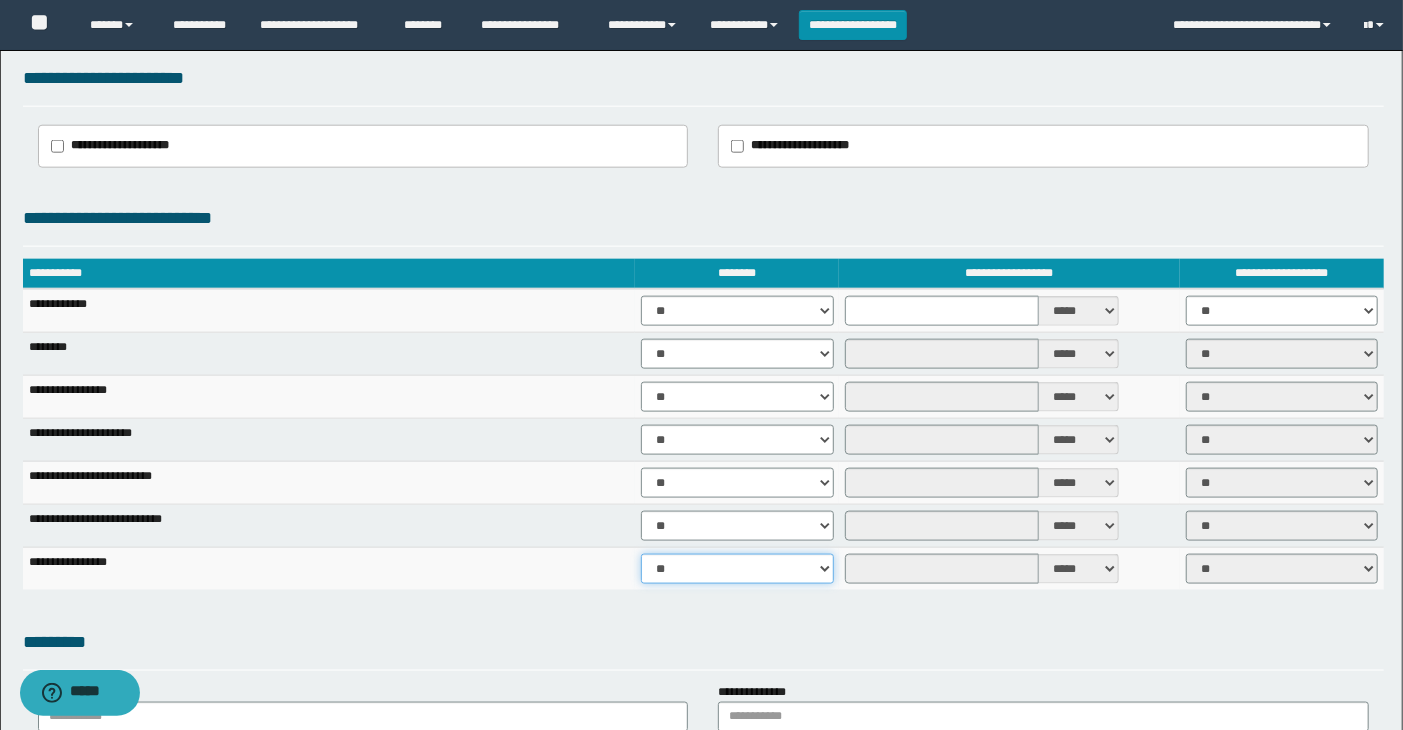 click on "**
**" at bounding box center (737, 569) 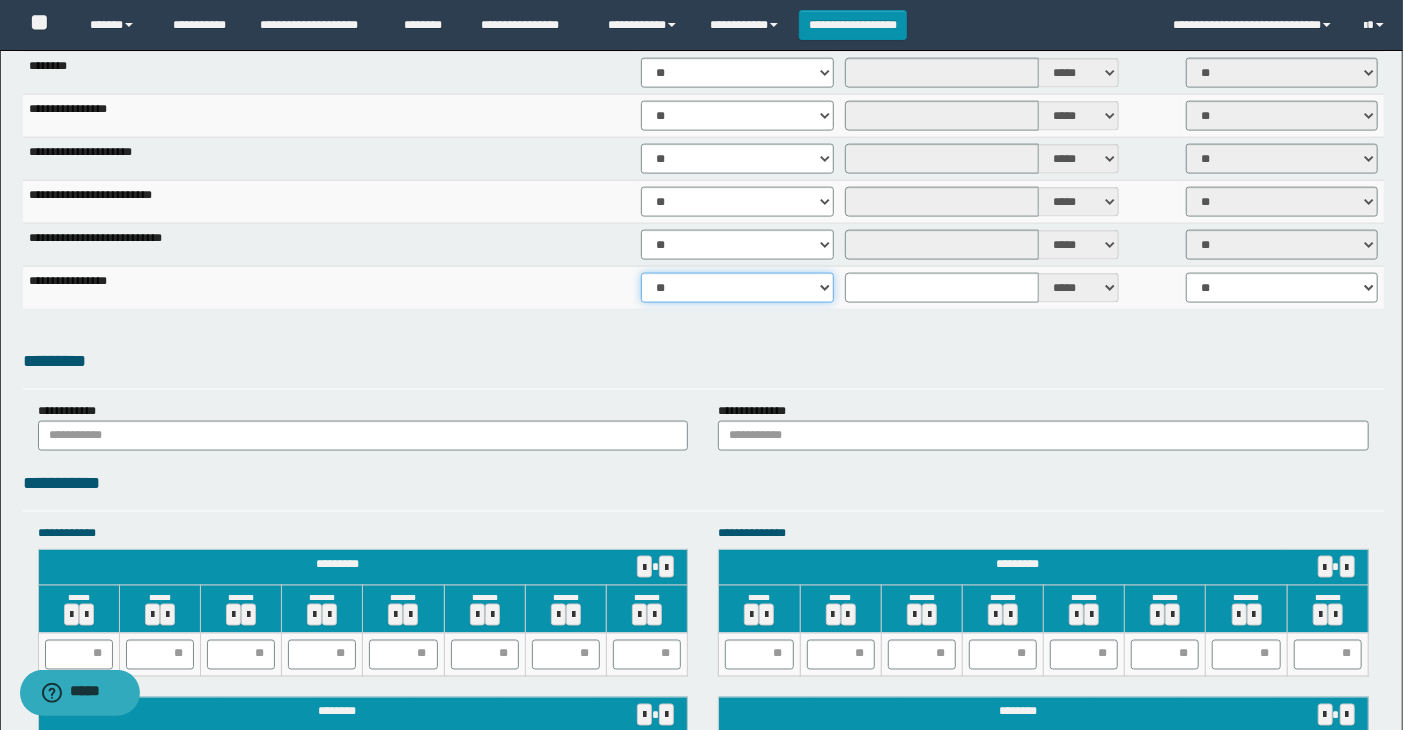 scroll, scrollTop: 1666, scrollLeft: 0, axis: vertical 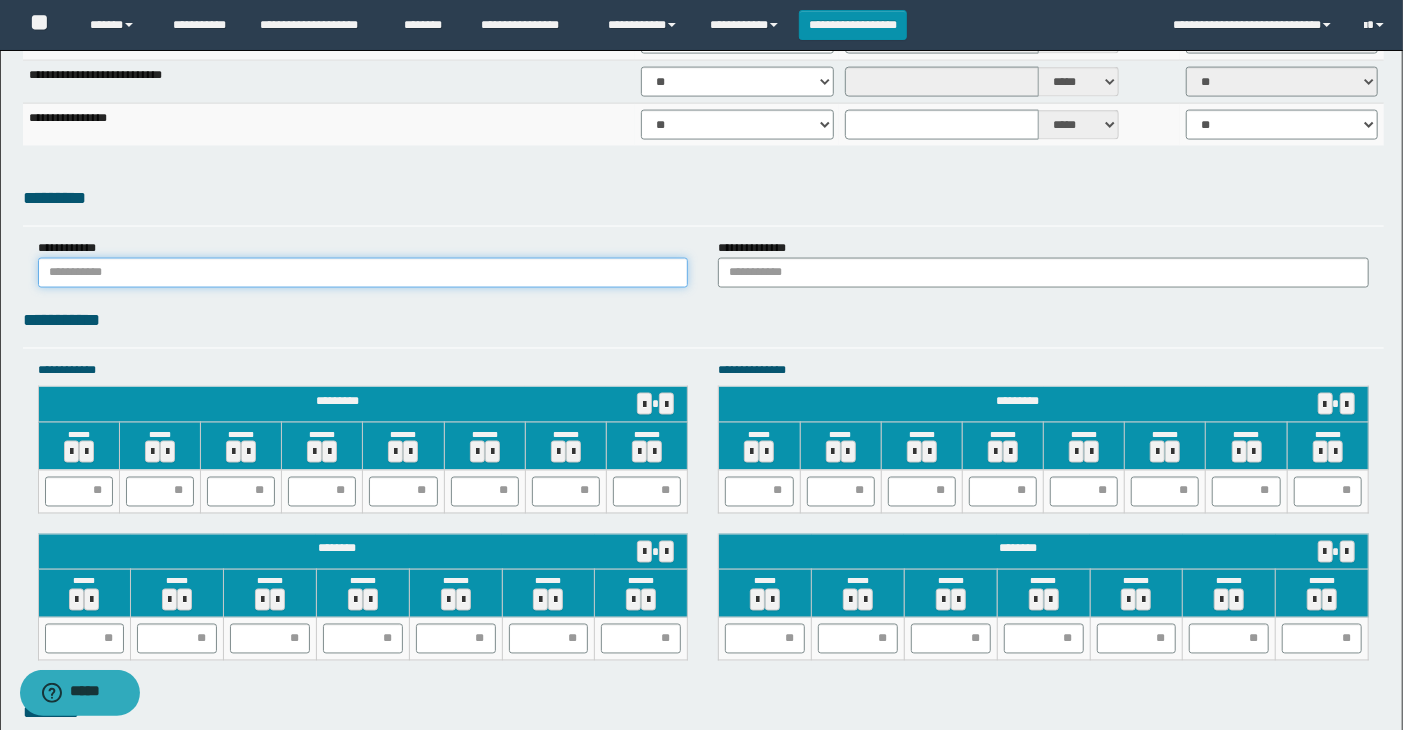 click at bounding box center [363, 273] 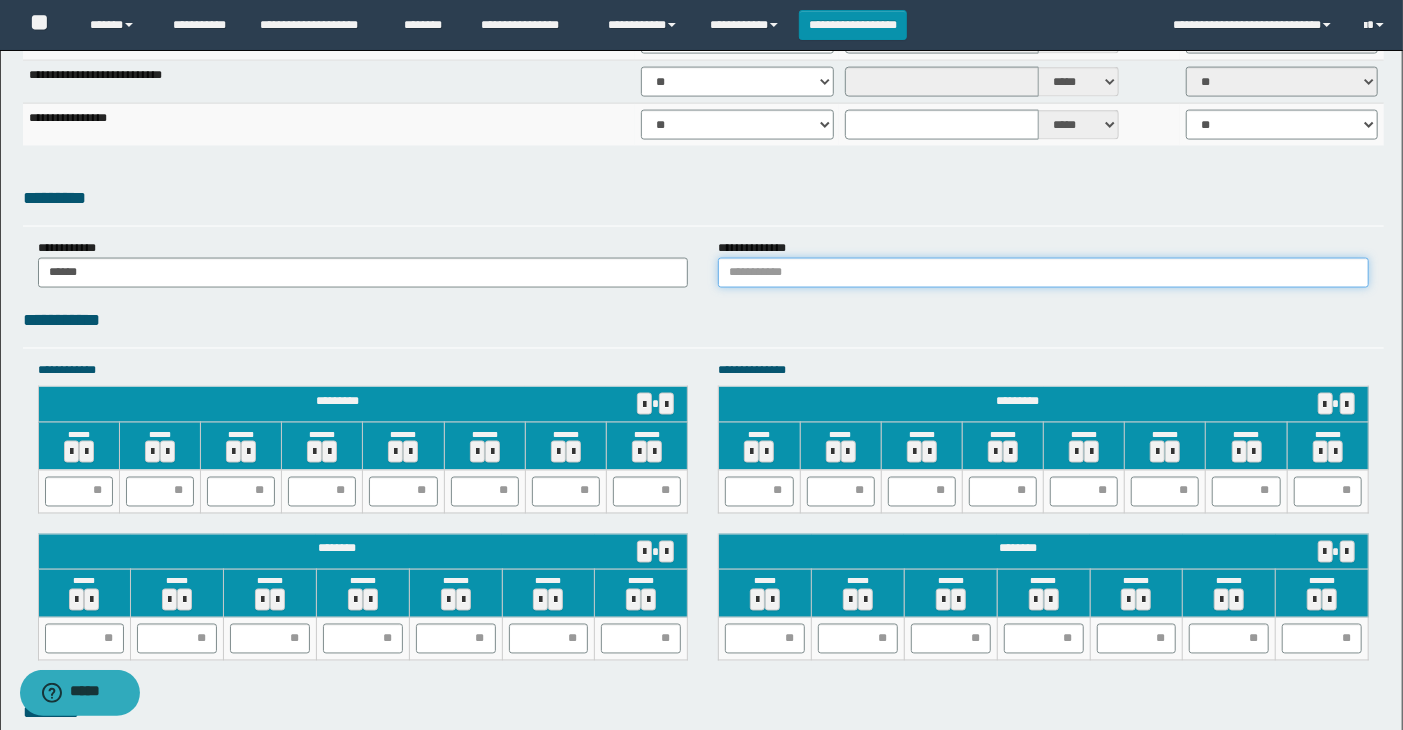 drag, startPoint x: 805, startPoint y: 272, endPoint x: 817, endPoint y: 288, distance: 20 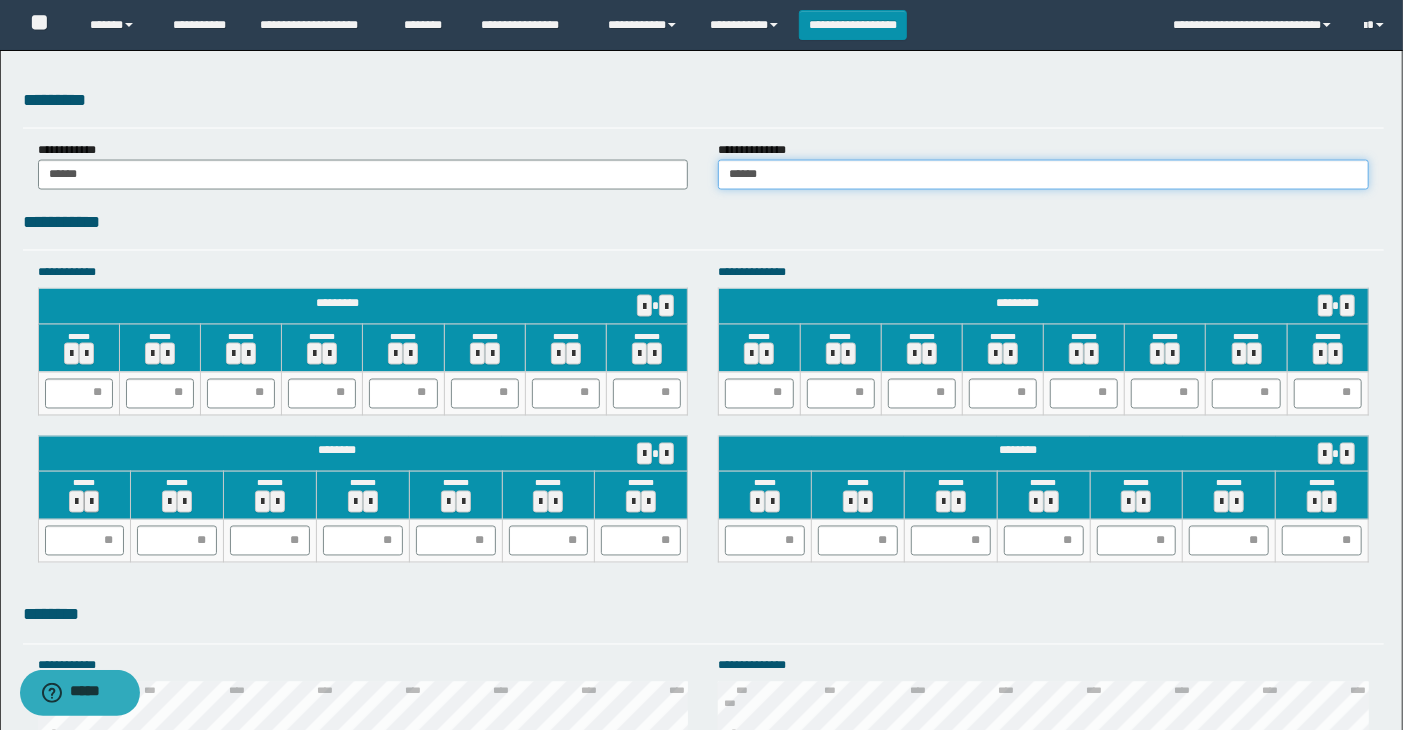 scroll, scrollTop: 1777, scrollLeft: 0, axis: vertical 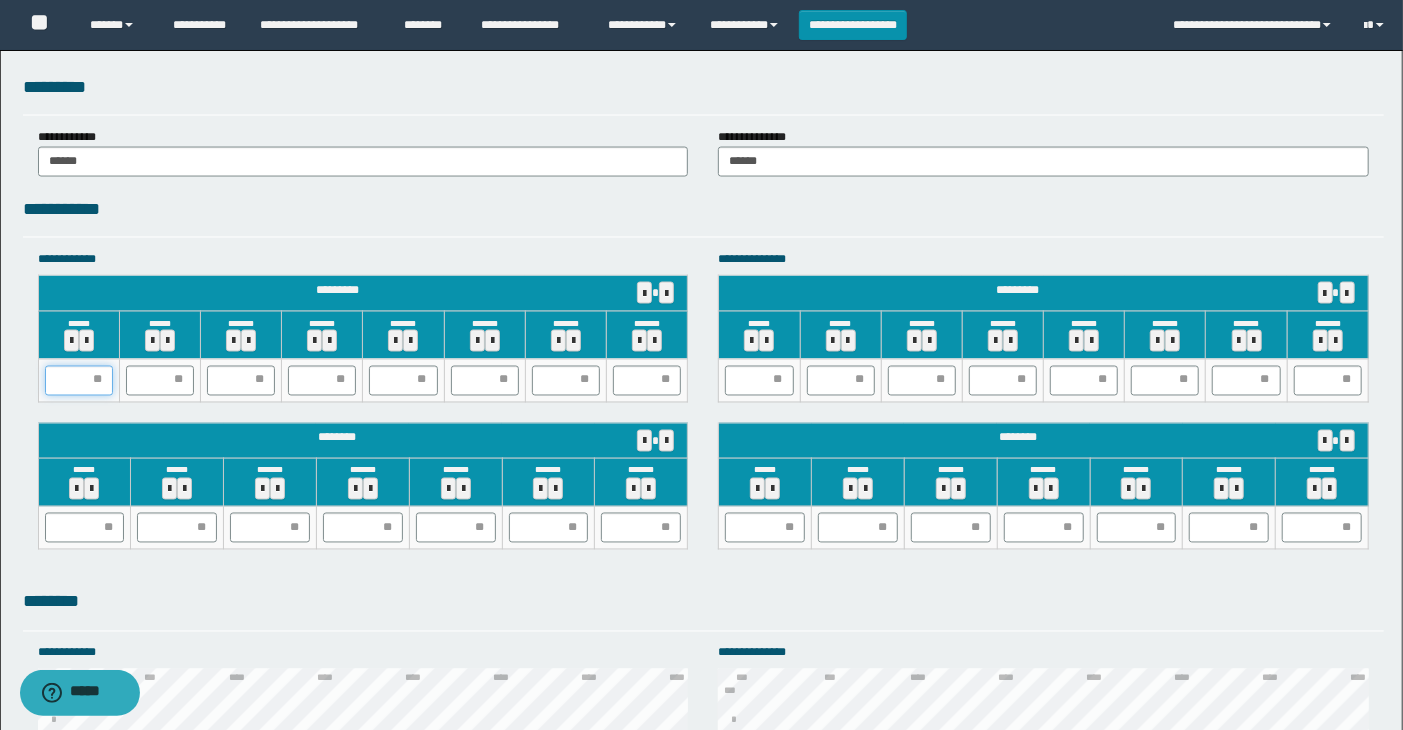 click at bounding box center [79, 381] 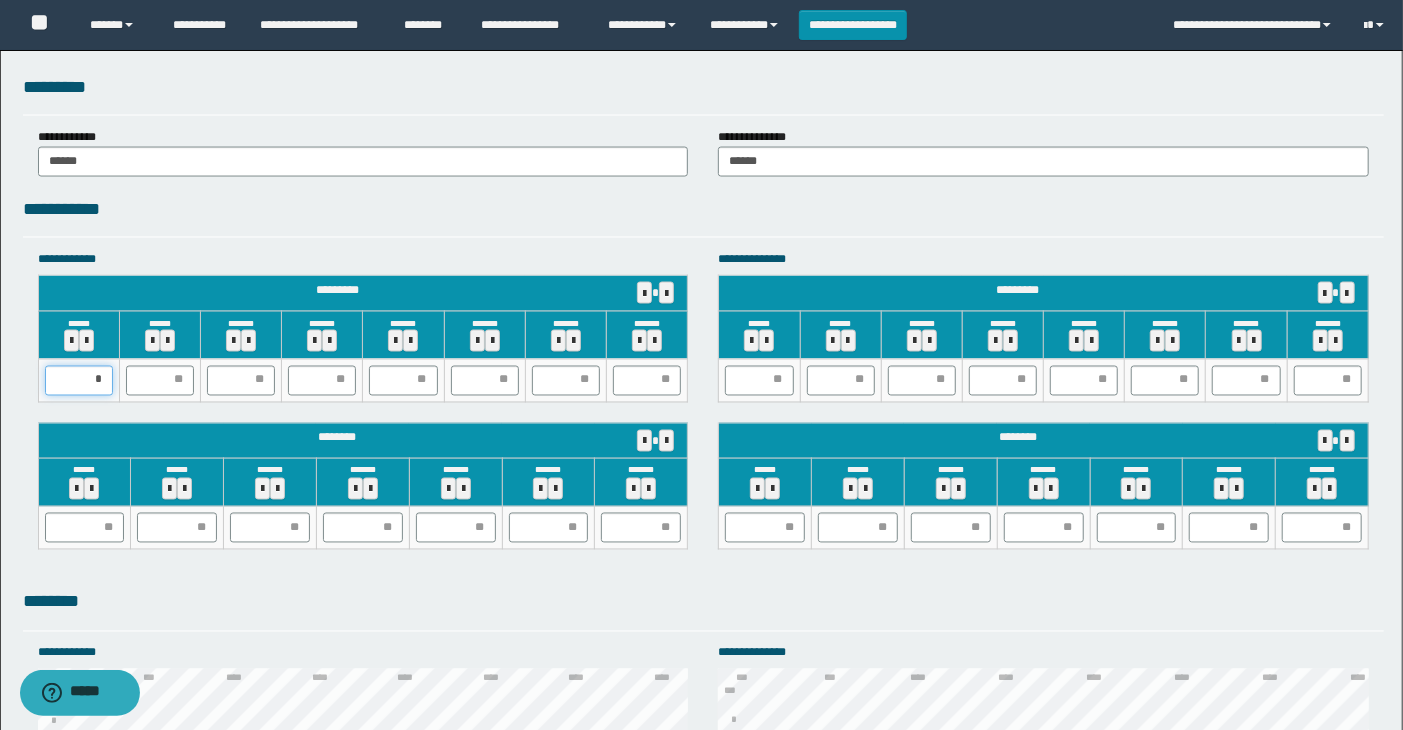type on "**" 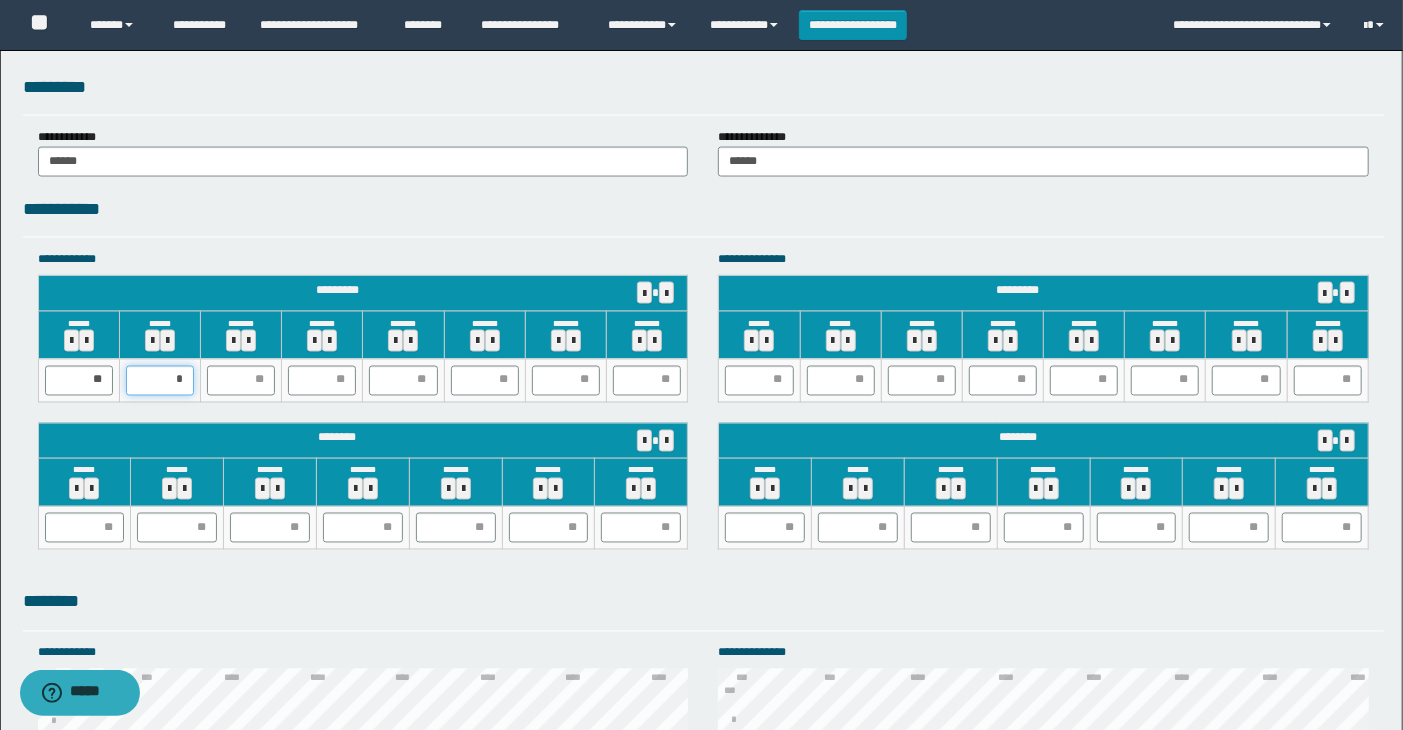 type on "**" 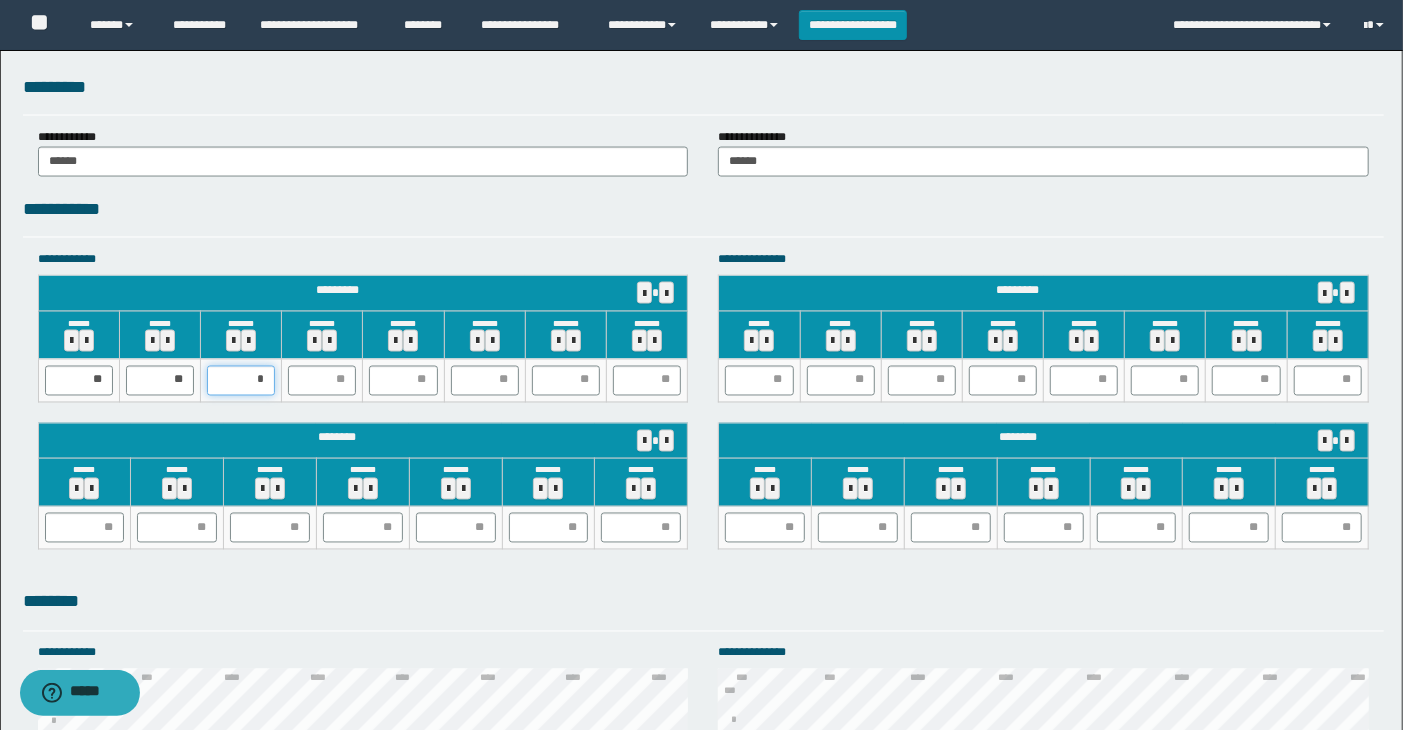 type on "**" 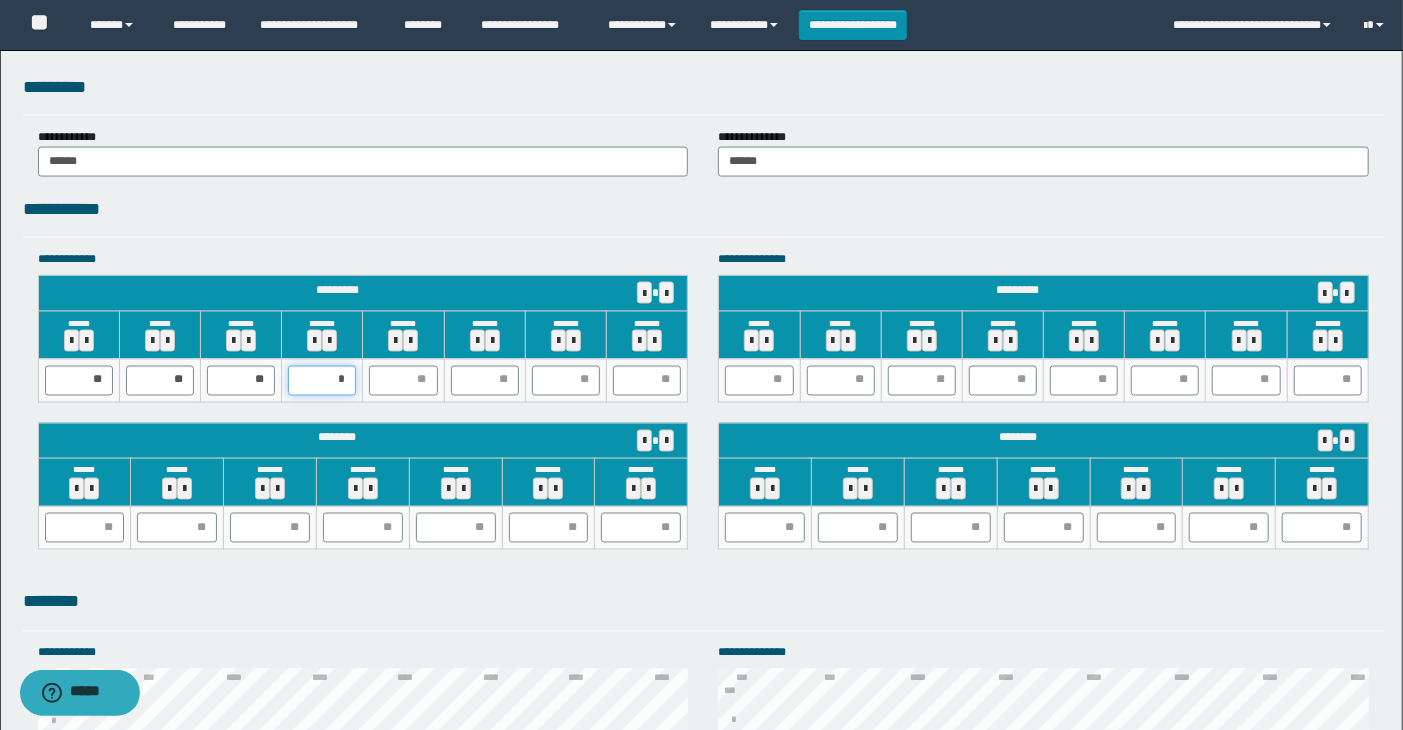 type on "**" 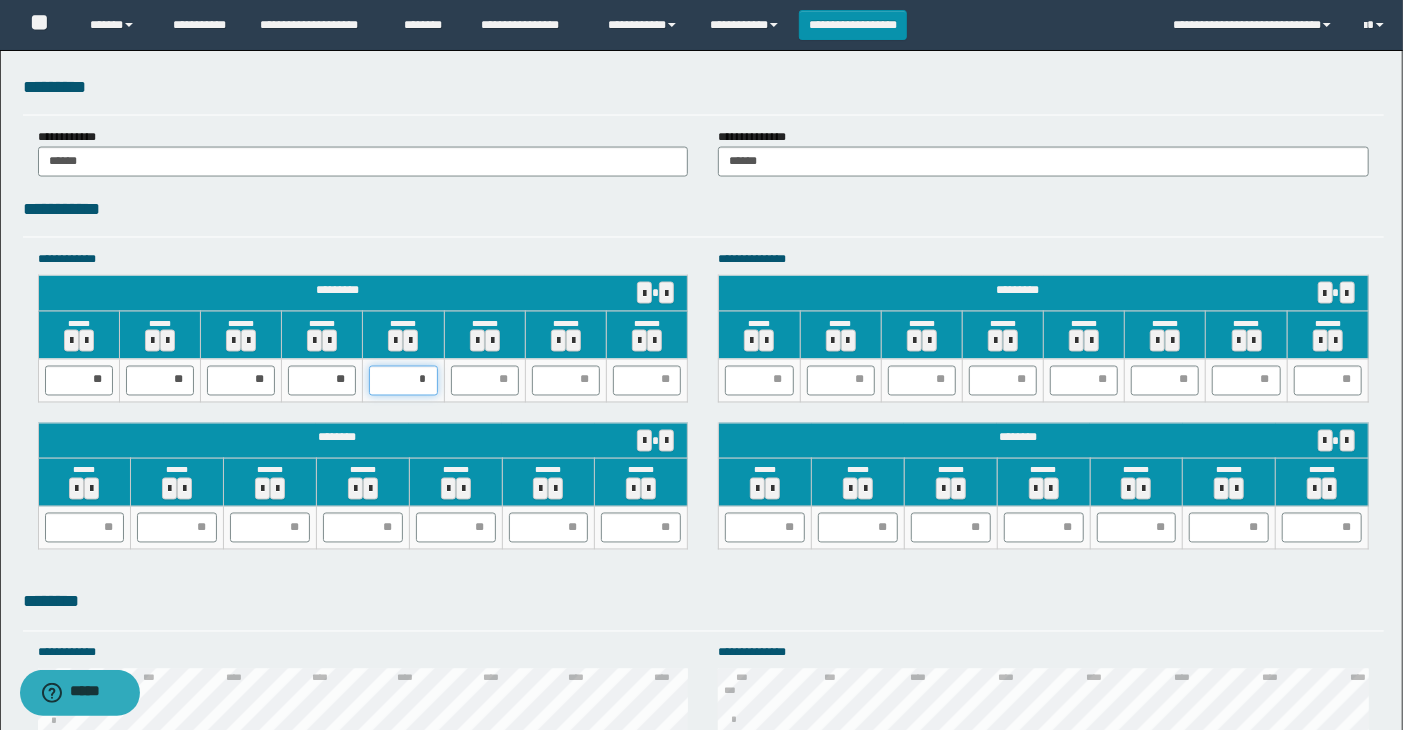 type on "**" 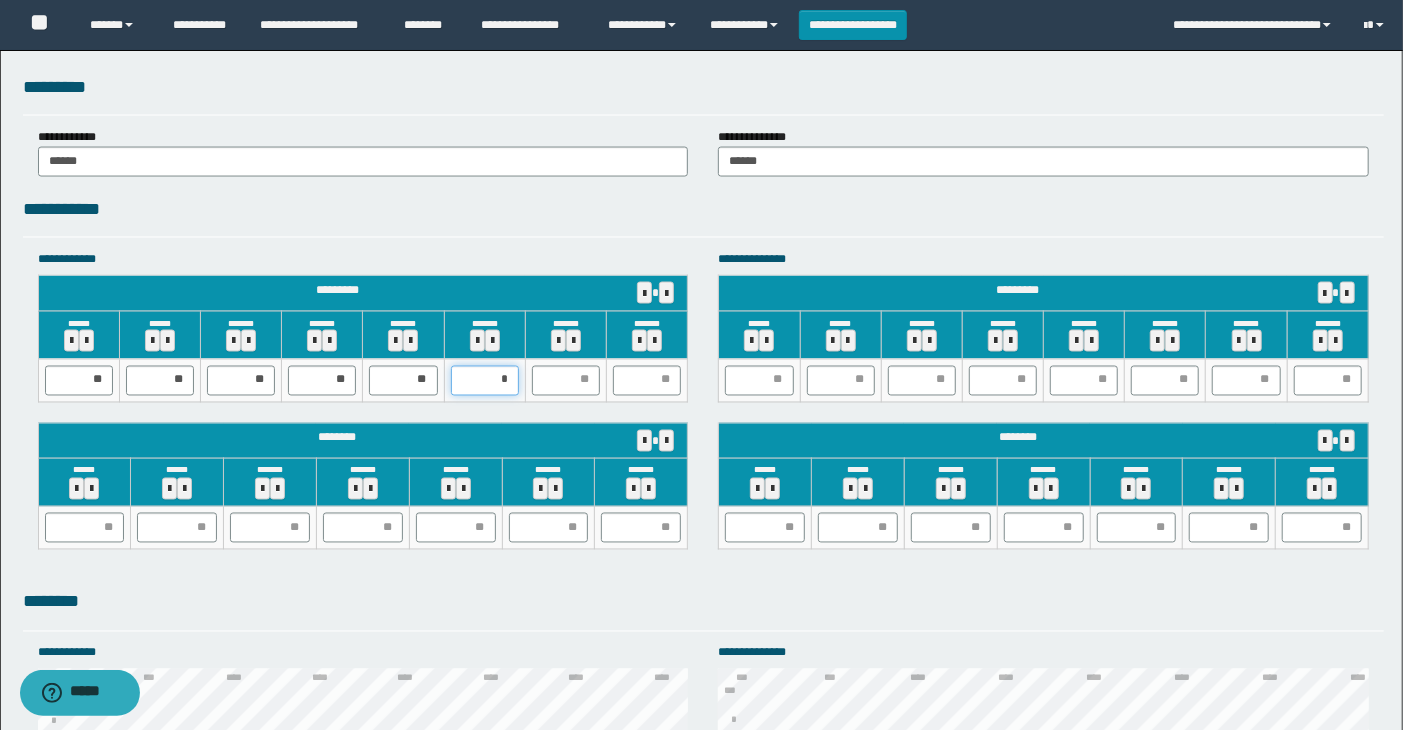 type on "**" 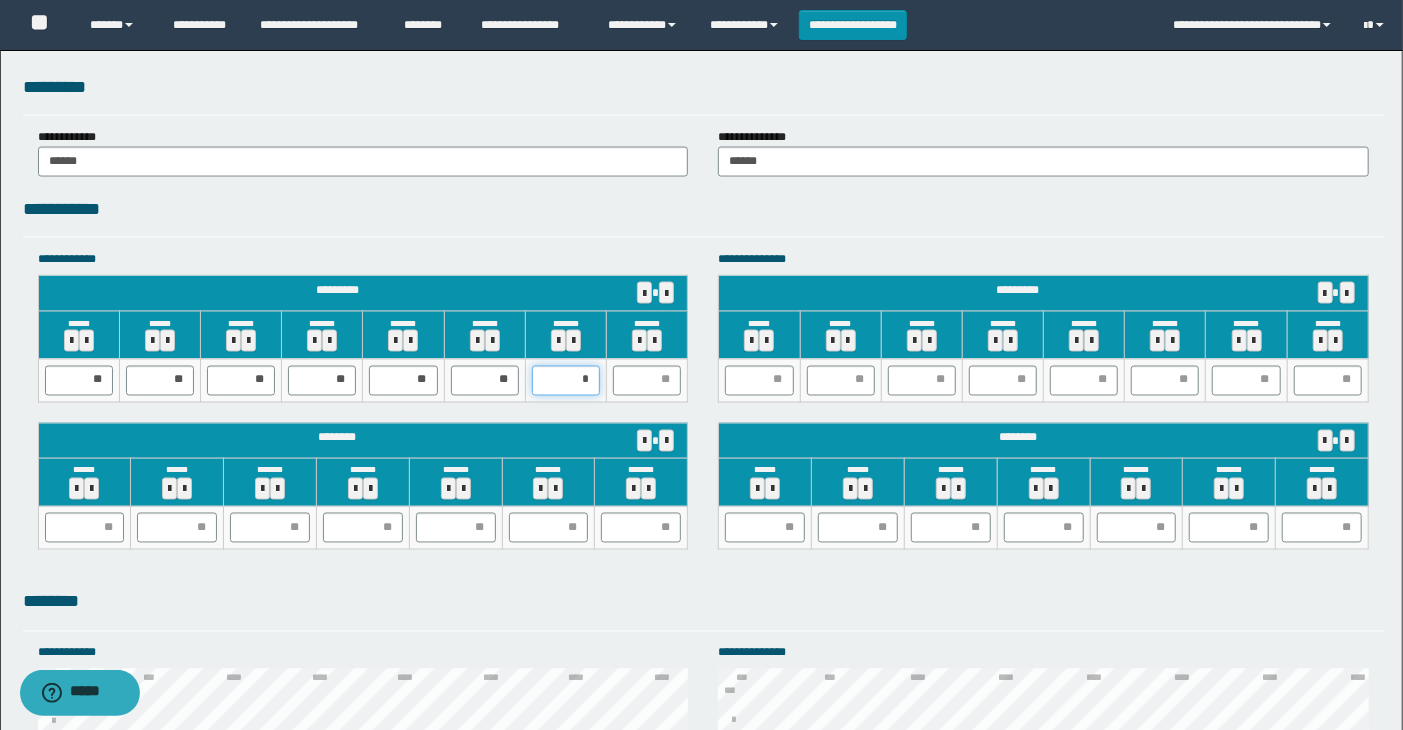 type on "**" 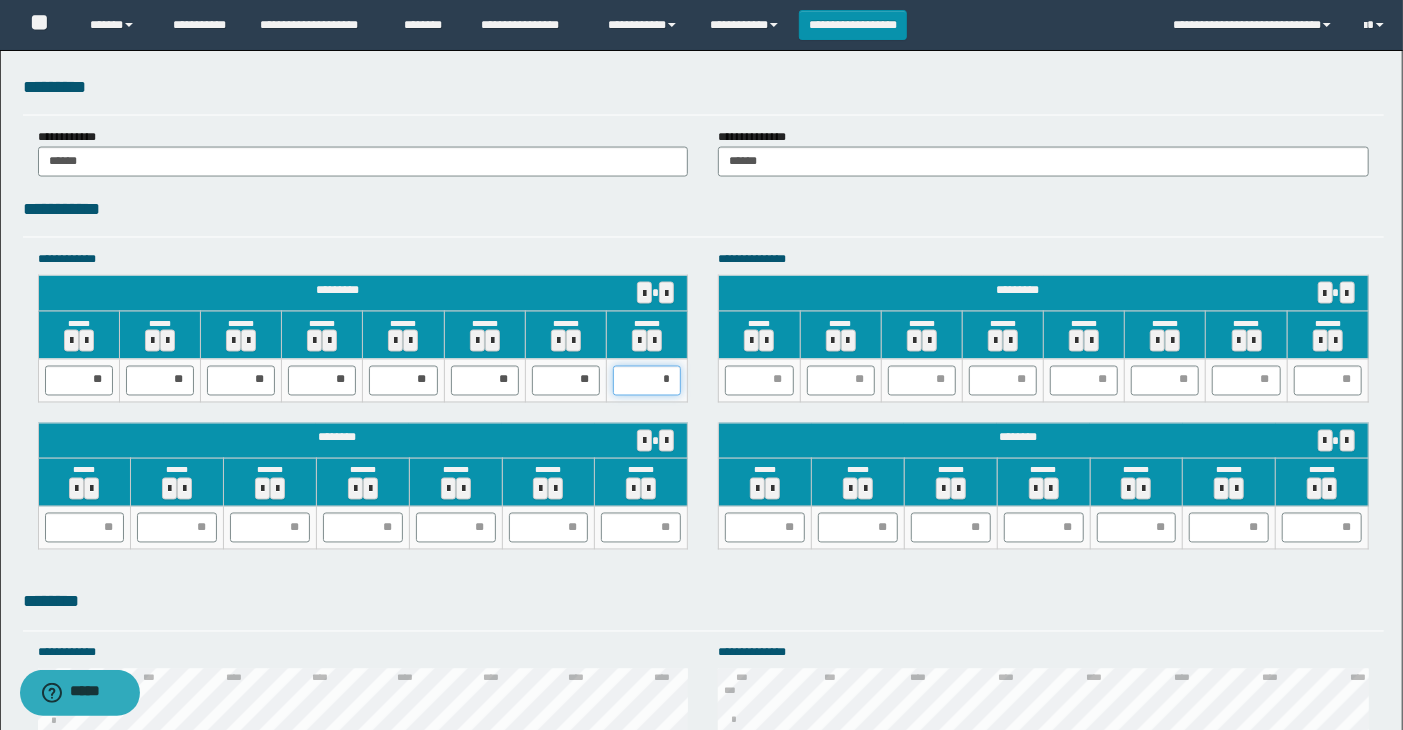 type on "**" 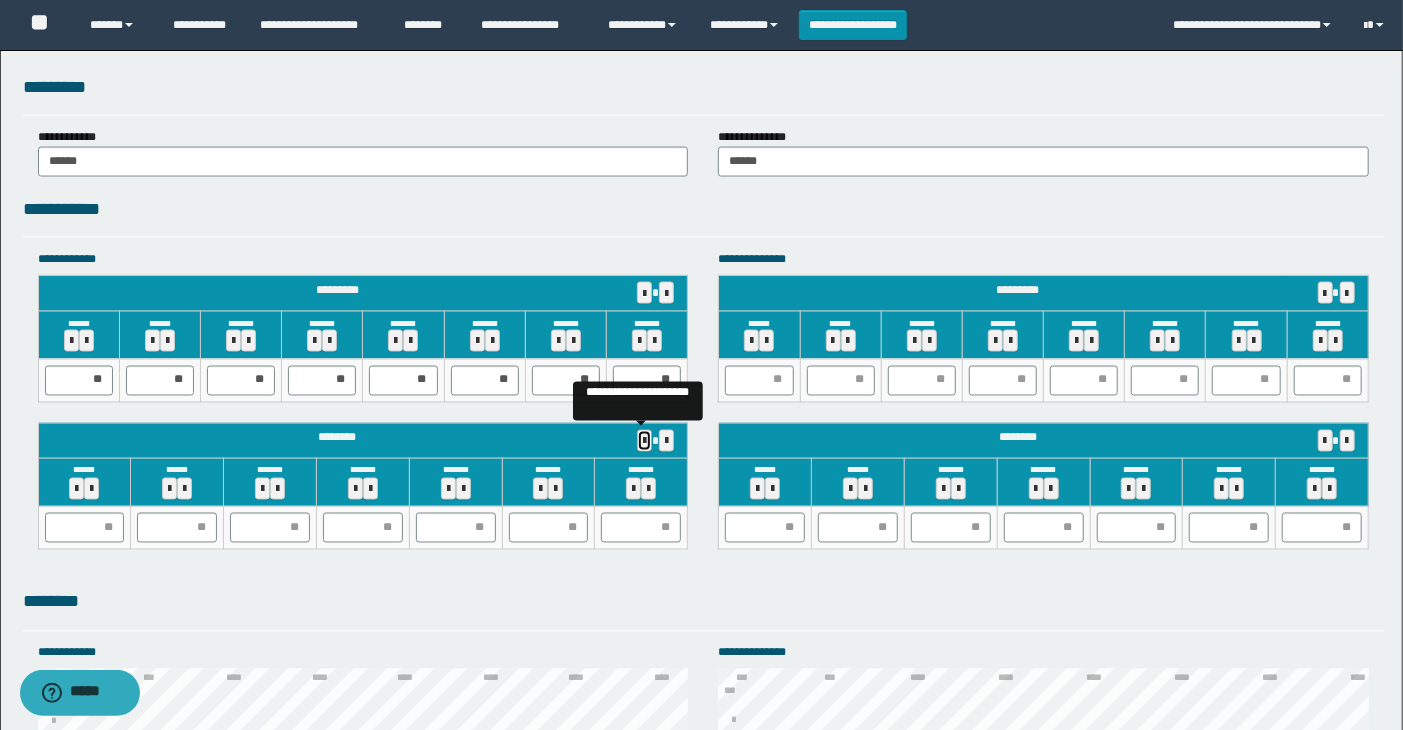 type 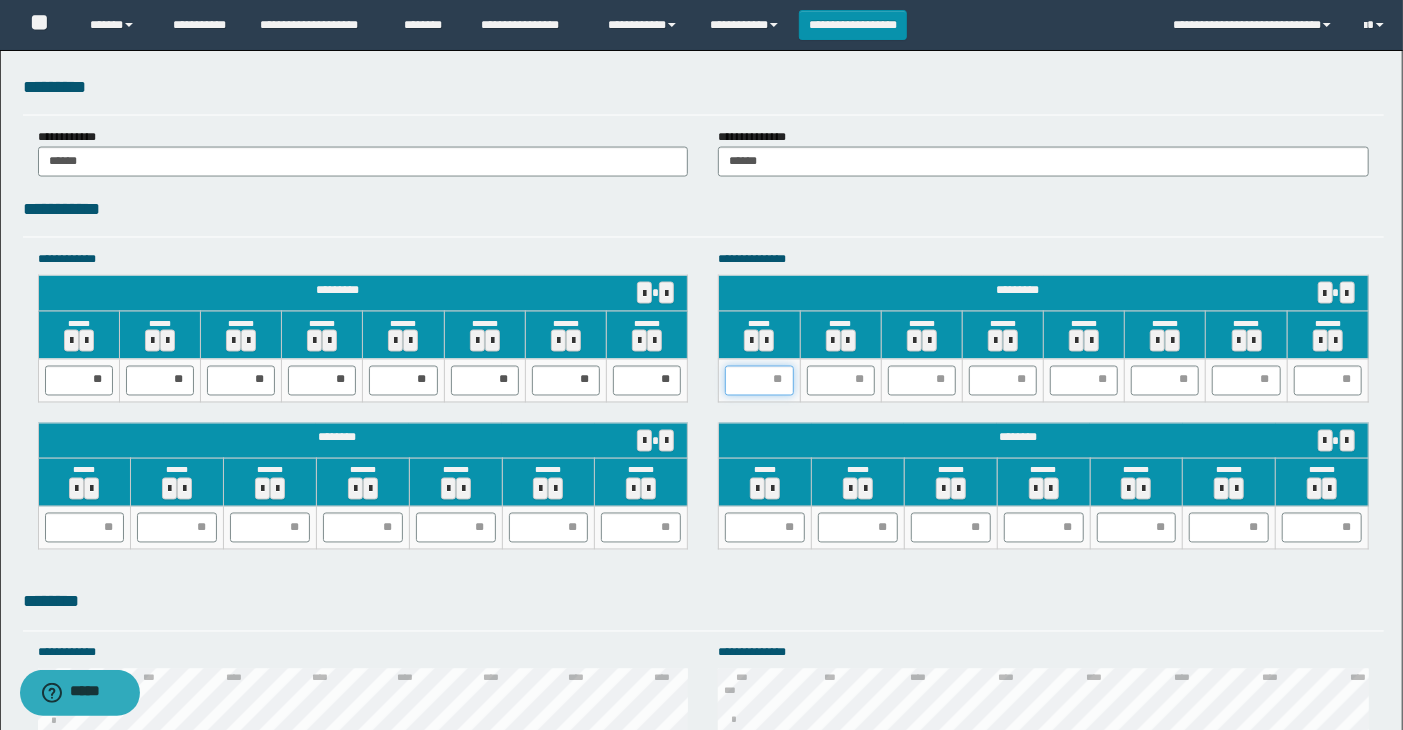 click at bounding box center (759, 381) 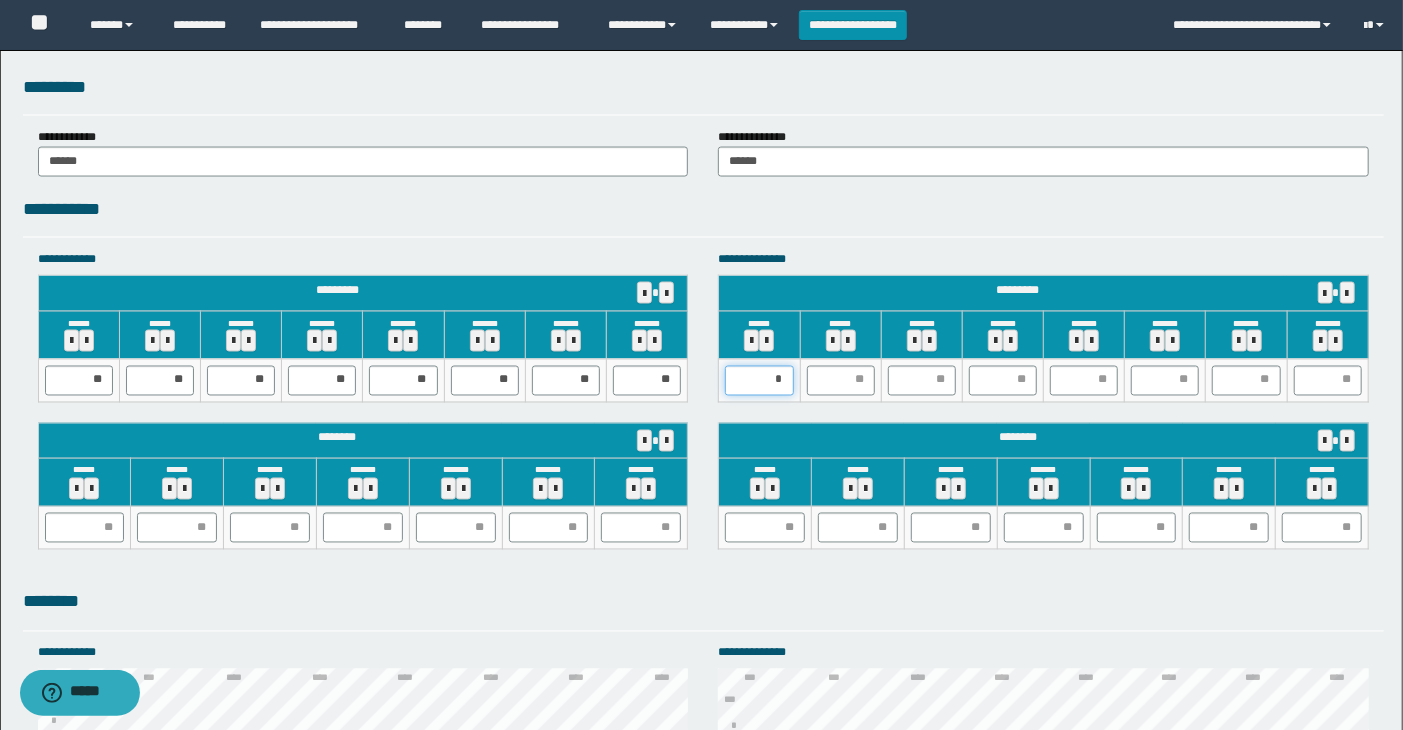 type on "**" 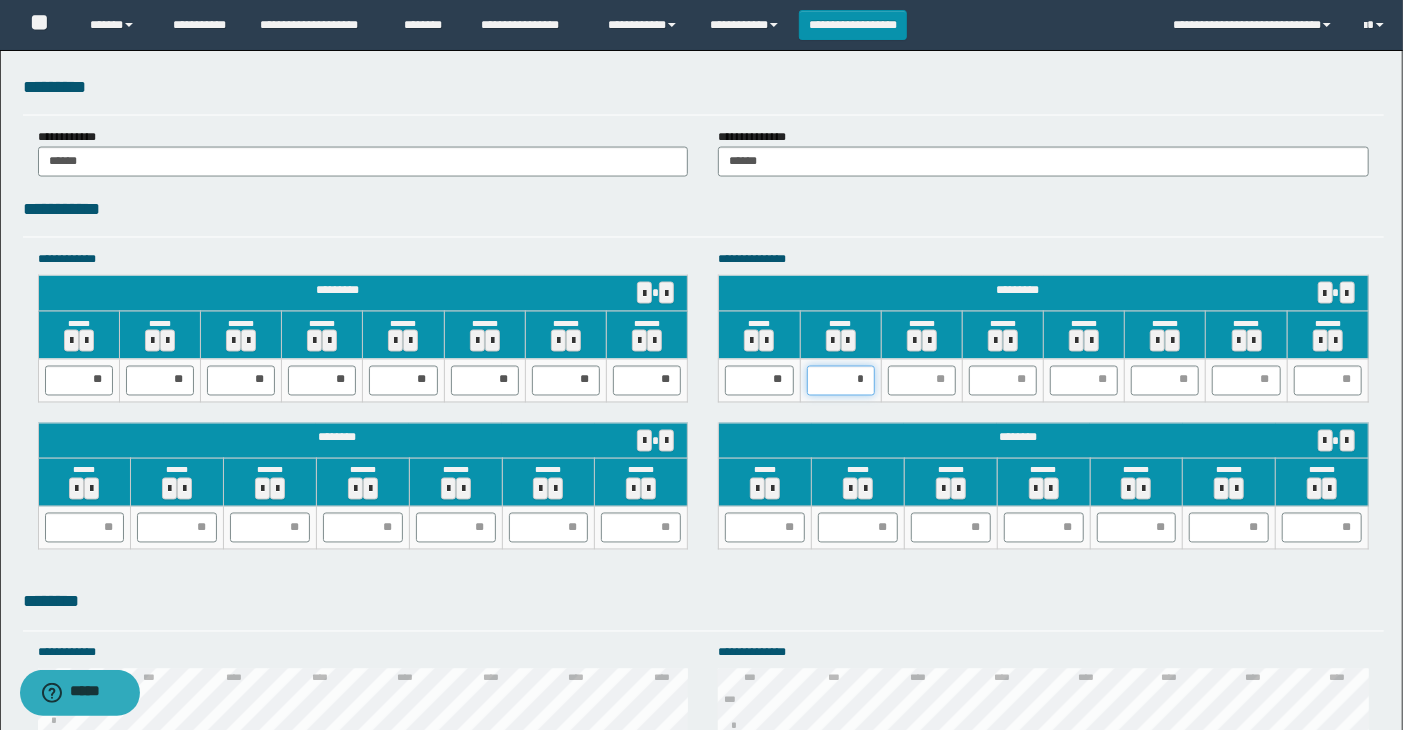 type on "**" 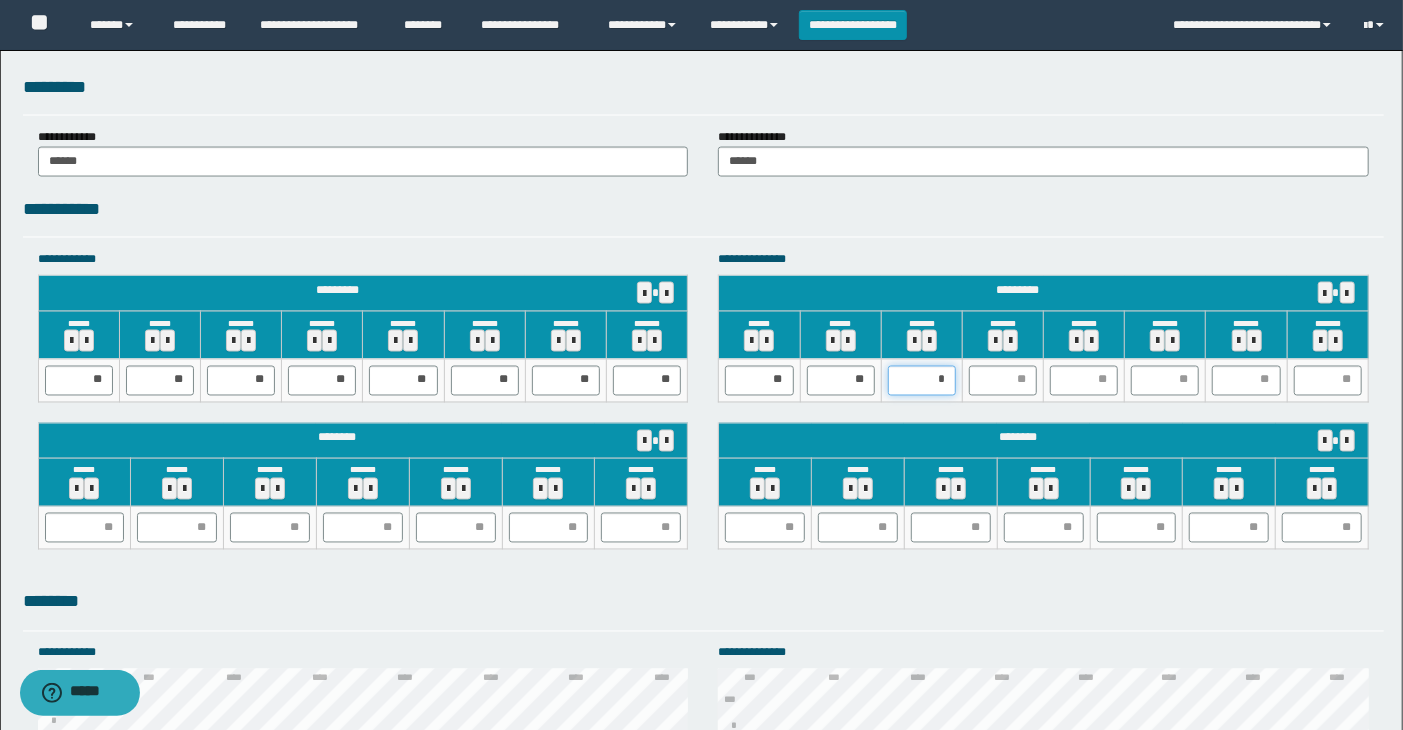 type on "**" 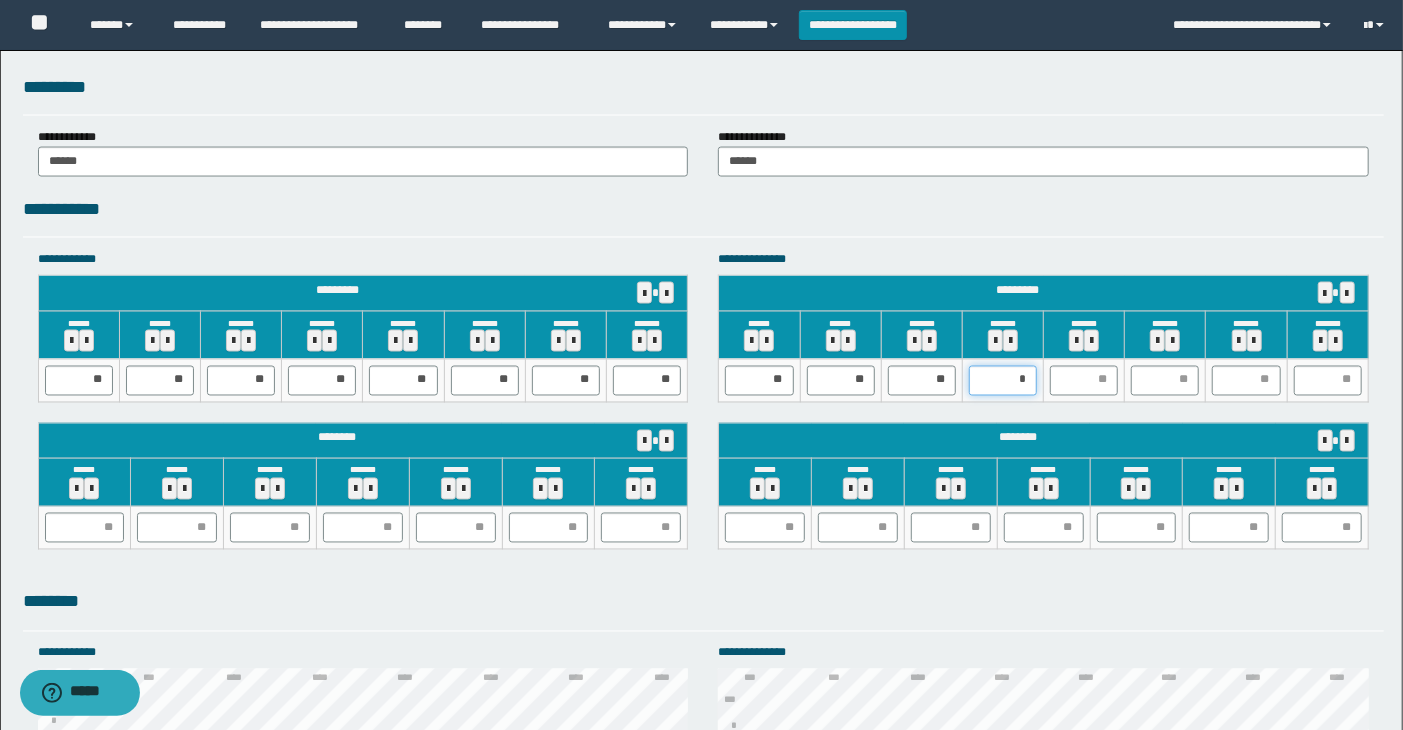 type on "**" 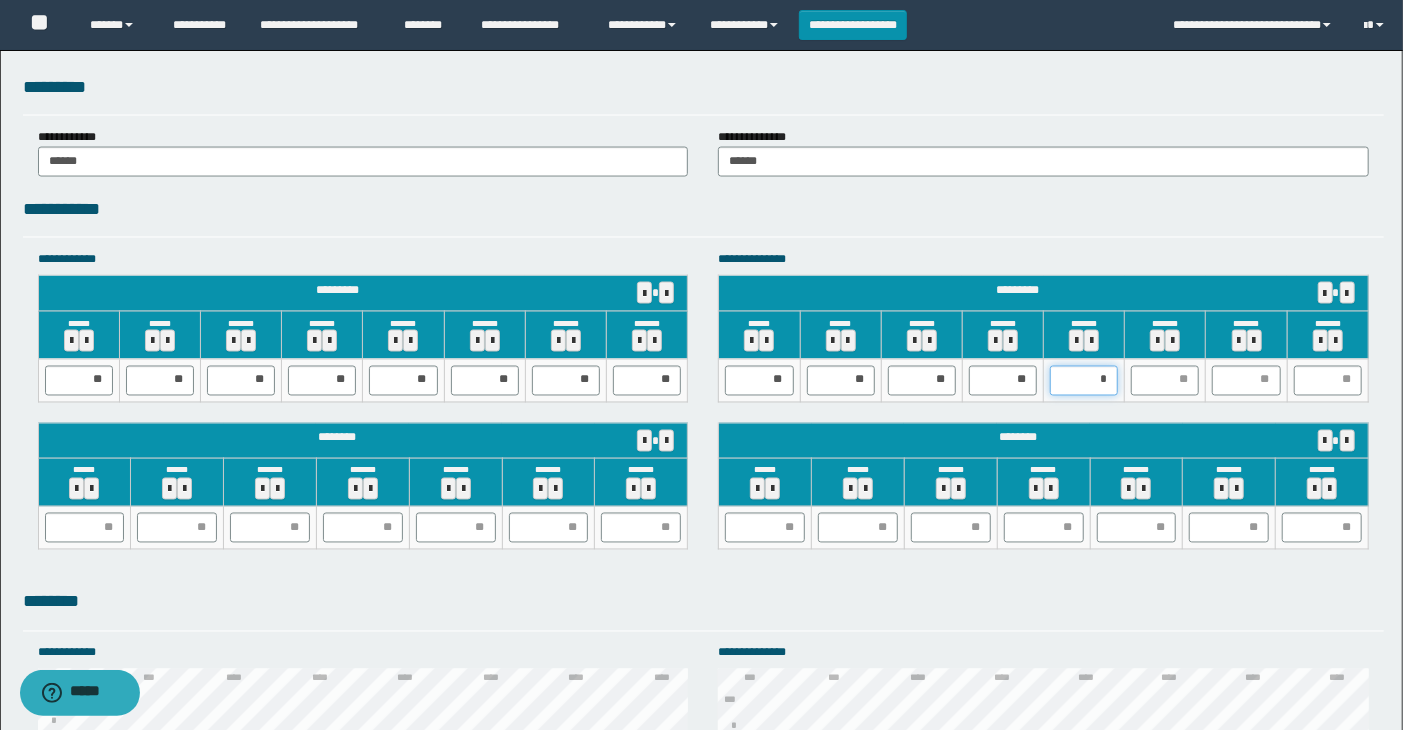 type on "**" 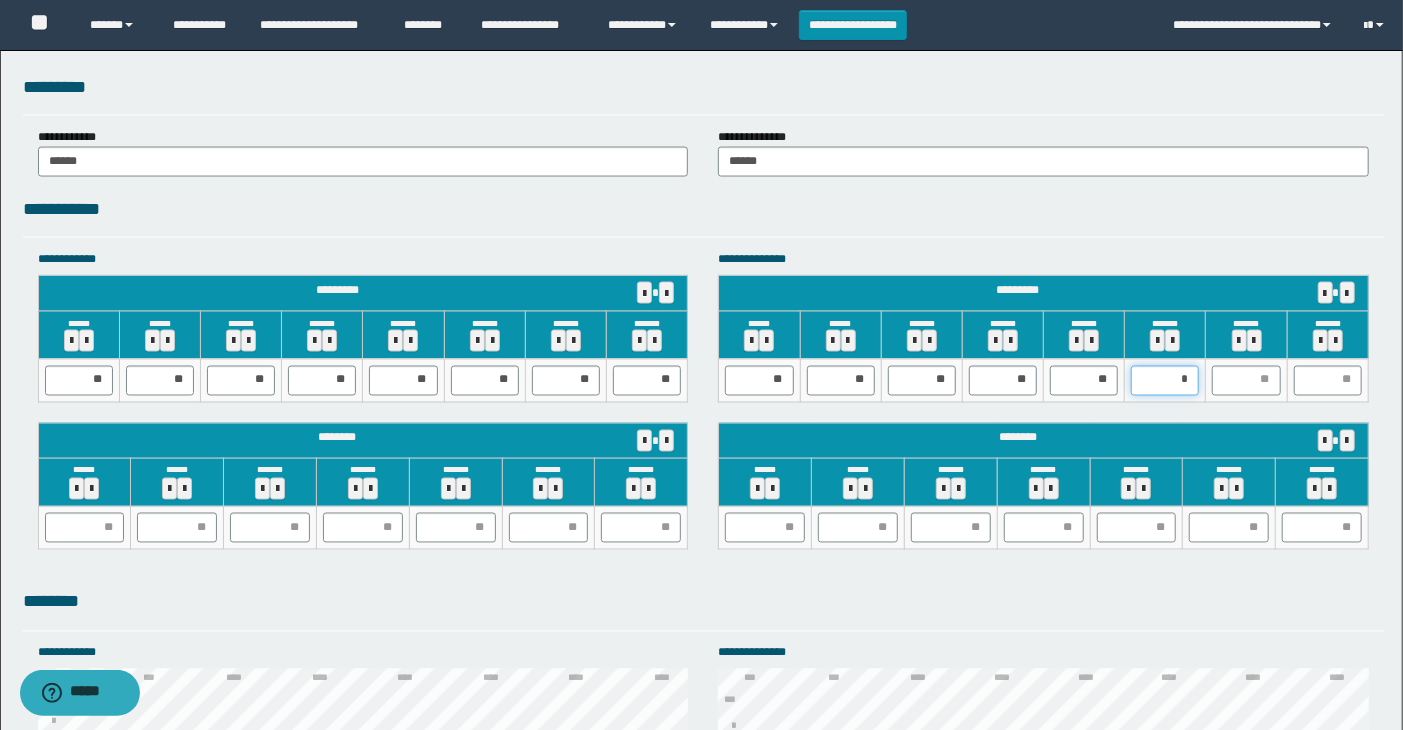 type on "**" 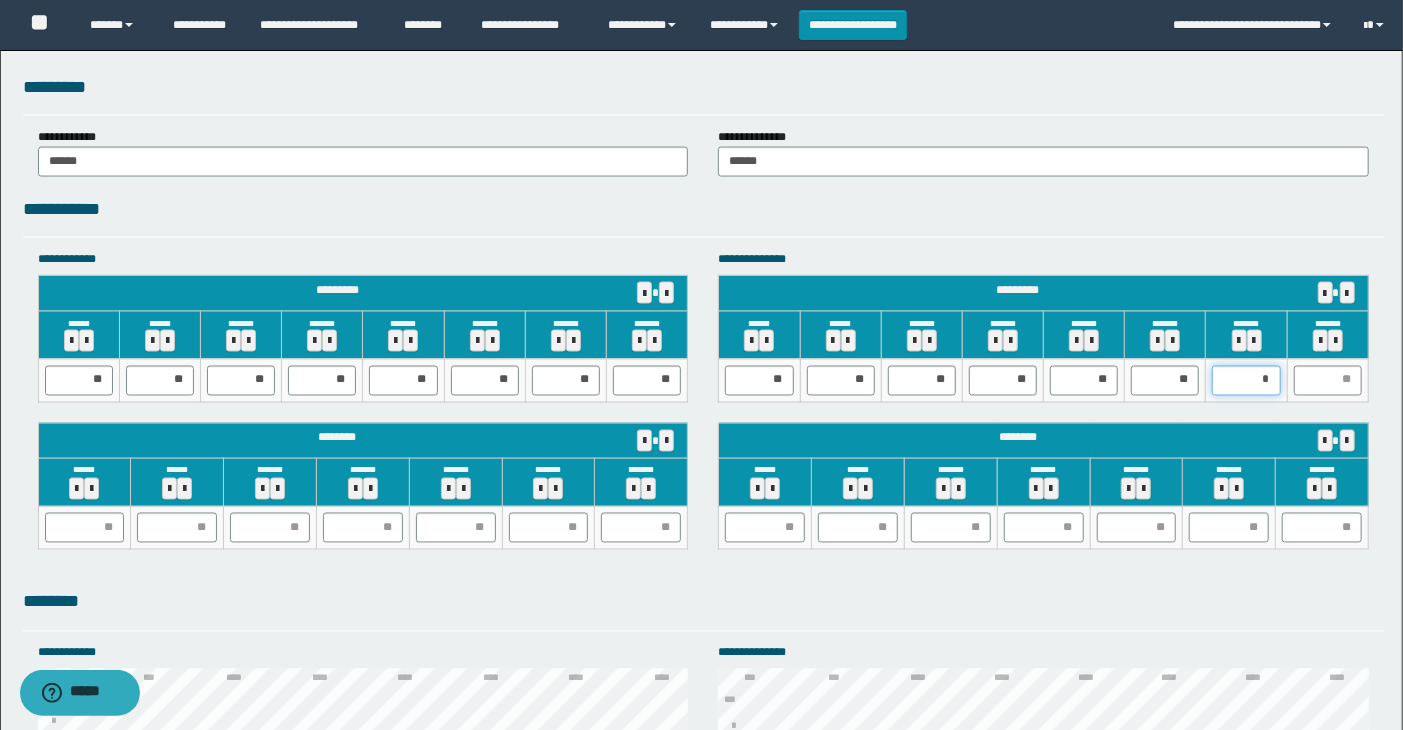 type on "**" 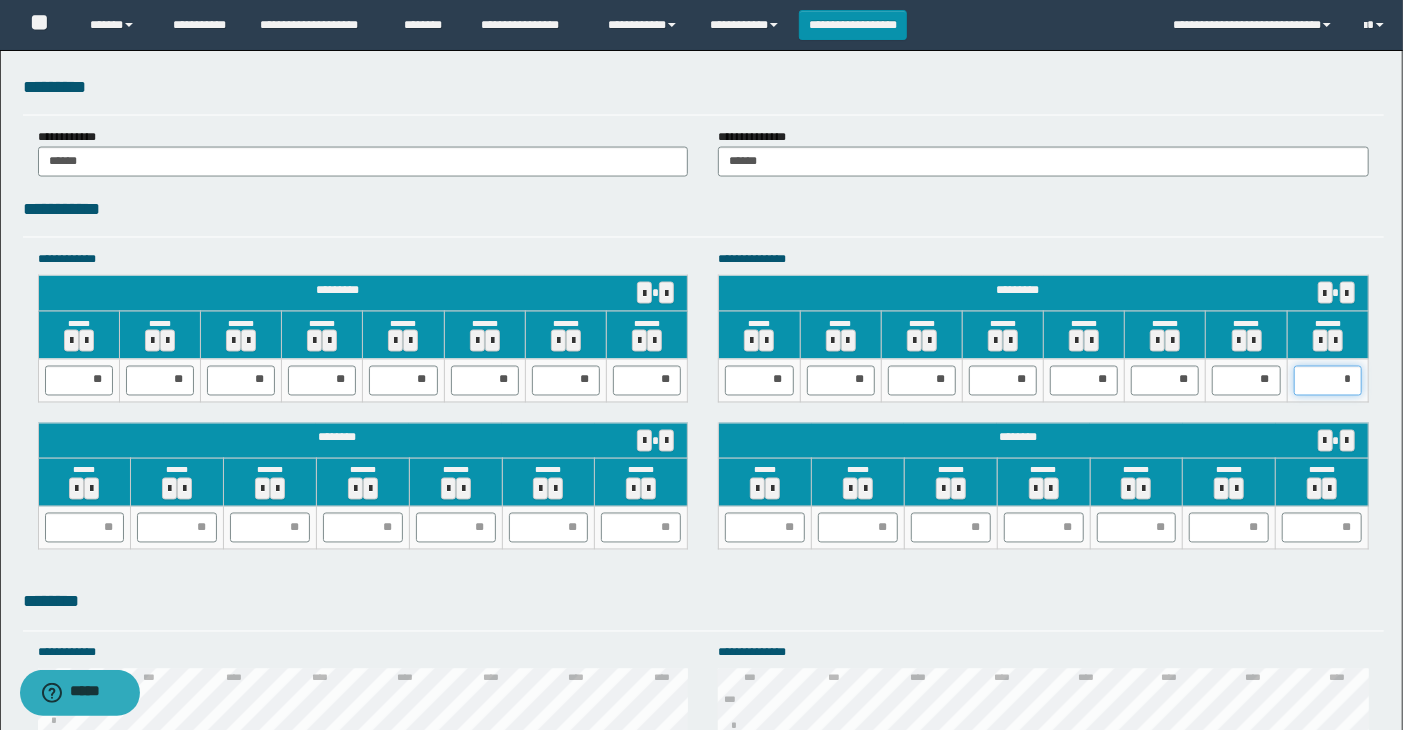 type on "**" 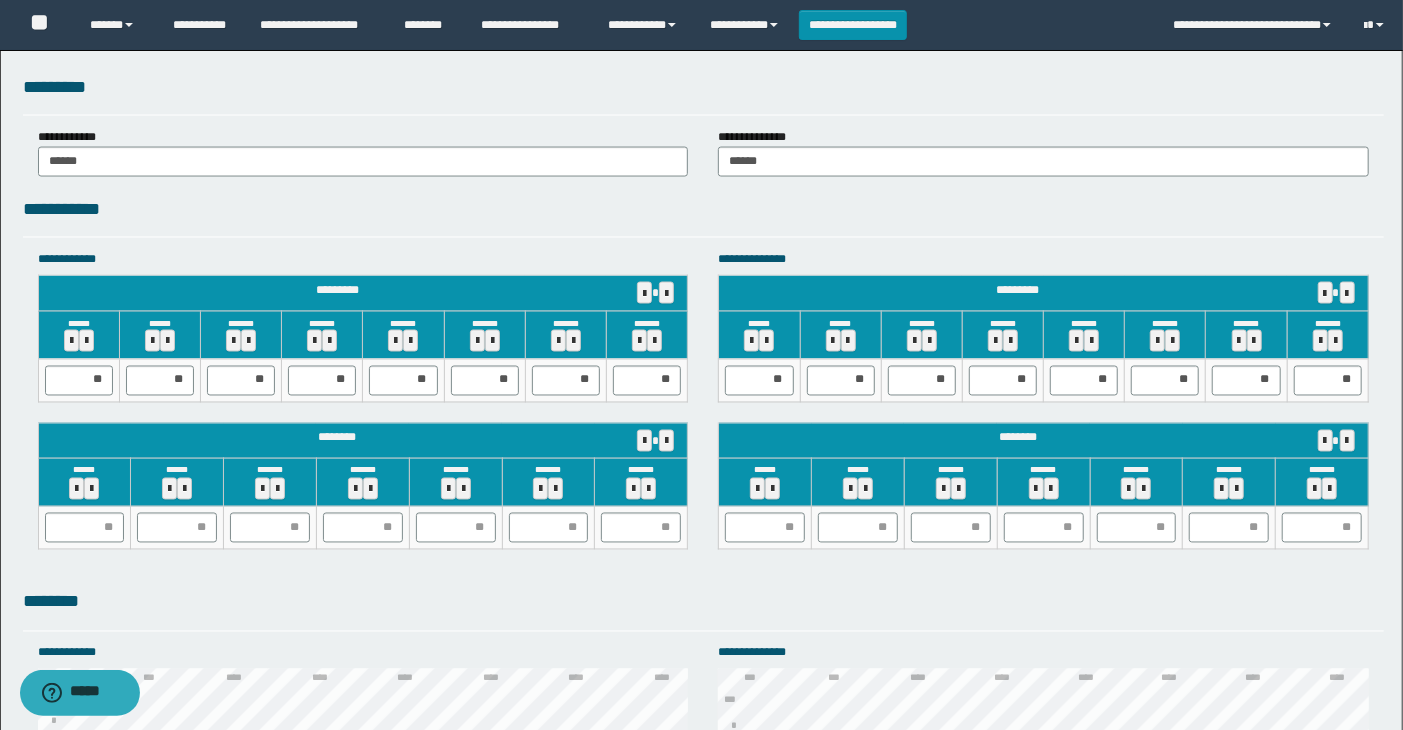 click on "**********" at bounding box center (1043, 410) 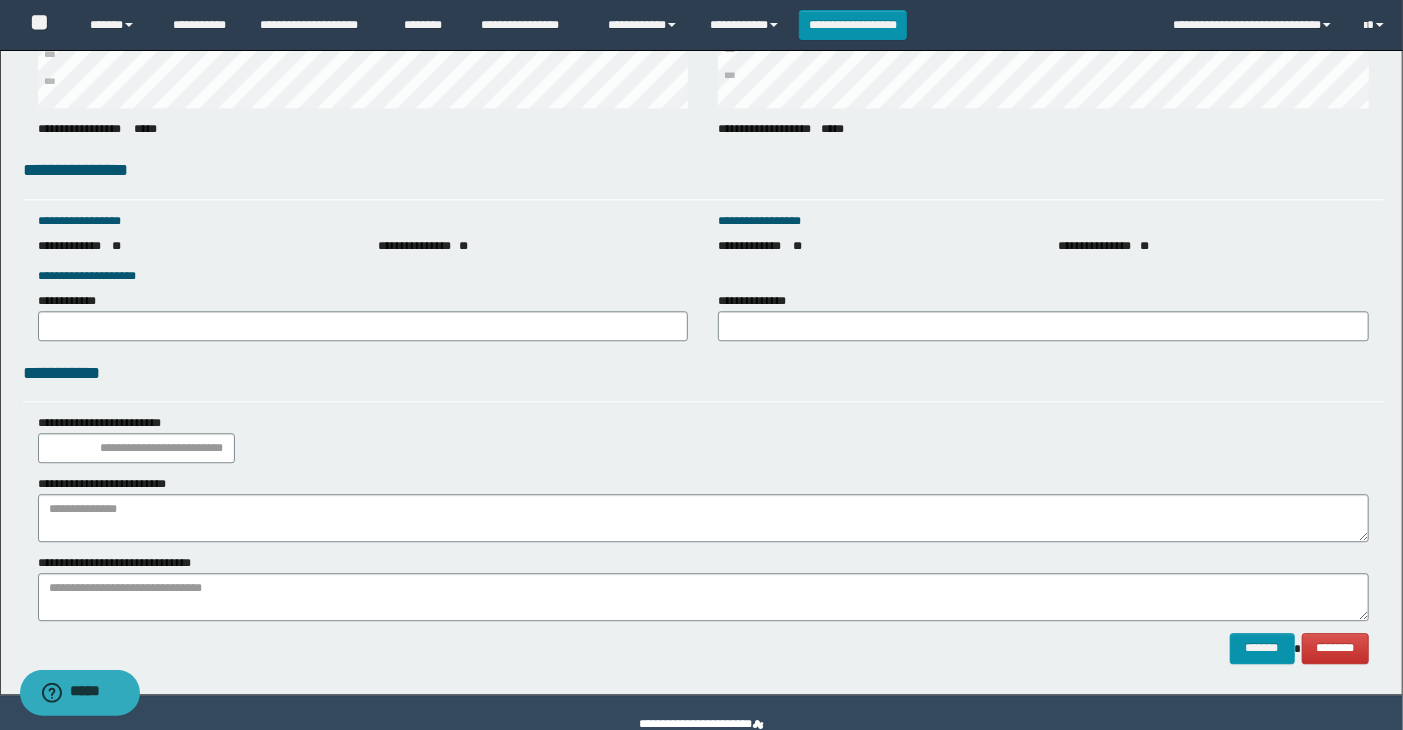 scroll, scrollTop: 2777, scrollLeft: 0, axis: vertical 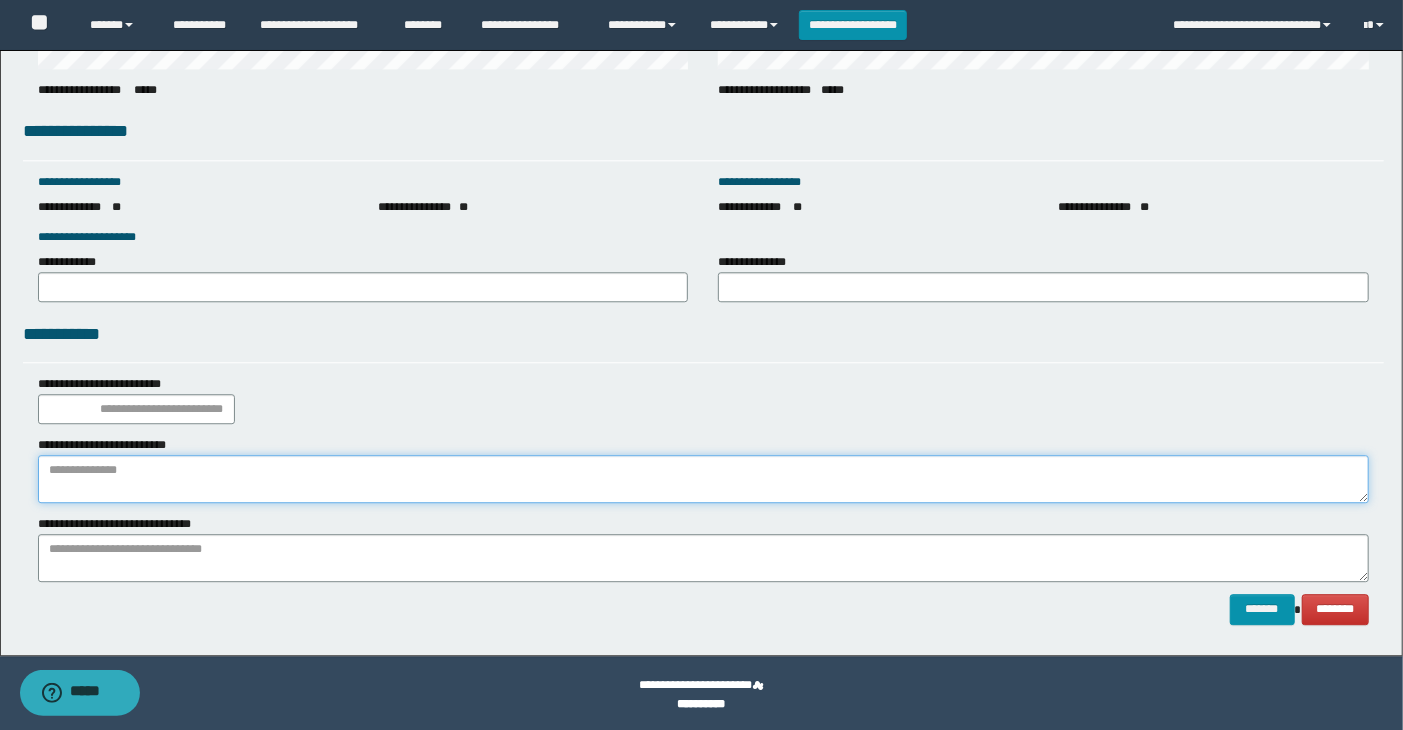 click at bounding box center (704, 479) 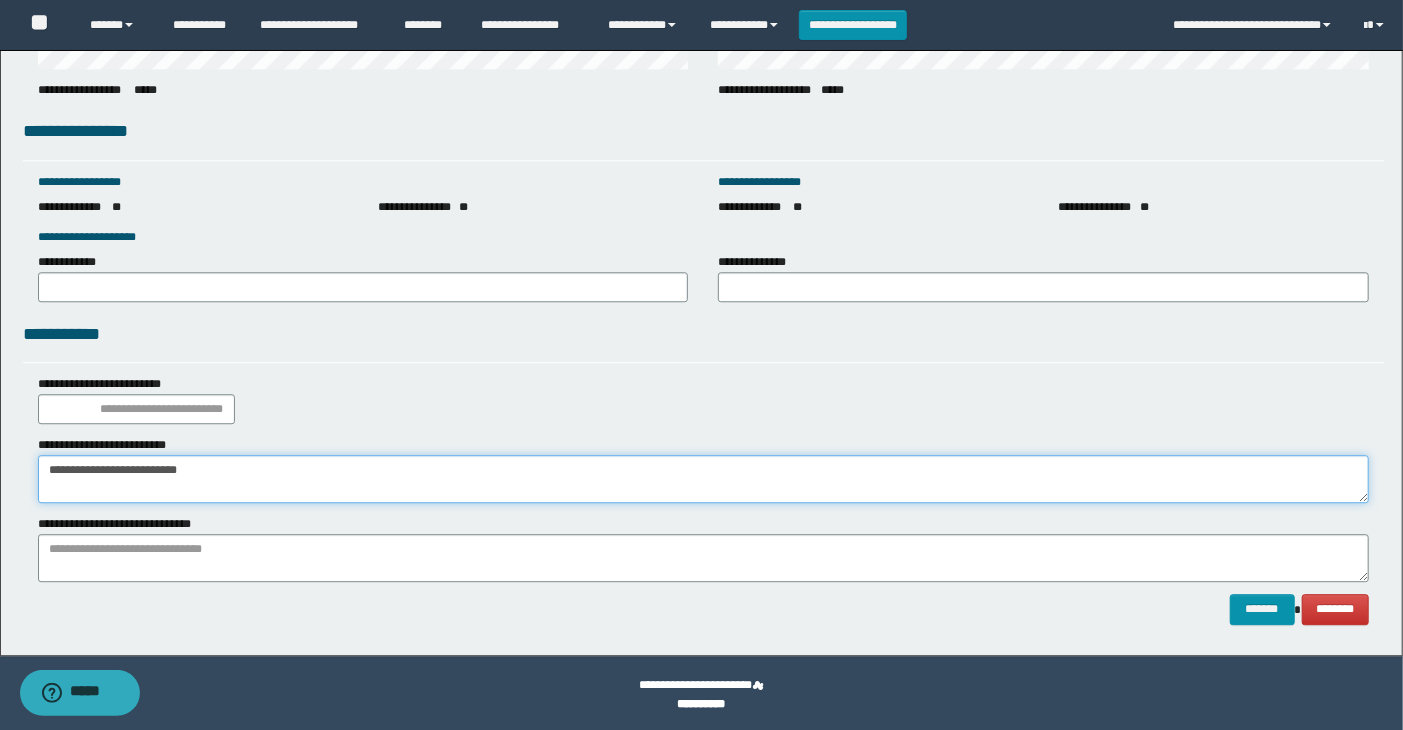click on "**********" at bounding box center [704, 479] 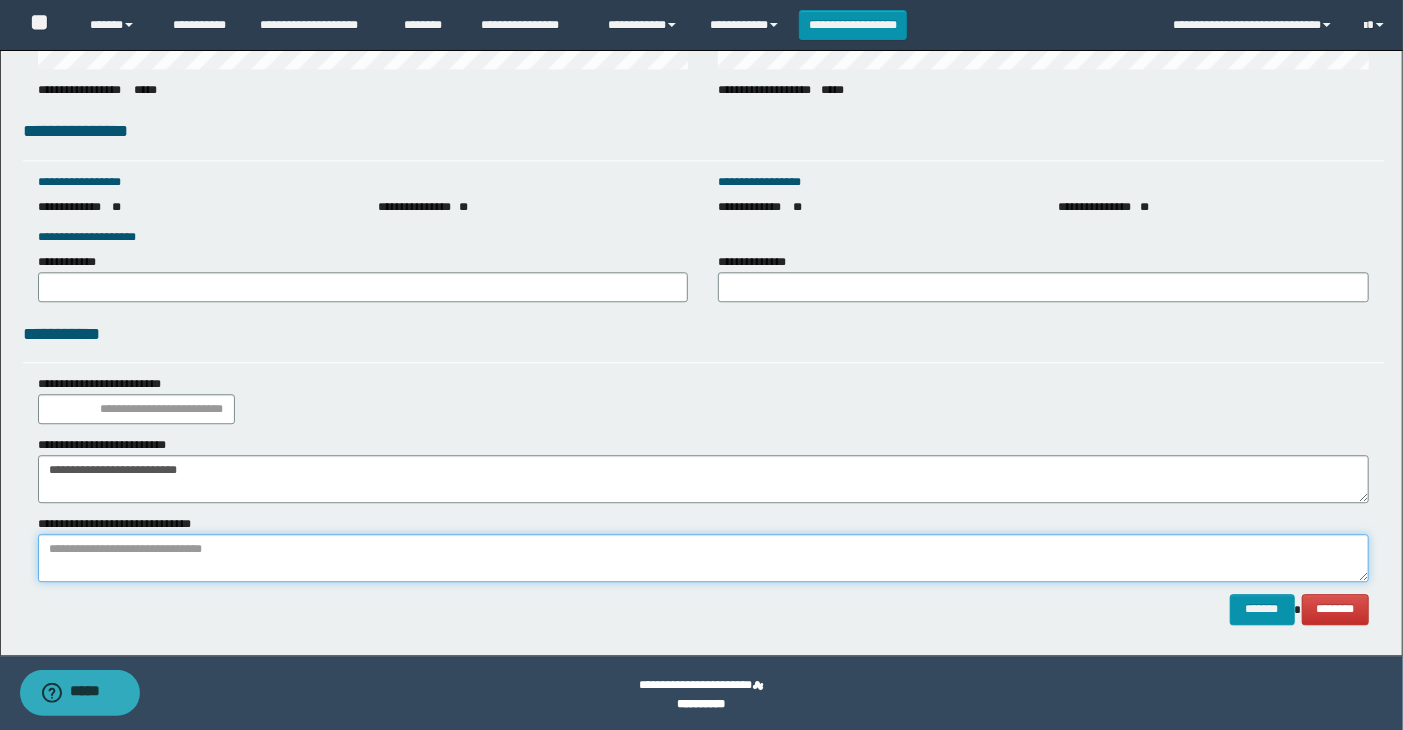 click at bounding box center [704, 558] 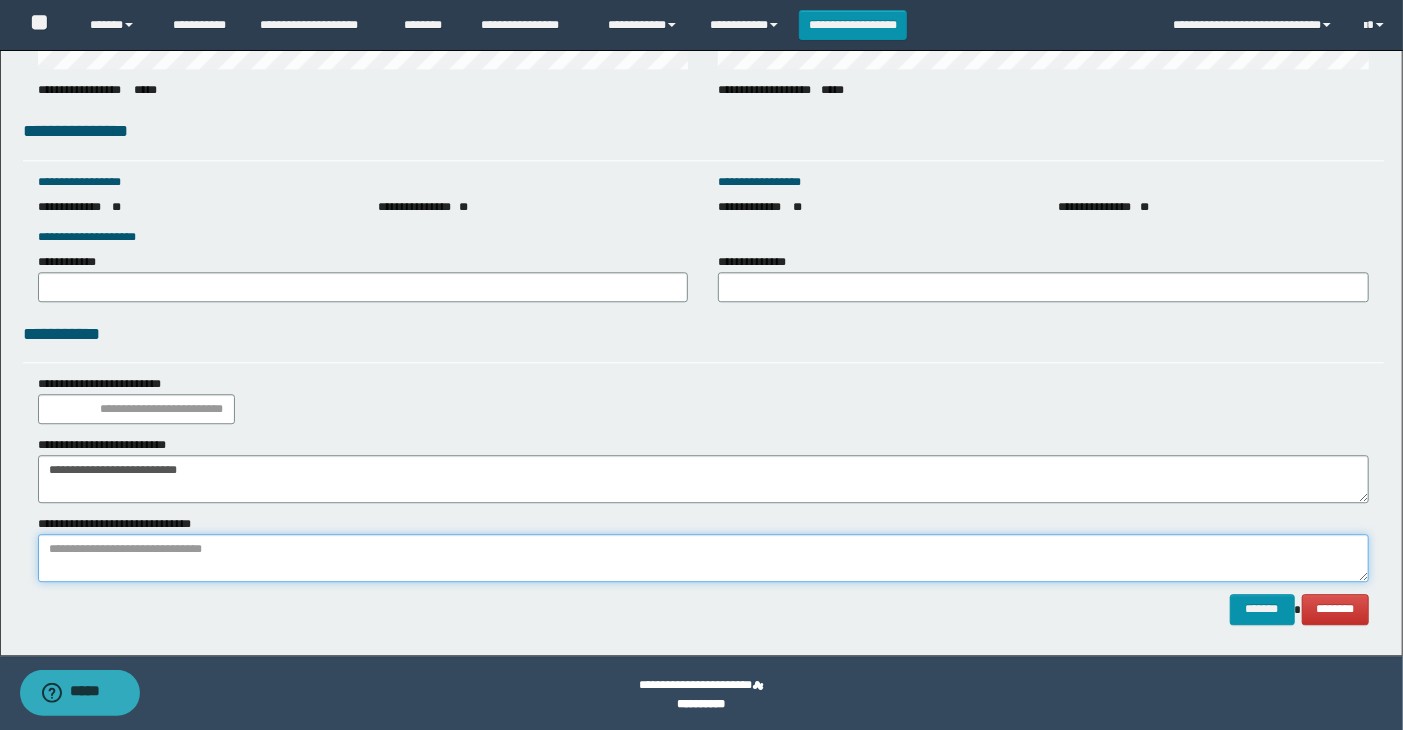 paste on "**********" 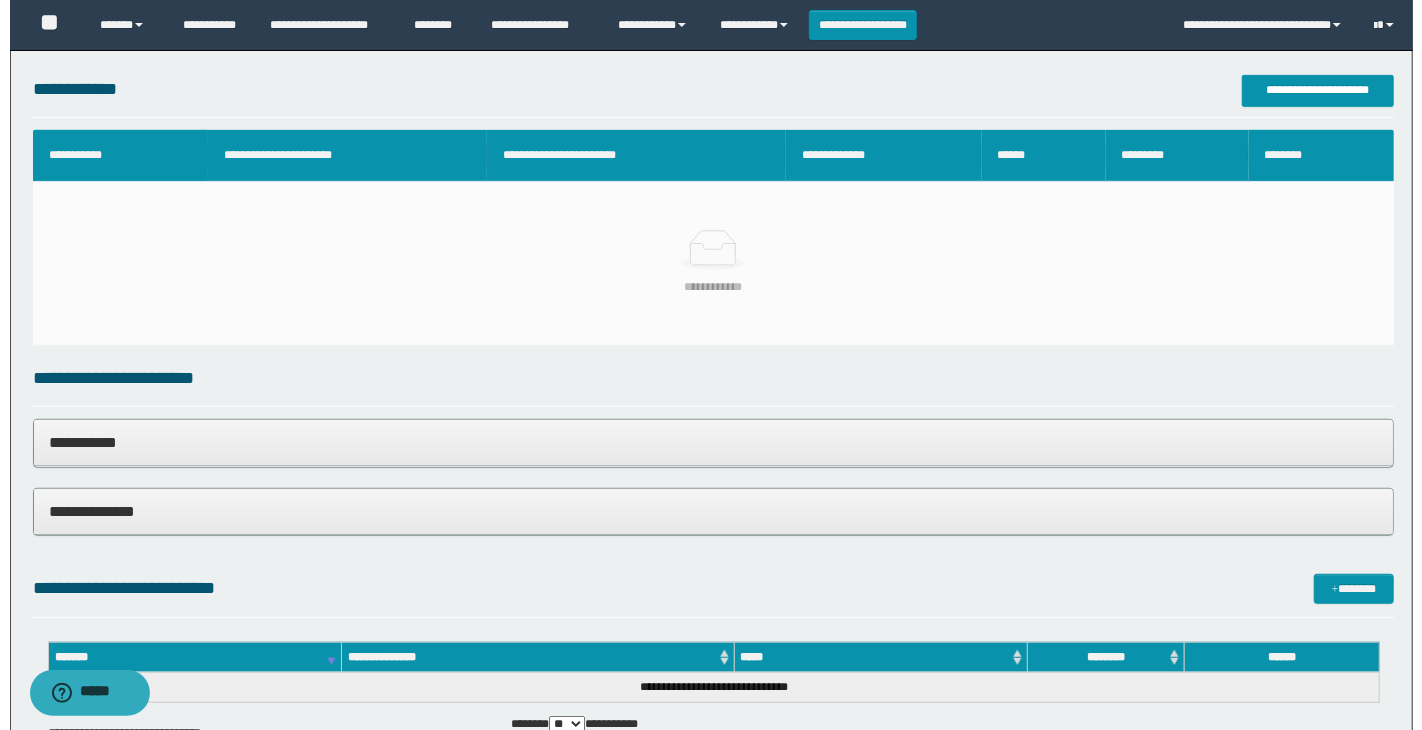 scroll, scrollTop: 444, scrollLeft: 0, axis: vertical 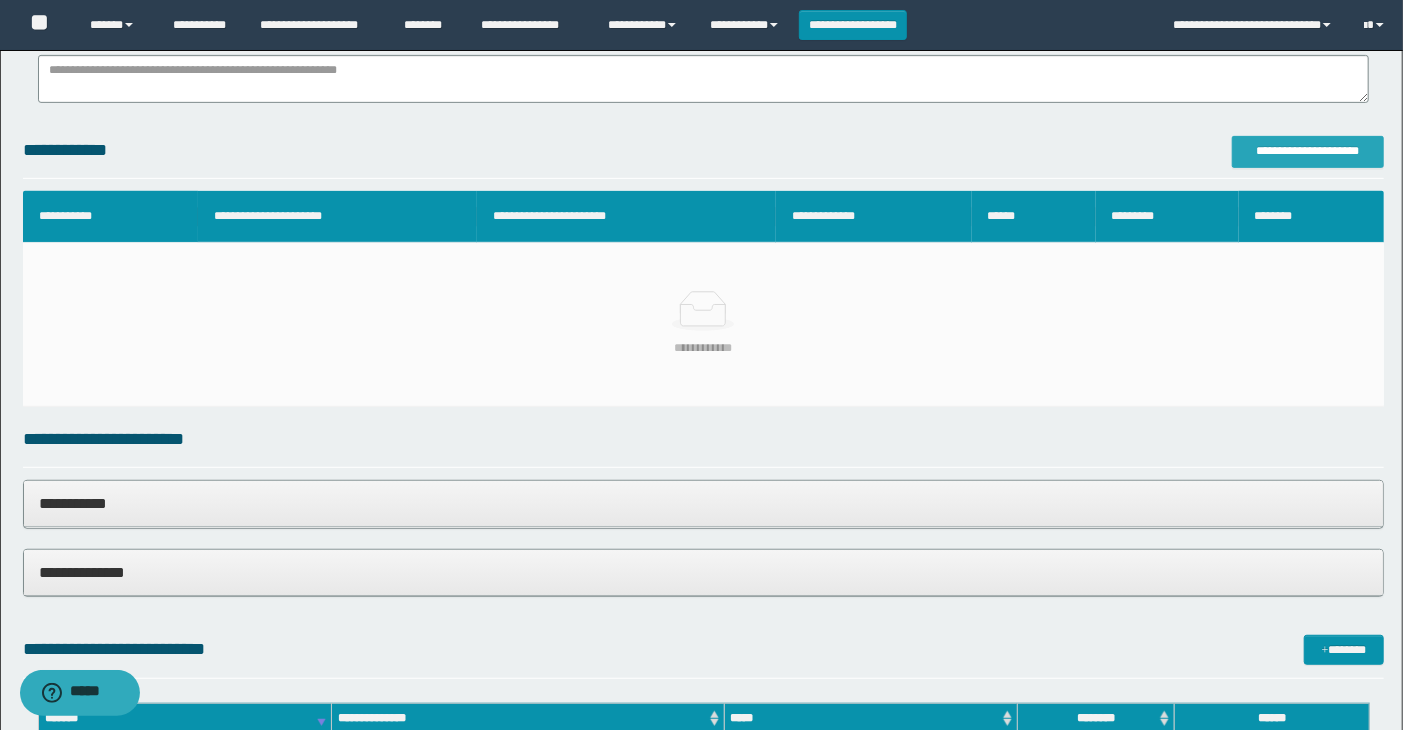 type on "**********" 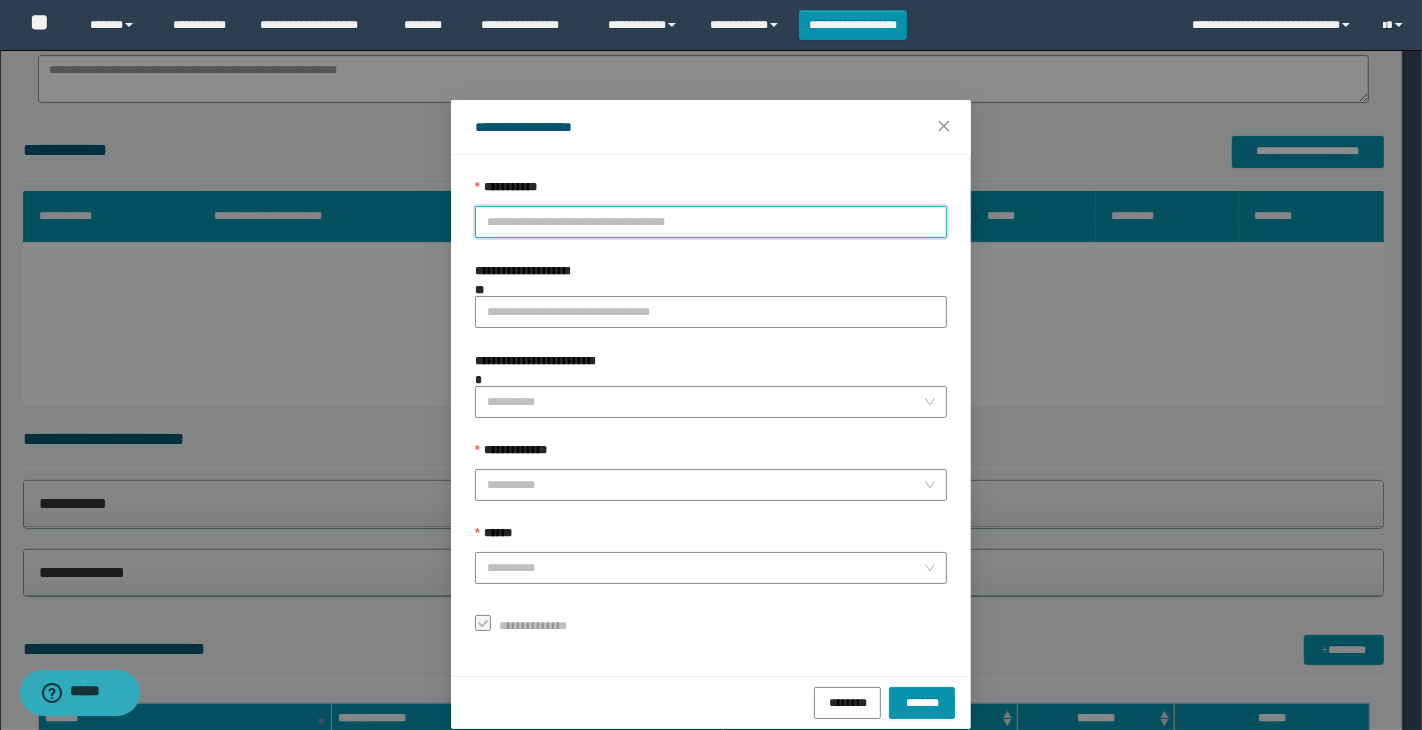 click on "**********" at bounding box center [711, 222] 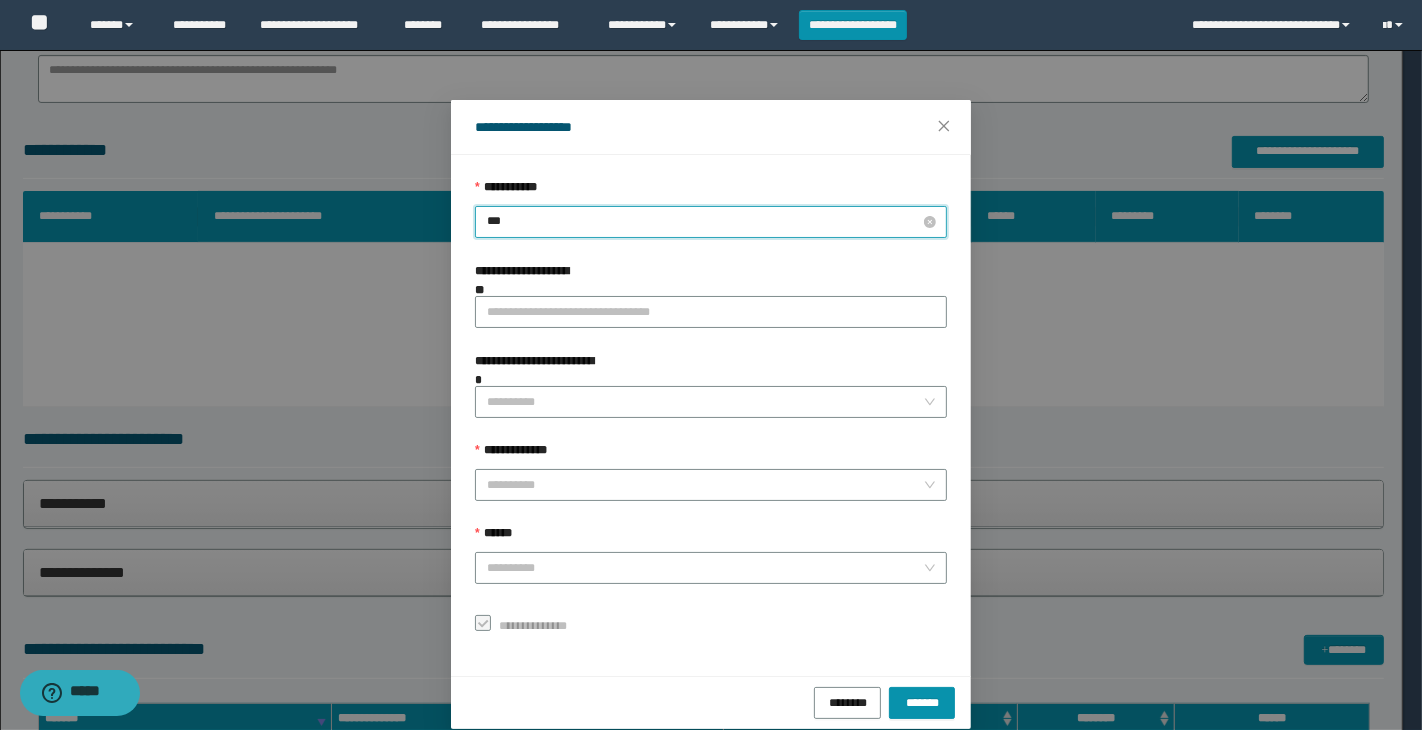 type on "****" 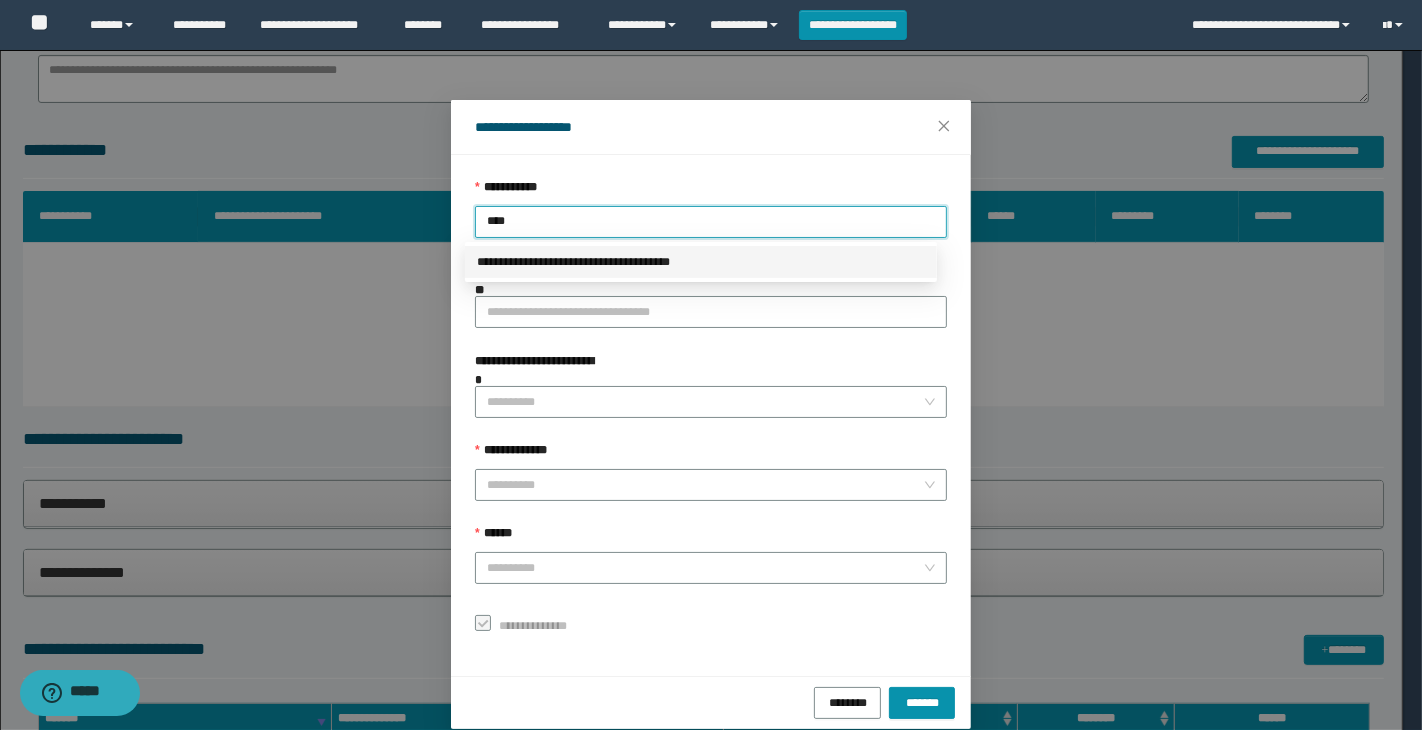 click on "**********" at bounding box center [701, 262] 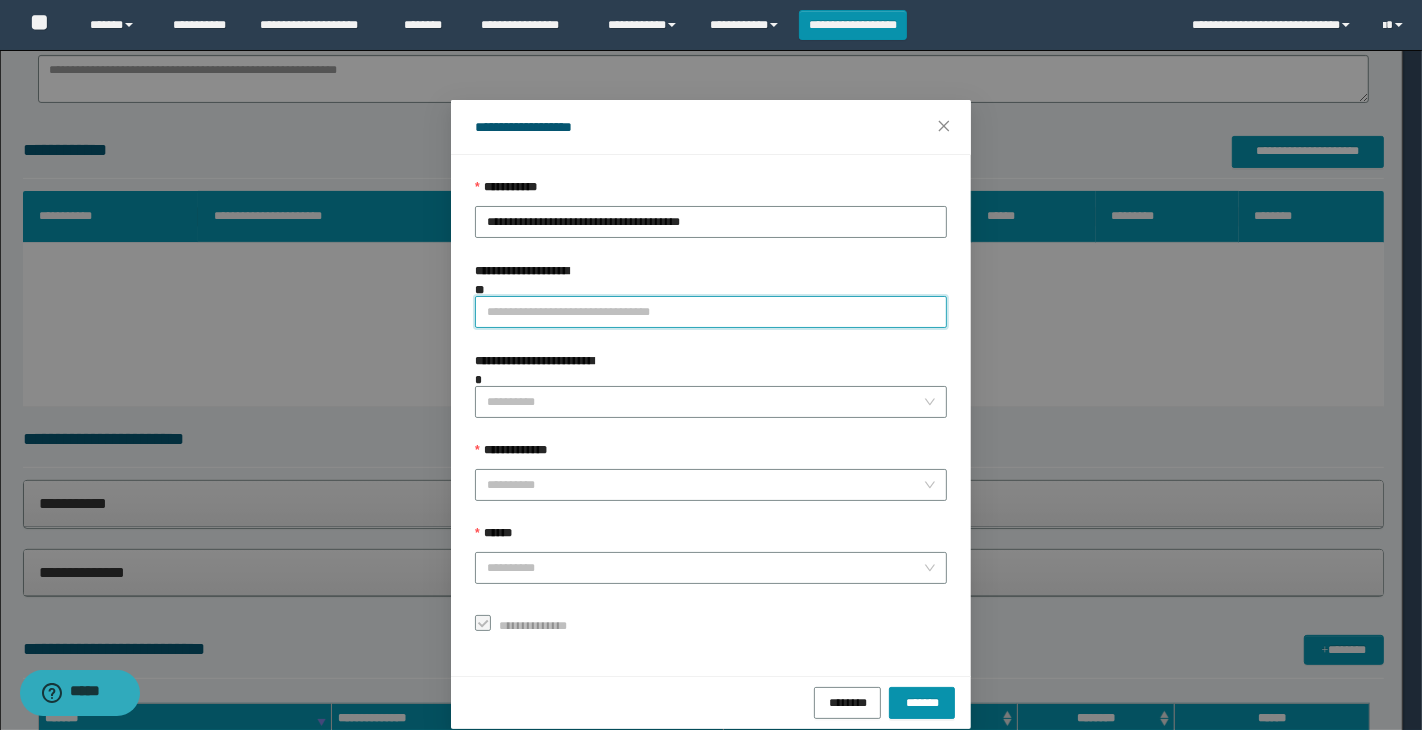click on "**********" at bounding box center (711, 312) 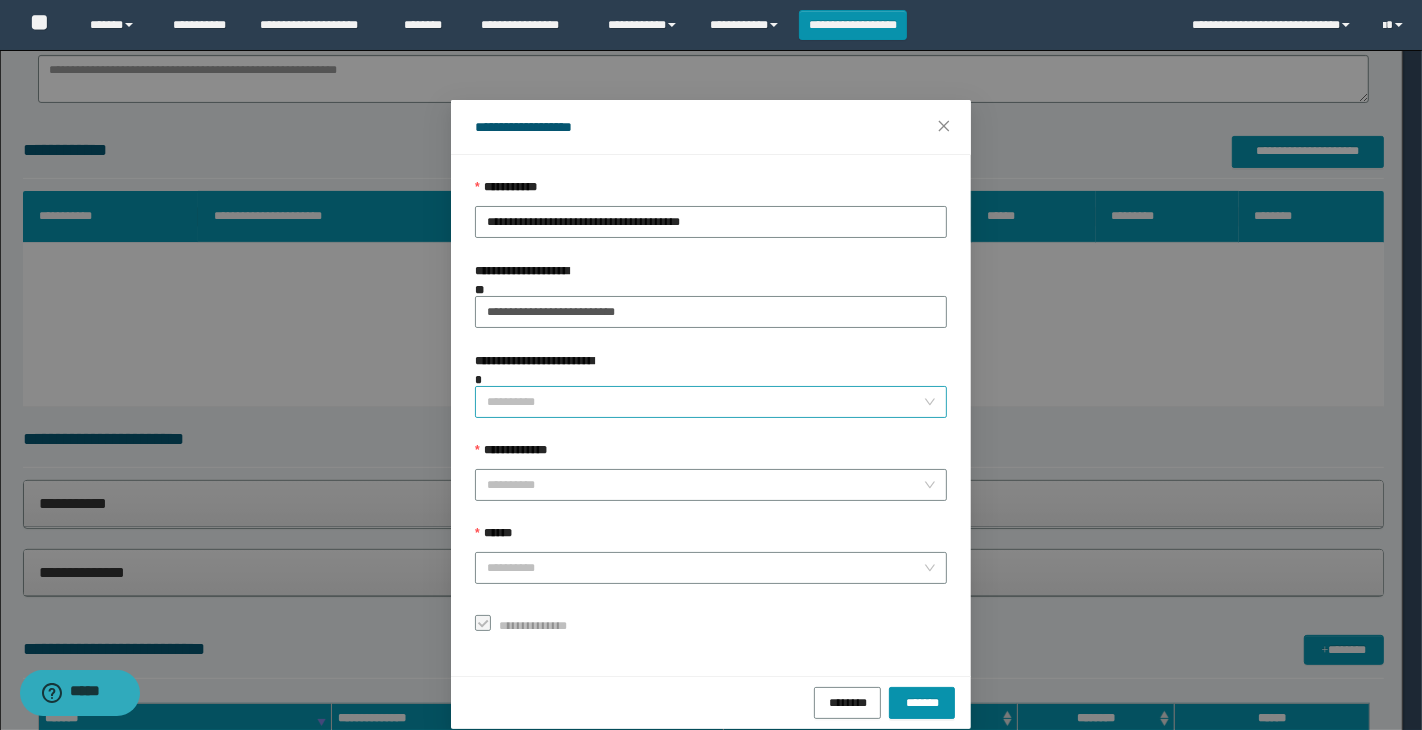 click on "**********" at bounding box center (705, 402) 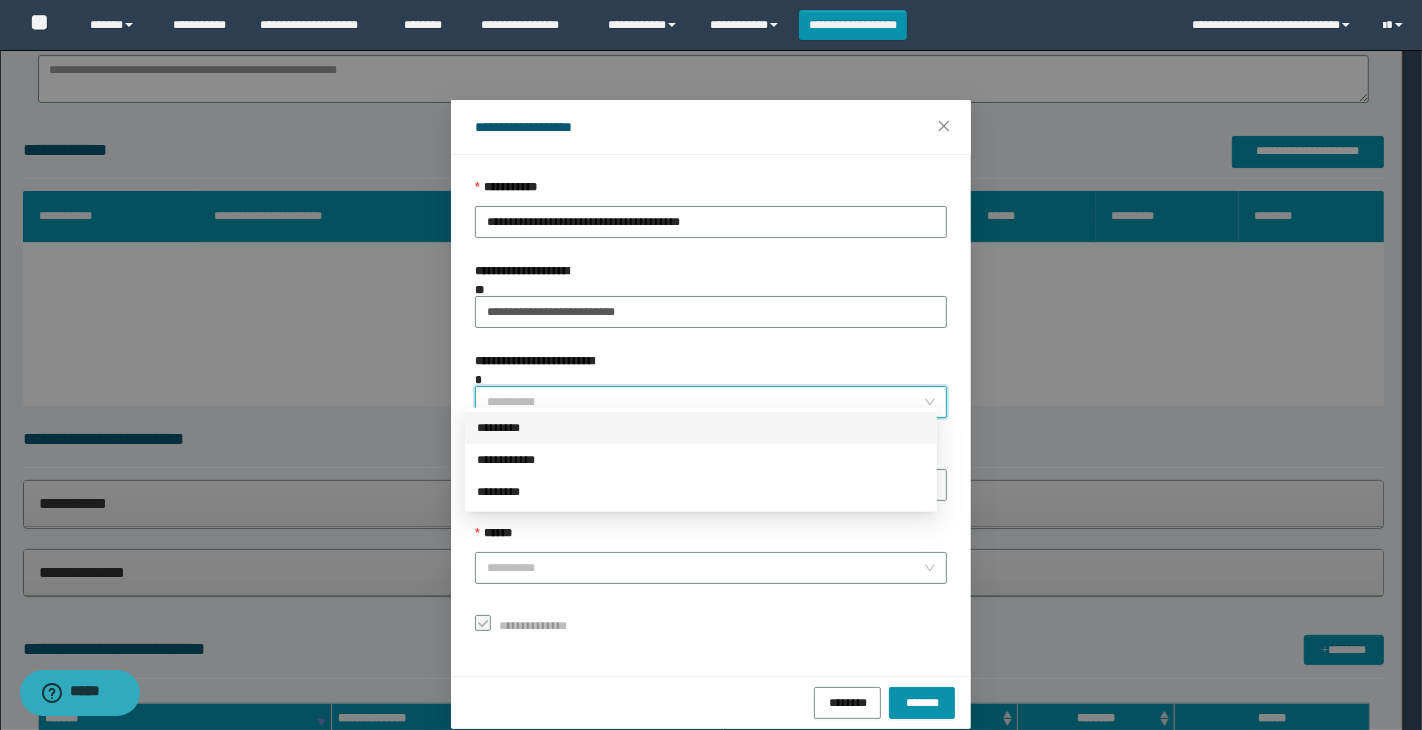 click on "*********" at bounding box center (701, 428) 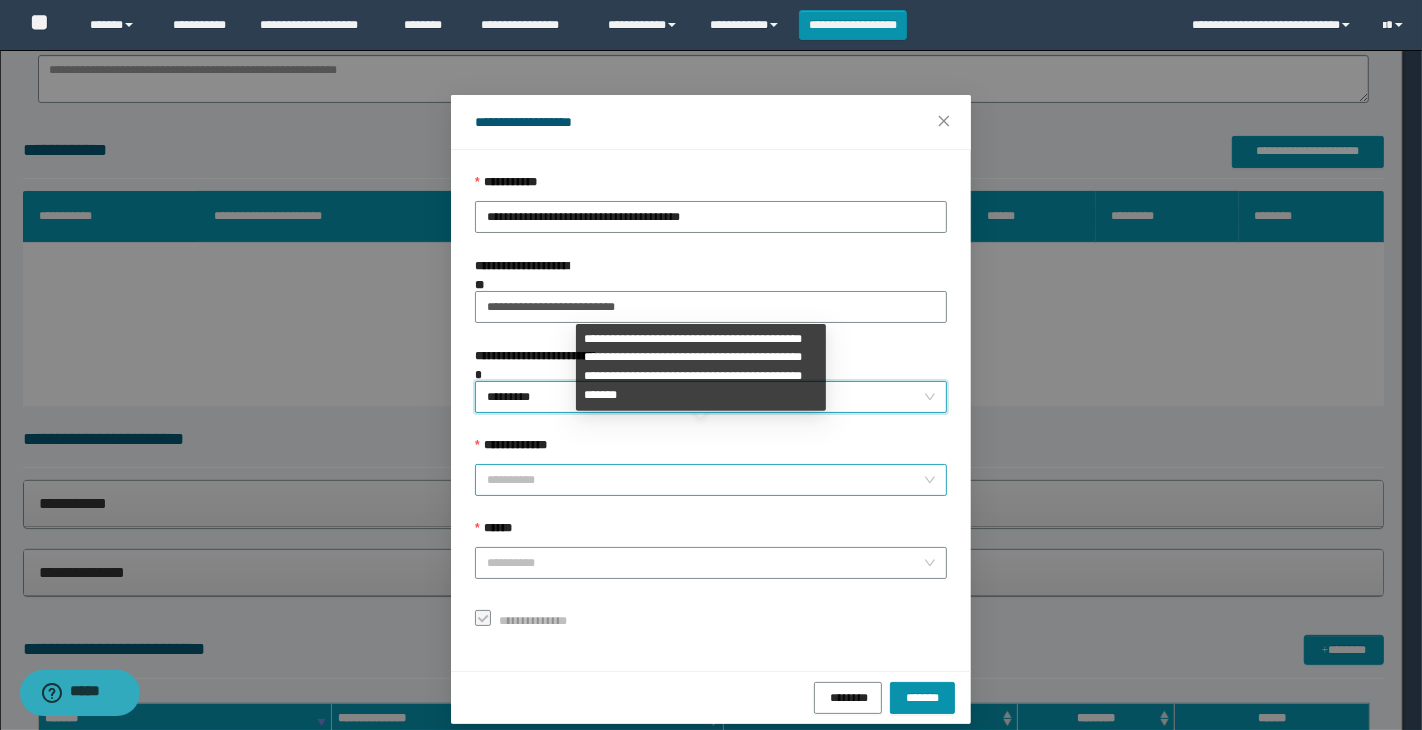 scroll, scrollTop: 0, scrollLeft: 0, axis: both 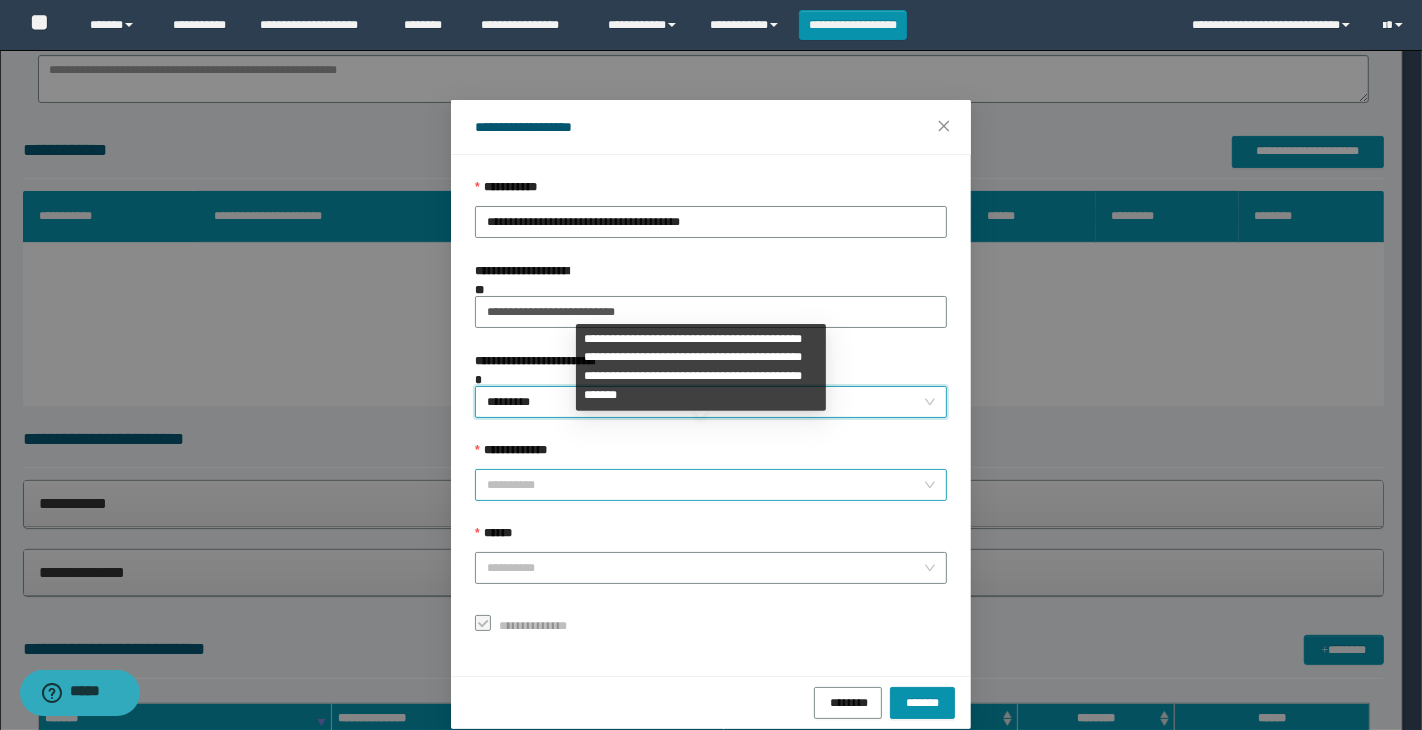 click on "**********" at bounding box center [705, 485] 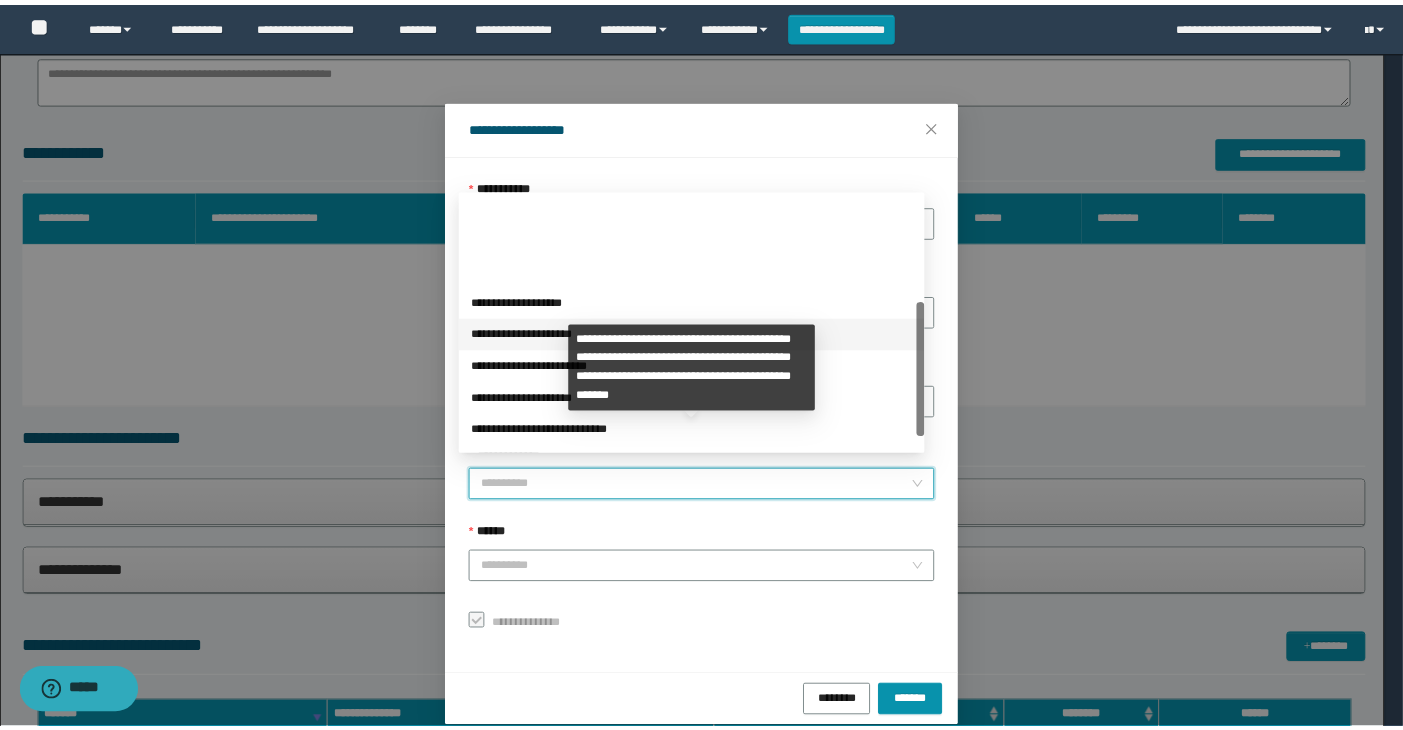 scroll, scrollTop: 200, scrollLeft: 0, axis: vertical 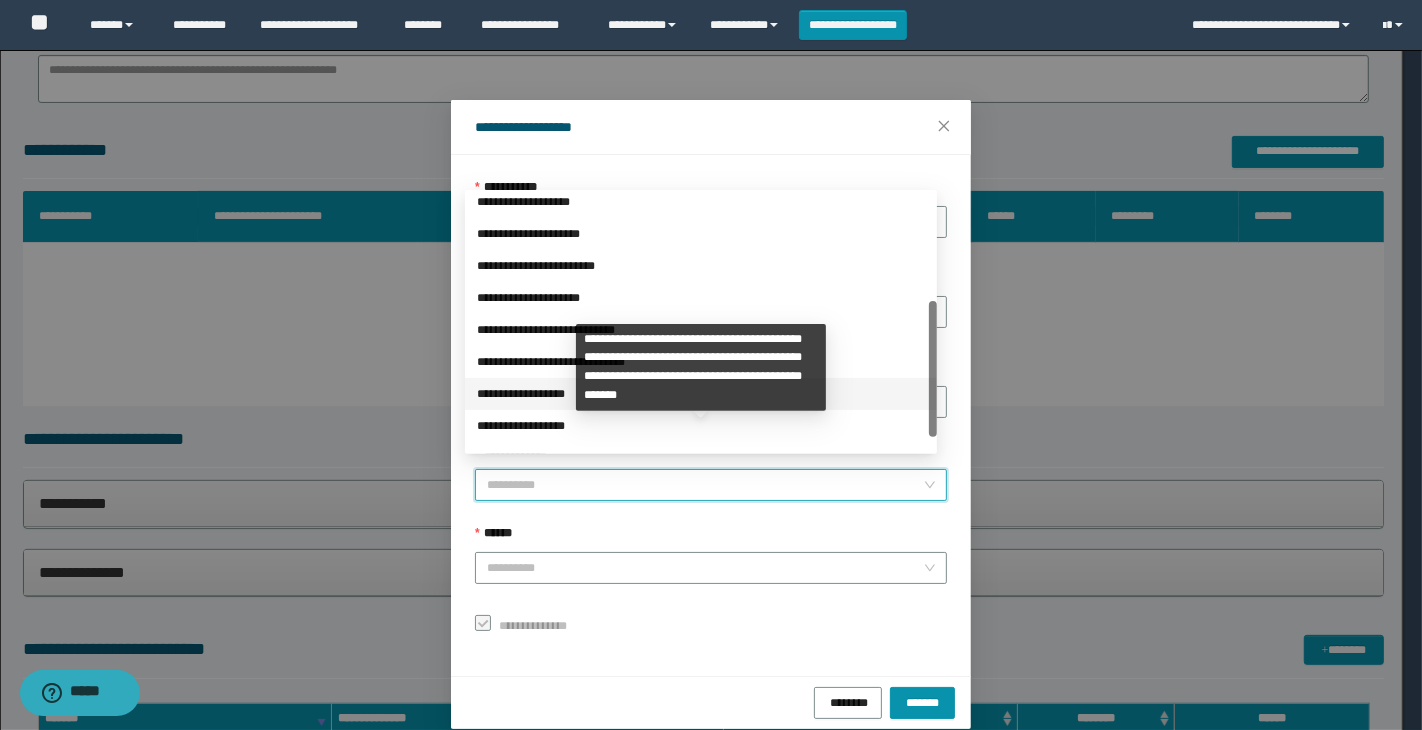 click on "**********" at bounding box center (701, 394) 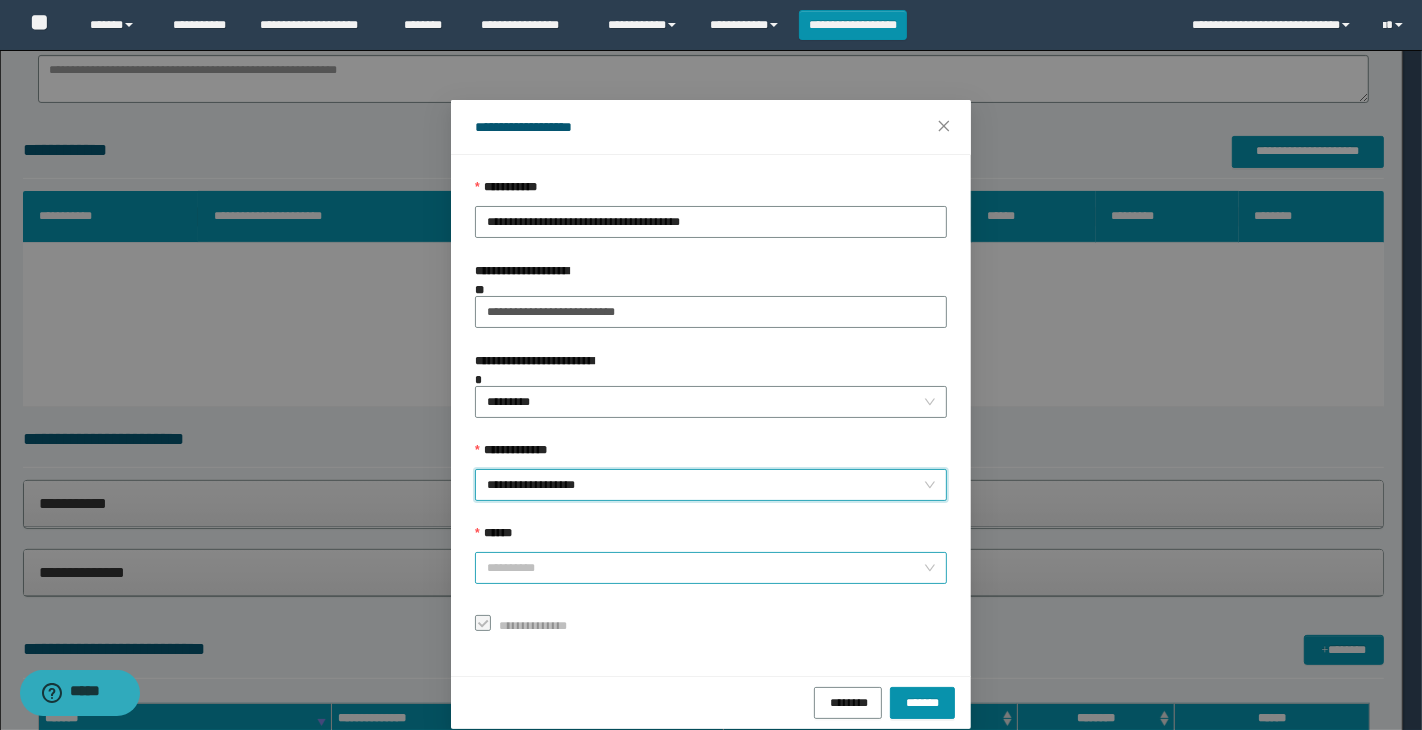 click on "******" at bounding box center [705, 568] 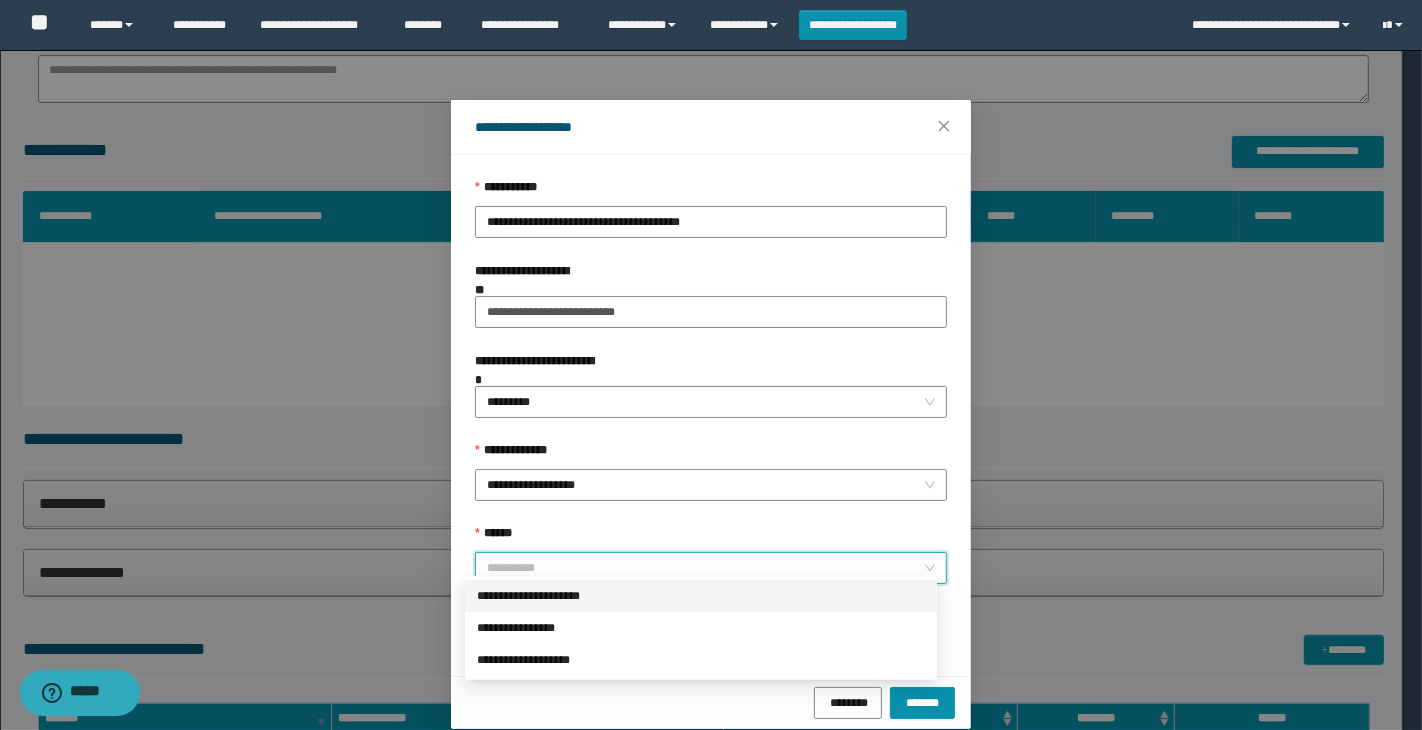 click on "**********" at bounding box center [701, 596] 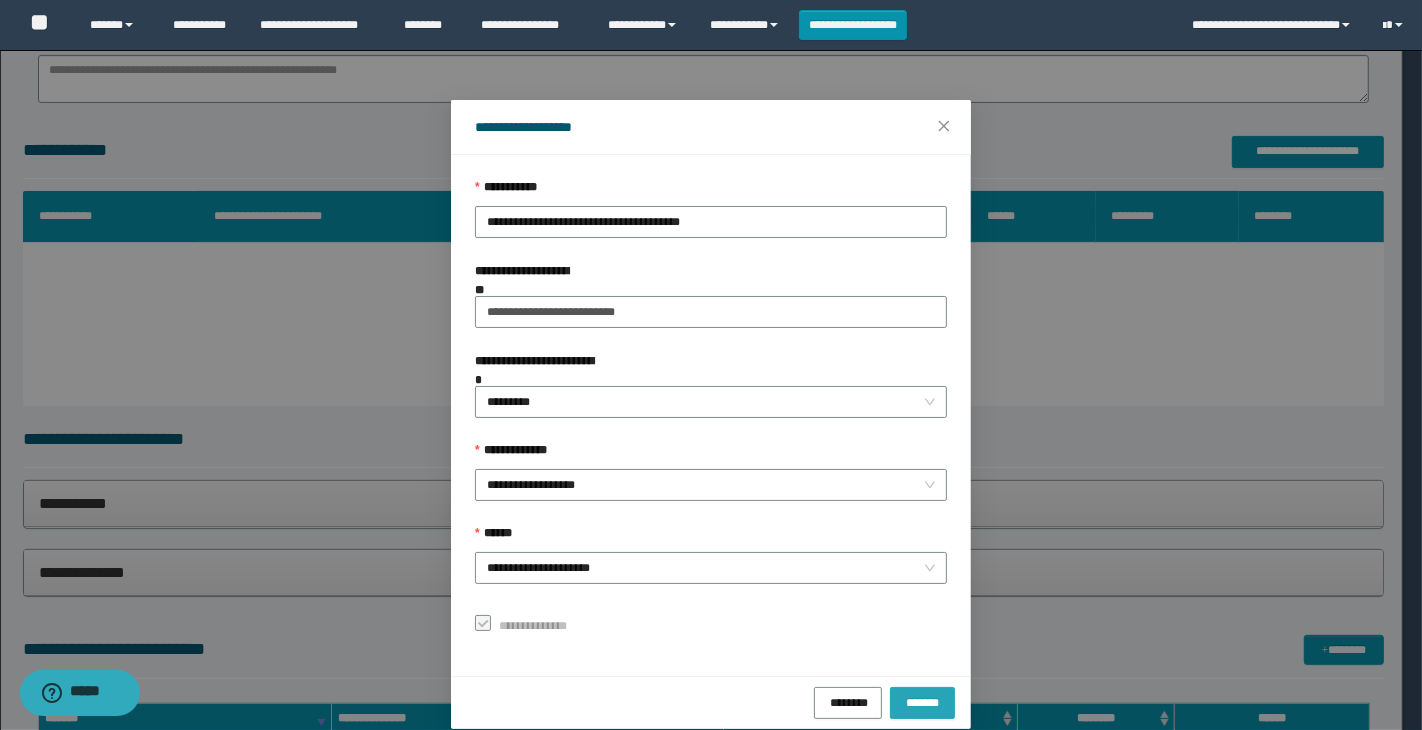 click on "*******" at bounding box center [923, 701] 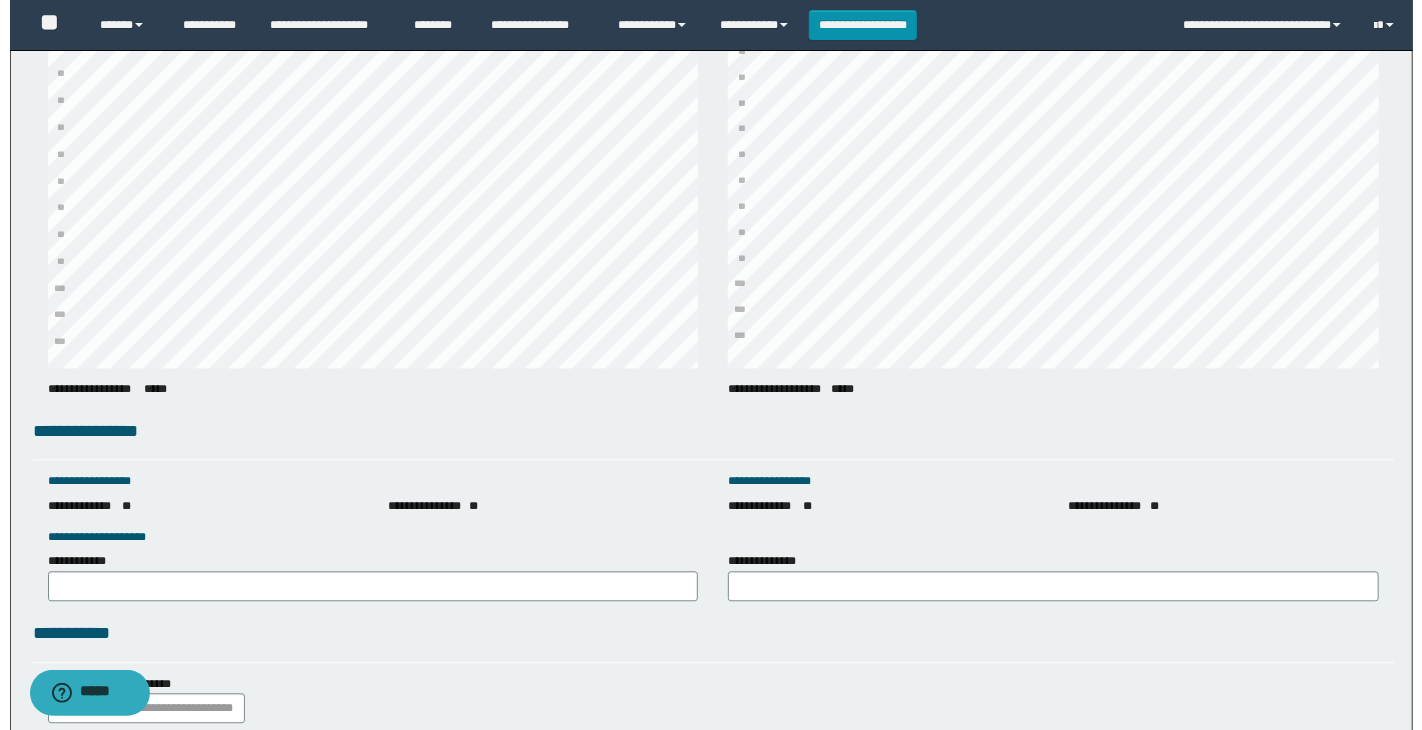 scroll, scrollTop: 2745, scrollLeft: 0, axis: vertical 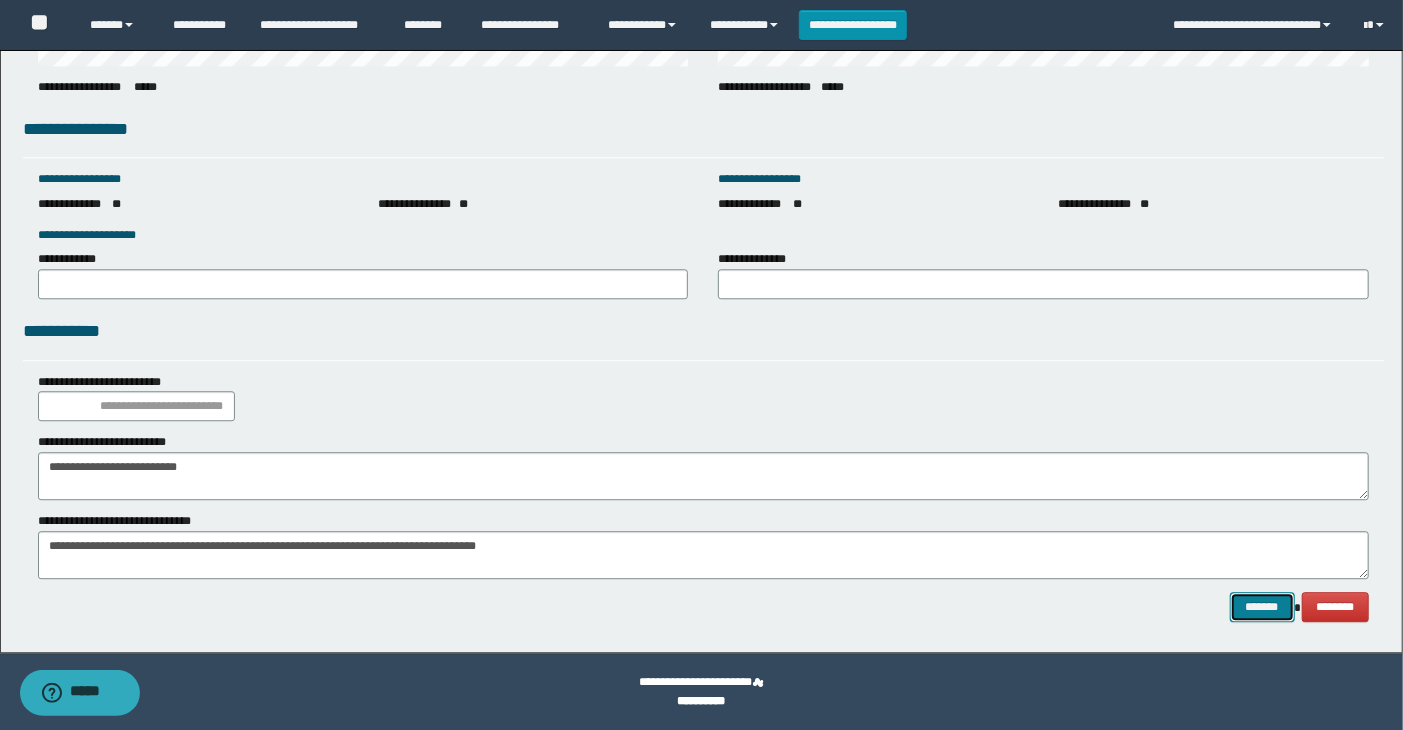 click on "*******" at bounding box center (1262, 607) 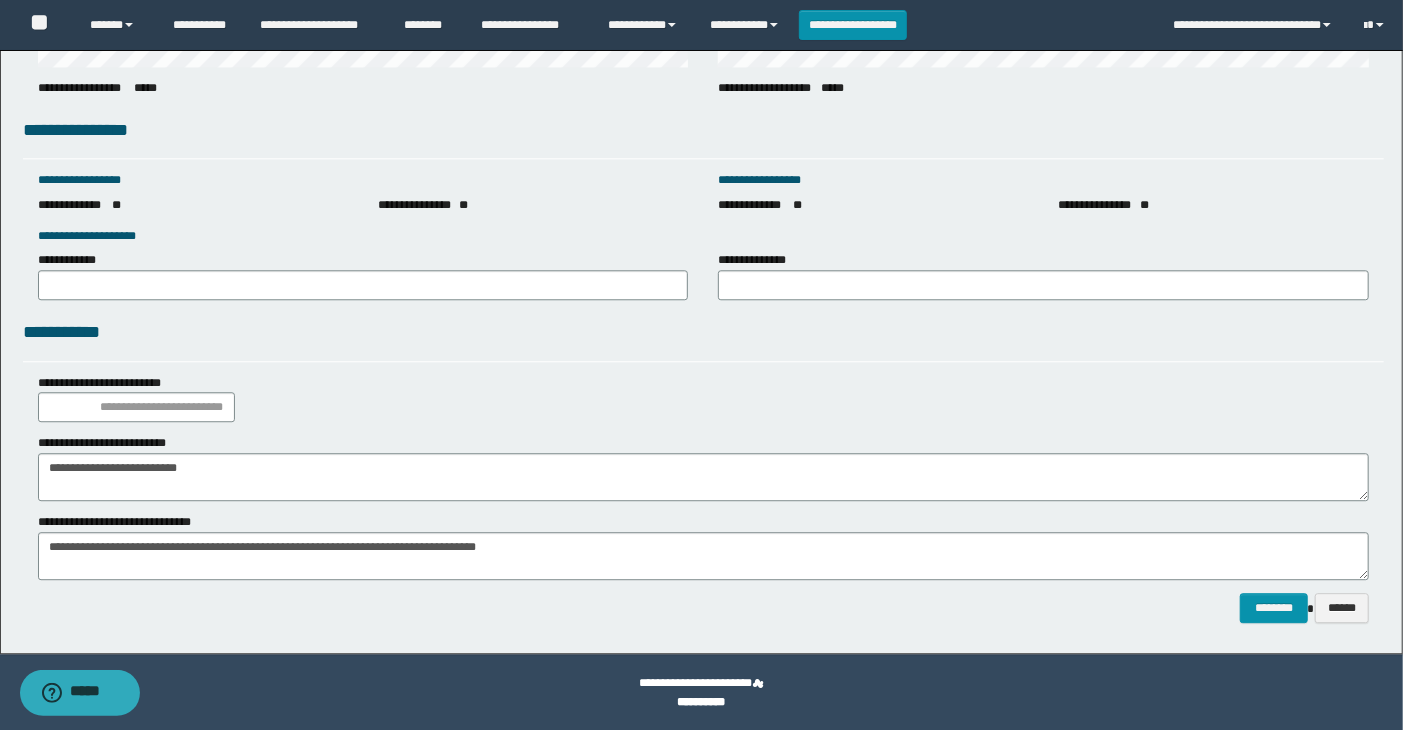 scroll, scrollTop: 2745, scrollLeft: 0, axis: vertical 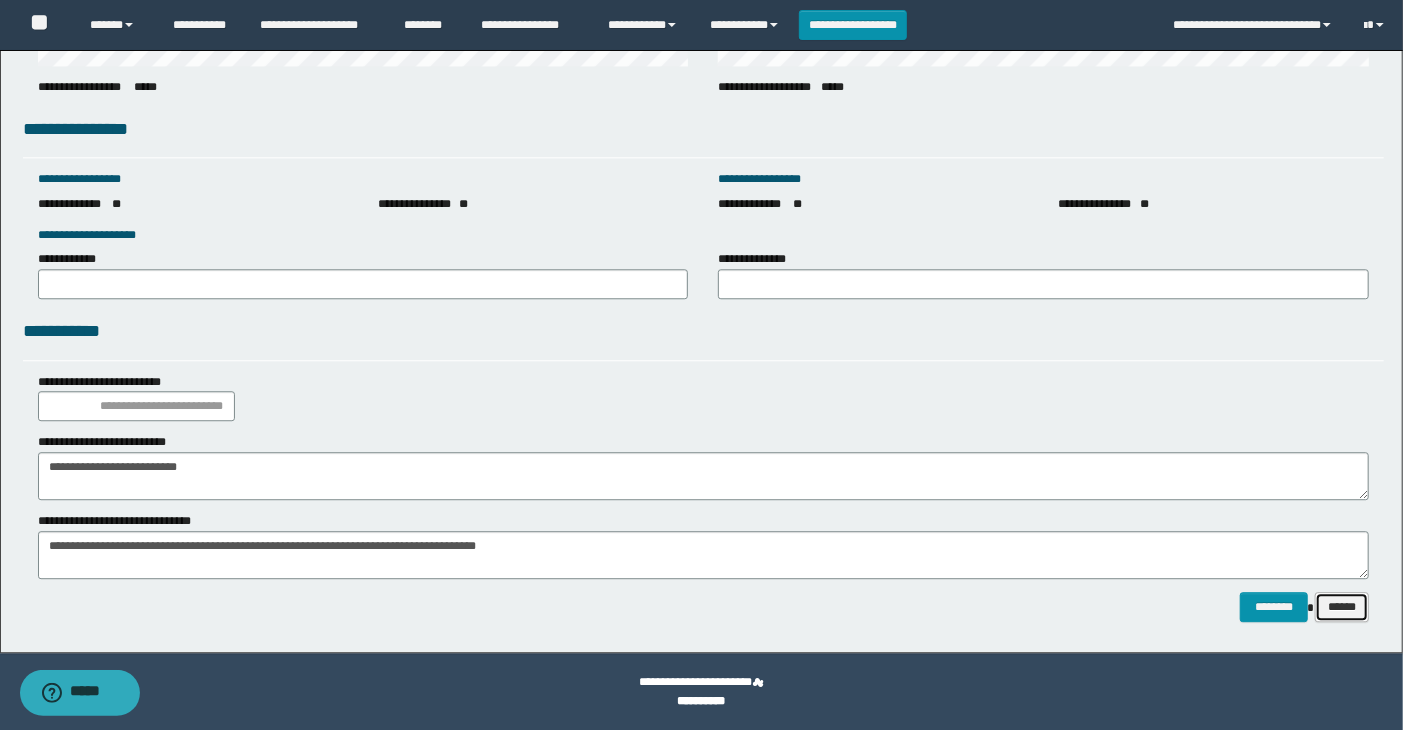 click on "******" at bounding box center [1342, 607] 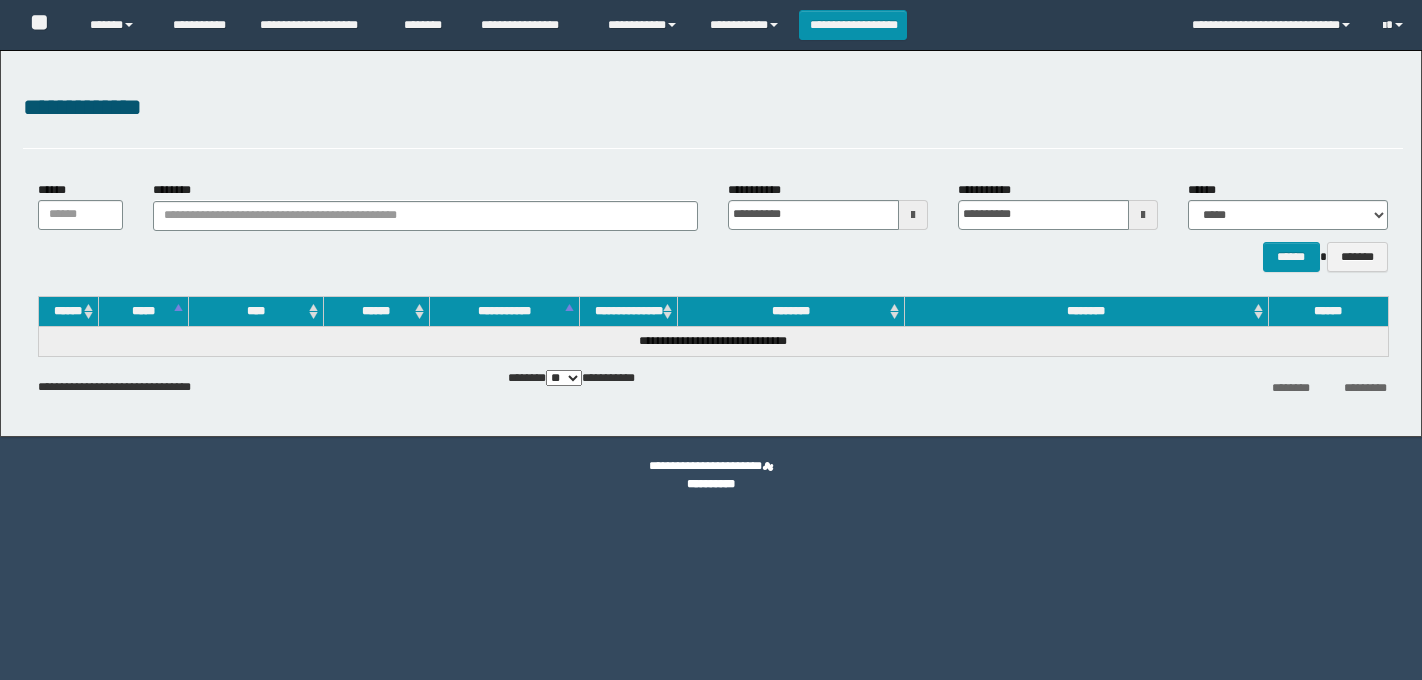 scroll, scrollTop: 0, scrollLeft: 0, axis: both 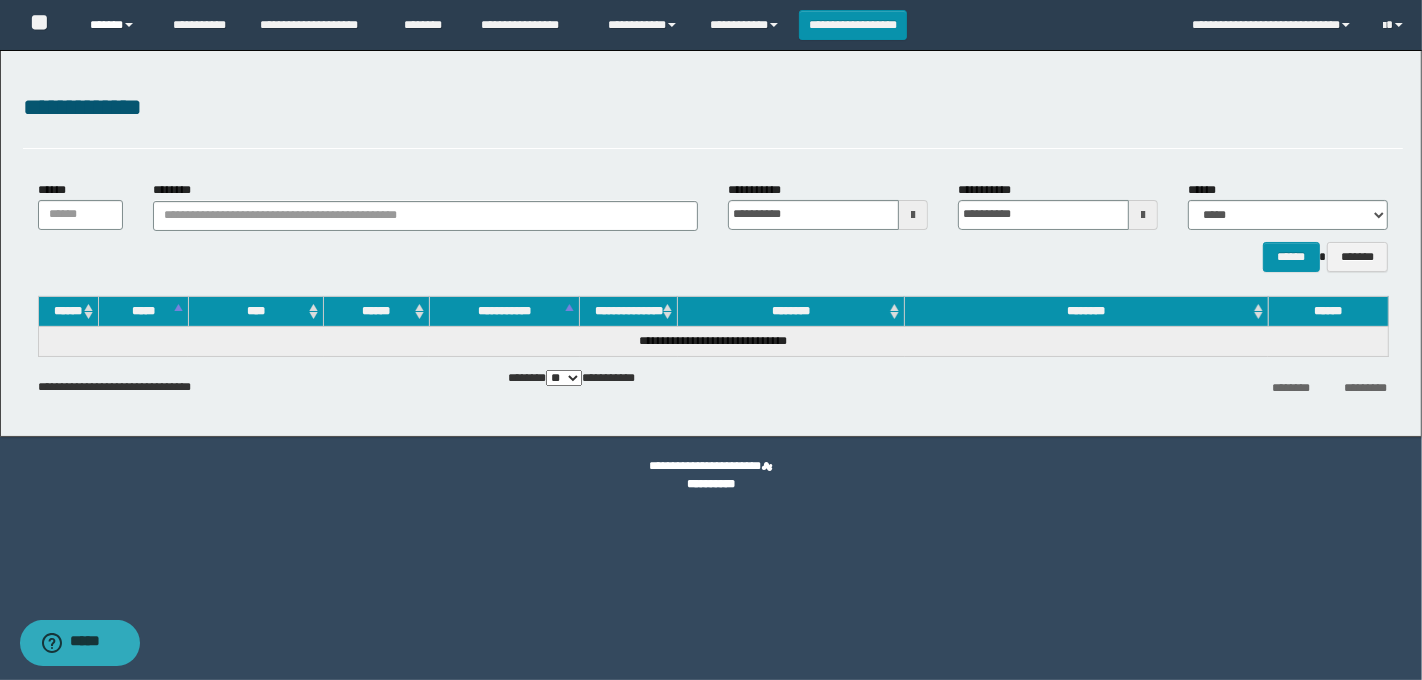 click on "******" at bounding box center (116, 25) 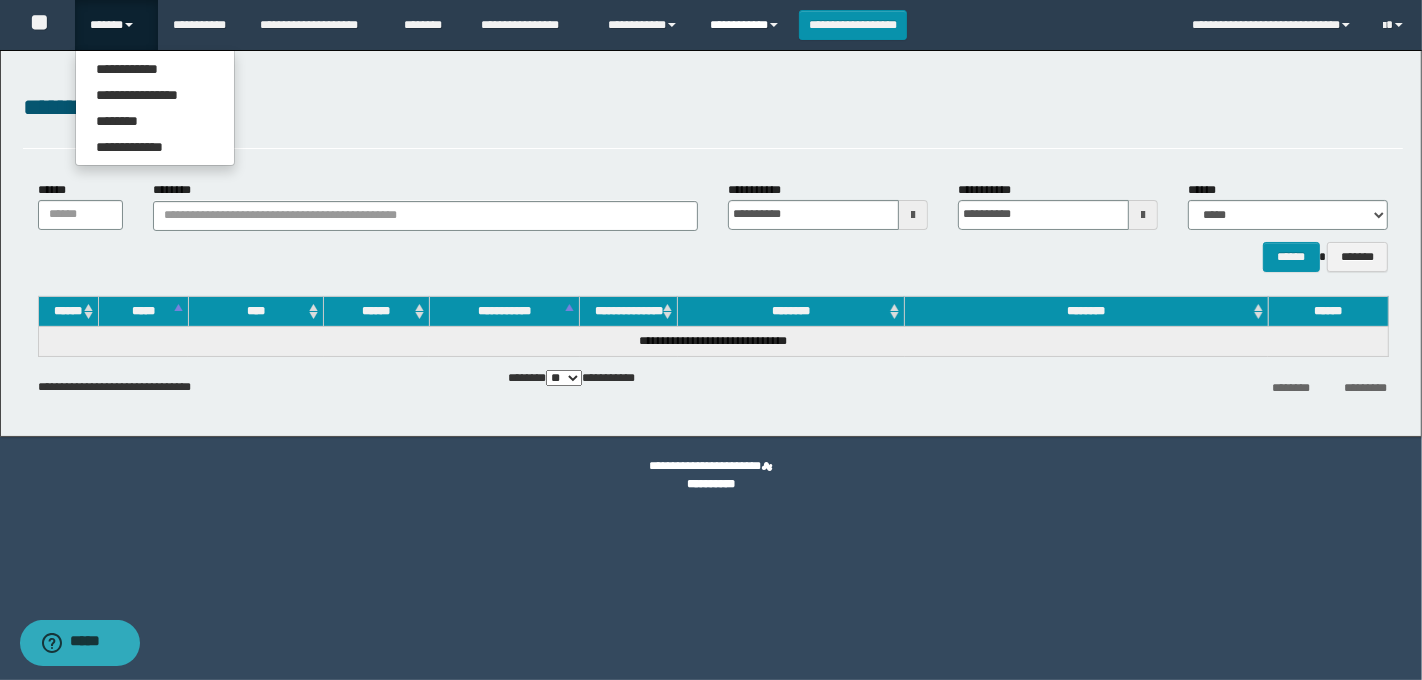 click on "**********" at bounding box center (746, 25) 